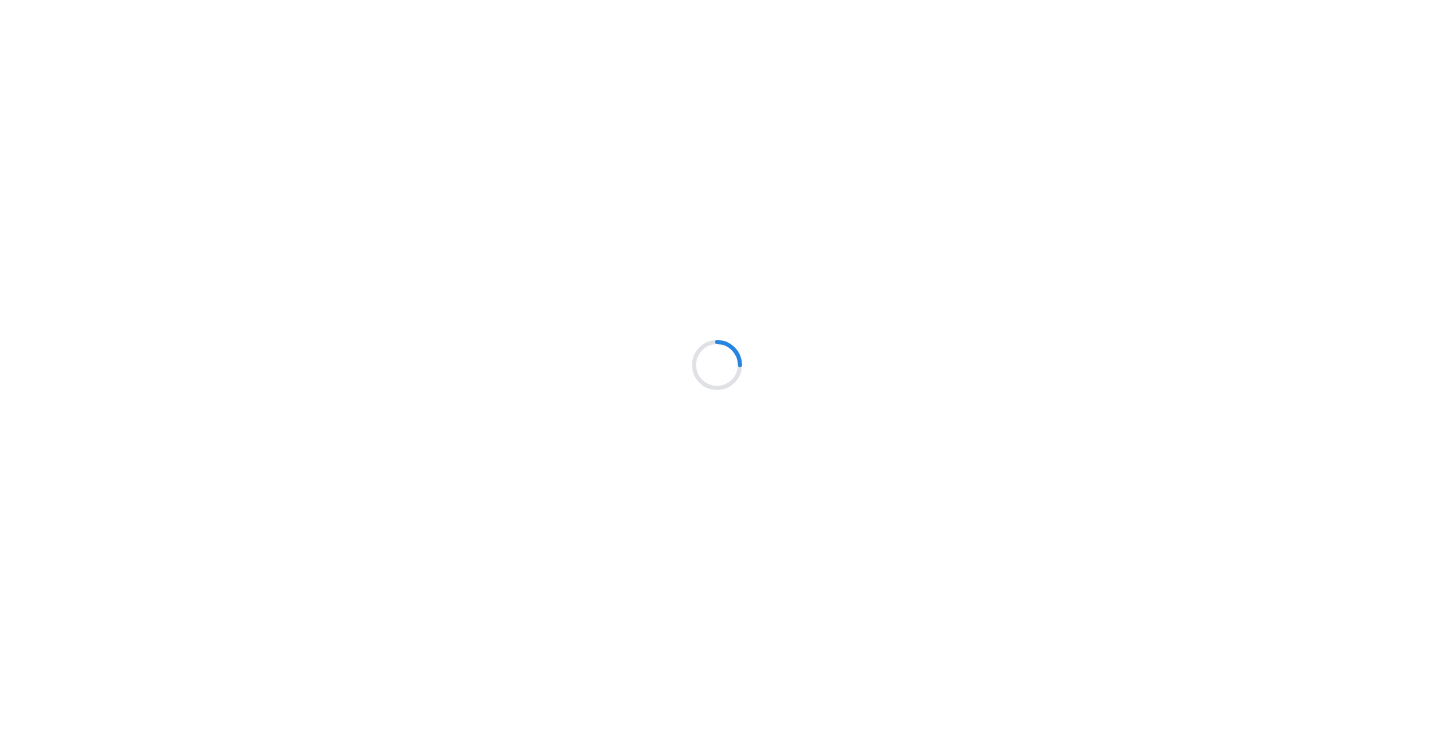 scroll, scrollTop: 0, scrollLeft: 0, axis: both 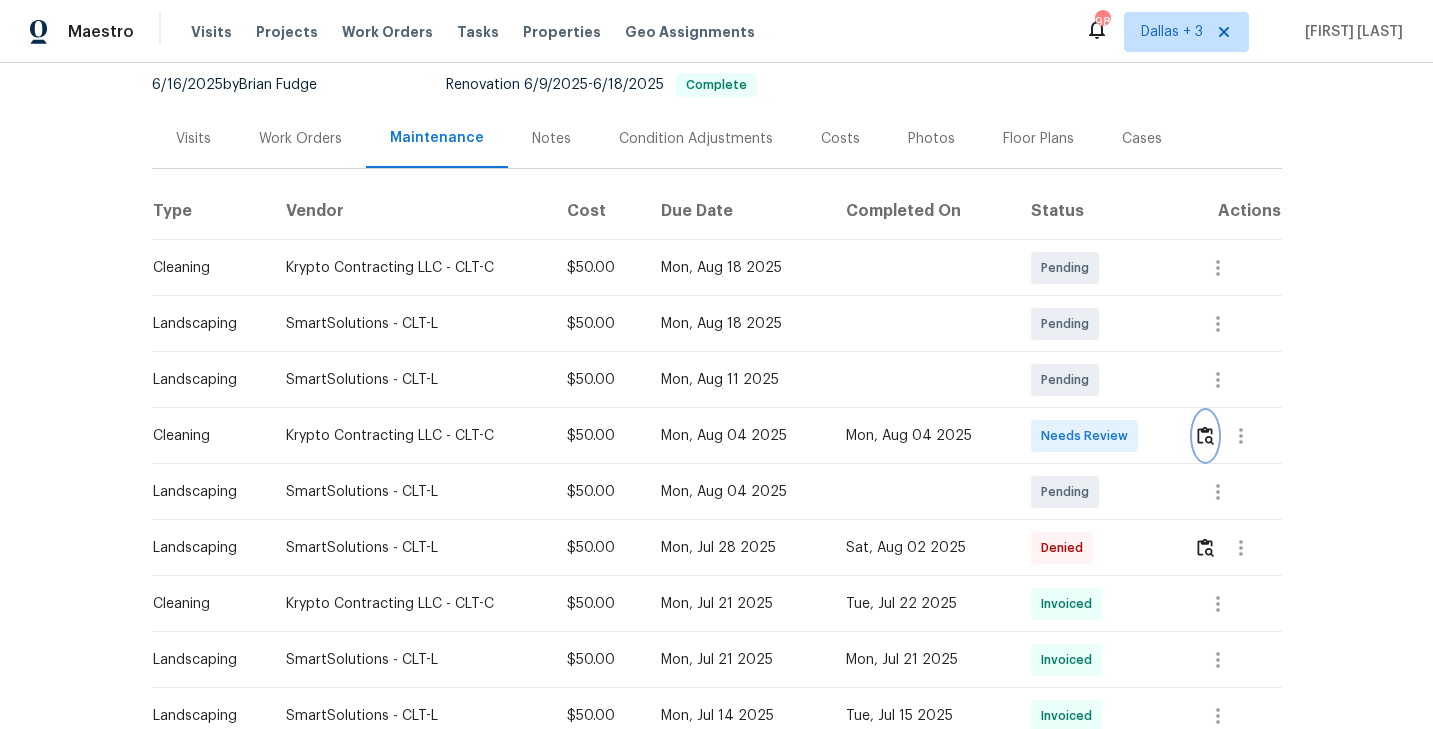 click at bounding box center (1205, 435) 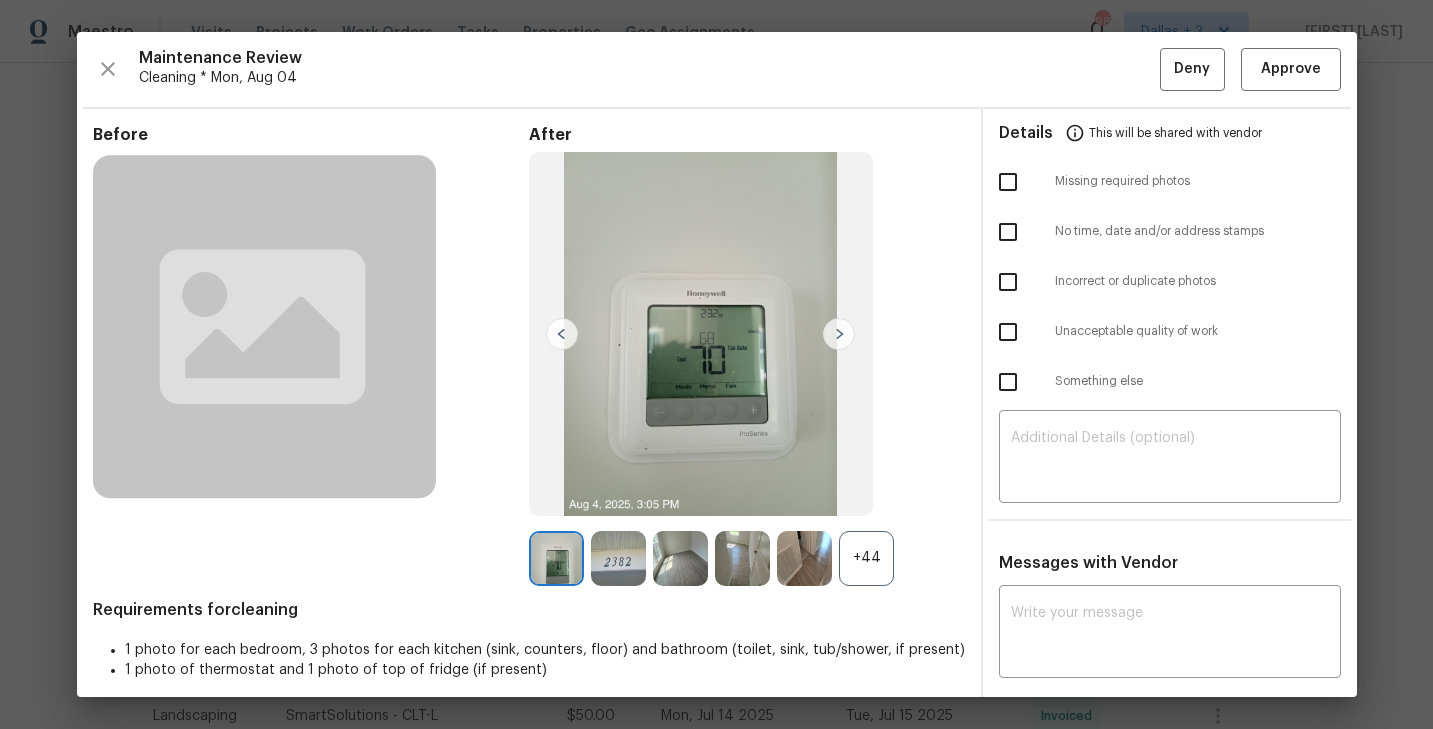 click on "+44" at bounding box center (866, 558) 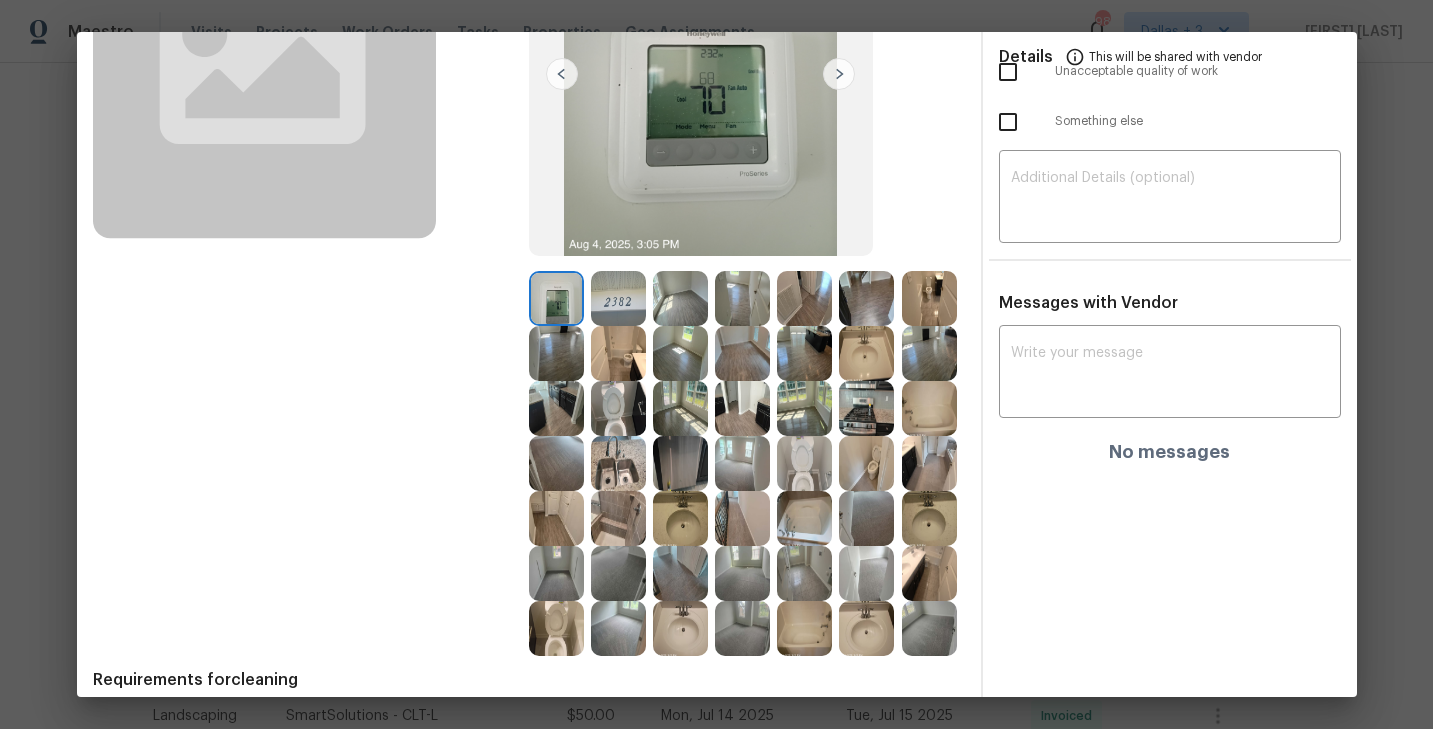 scroll, scrollTop: 267, scrollLeft: 0, axis: vertical 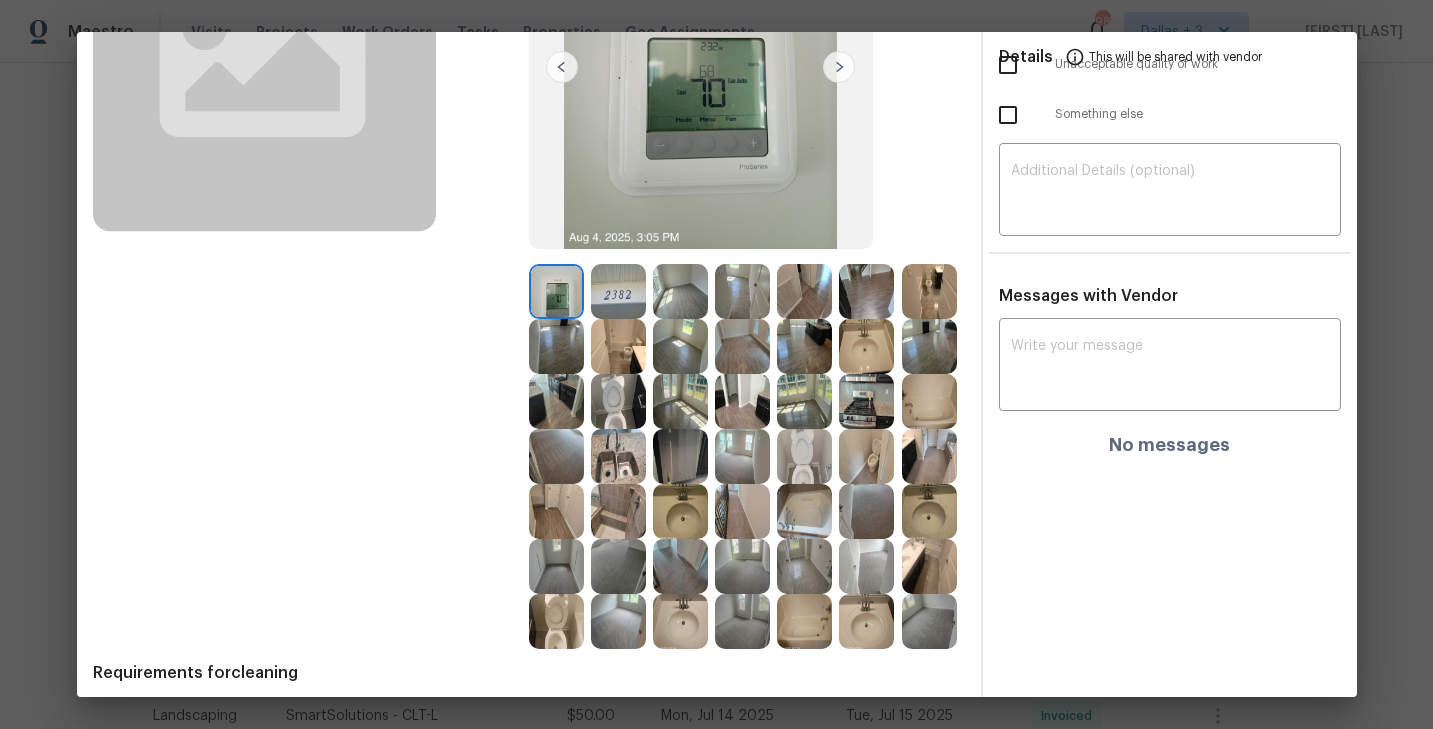 click at bounding box center [618, 291] 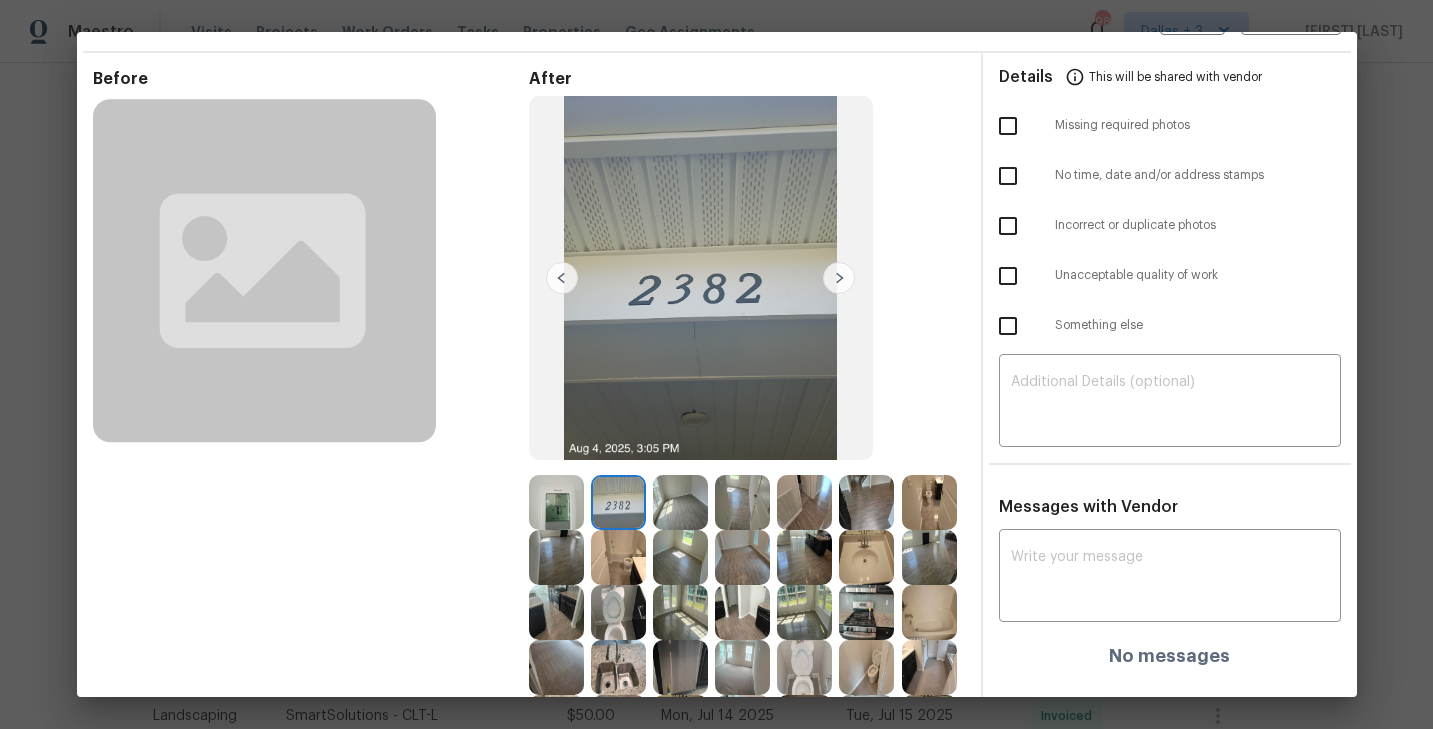 scroll, scrollTop: 58, scrollLeft: 0, axis: vertical 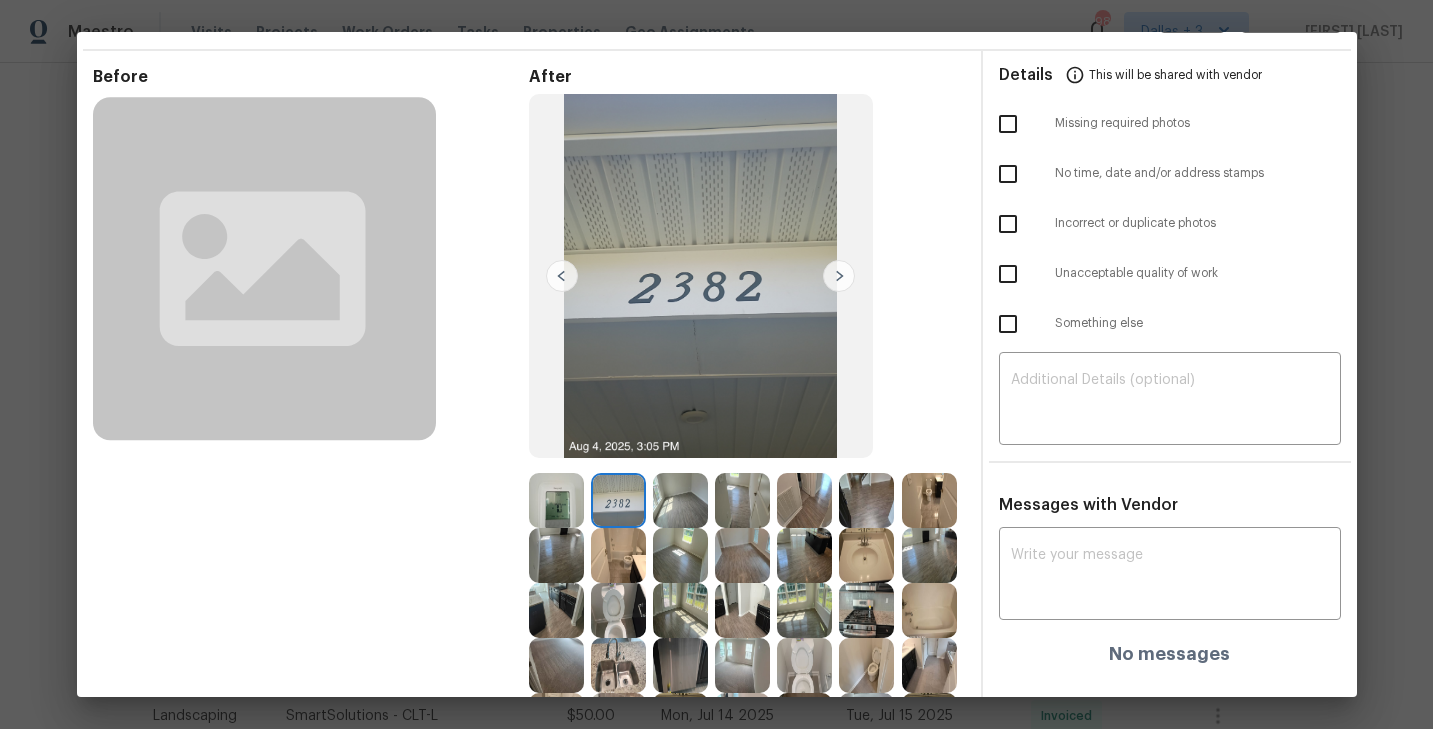 click at bounding box center [742, 500] 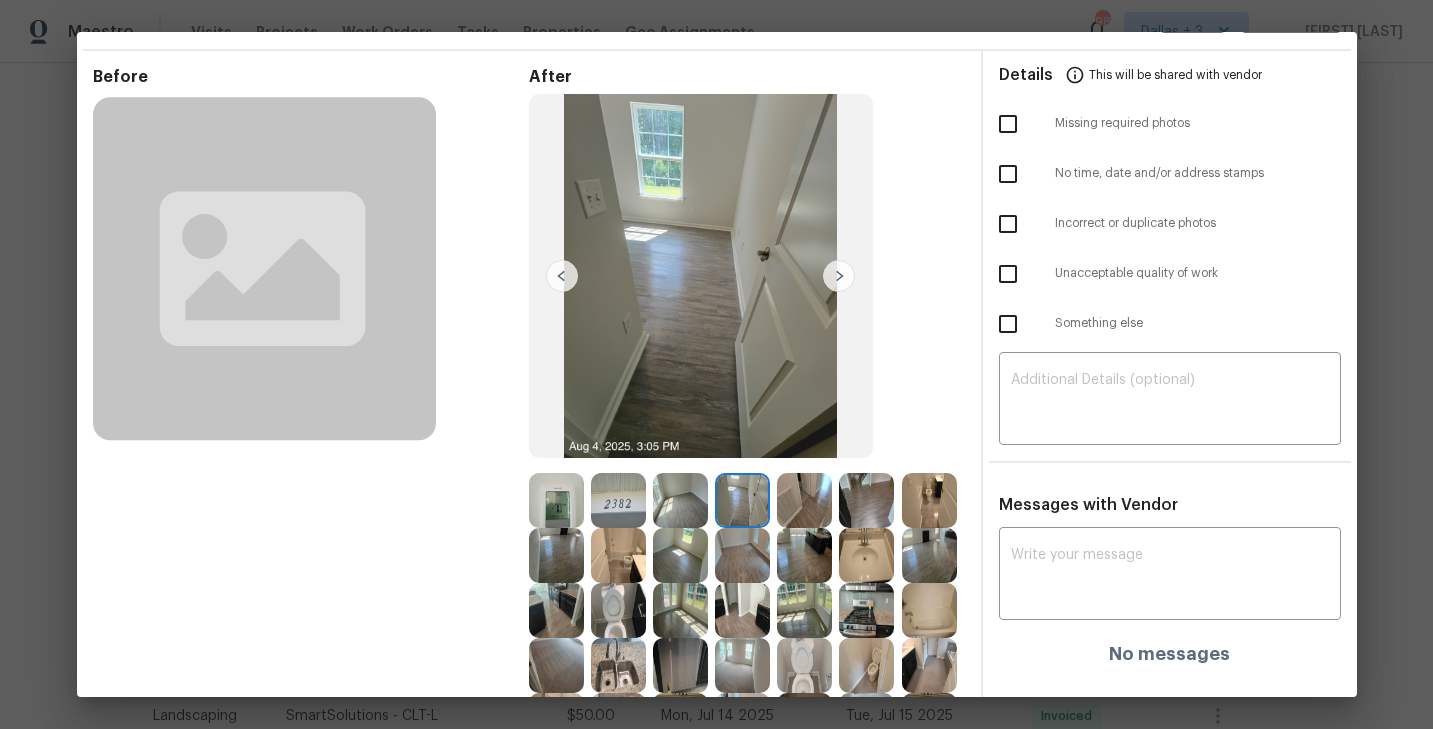 click at bounding box center [804, 500] 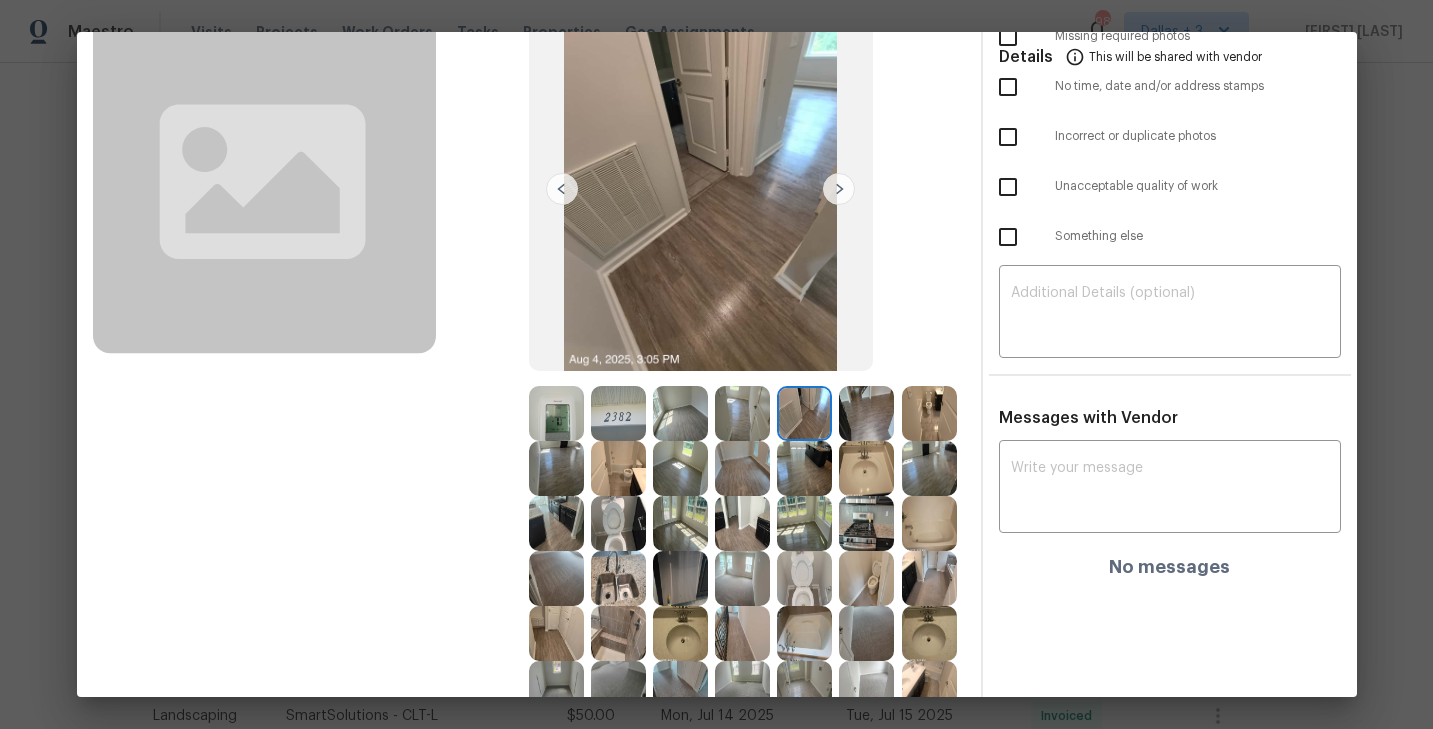 scroll, scrollTop: 145, scrollLeft: 0, axis: vertical 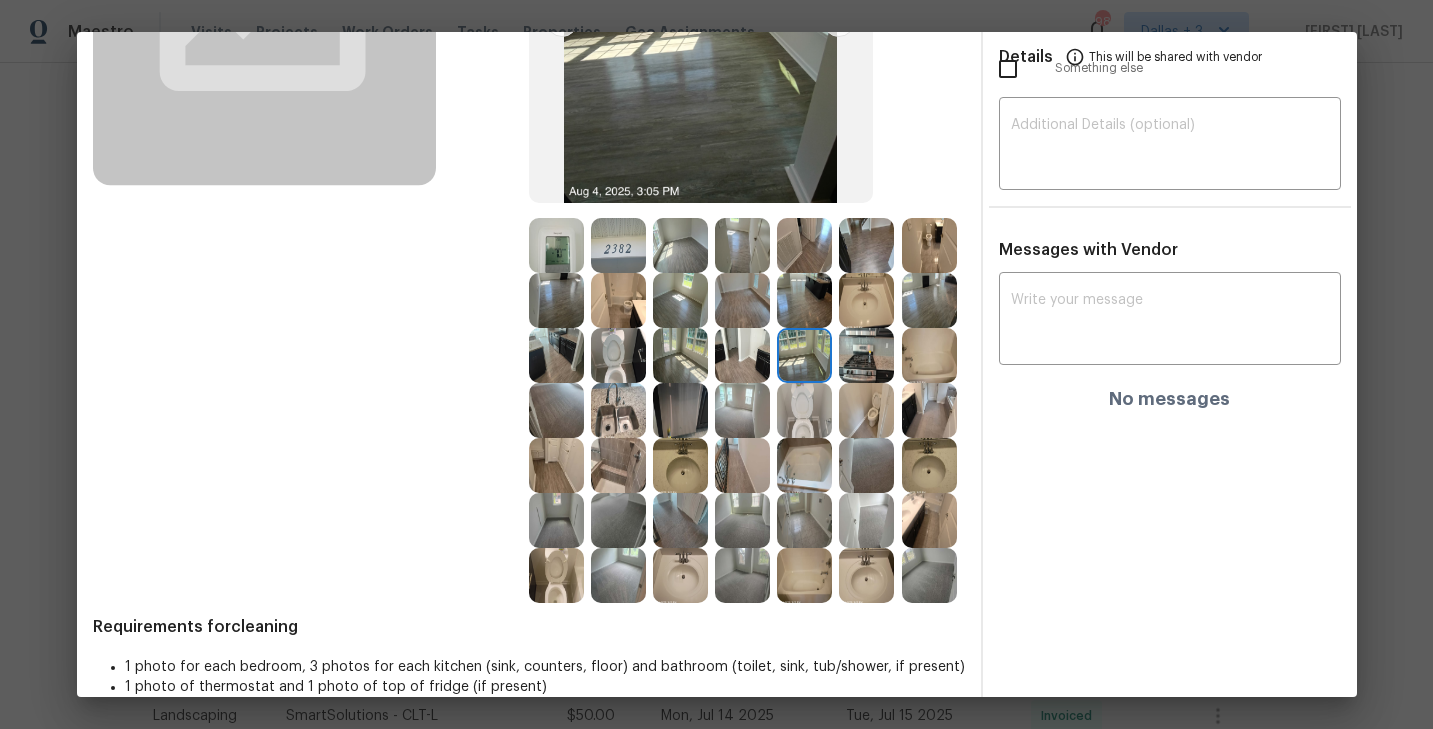 click at bounding box center [680, 410] 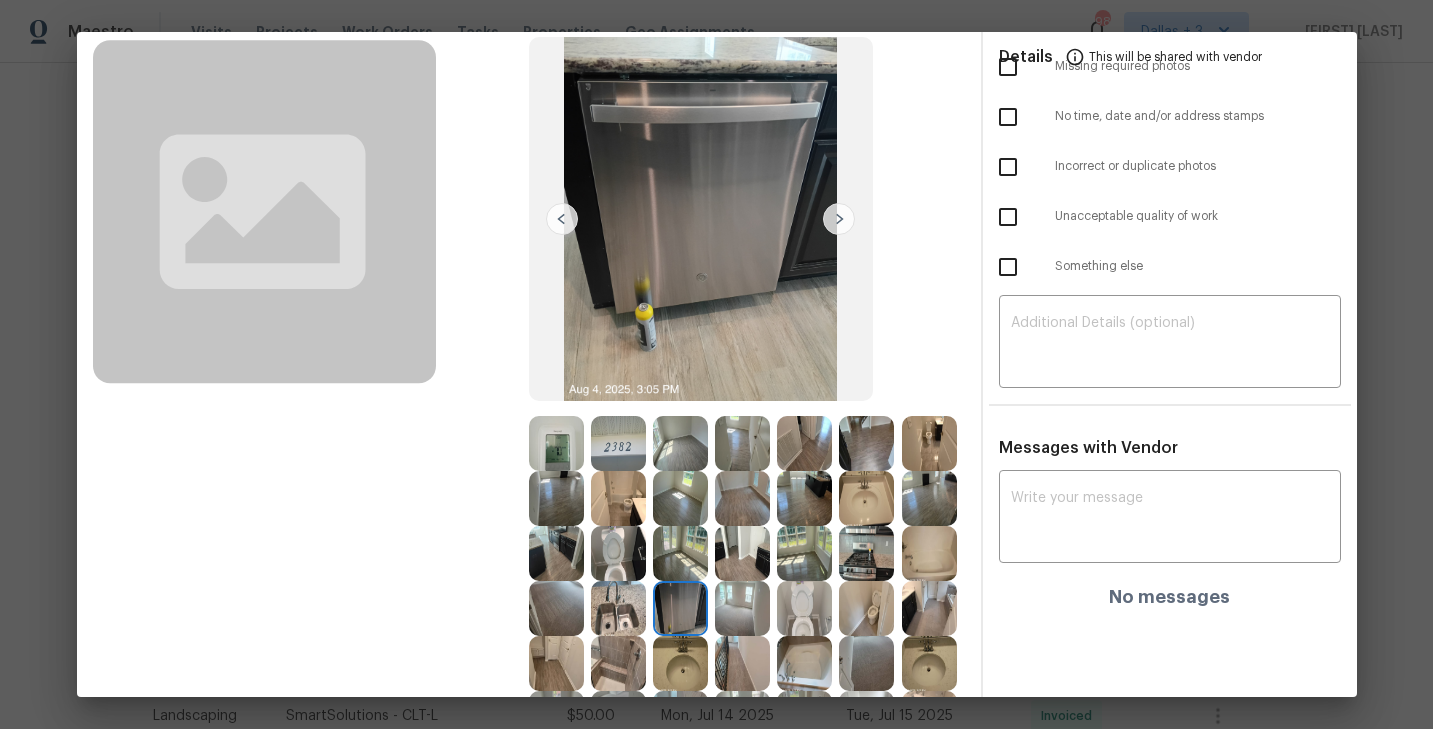 scroll, scrollTop: 191, scrollLeft: 0, axis: vertical 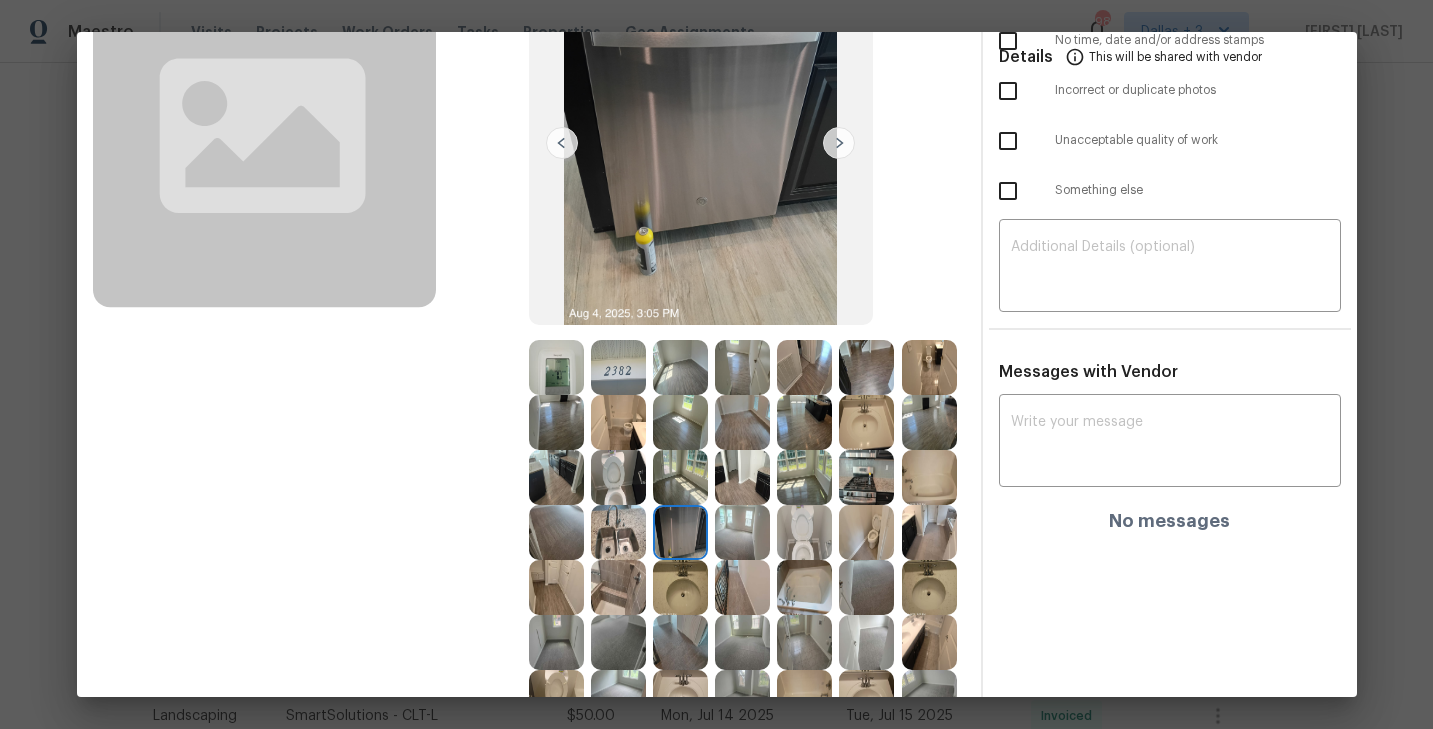 click at bounding box center (680, 532) 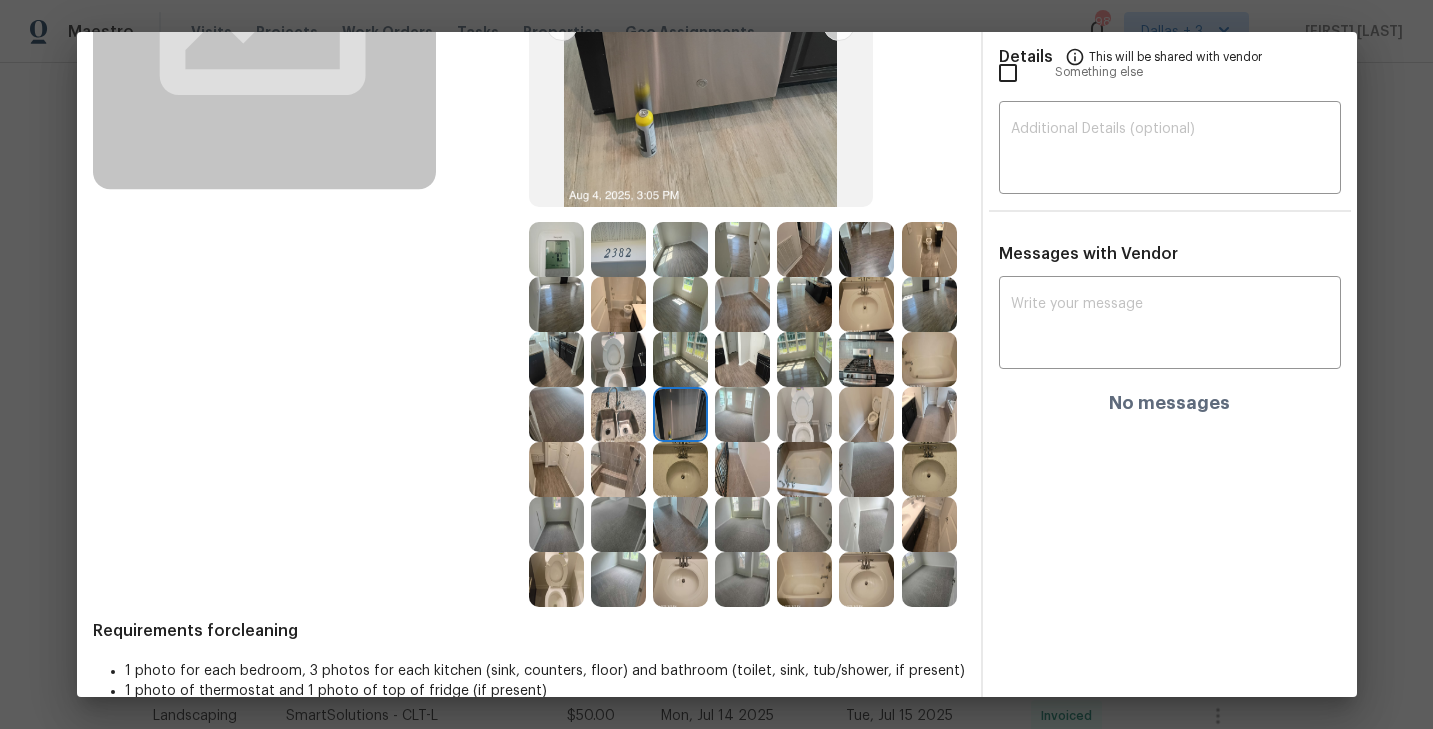 scroll, scrollTop: 310, scrollLeft: 0, axis: vertical 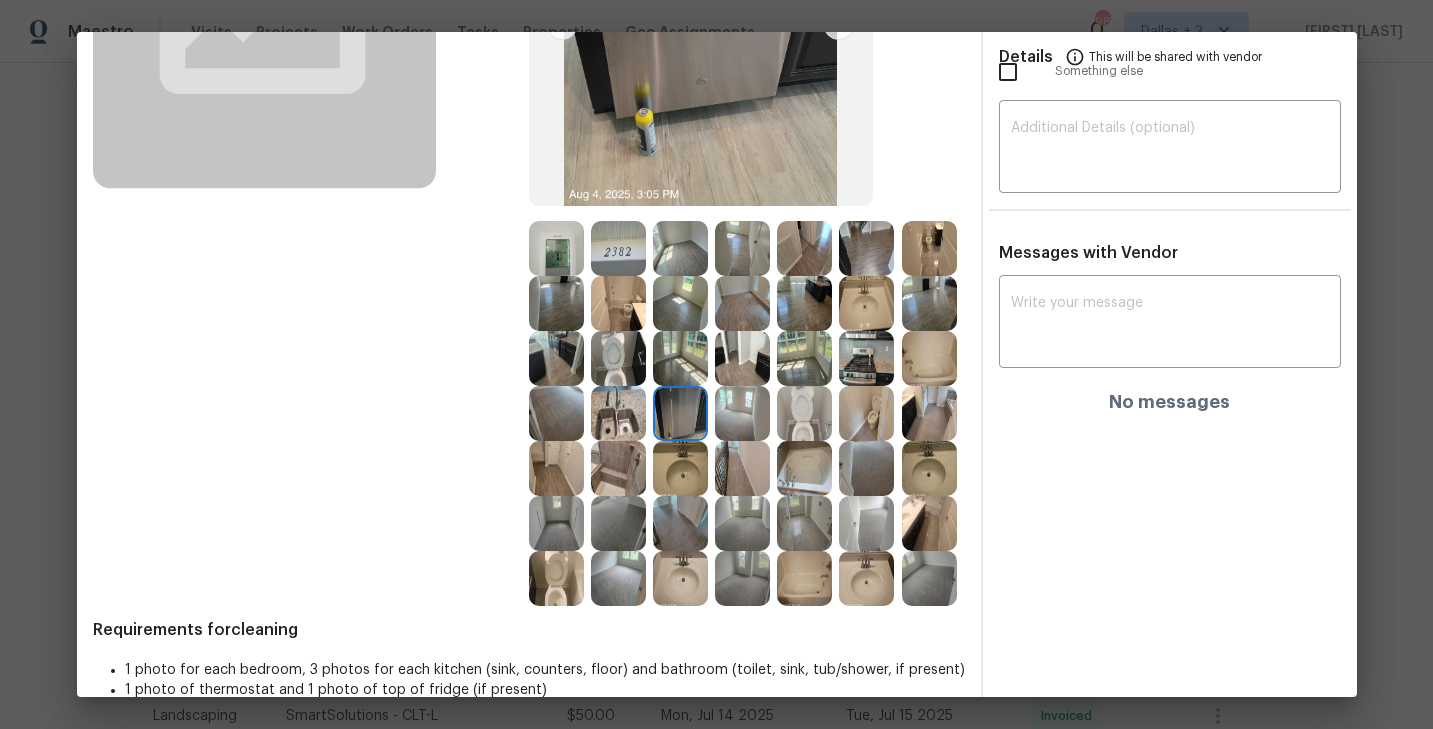 click at bounding box center (742, 523) 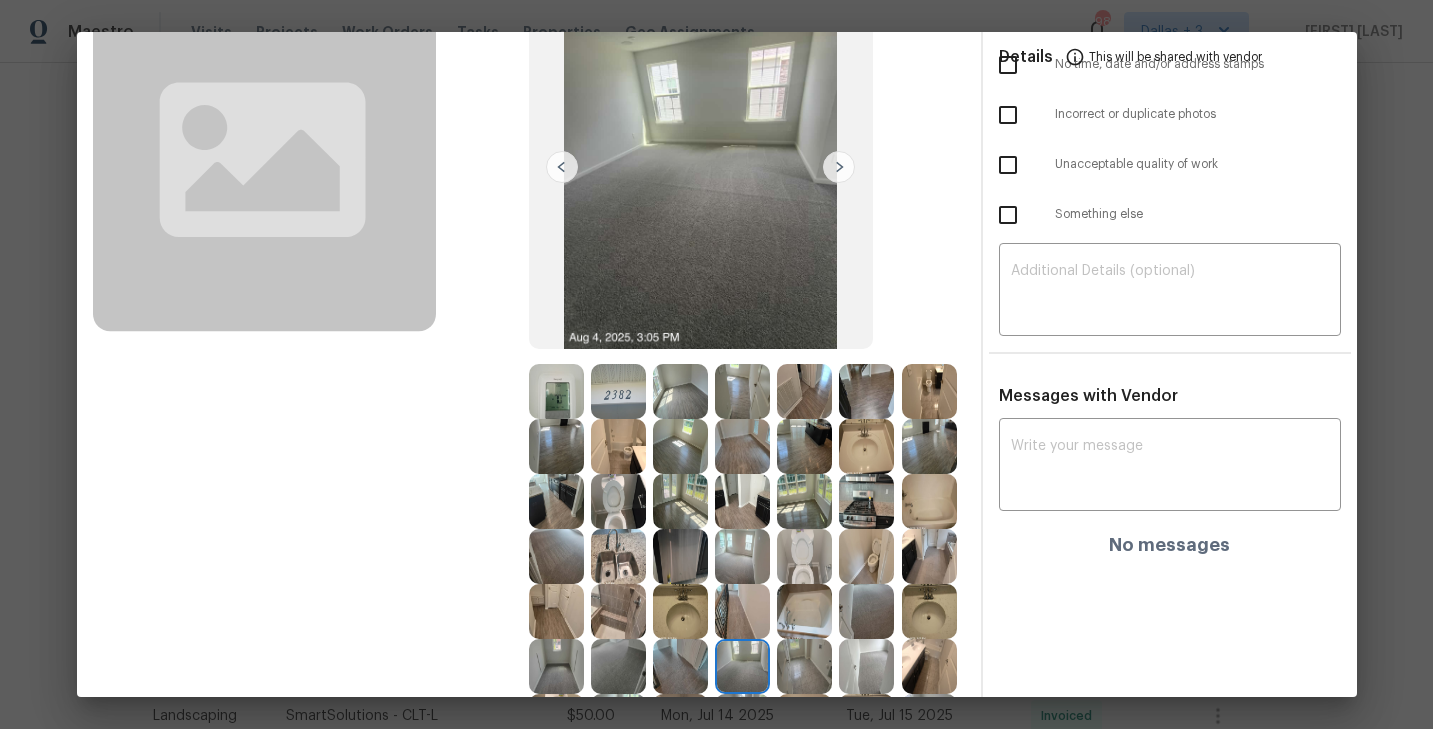 scroll, scrollTop: 266, scrollLeft: 0, axis: vertical 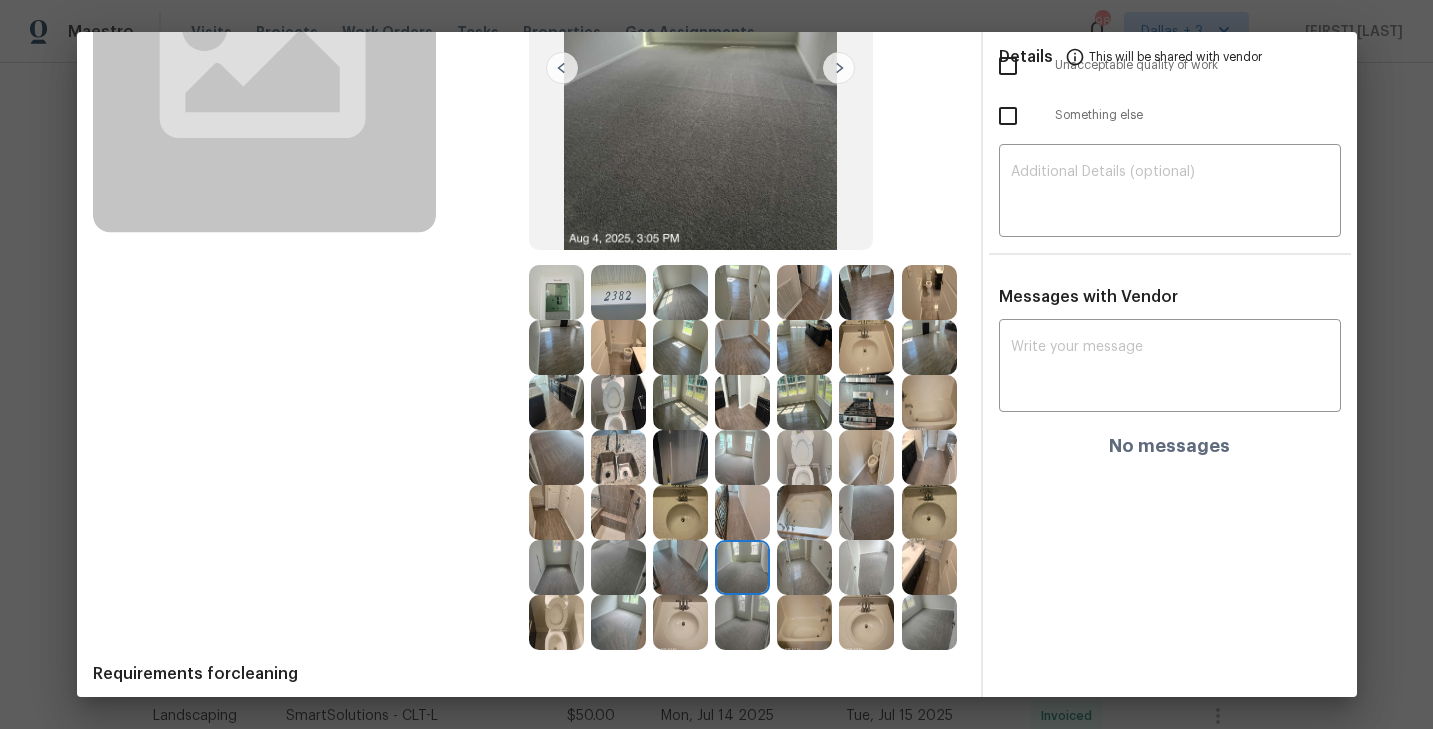click at bounding box center [804, 402] 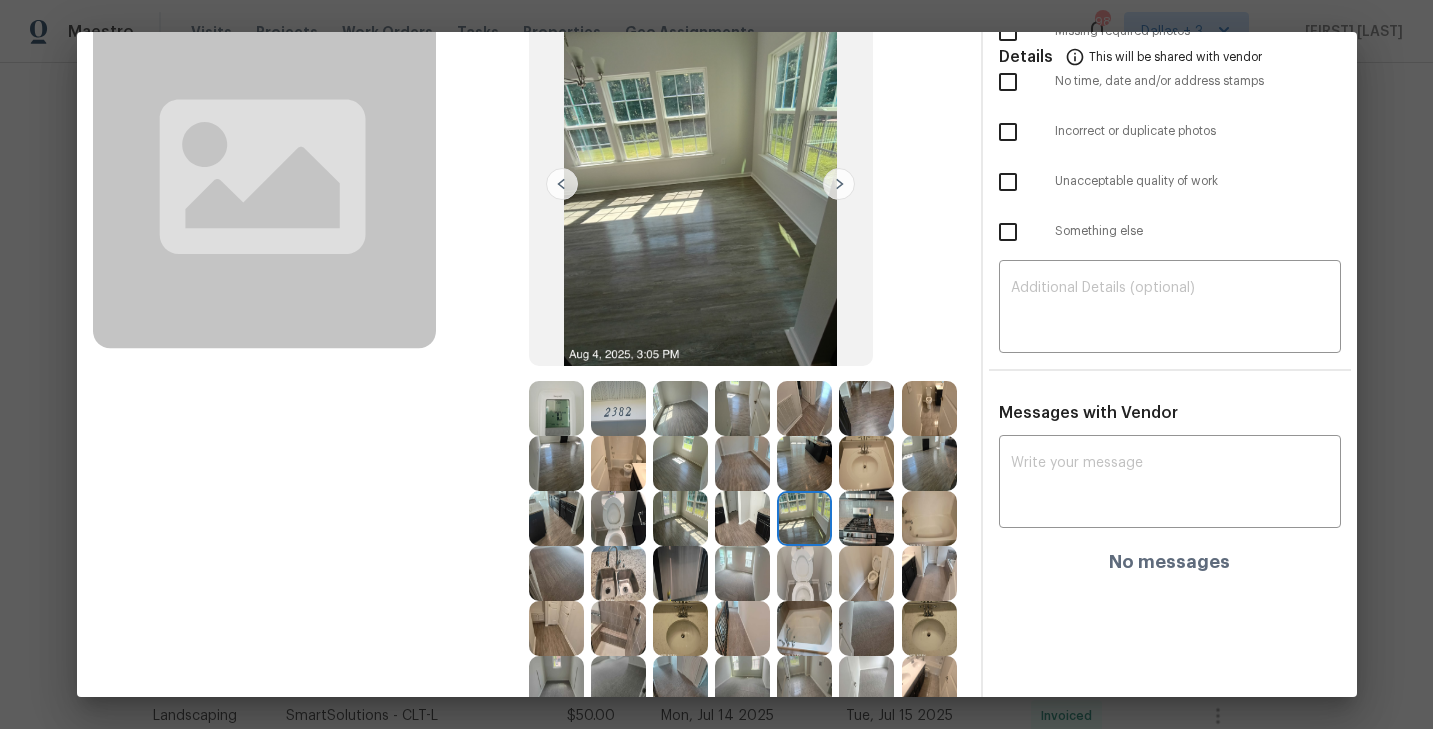 scroll, scrollTop: 201, scrollLeft: 0, axis: vertical 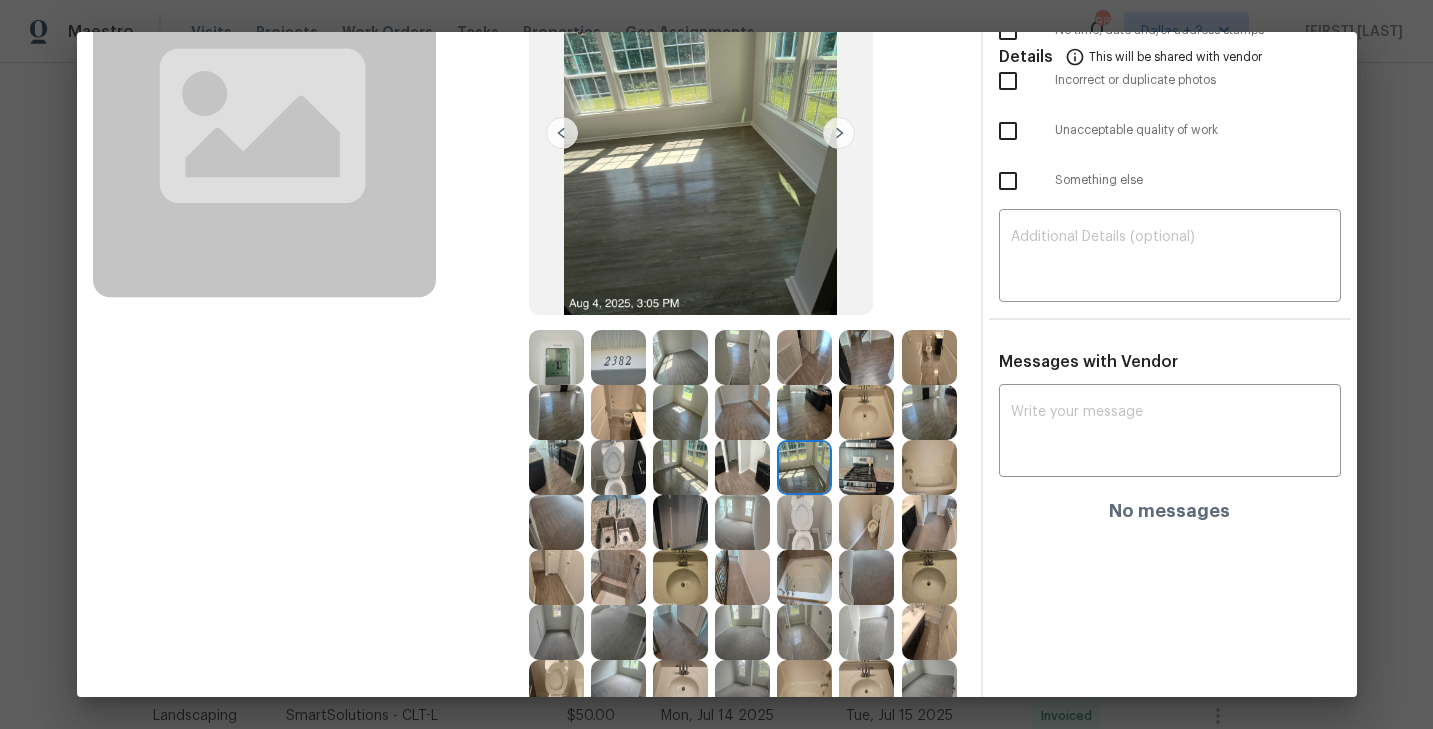 click at bounding box center [866, 467] 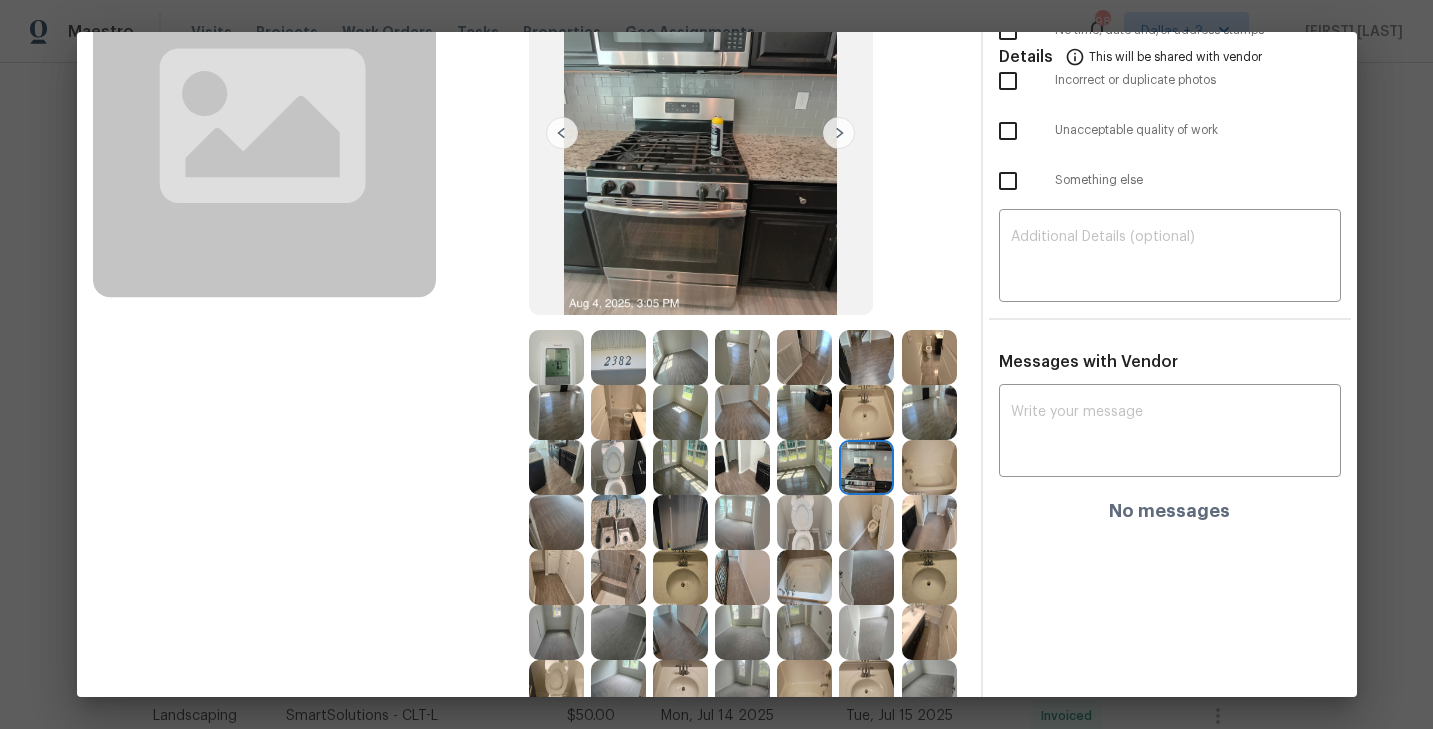 click at bounding box center (929, 467) 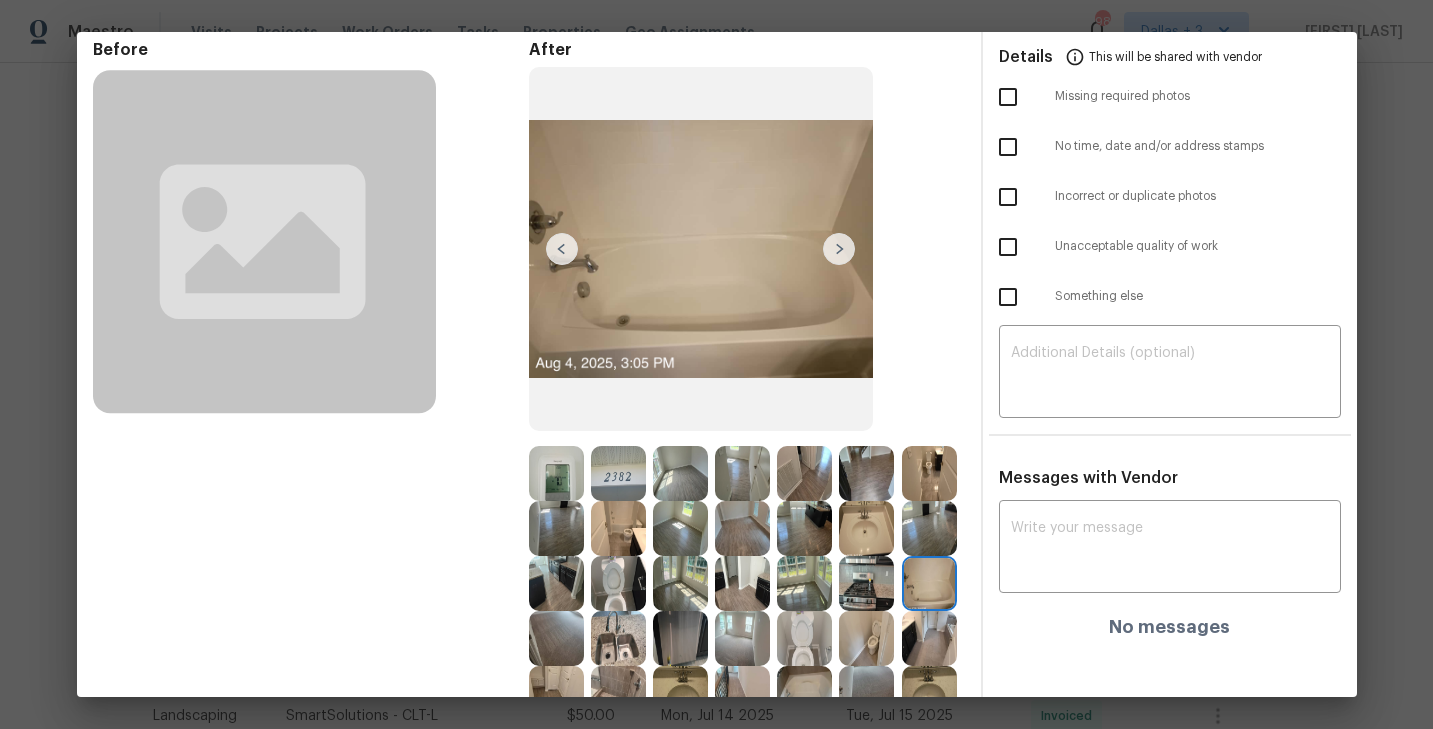 scroll, scrollTop: 0, scrollLeft: 0, axis: both 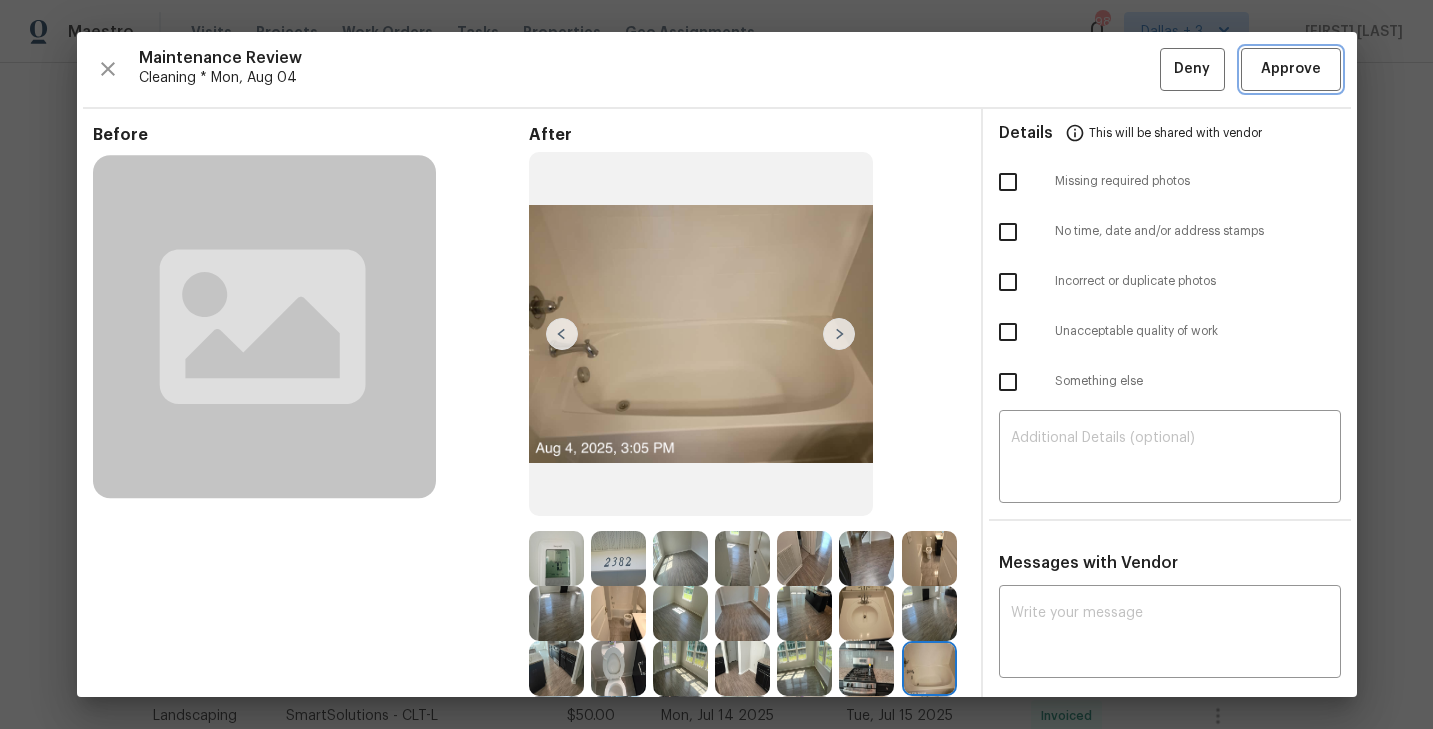 click on "Approve" at bounding box center [1291, 69] 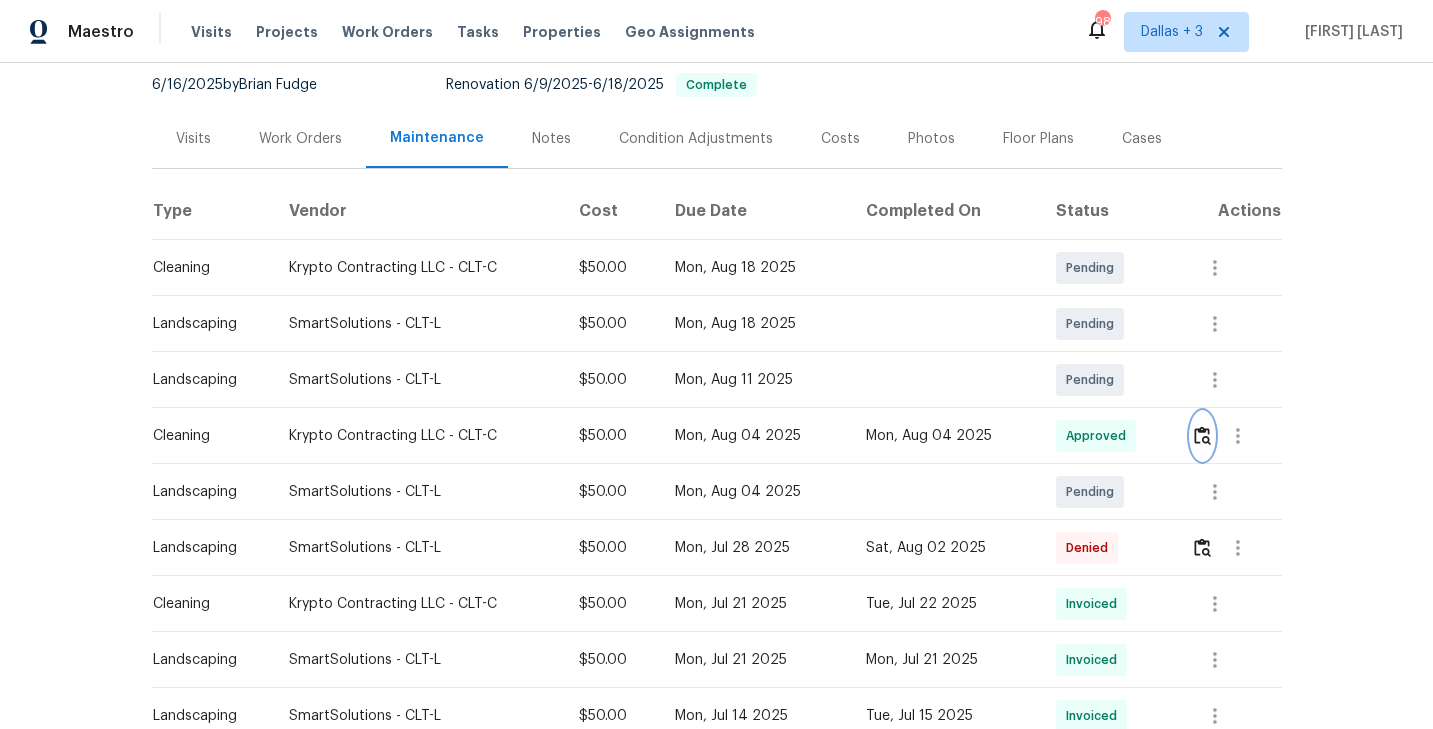 scroll, scrollTop: 0, scrollLeft: 0, axis: both 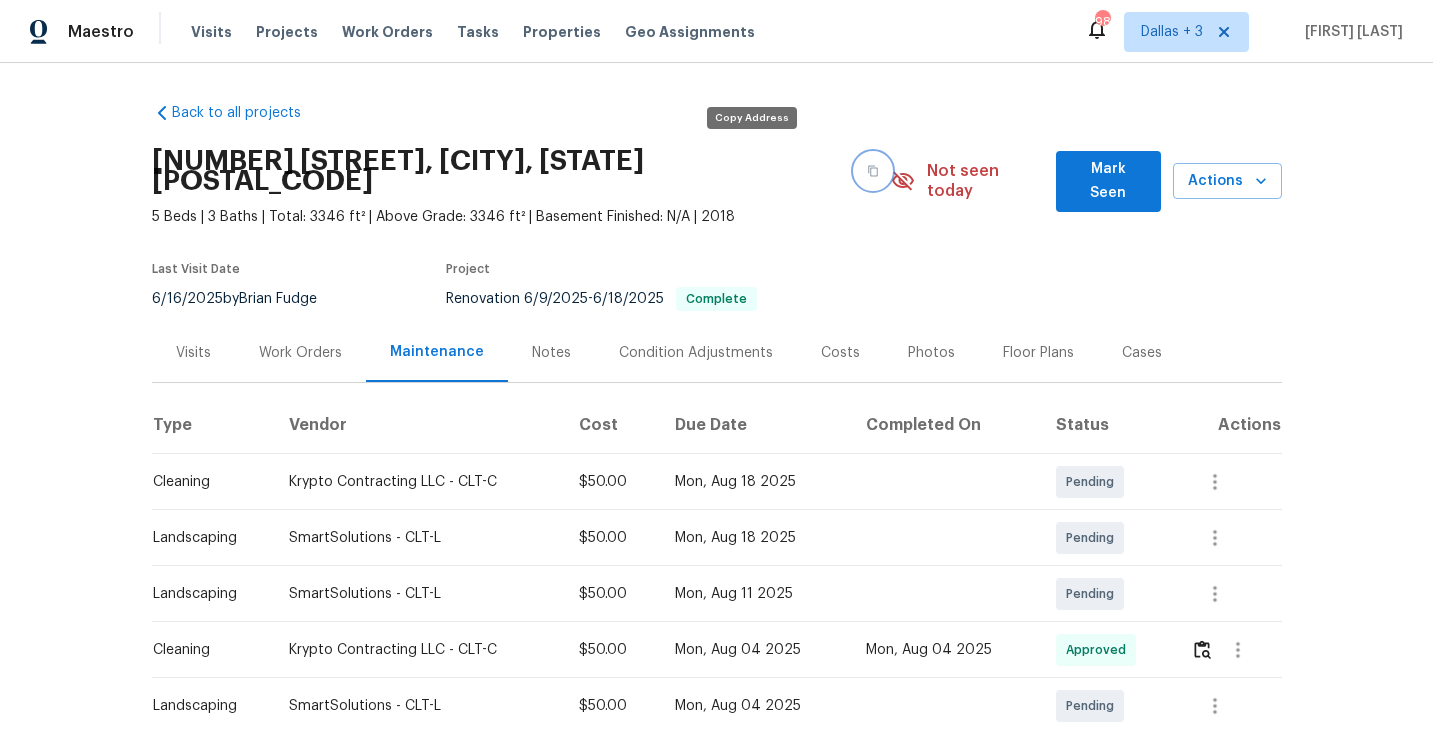 click 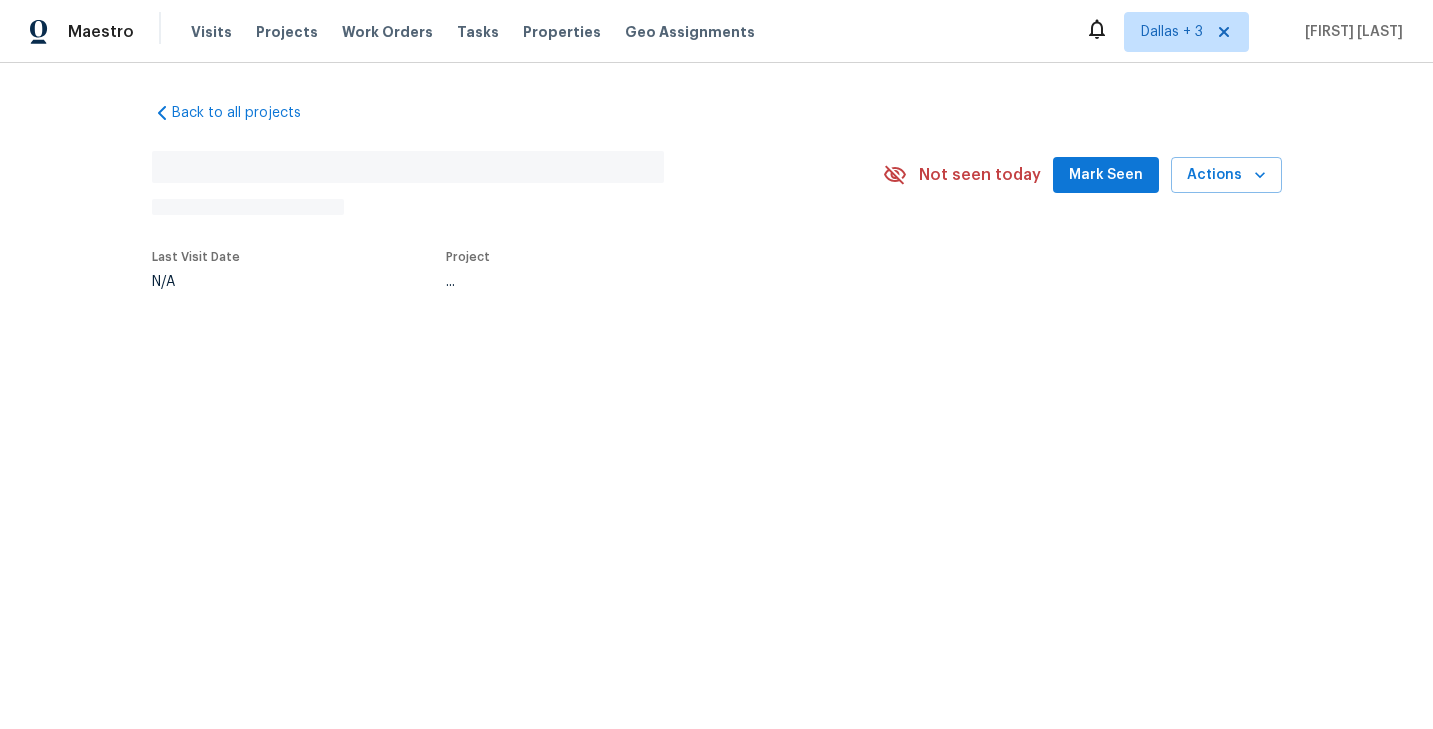 scroll, scrollTop: 0, scrollLeft: 0, axis: both 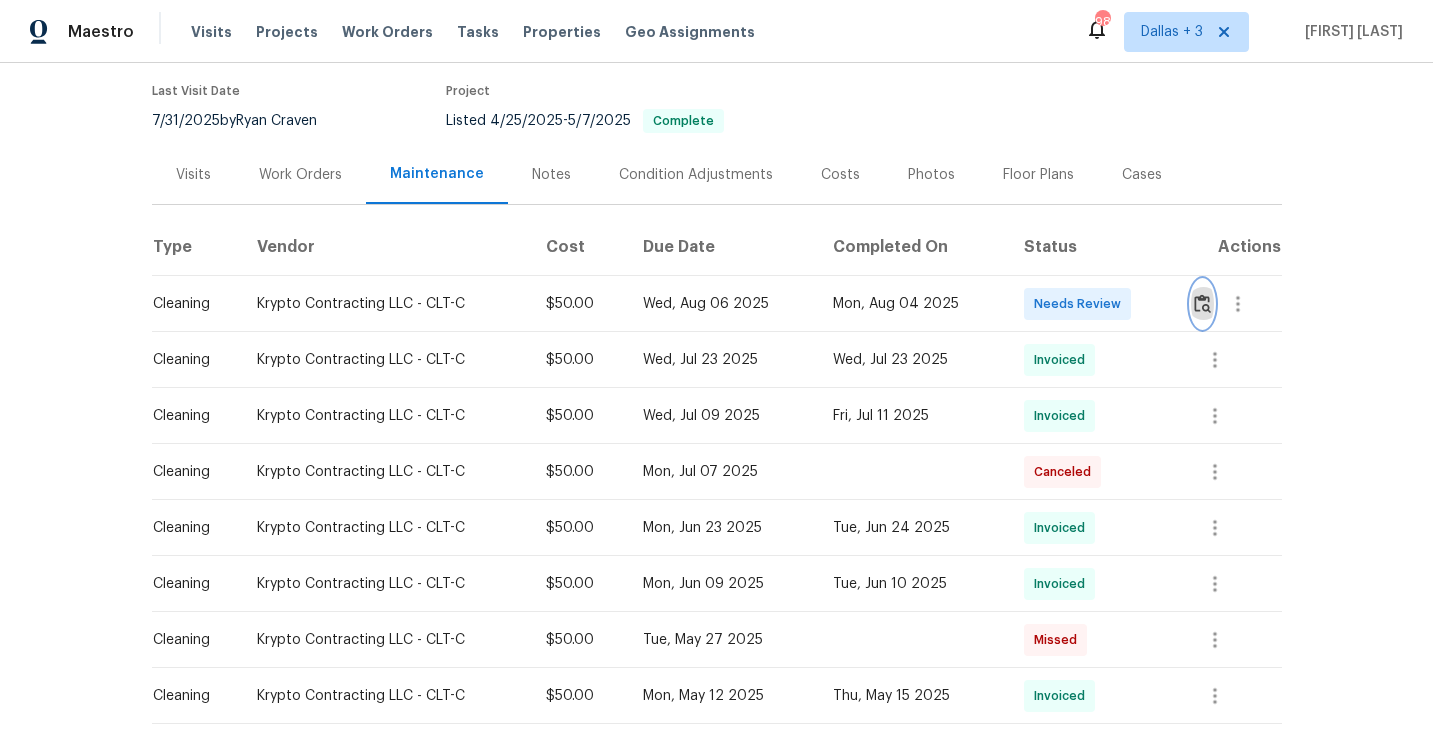 click at bounding box center [1202, 303] 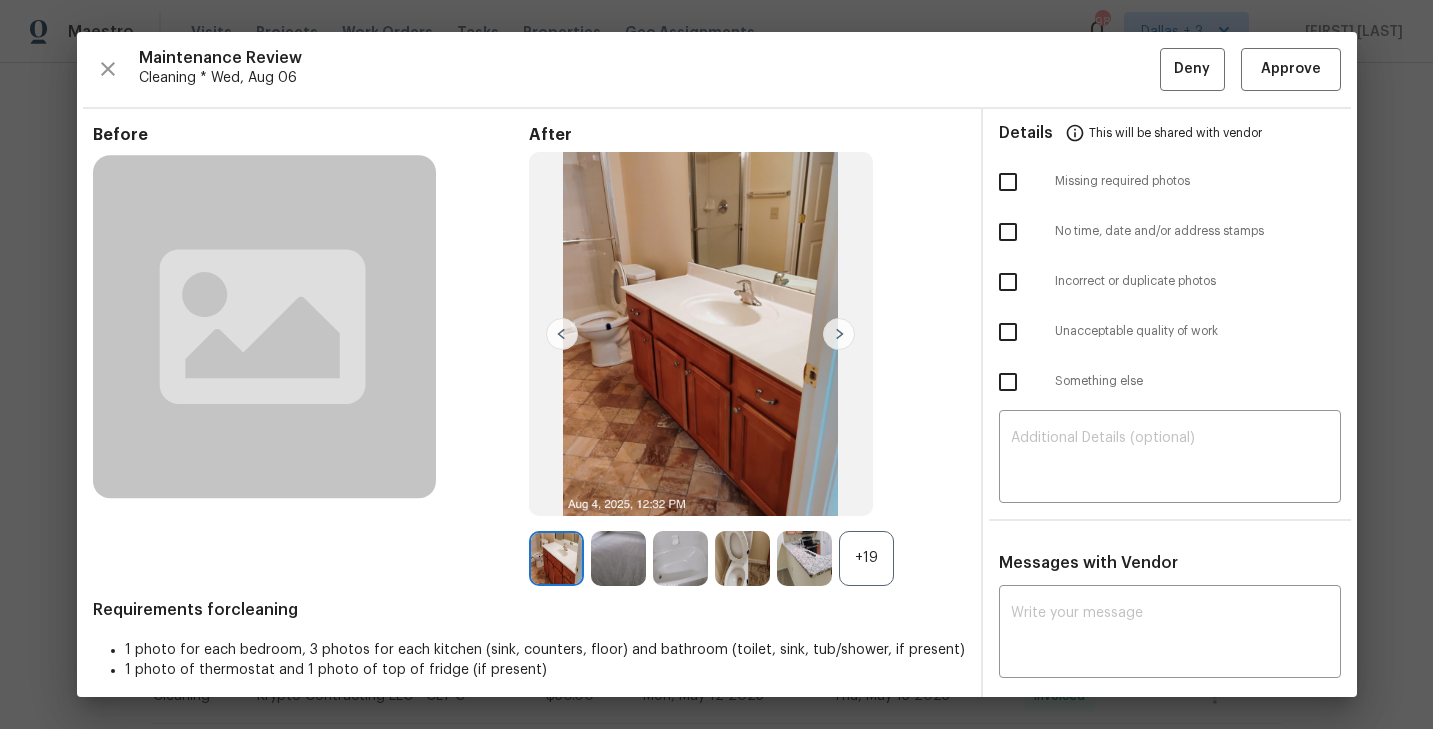 click on "+19" at bounding box center [866, 558] 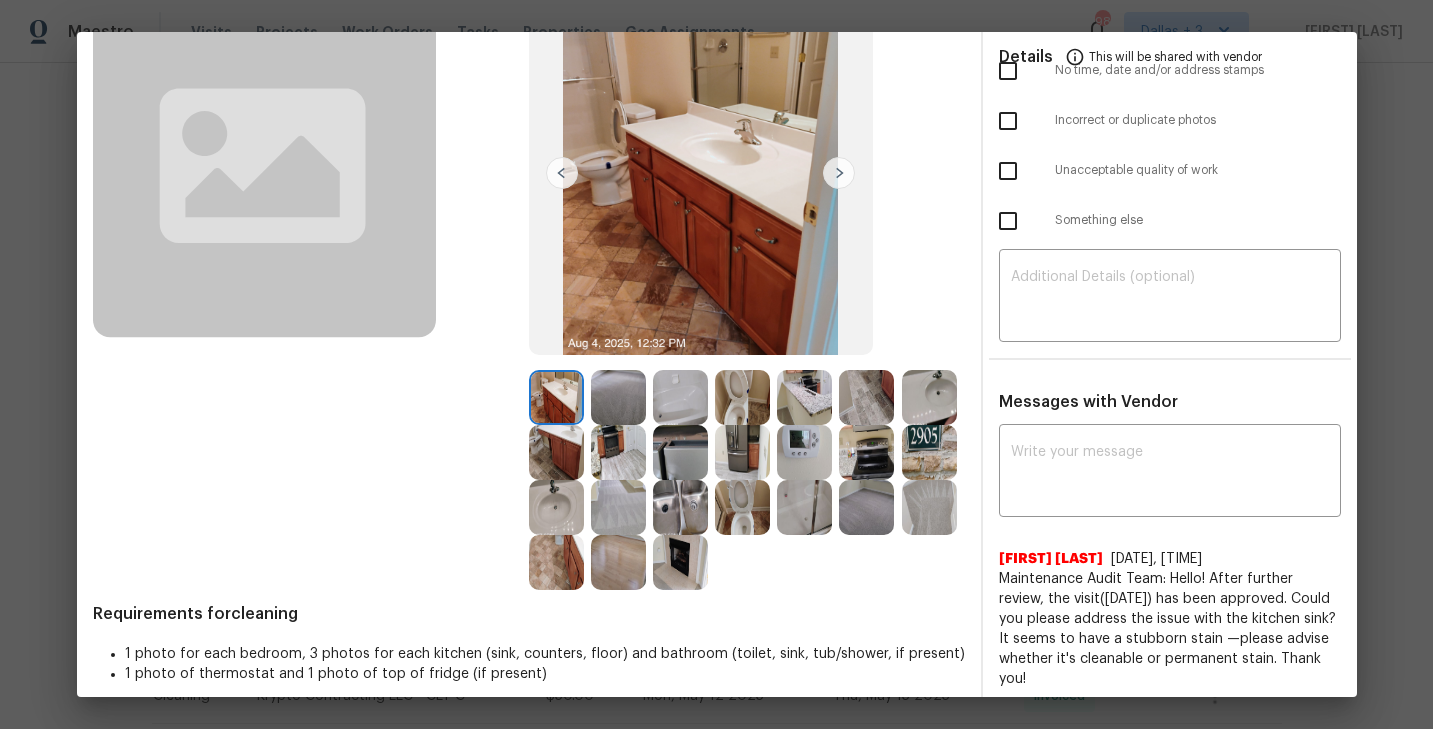 scroll, scrollTop: 0, scrollLeft: 0, axis: both 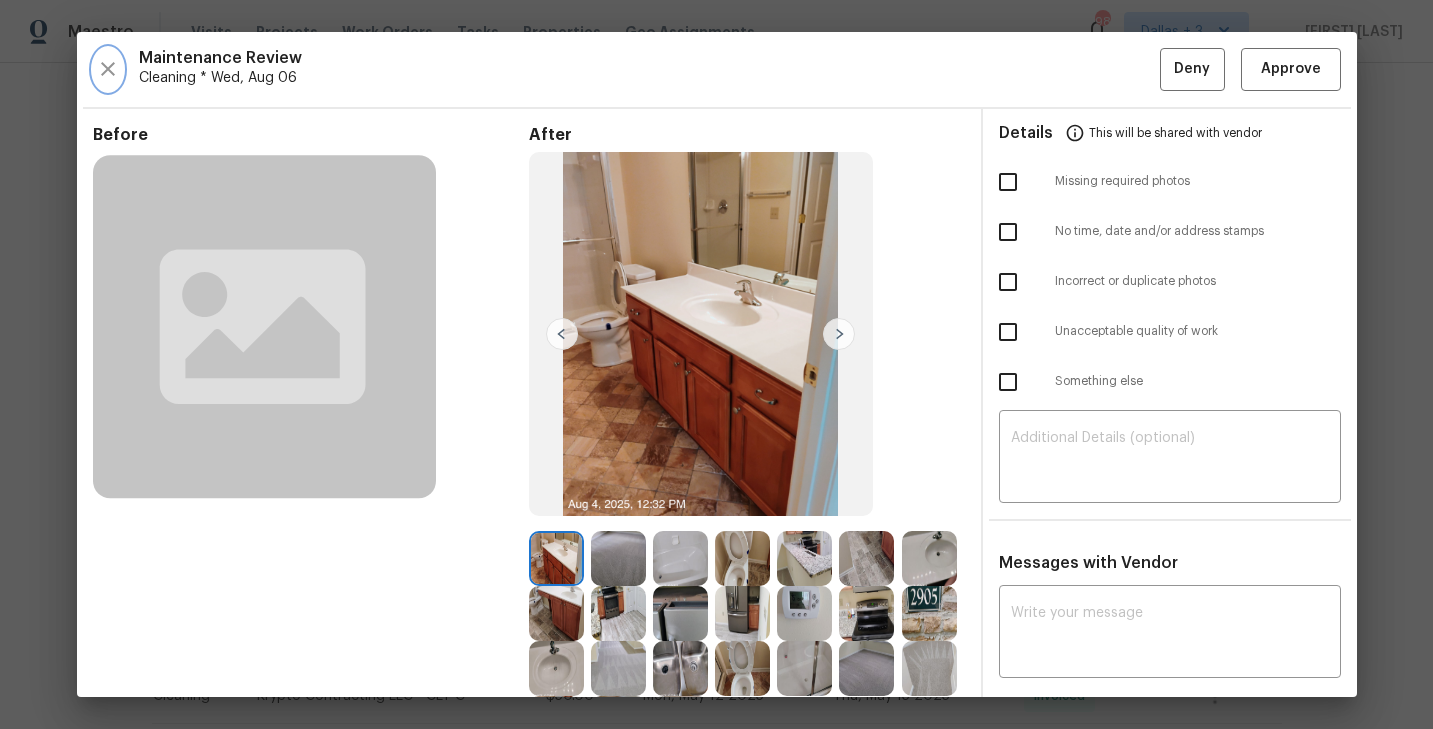 click at bounding box center (108, 69) 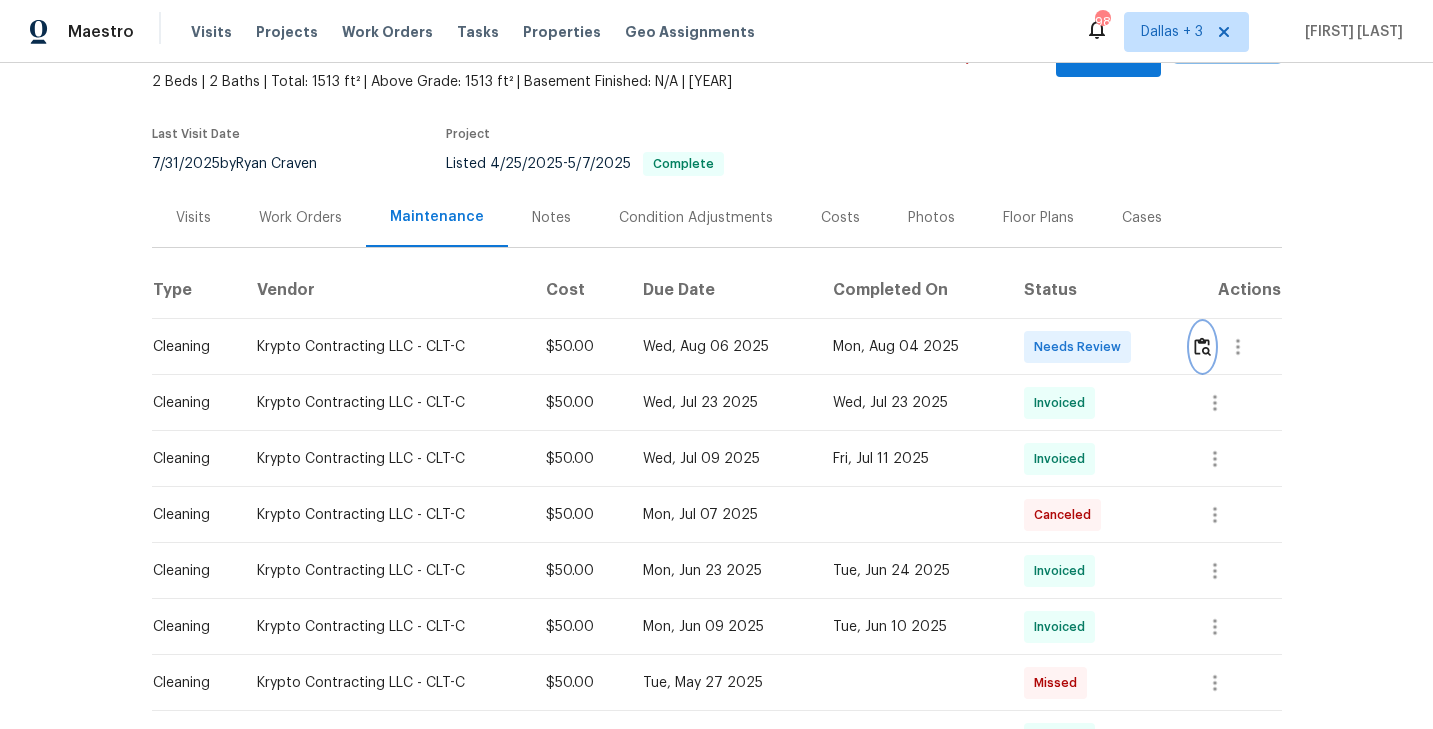 scroll, scrollTop: 160, scrollLeft: 0, axis: vertical 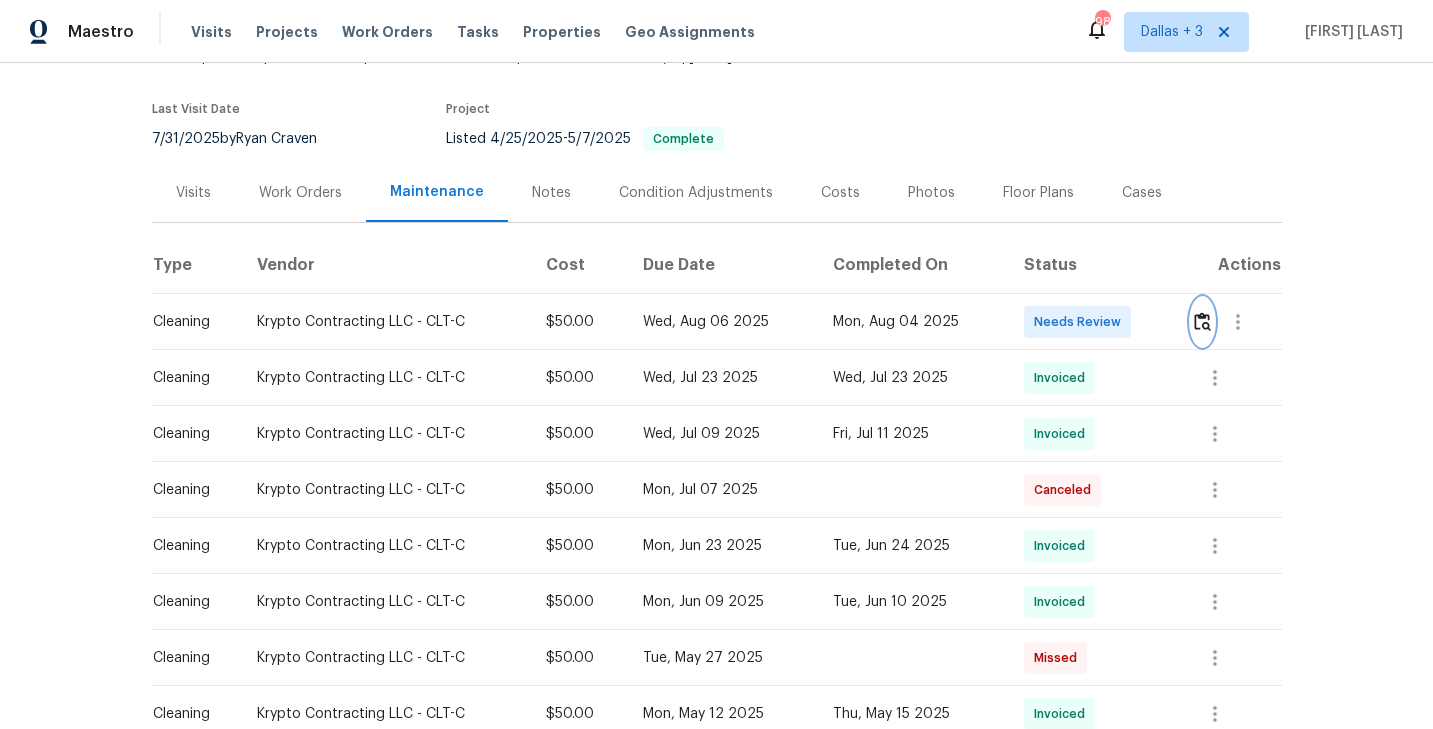 click at bounding box center [1202, 322] 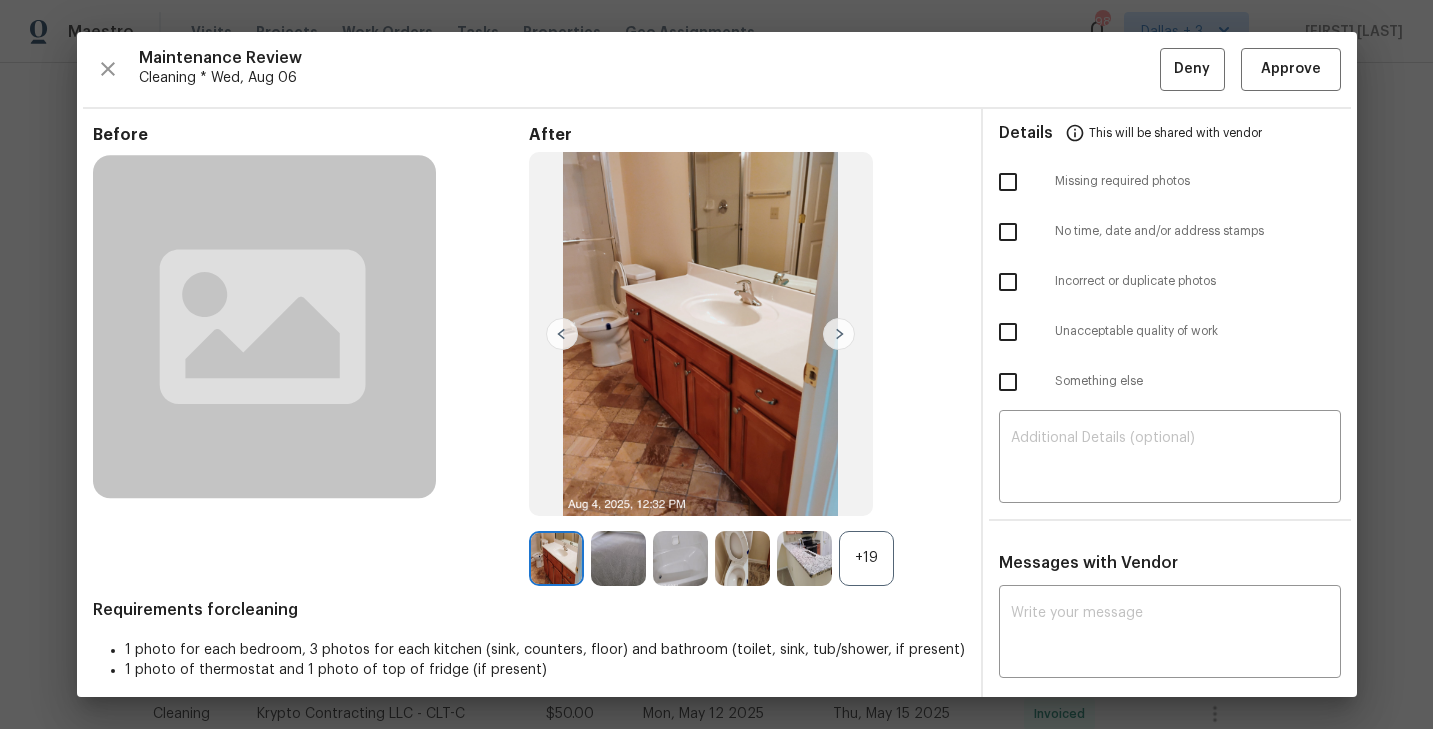 click on "+19" at bounding box center (866, 558) 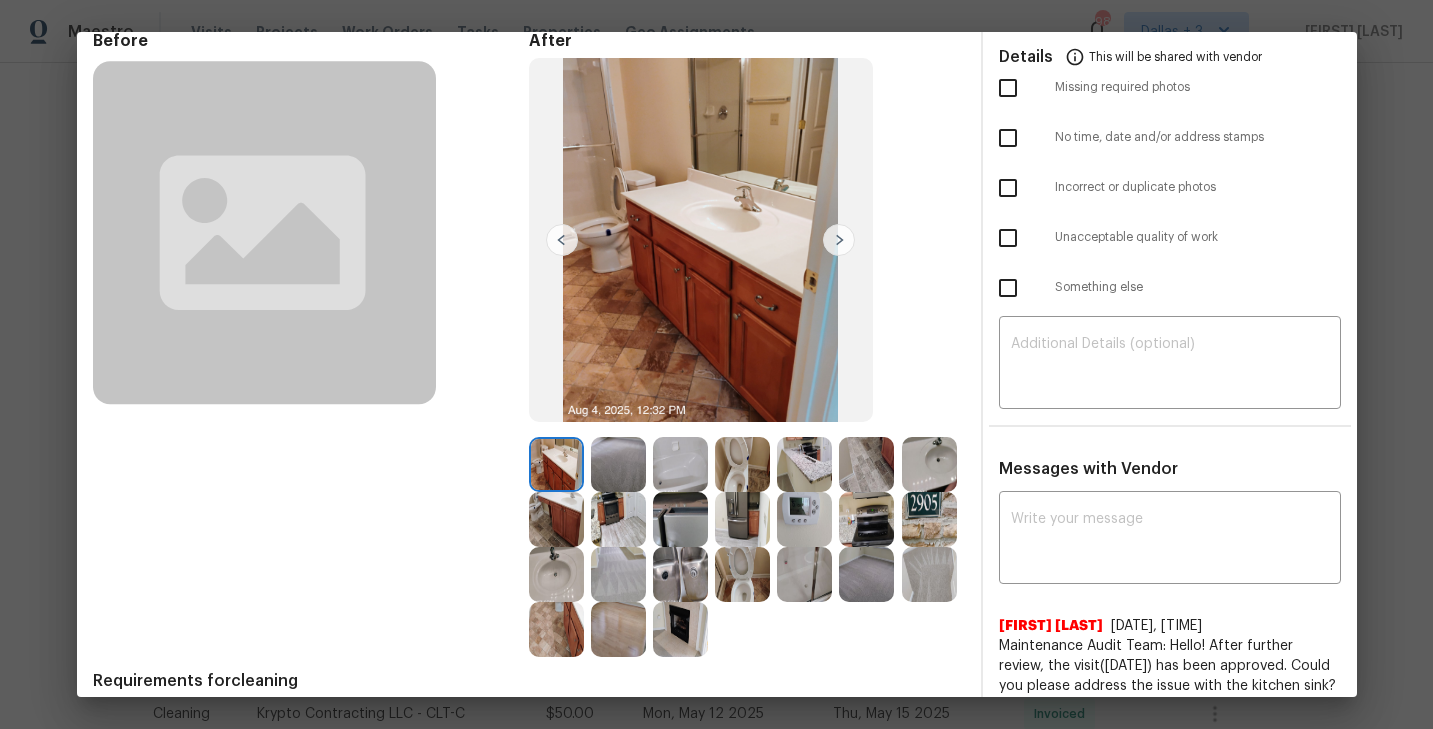 scroll, scrollTop: 98, scrollLeft: 0, axis: vertical 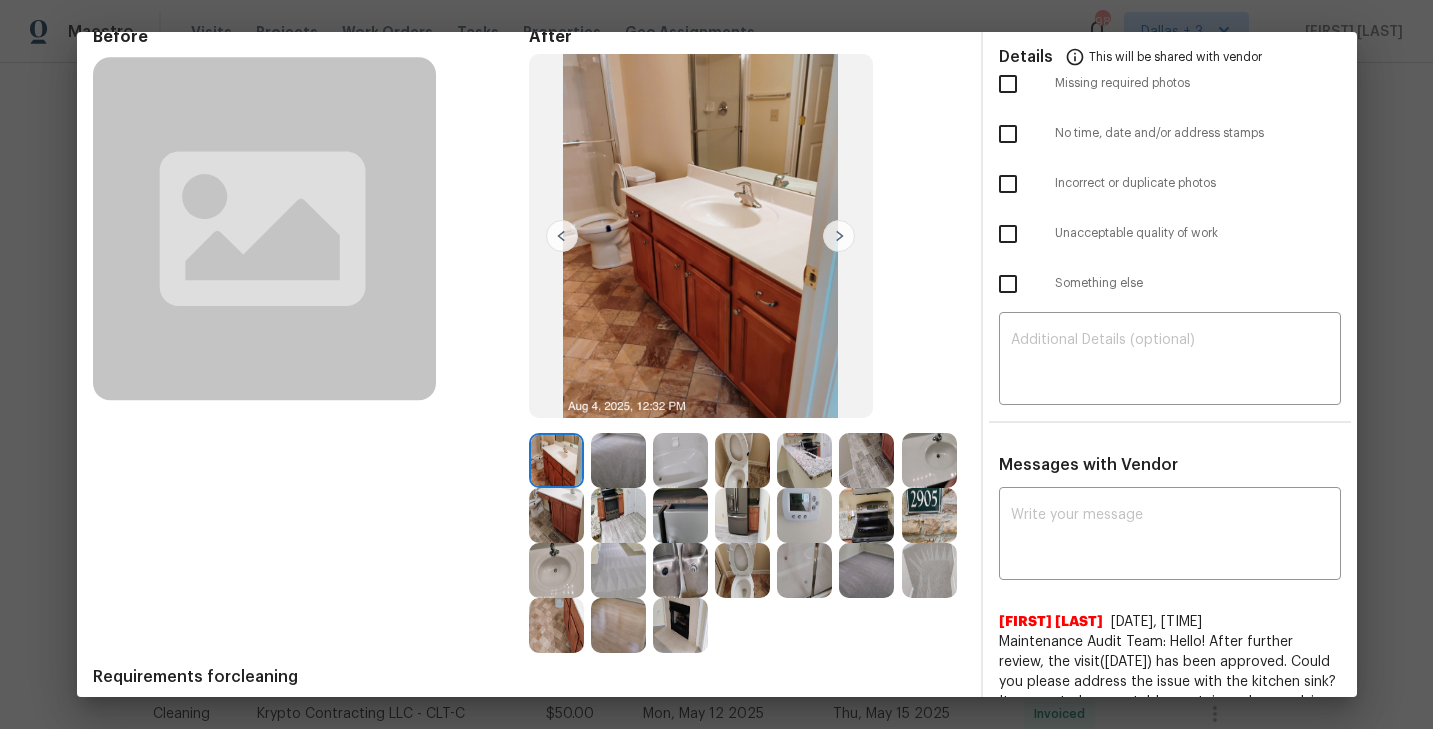 click at bounding box center (839, 236) 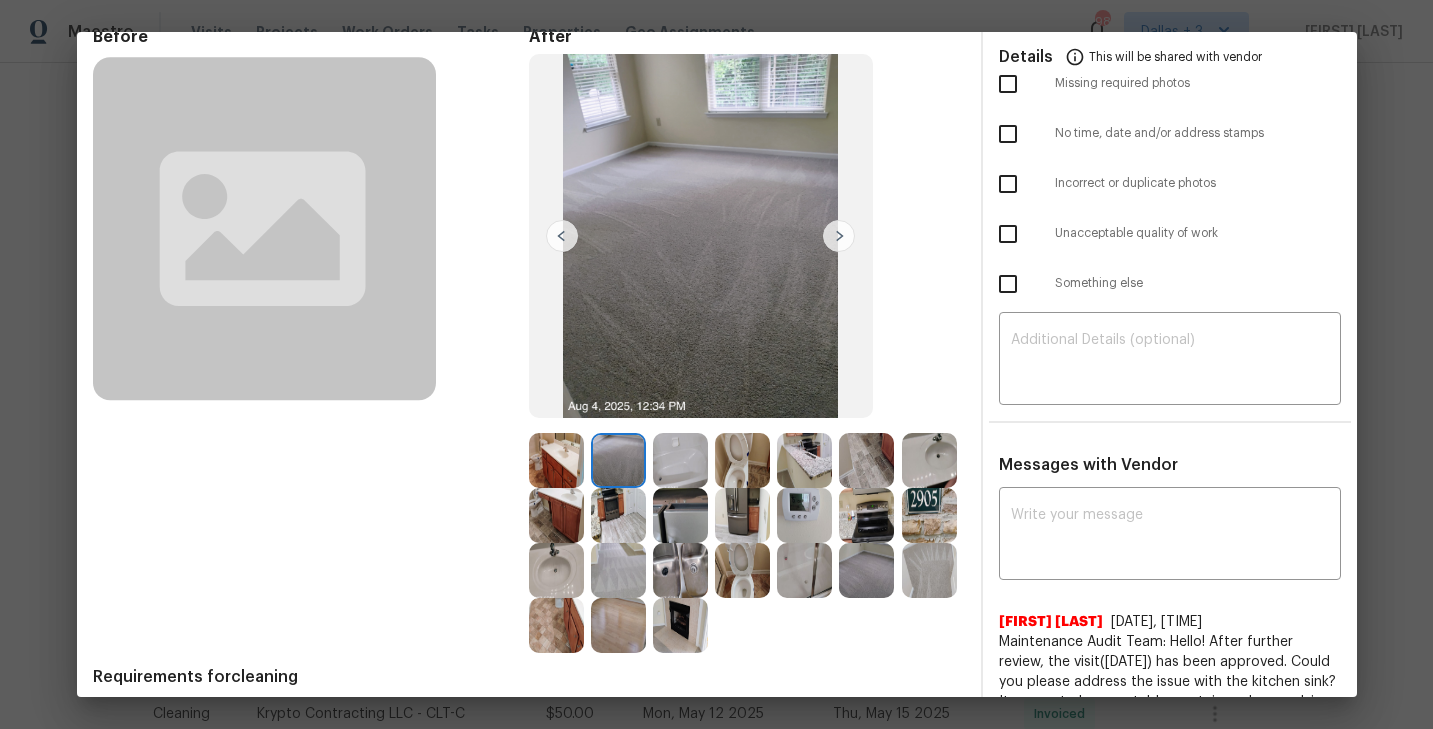 click at bounding box center [839, 236] 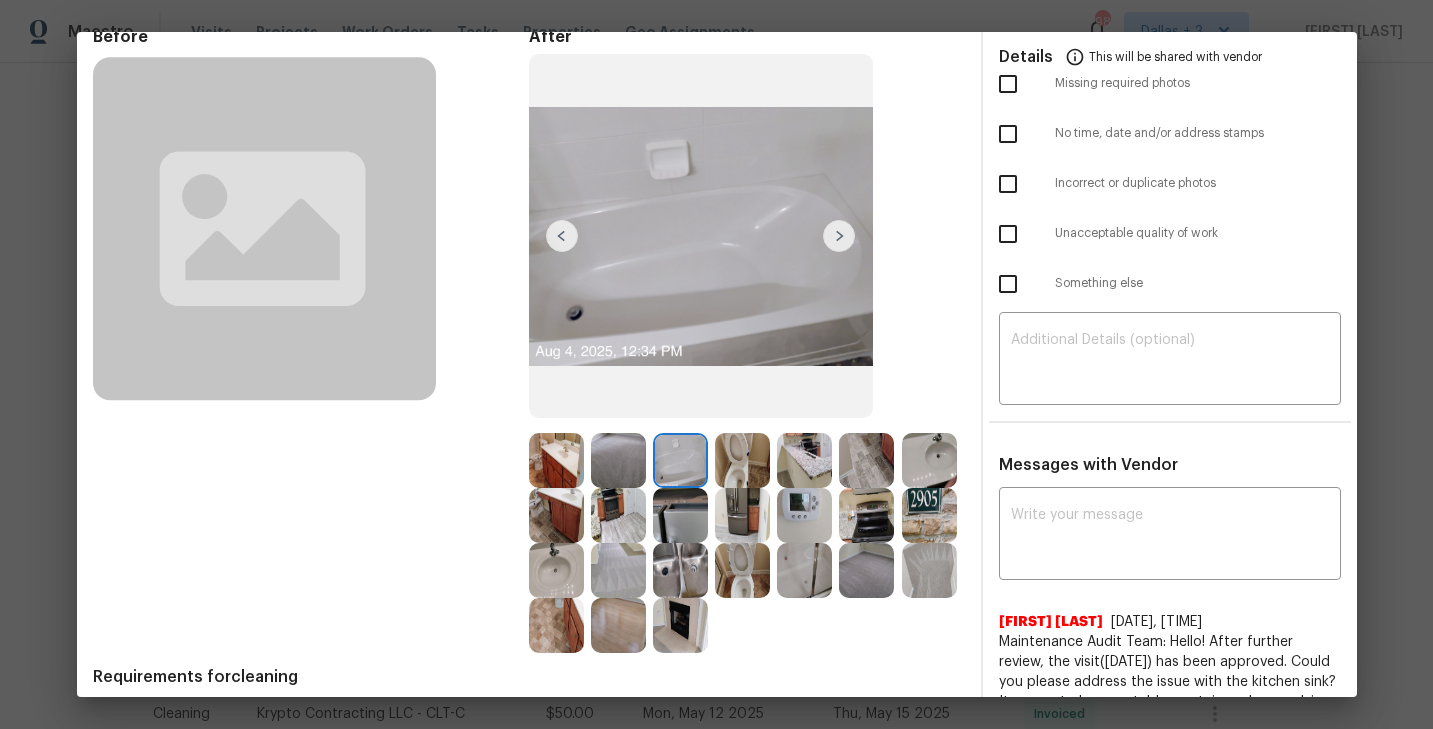 click at bounding box center (839, 236) 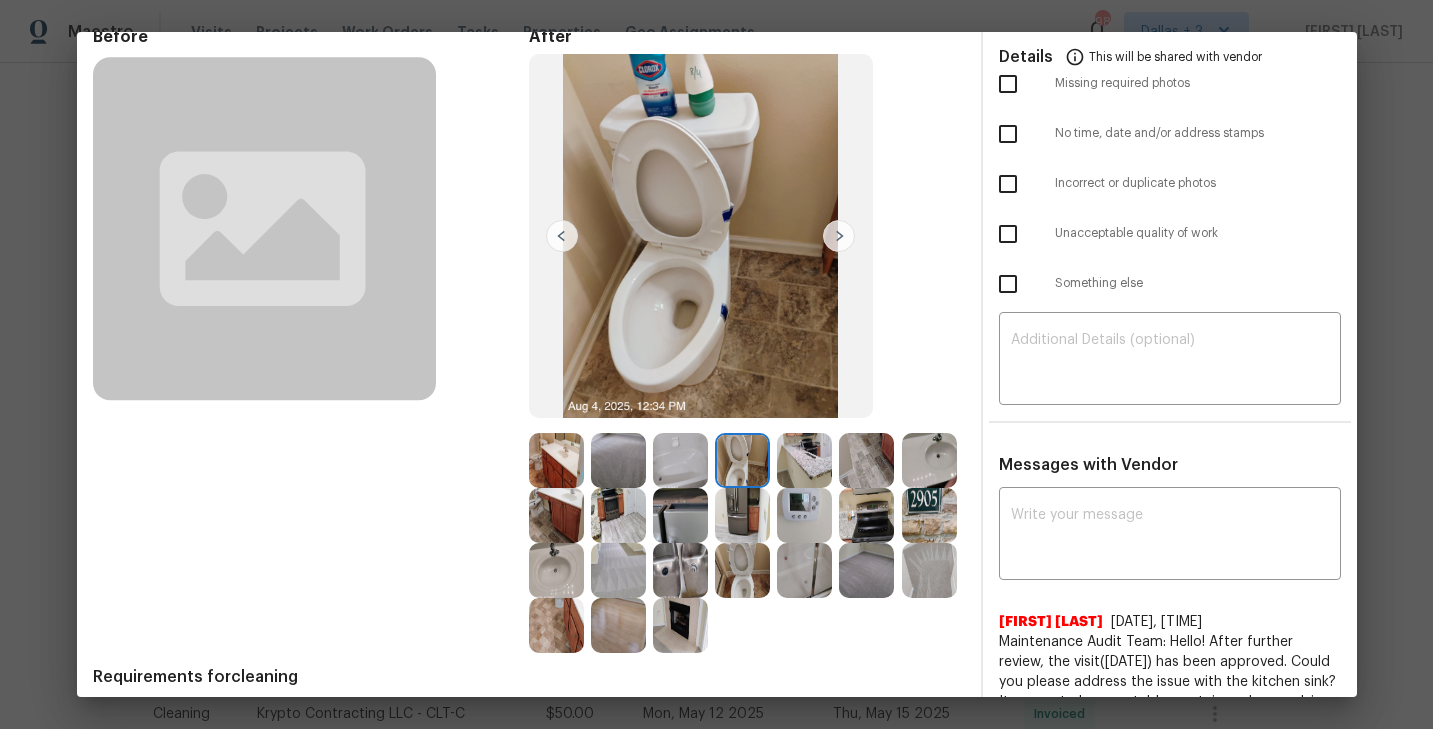 click at bounding box center [839, 236] 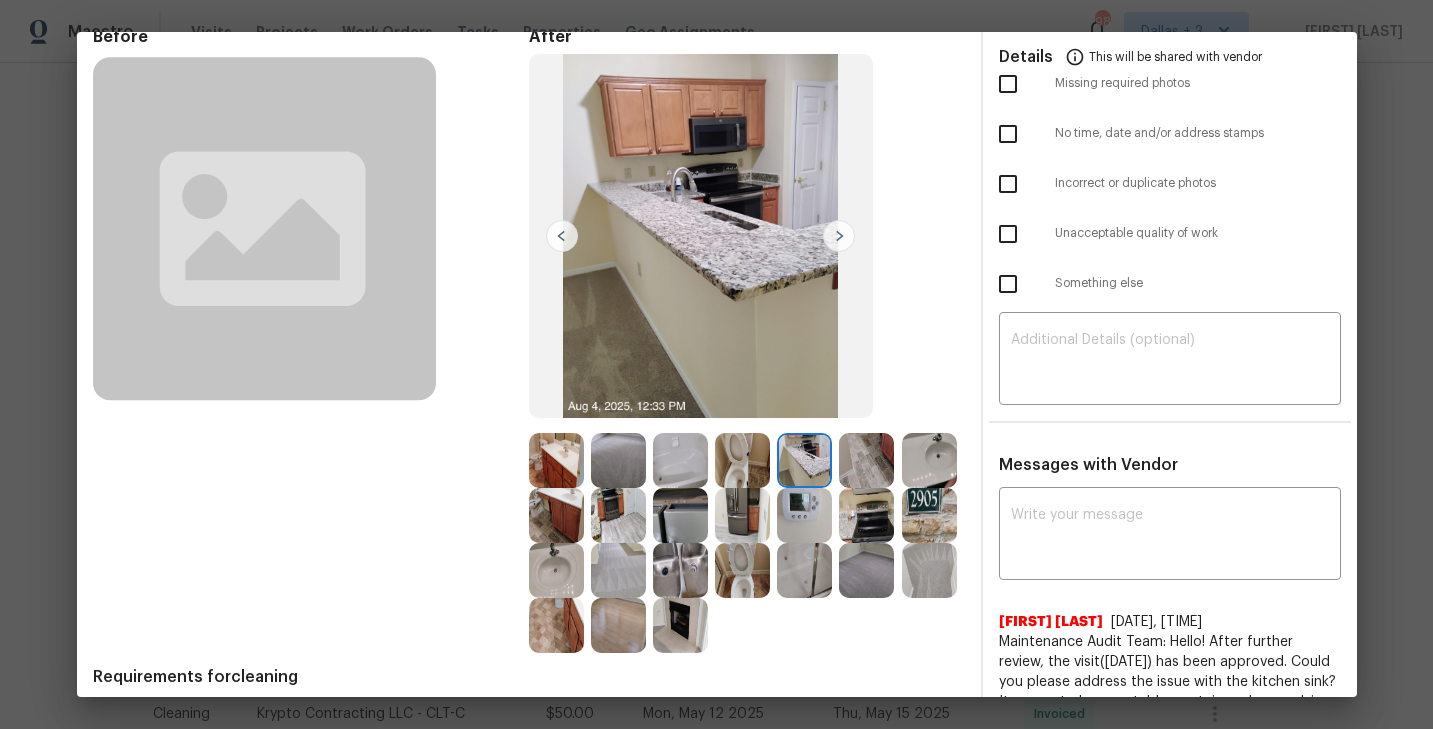 scroll, scrollTop: 0, scrollLeft: 0, axis: both 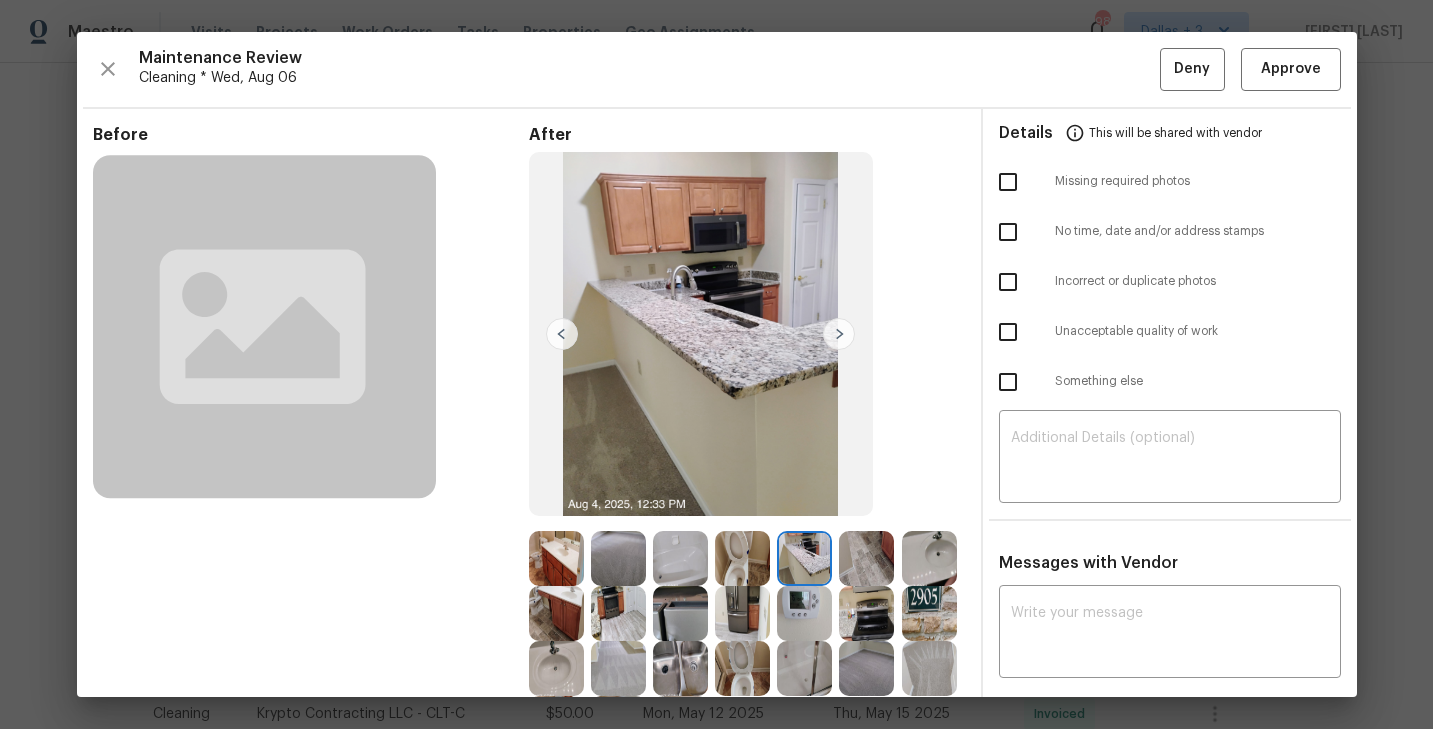 click on "Maintenance Review Cleaning * Wed, Aug 06 Deny Approve" at bounding box center [717, 69] 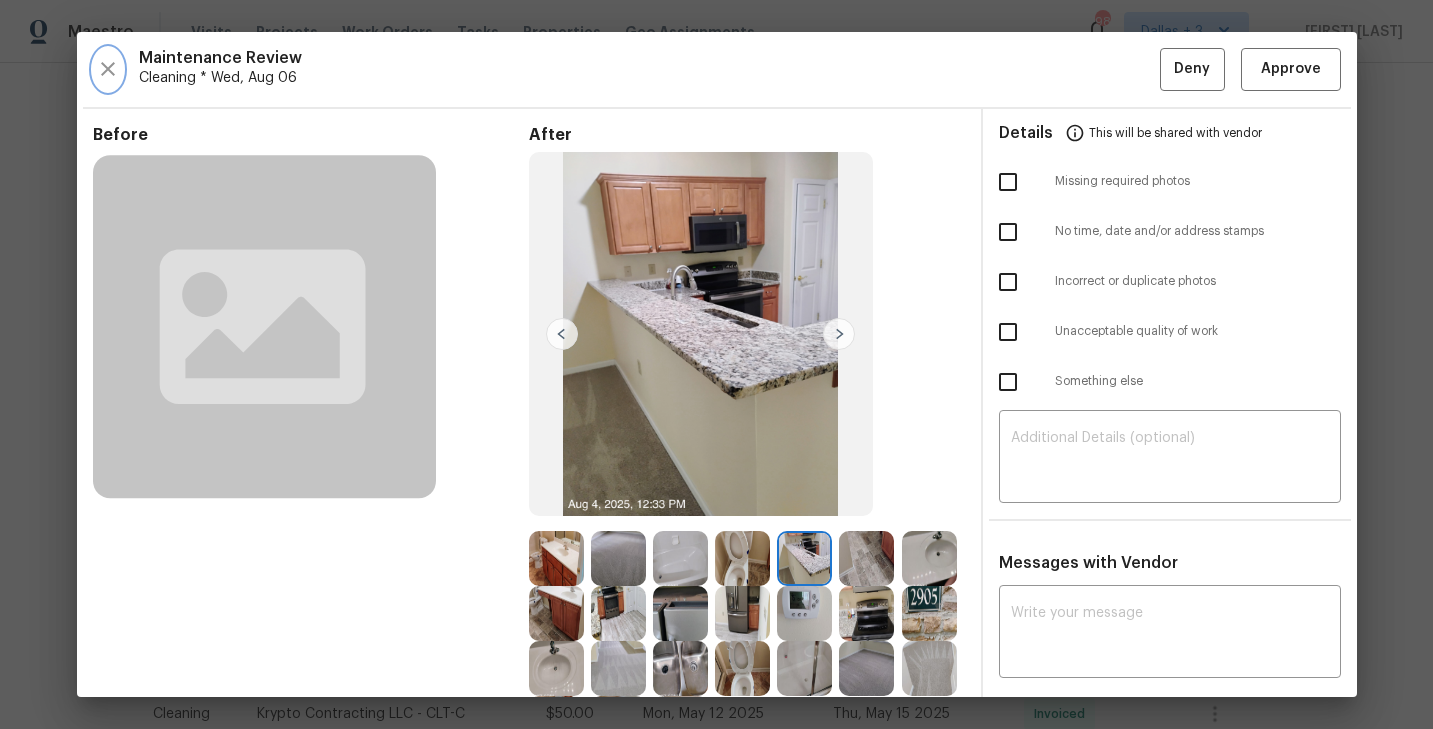 click 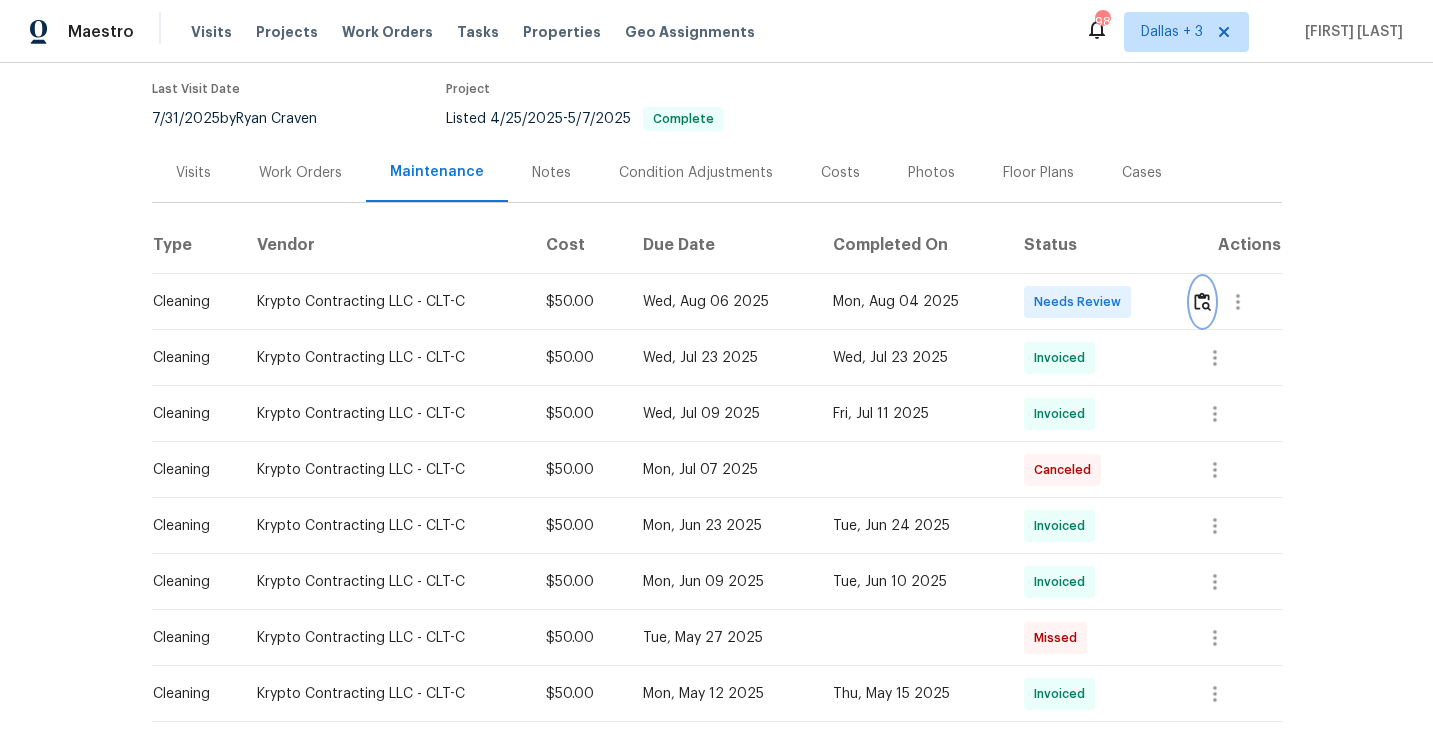 scroll, scrollTop: 212, scrollLeft: 0, axis: vertical 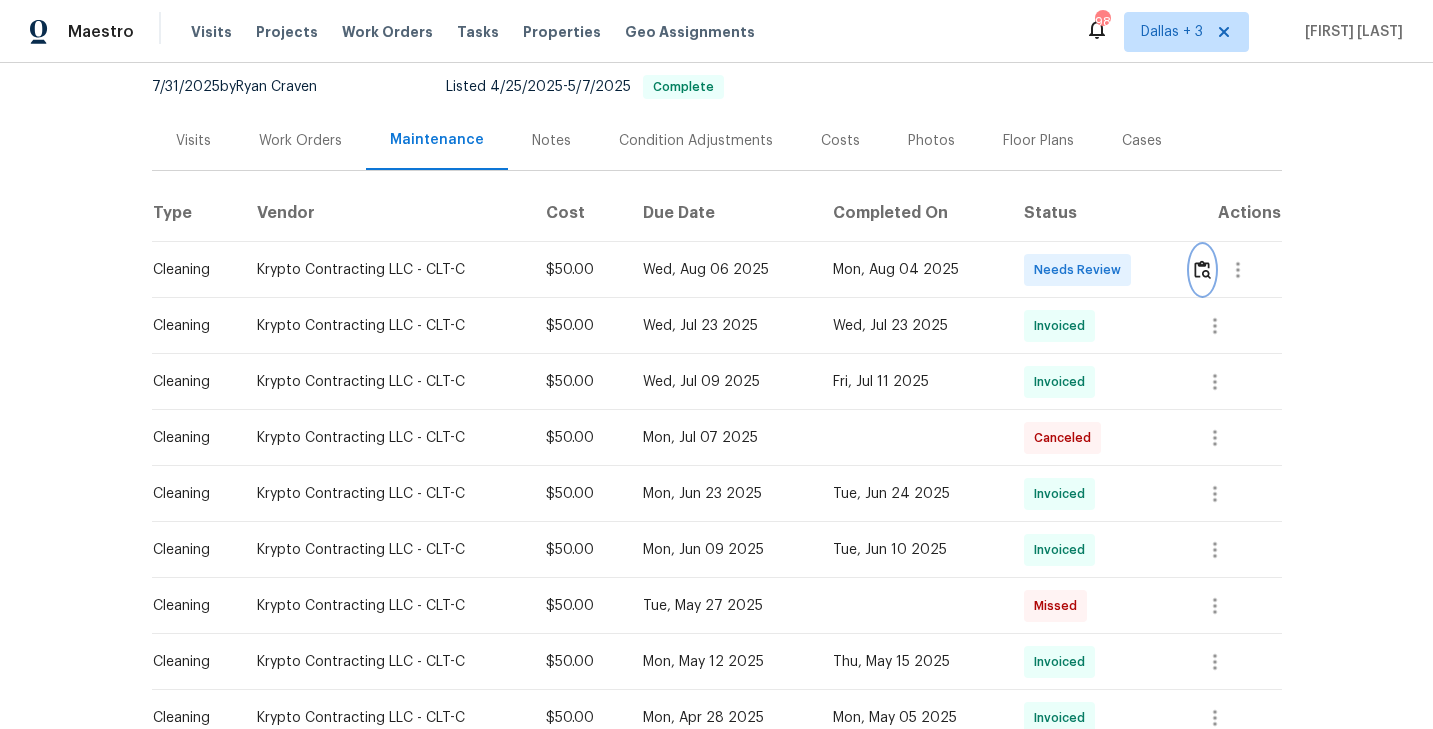 click at bounding box center (1202, 269) 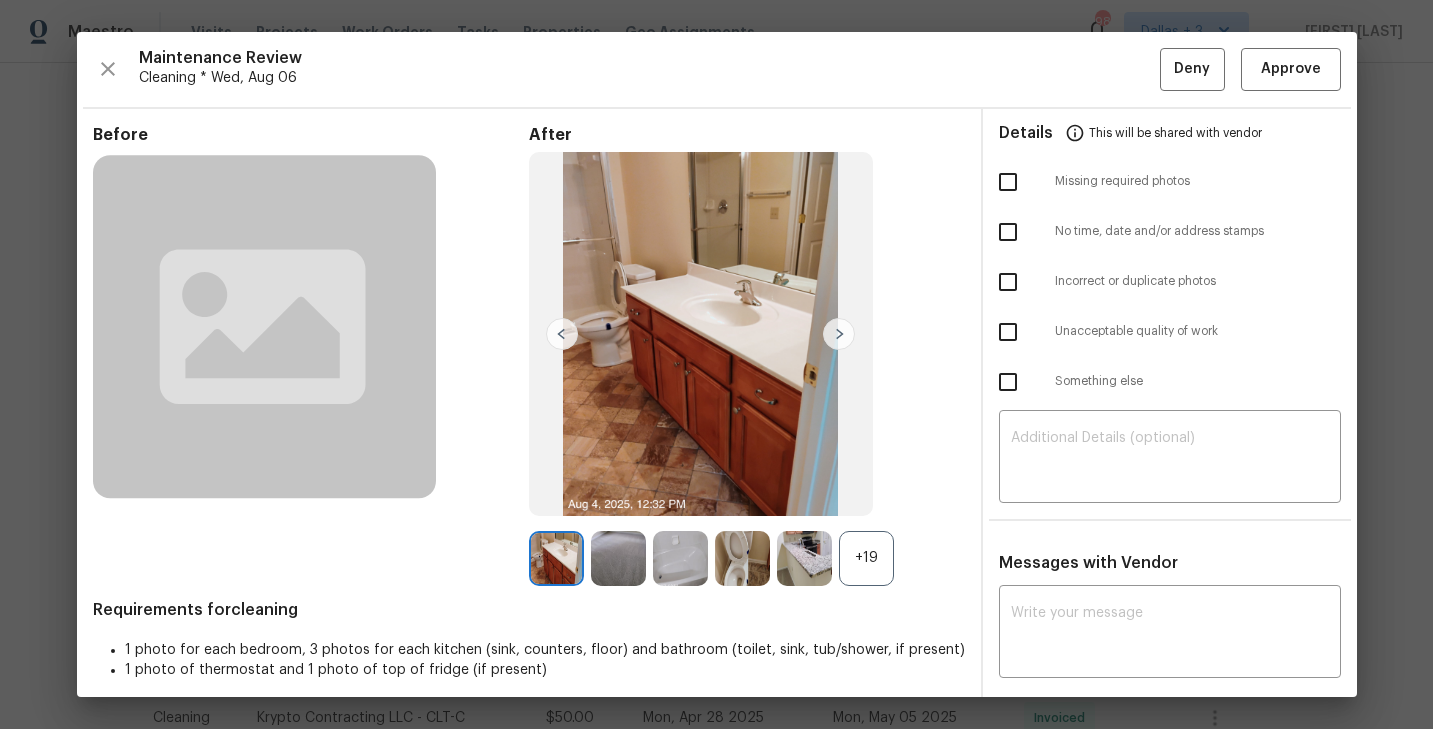 click on "+19" at bounding box center [866, 558] 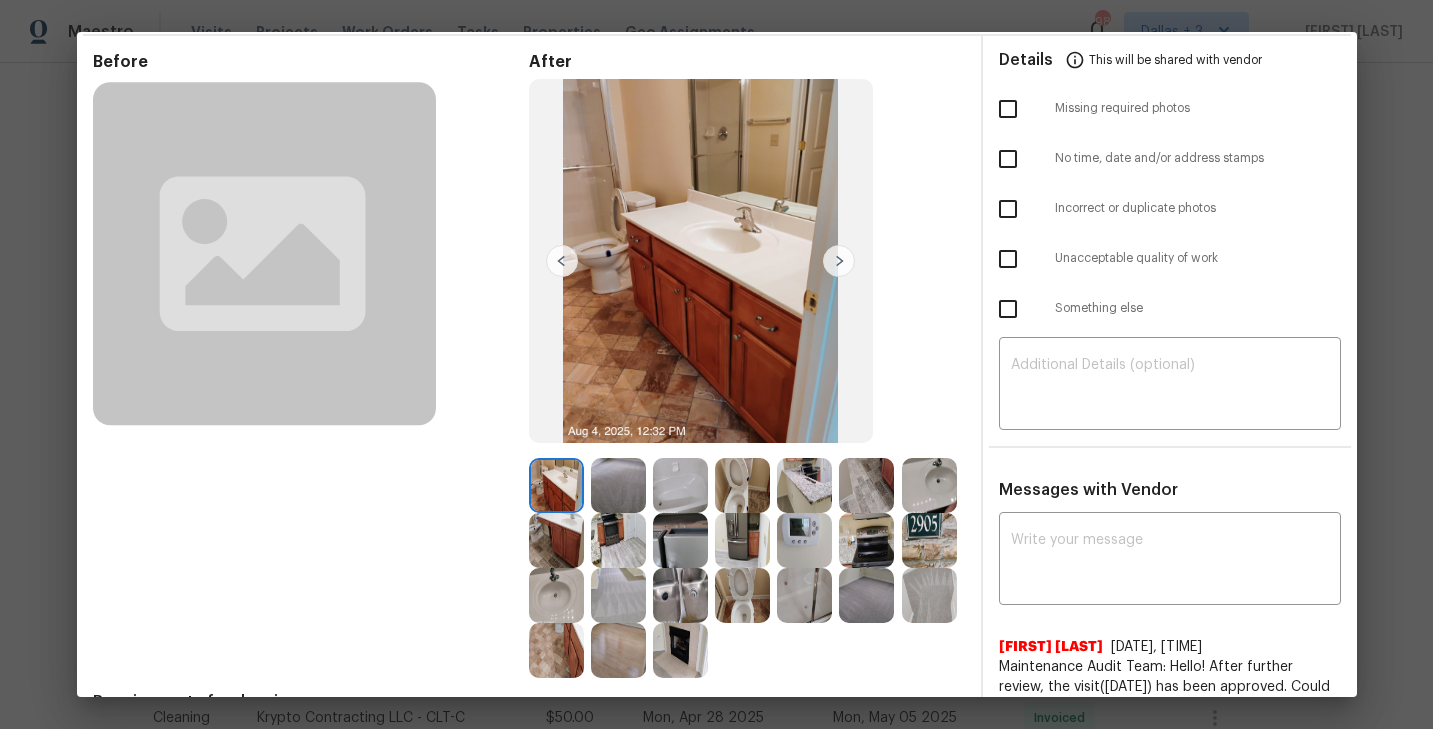 scroll, scrollTop: 89, scrollLeft: 0, axis: vertical 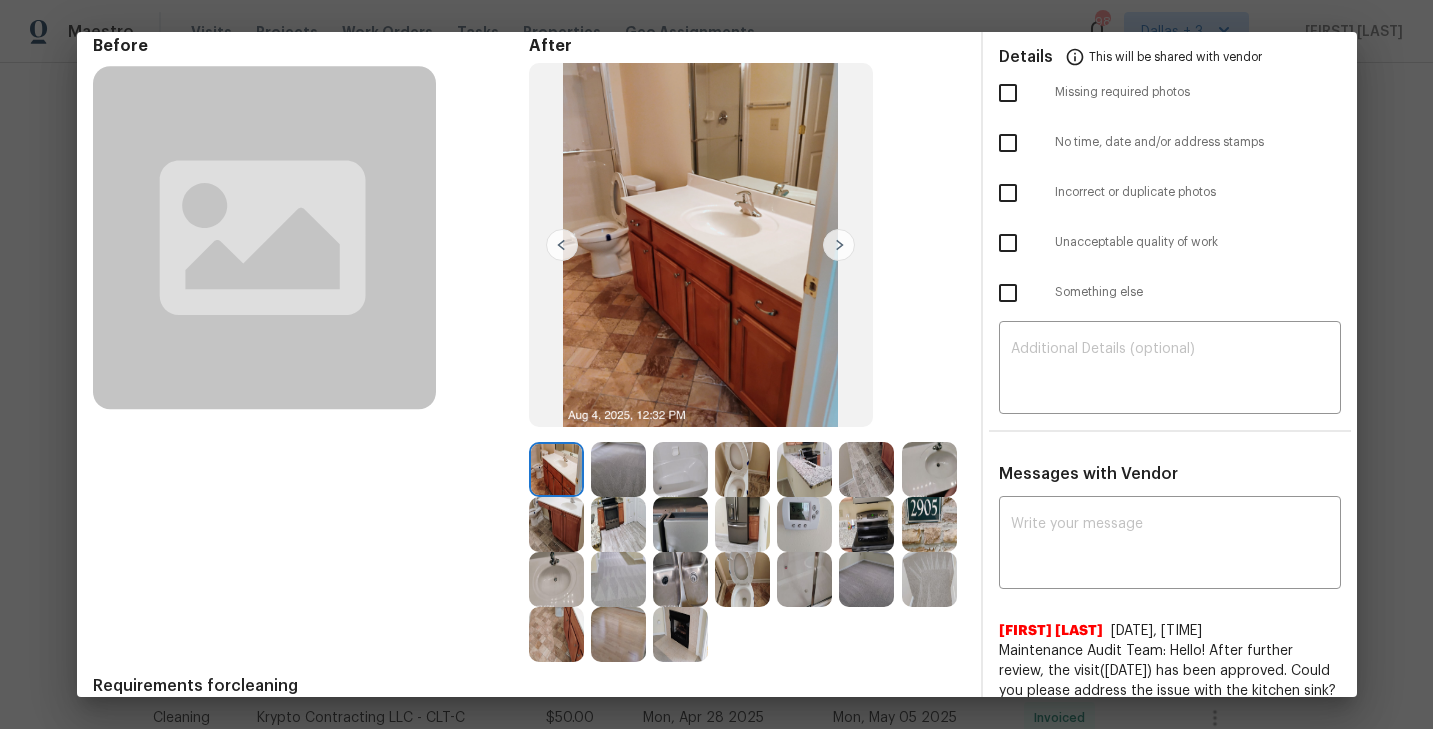 click at bounding box center [618, 469] 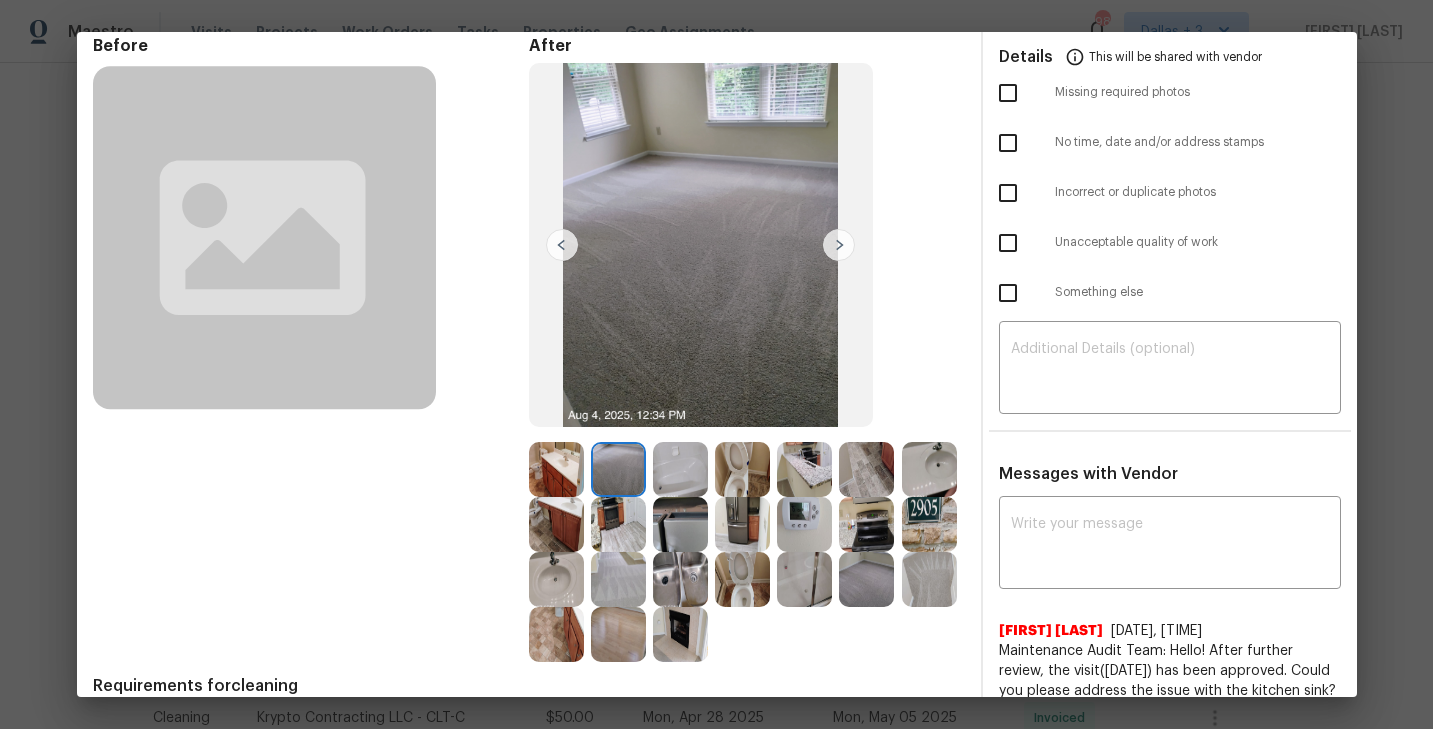 click at bounding box center [622, 469] 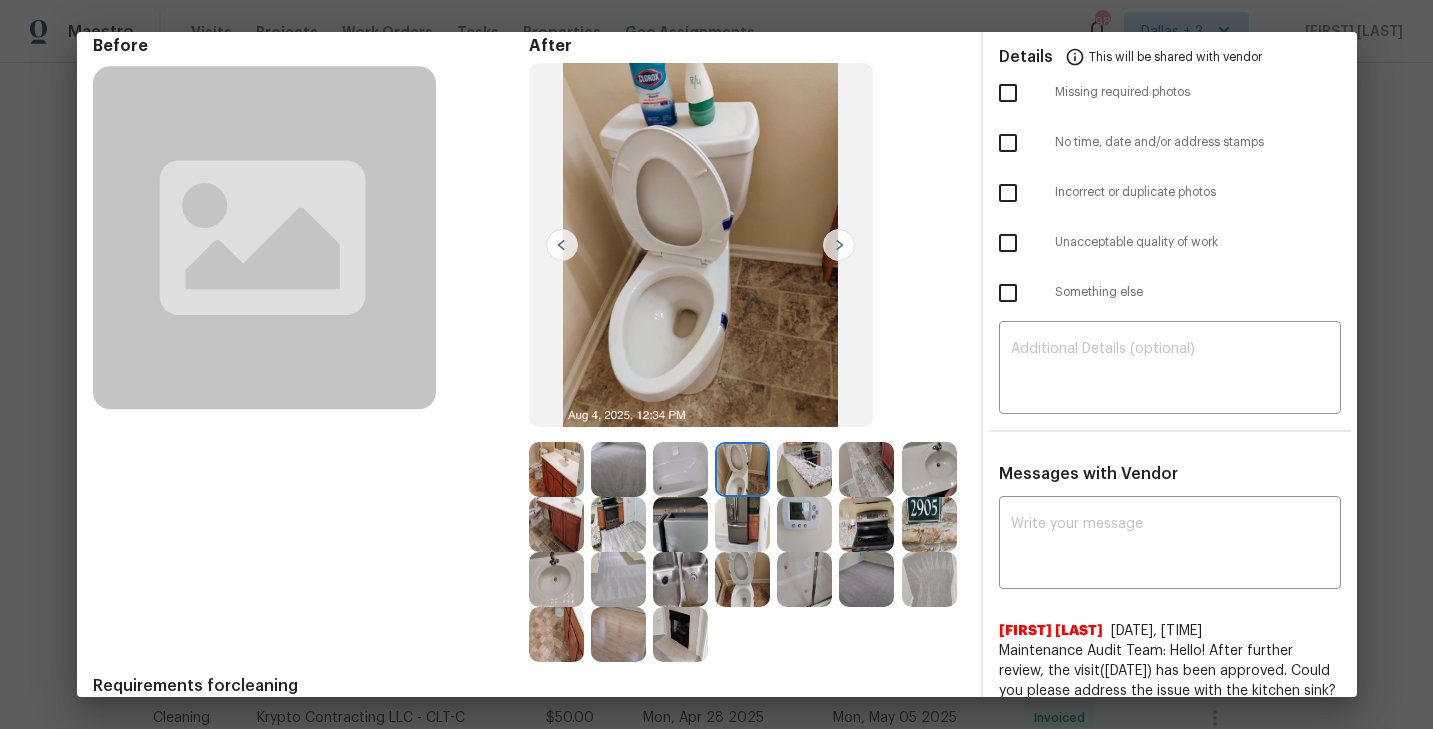 click at bounding box center (804, 469) 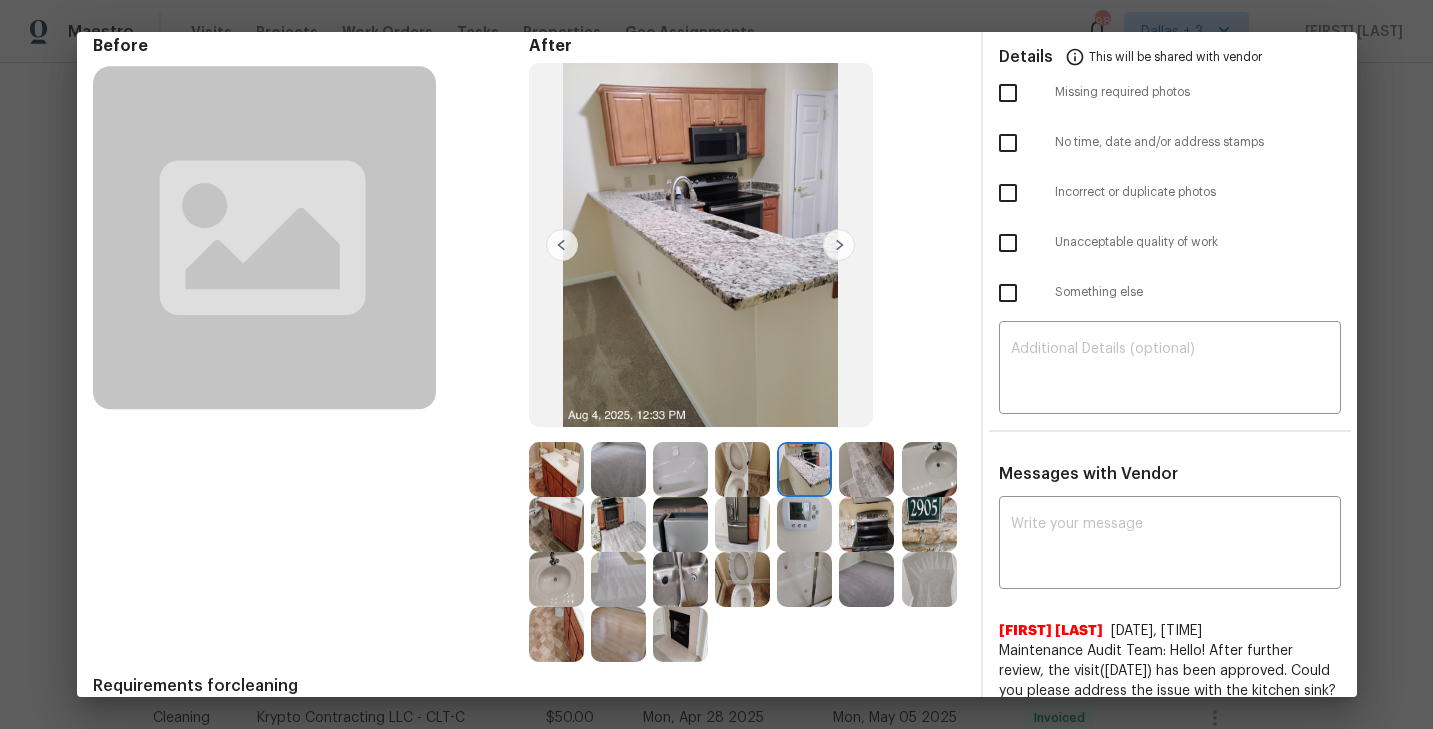 click at bounding box center (866, 469) 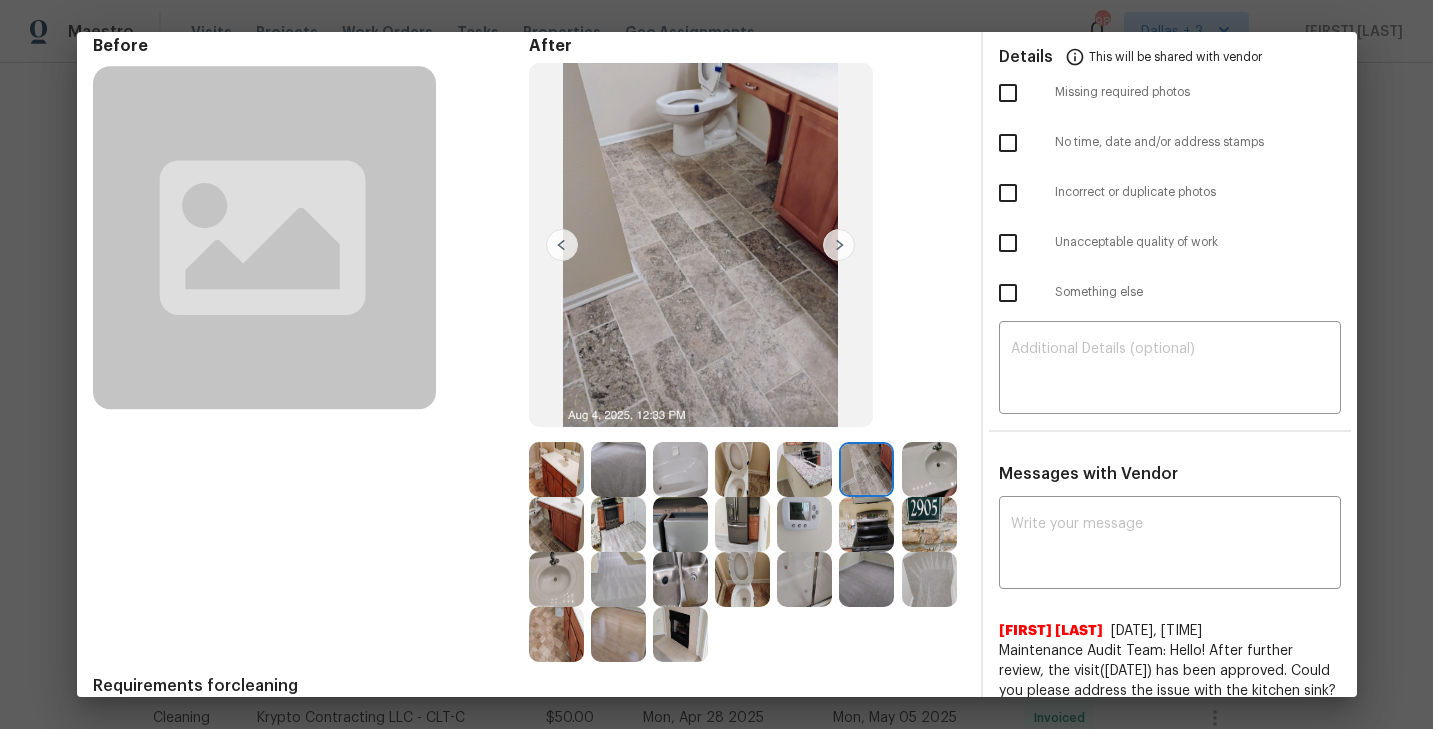 click at bounding box center [929, 469] 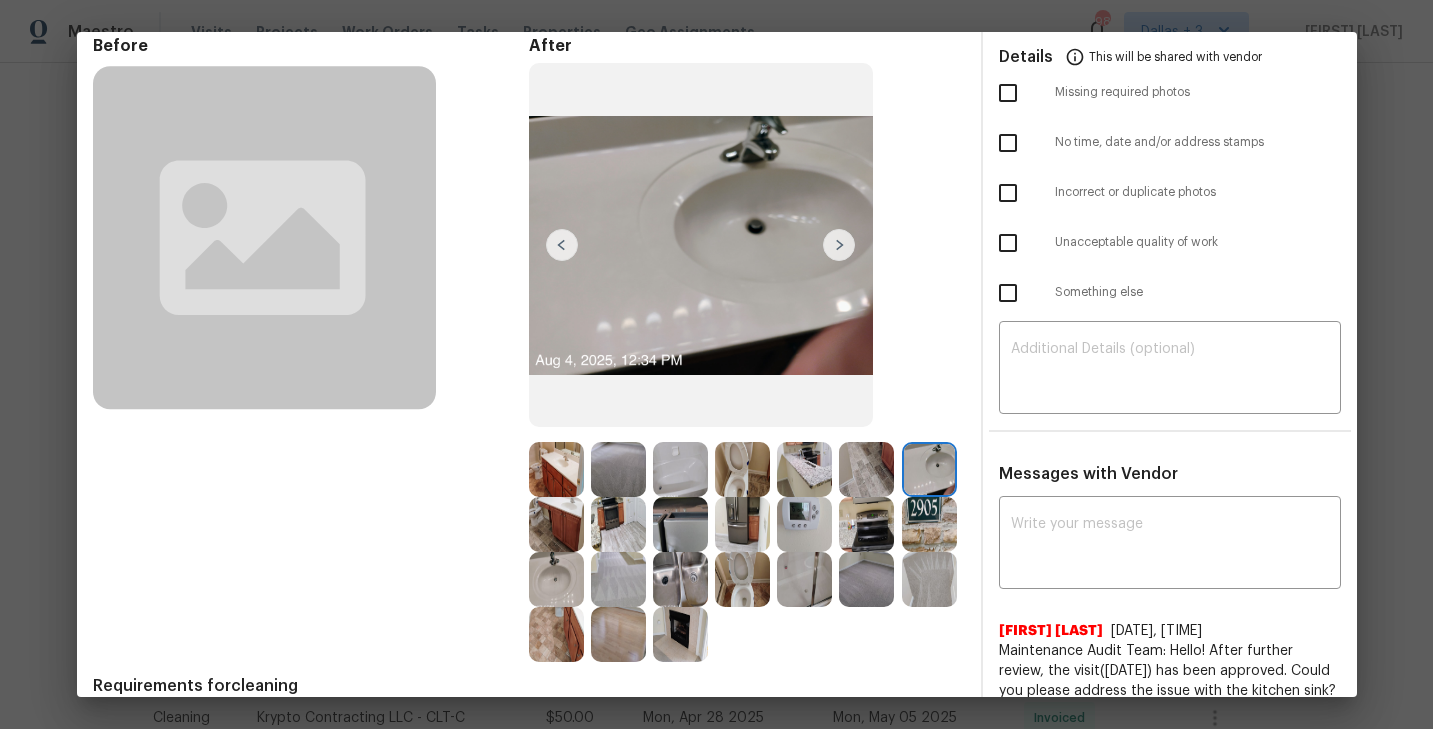 click at bounding box center (556, 524) 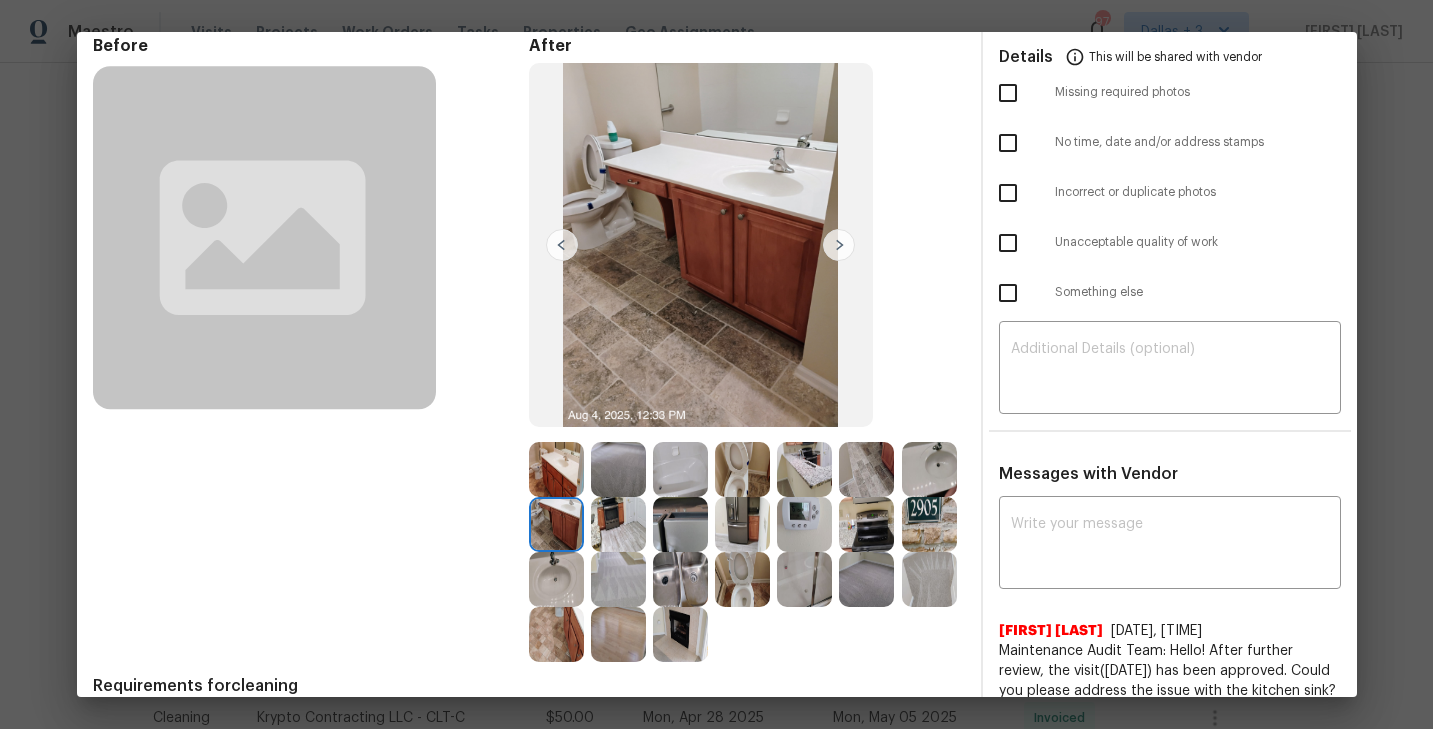 click at bounding box center (680, 524) 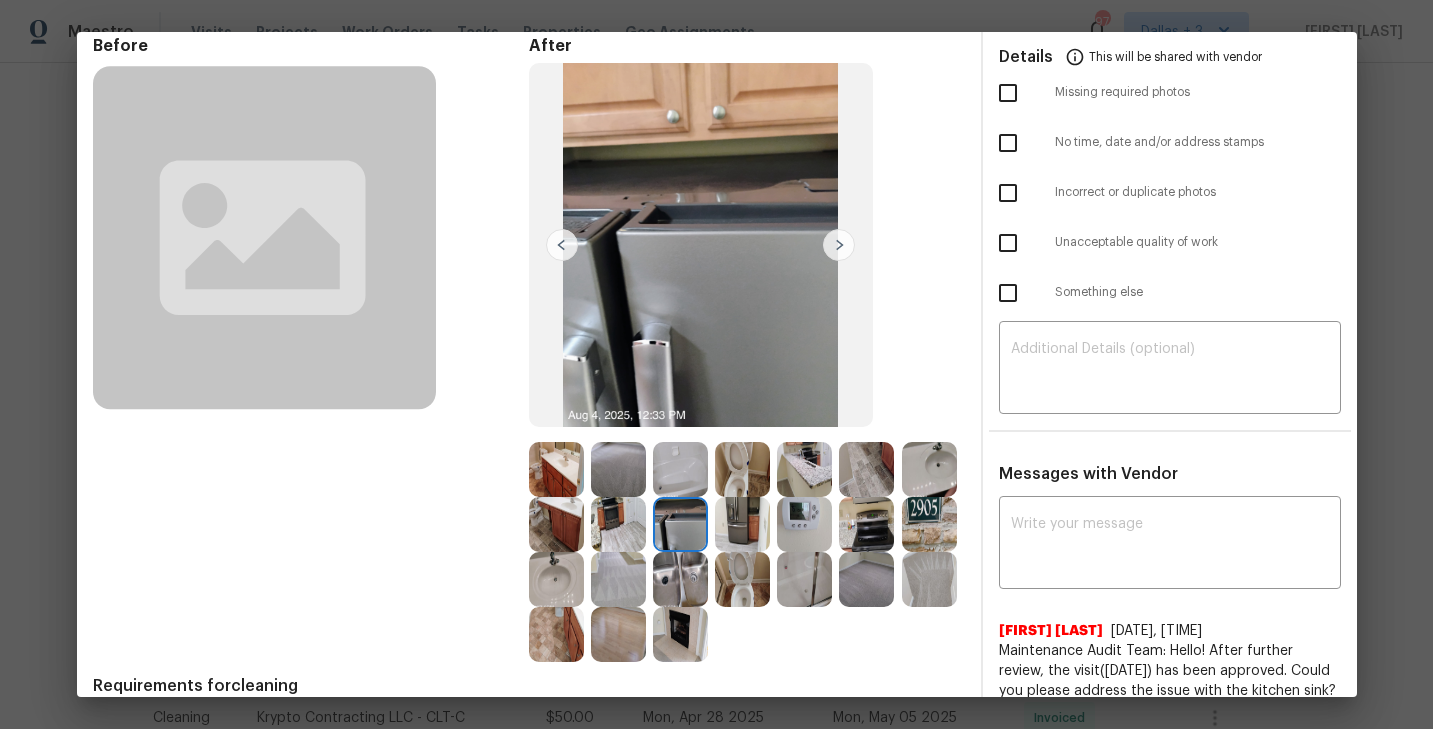 click at bounding box center [618, 524] 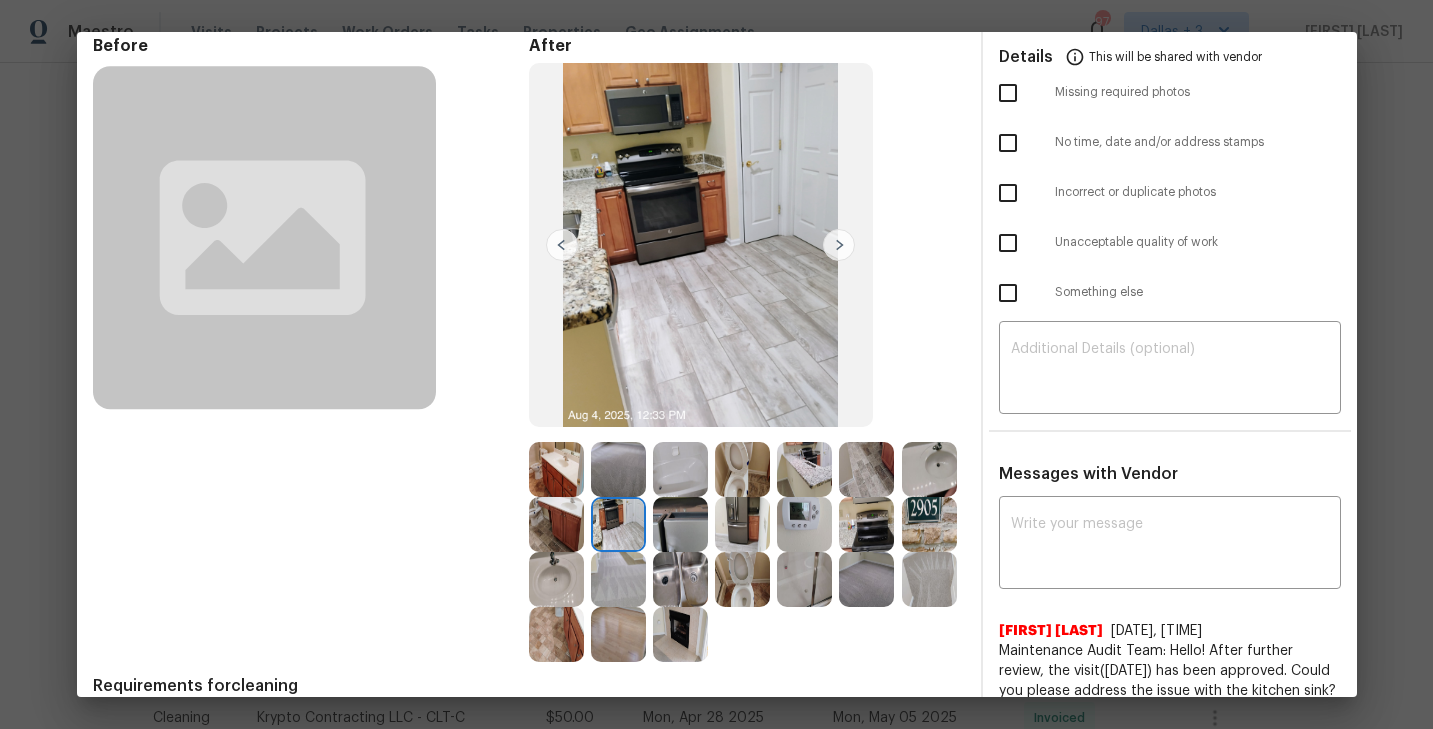 click at bounding box center [742, 524] 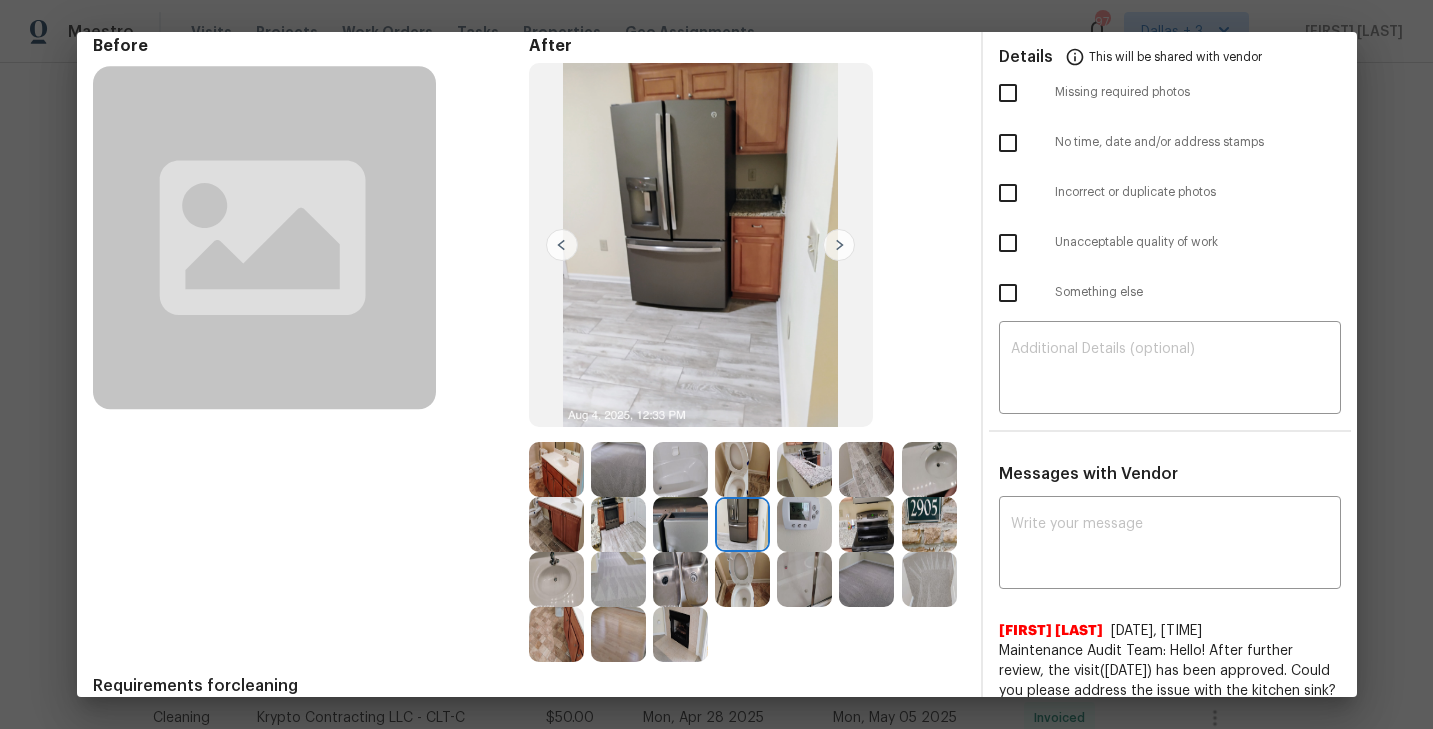 click at bounding box center [839, 245] 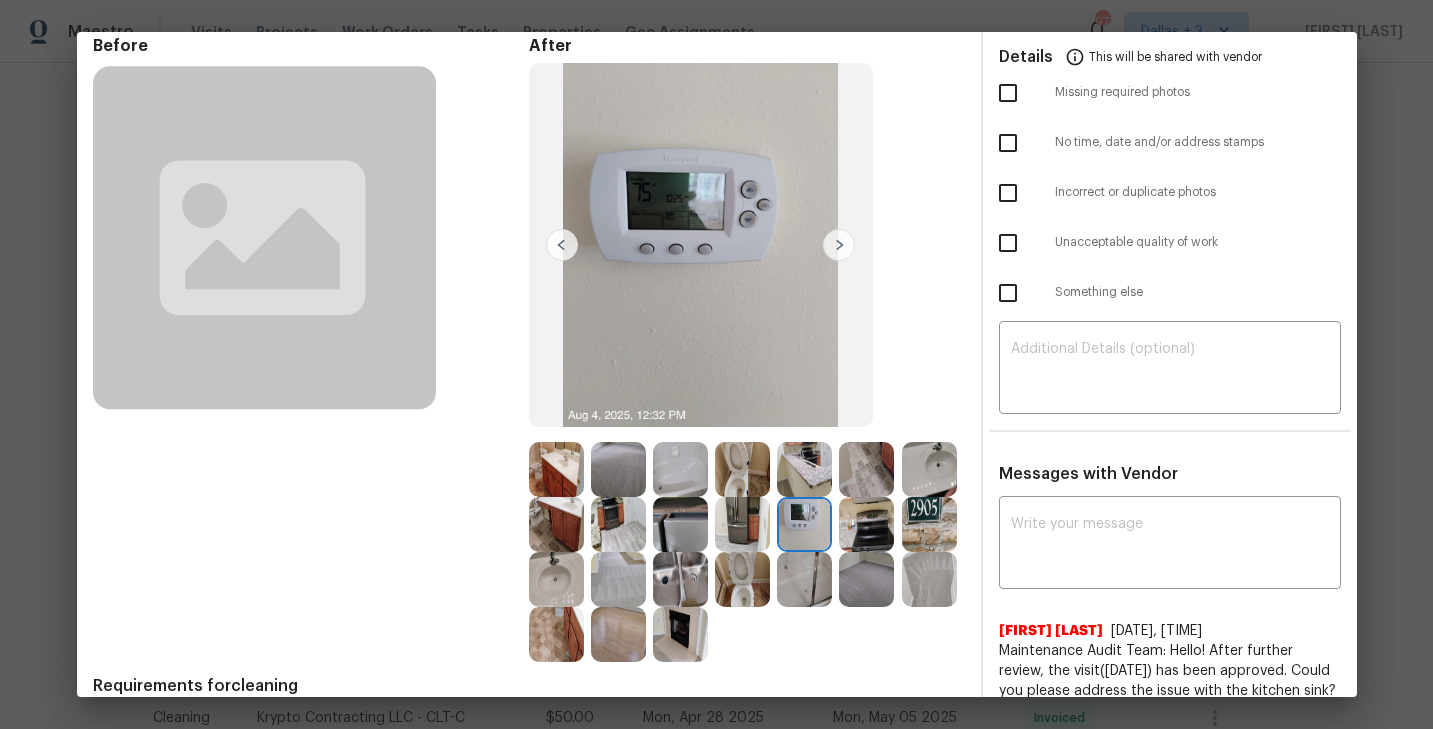 click at bounding box center (680, 524) 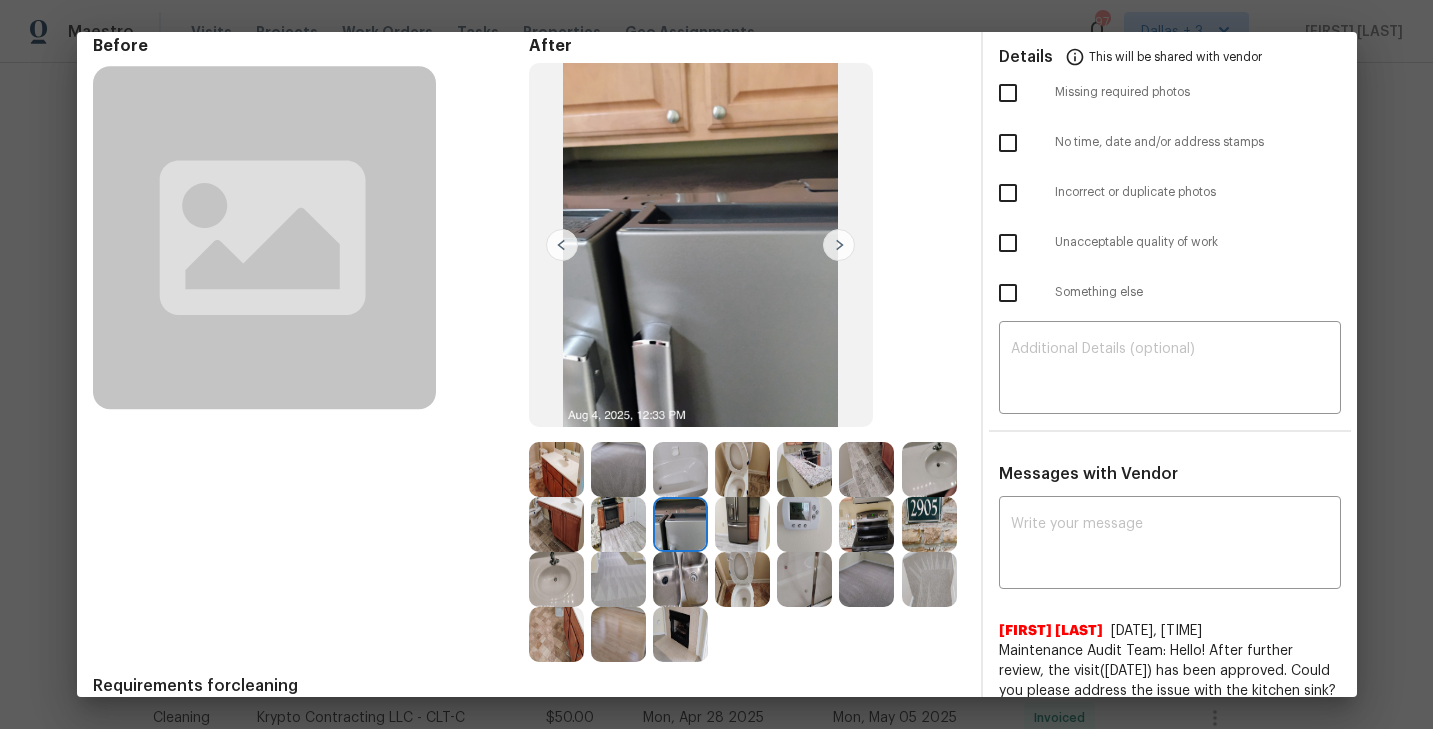 scroll, scrollTop: 177, scrollLeft: 0, axis: vertical 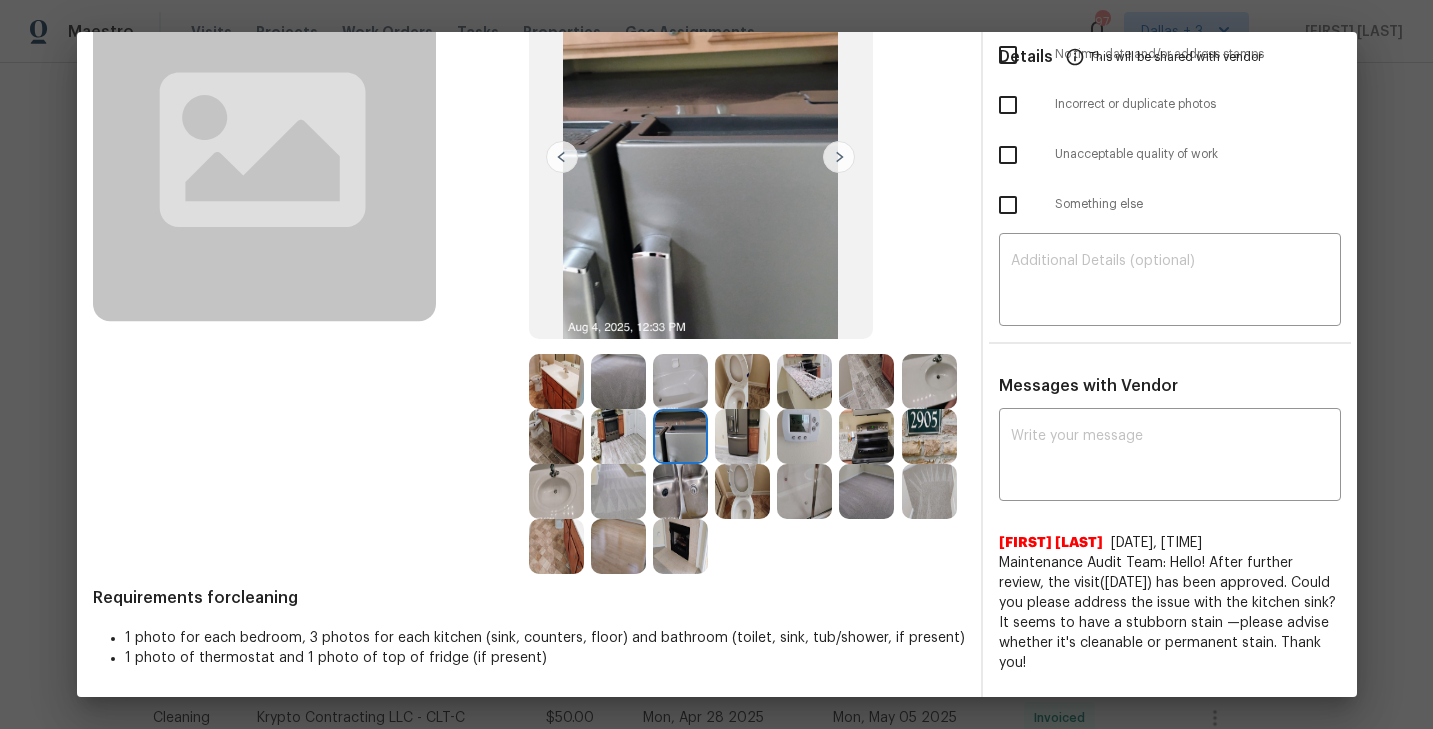 click at bounding box center (680, 491) 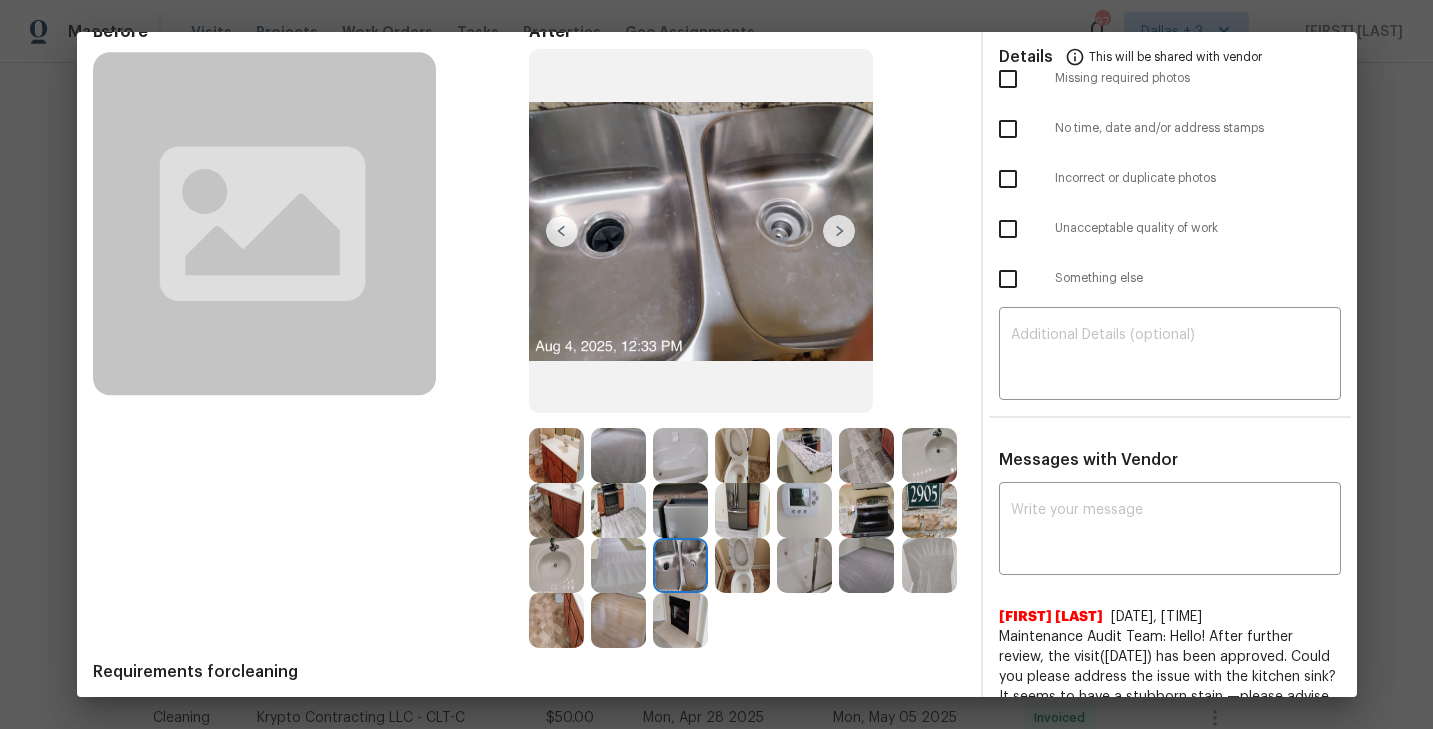 scroll, scrollTop: 101, scrollLeft: 0, axis: vertical 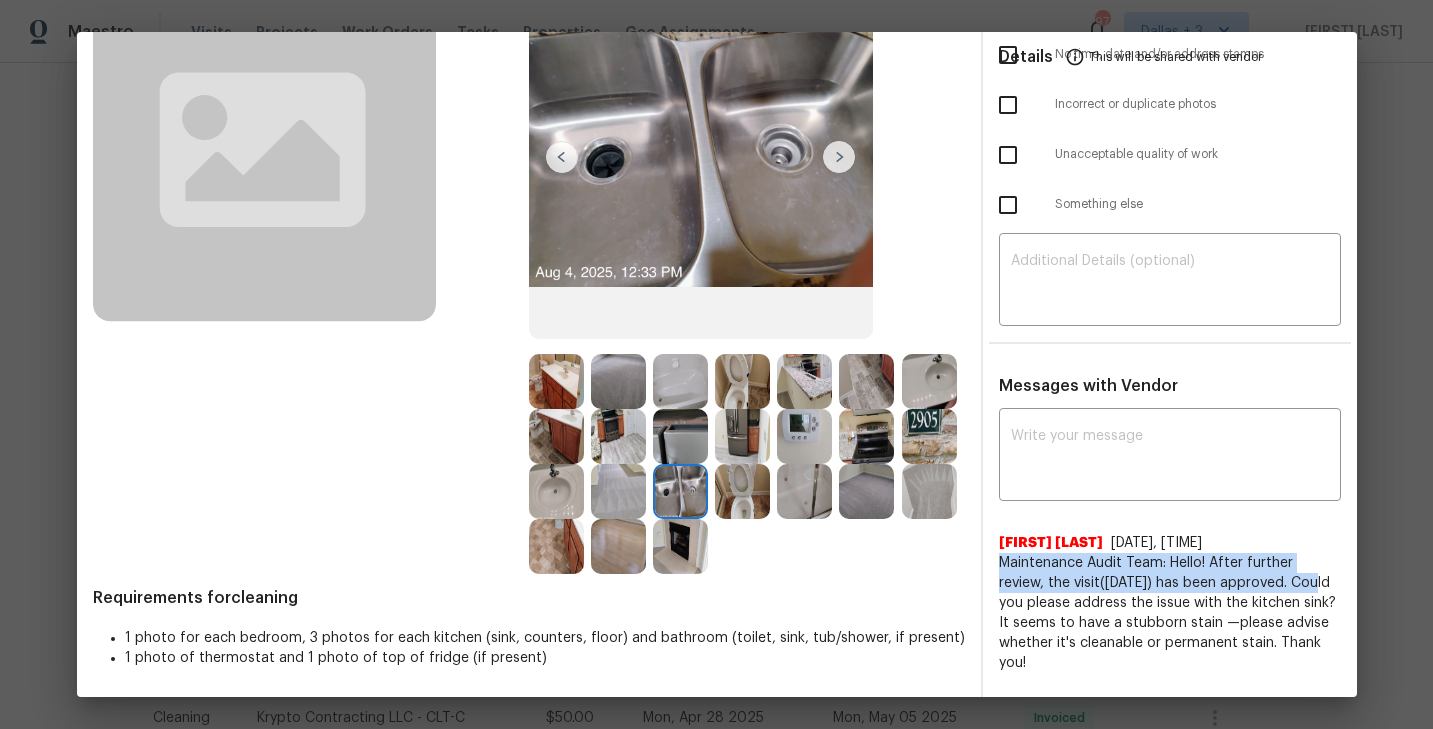 drag, startPoint x: 1319, startPoint y: 584, endPoint x: 999, endPoint y: 566, distance: 320.50586 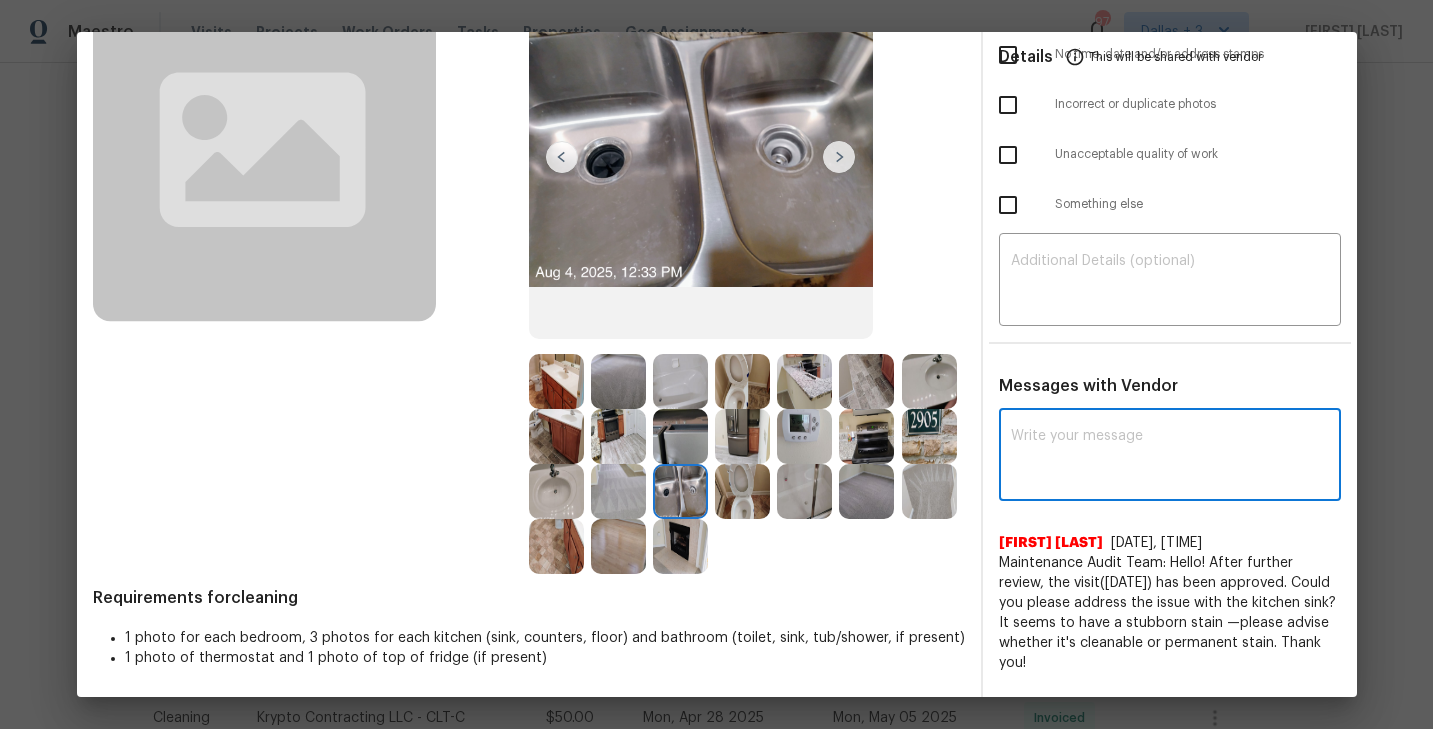 click at bounding box center (1170, 457) 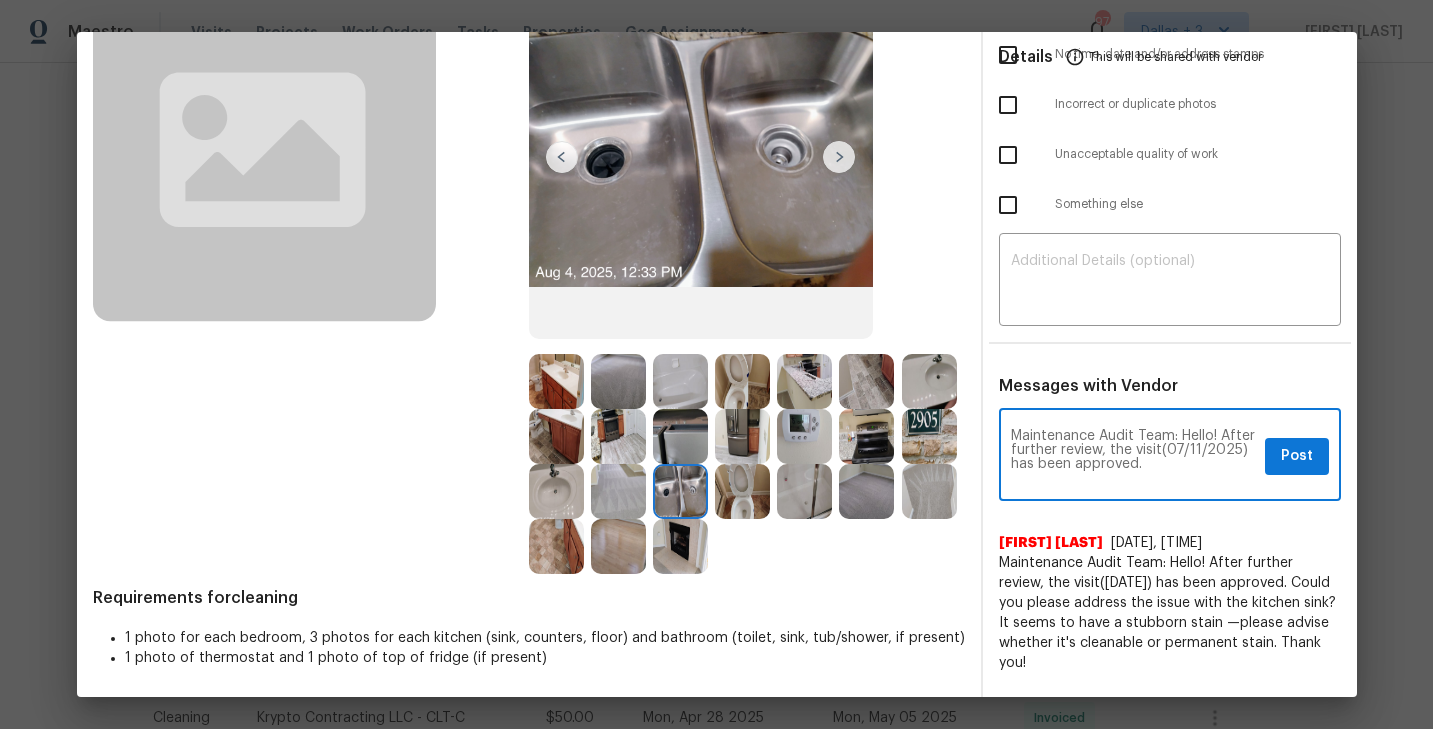 scroll, scrollTop: 0, scrollLeft: 0, axis: both 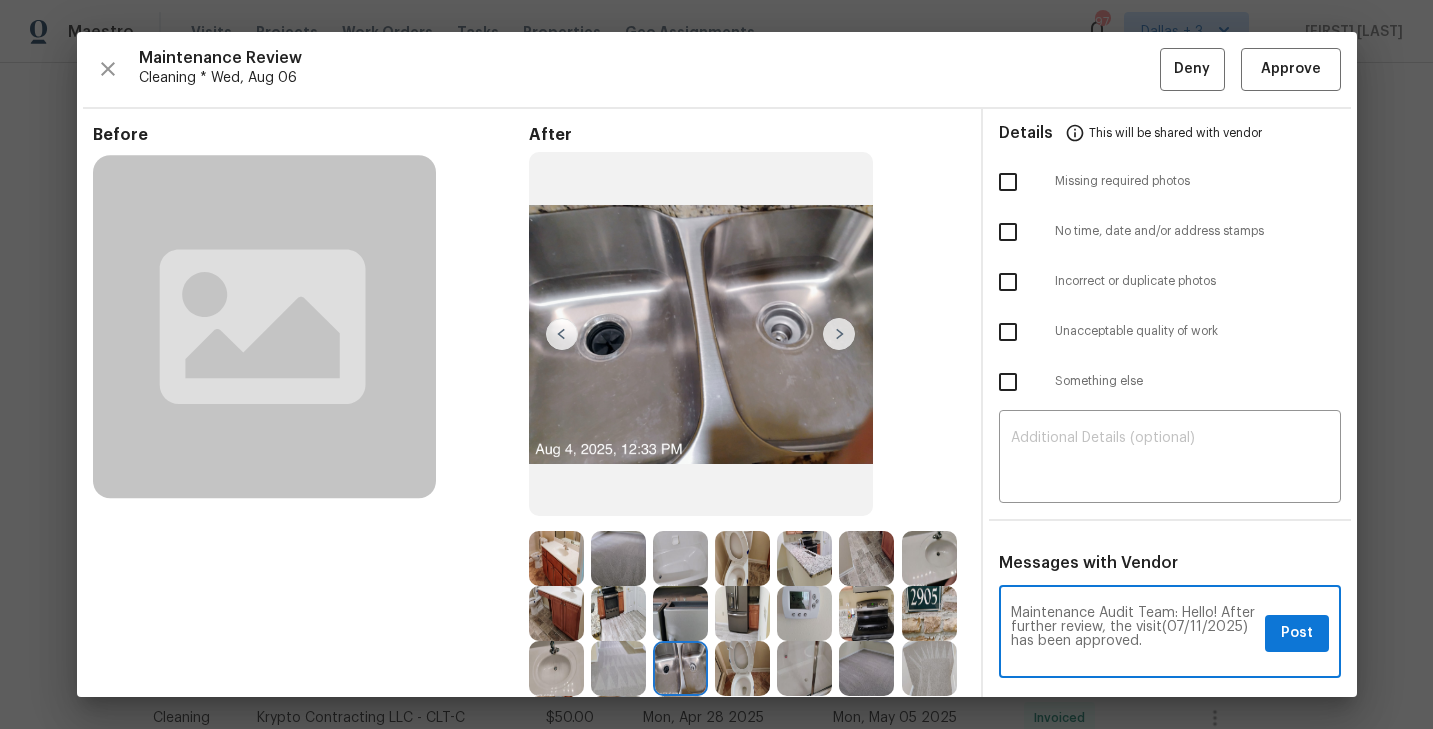drag, startPoint x: 1168, startPoint y: 643, endPoint x: 925, endPoint y: 590, distance: 248.71269 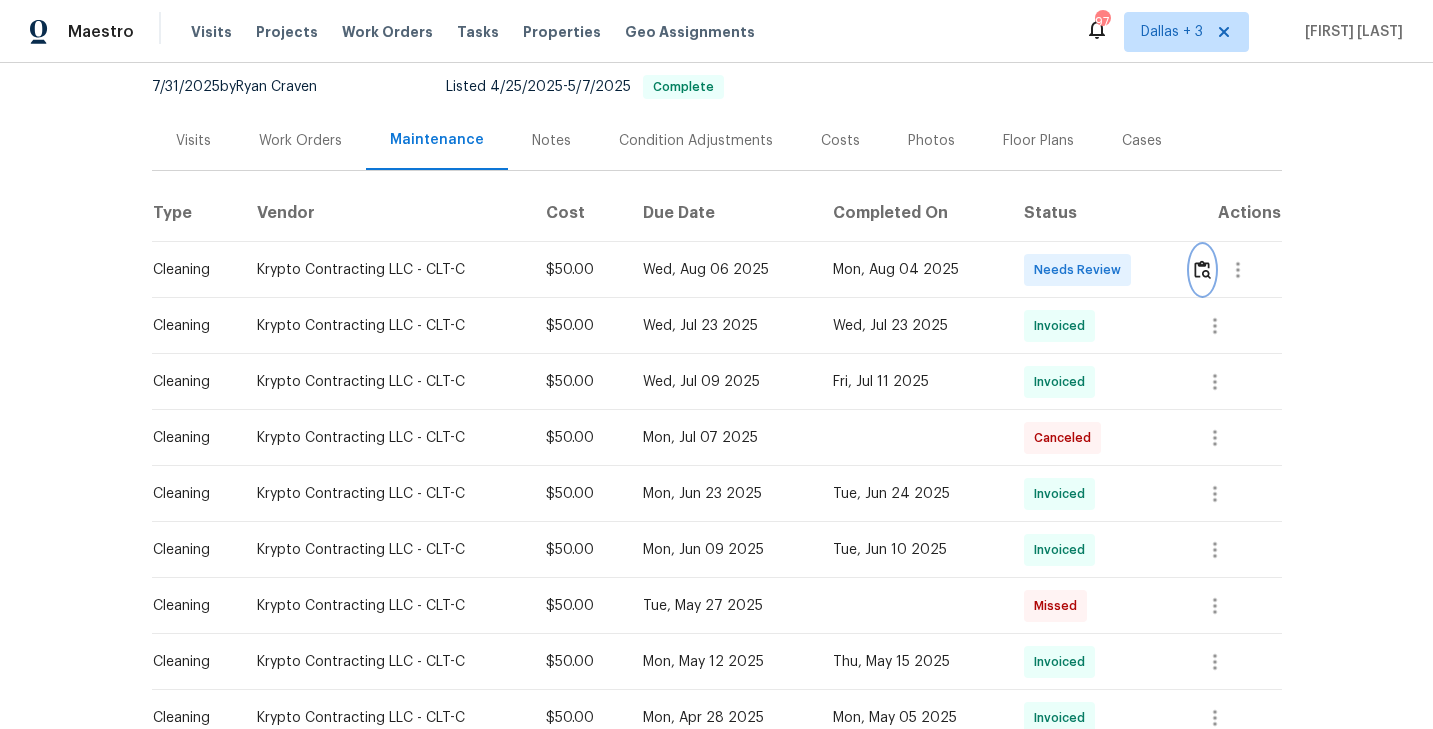 scroll, scrollTop: 0, scrollLeft: 0, axis: both 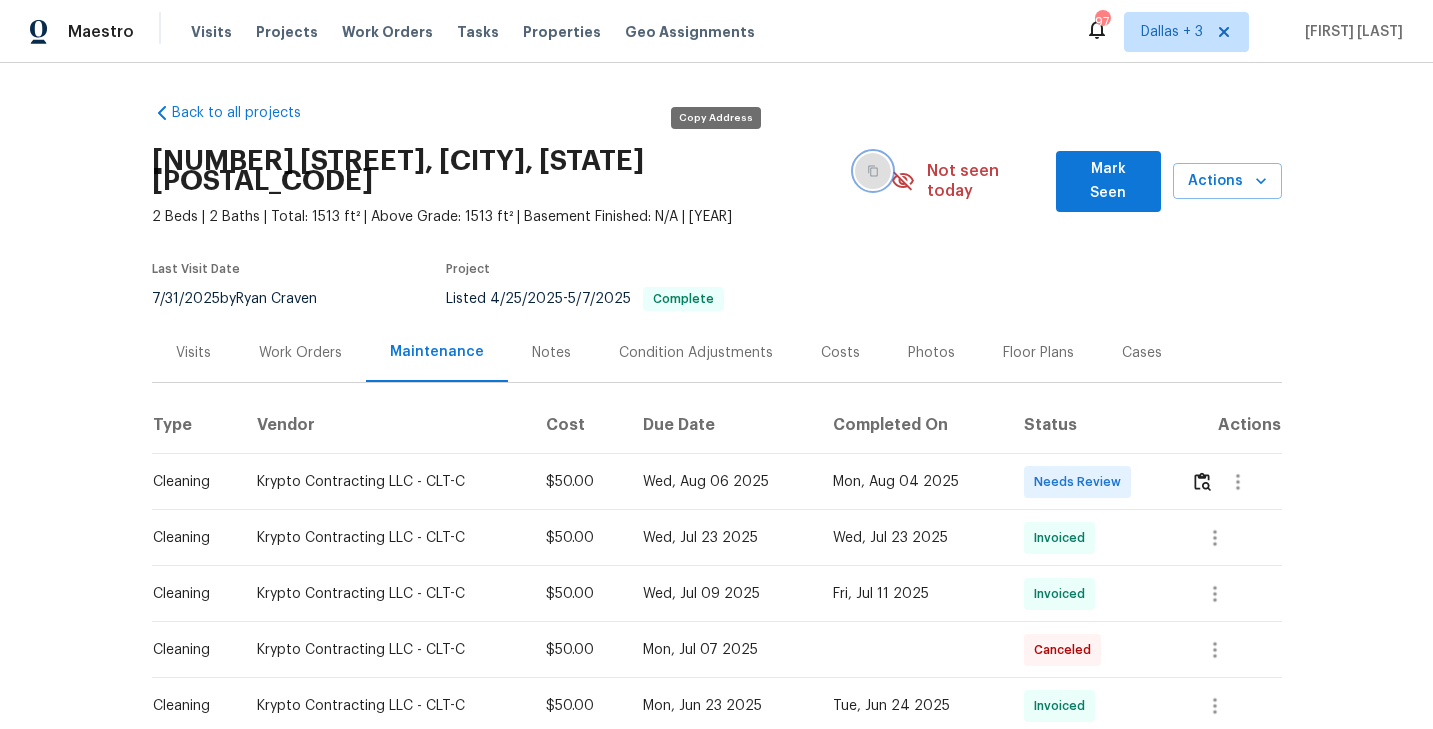 click 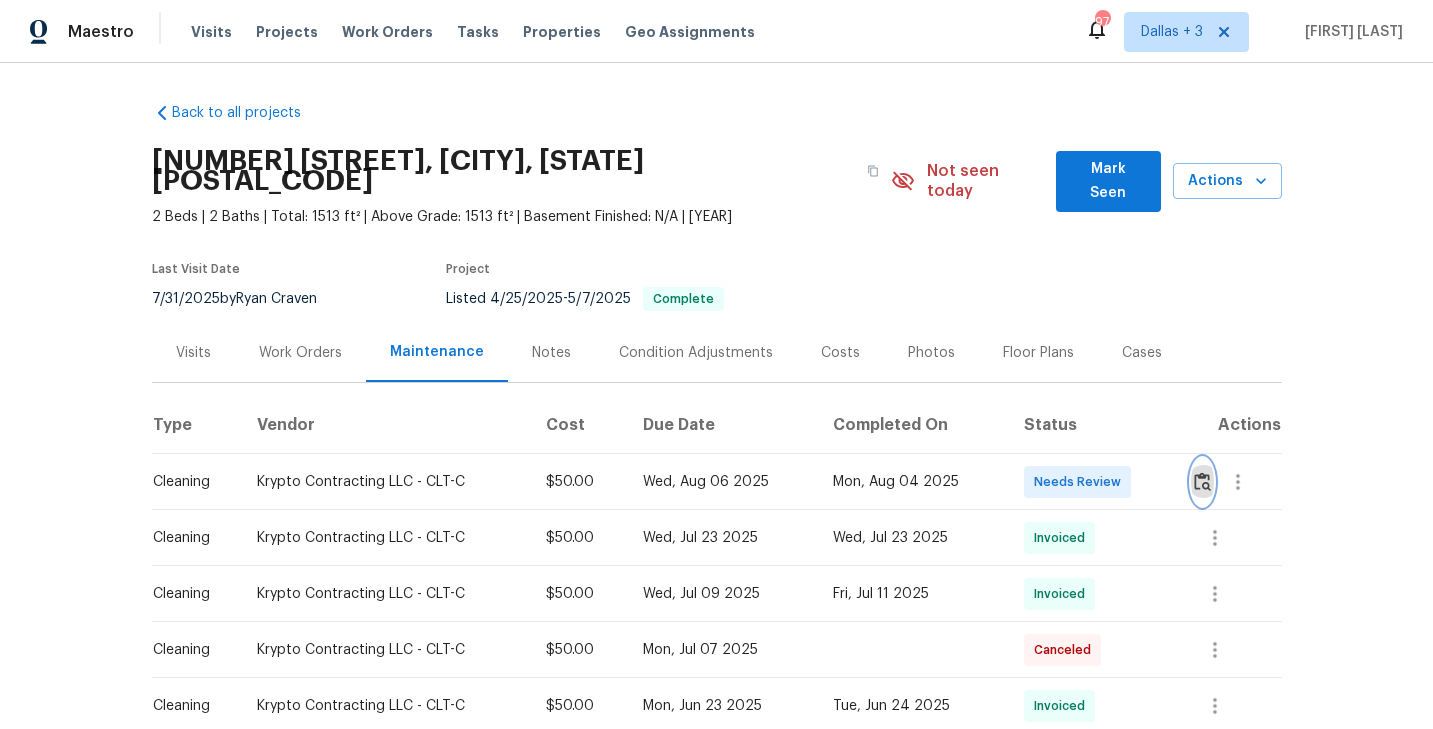 click at bounding box center (1202, 482) 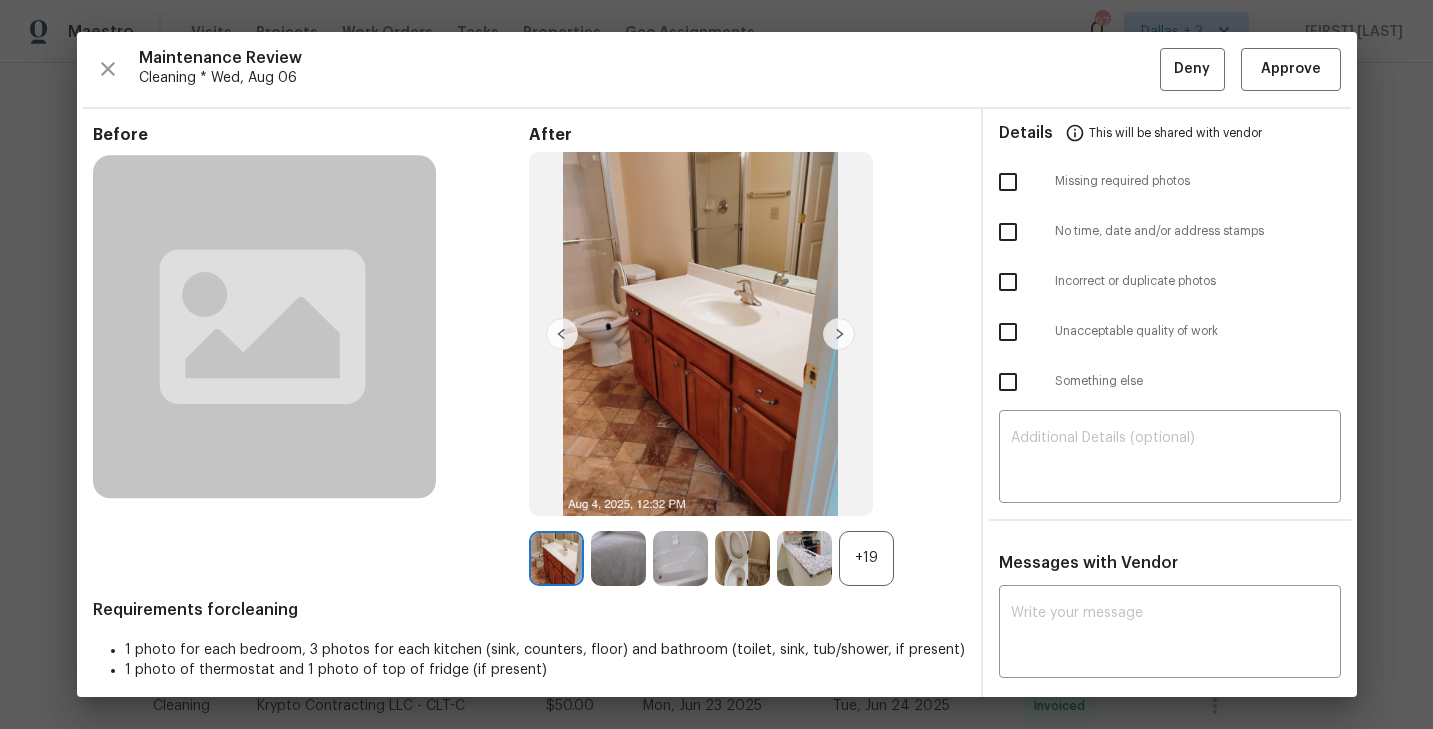 click on "+19" at bounding box center (866, 558) 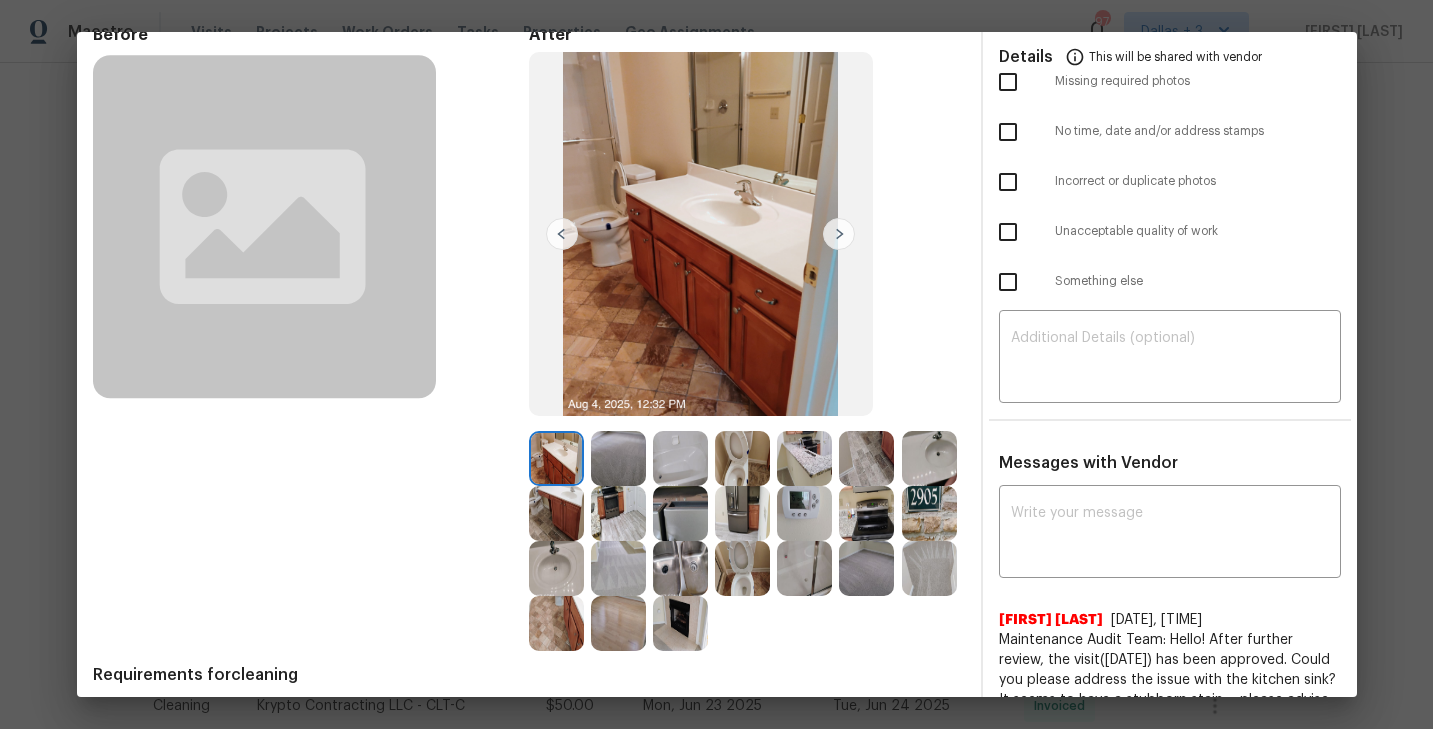 scroll, scrollTop: 167, scrollLeft: 0, axis: vertical 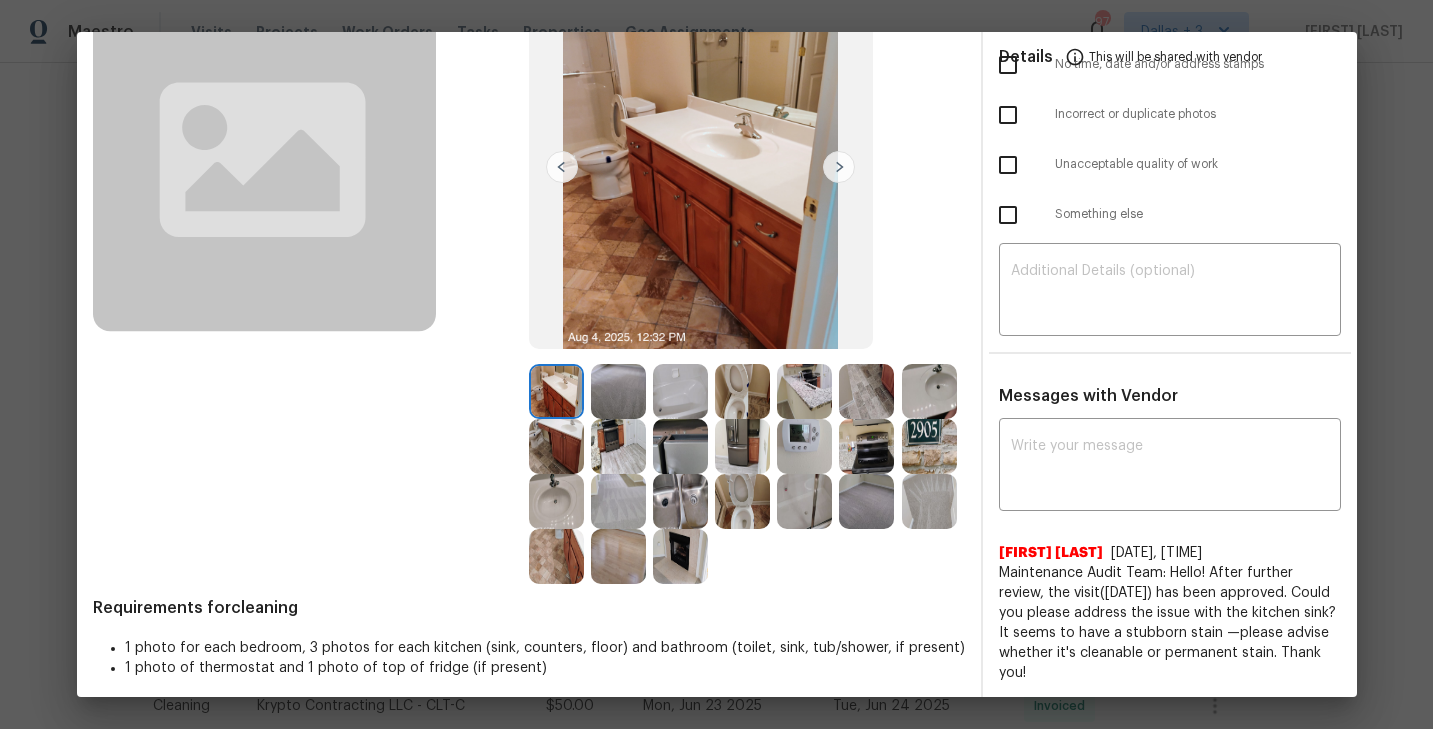 click at bounding box center (680, 391) 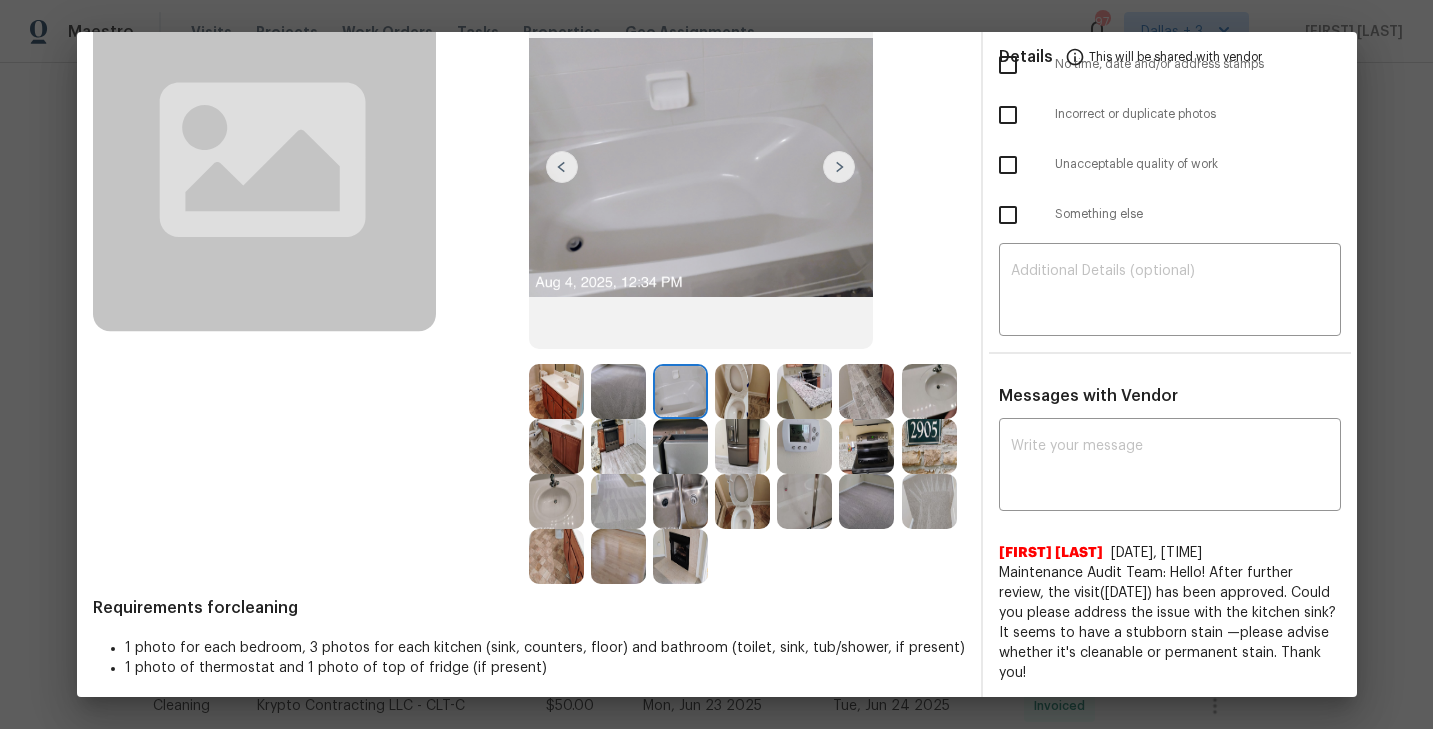 click at bounding box center (742, 391) 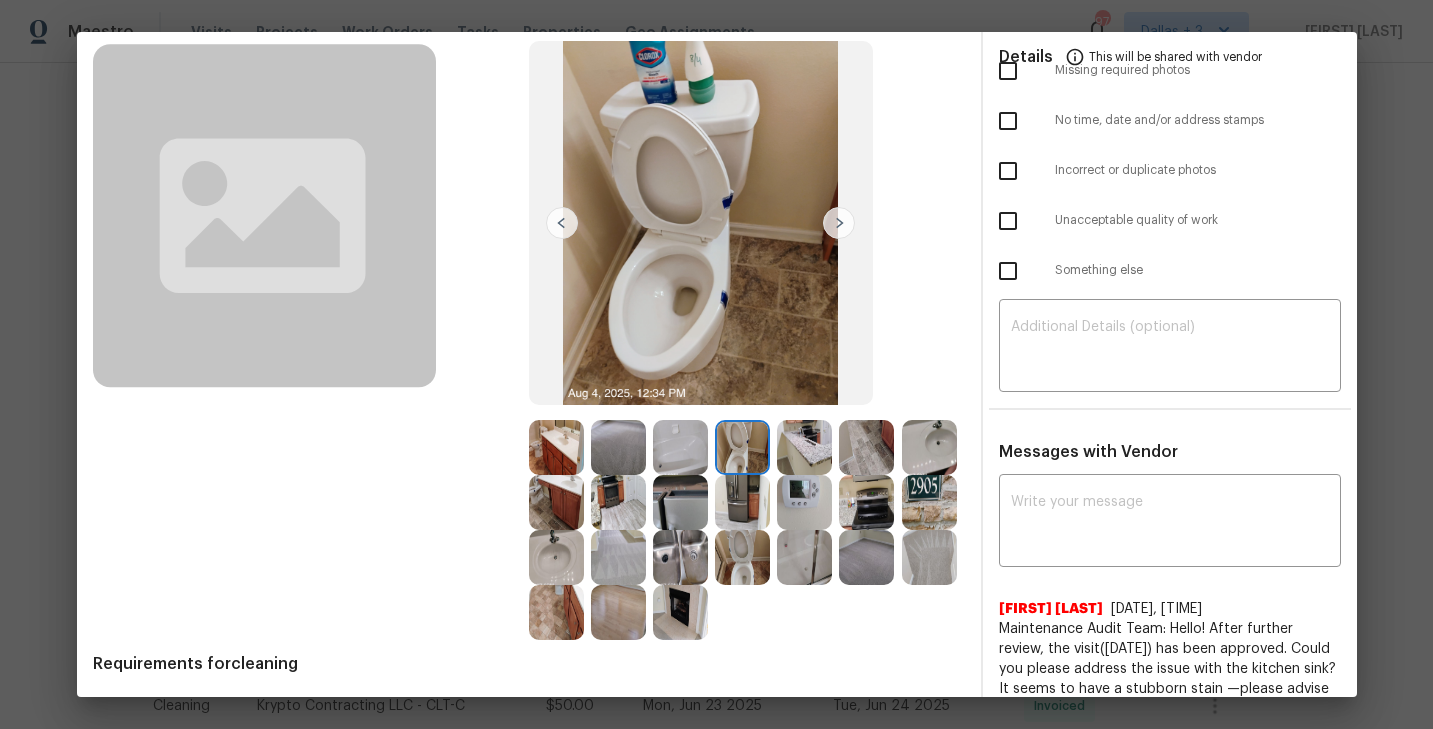 scroll, scrollTop: 110, scrollLeft: 0, axis: vertical 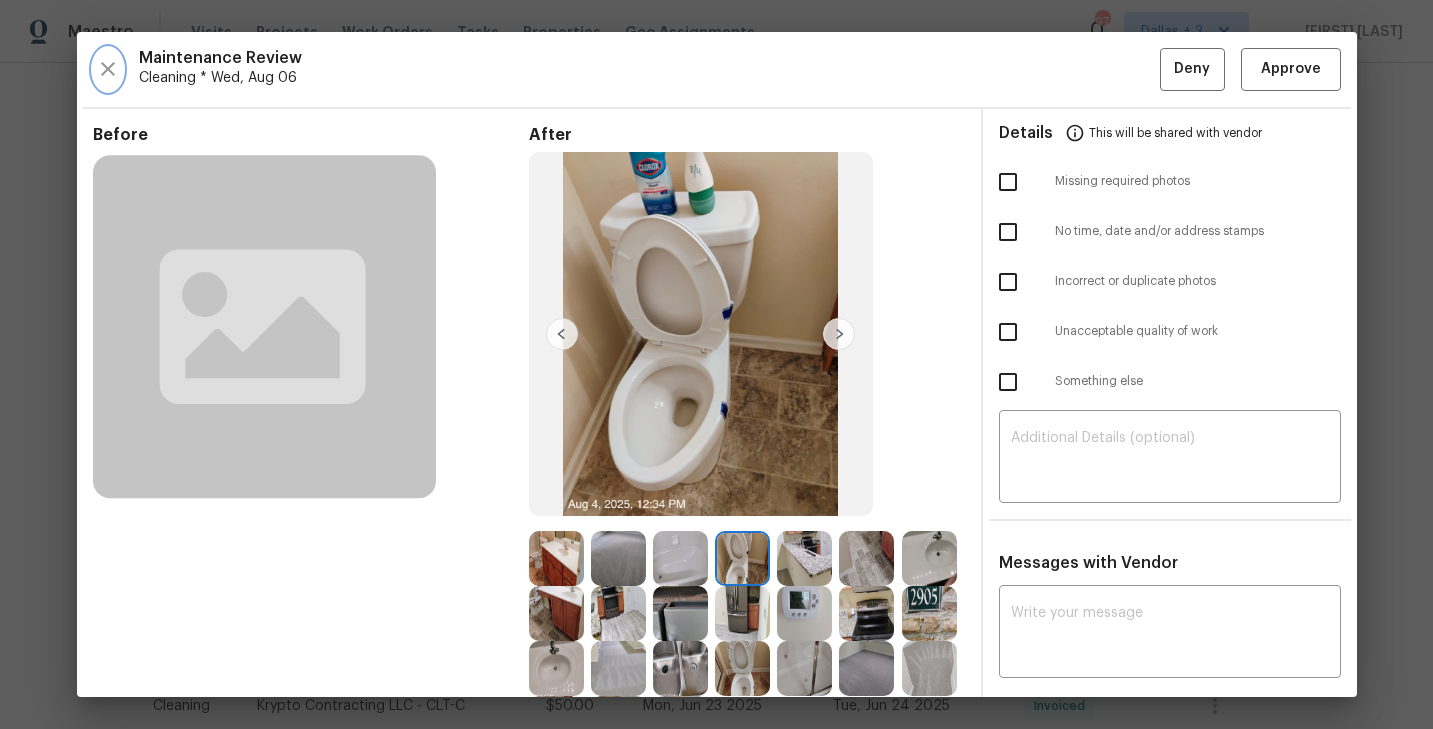 click 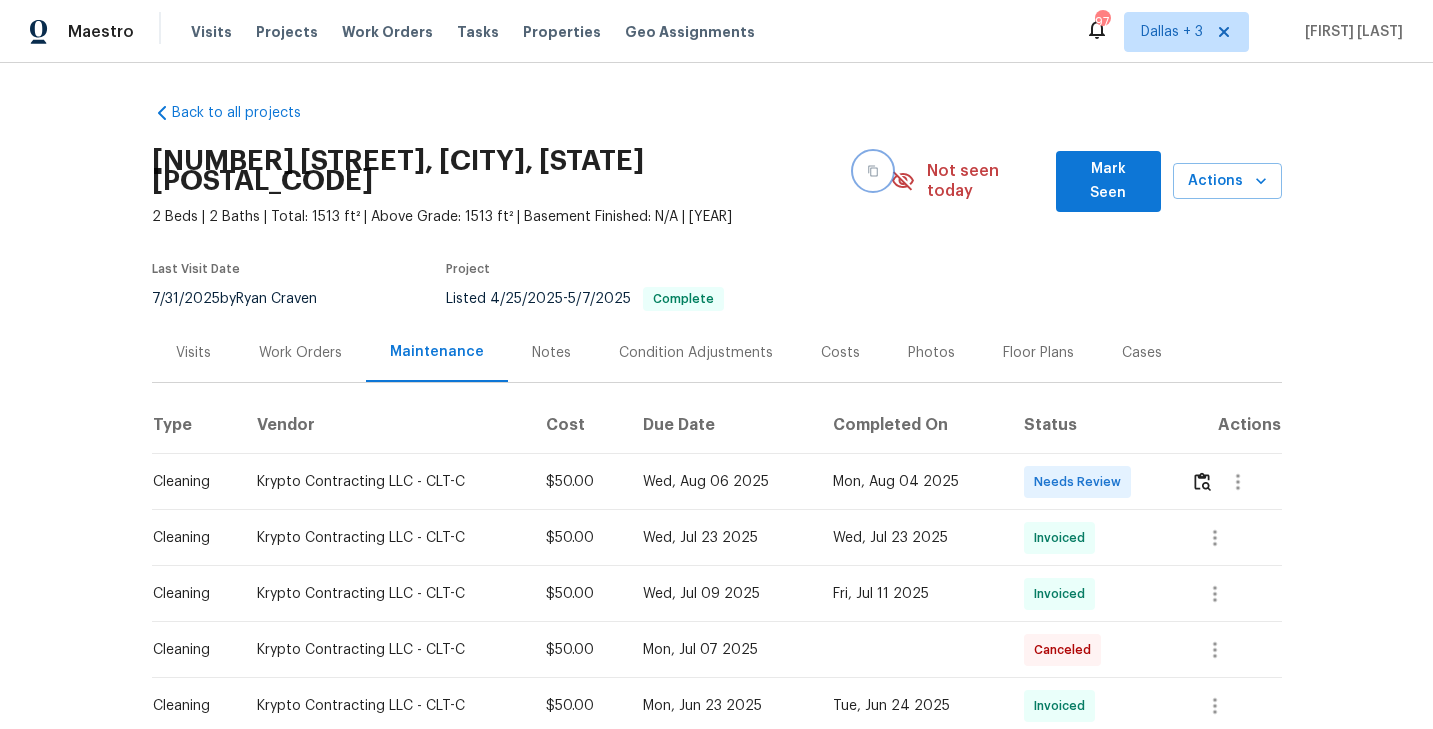 click 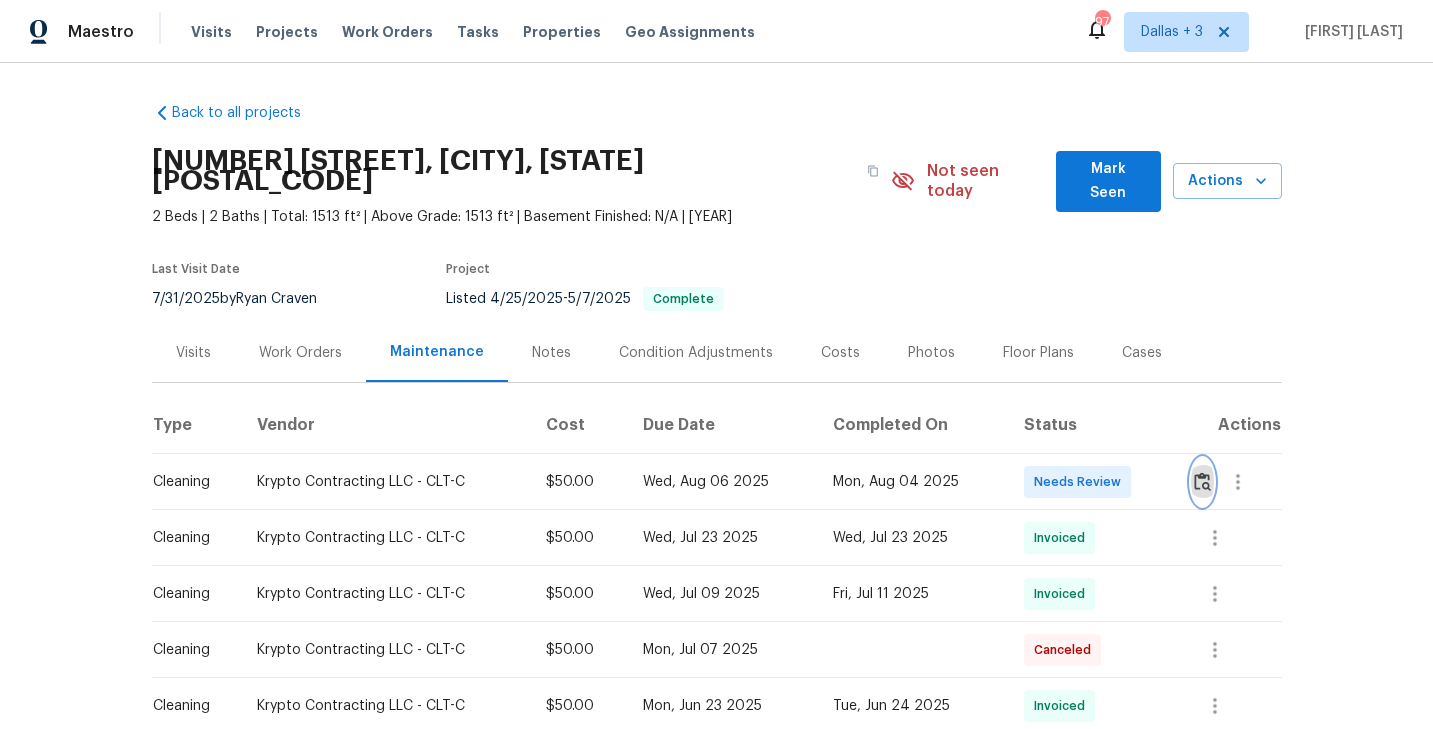 click at bounding box center (1202, 481) 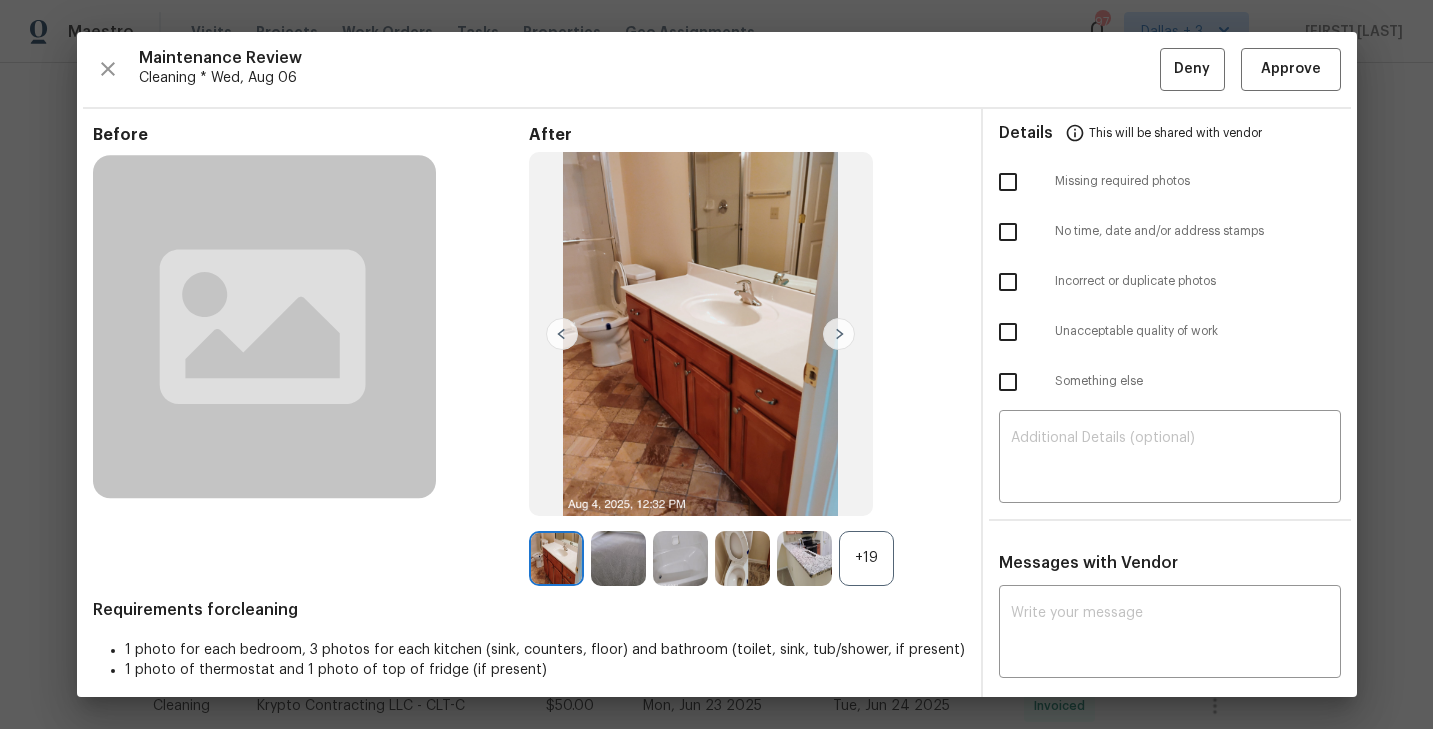 click on "+19" at bounding box center (866, 558) 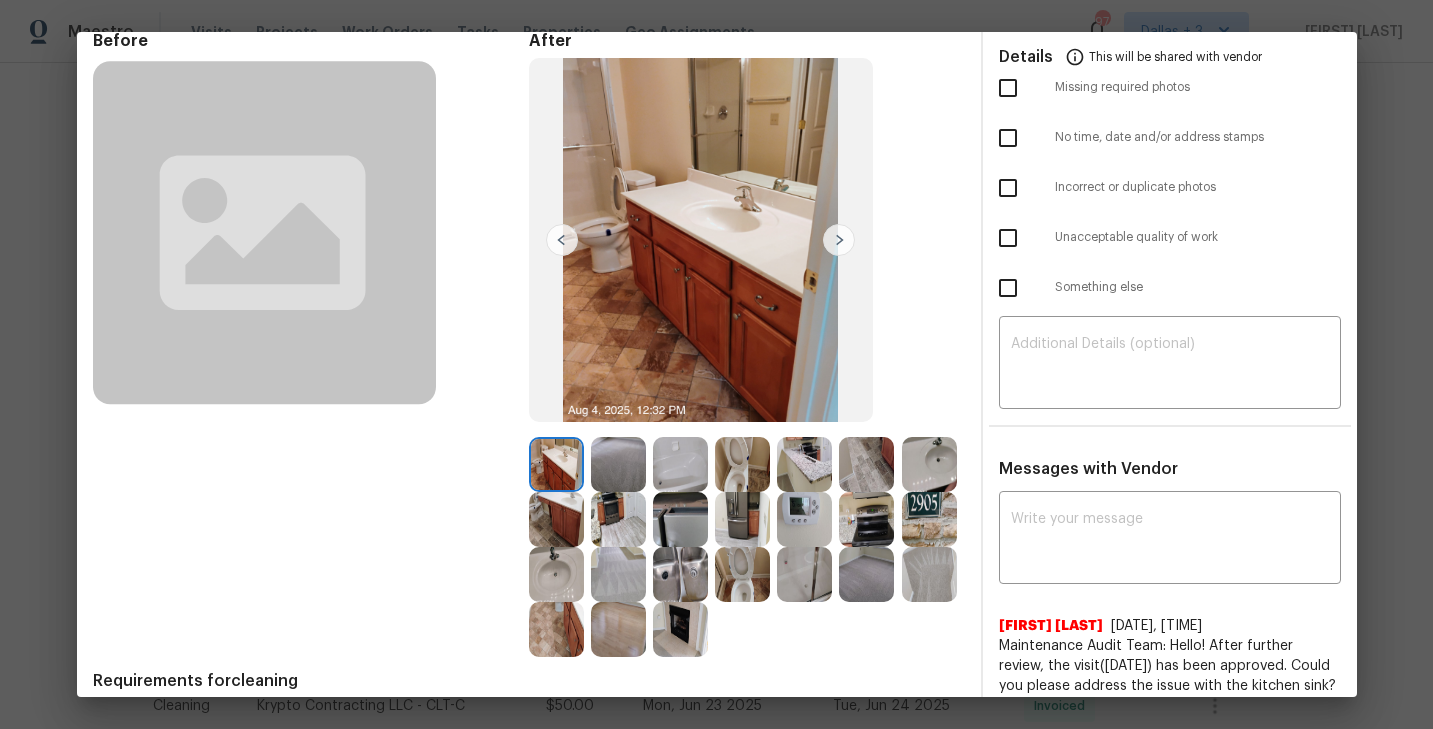 scroll, scrollTop: 177, scrollLeft: 0, axis: vertical 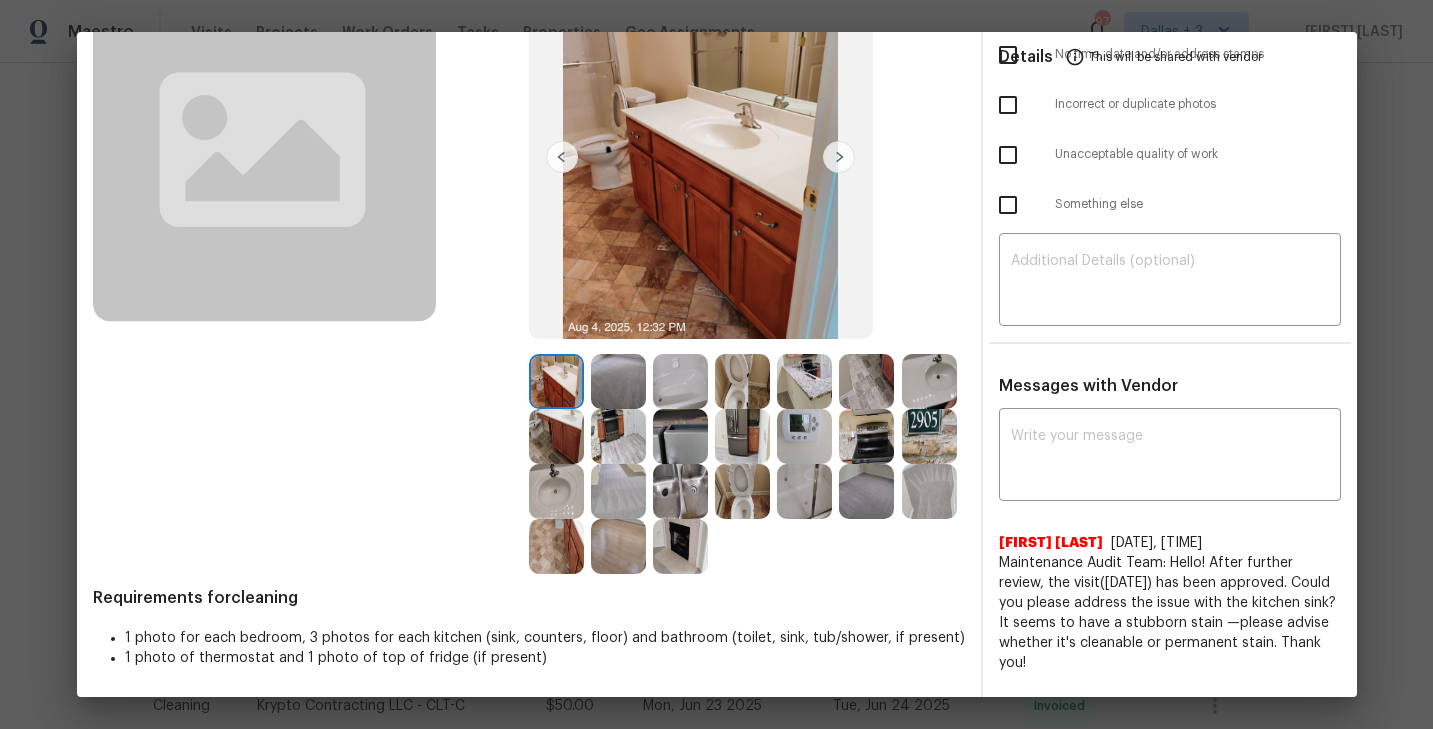 click at bounding box center [929, 436] 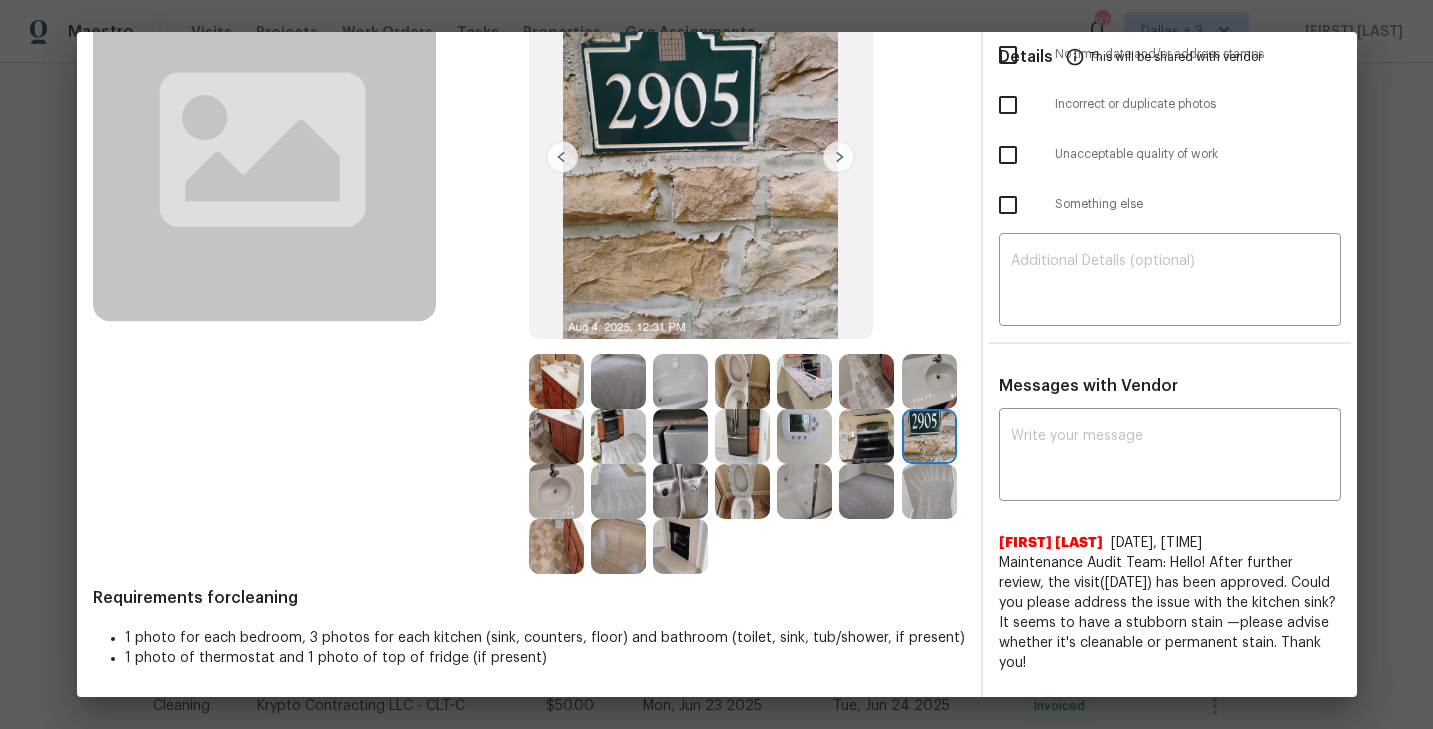 scroll, scrollTop: 0, scrollLeft: 0, axis: both 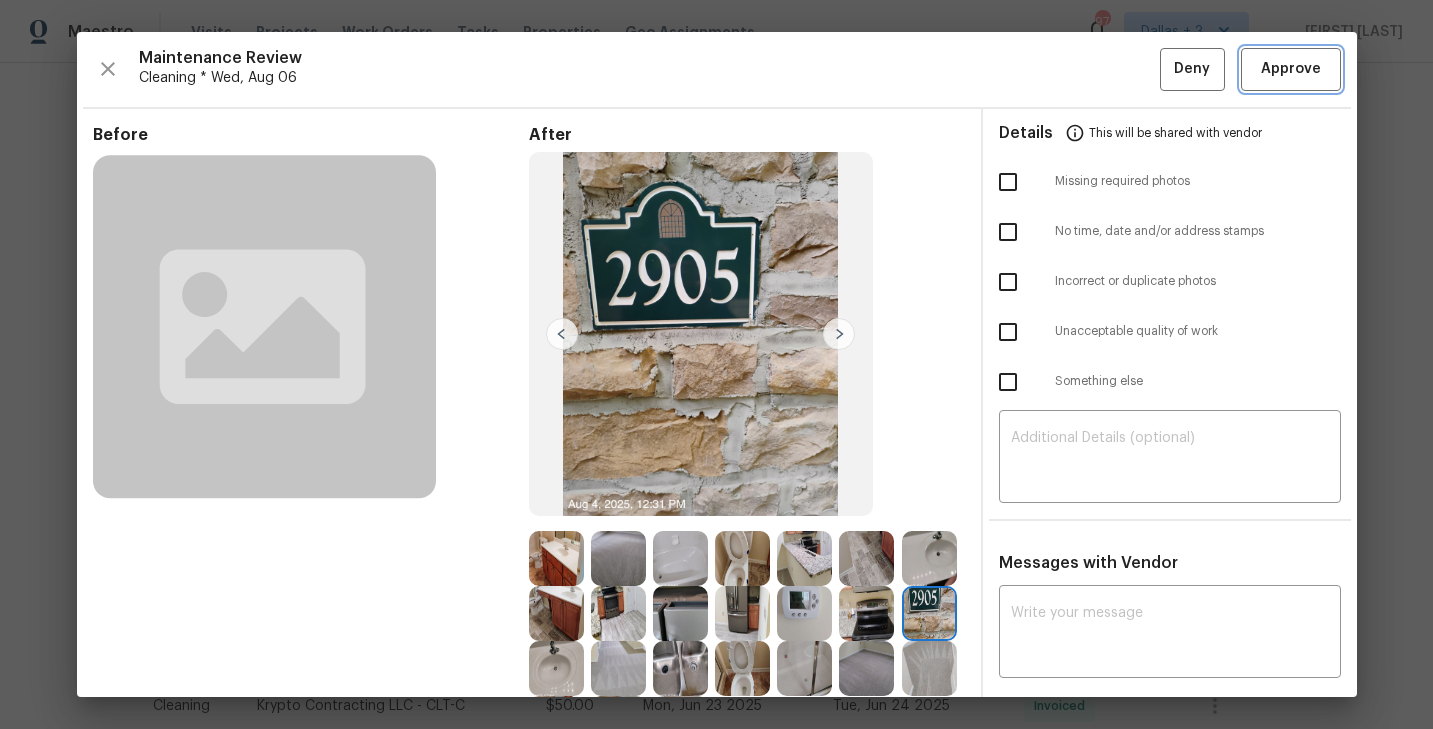 click on "Approve" at bounding box center [1291, 69] 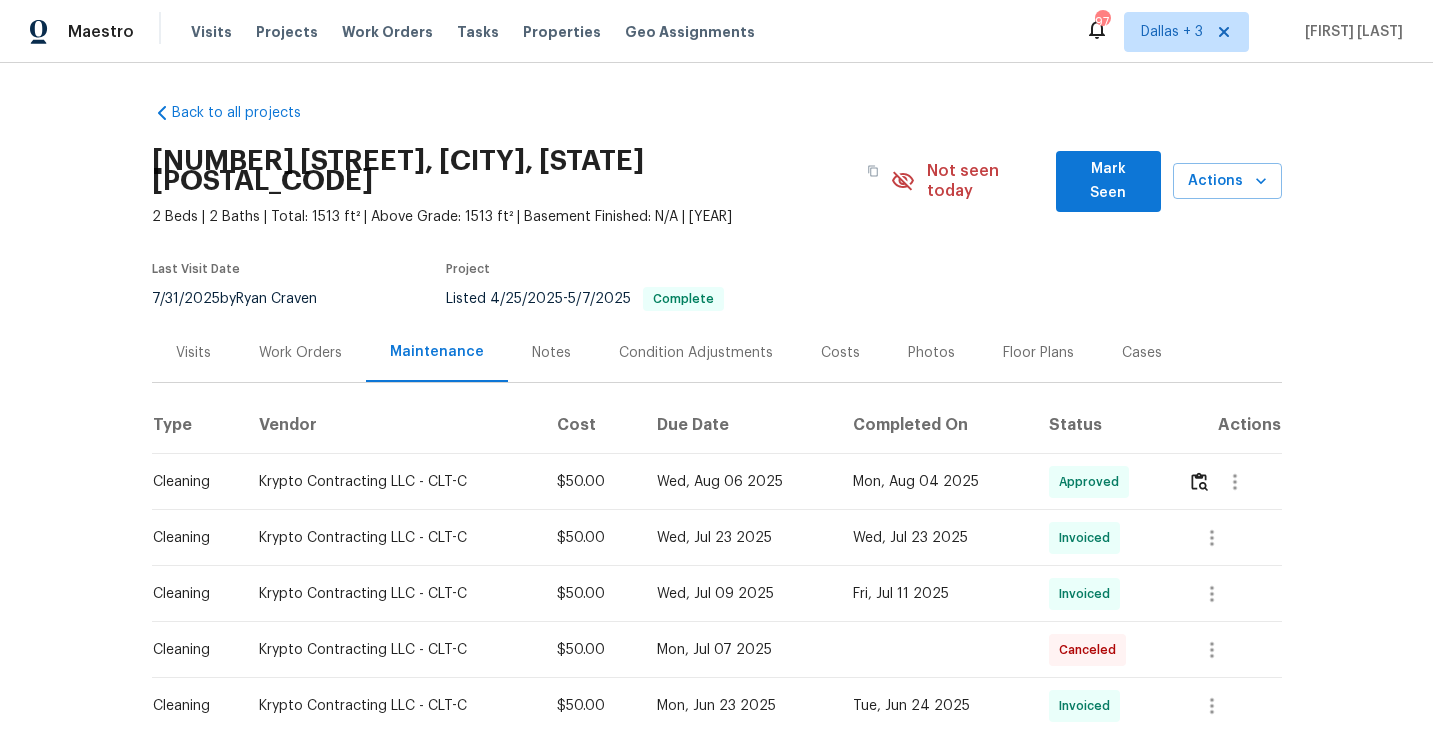click on "2905 Polo View Ln, Matthews, NC 28105" at bounding box center [521, 171] 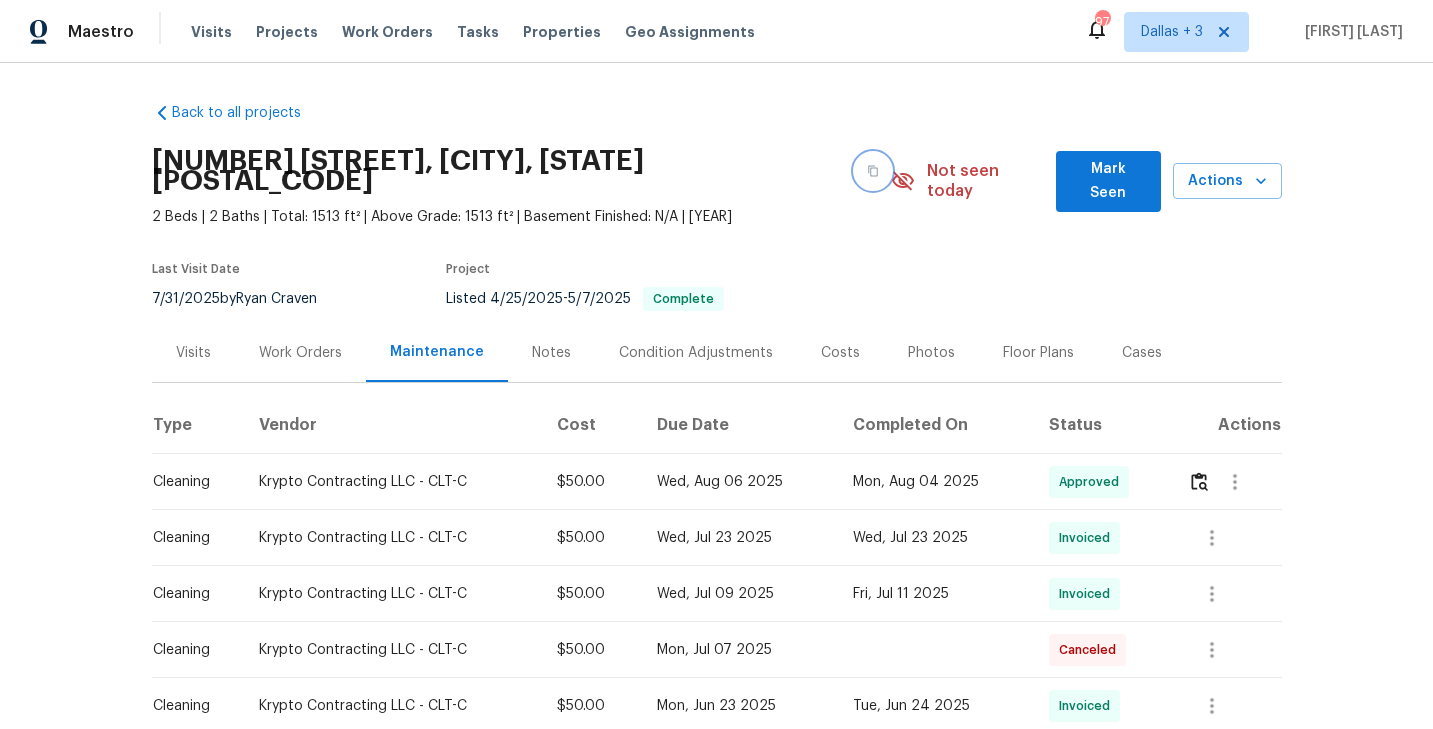 click at bounding box center (873, 171) 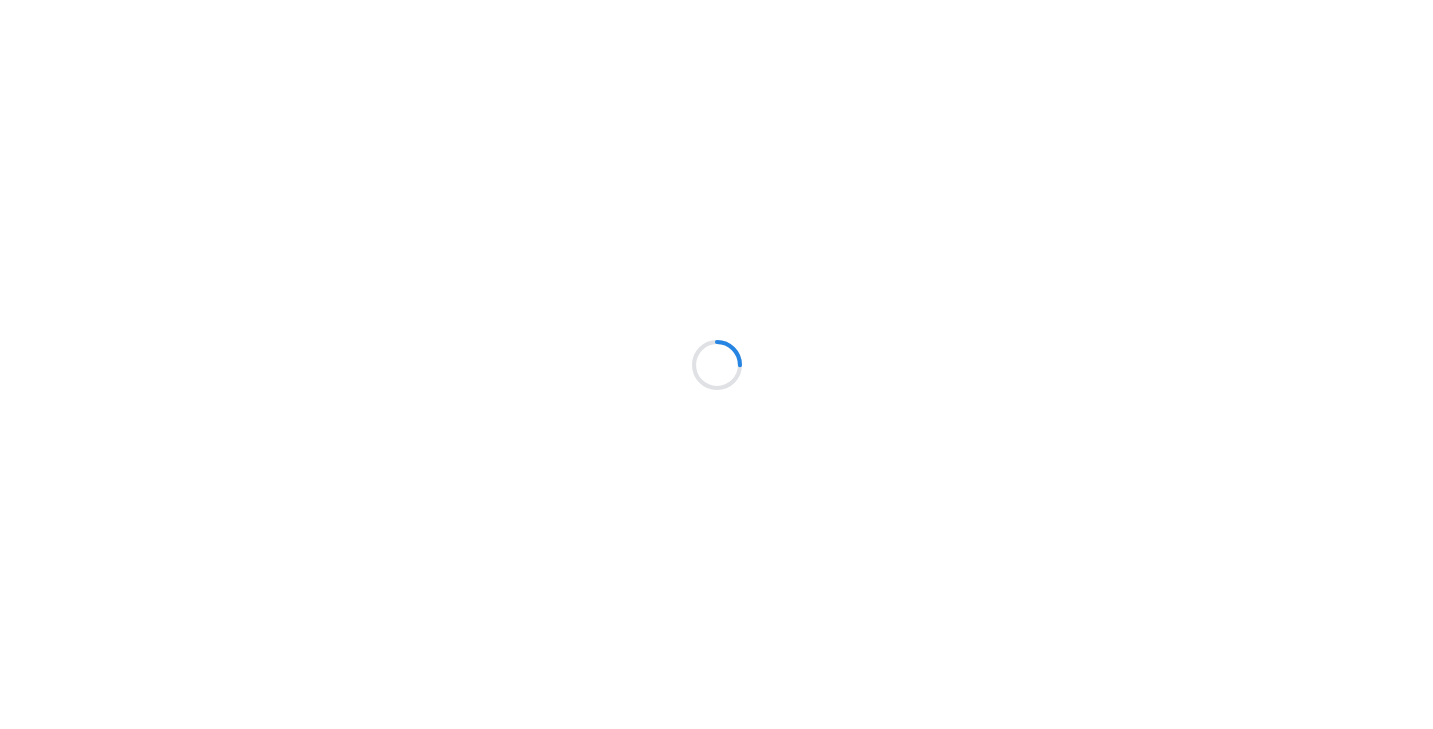 scroll, scrollTop: 0, scrollLeft: 0, axis: both 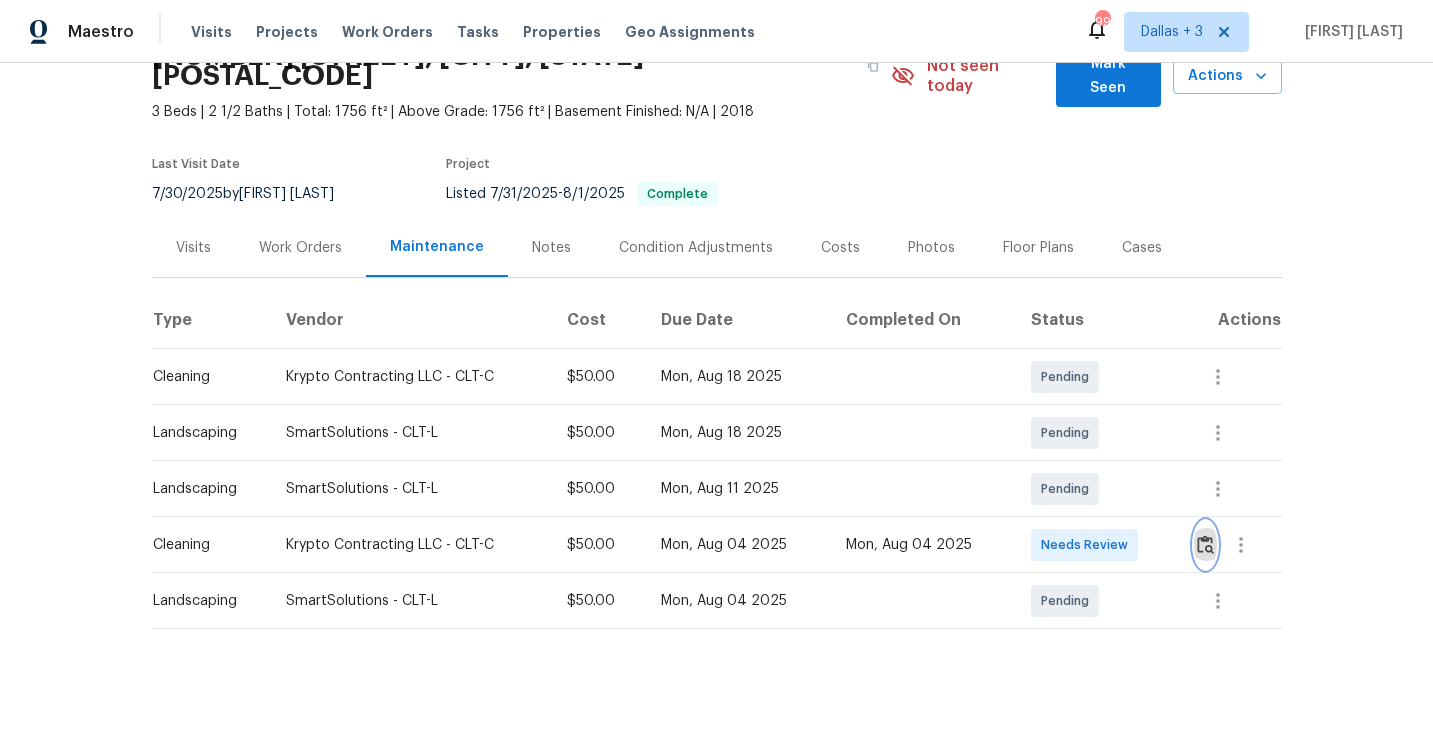 click at bounding box center [1205, 544] 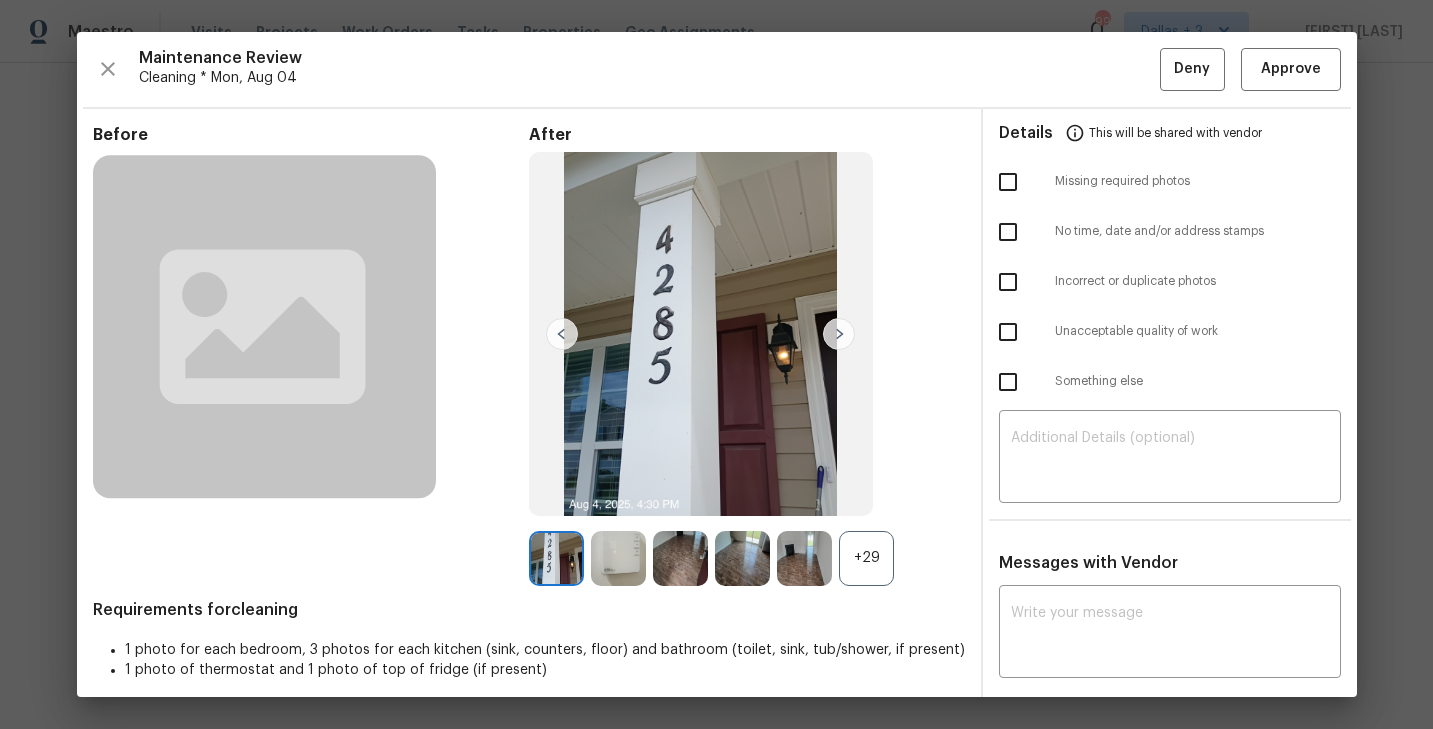 click on "+29" at bounding box center (866, 558) 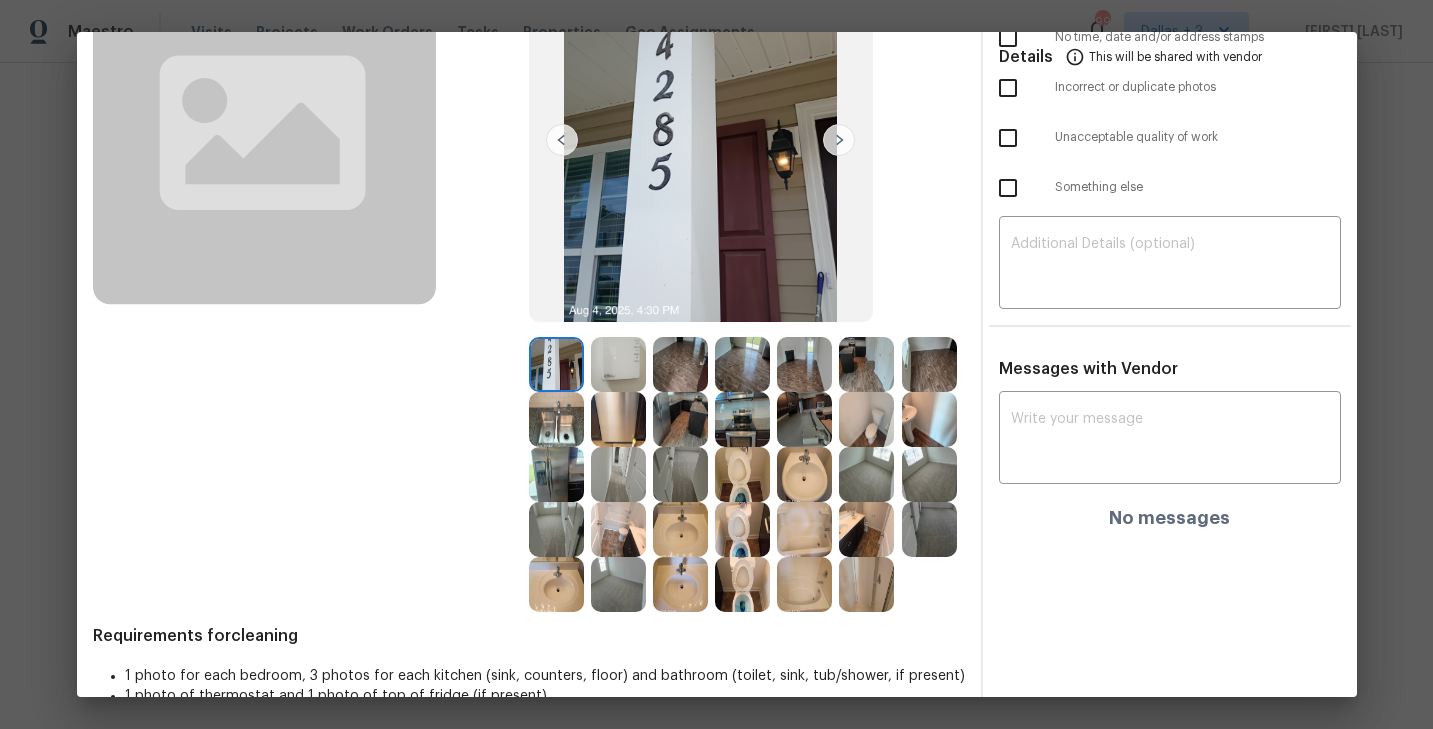 scroll, scrollTop: 232, scrollLeft: 0, axis: vertical 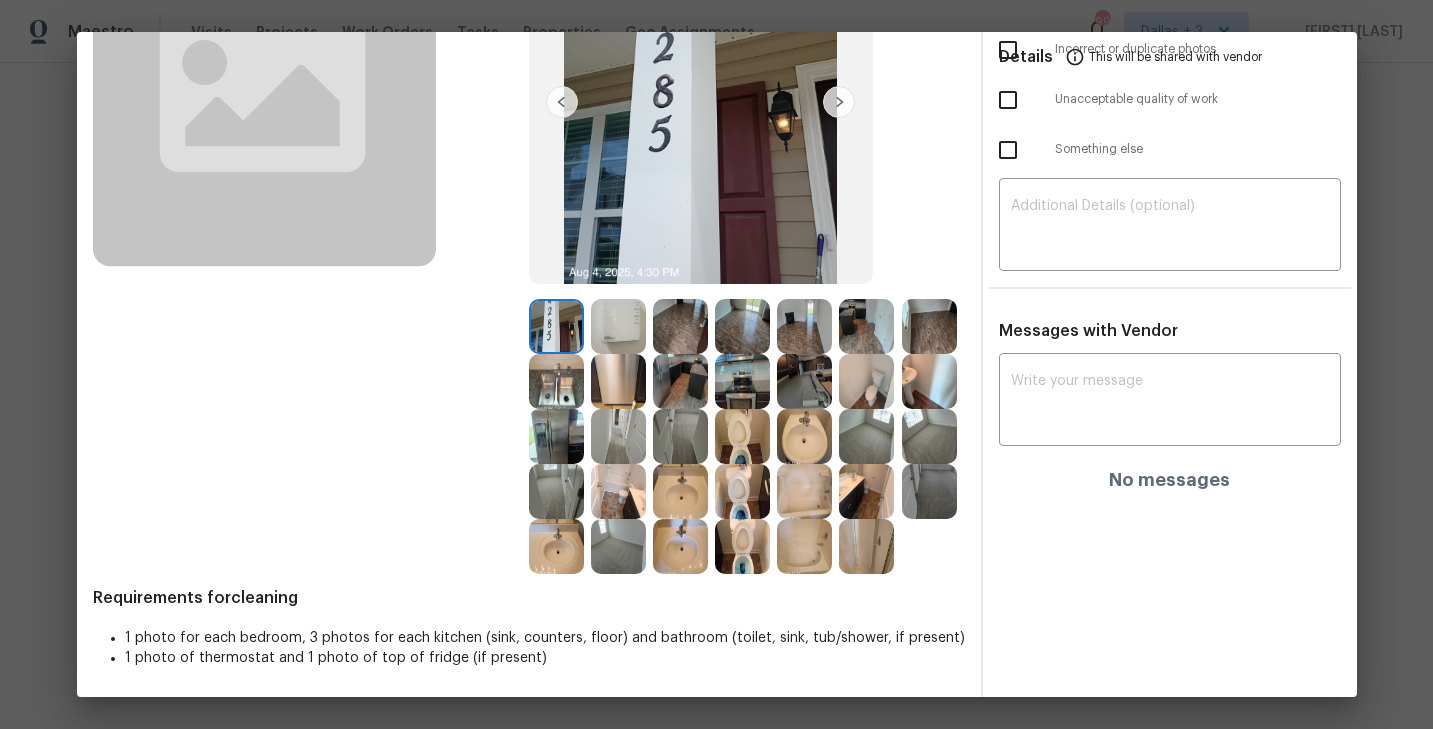 click at bounding box center (742, 436) 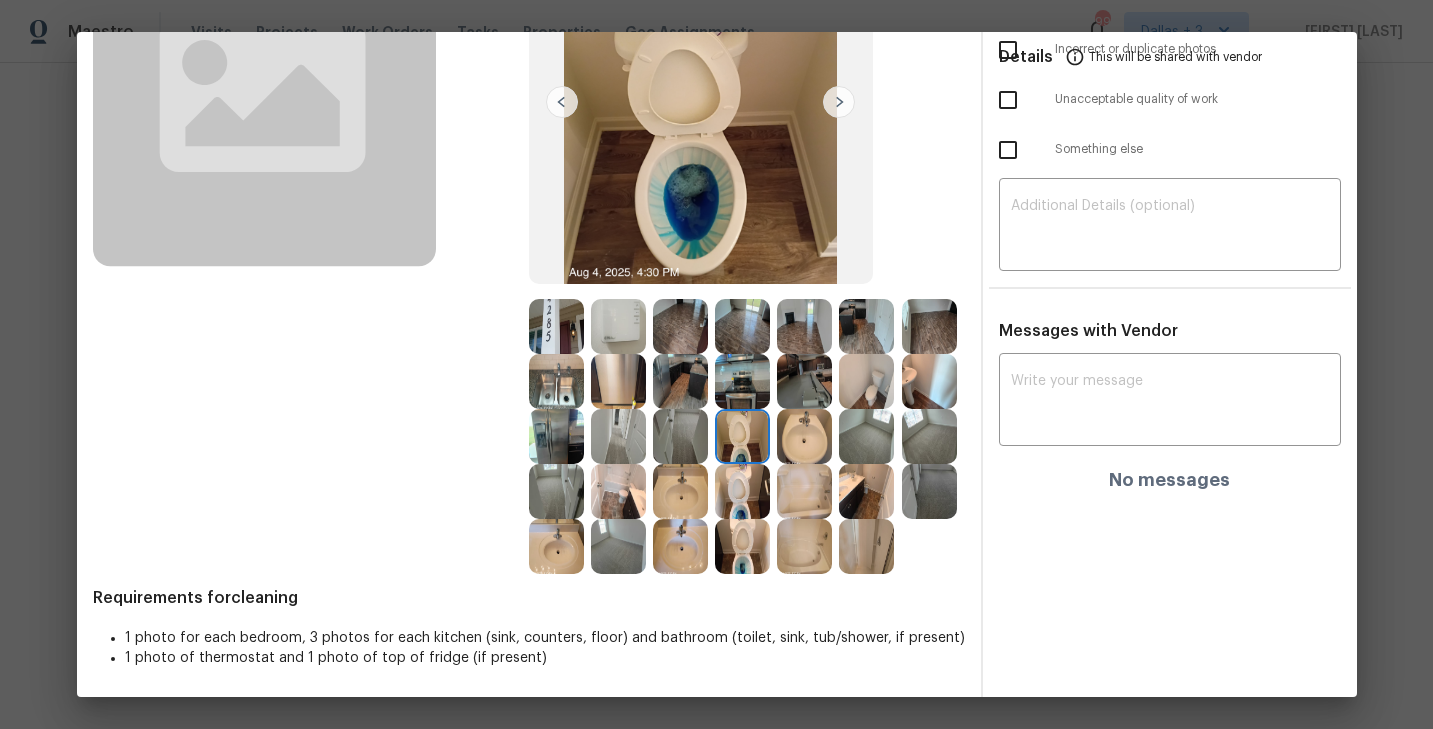 click at bounding box center (804, 491) 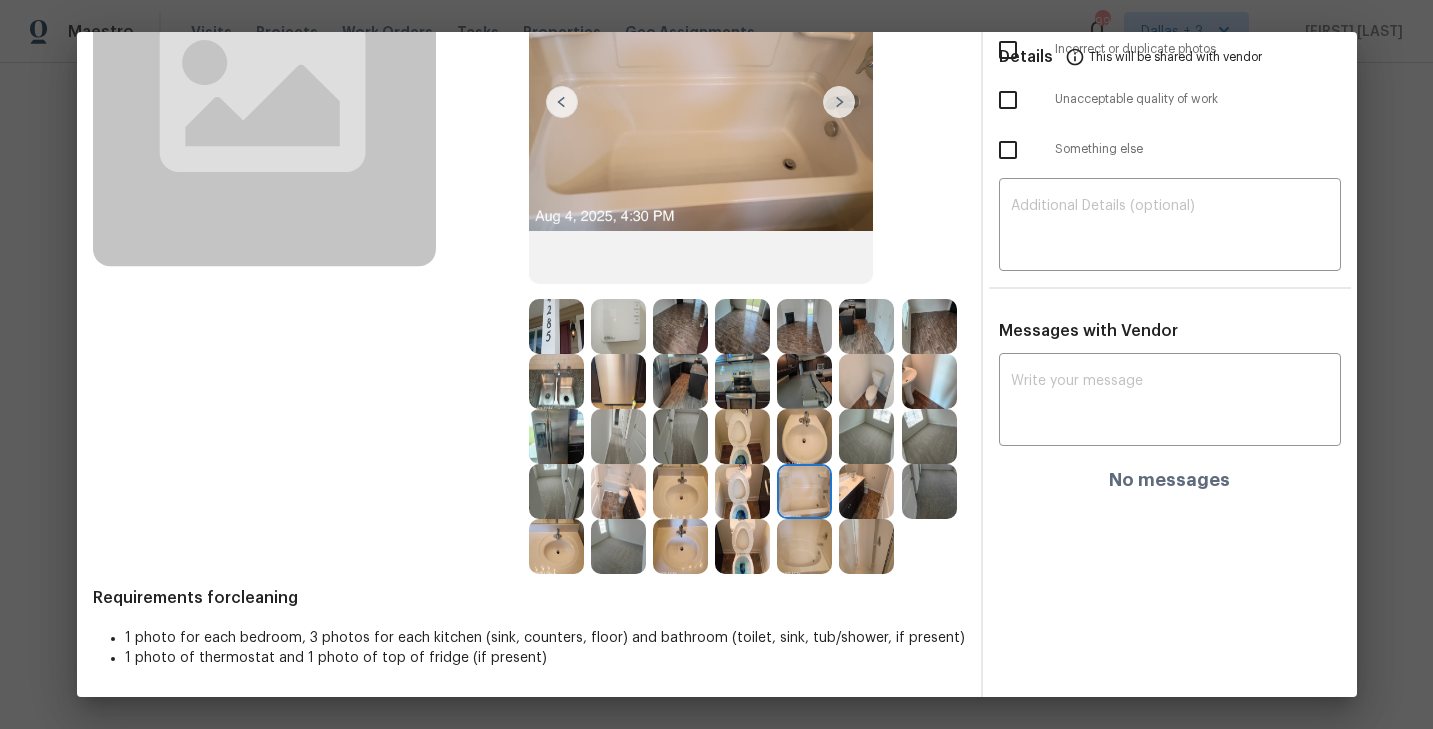 click at bounding box center (804, 381) 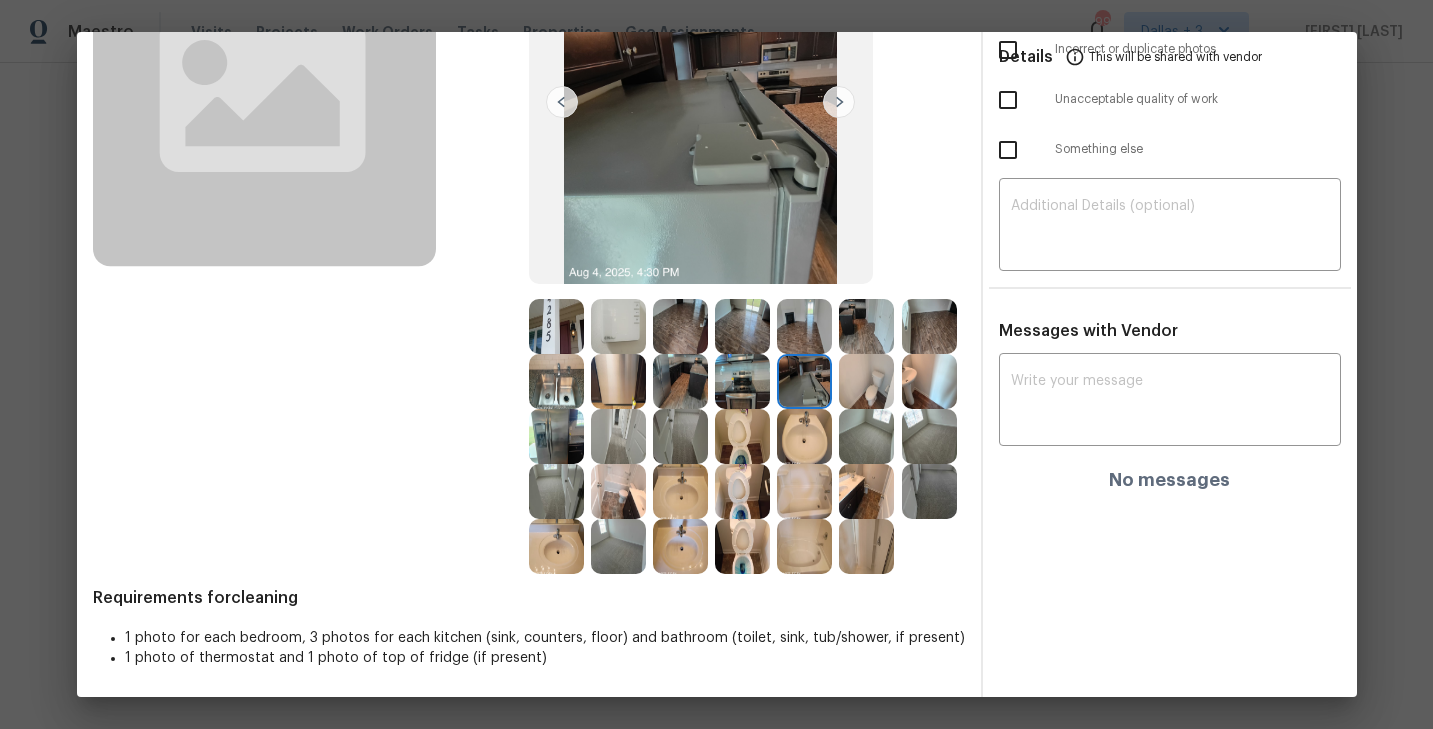 click at bounding box center (556, 491) 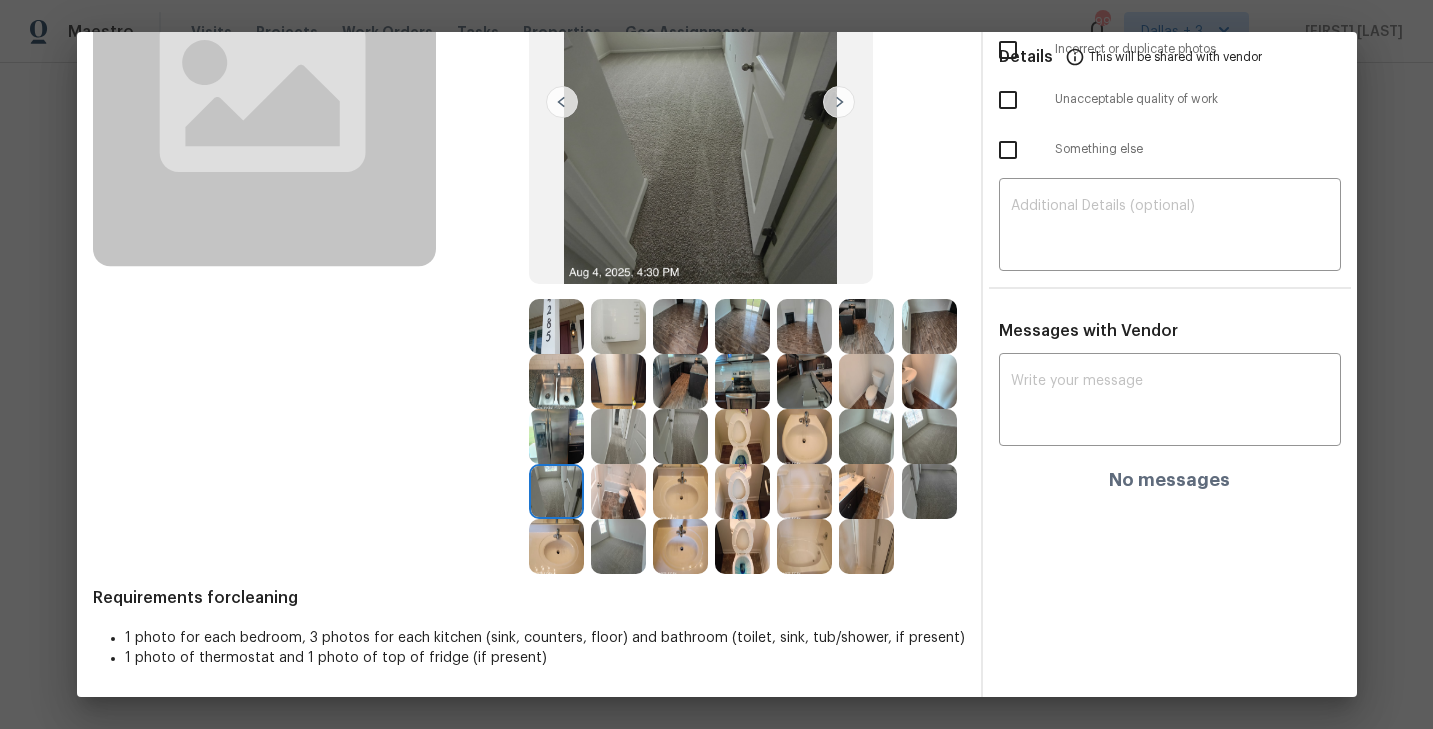 click at bounding box center (804, 491) 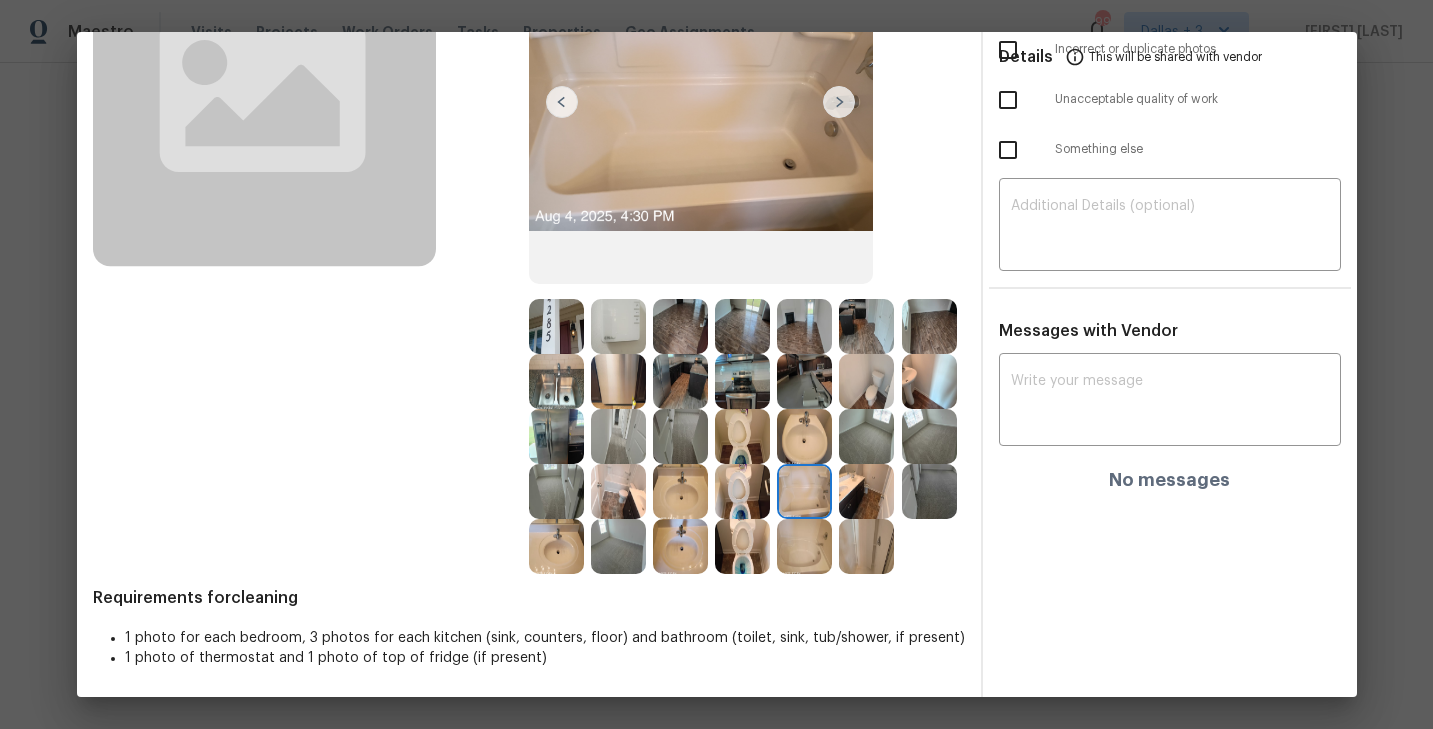click at bounding box center (680, 546) 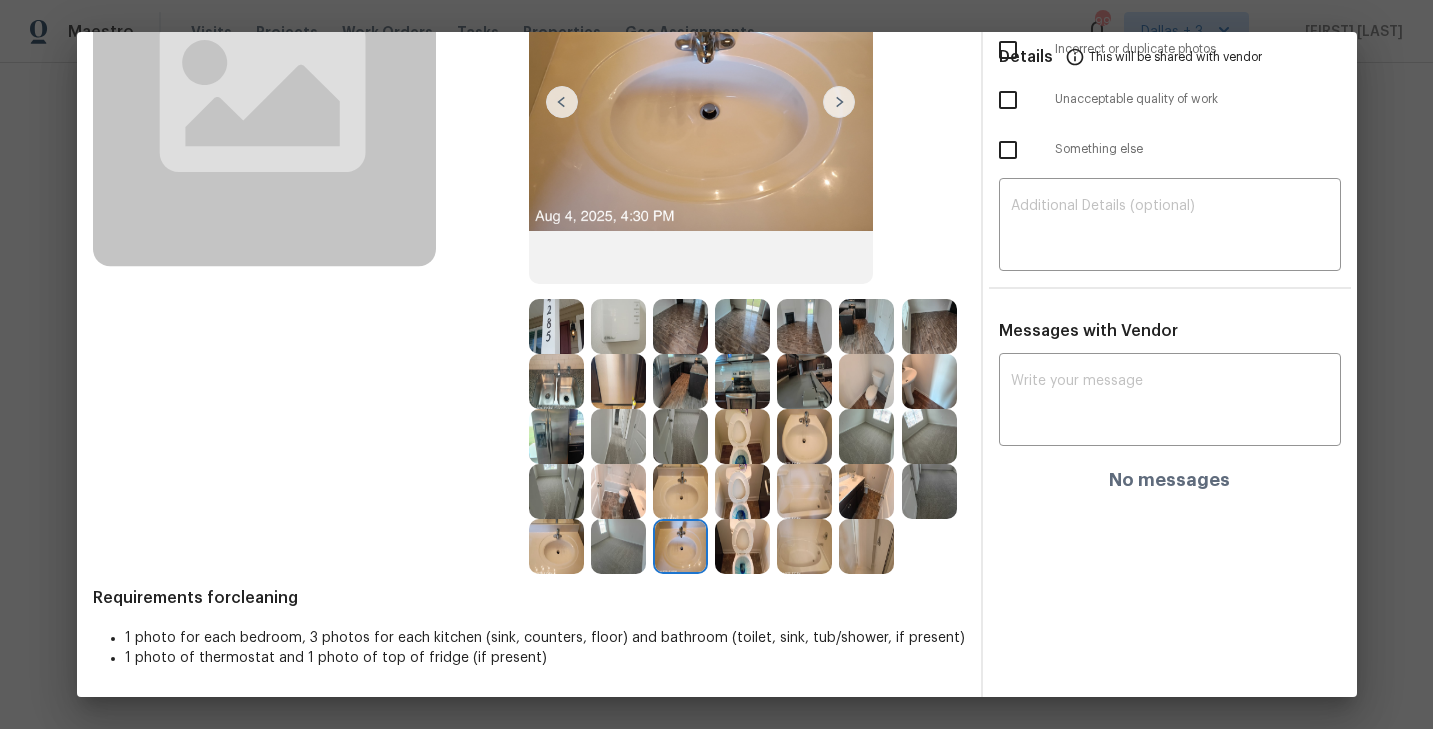 click at bounding box center (866, 546) 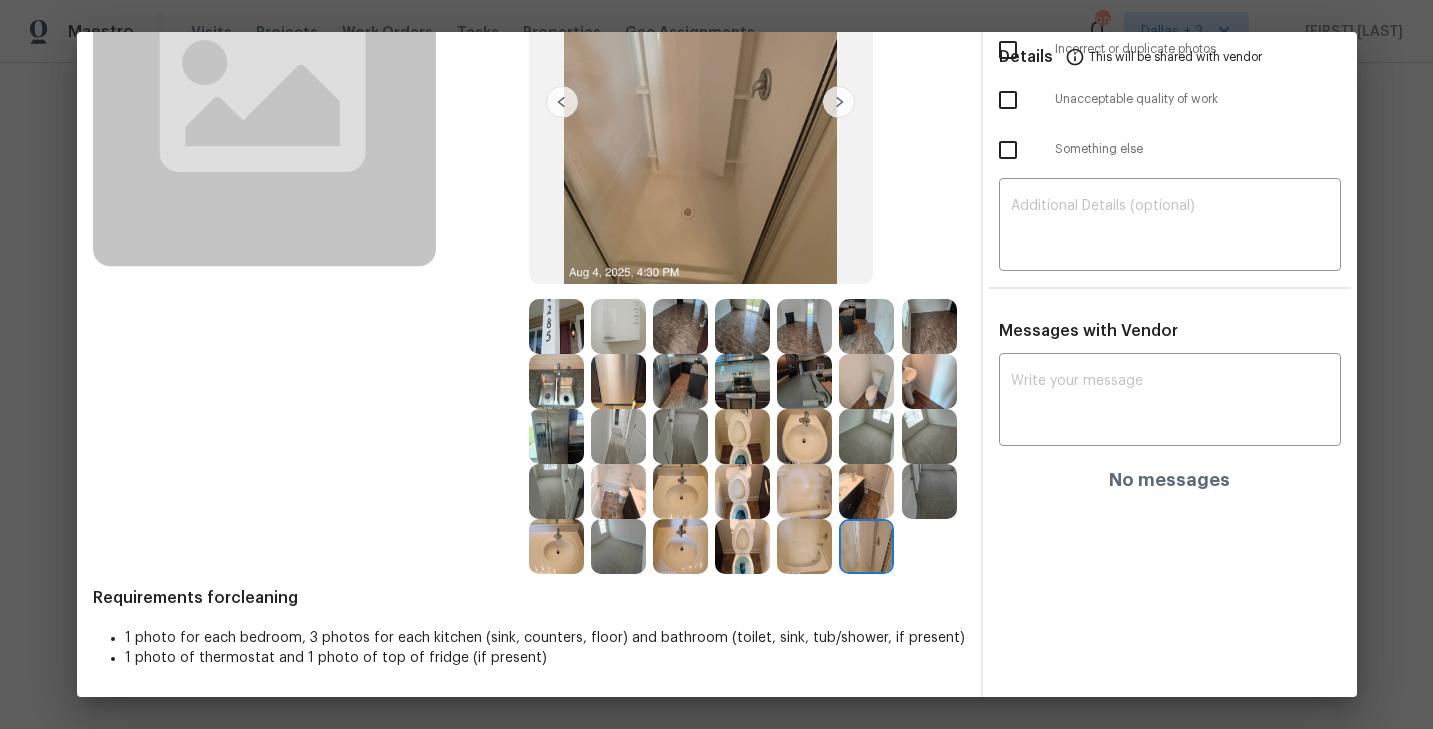 click at bounding box center [804, 546] 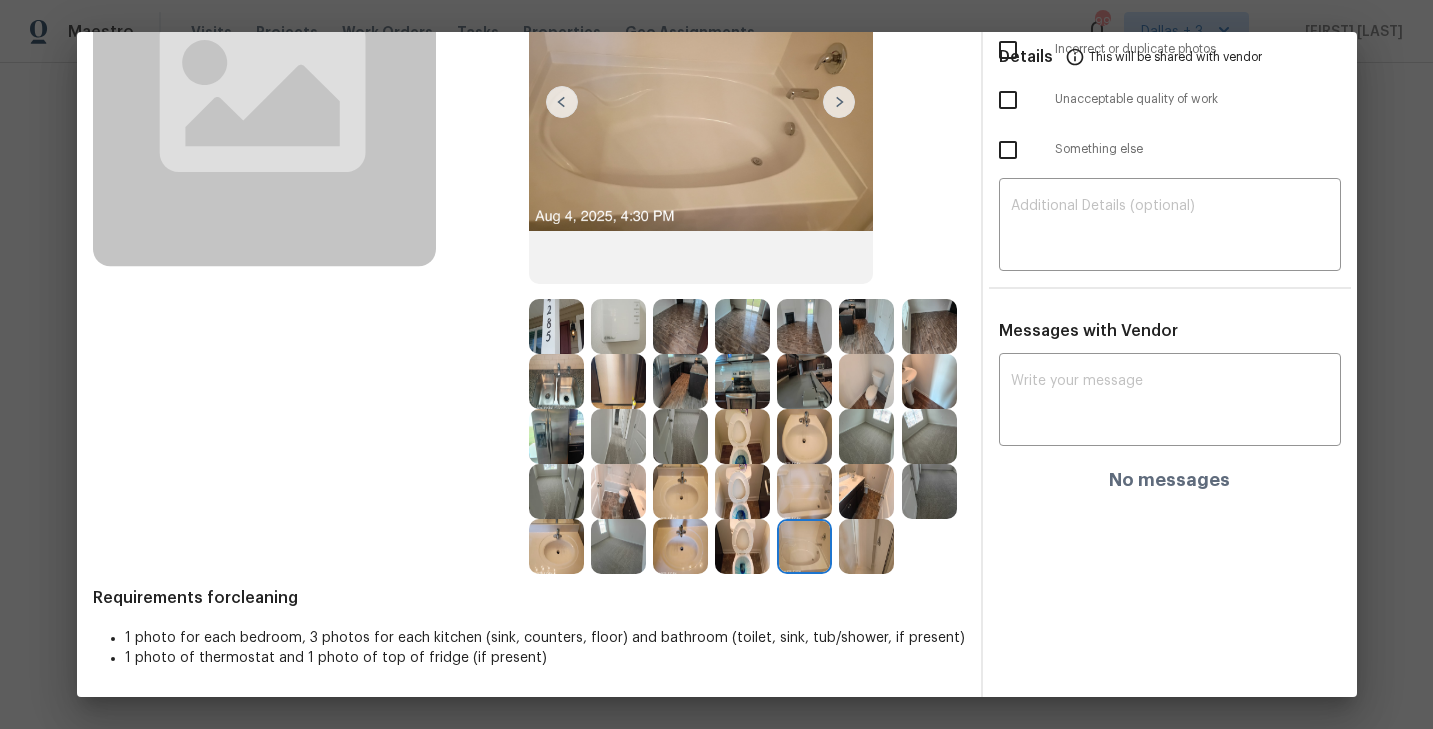click at bounding box center (556, 546) 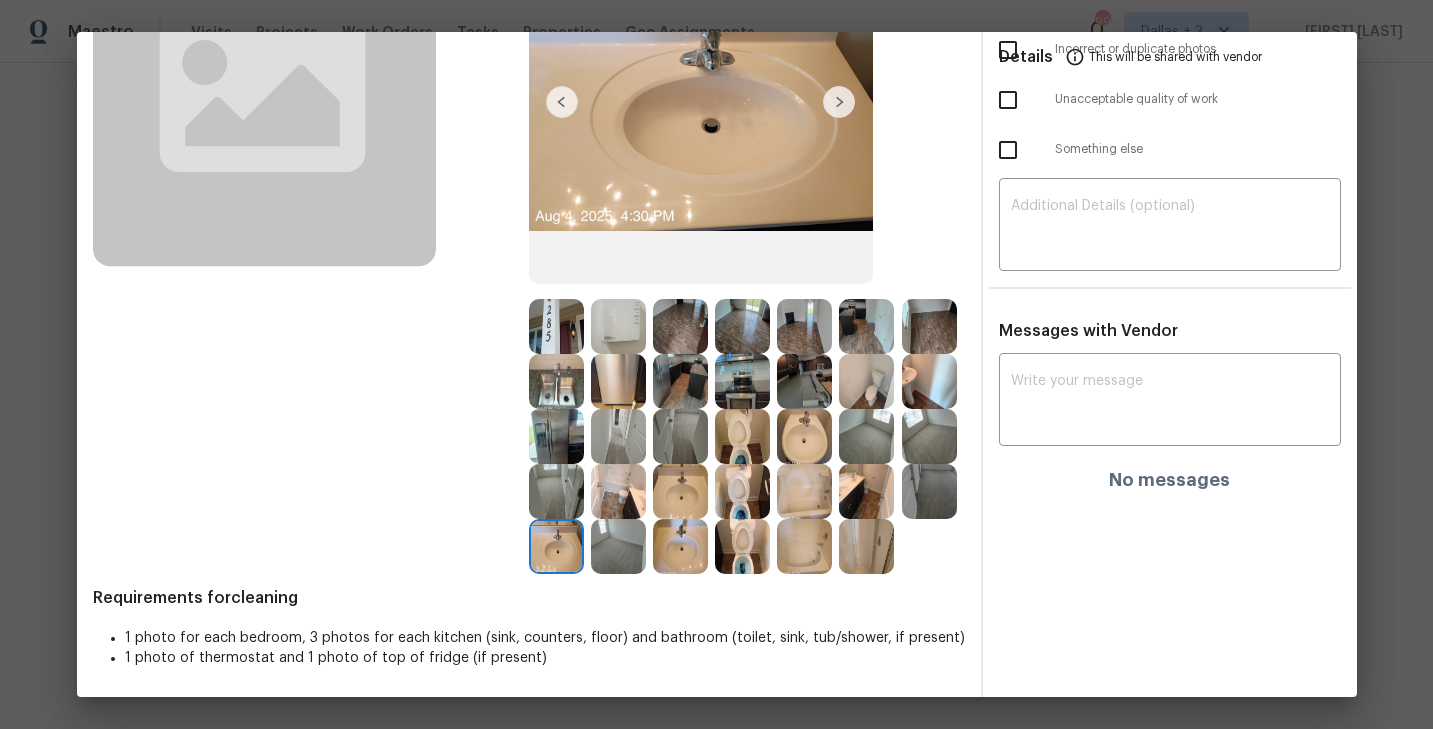 click at bounding box center (804, 546) 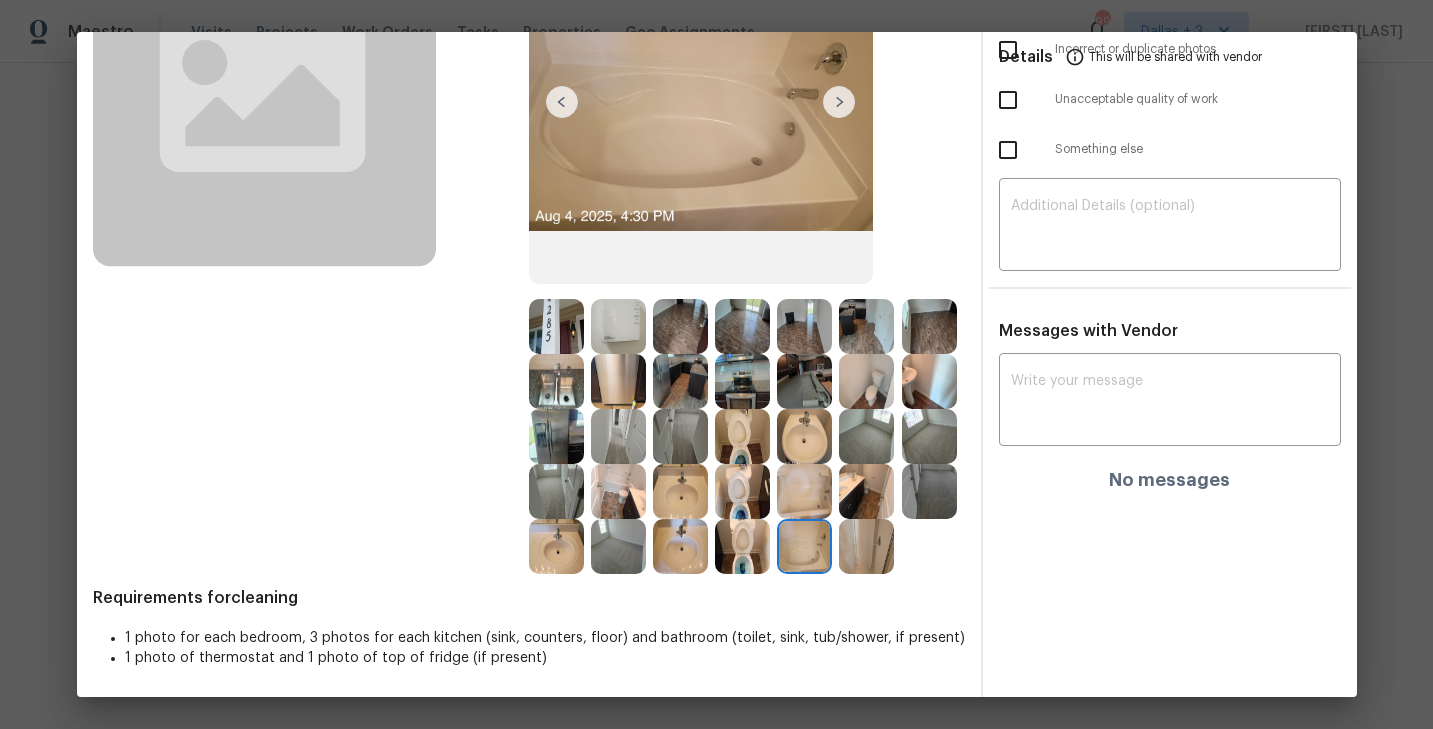 click at bounding box center [866, 546] 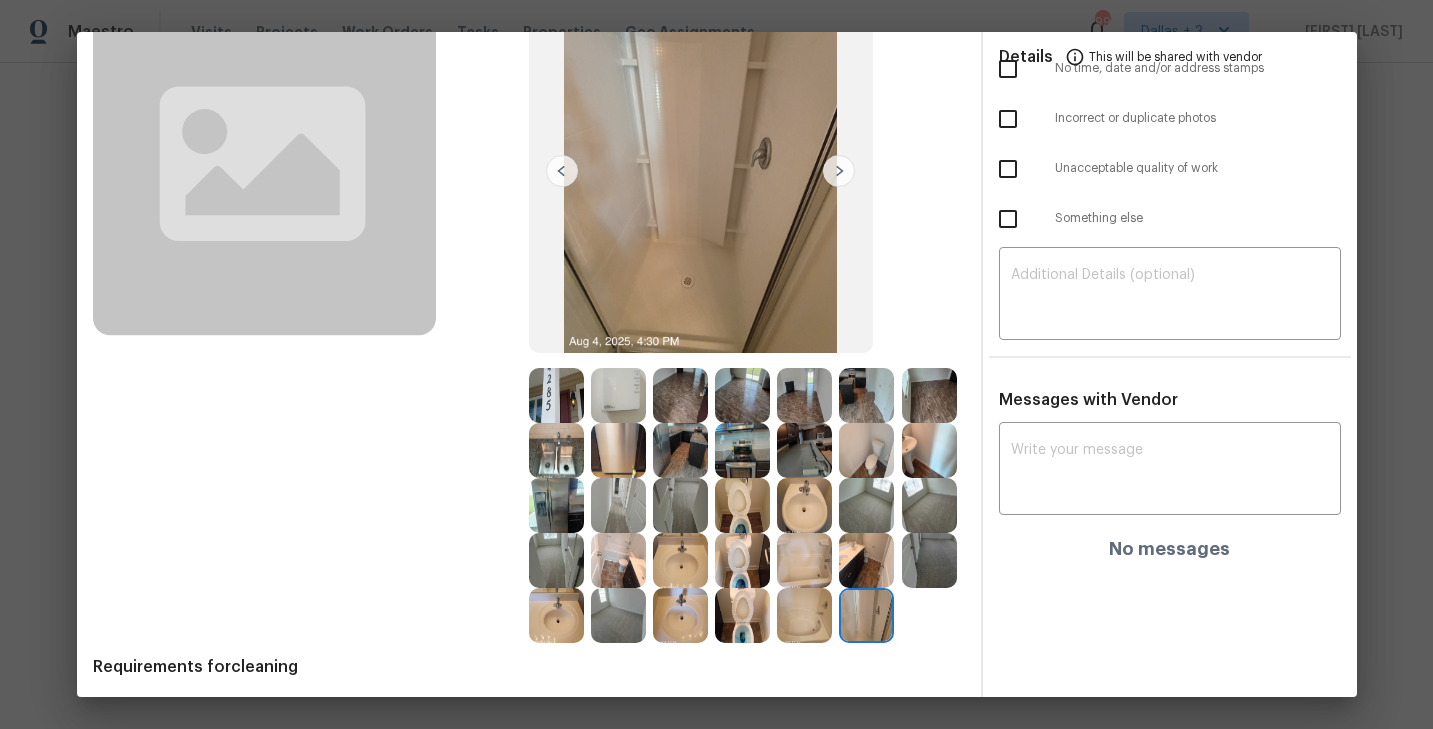 scroll, scrollTop: 164, scrollLeft: 0, axis: vertical 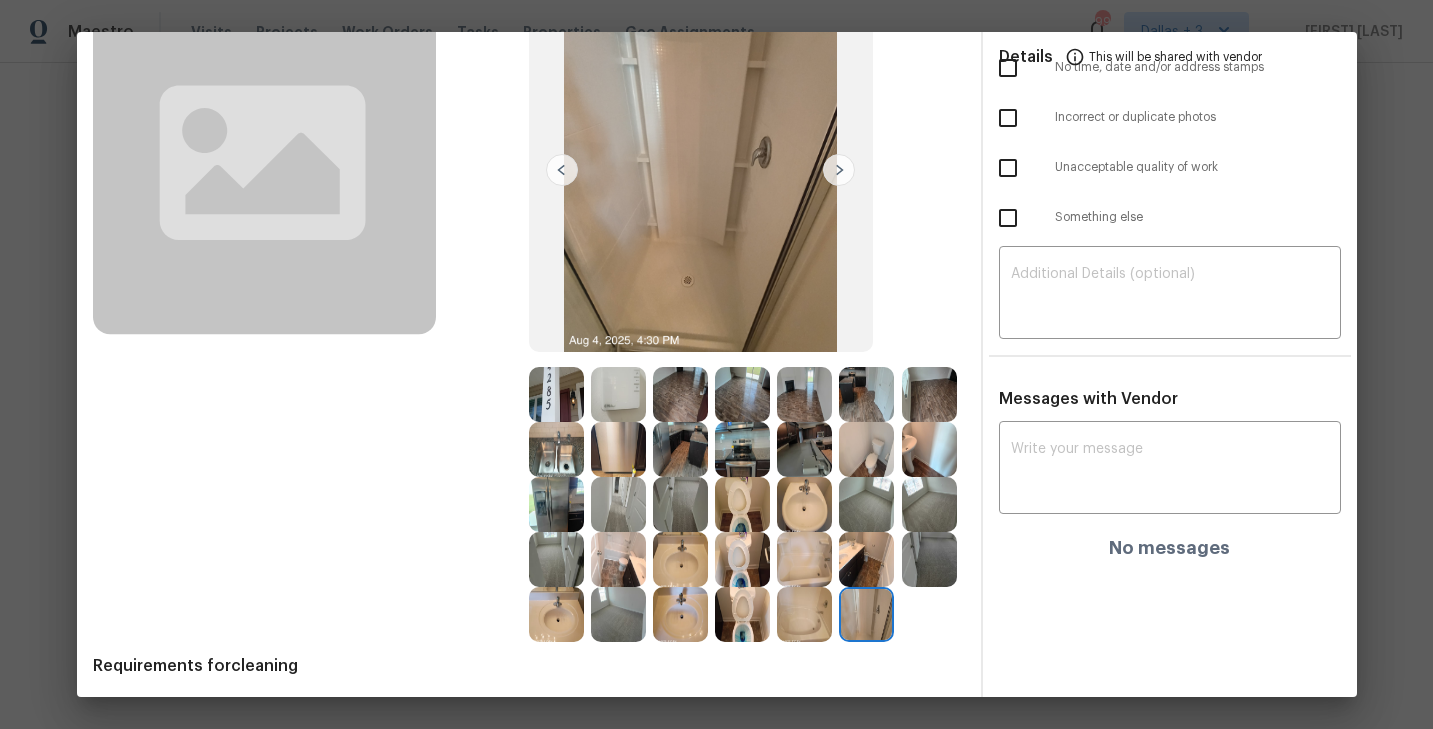 click at bounding box center (804, 614) 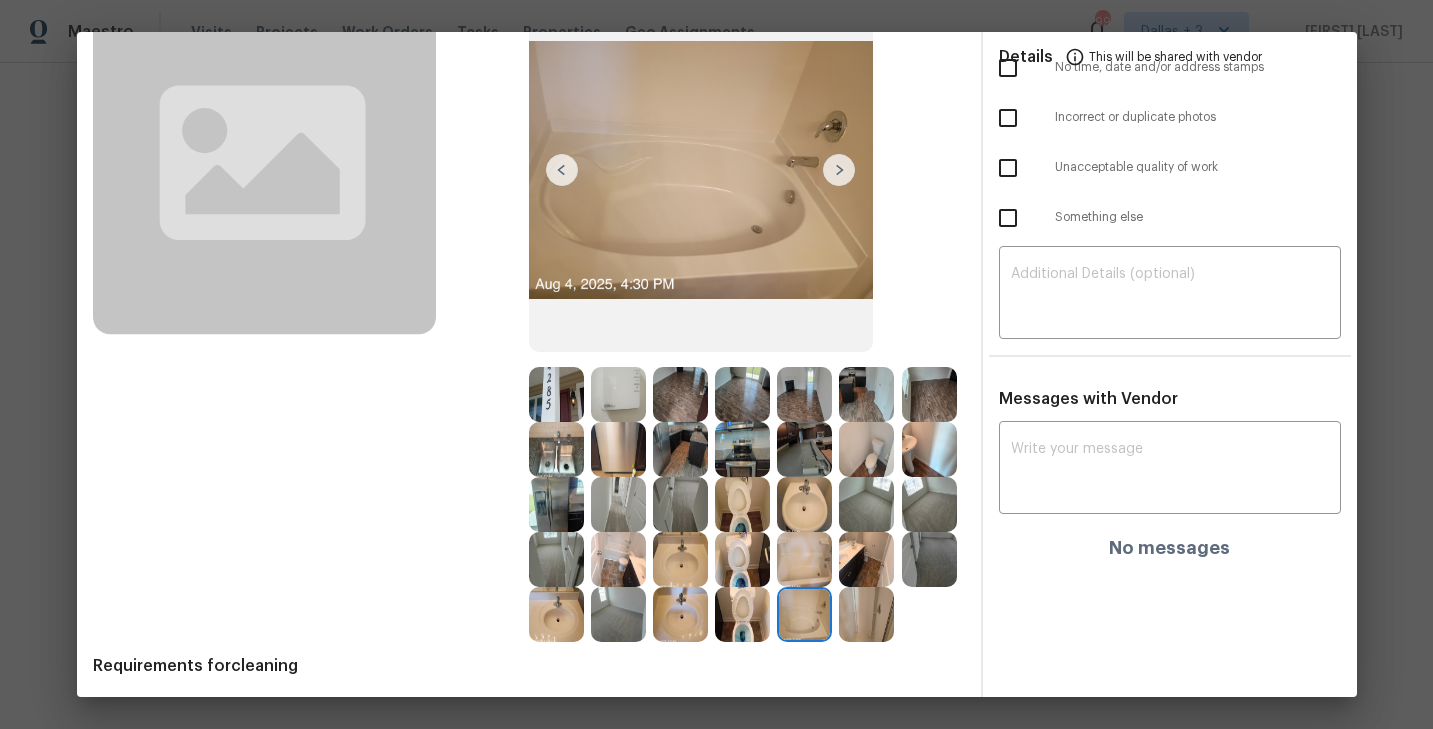 click at bounding box center (556, 614) 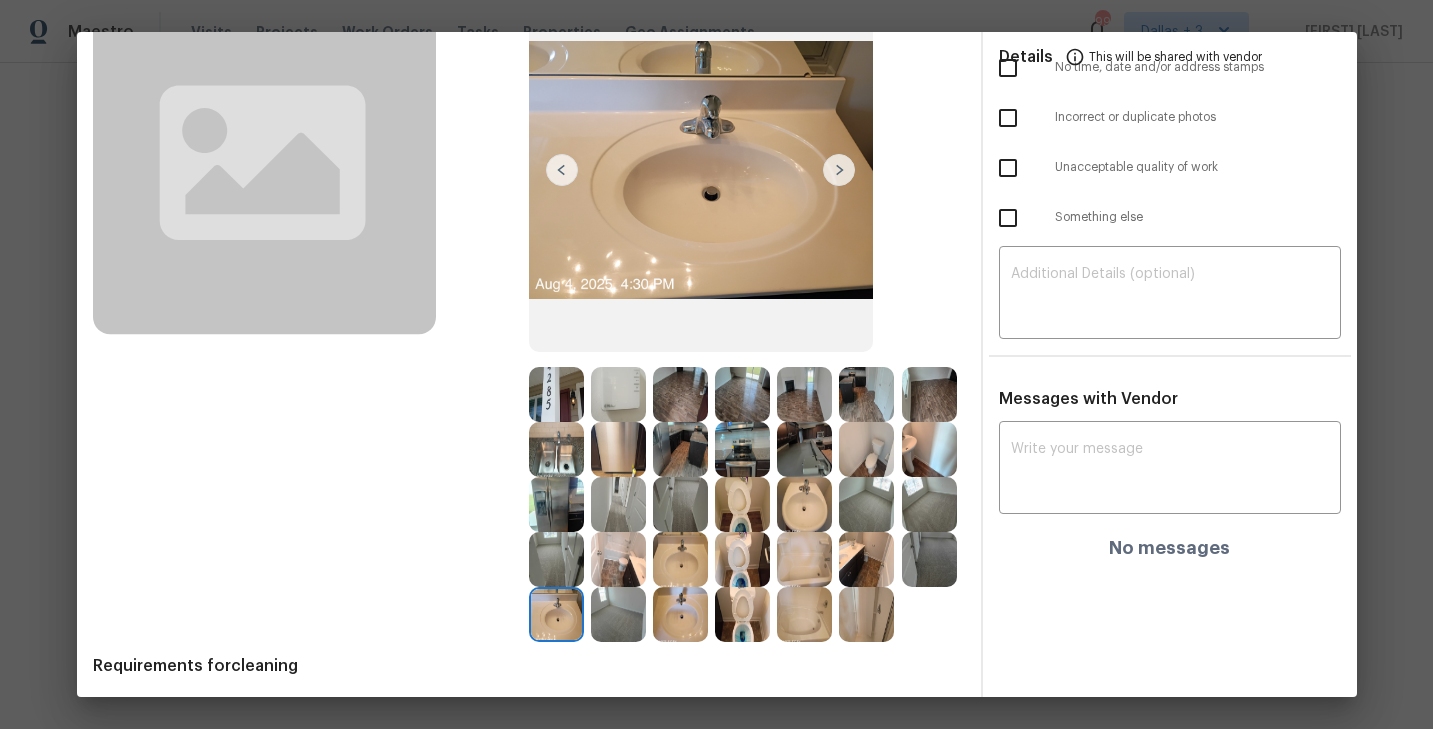 click at bounding box center (556, 559) 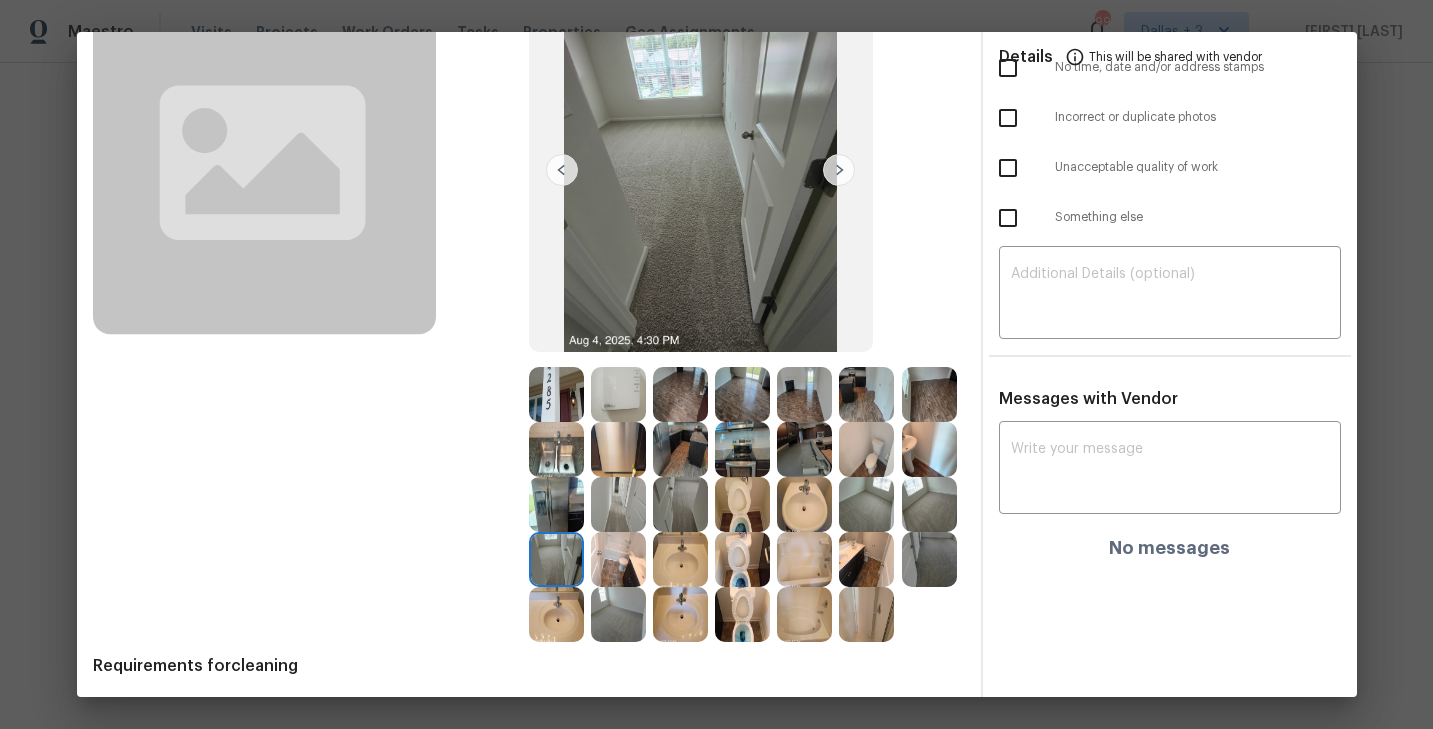 click at bounding box center (556, 504) 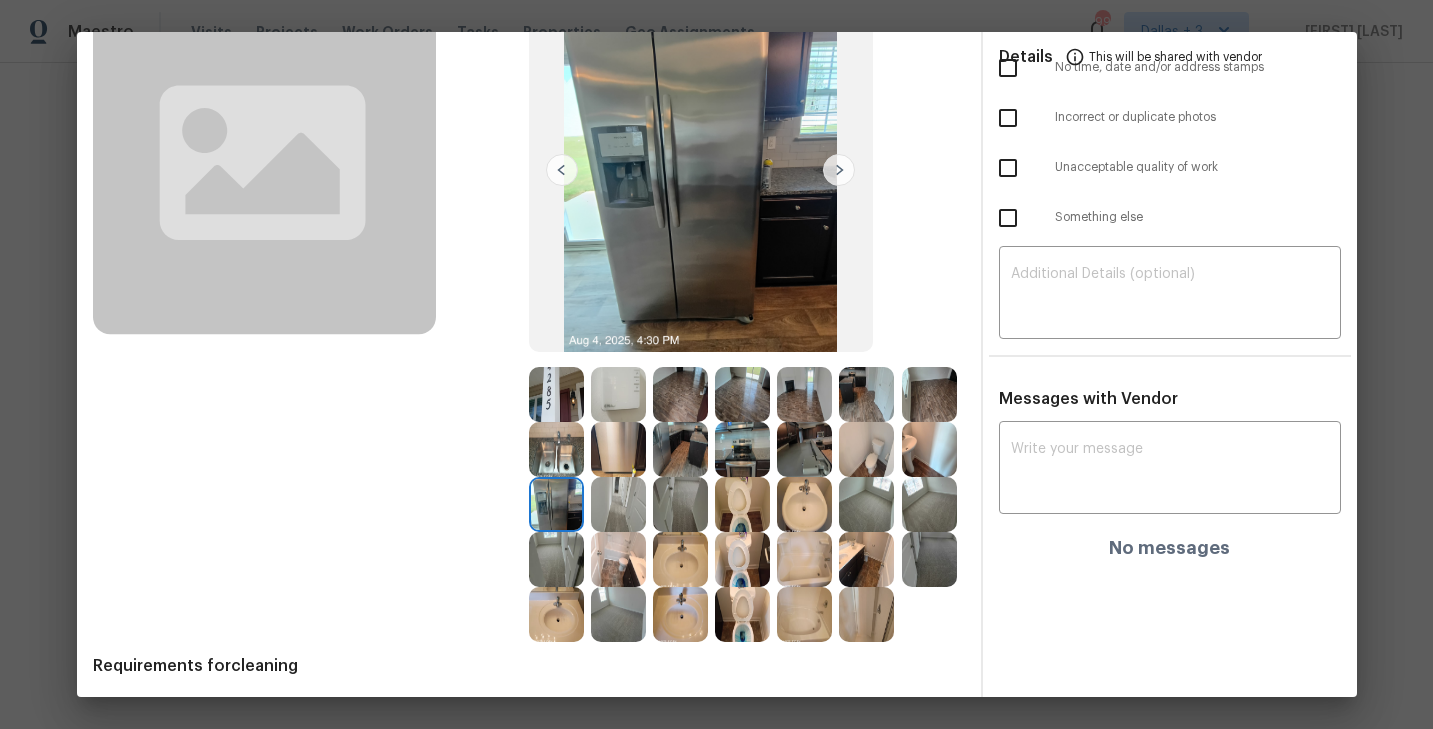 scroll, scrollTop: 161, scrollLeft: 0, axis: vertical 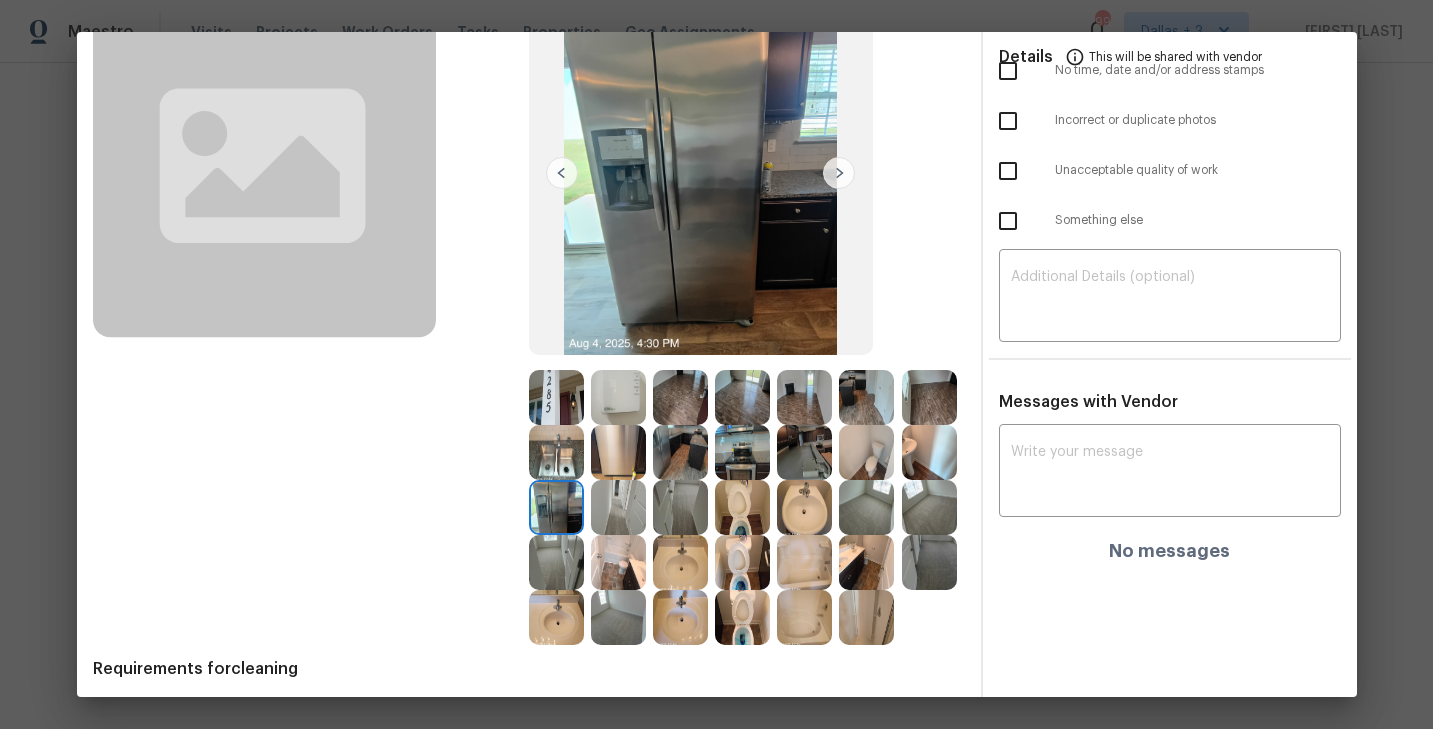 click at bounding box center [804, 617] 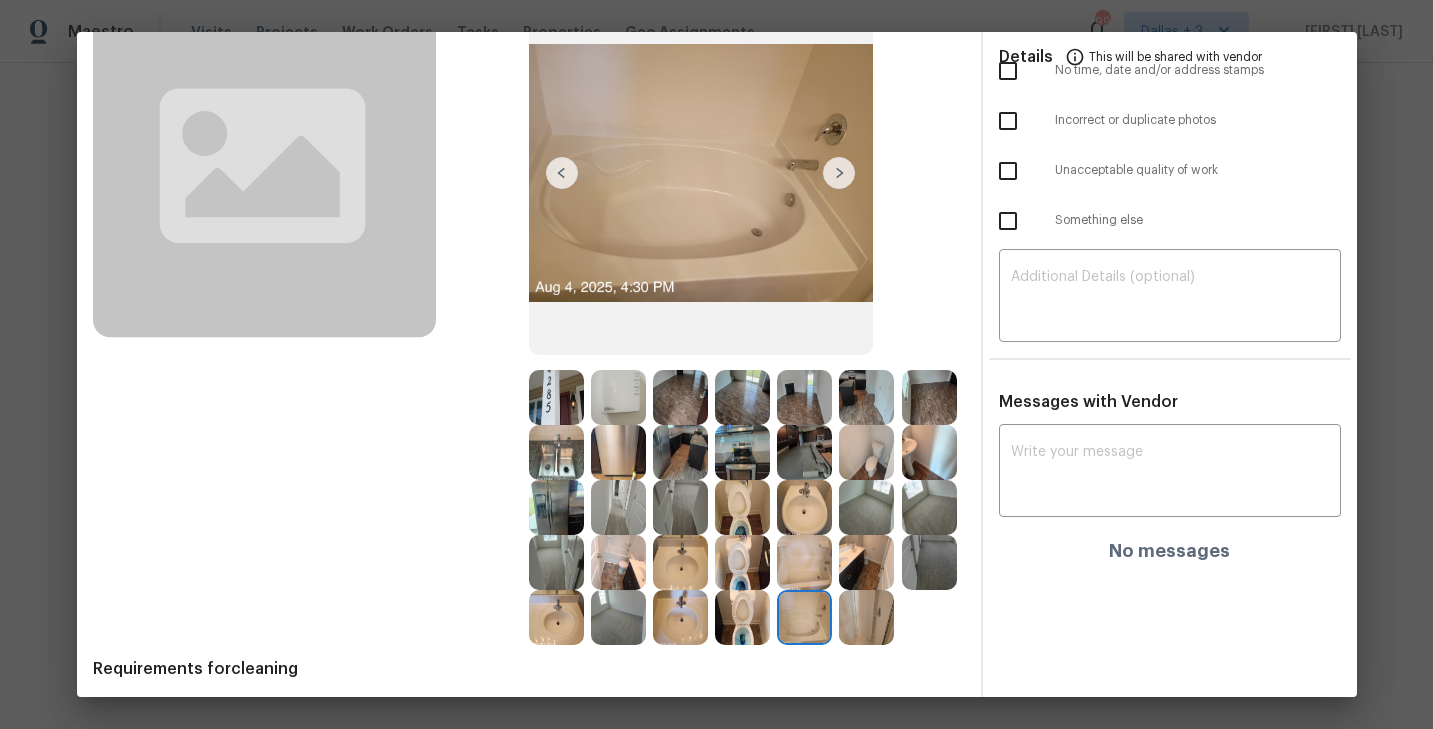 click at bounding box center (866, 617) 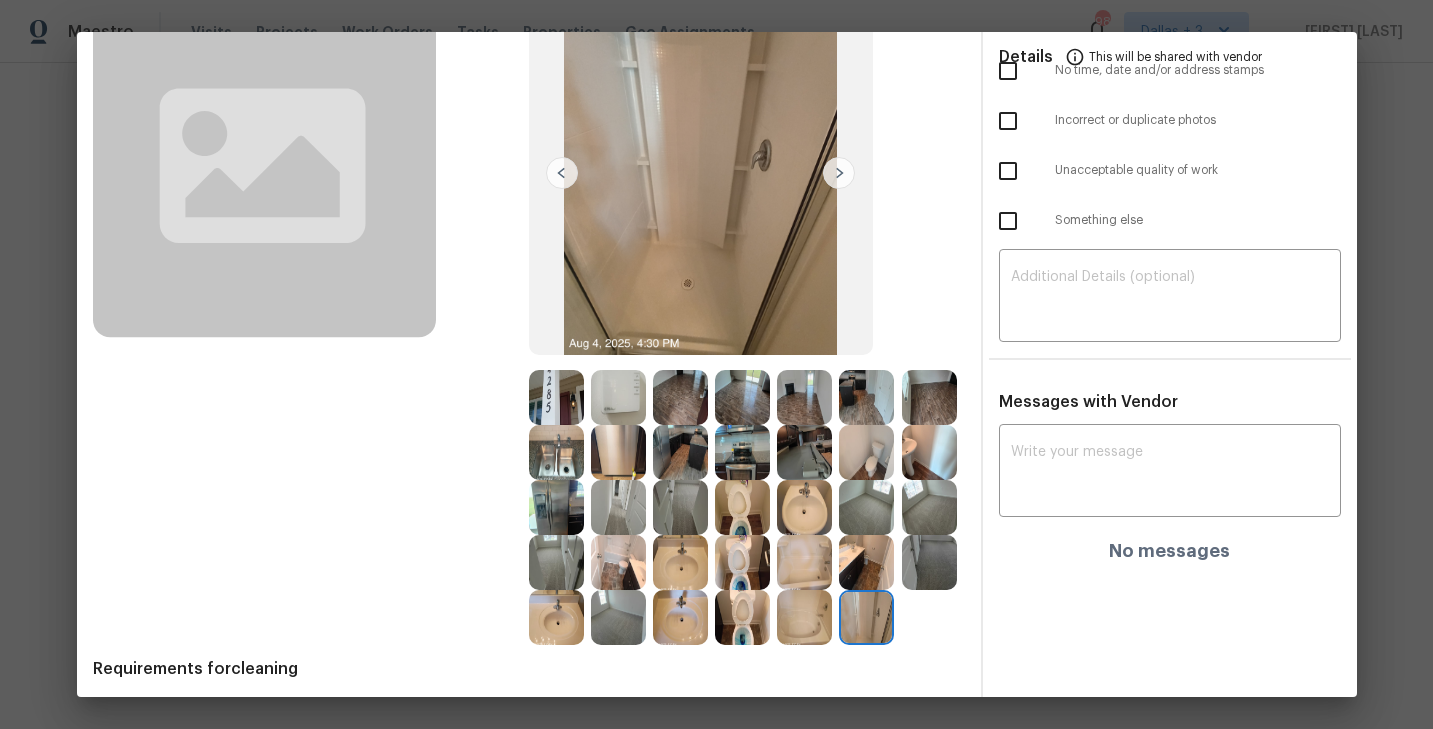 click at bounding box center [804, 452] 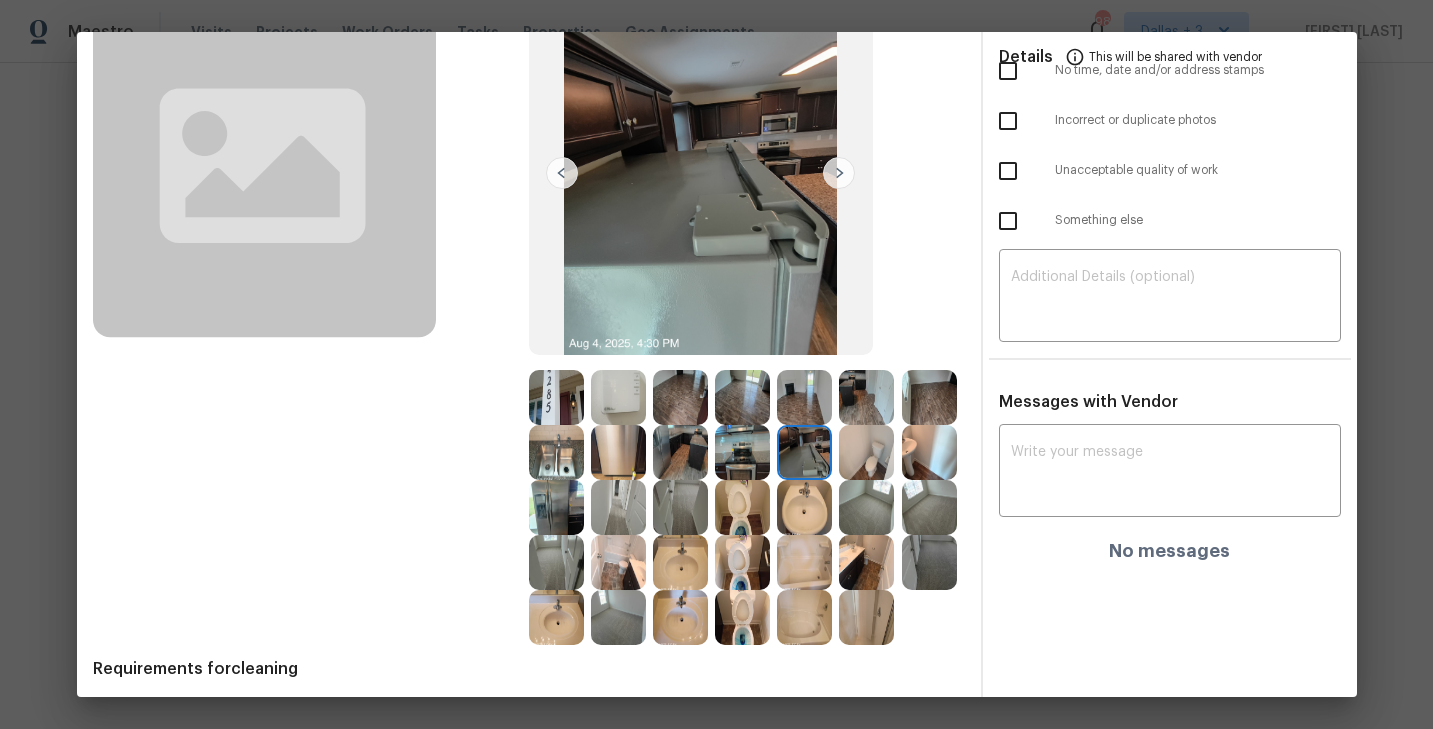 scroll, scrollTop: 0, scrollLeft: 0, axis: both 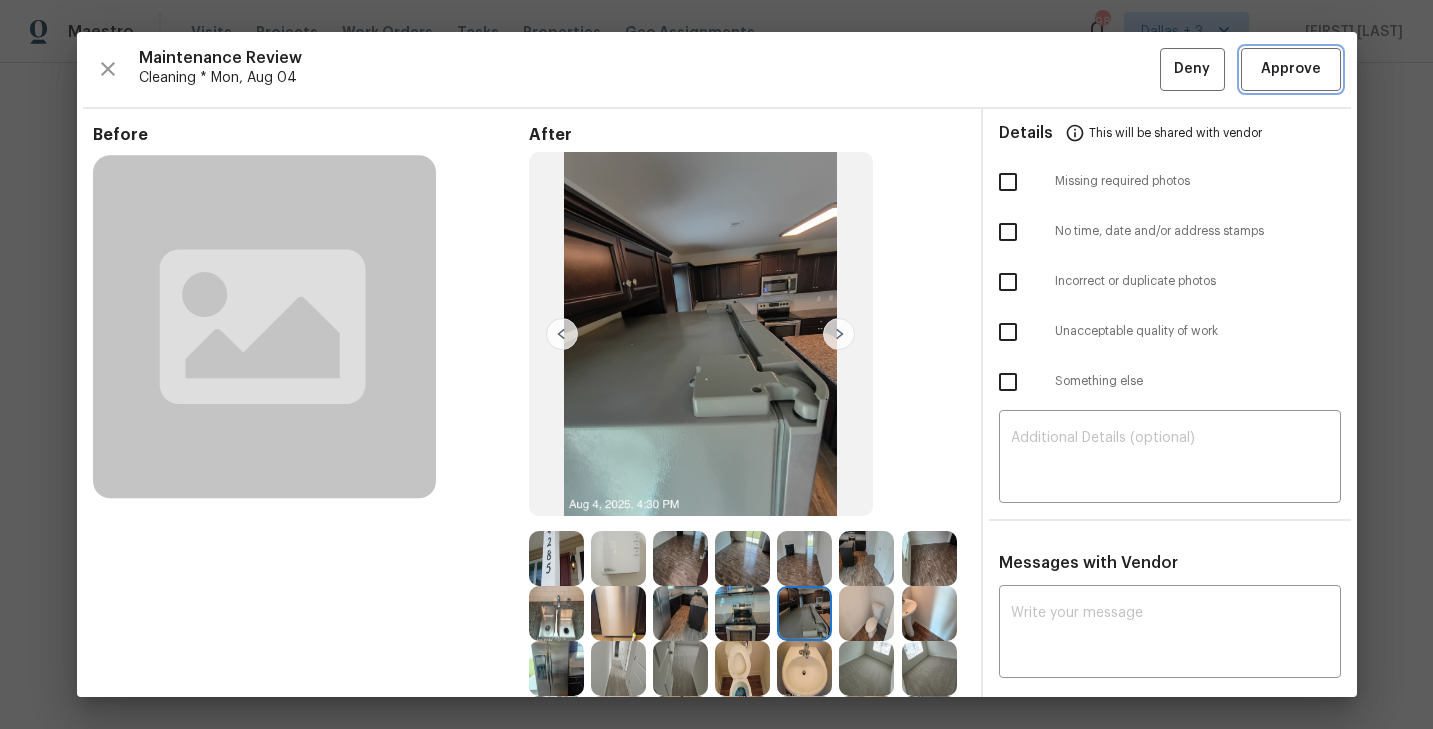 click on "Approve" at bounding box center (1291, 69) 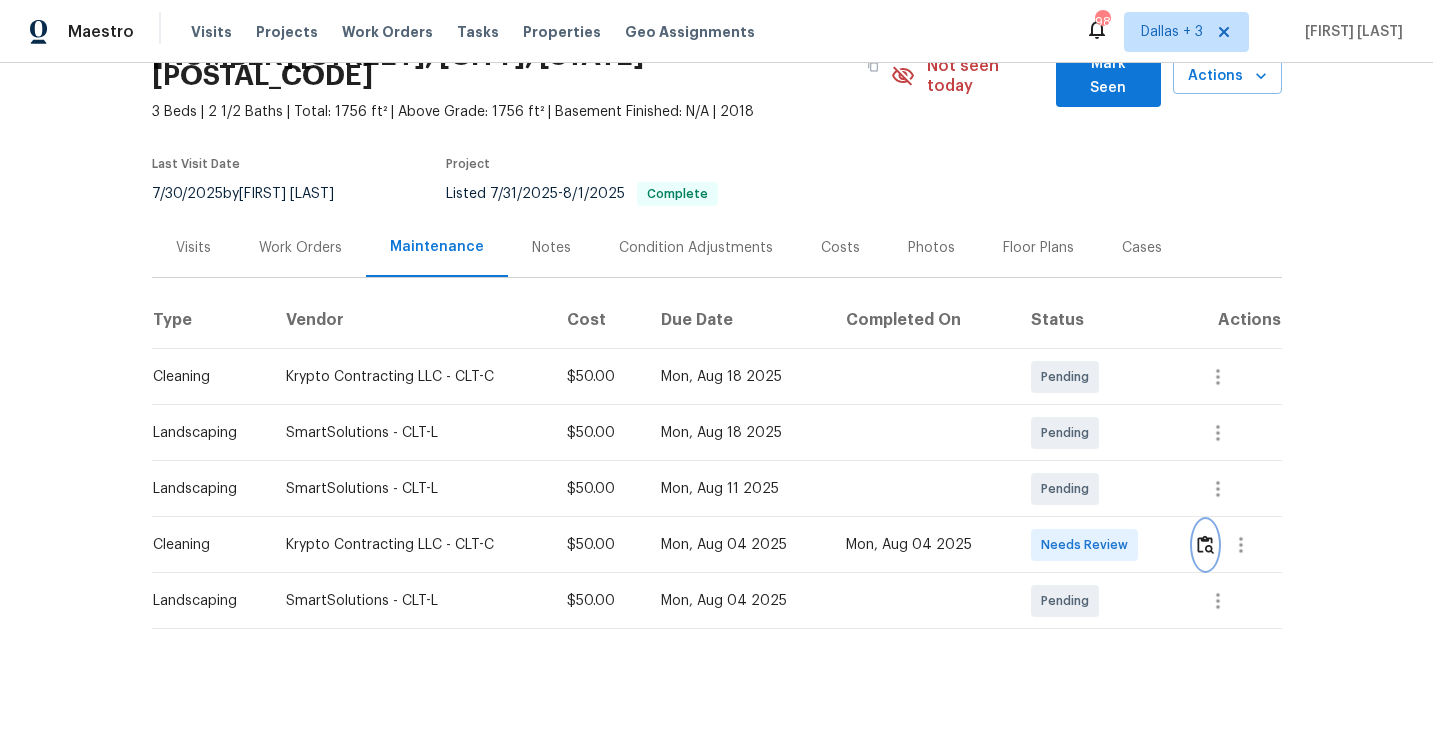 scroll, scrollTop: 0, scrollLeft: 0, axis: both 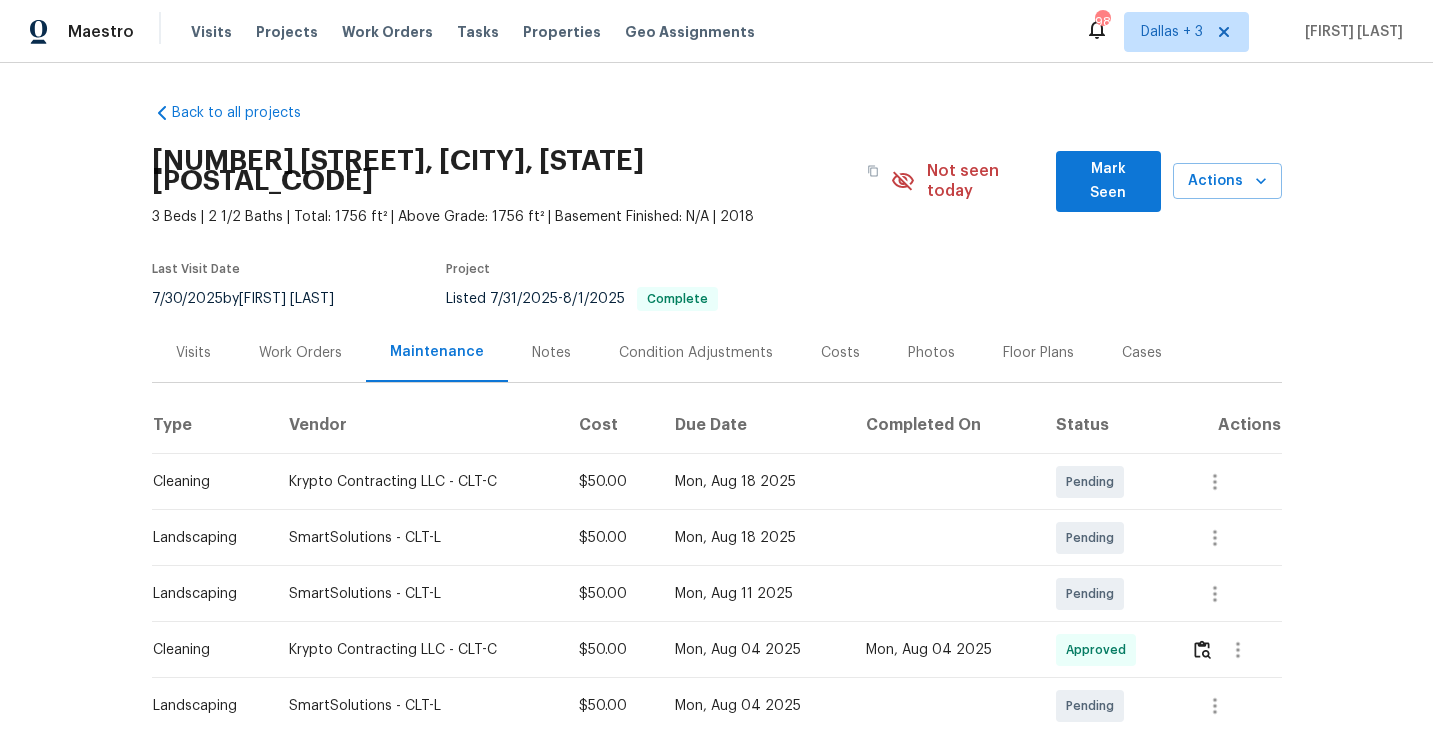 click on "4285 Long Arrow Dr, Concord, NC 28025" at bounding box center (521, 171) 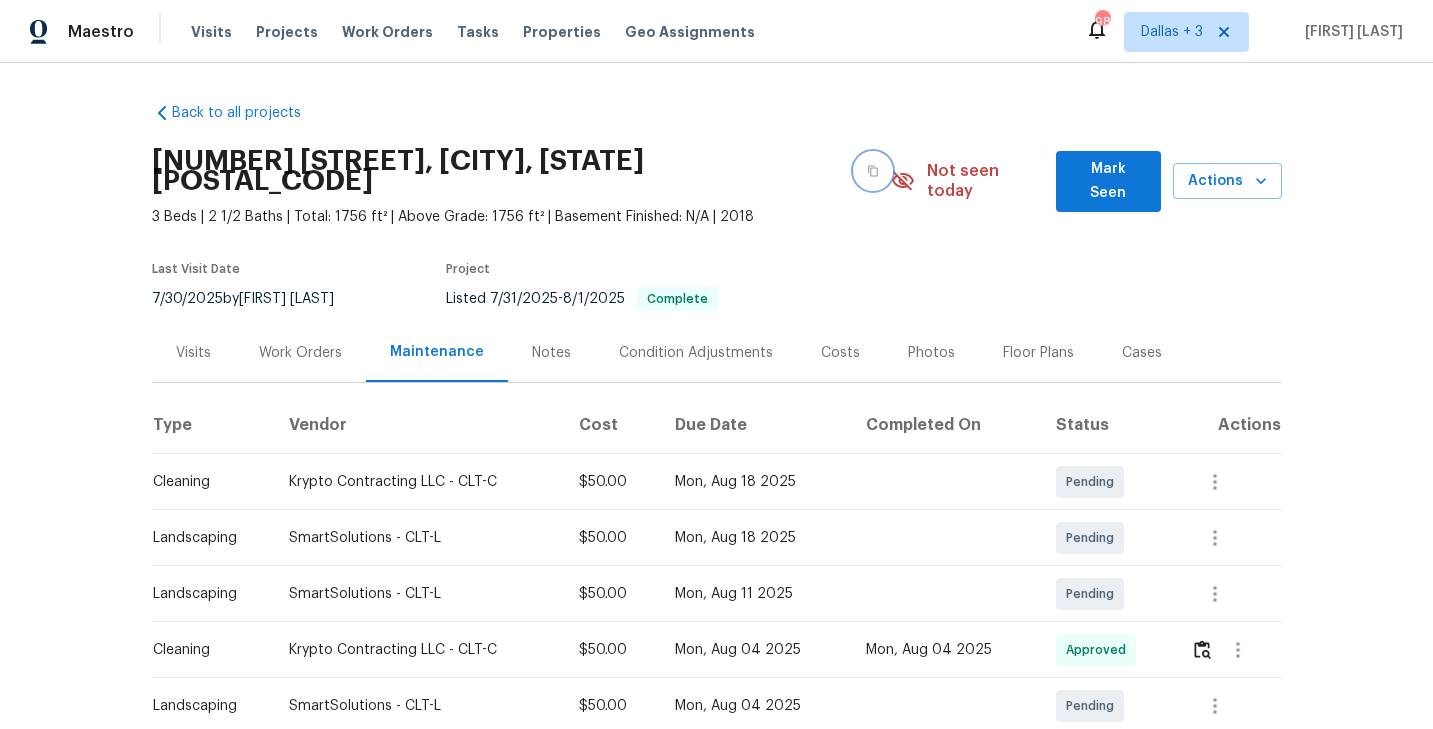 click 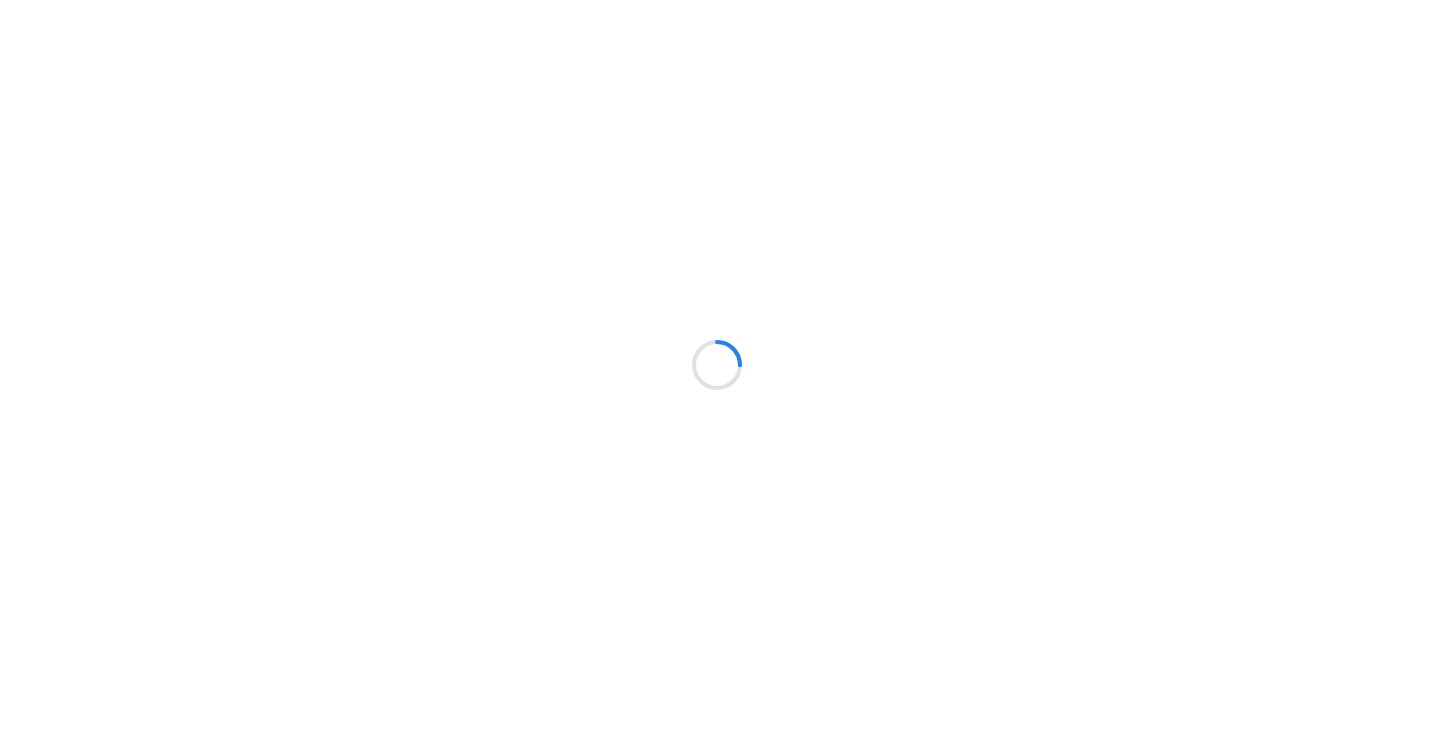 scroll, scrollTop: 0, scrollLeft: 0, axis: both 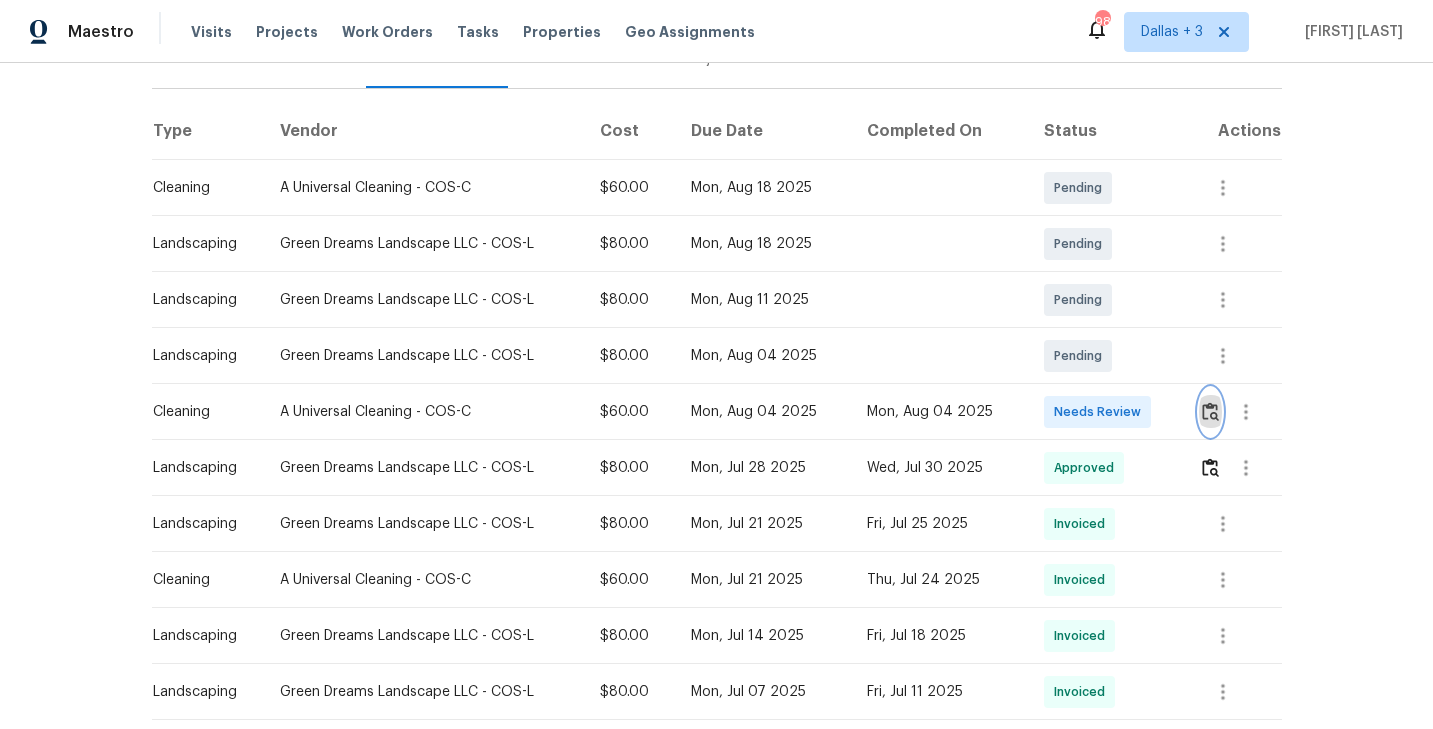 click at bounding box center [1210, 411] 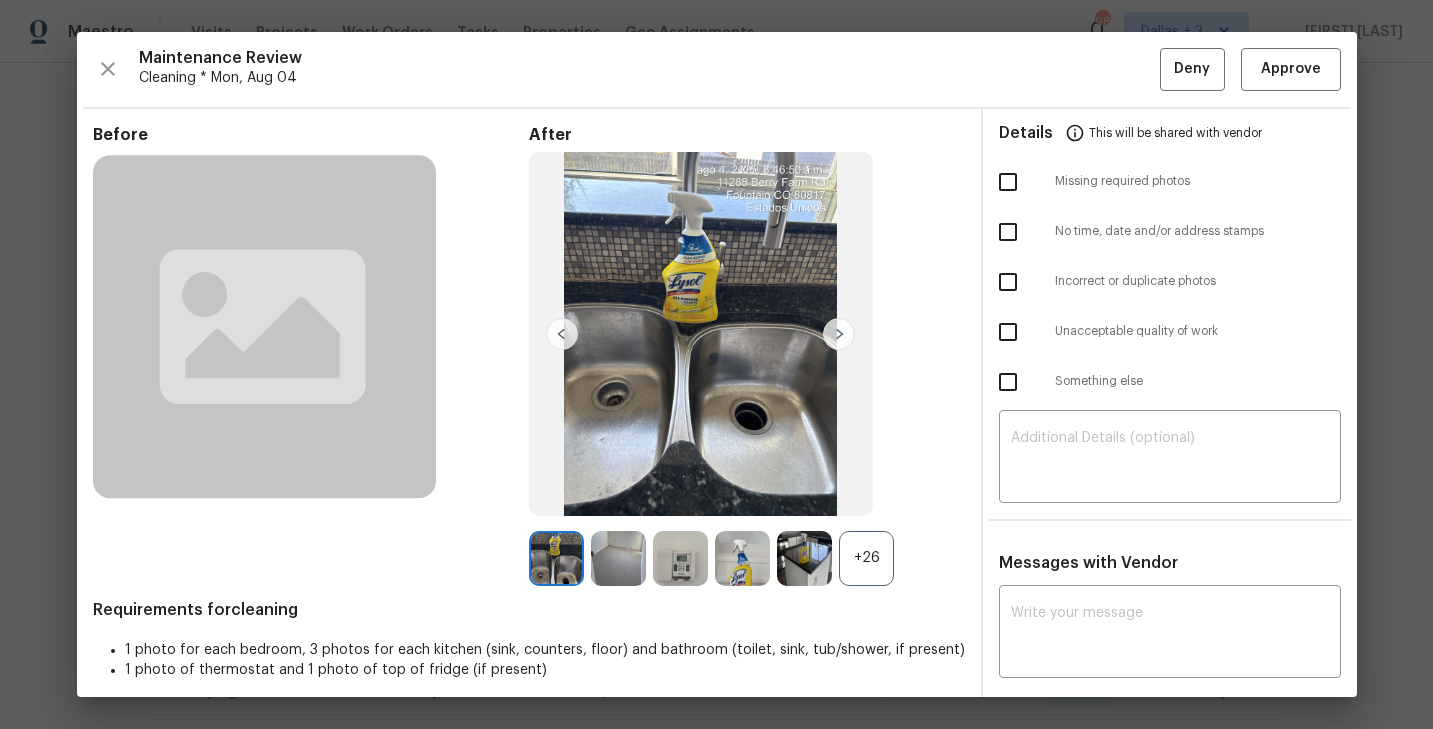 click on "+26" at bounding box center (866, 558) 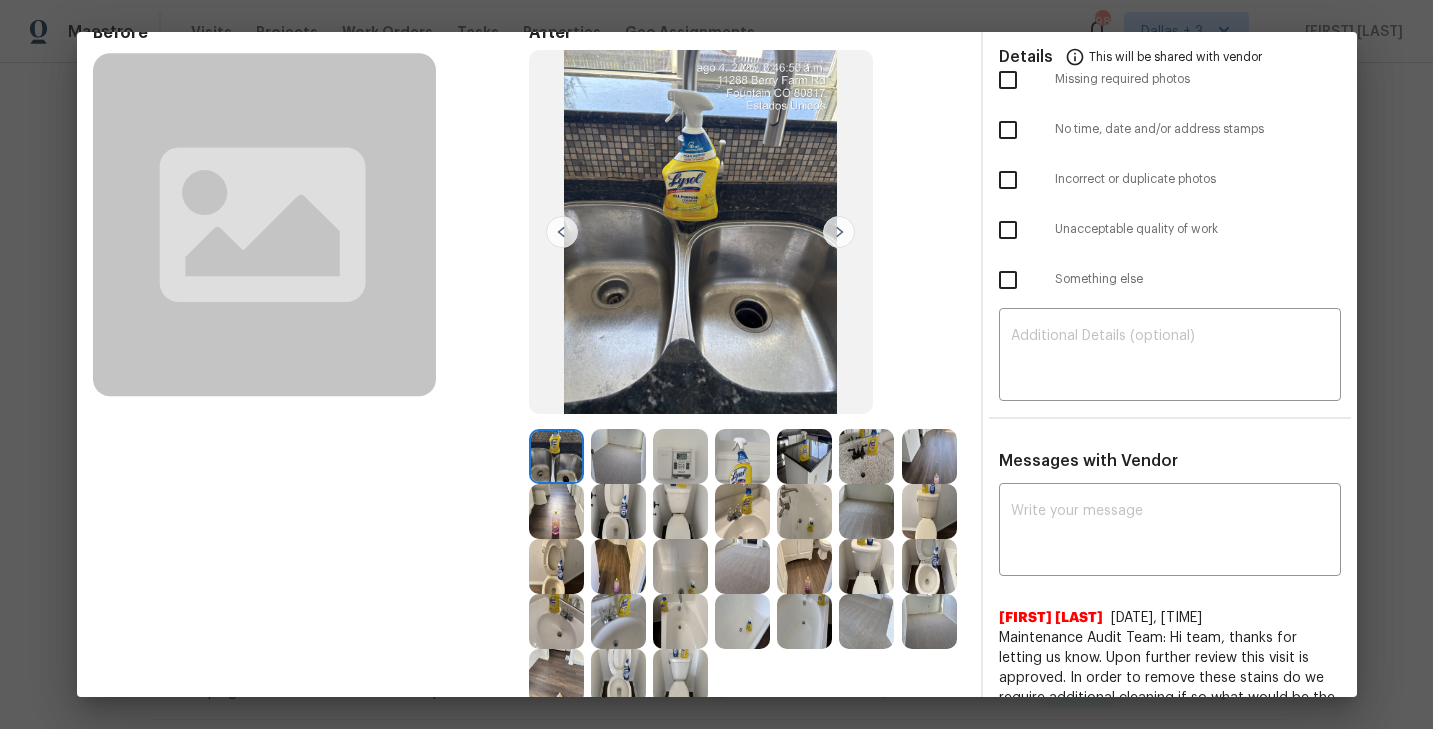 scroll, scrollTop: 104, scrollLeft: 0, axis: vertical 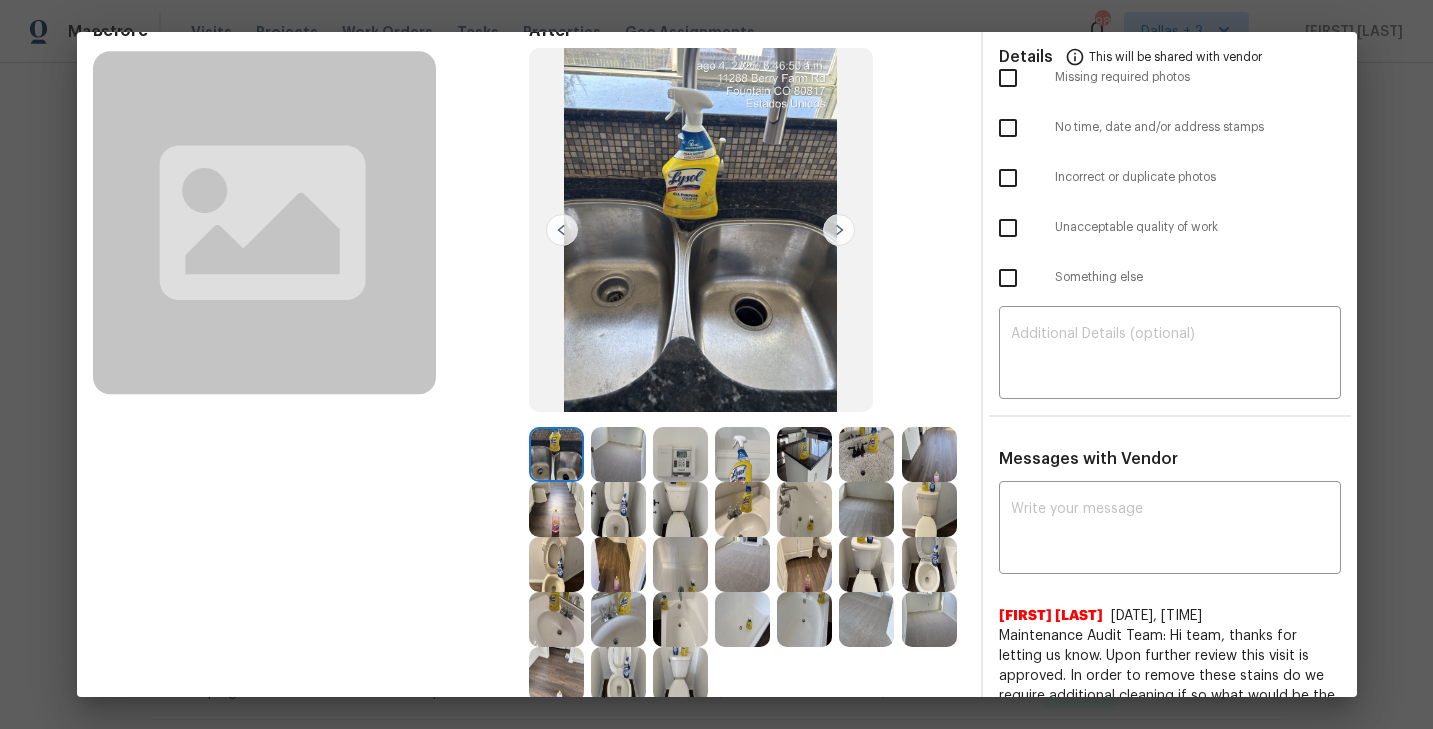click at bounding box center [618, 454] 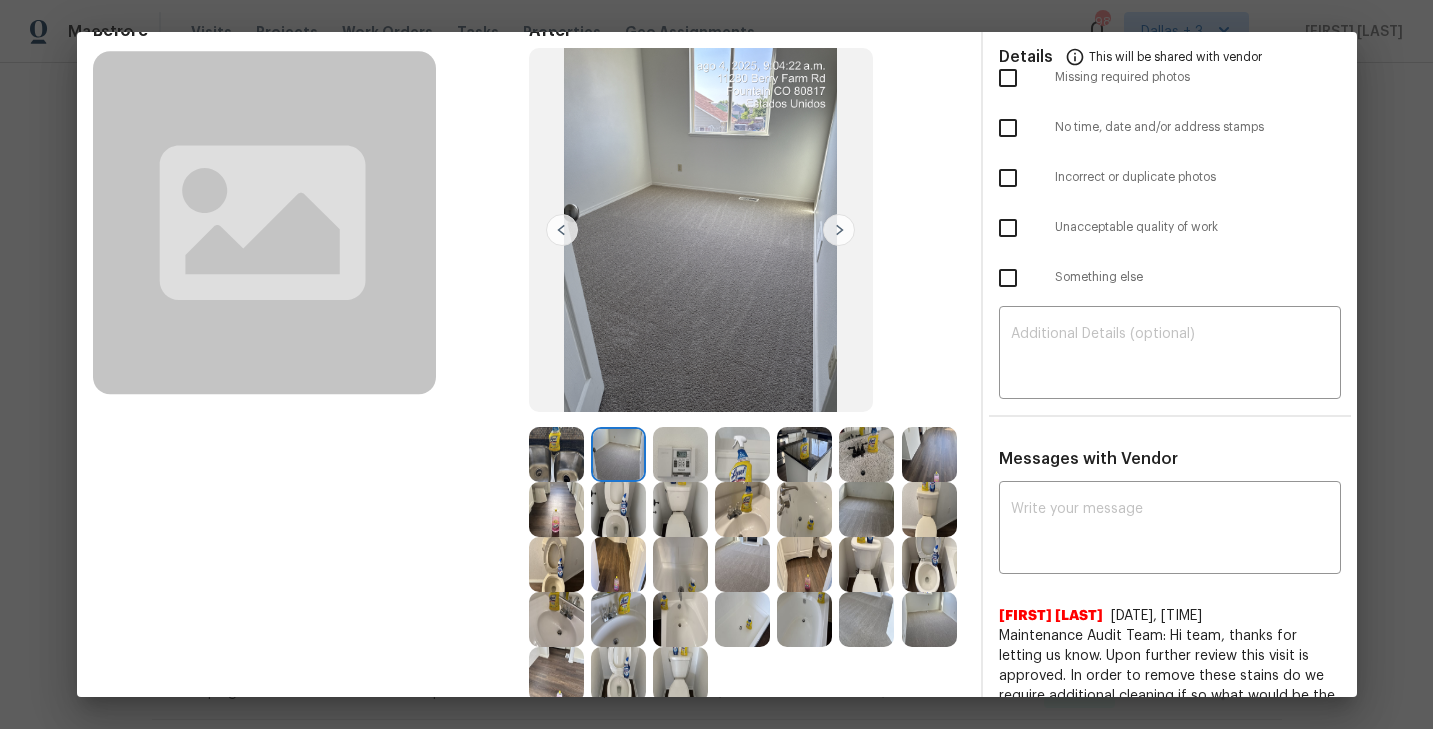 click at bounding box center [680, 454] 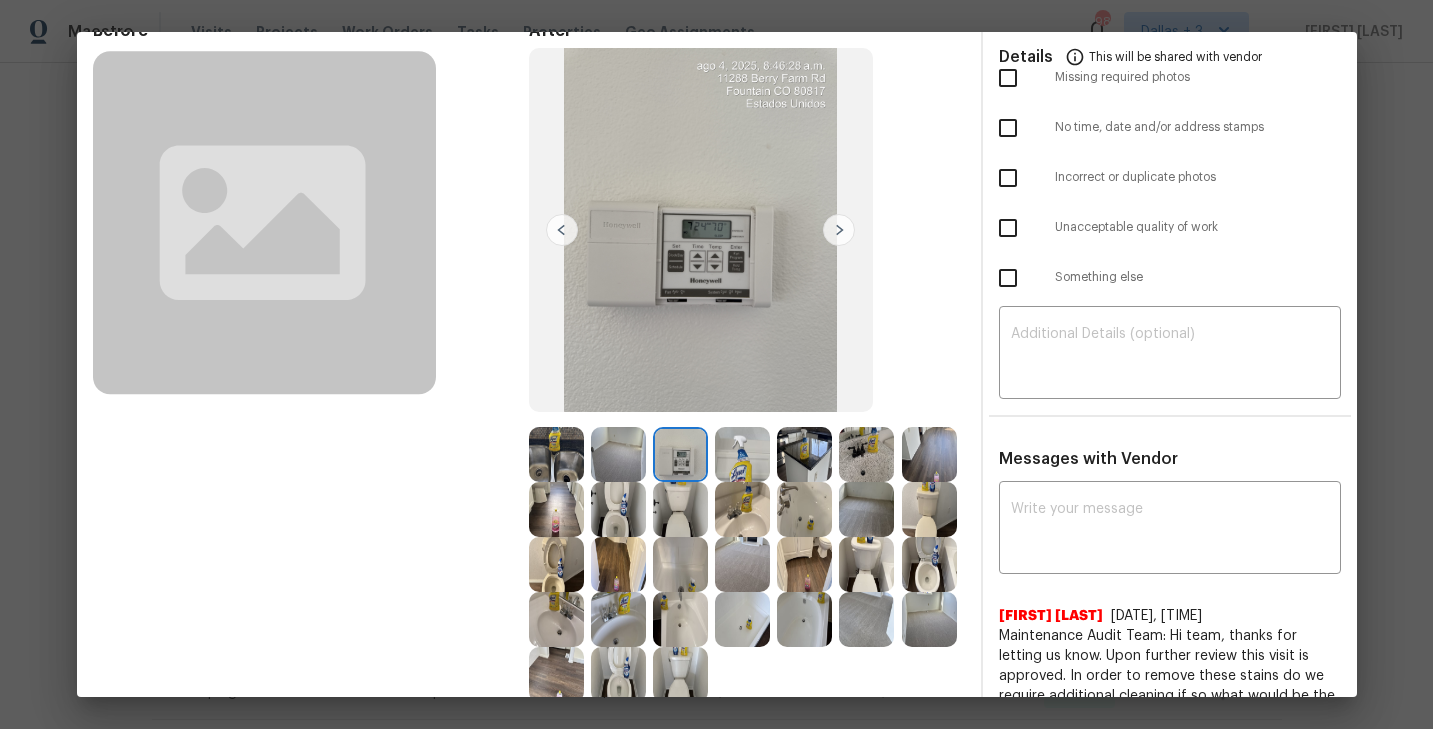 click at bounding box center (742, 454) 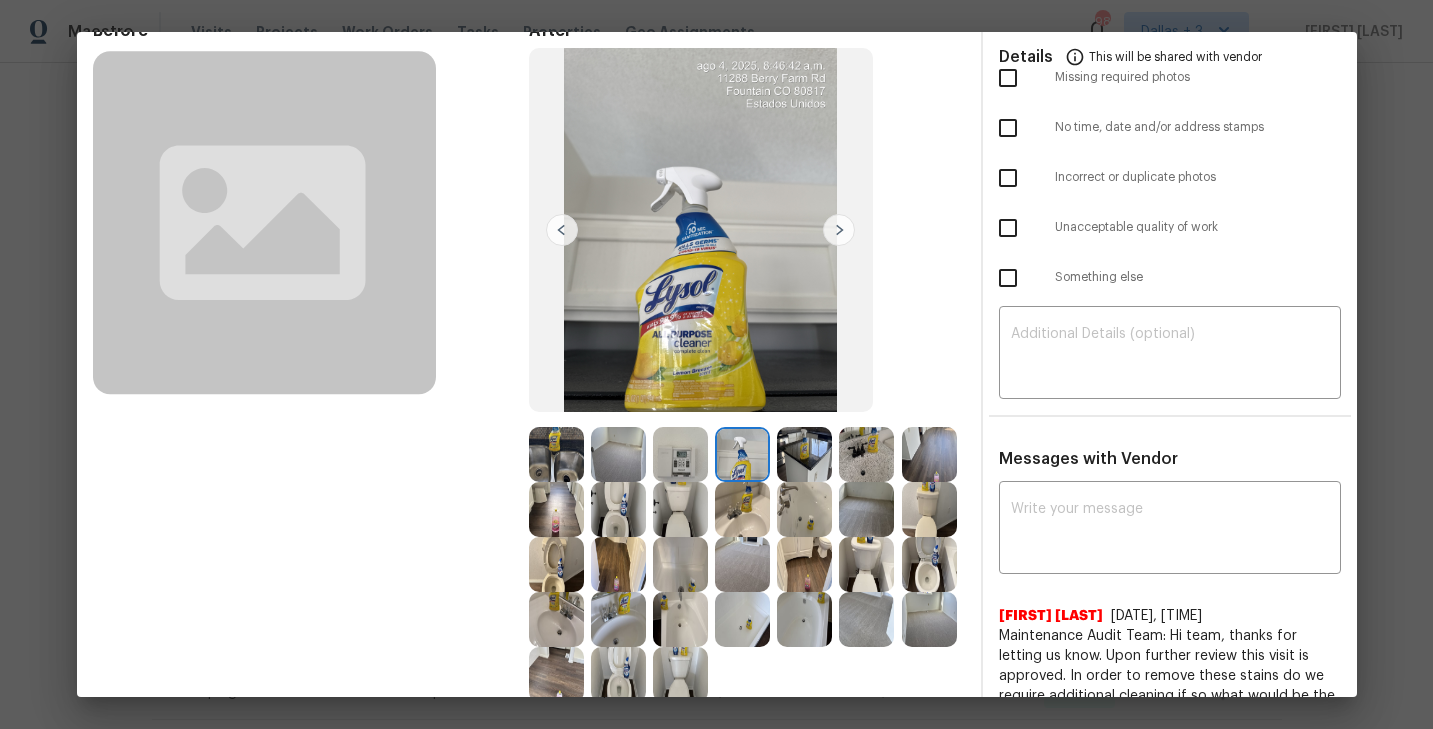 click at bounding box center [742, 454] 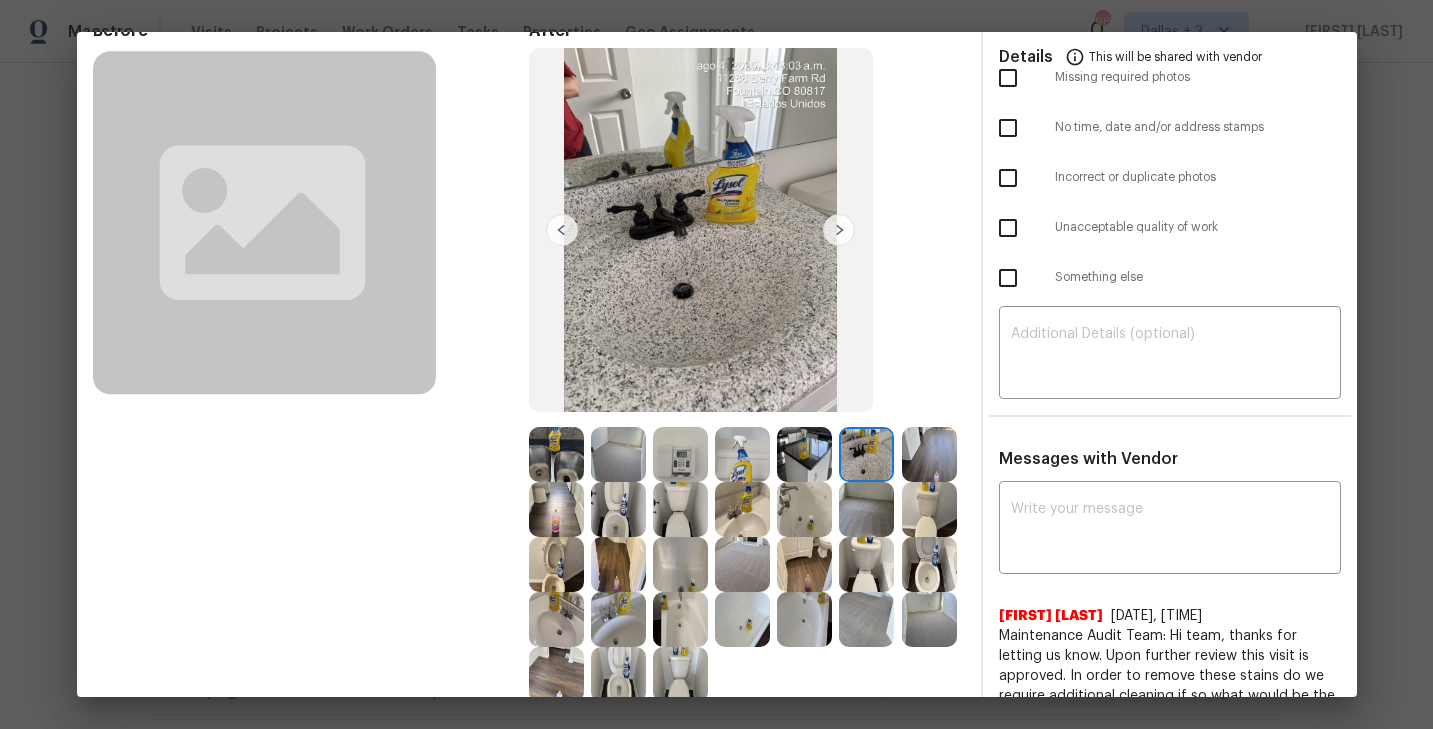 click at bounding box center [929, 454] 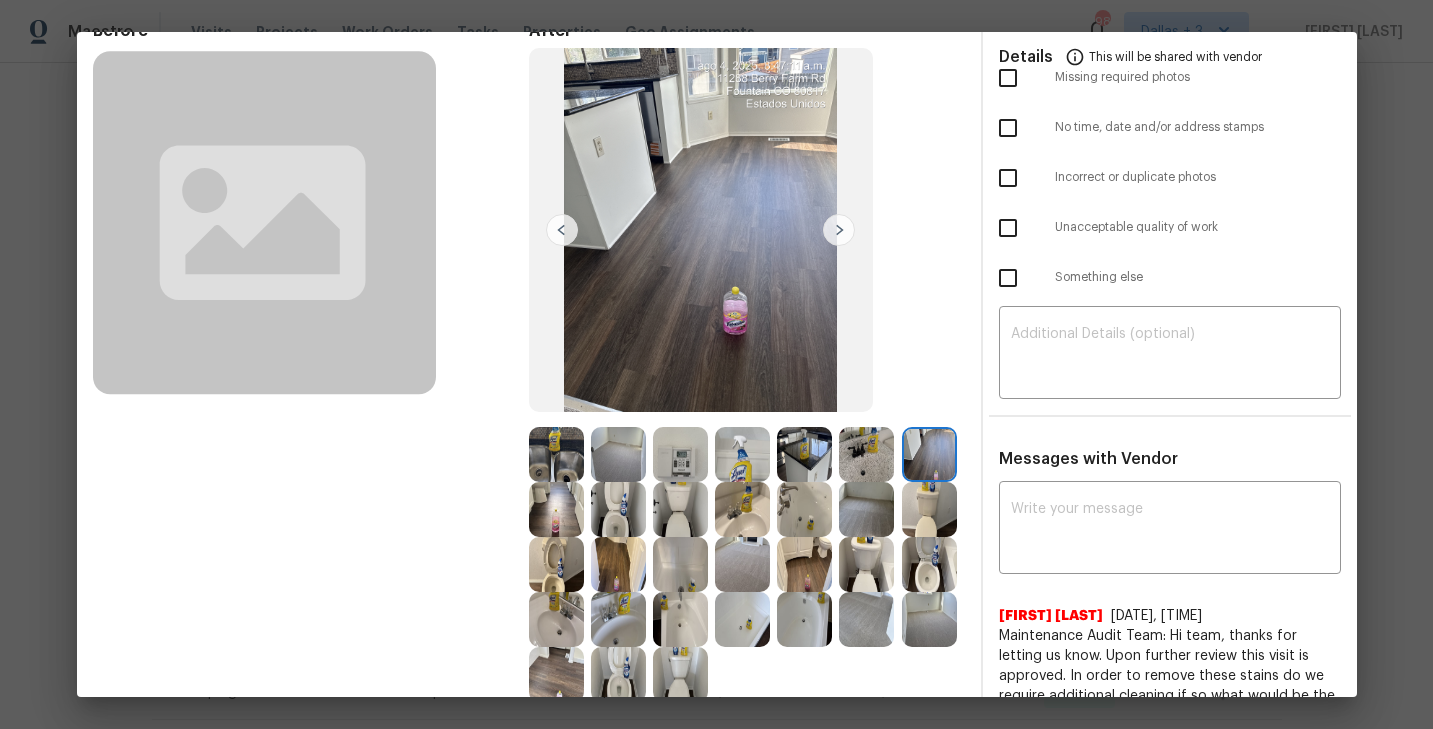 click at bounding box center (618, 509) 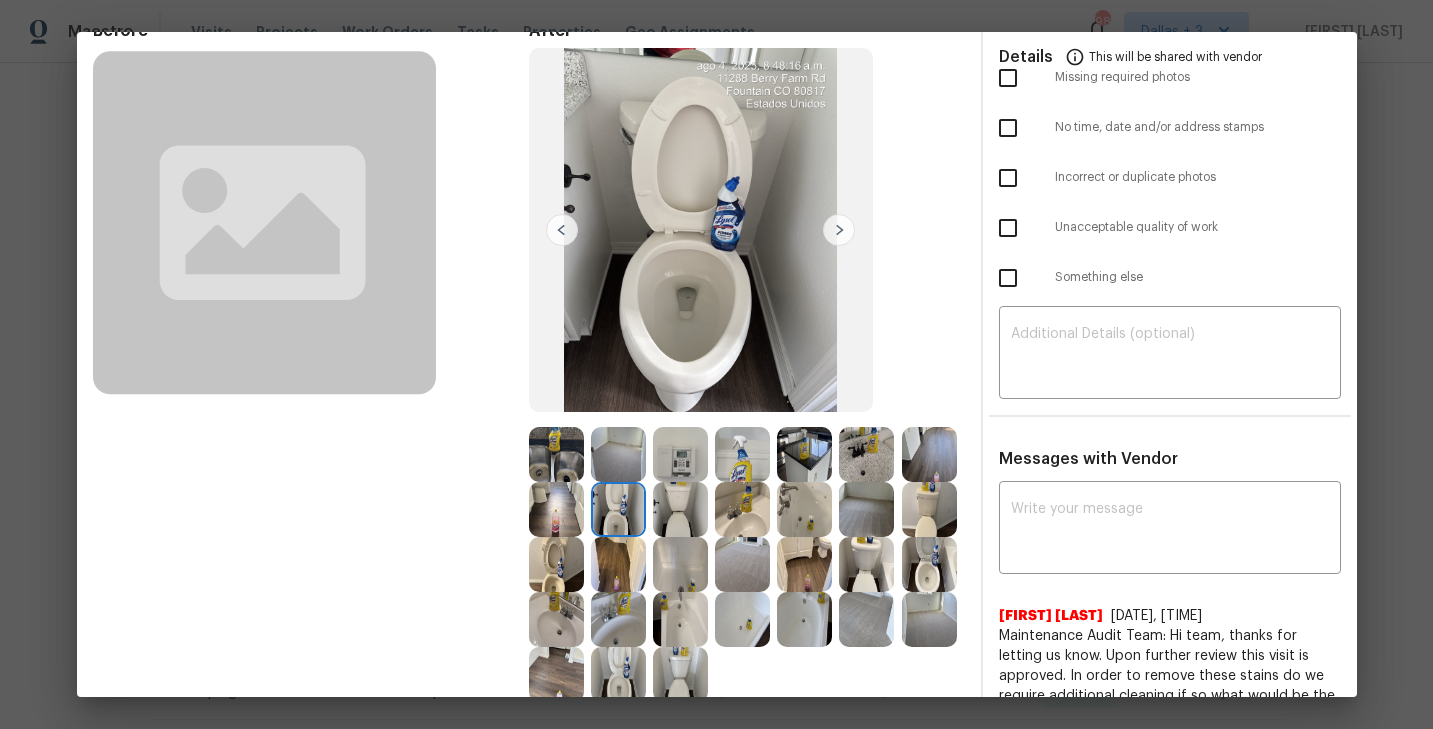 click at bounding box center [742, 509] 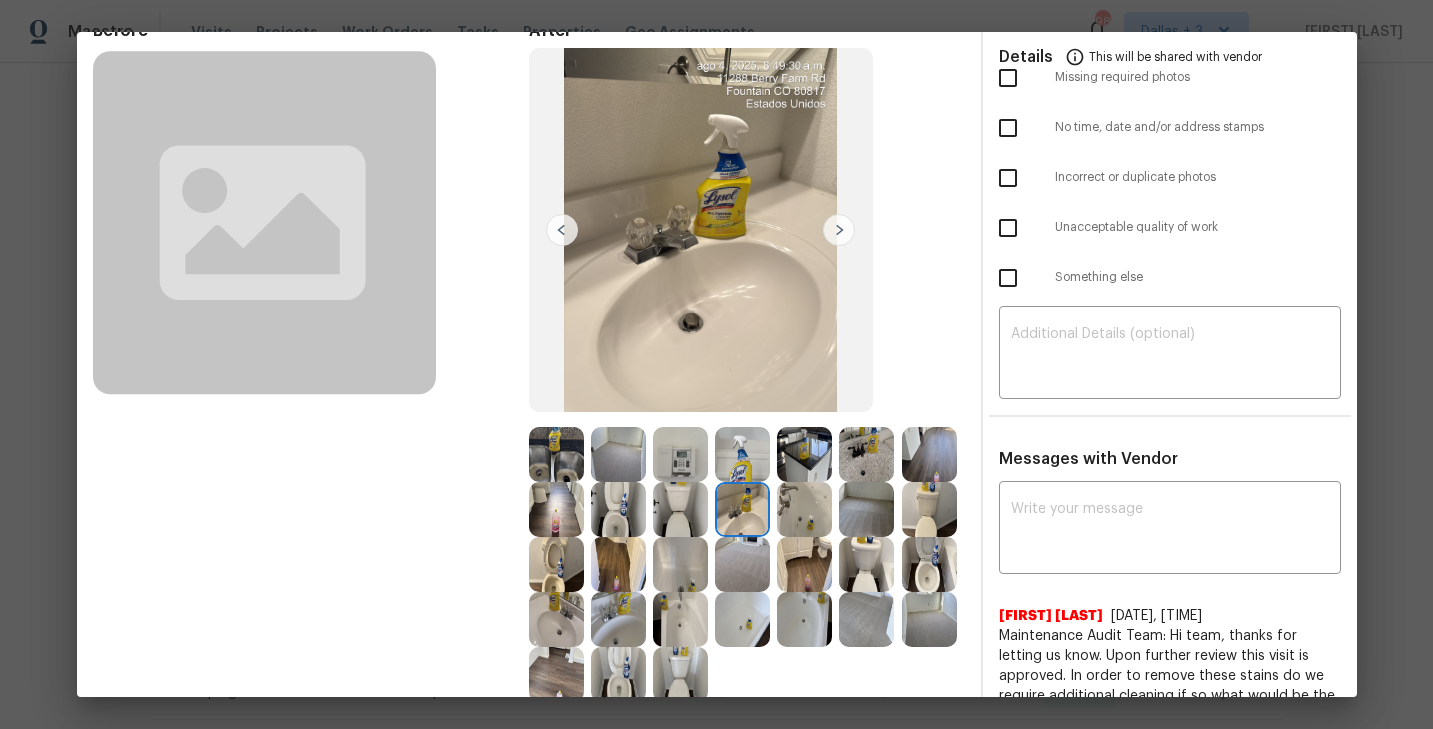 click at bounding box center (742, 509) 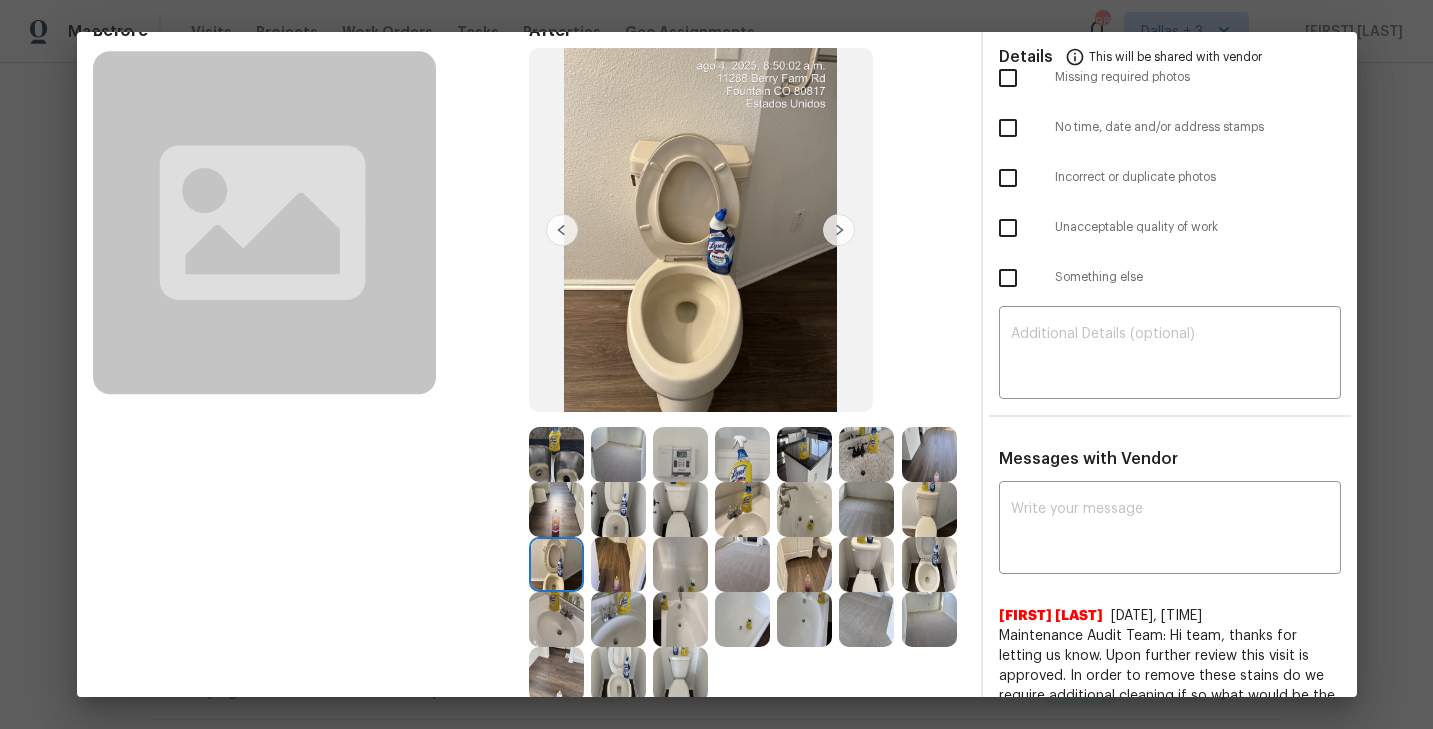 scroll, scrollTop: 114, scrollLeft: 0, axis: vertical 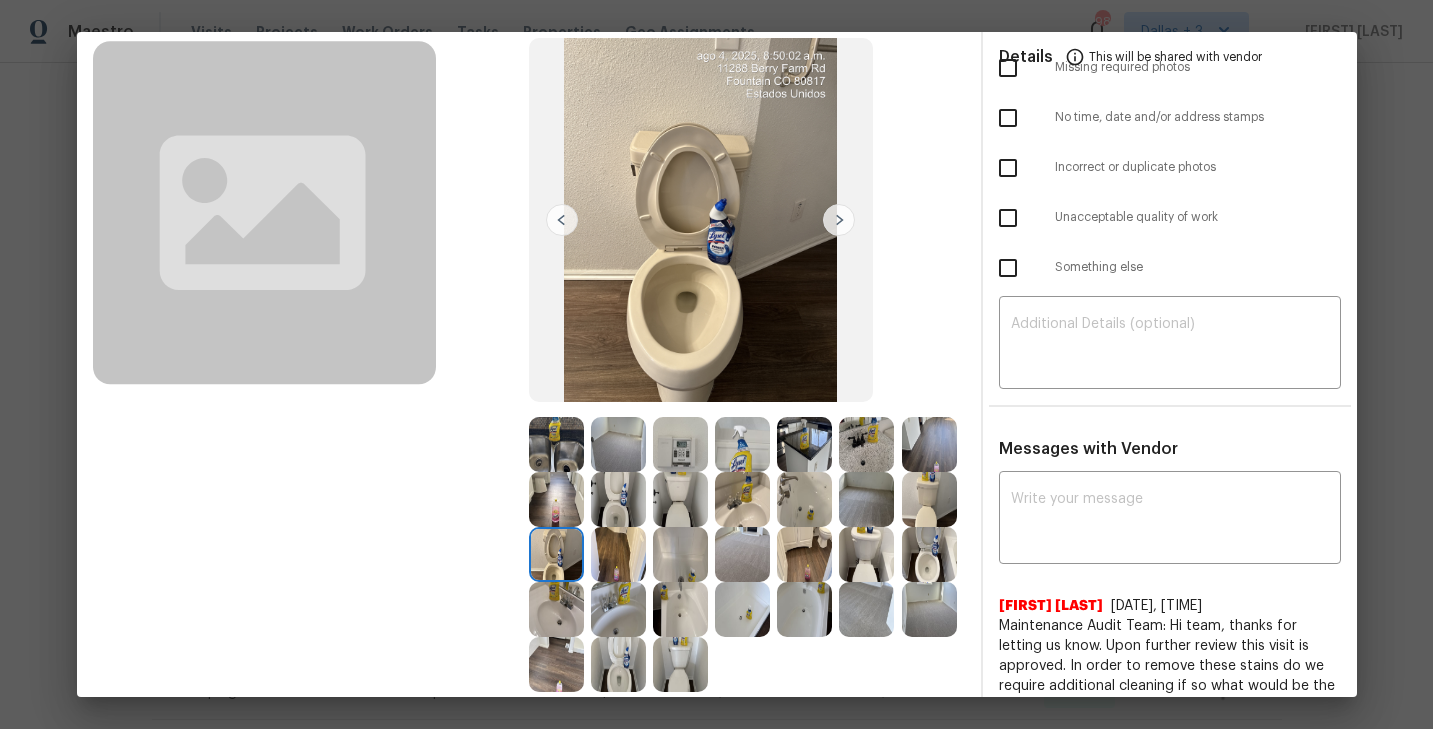 click at bounding box center (742, 444) 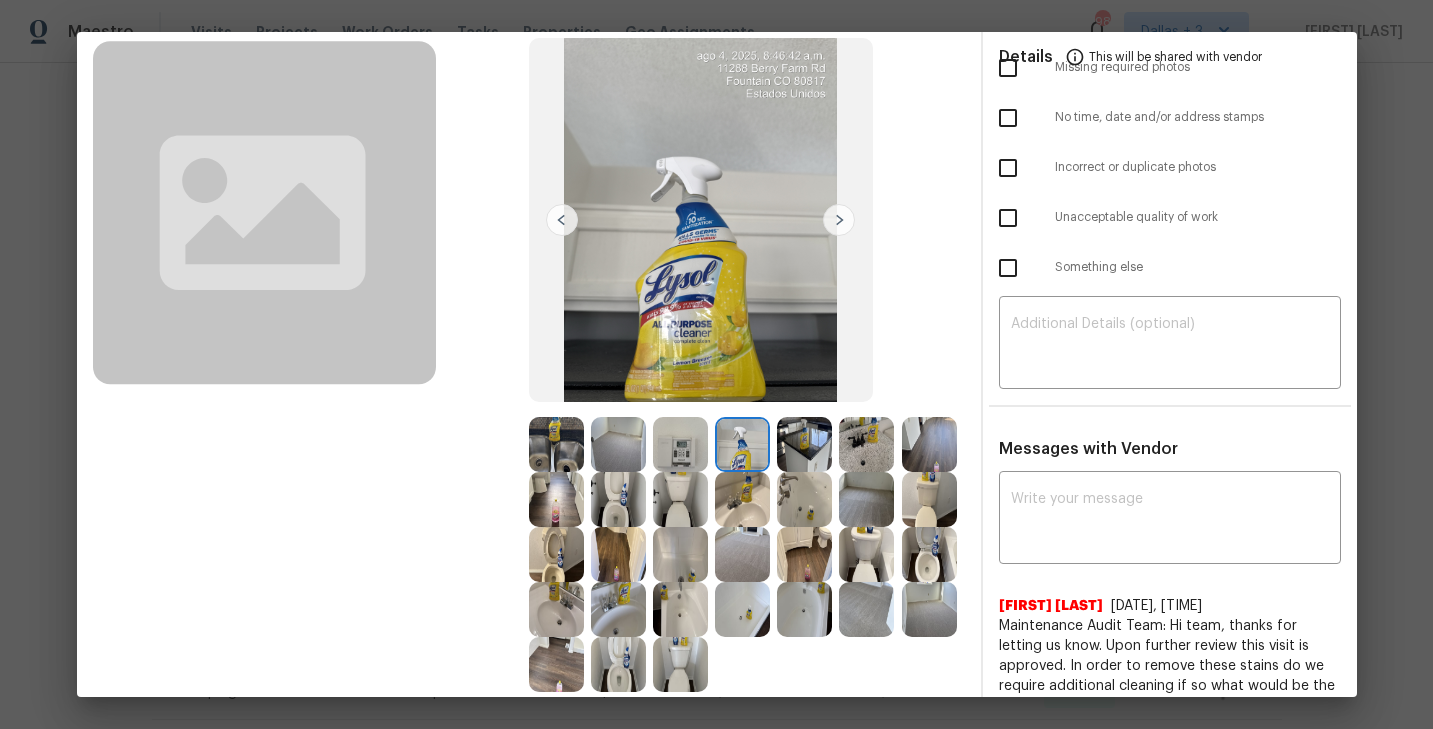 click at bounding box center [866, 444] 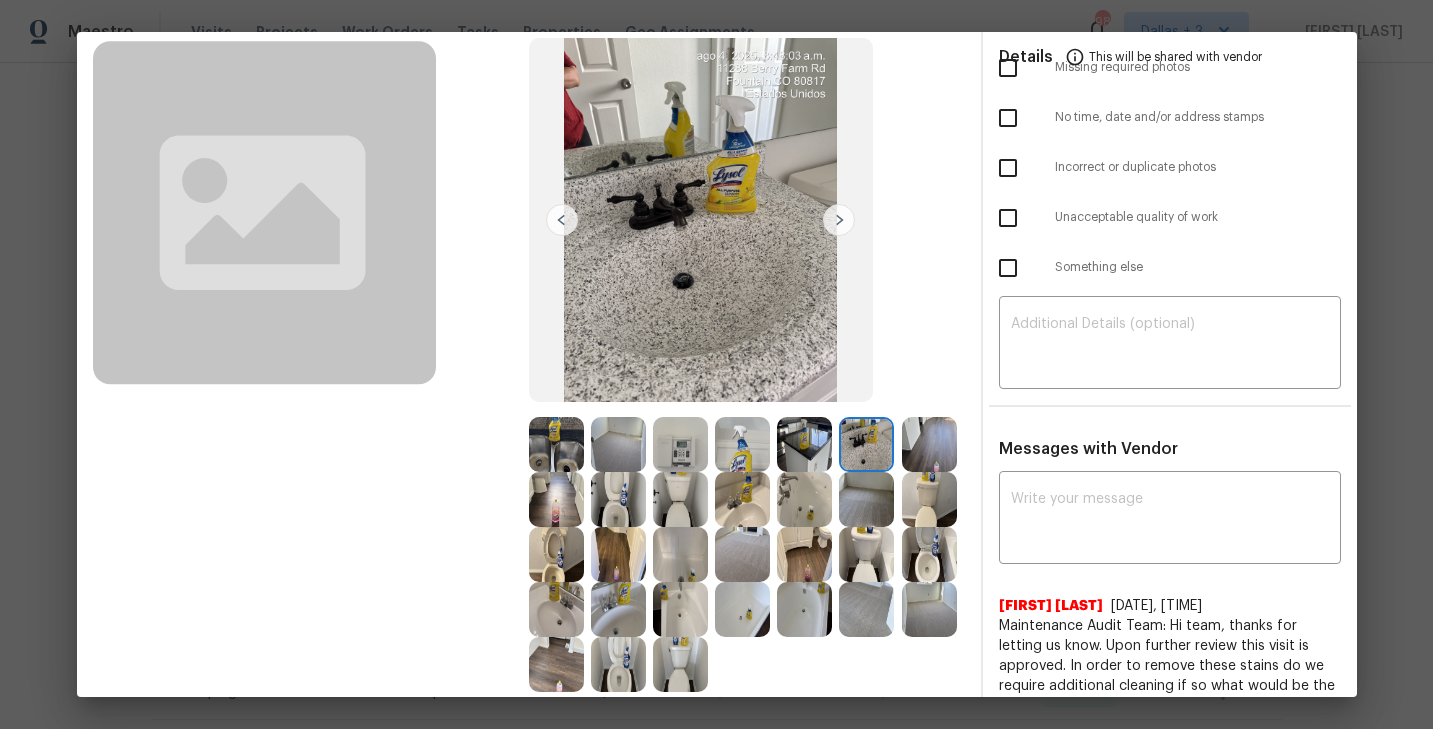 click at bounding box center (929, 444) 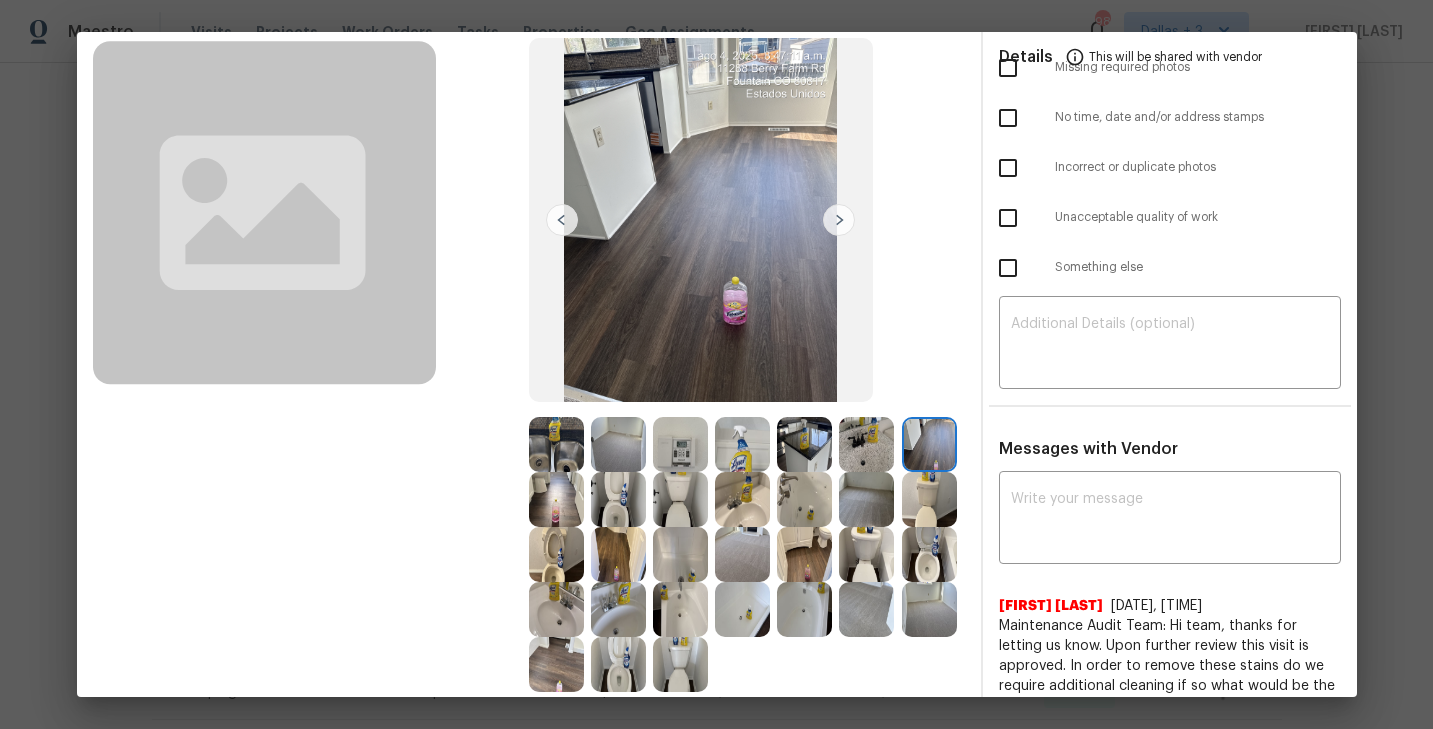 click at bounding box center [556, 499] 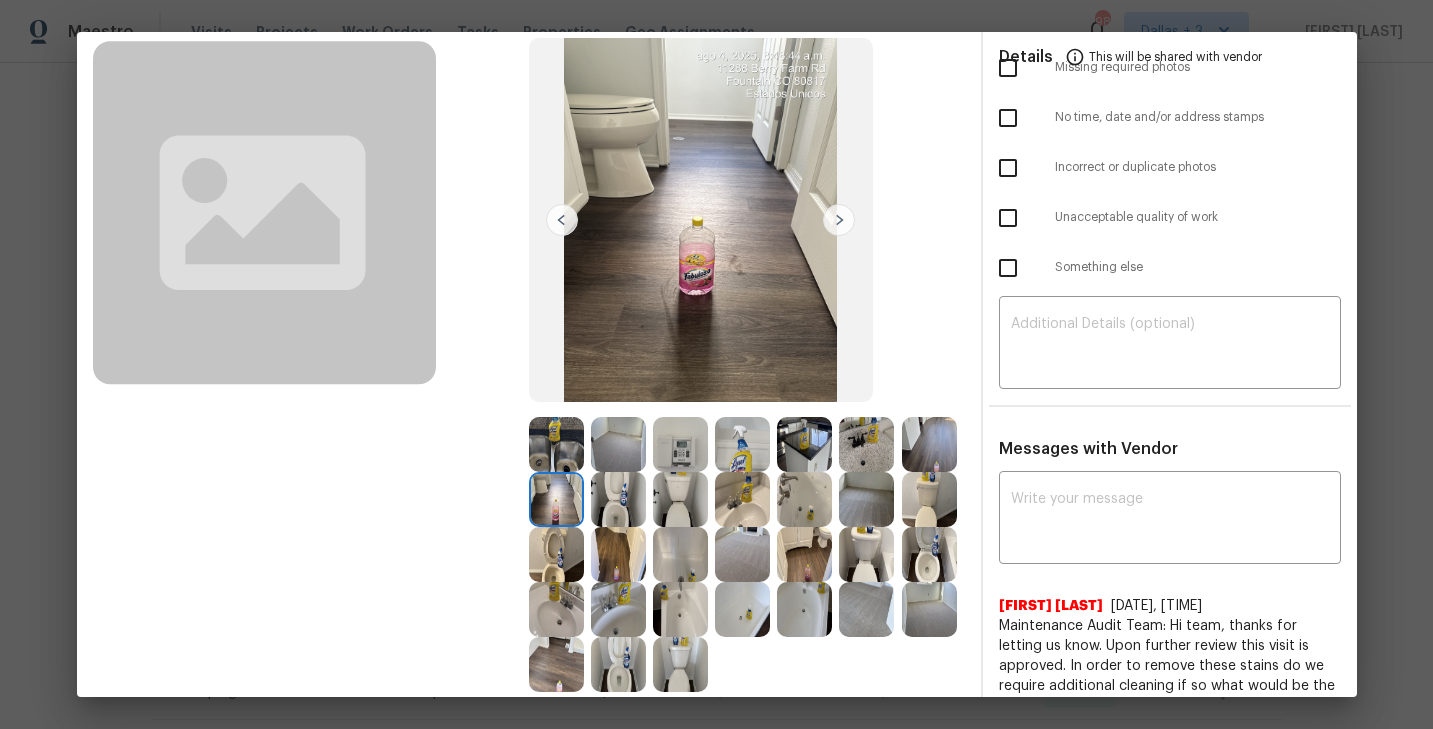 click at bounding box center (618, 499) 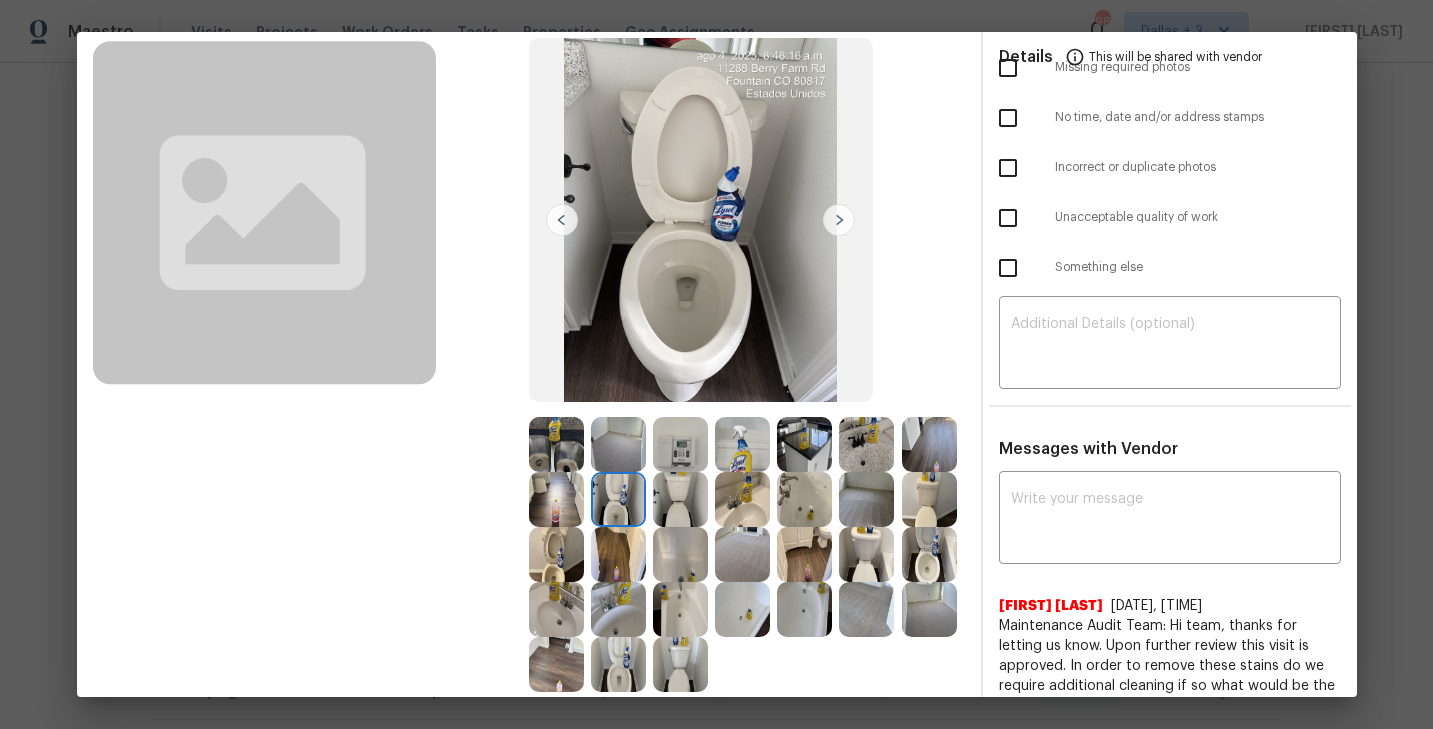 click at bounding box center (680, 499) 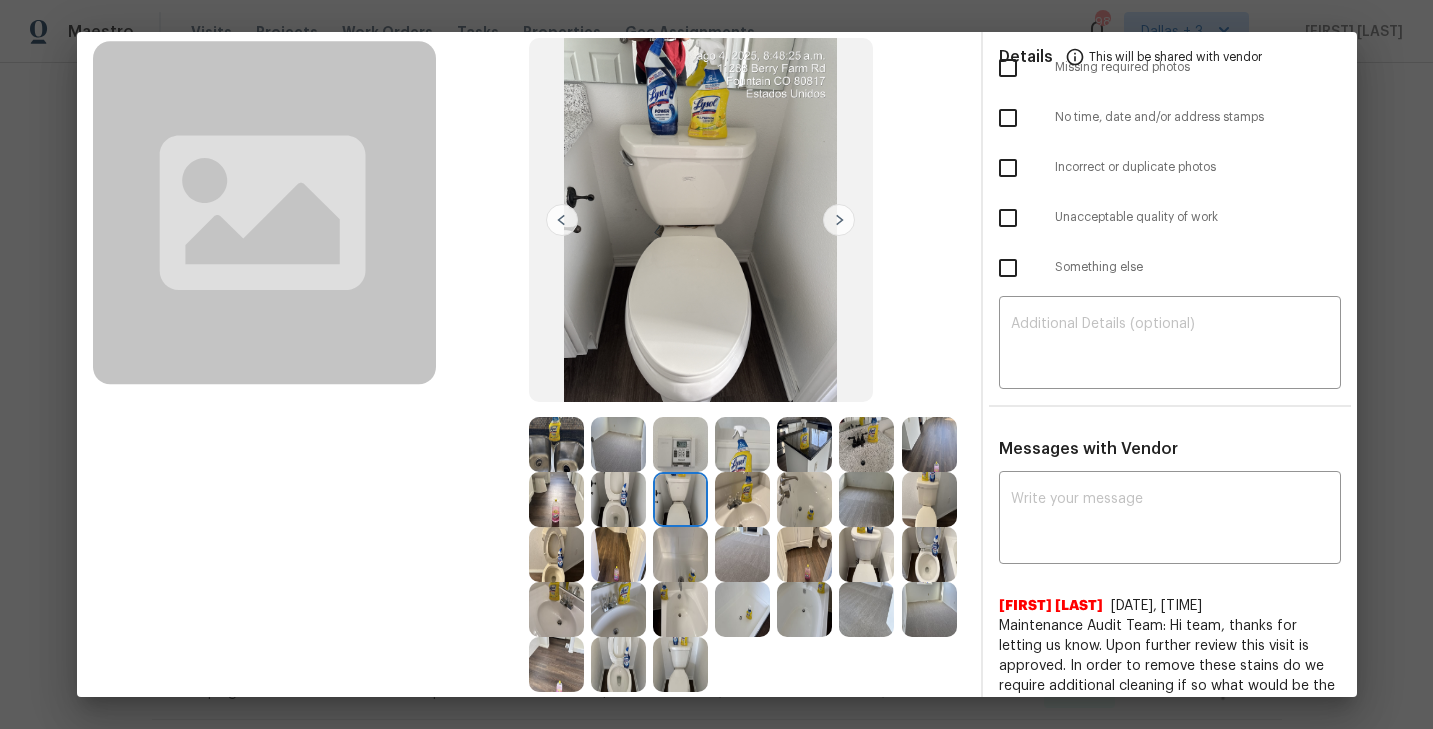click at bounding box center (618, 499) 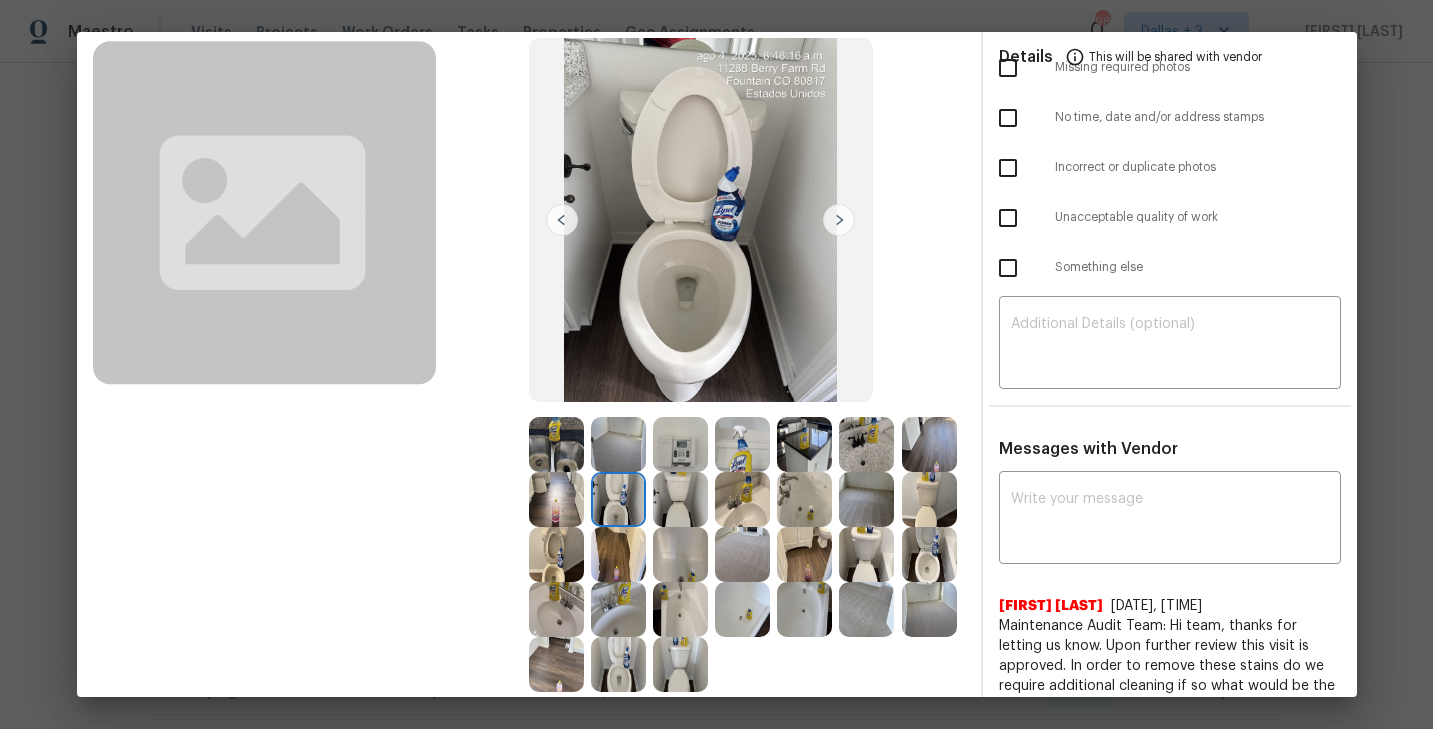 click at bounding box center [680, 499] 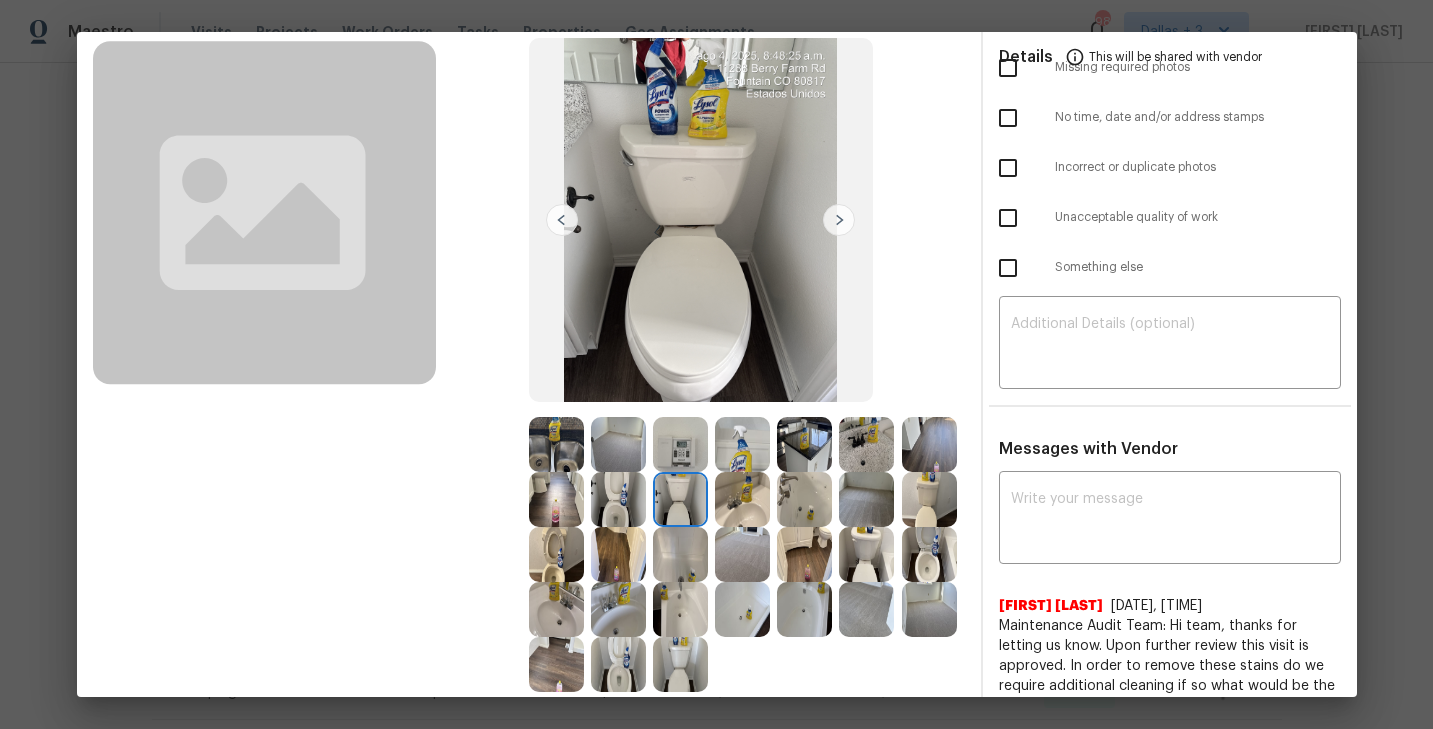 click at bounding box center (618, 499) 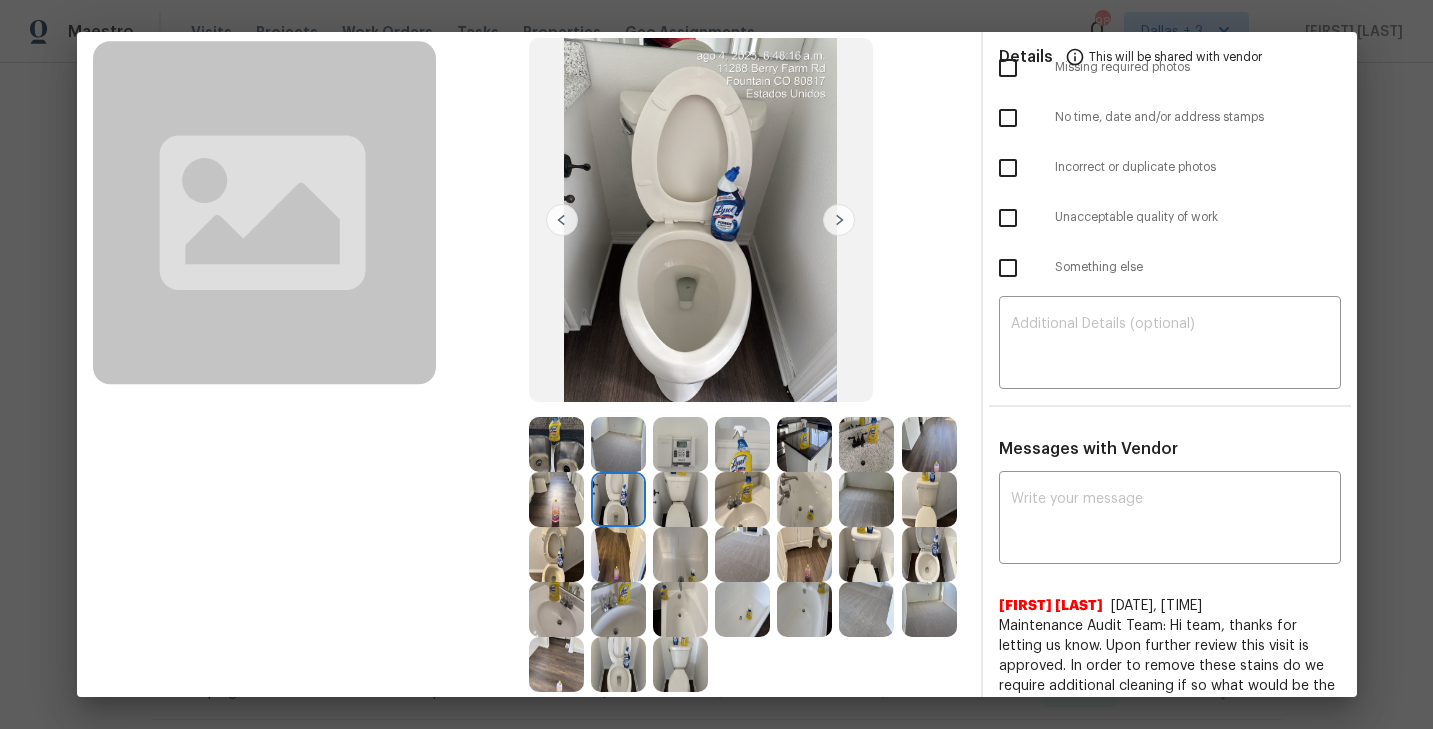click at bounding box center [866, 554] 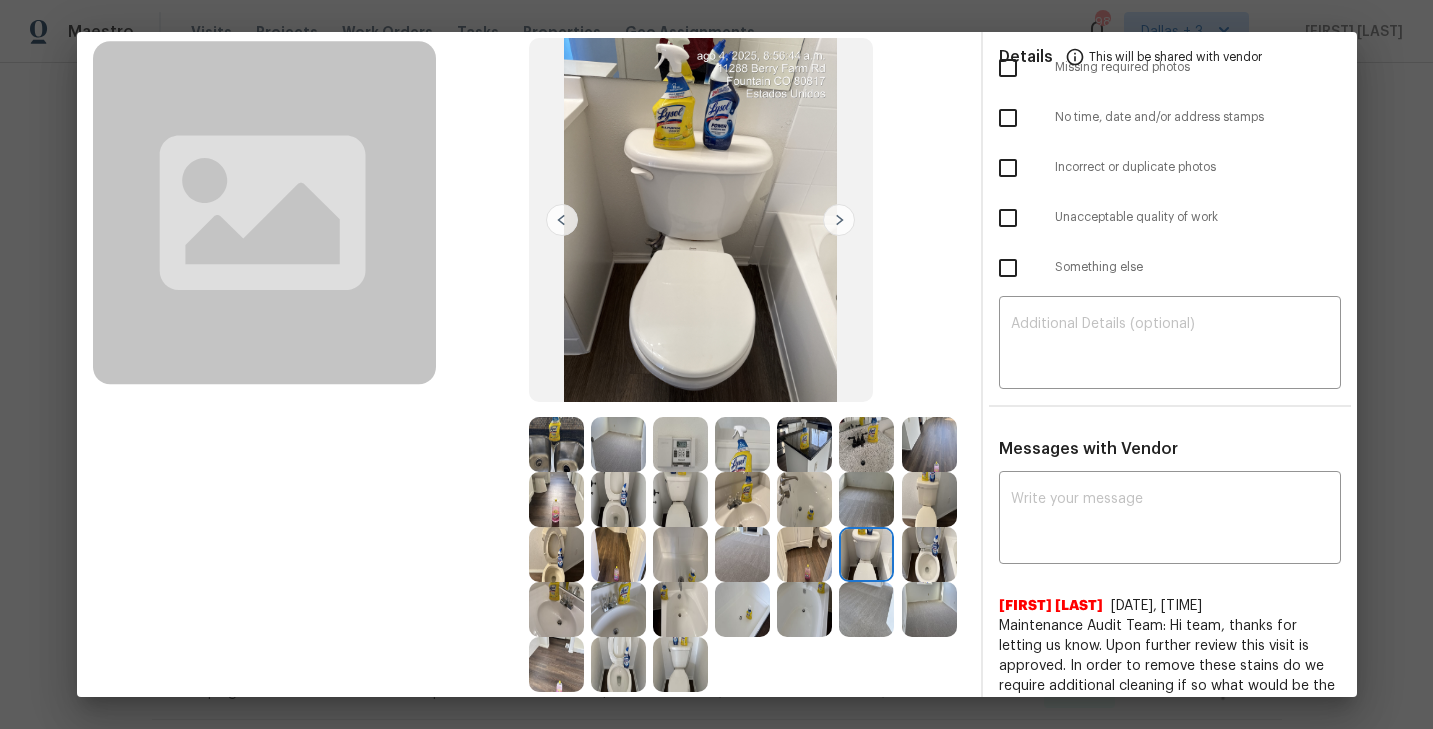 click at bounding box center (929, 554) 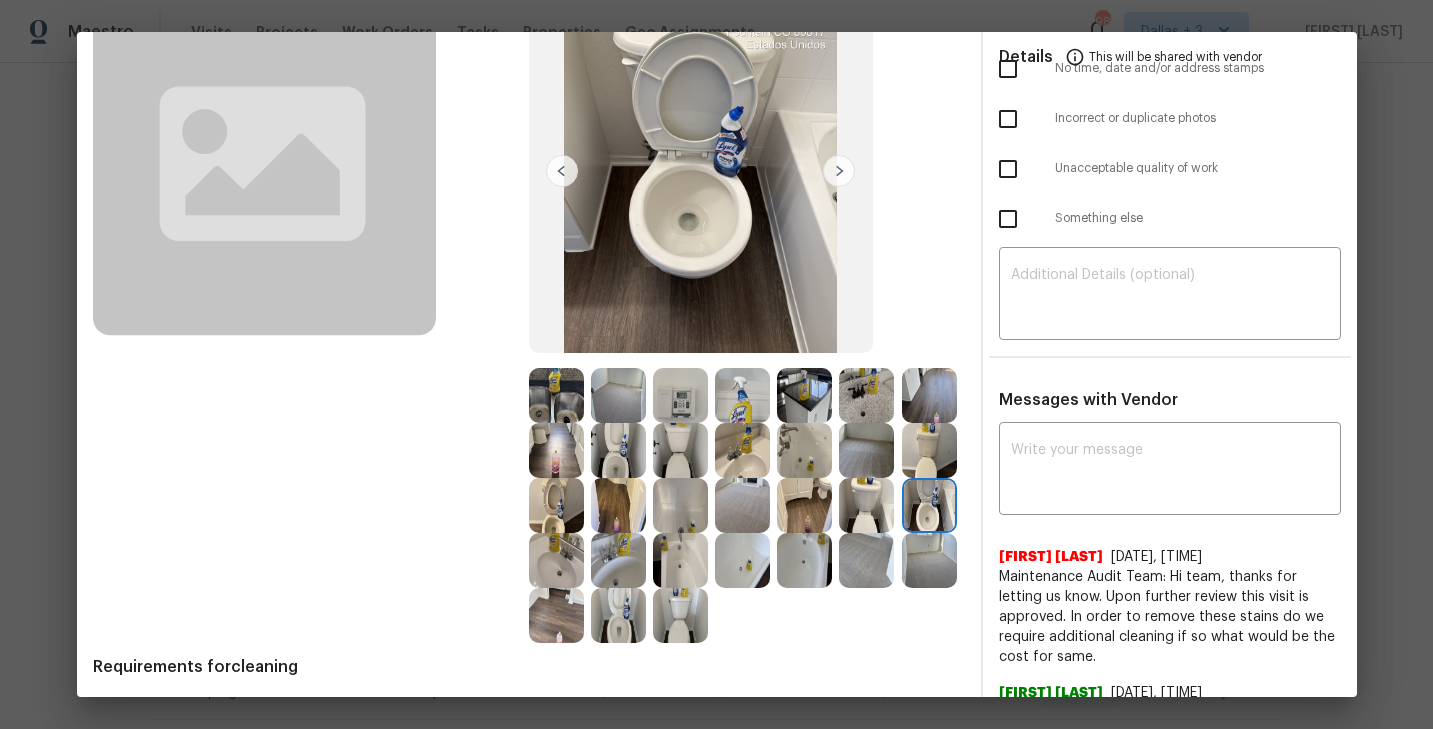scroll, scrollTop: 171, scrollLeft: 0, axis: vertical 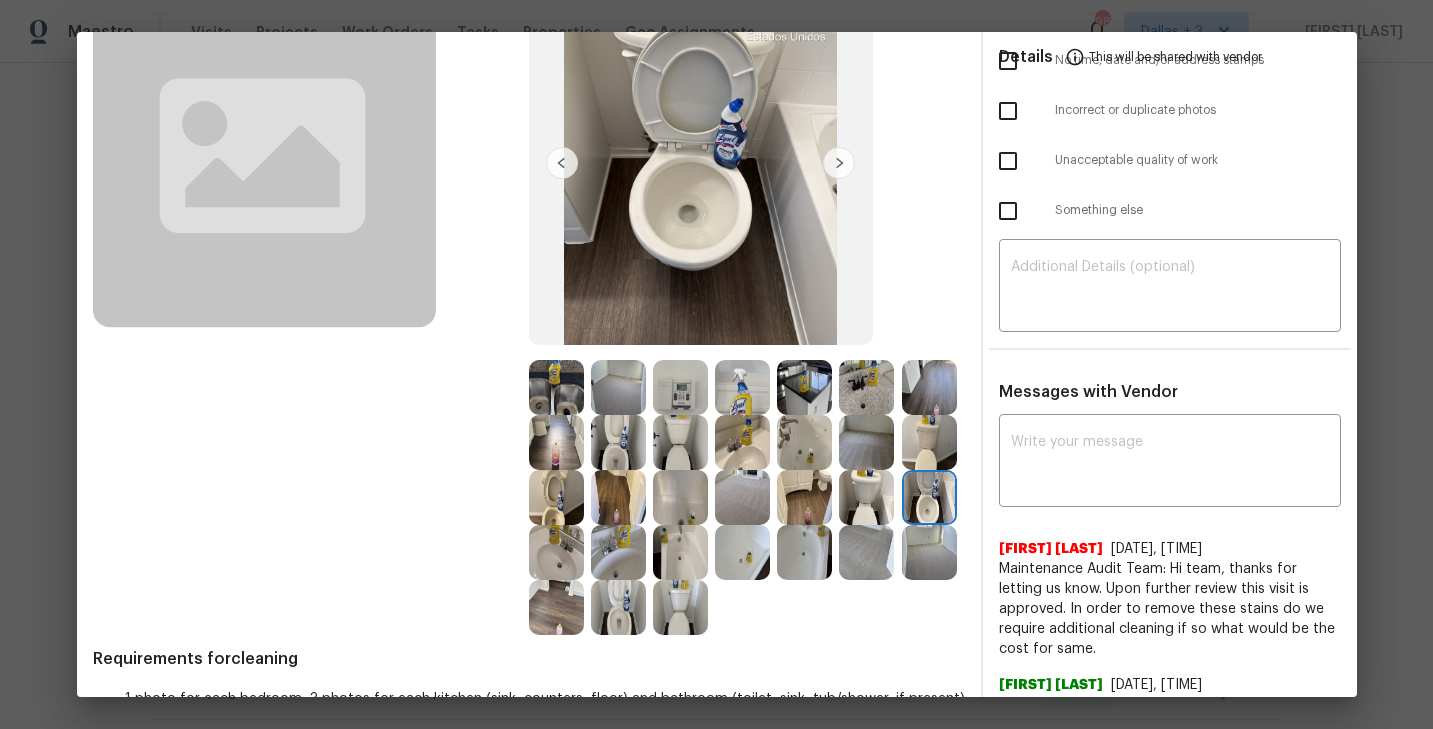 click at bounding box center (556, 497) 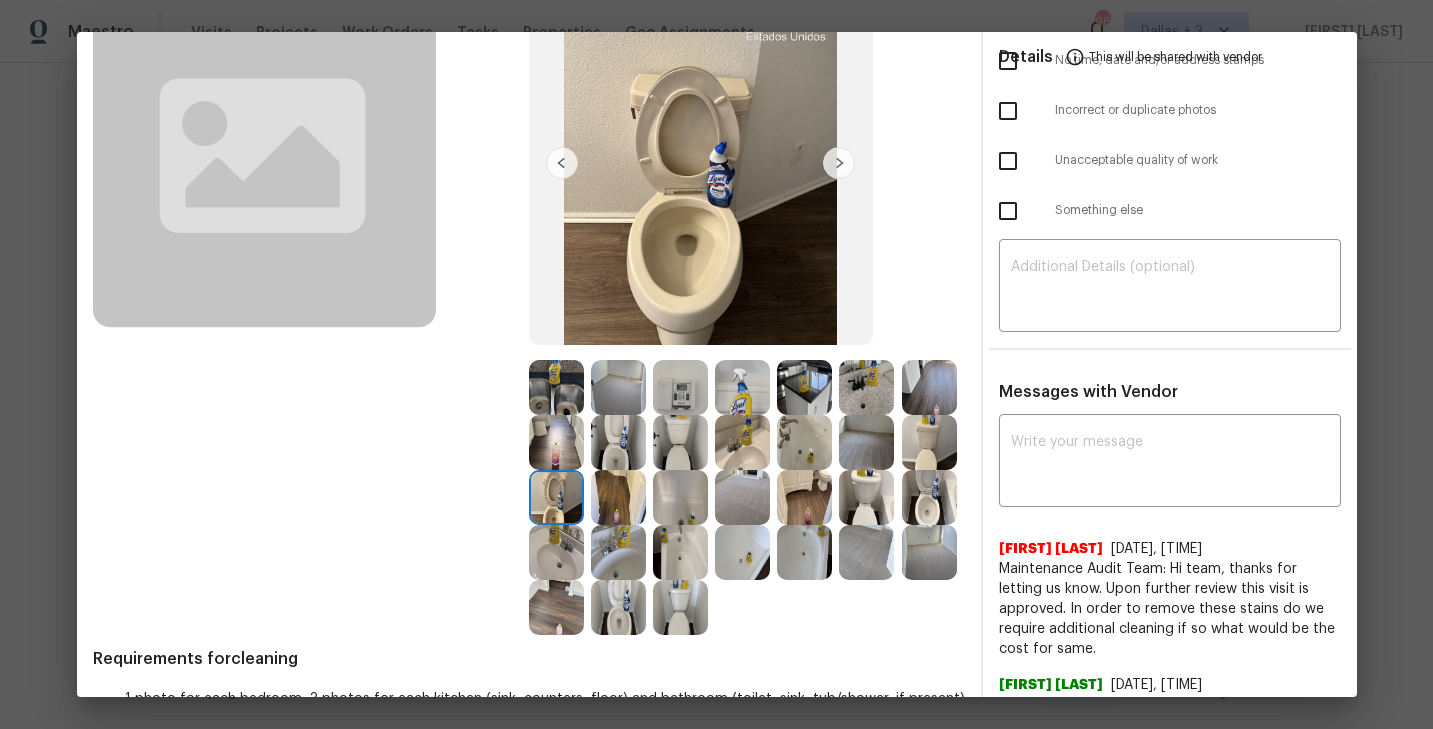 click at bounding box center [680, 497] 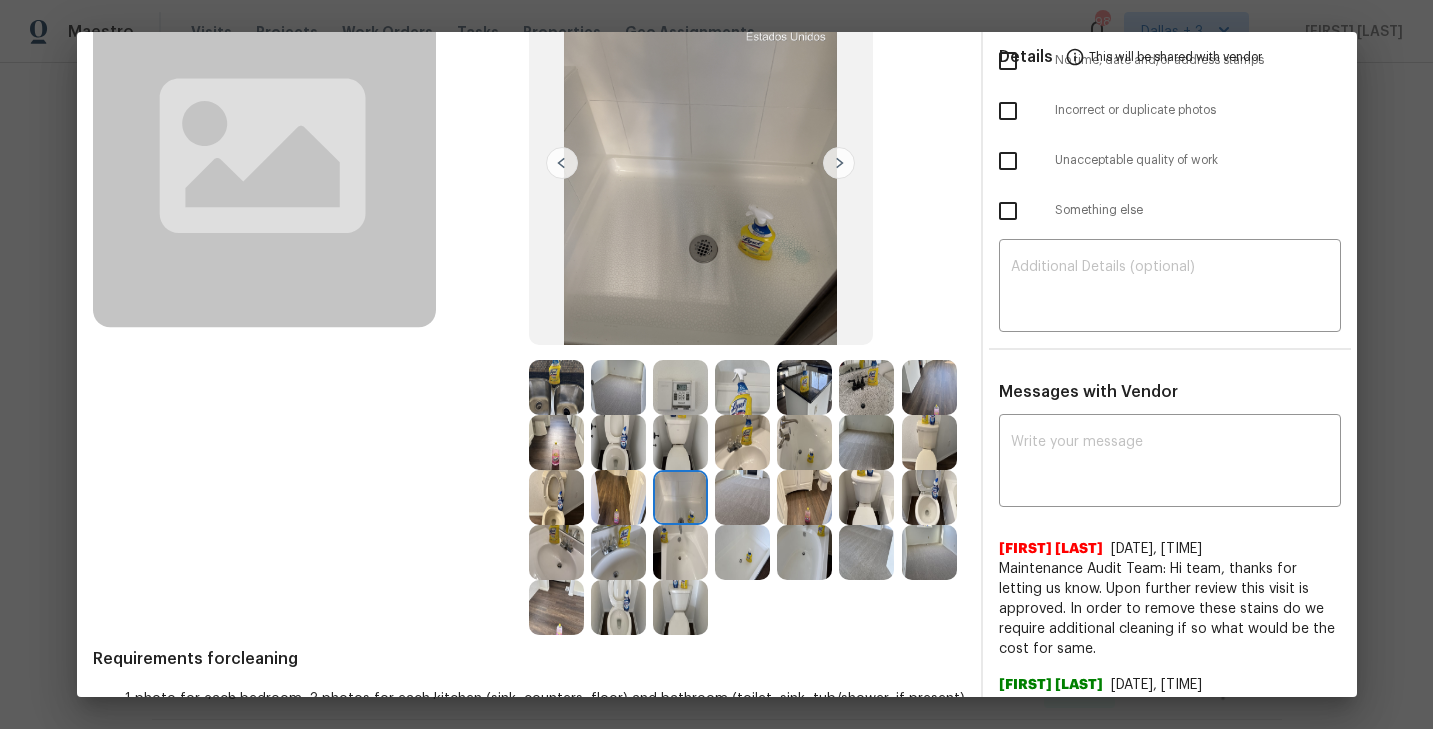 click at bounding box center (742, 497) 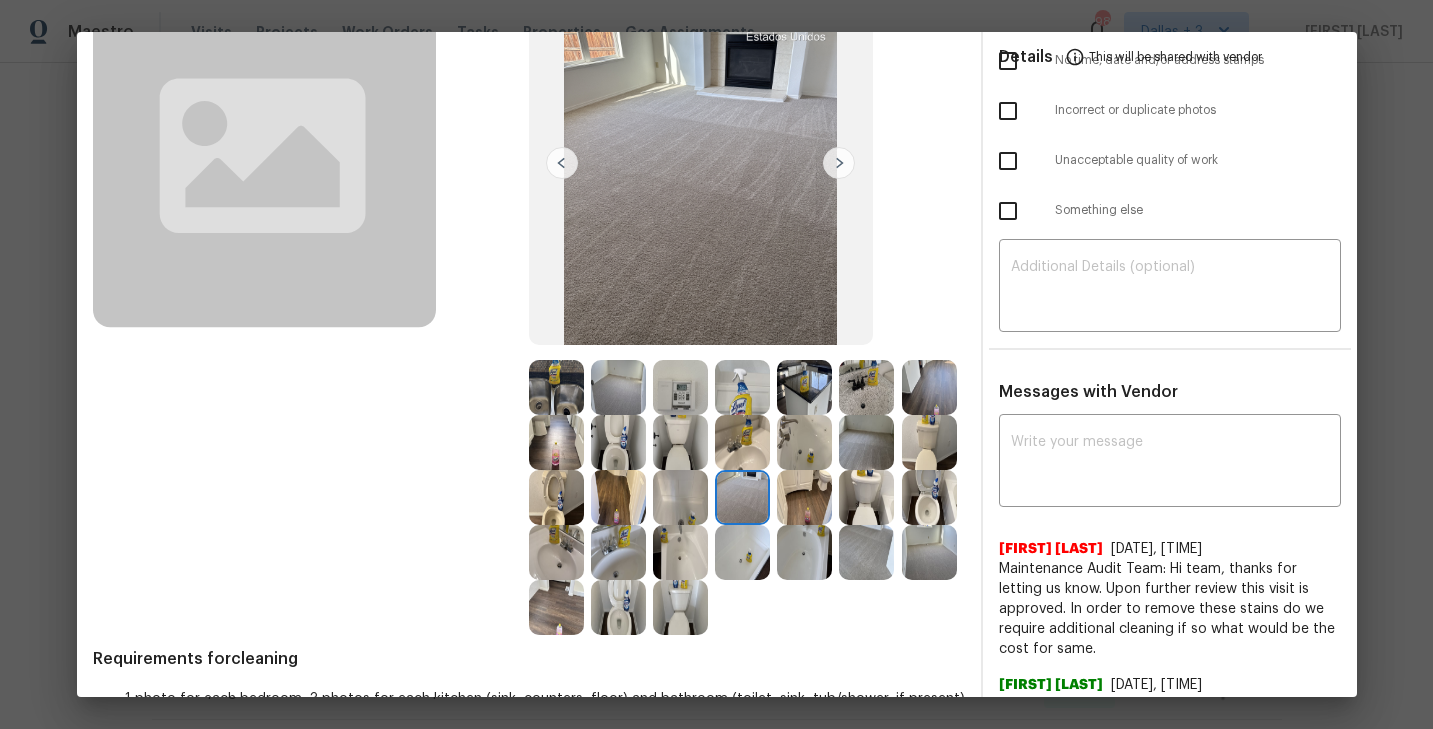 click at bounding box center [742, 552] 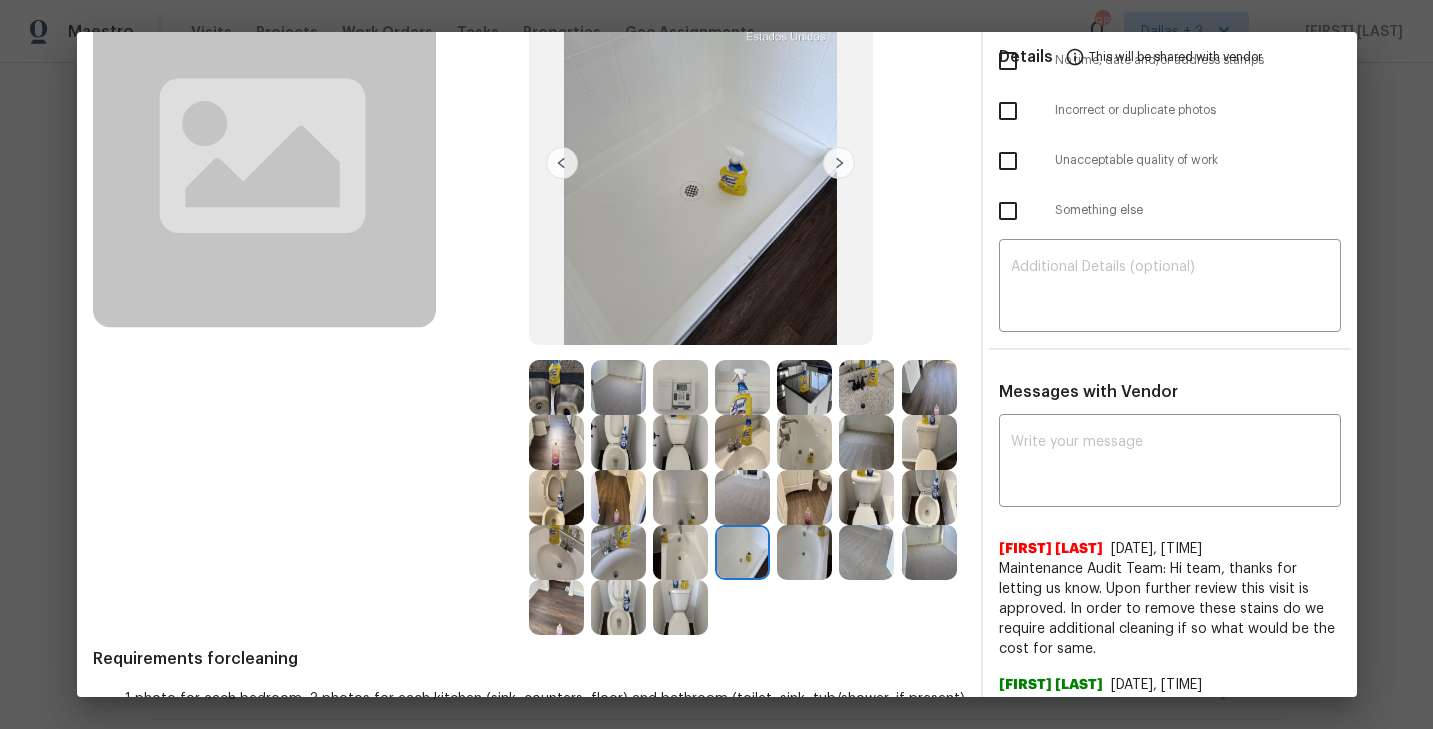 click at bounding box center [804, 552] 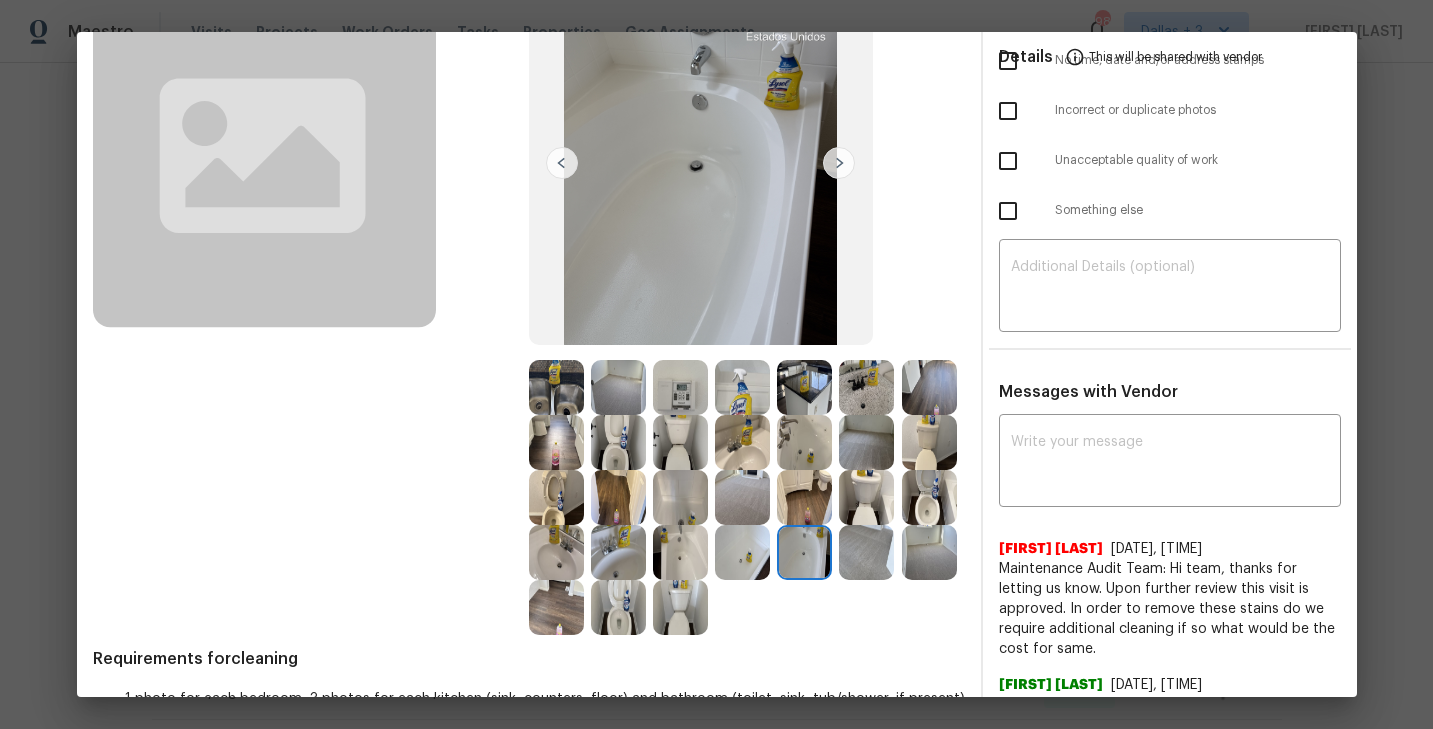 click on "After" at bounding box center [747, 294] 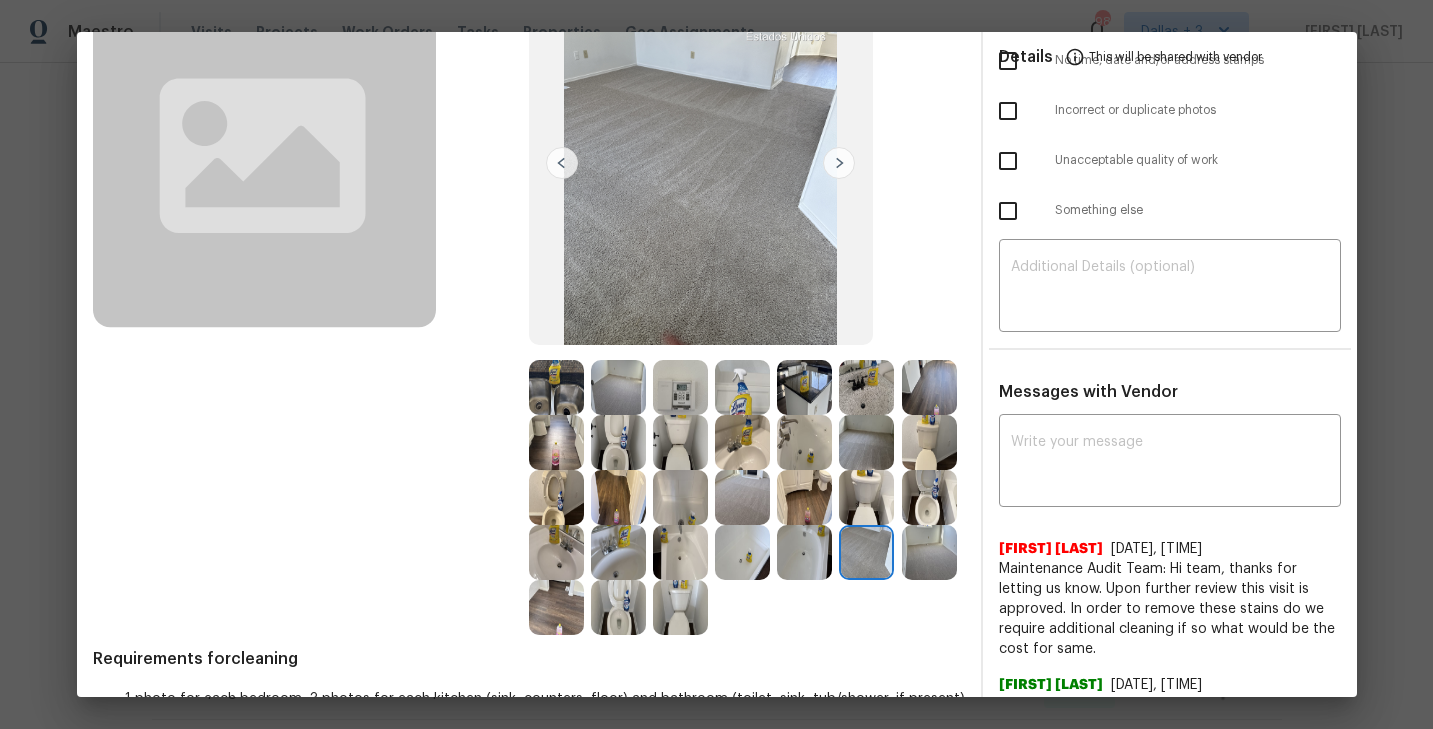click at bounding box center (839, 163) 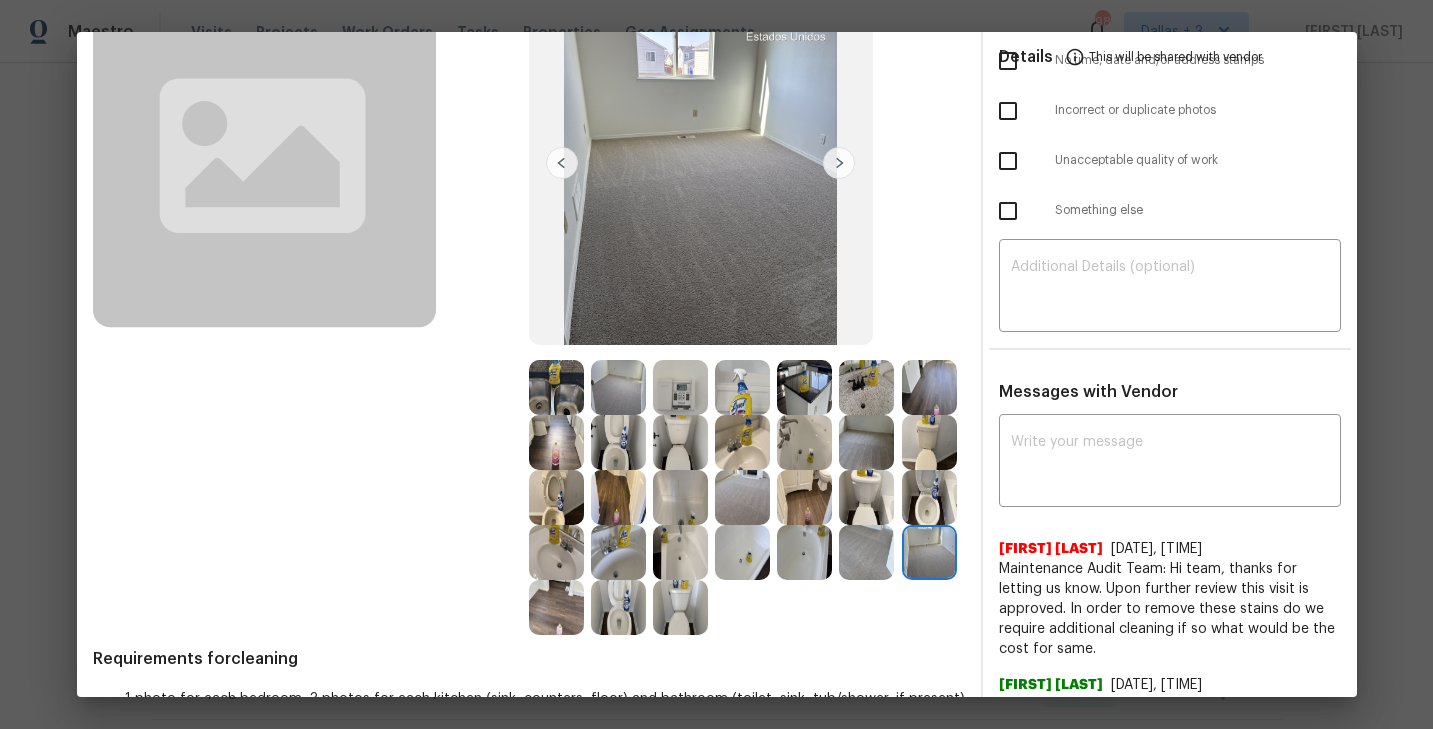 click at bounding box center (556, 607) 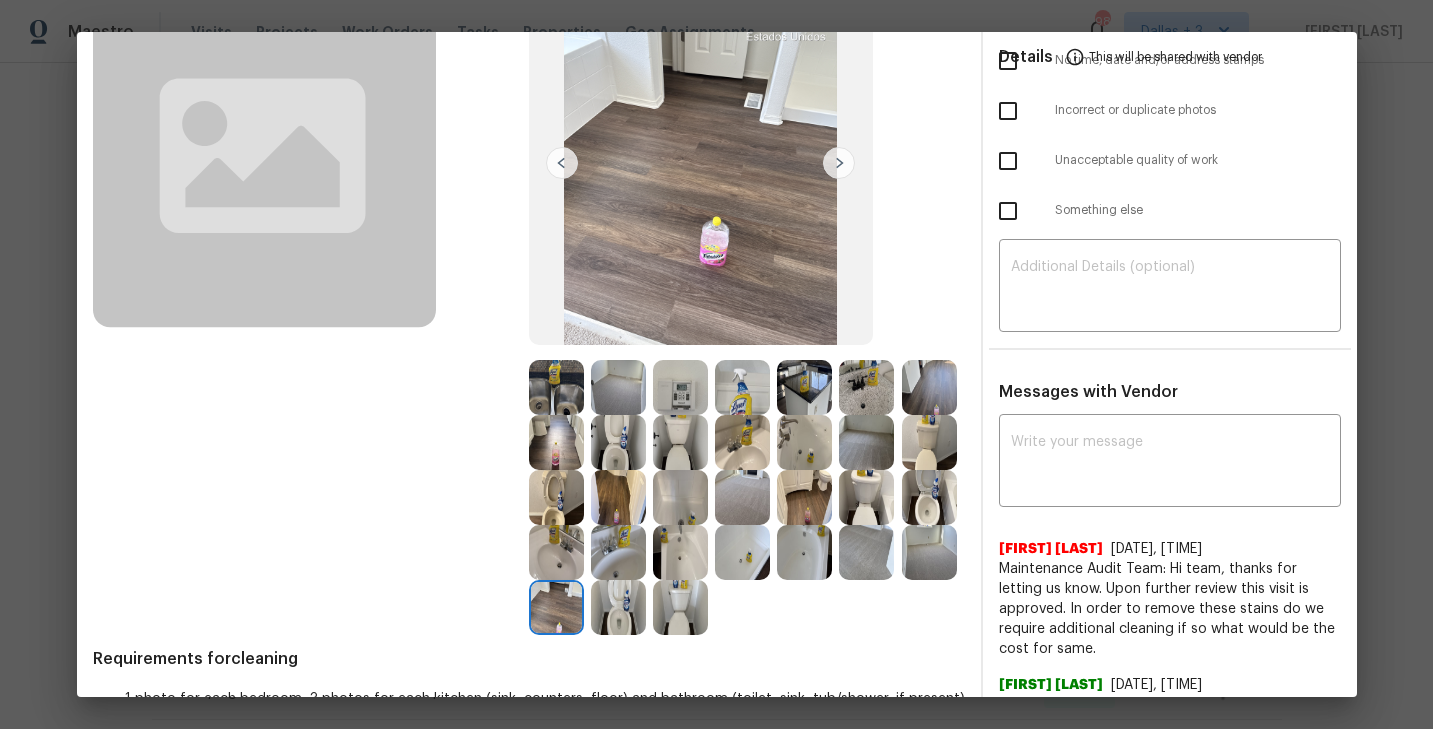click on "After" at bounding box center [747, 294] 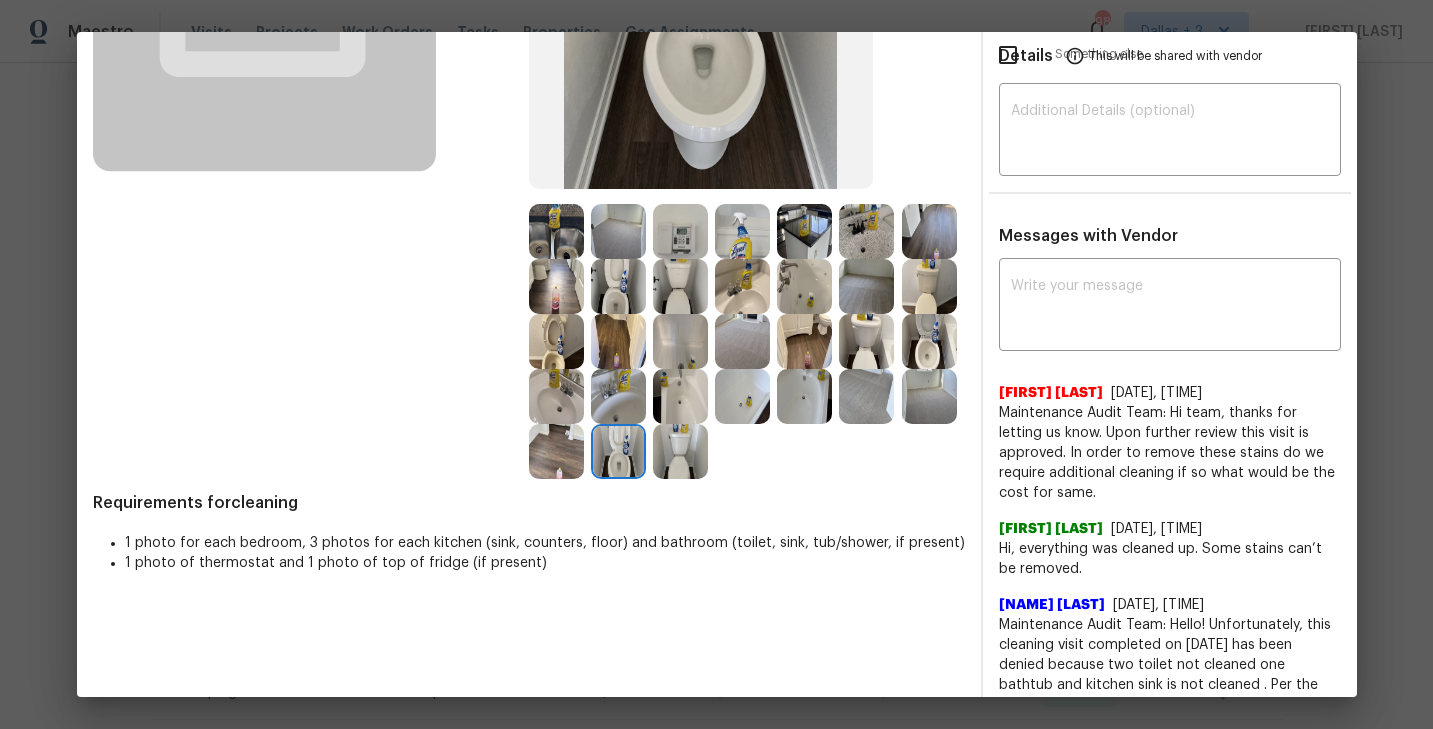 scroll, scrollTop: 320, scrollLeft: 0, axis: vertical 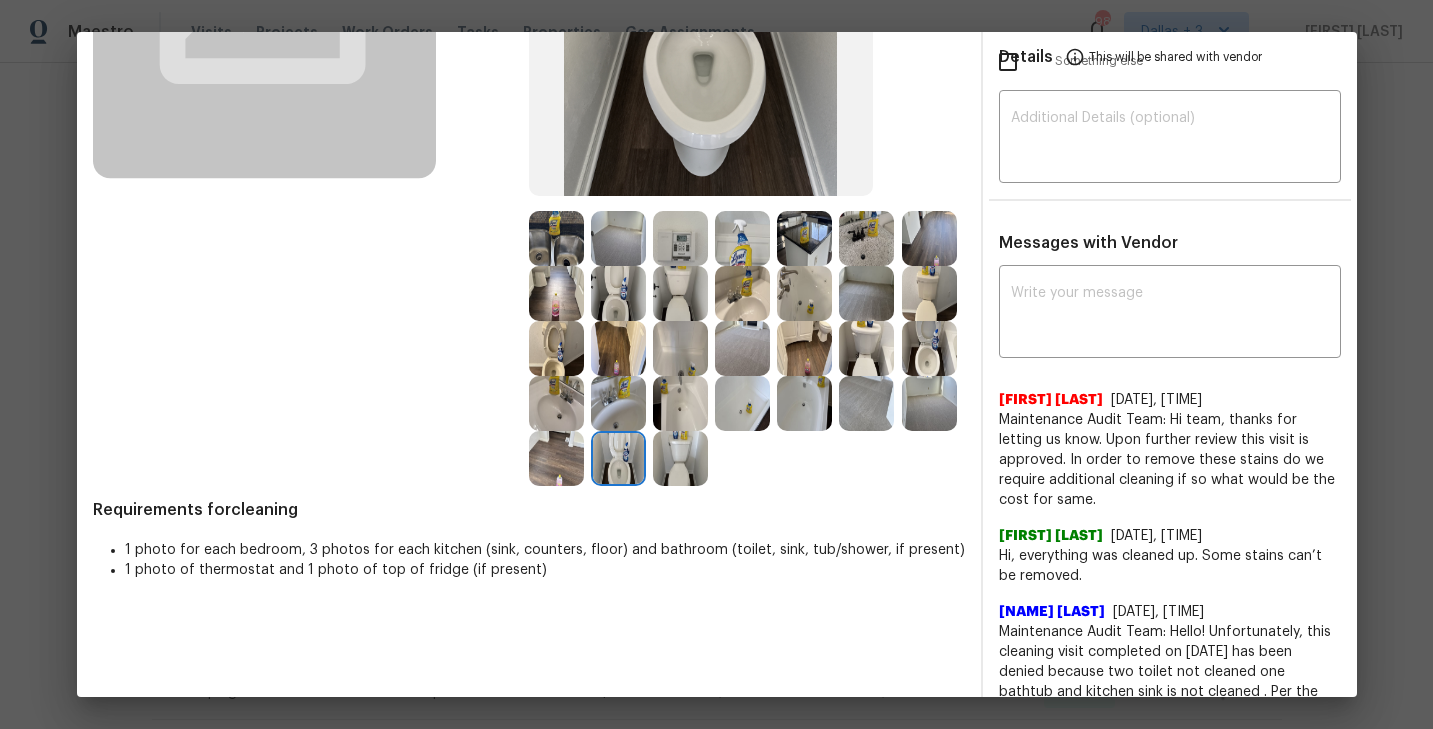 click at bounding box center (618, 238) 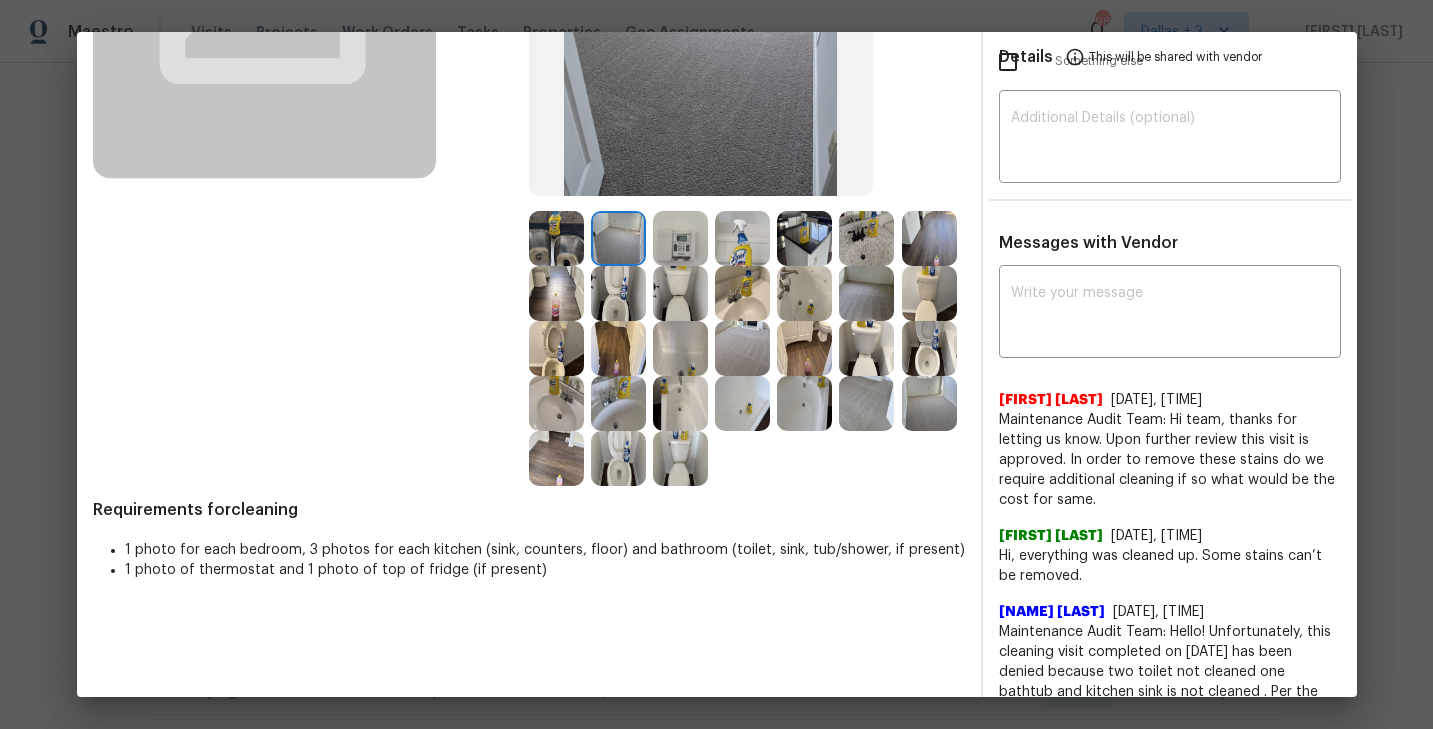 click at bounding box center (556, 238) 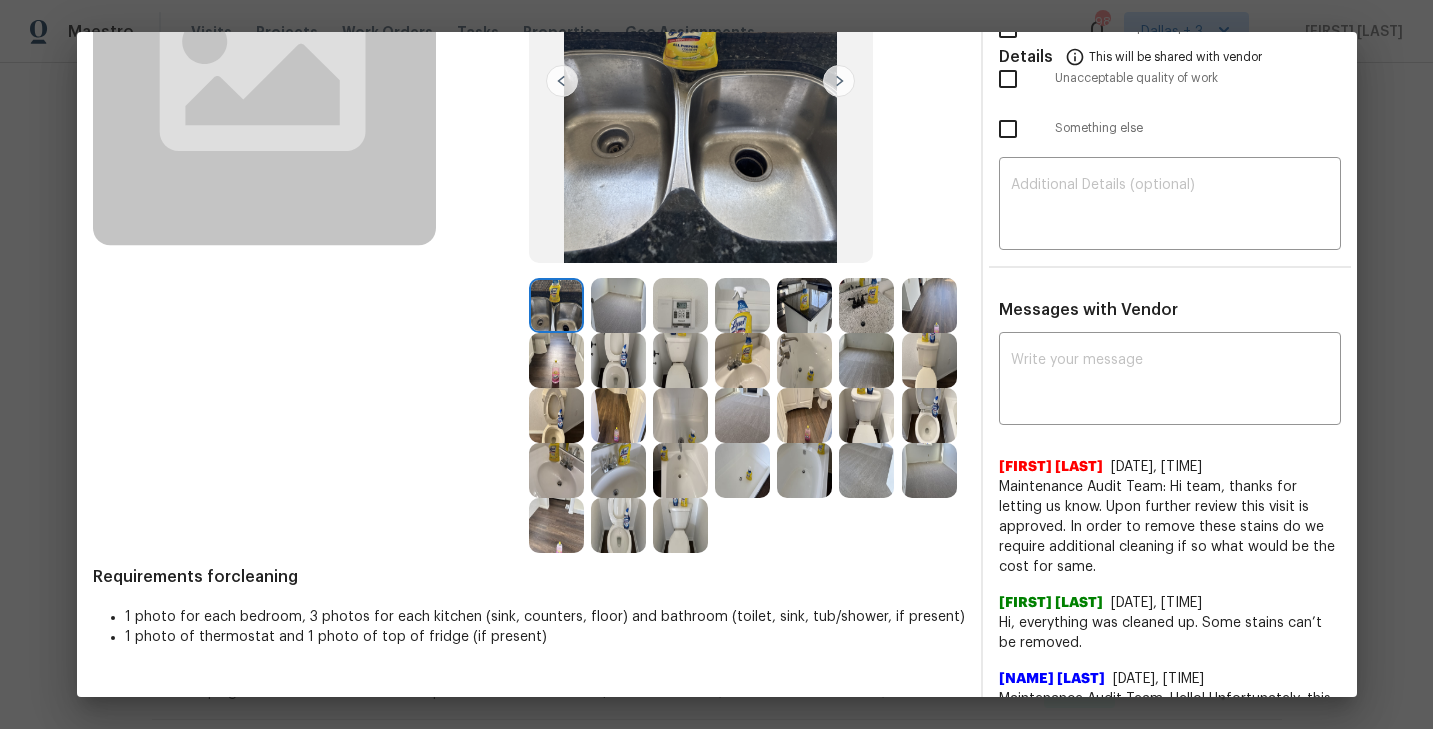 scroll, scrollTop: 246, scrollLeft: 0, axis: vertical 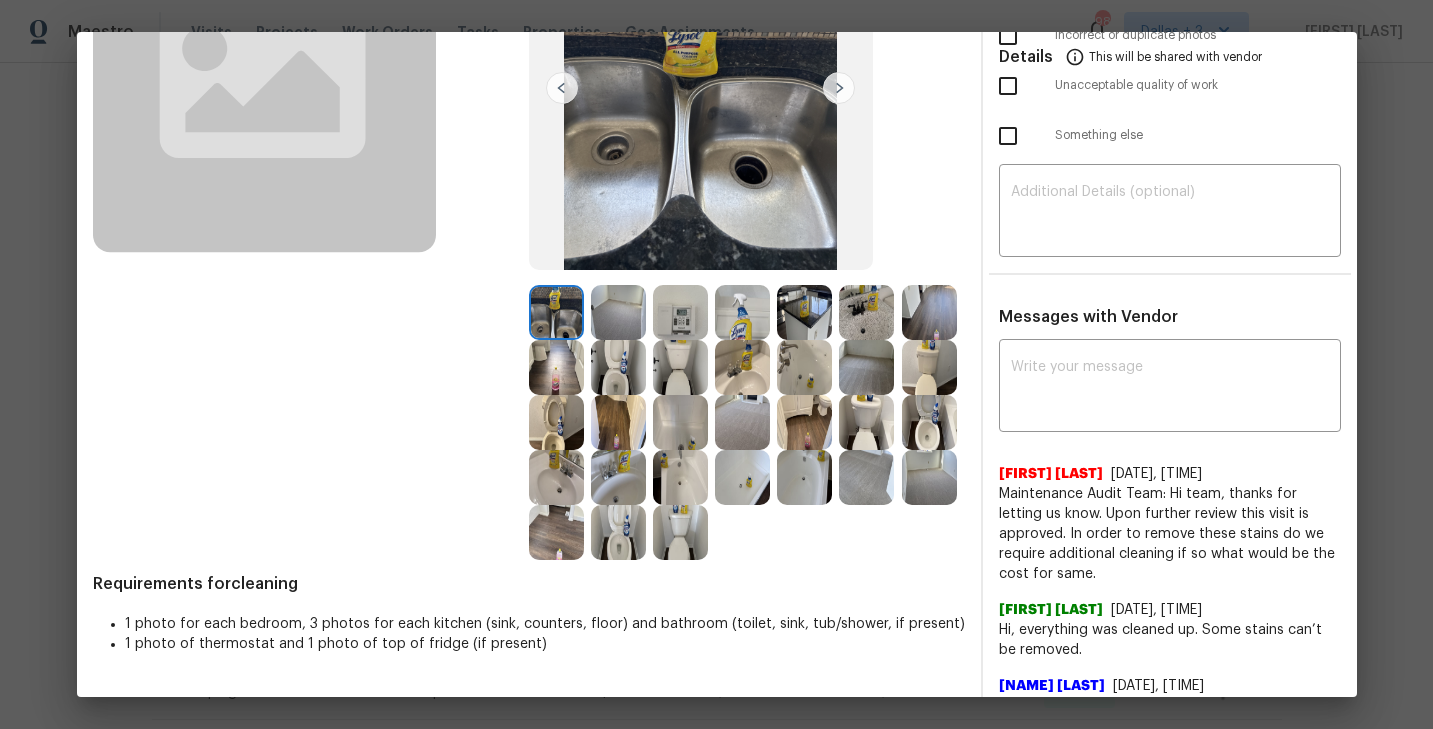 click at bounding box center (742, 312) 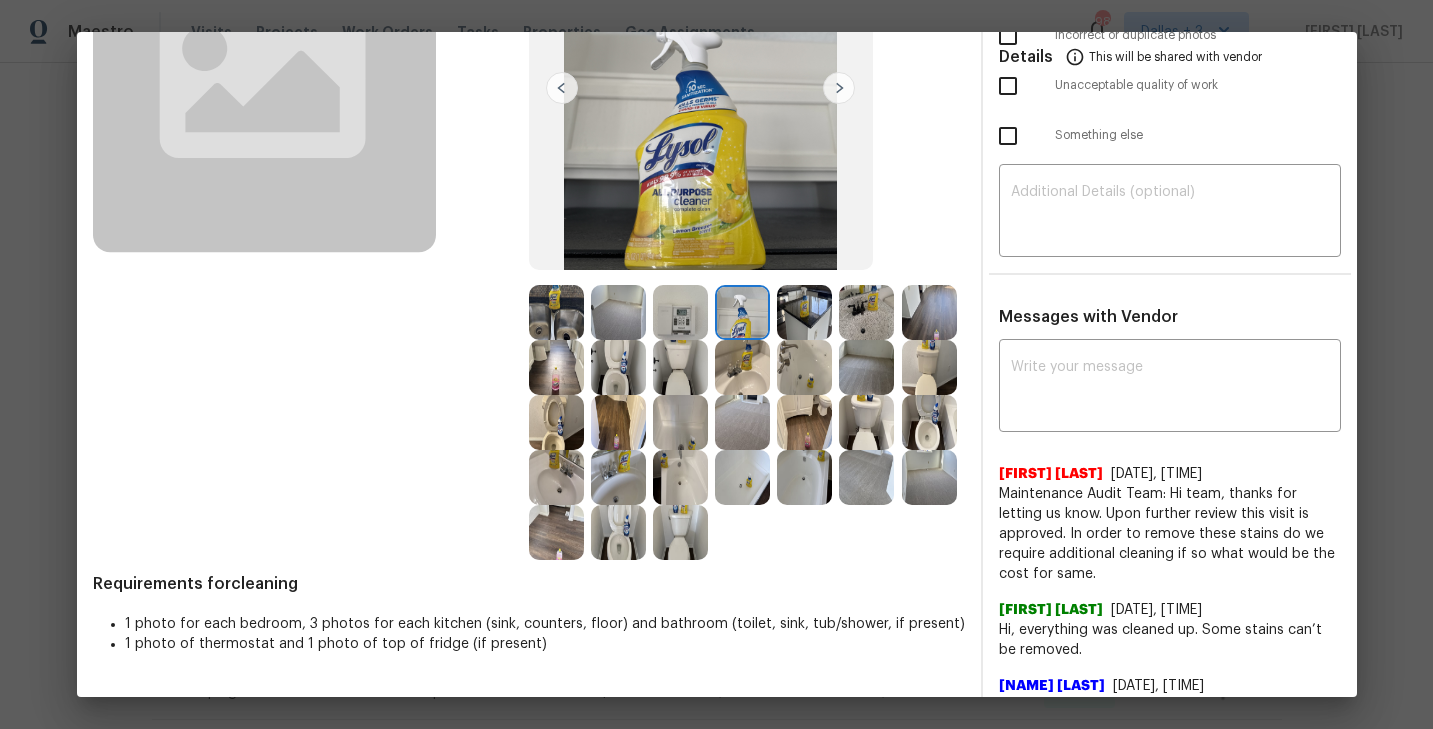 click at bounding box center [866, 312] 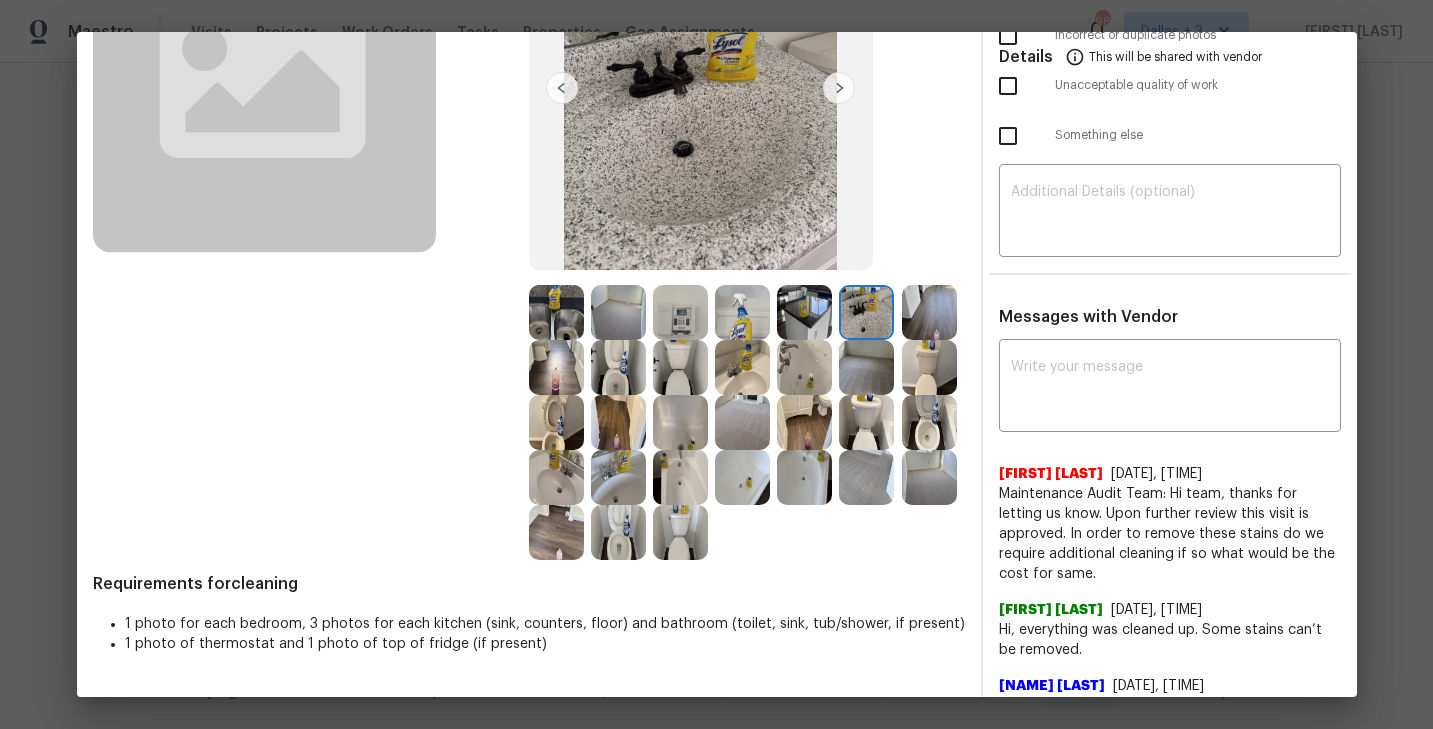click at bounding box center [929, 312] 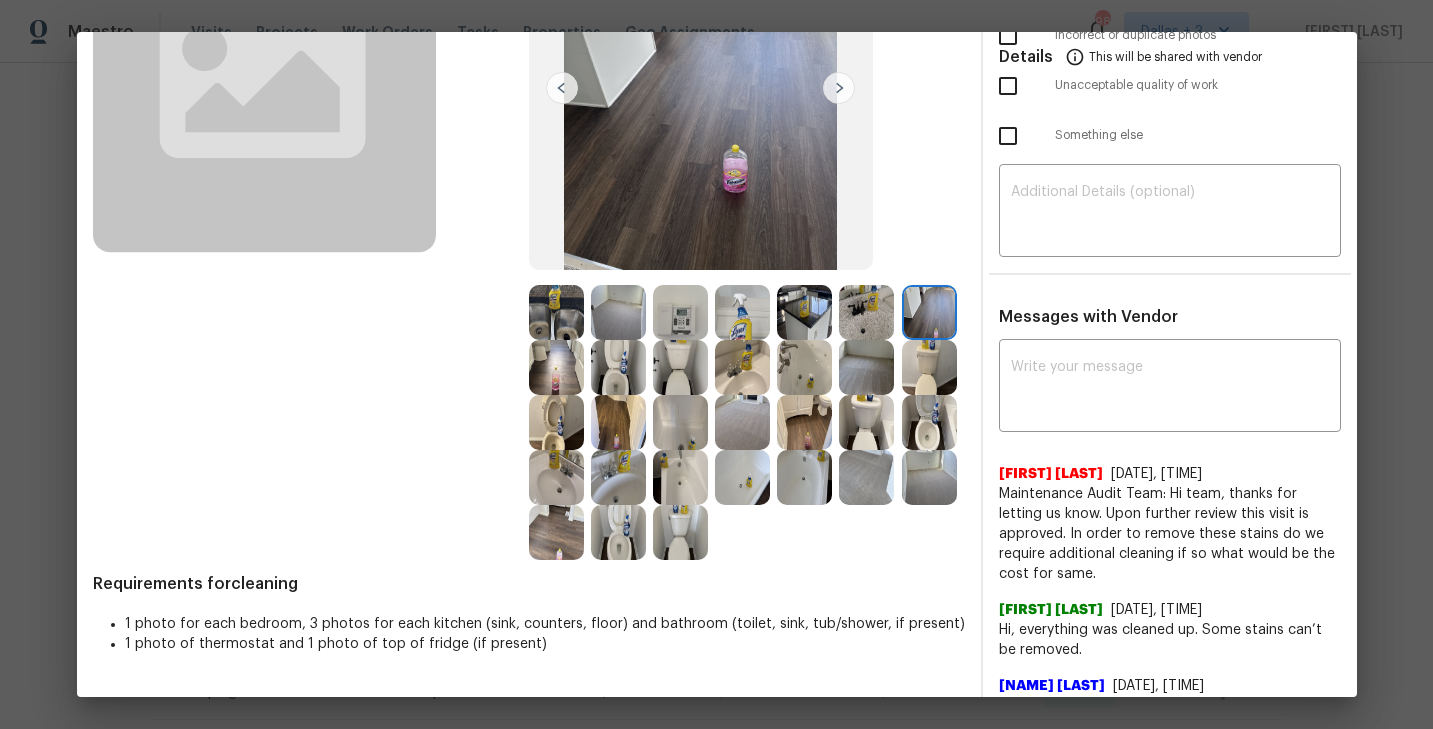 click at bounding box center (742, 477) 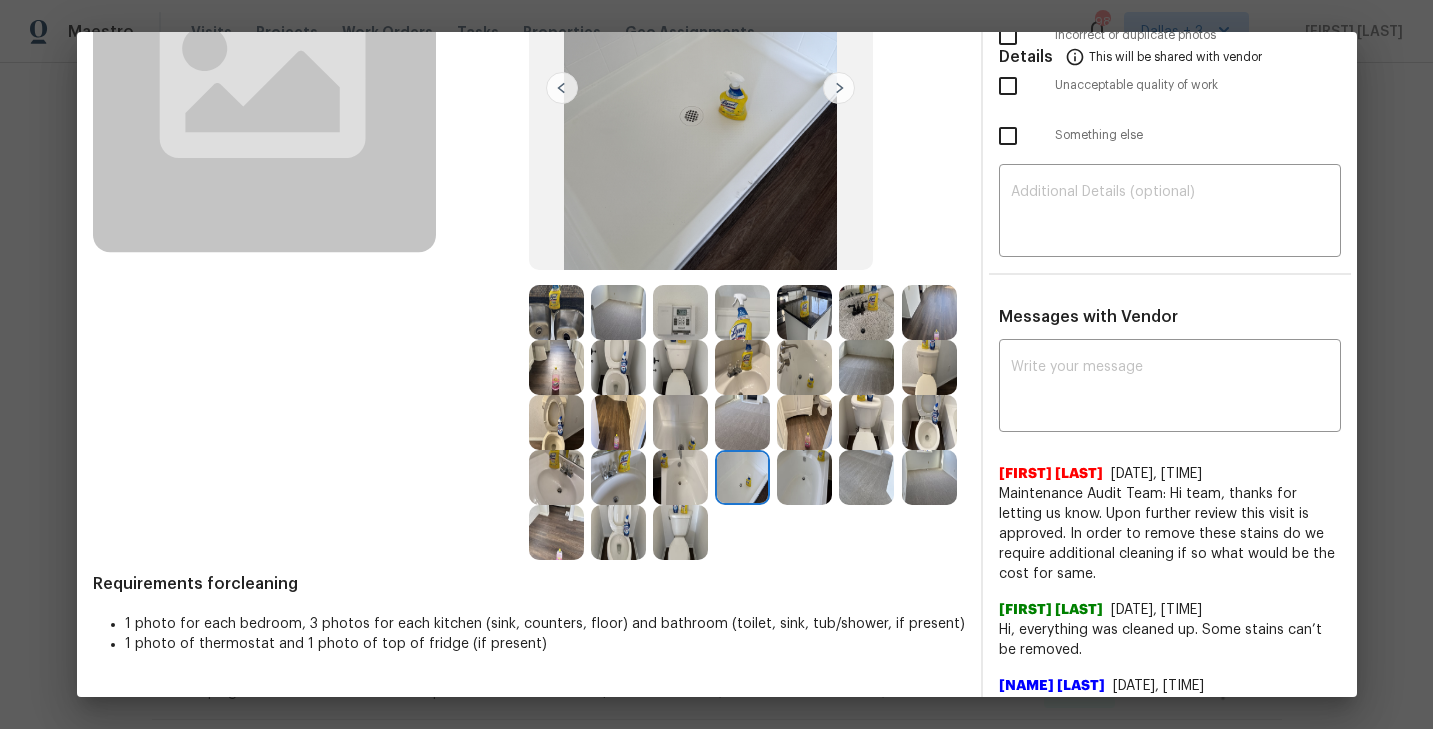 click at bounding box center [680, 477] 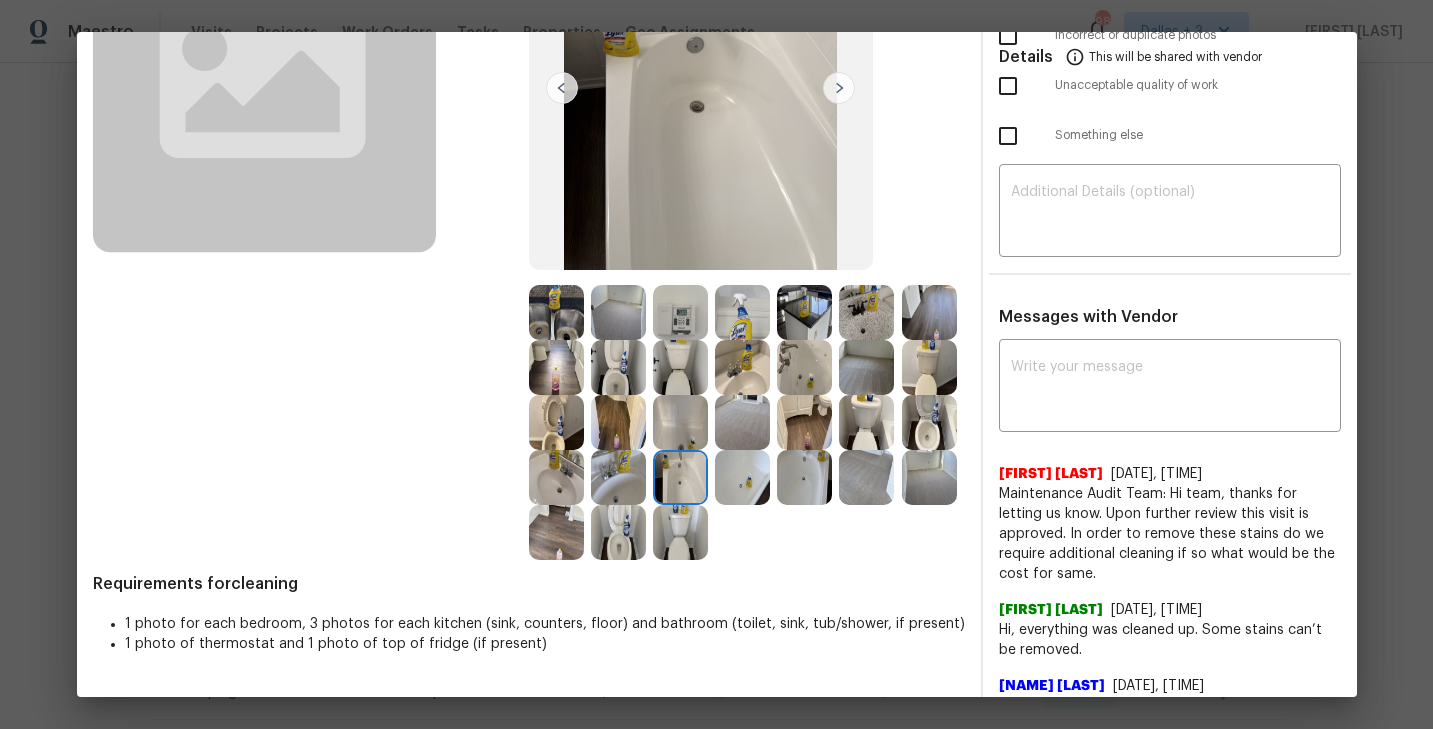 click at bounding box center [618, 477] 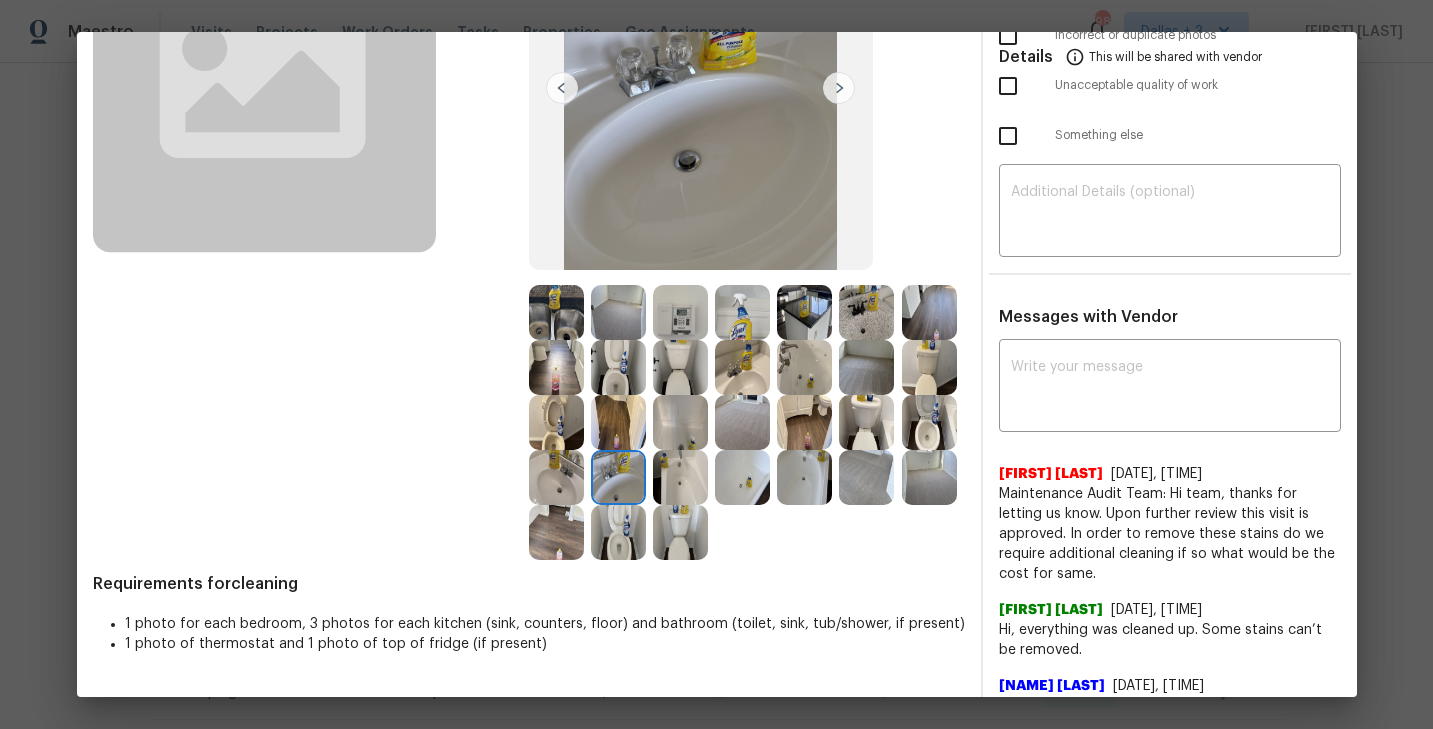 click at bounding box center [618, 532] 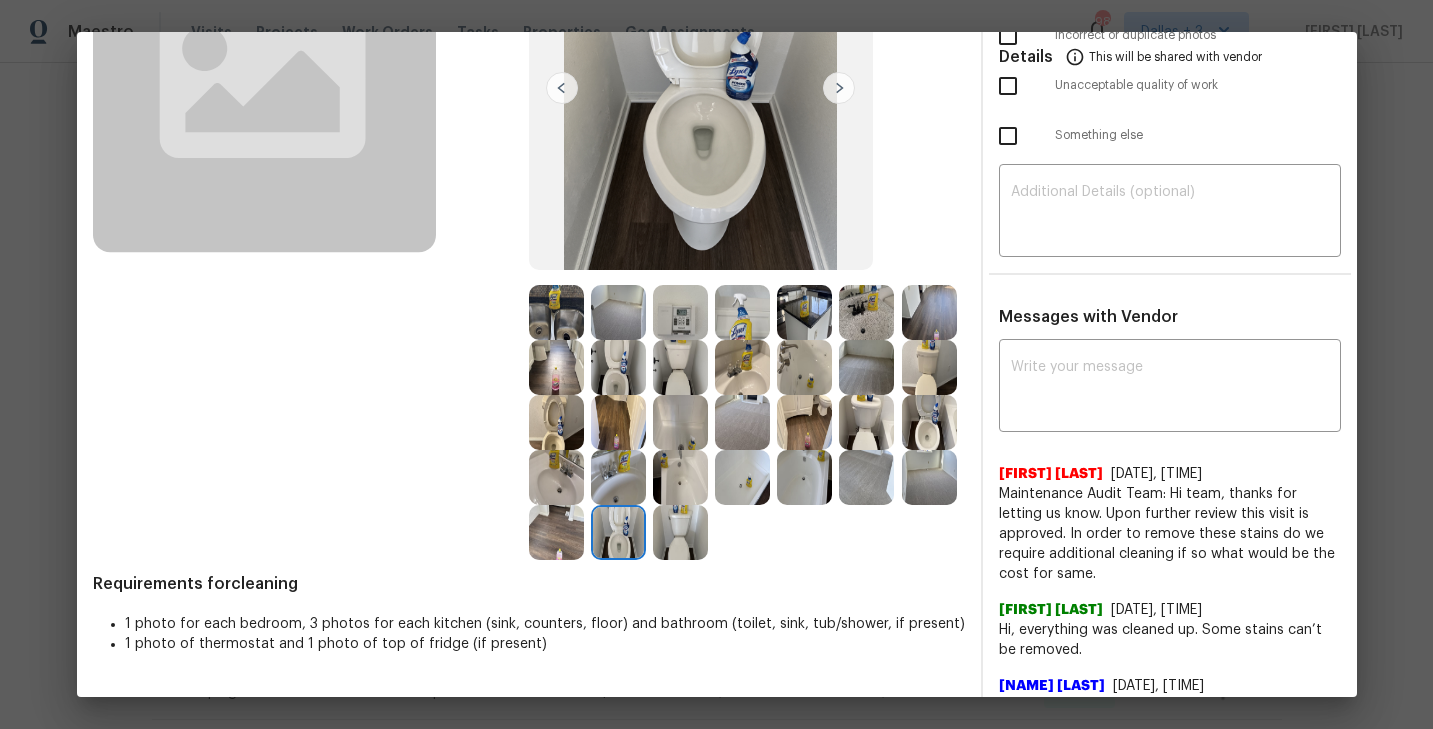 click at bounding box center [804, 477] 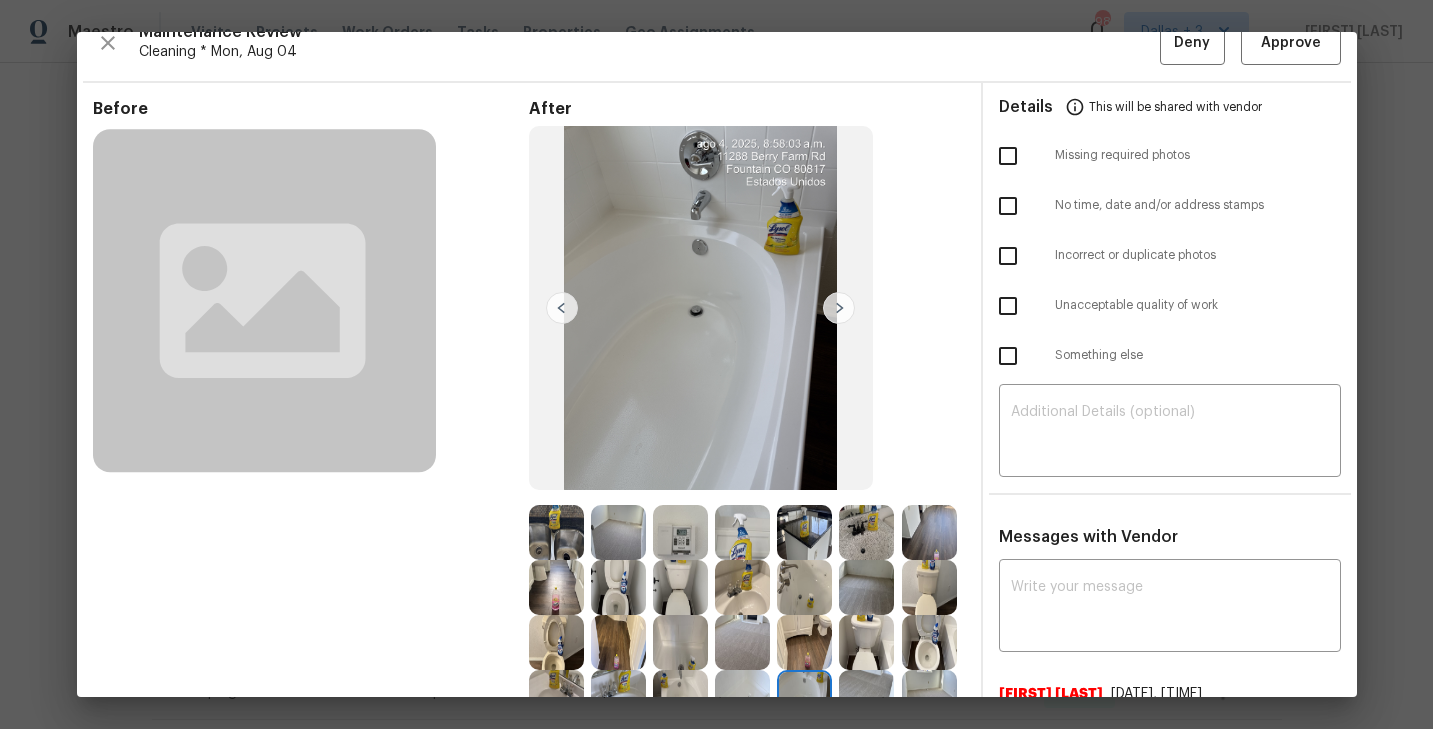 scroll, scrollTop: 0, scrollLeft: 0, axis: both 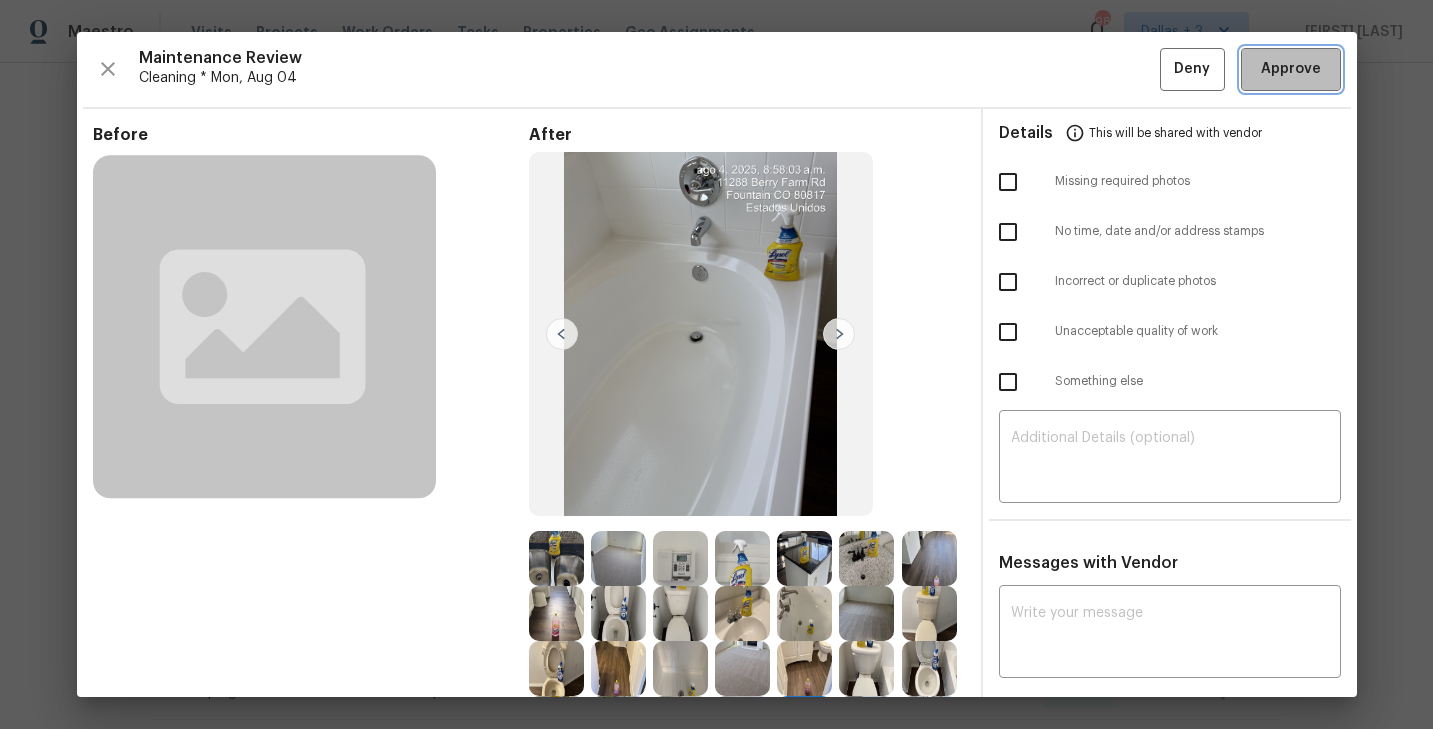 click on "Approve" at bounding box center [1291, 69] 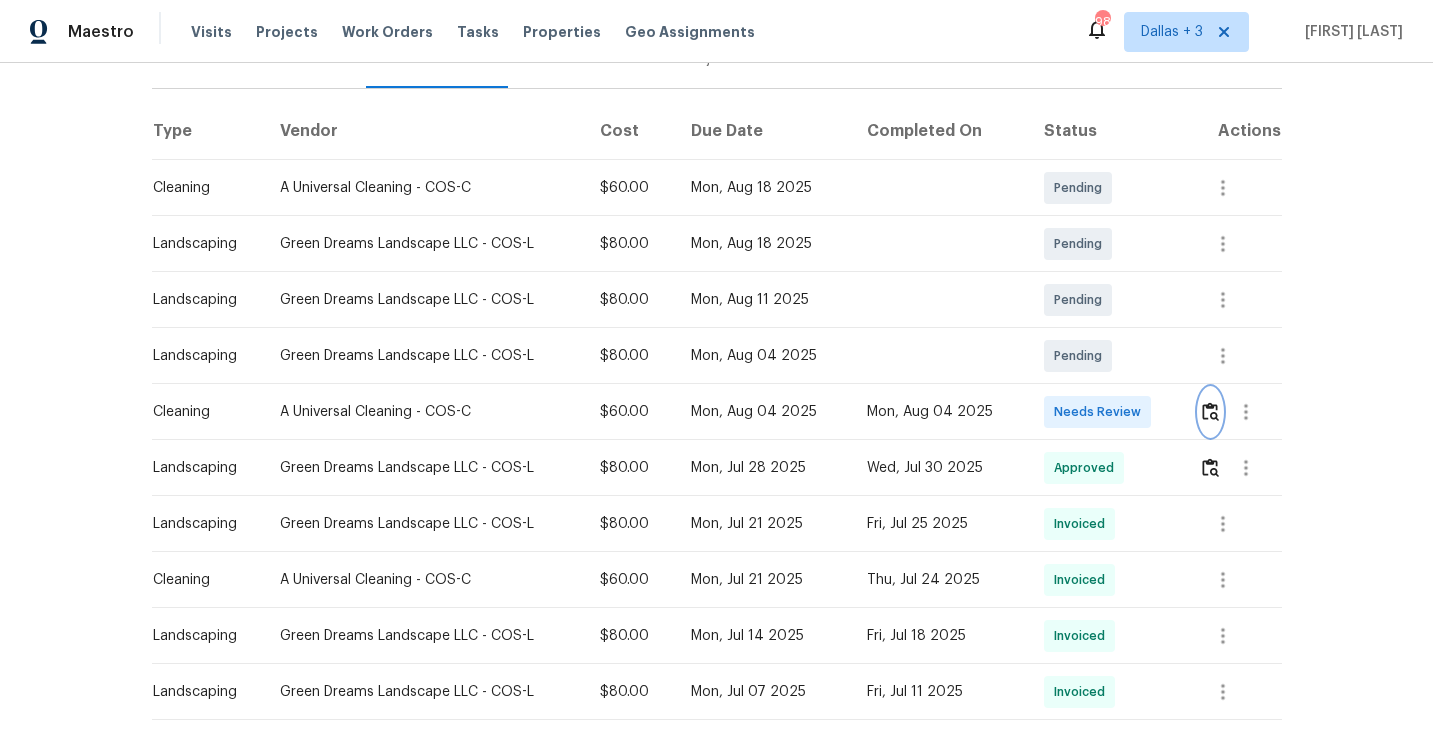 scroll, scrollTop: 0, scrollLeft: 0, axis: both 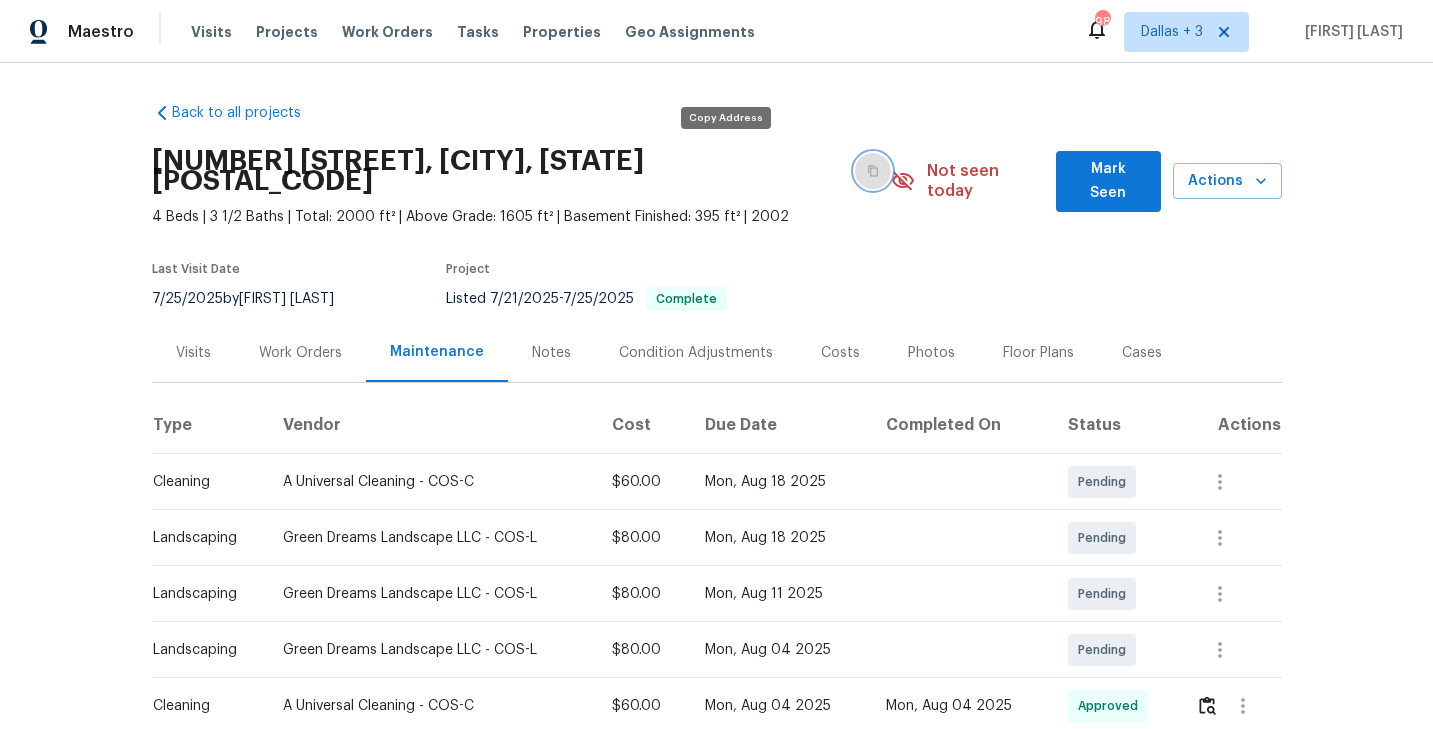 click 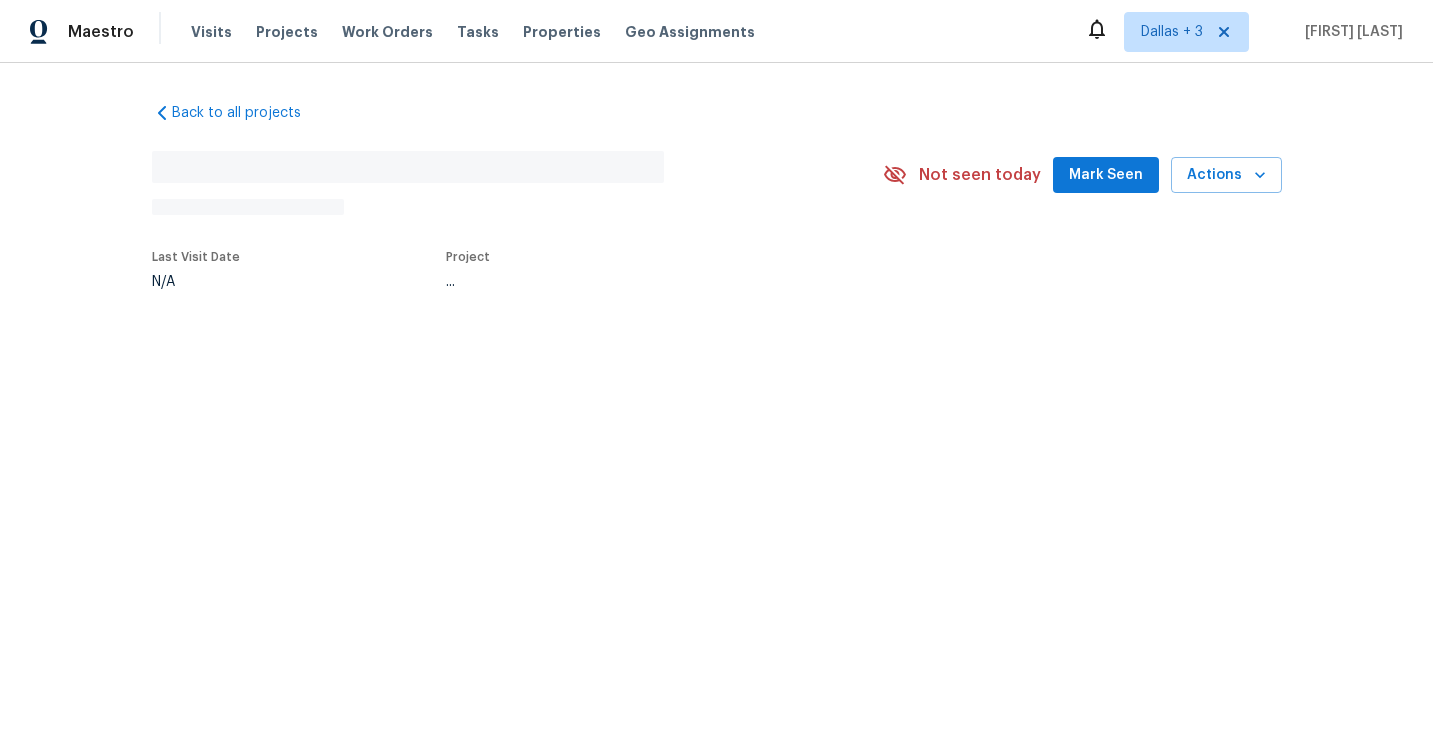scroll, scrollTop: 0, scrollLeft: 0, axis: both 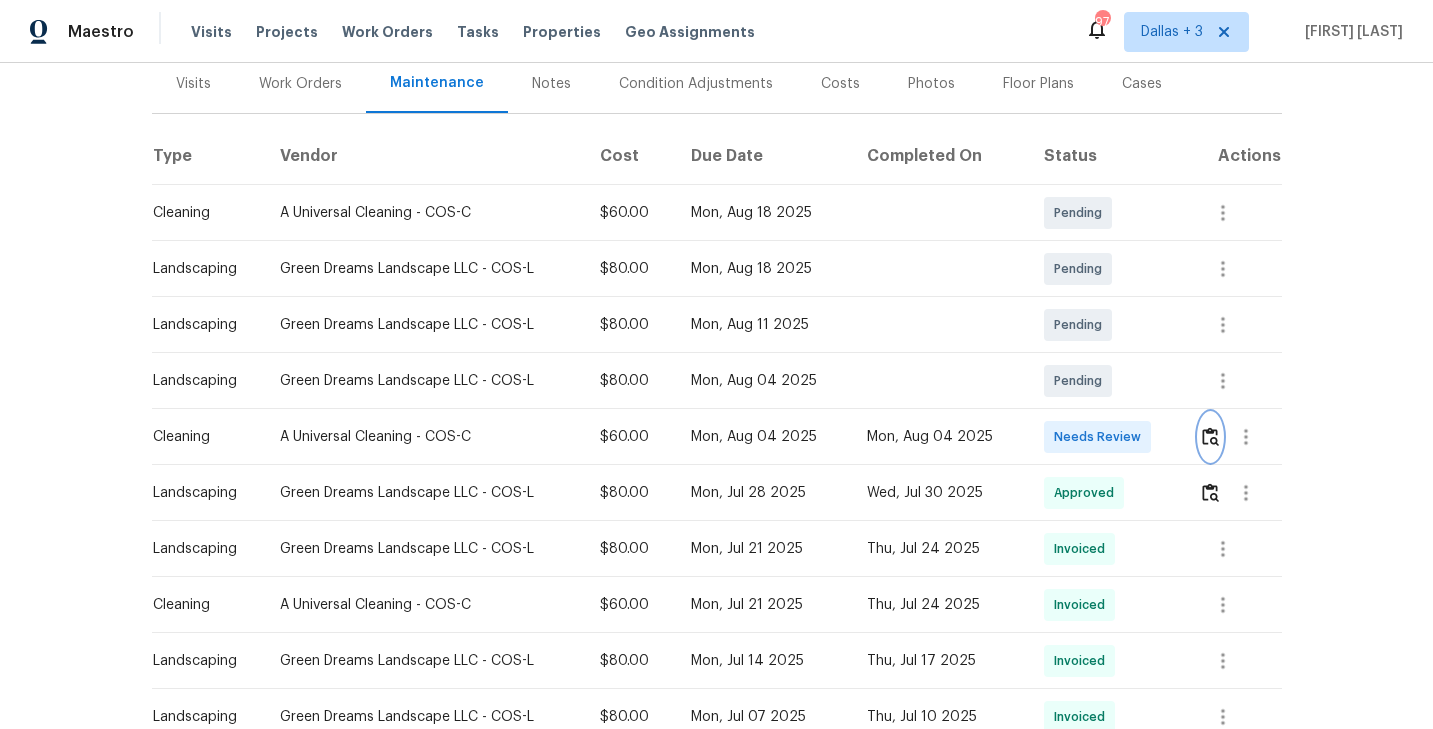 click at bounding box center (1210, 436) 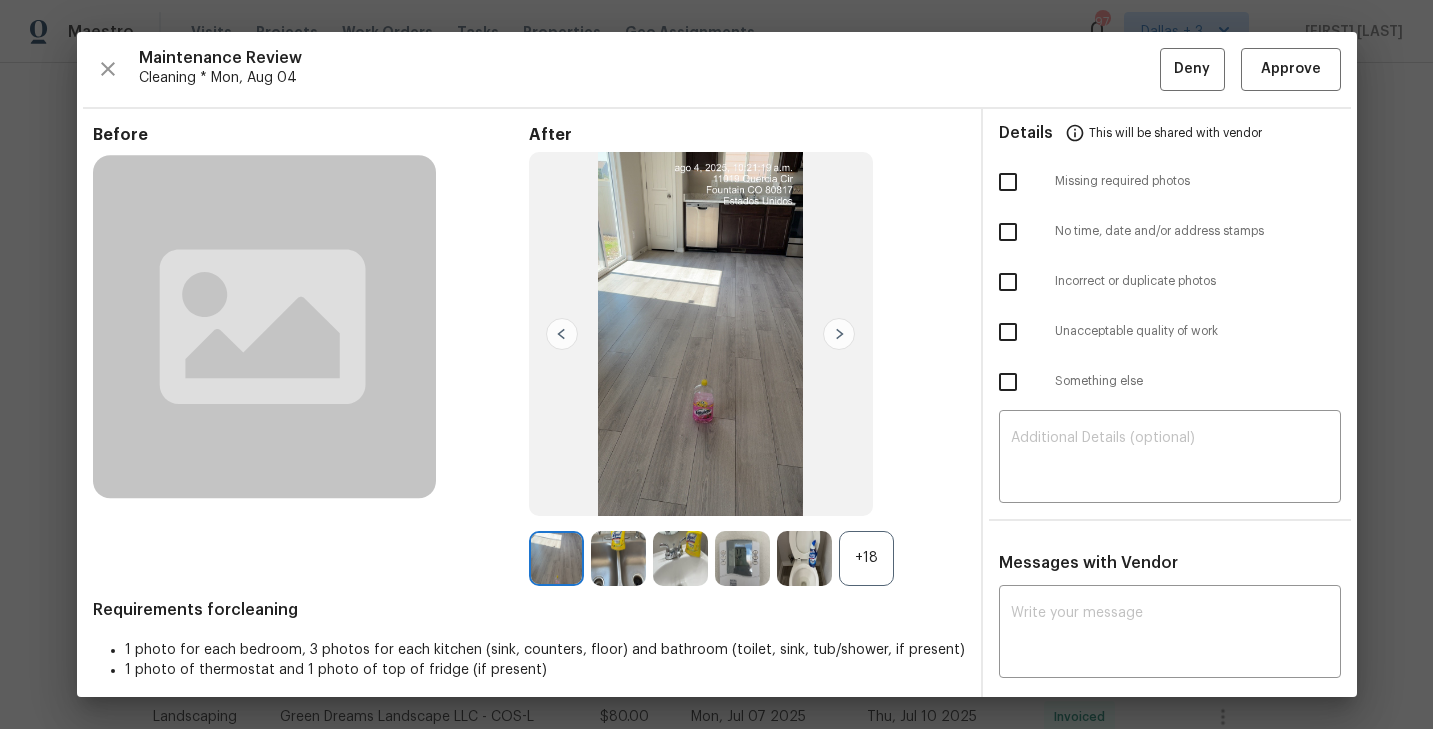 click on "+18" at bounding box center (866, 558) 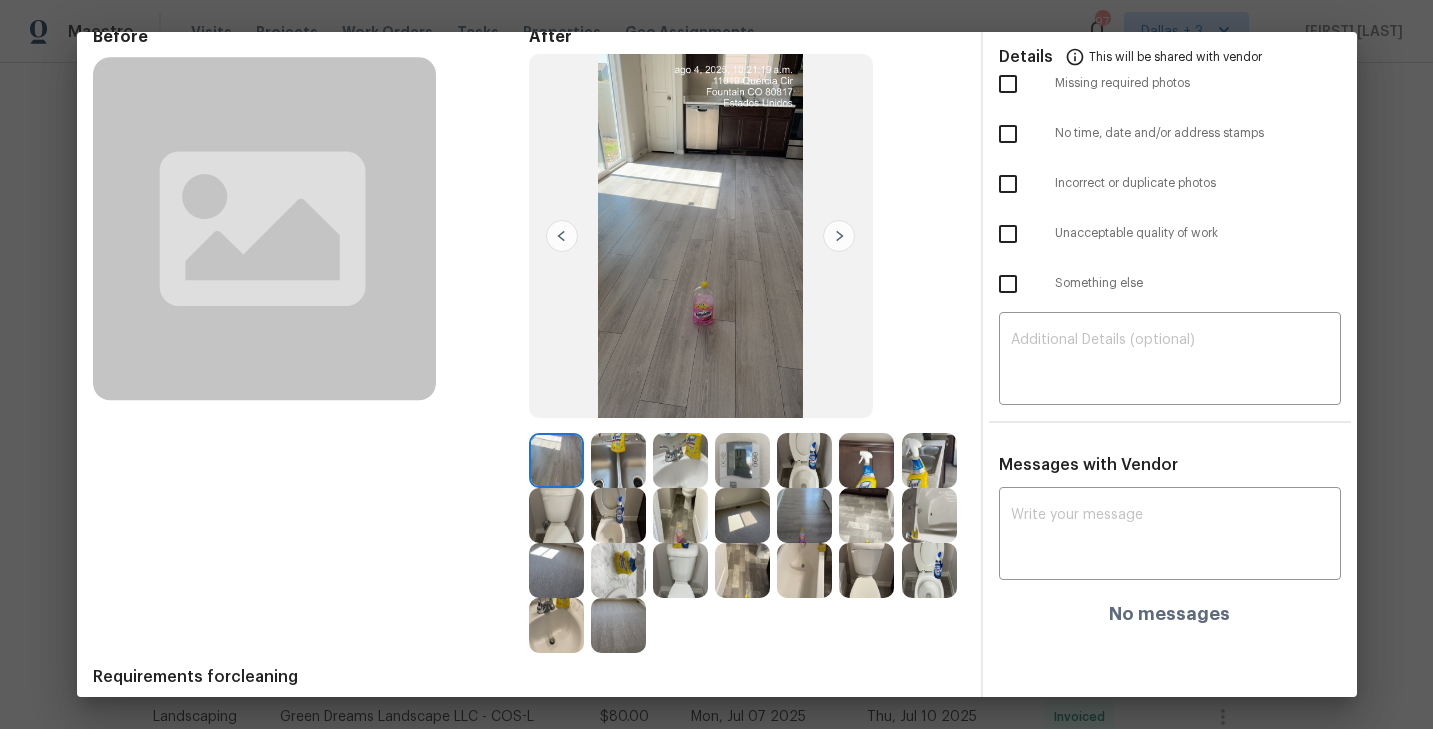 scroll, scrollTop: 94, scrollLeft: 0, axis: vertical 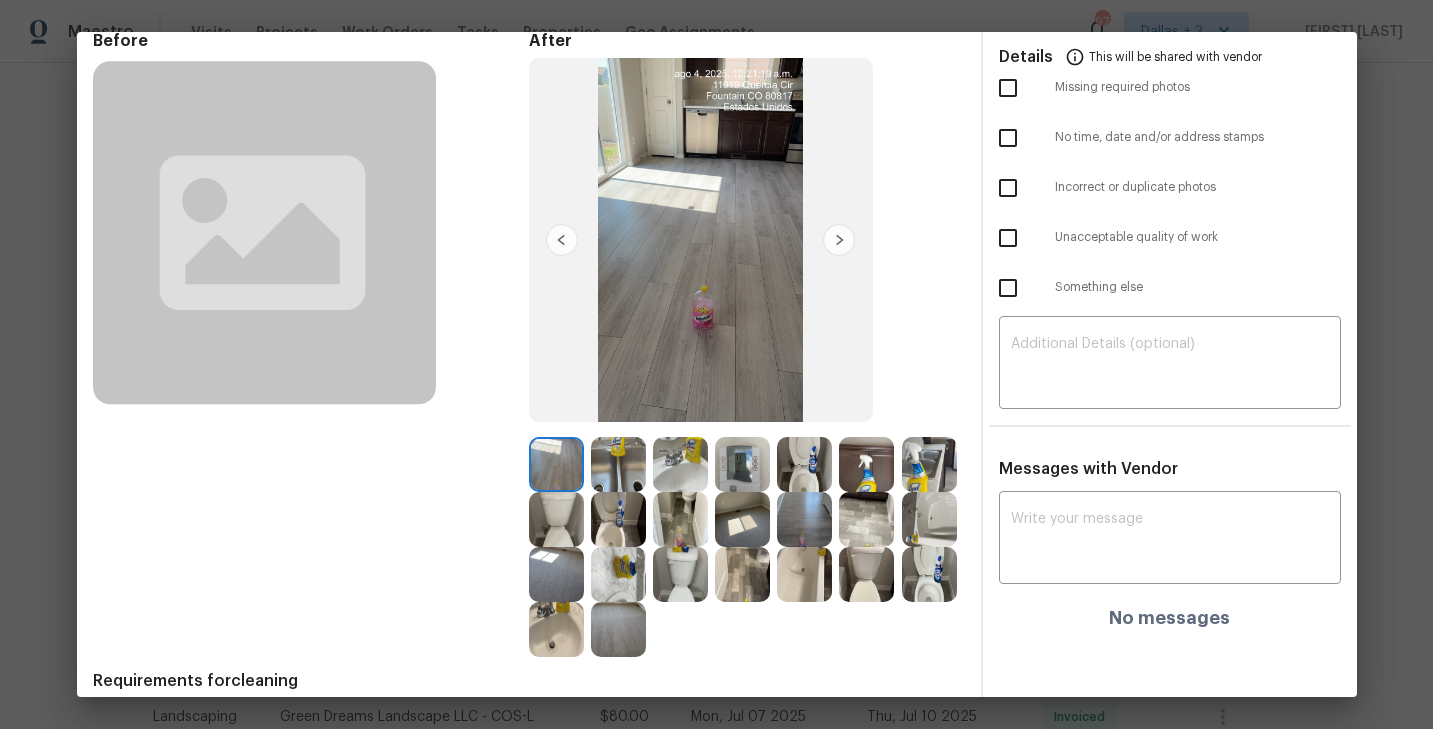 click at bounding box center [618, 464] 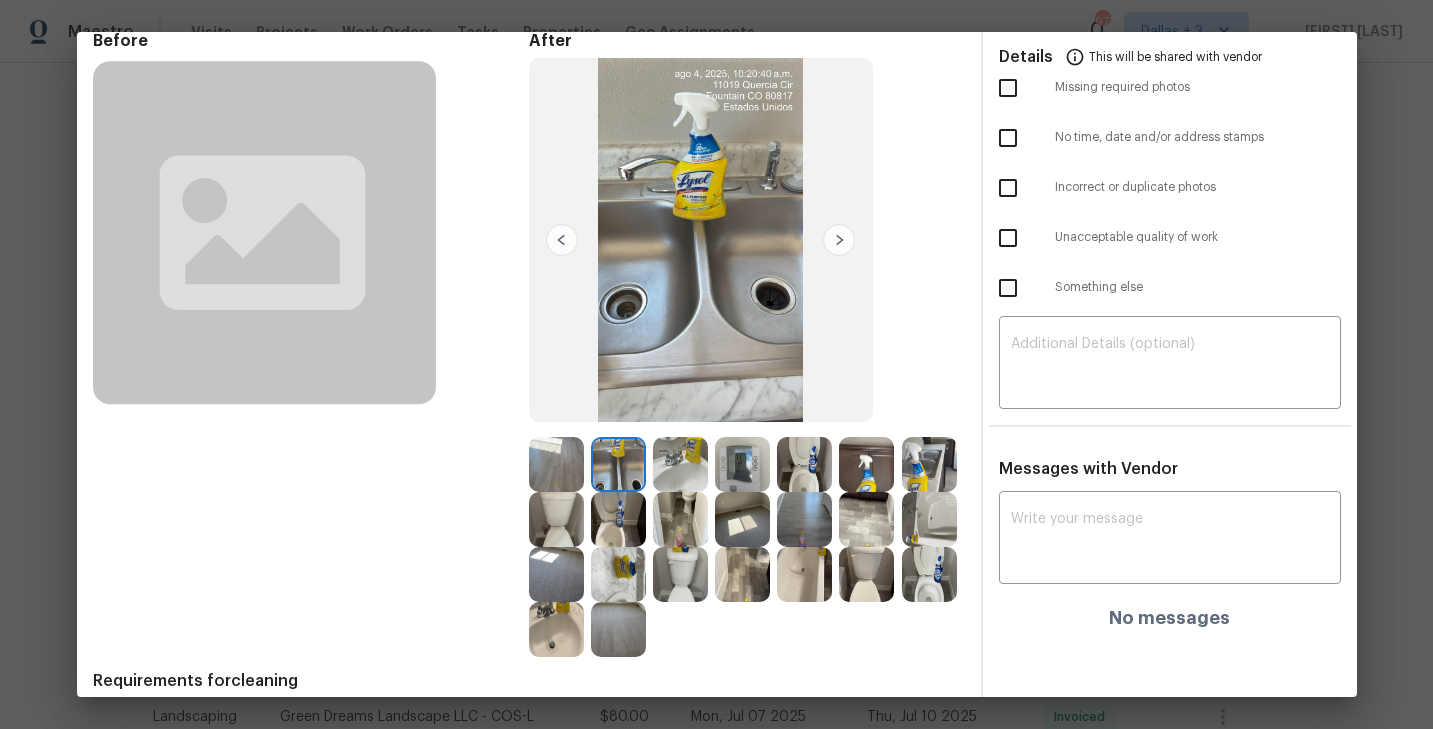 click at bounding box center [680, 464] 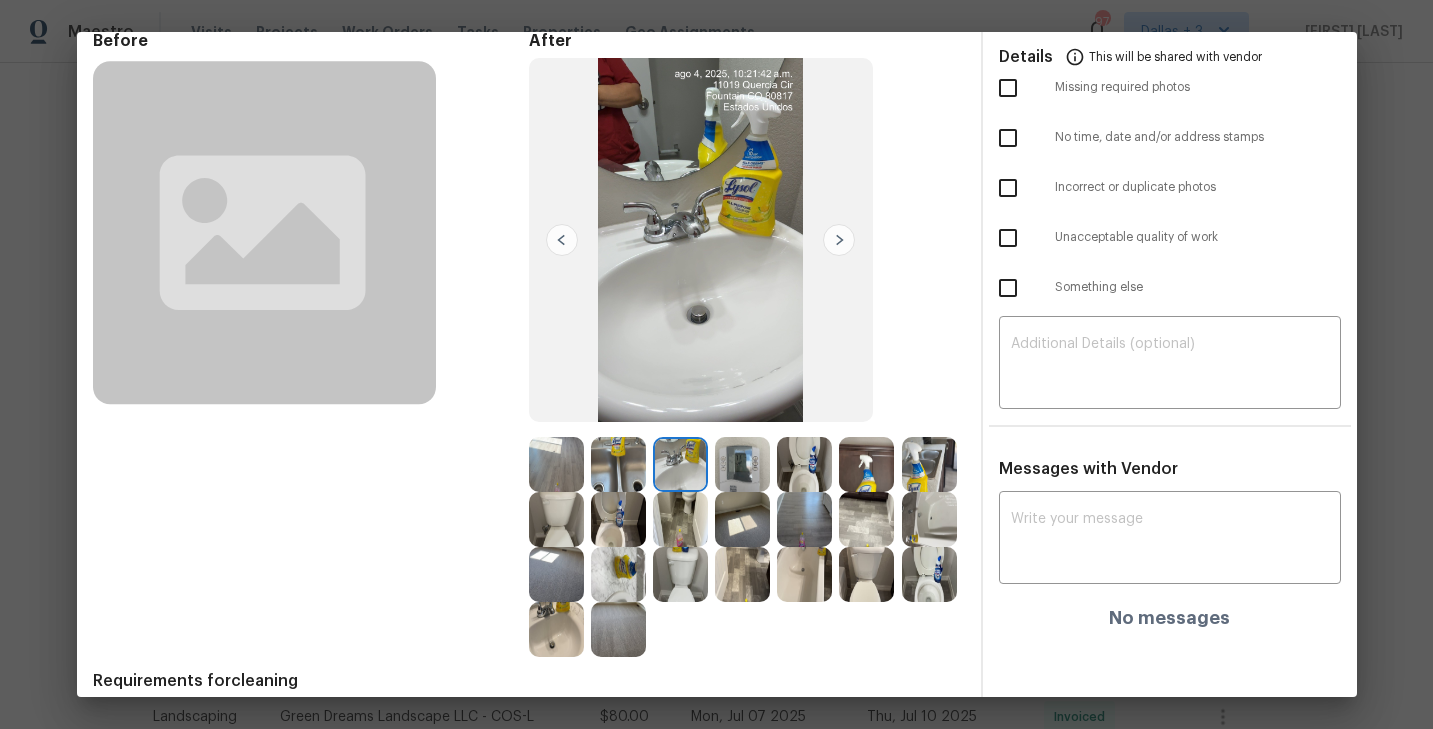 click at bounding box center [742, 464] 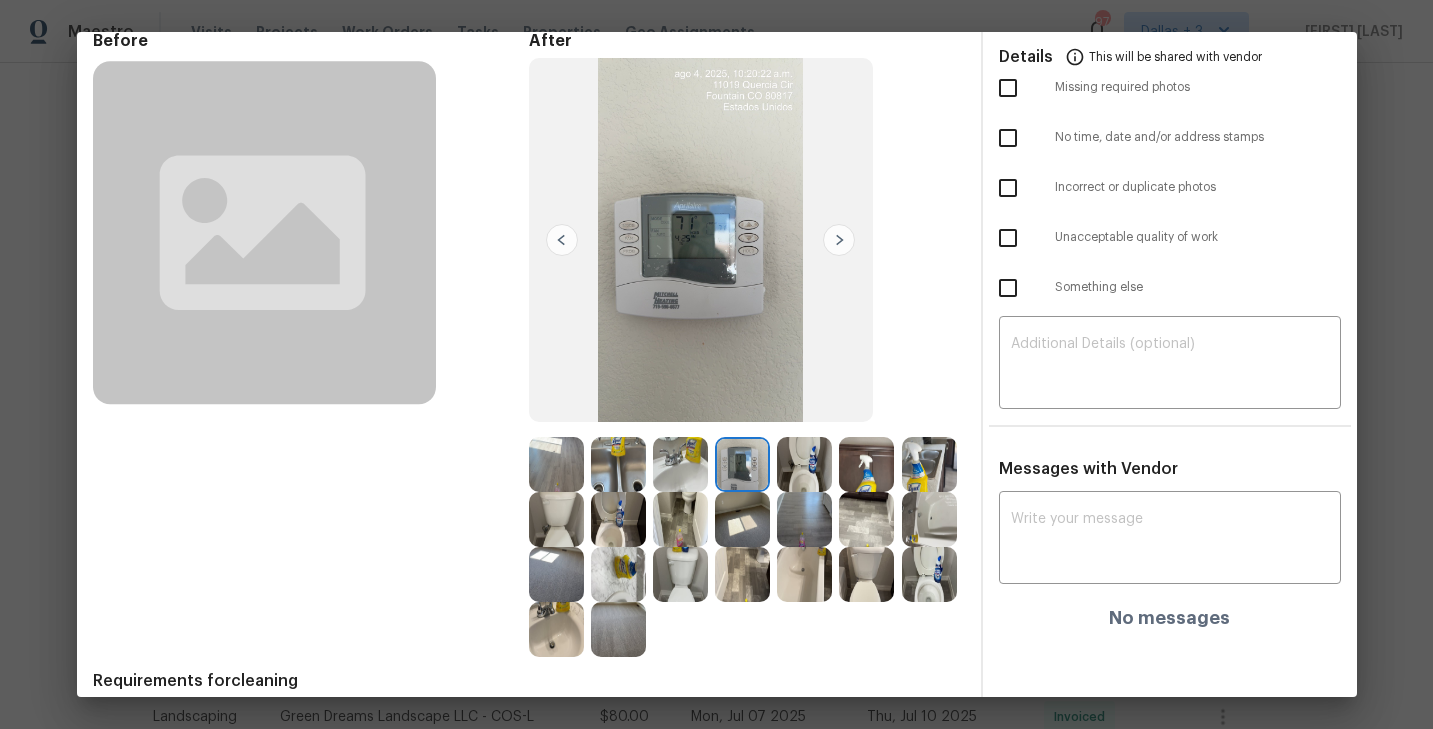 click at bounding box center (804, 464) 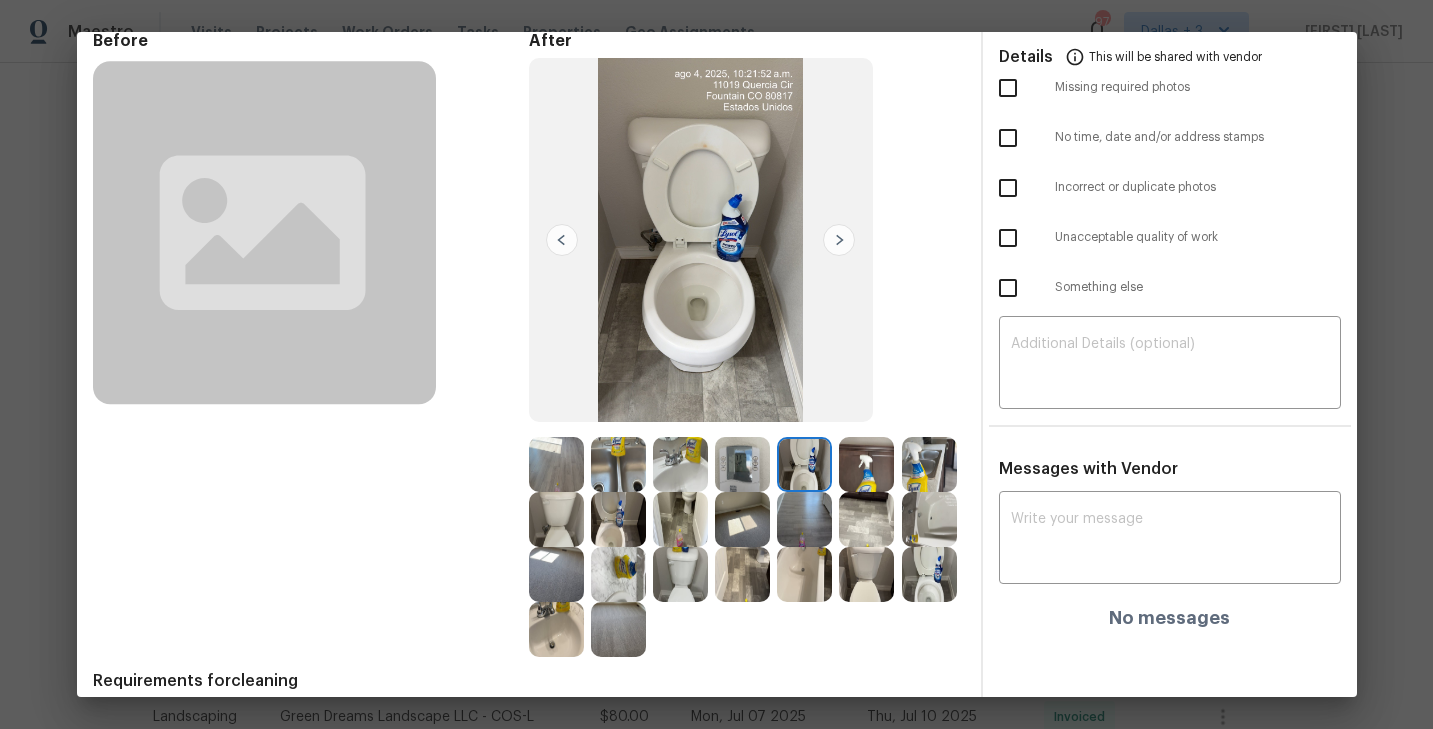click at bounding box center [929, 464] 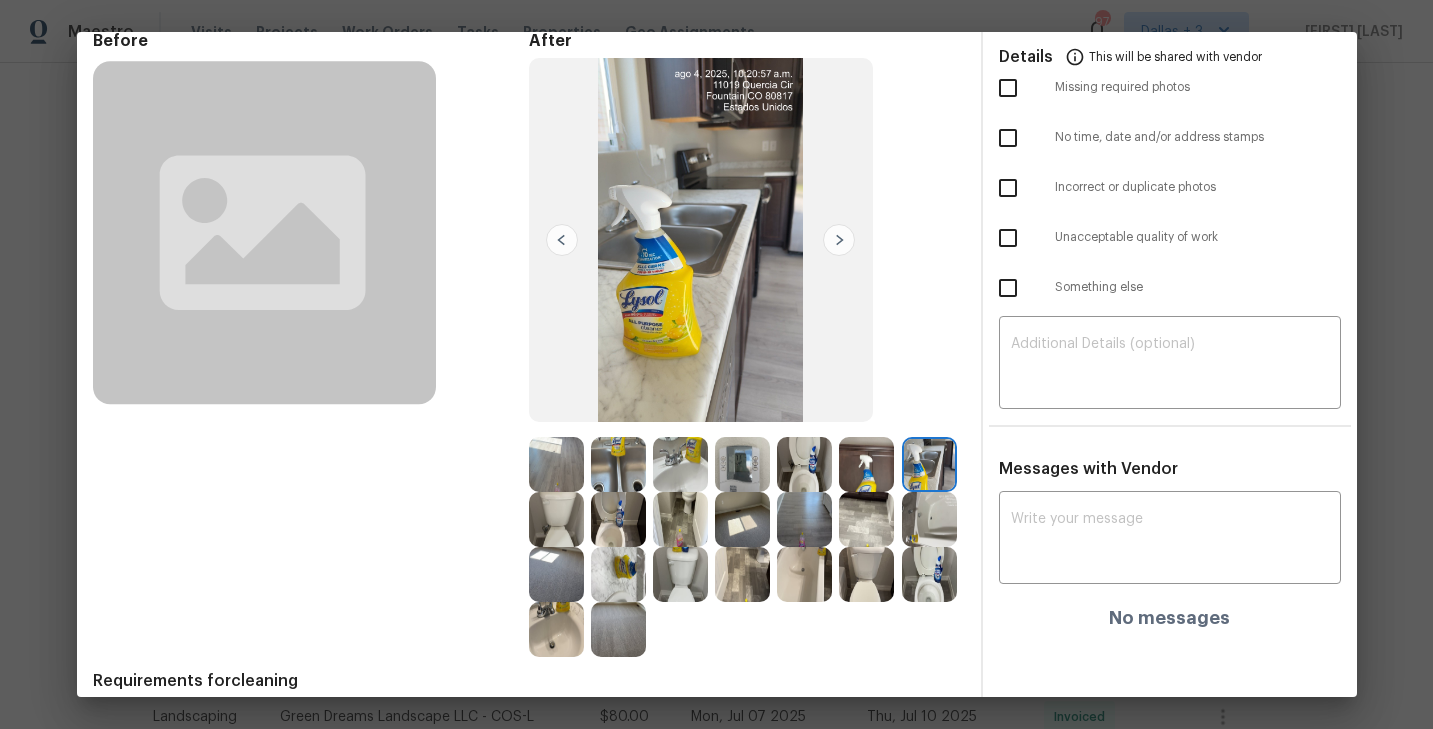 click at bounding box center [556, 519] 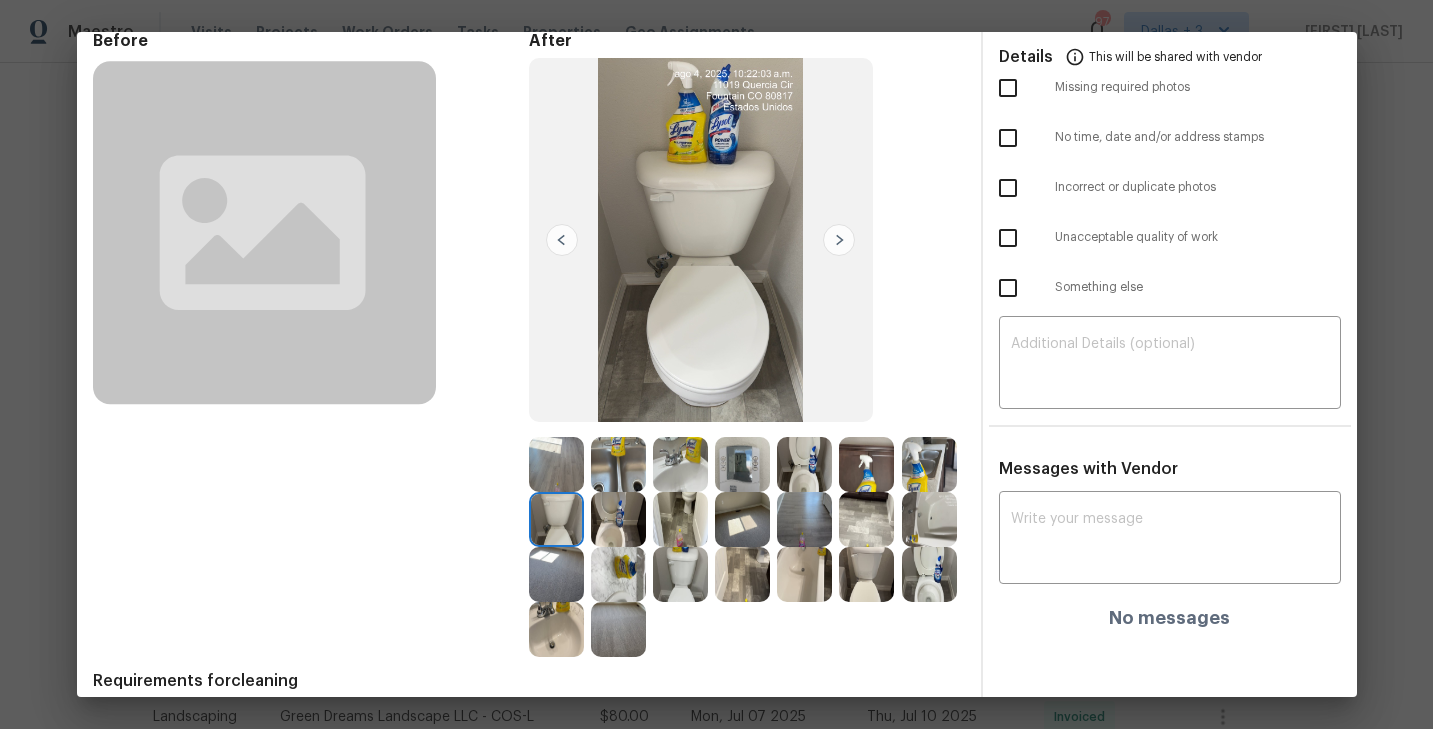 click at bounding box center (618, 519) 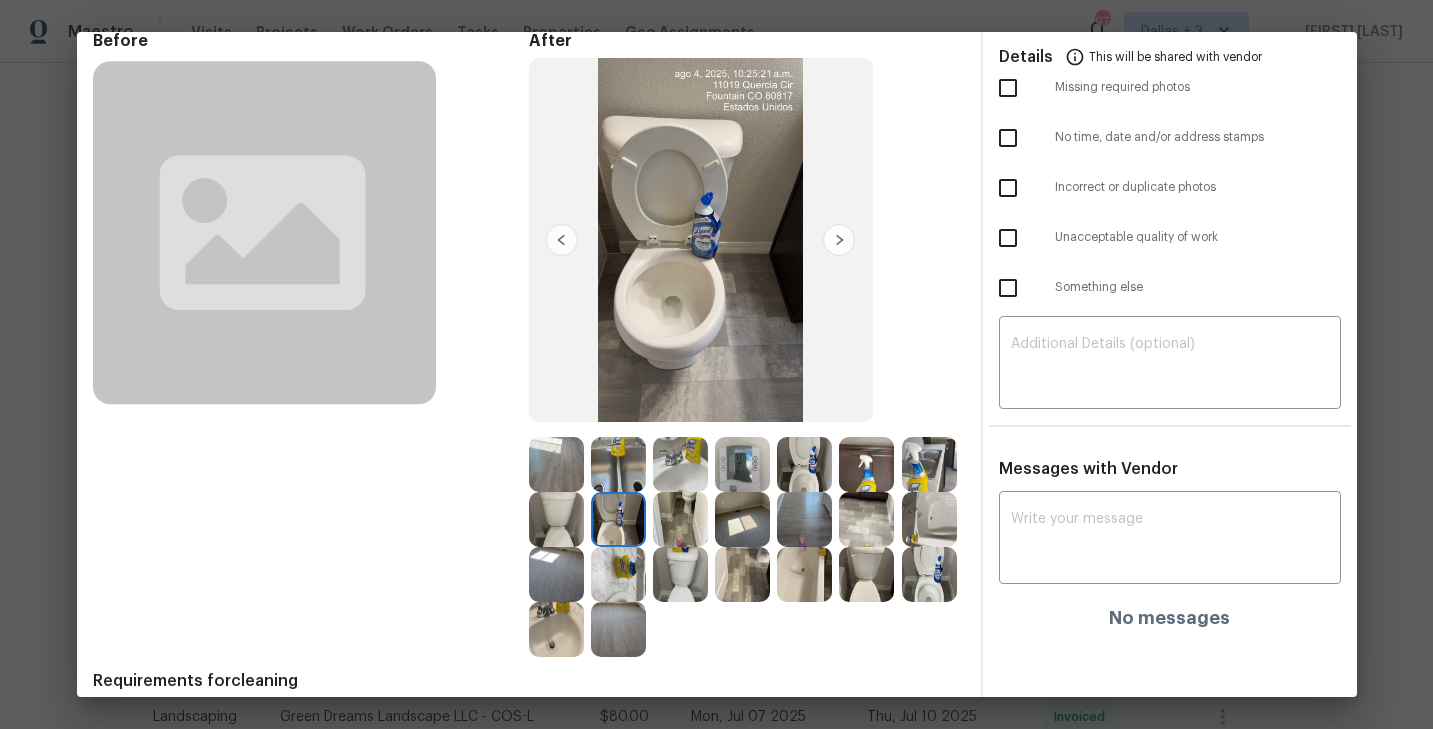 click at bounding box center (680, 519) 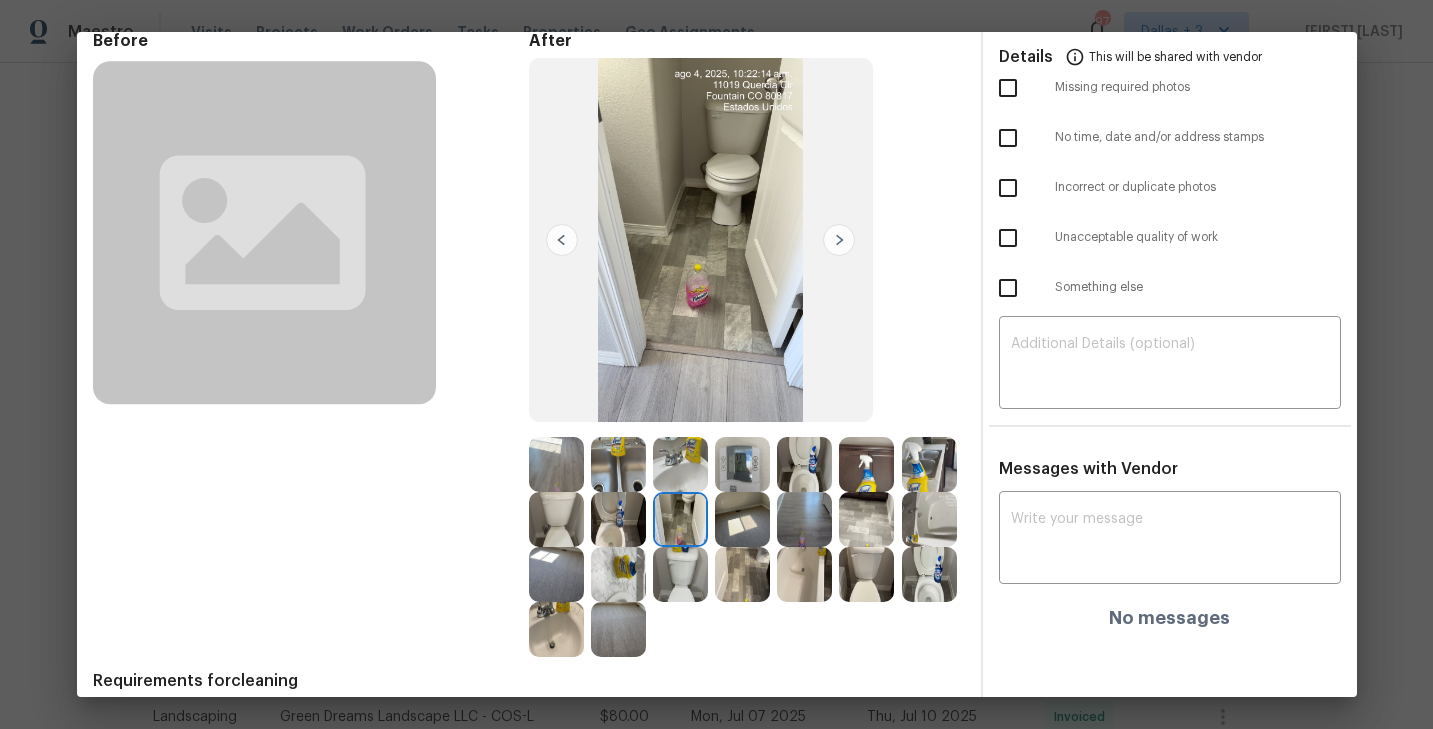 click at bounding box center [804, 519] 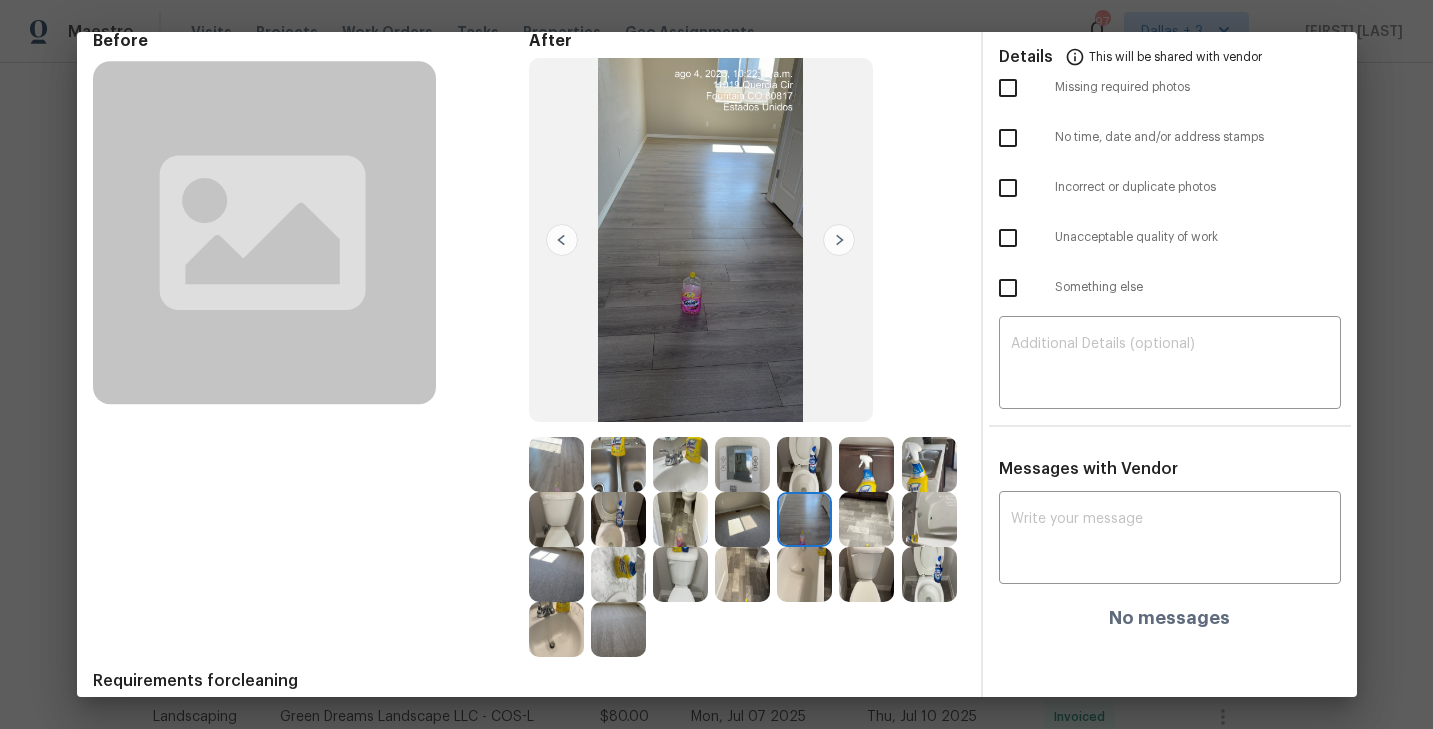 click at bounding box center (866, 519) 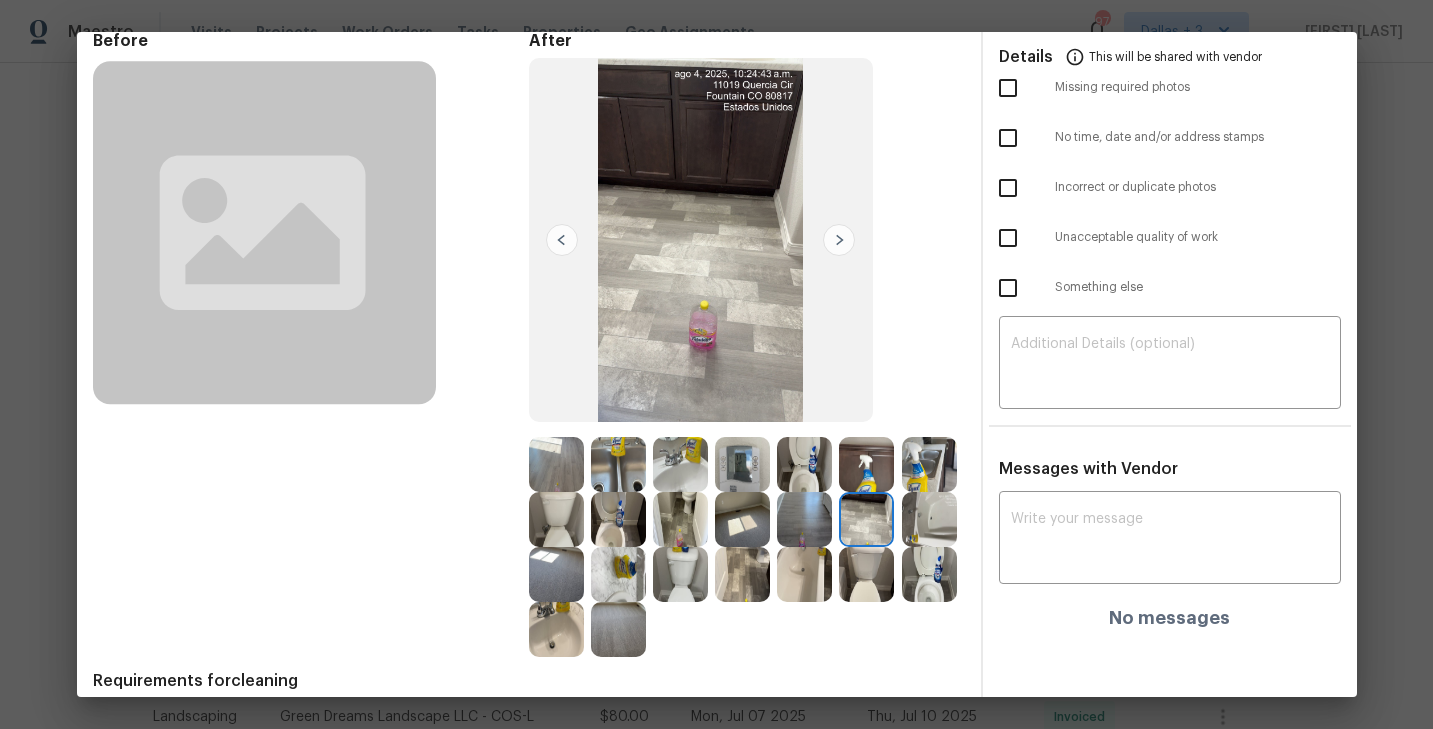 click at bounding box center (929, 519) 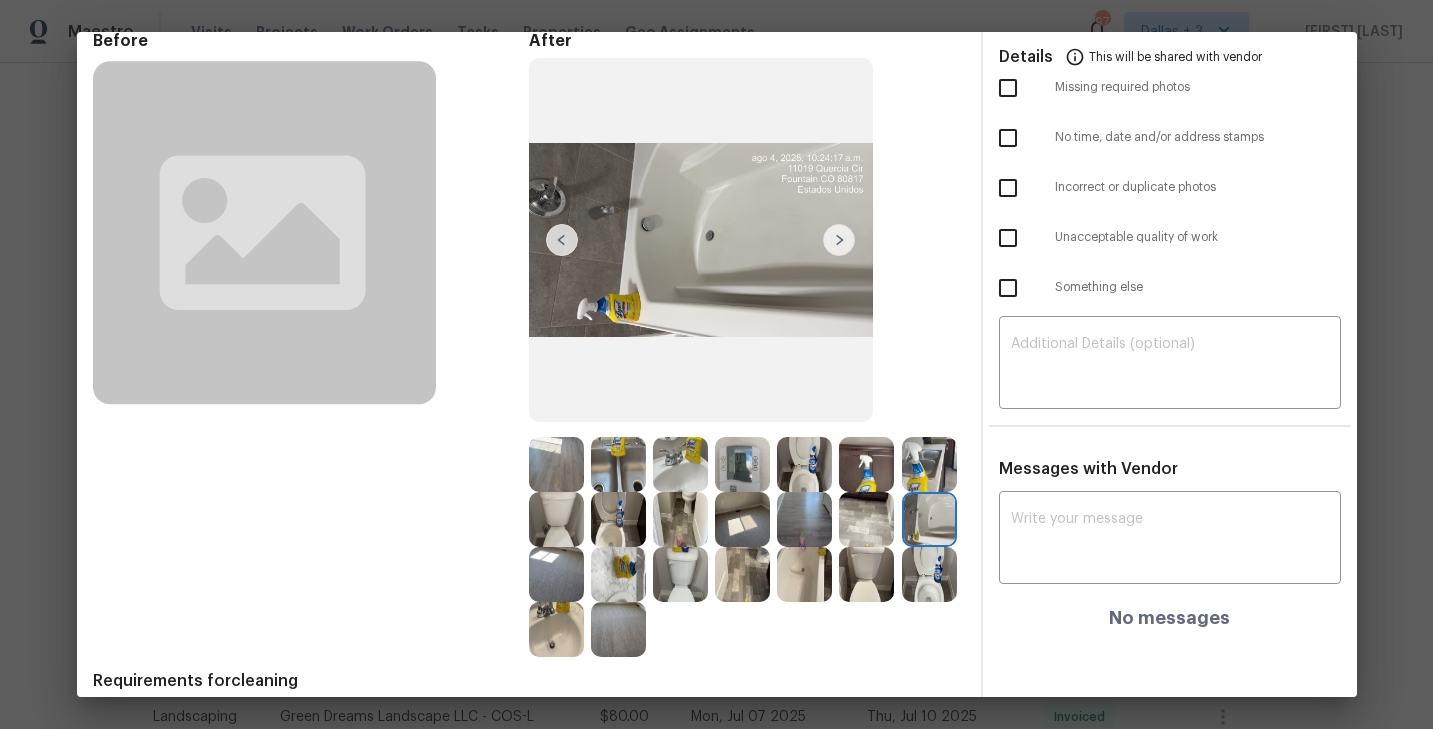 click at bounding box center (556, 629) 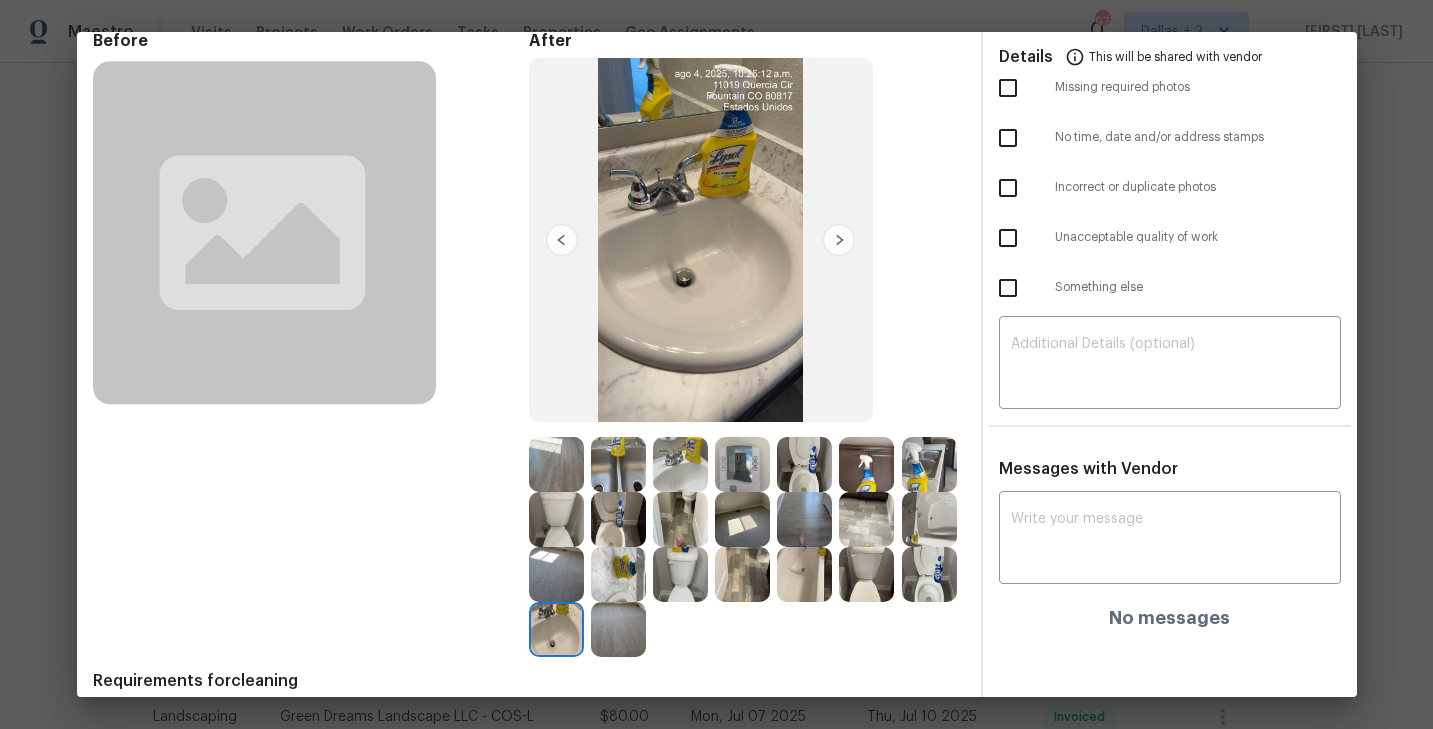 click at bounding box center (618, 574) 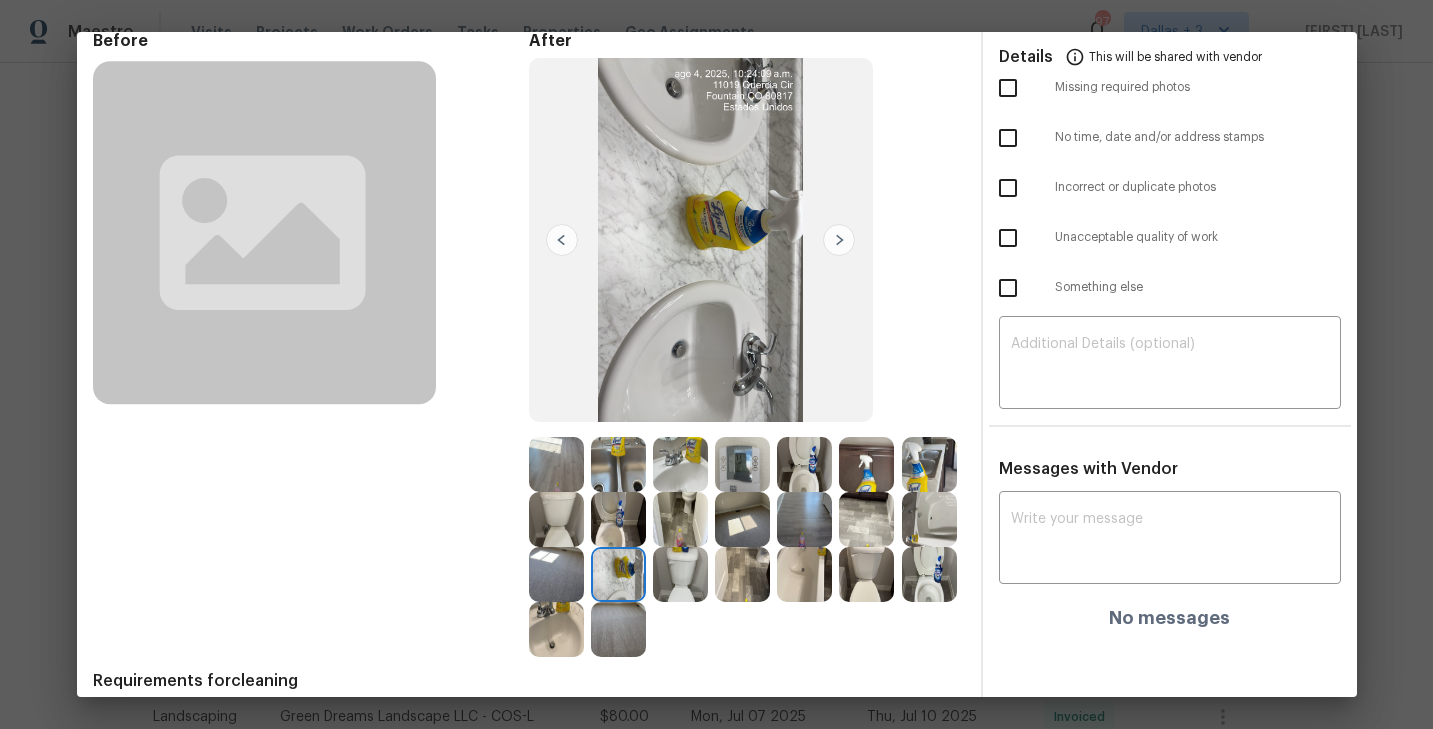click at bounding box center (680, 574) 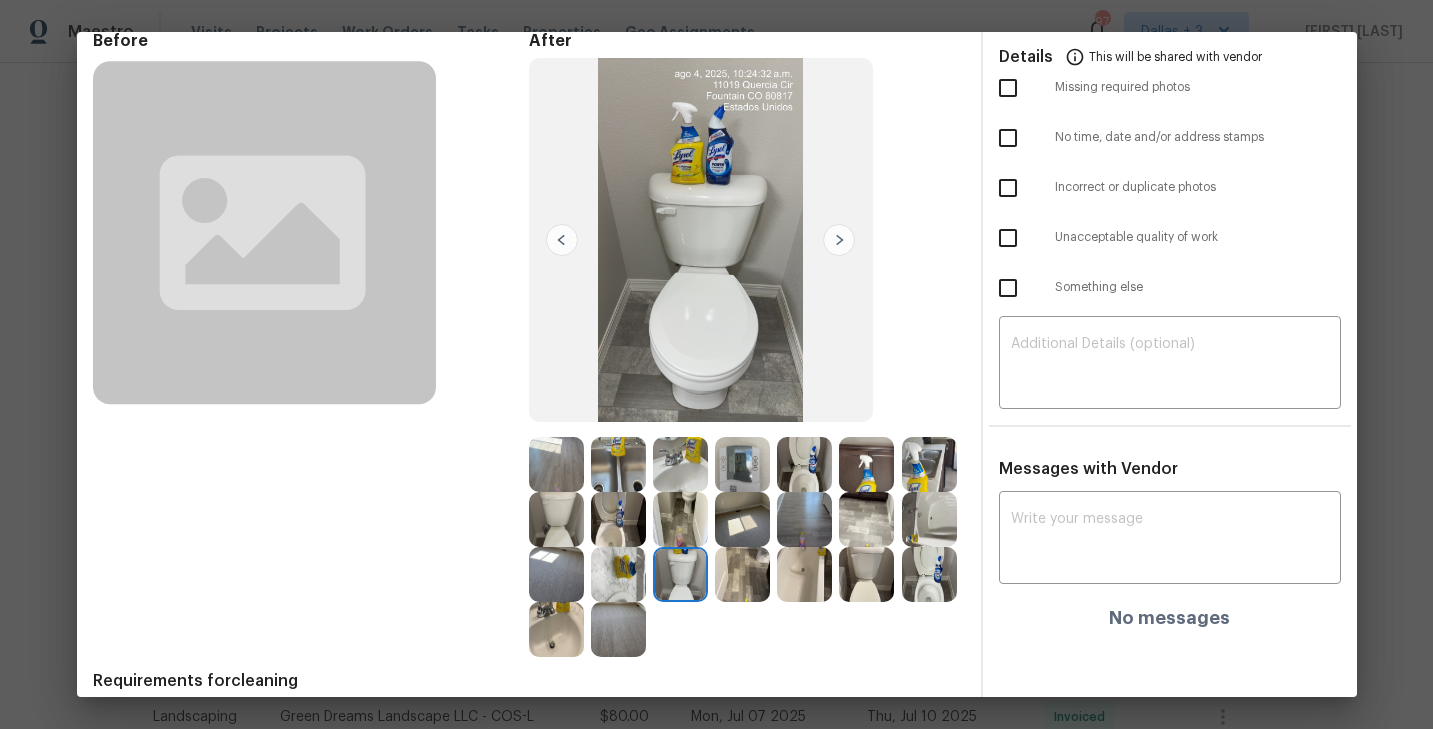 click at bounding box center [742, 574] 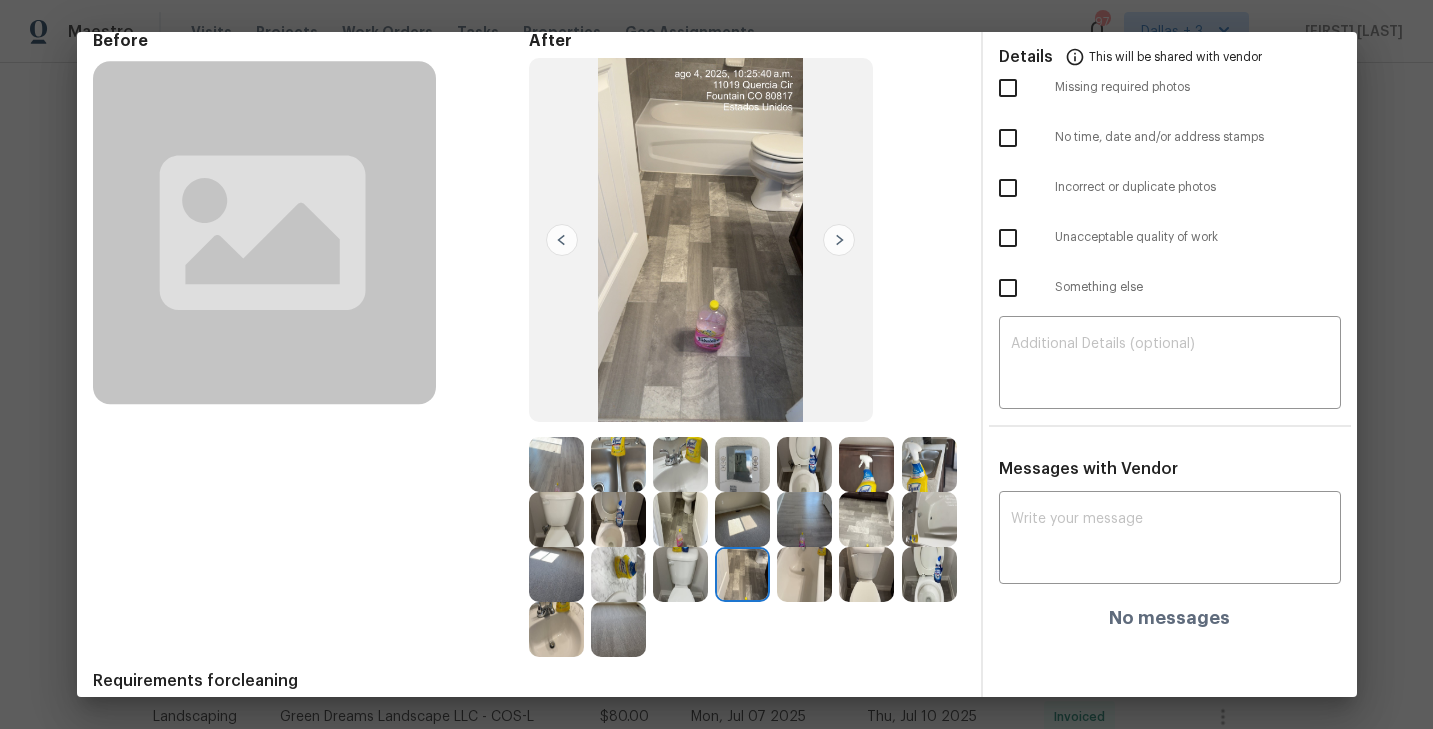 click at bounding box center [804, 574] 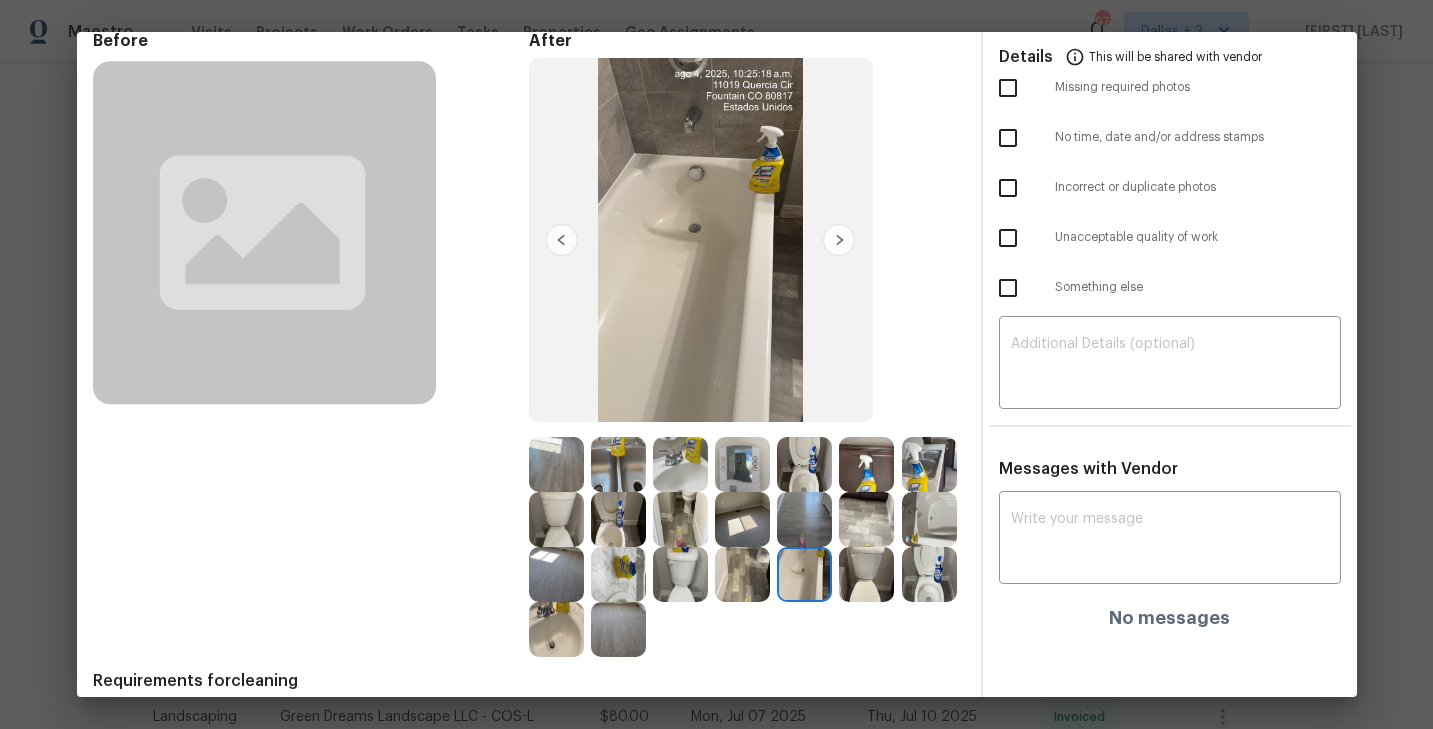click at bounding box center [929, 574] 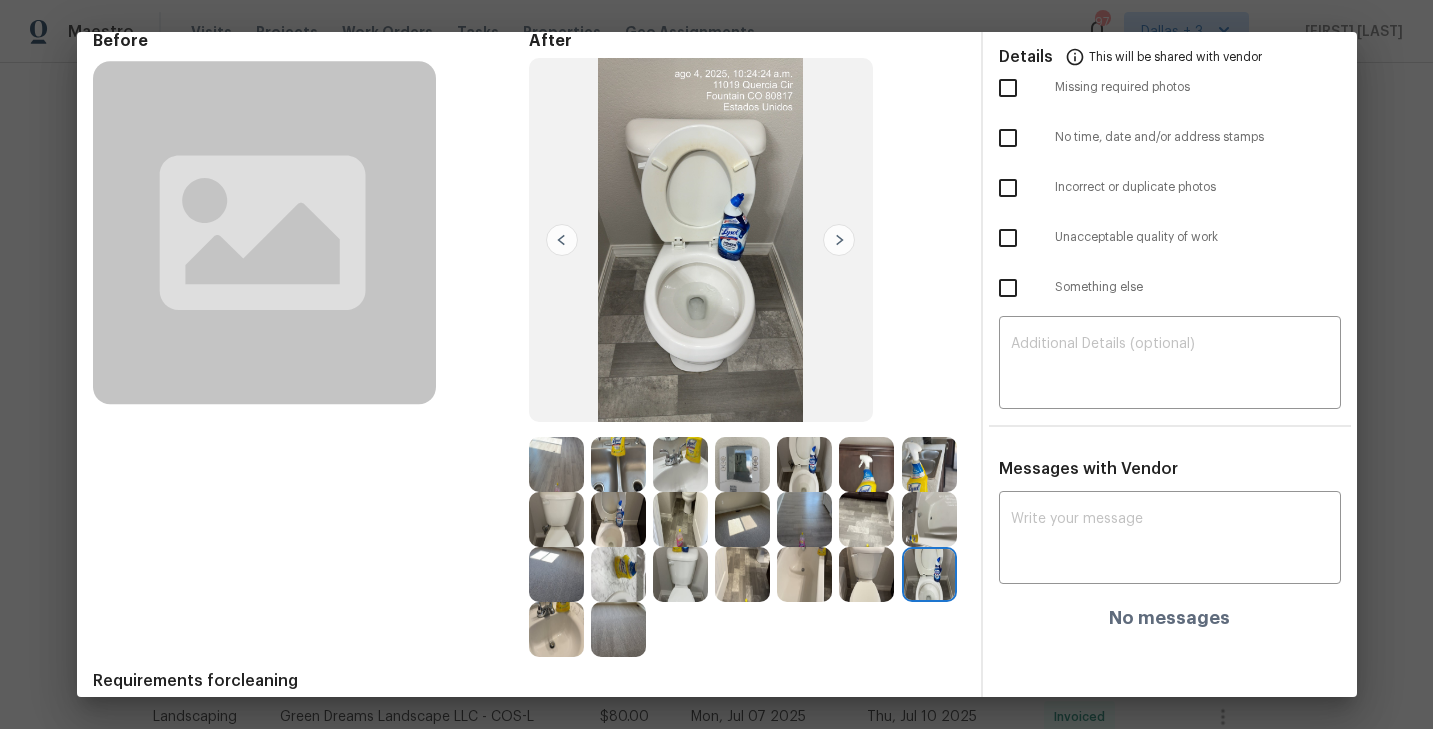 click at bounding box center (556, 629) 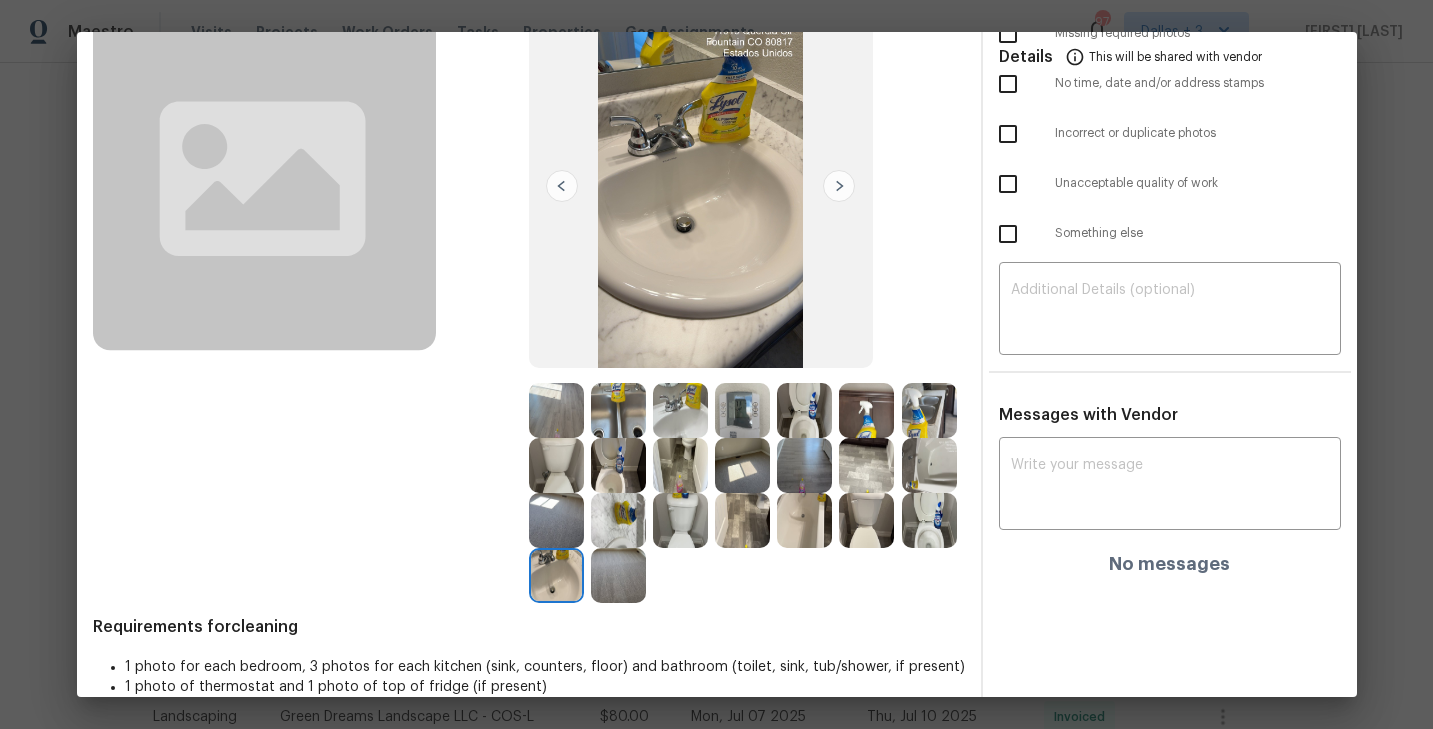 scroll, scrollTop: 177, scrollLeft: 0, axis: vertical 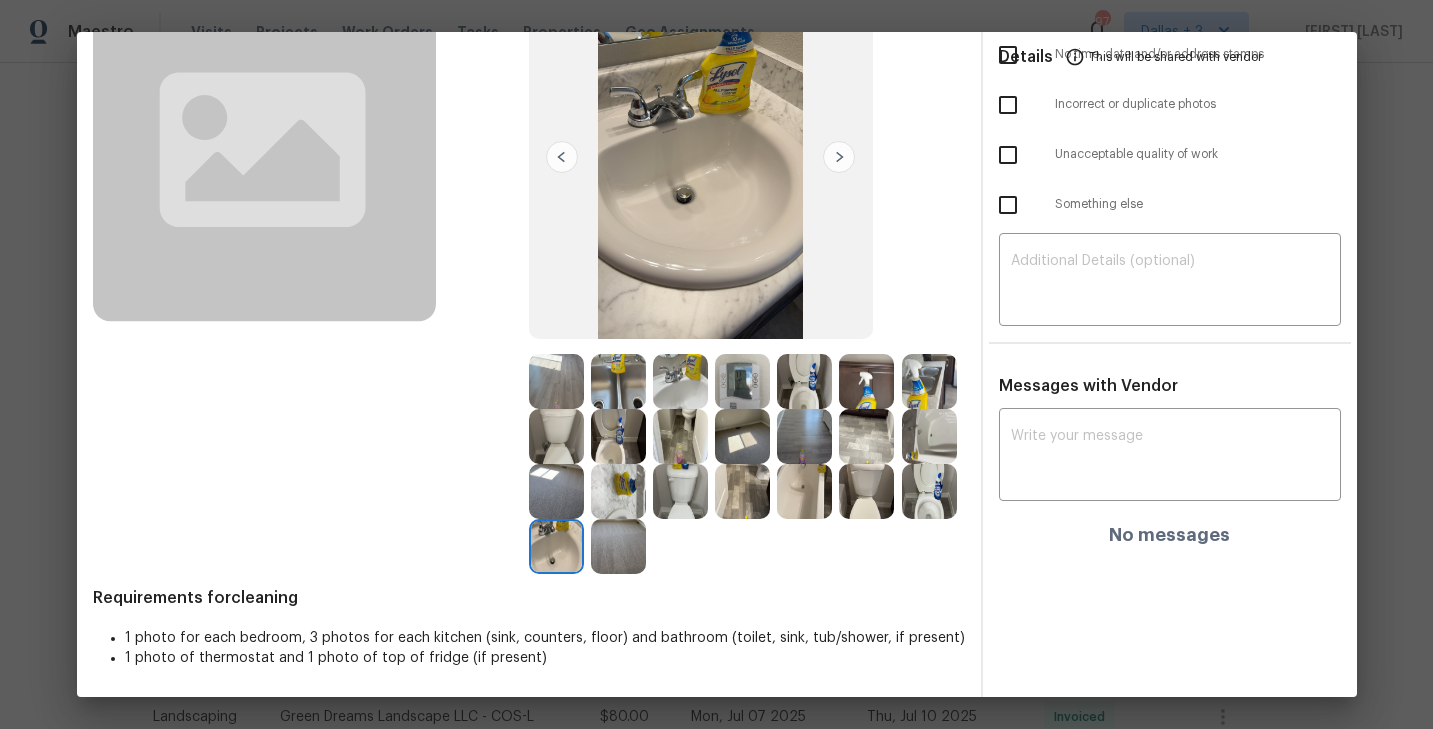 click at bounding box center [680, 491] 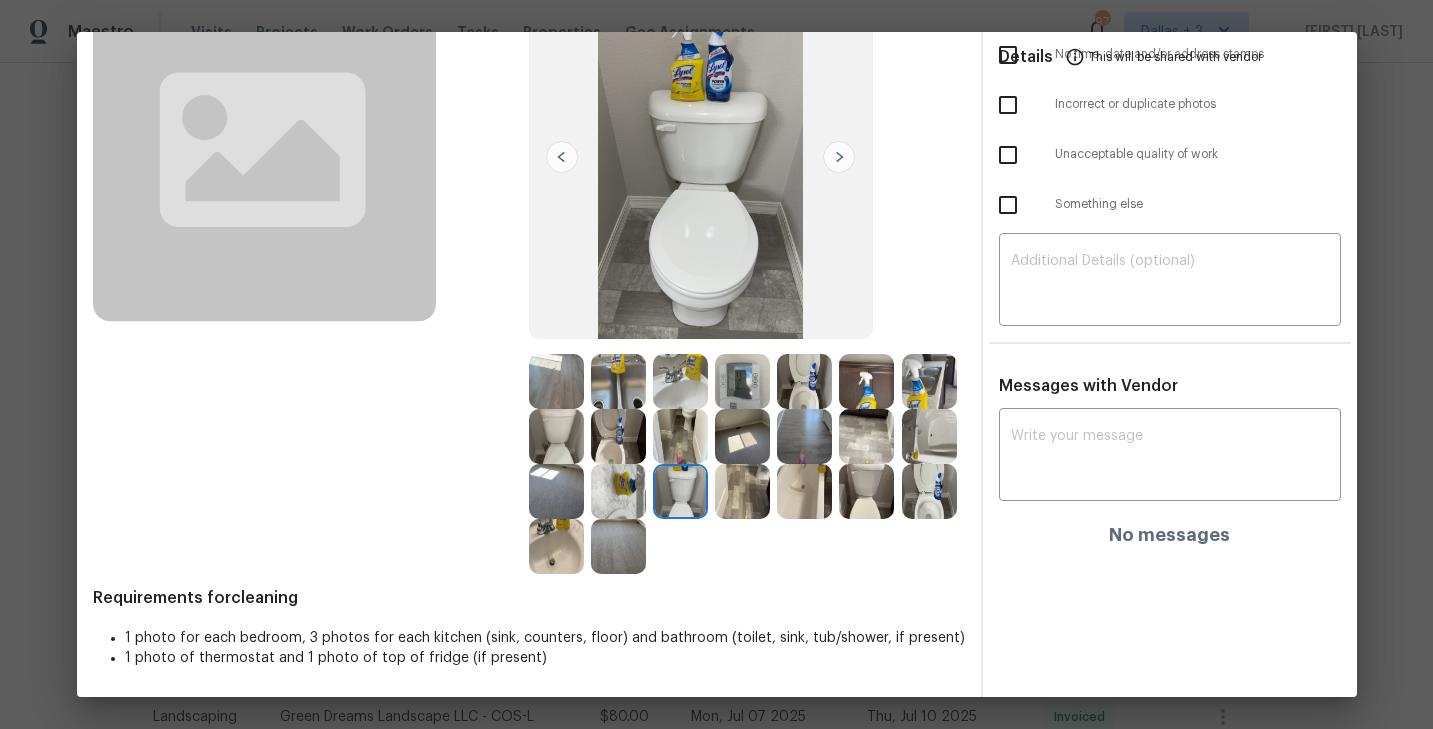 click at bounding box center [742, 491] 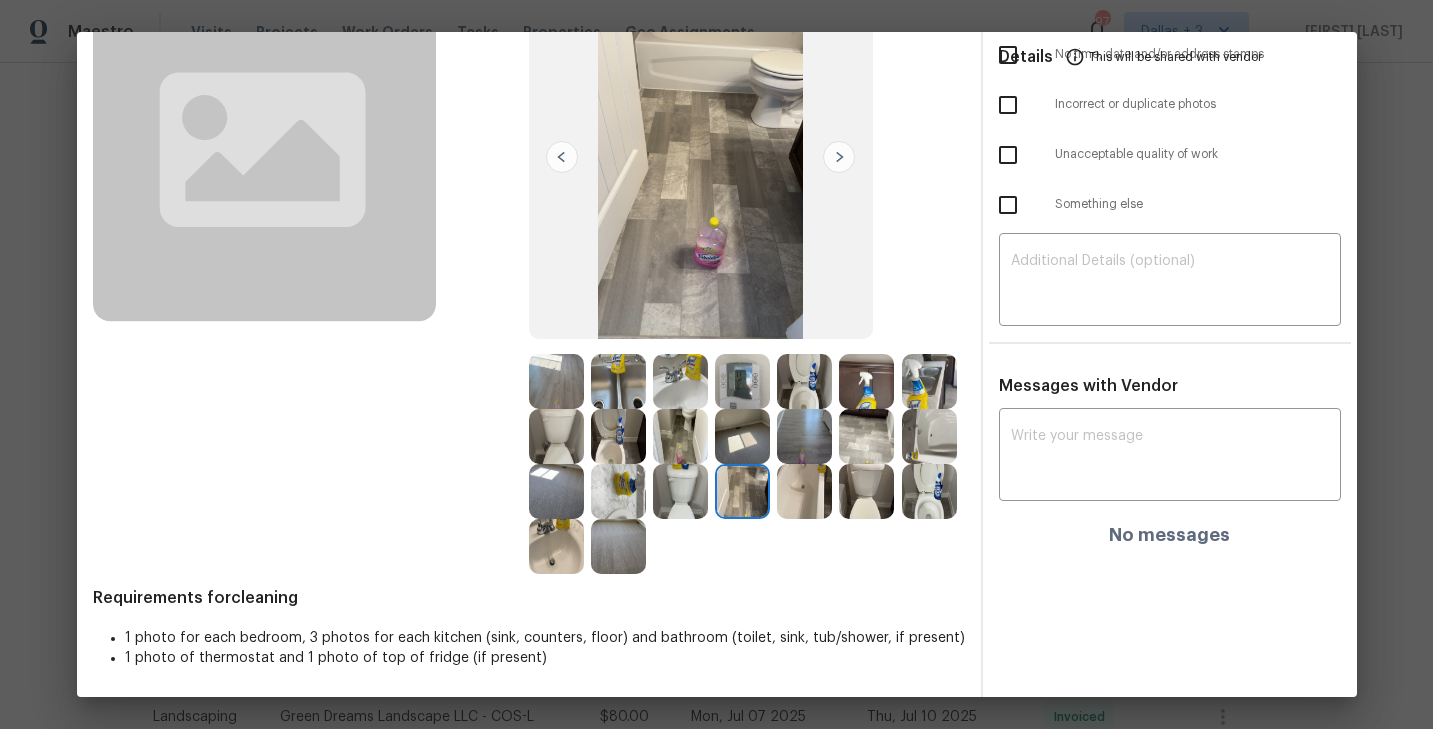 click at bounding box center (804, 491) 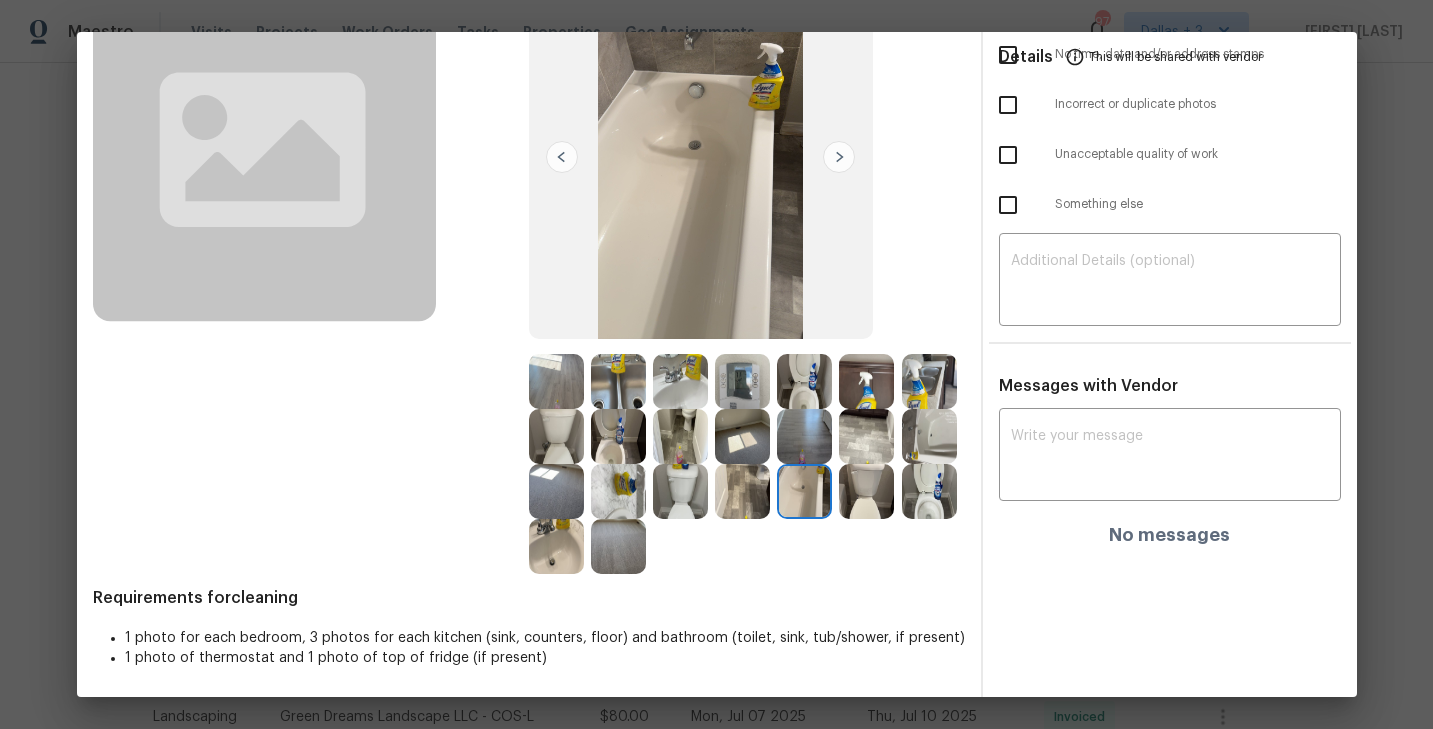click at bounding box center (866, 491) 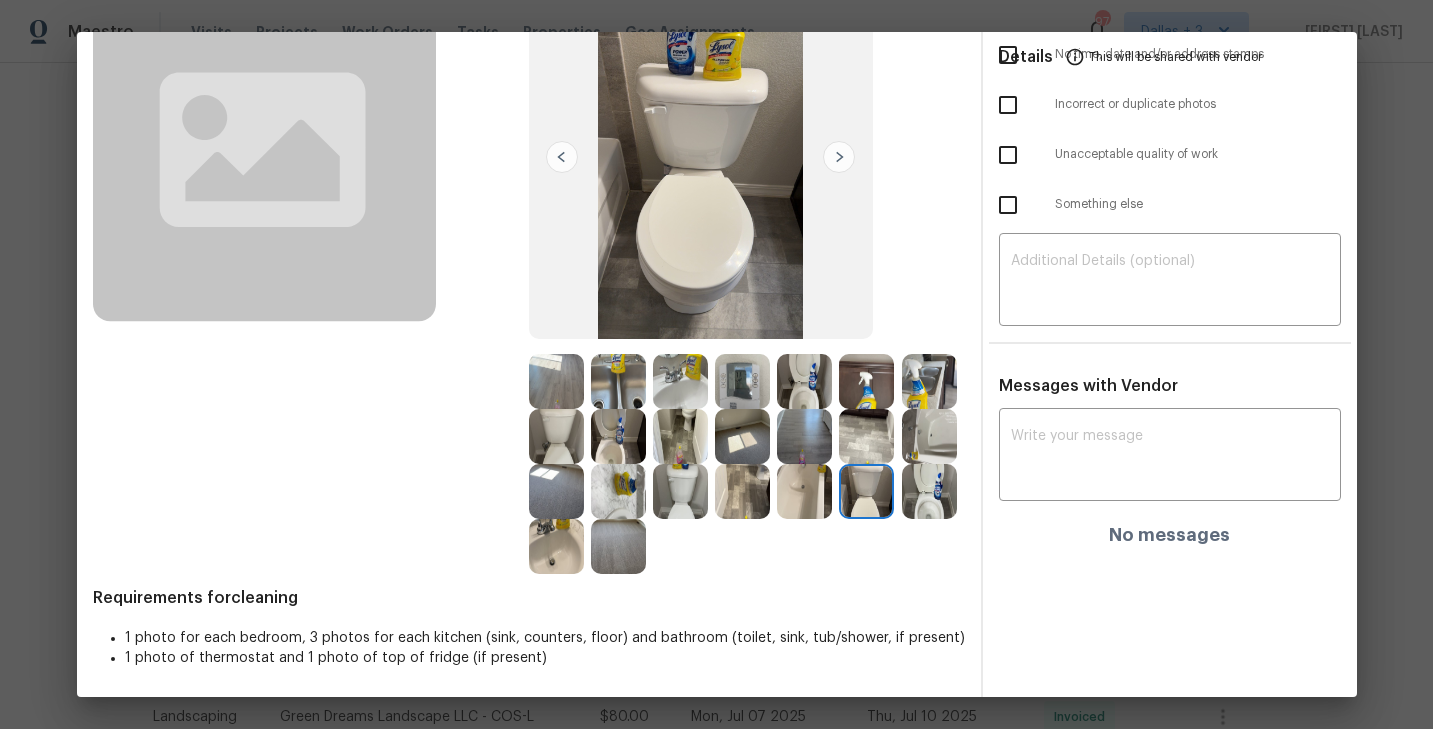 click at bounding box center [929, 491] 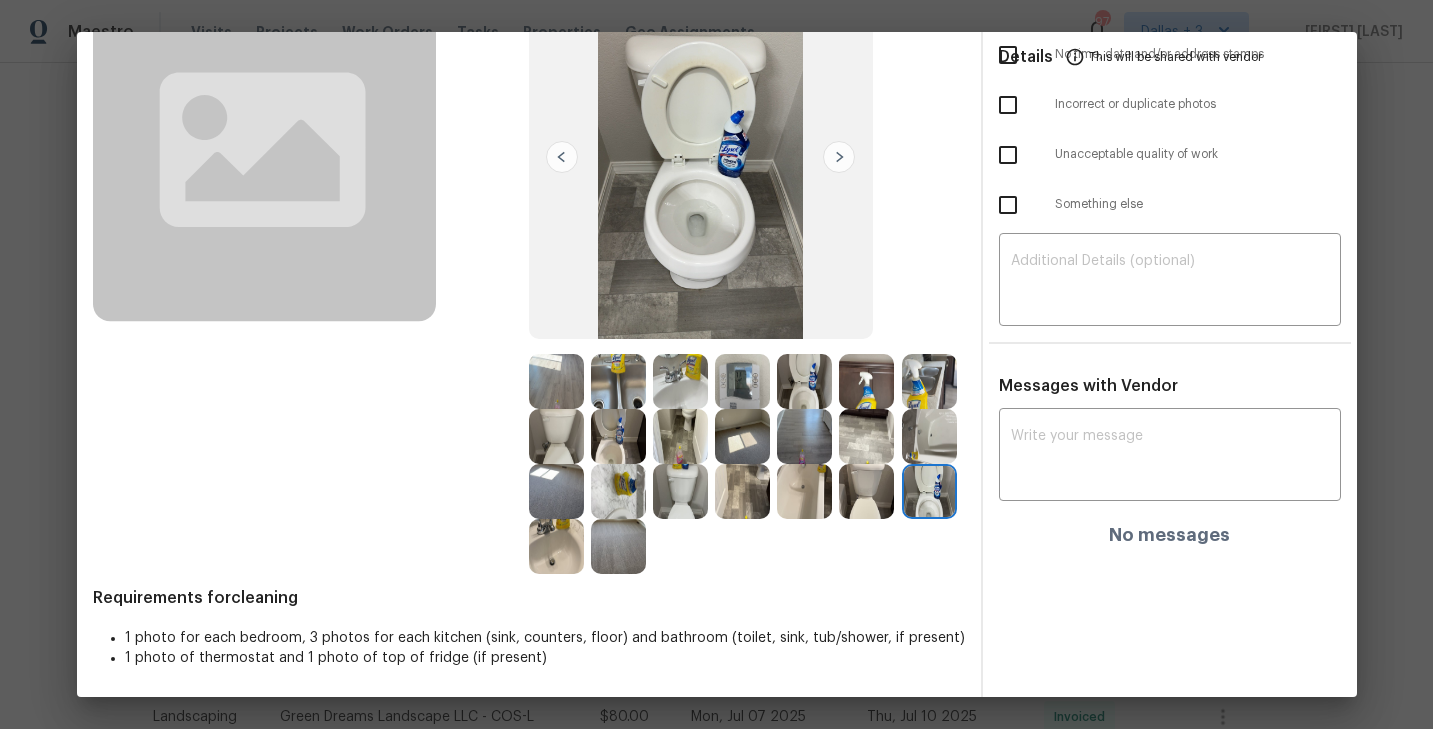 click at bounding box center (618, 491) 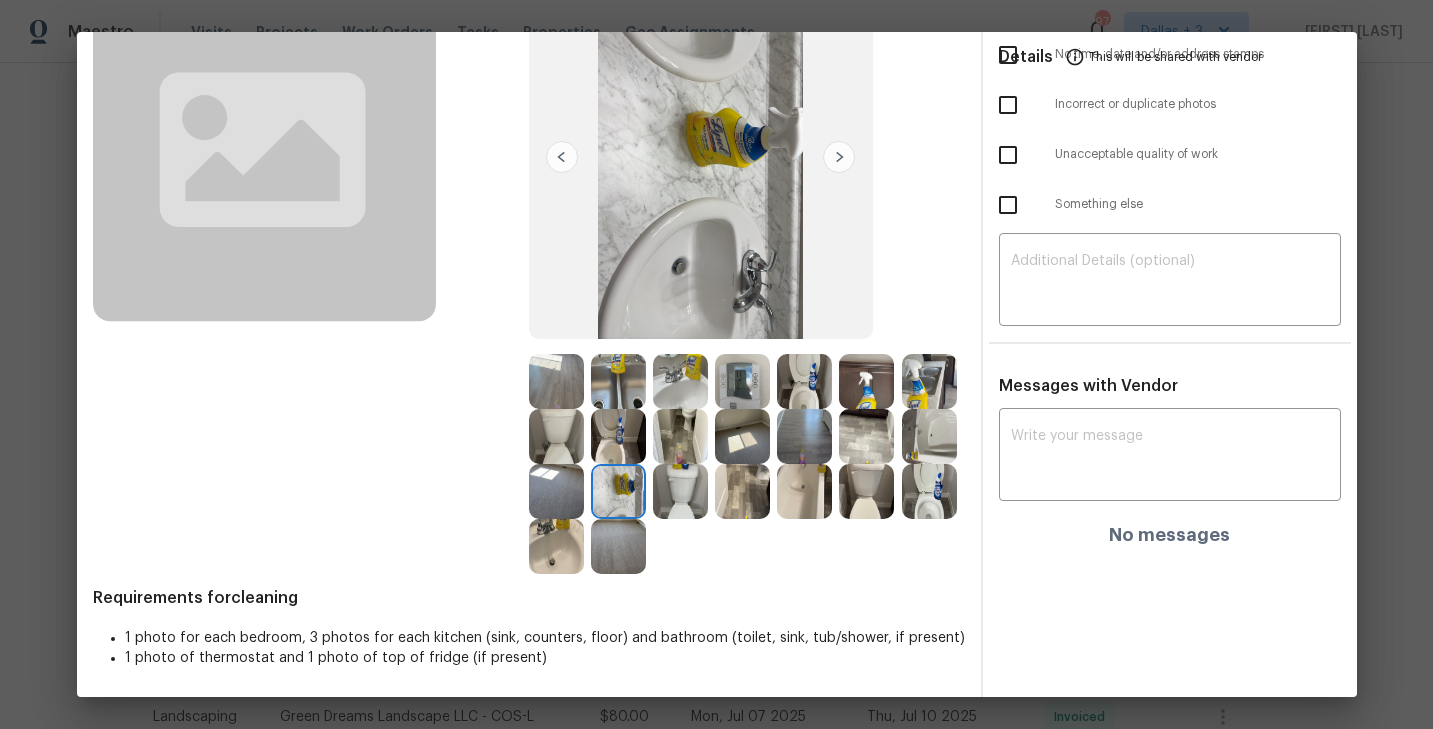 click at bounding box center (556, 491) 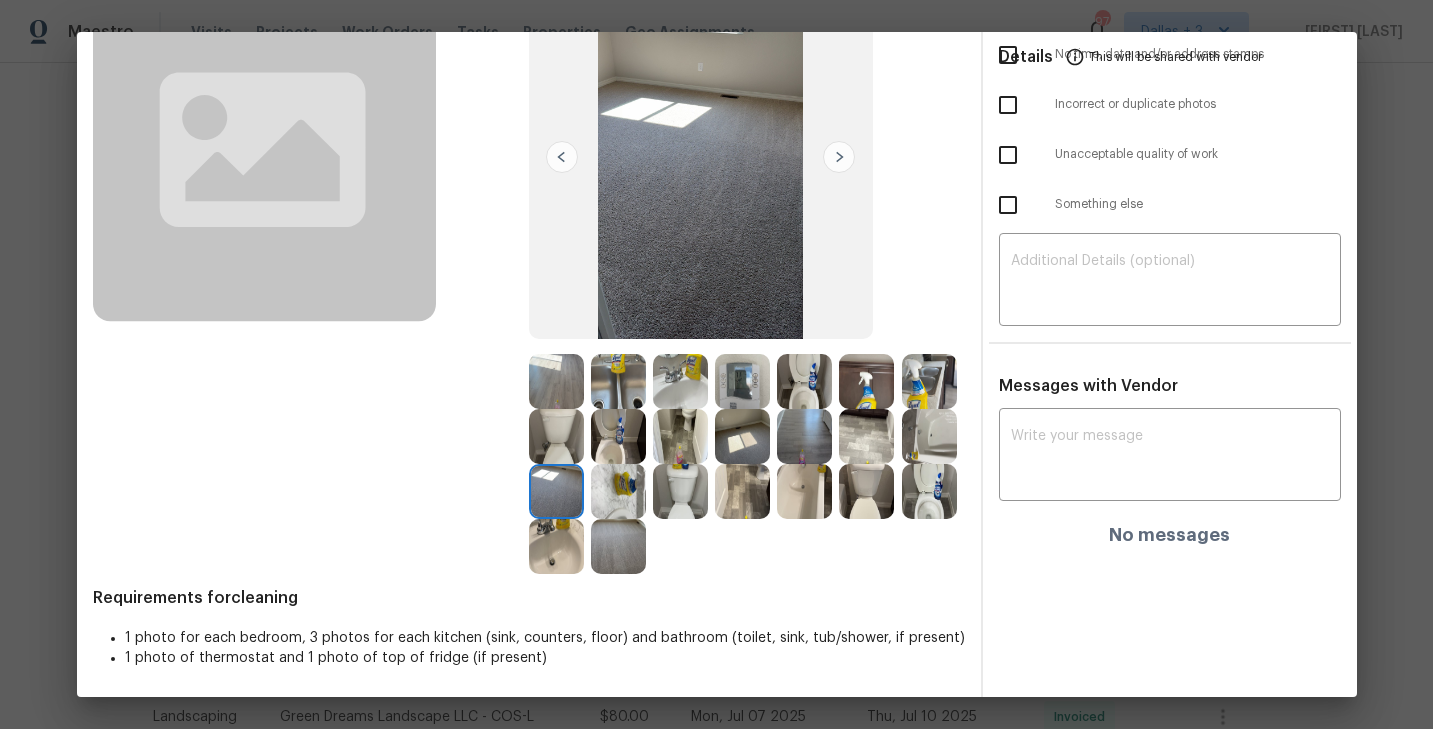 click at bounding box center (556, 436) 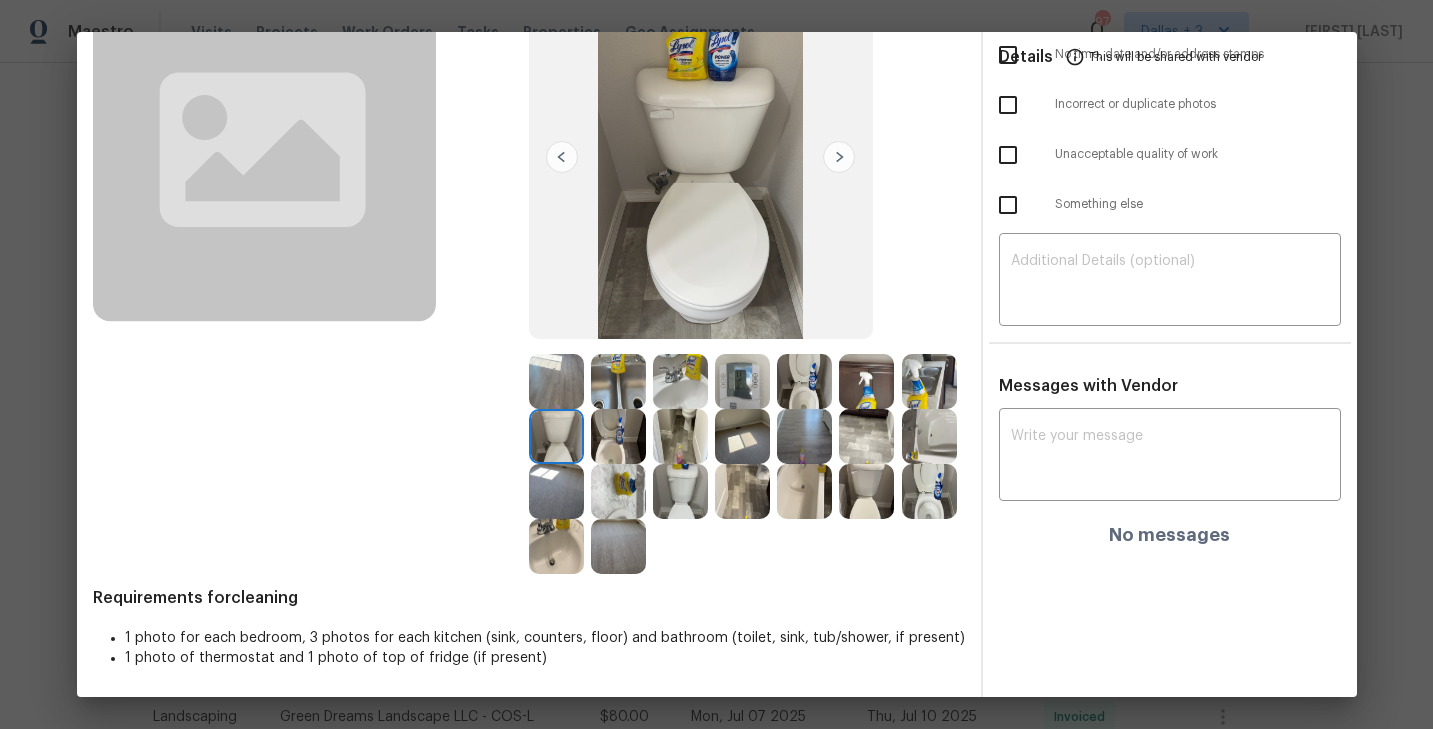click at bounding box center [618, 436] 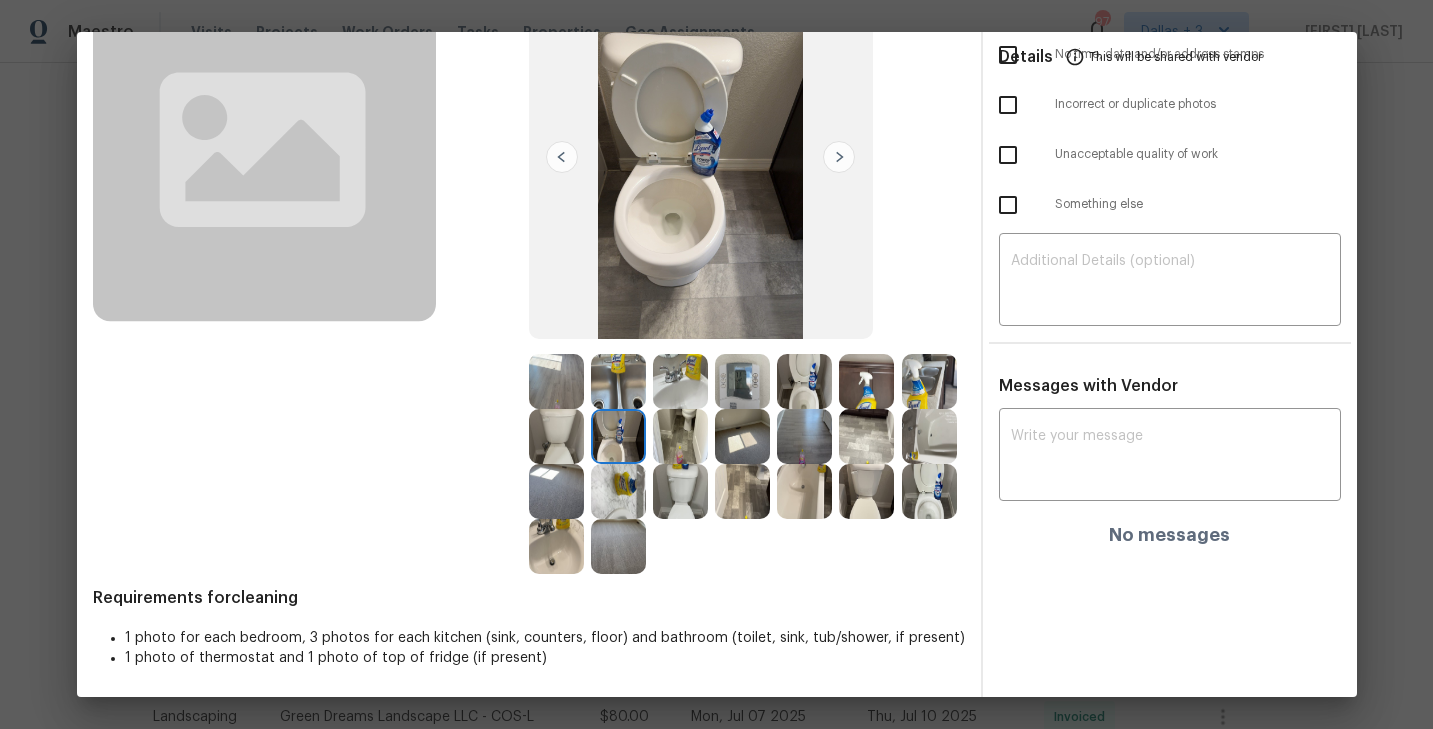 click at bounding box center [680, 436] 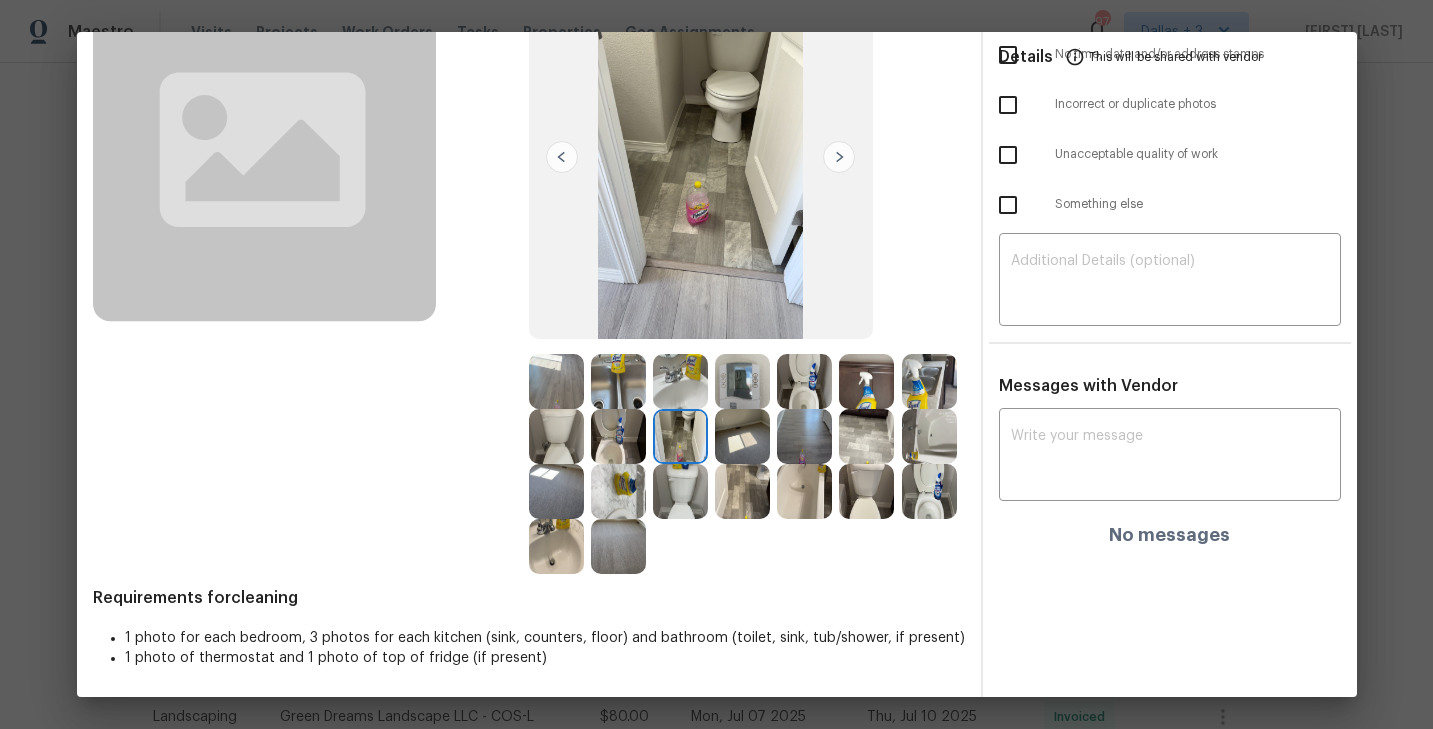 click at bounding box center (742, 436) 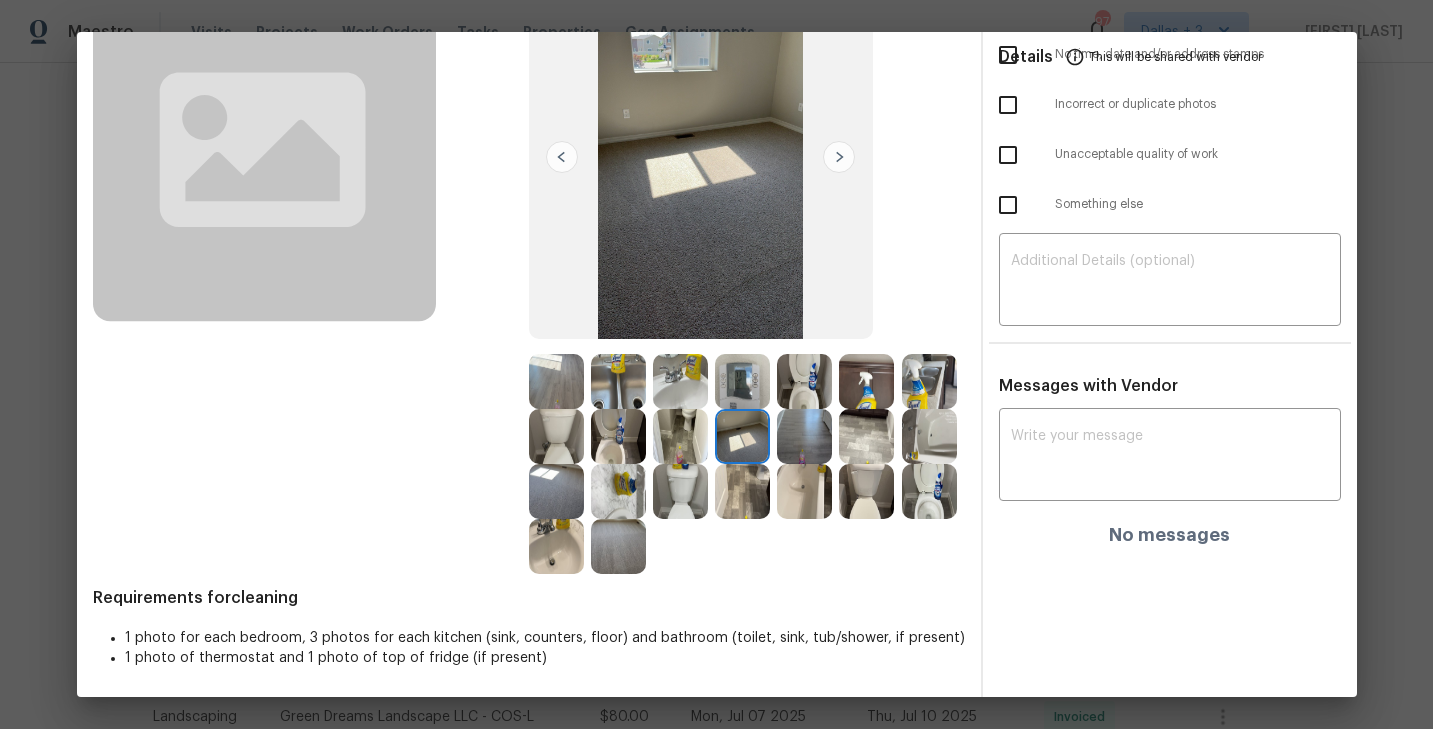 click at bounding box center [808, 436] 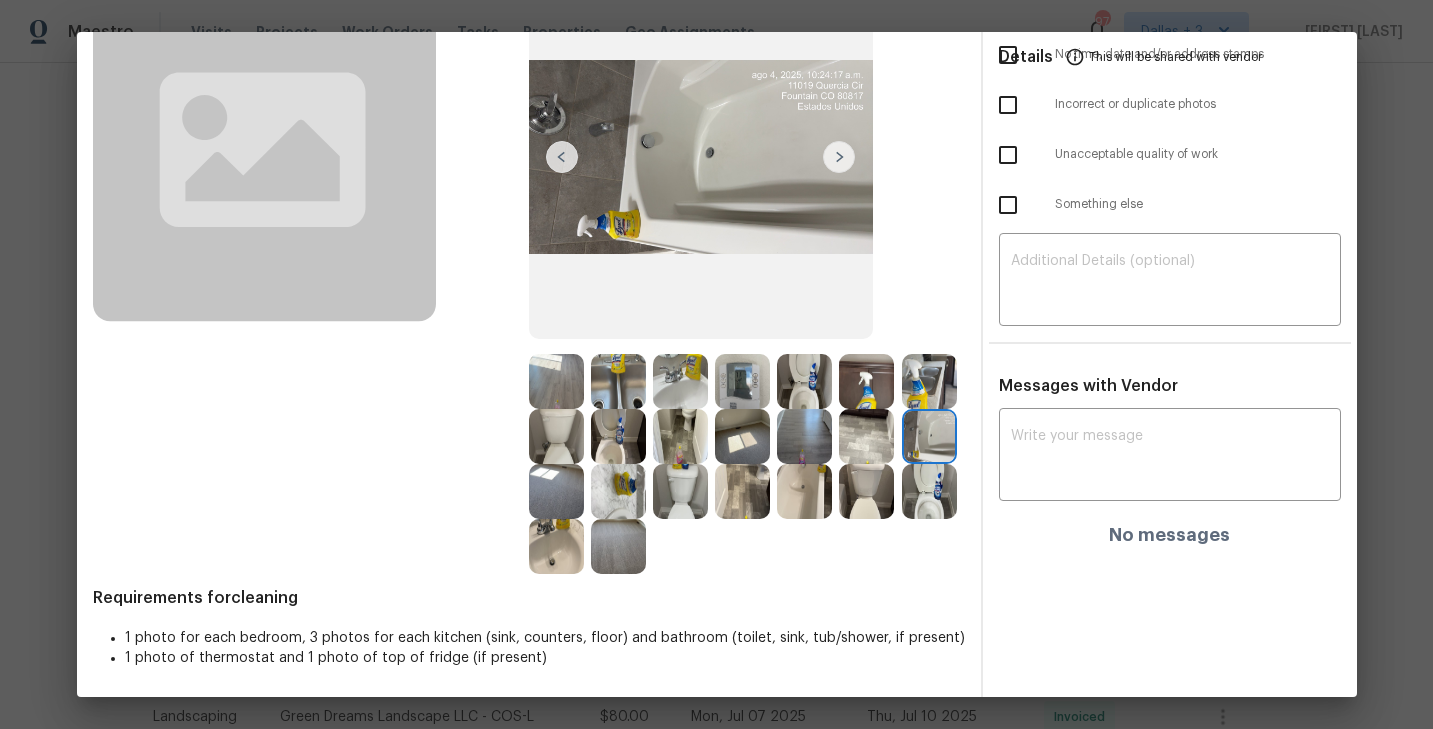 click at bounding box center (929, 381) 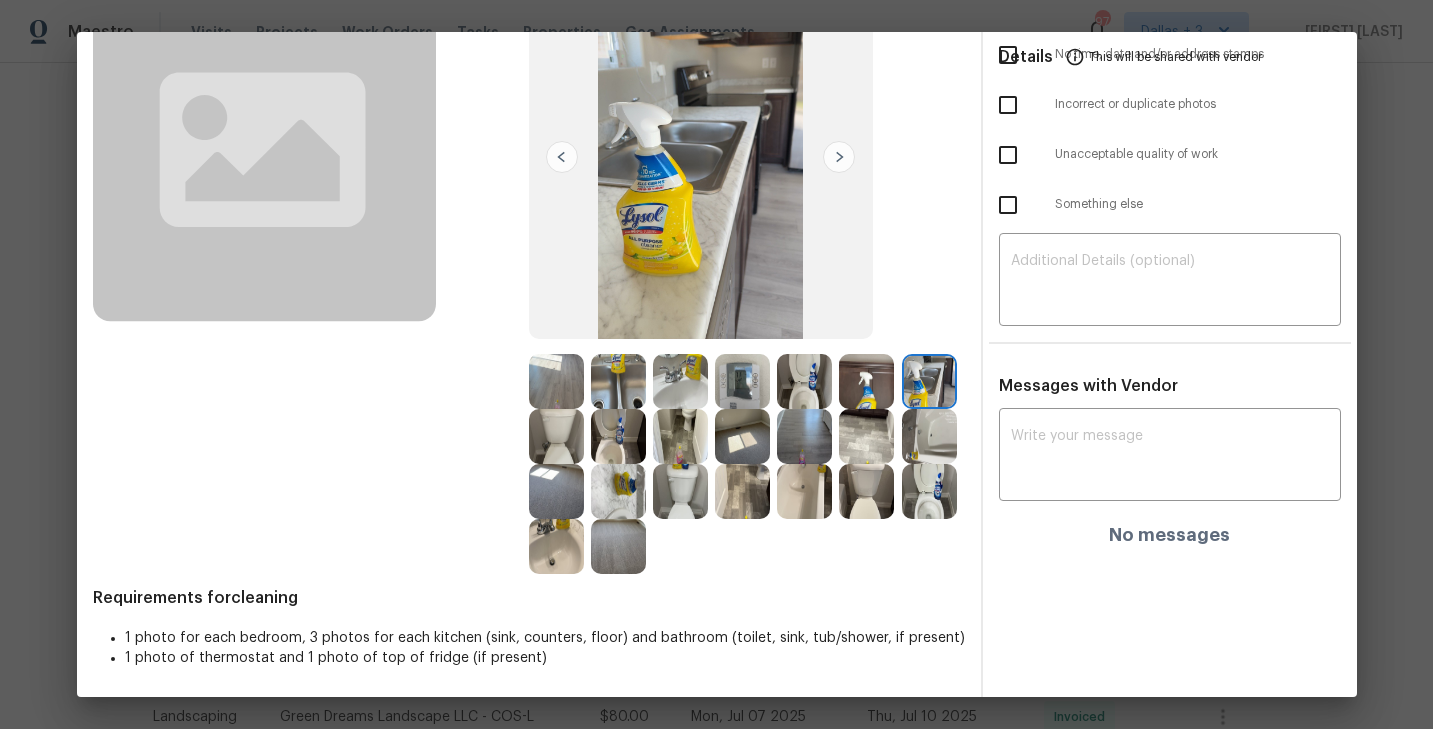 click at bounding box center (866, 381) 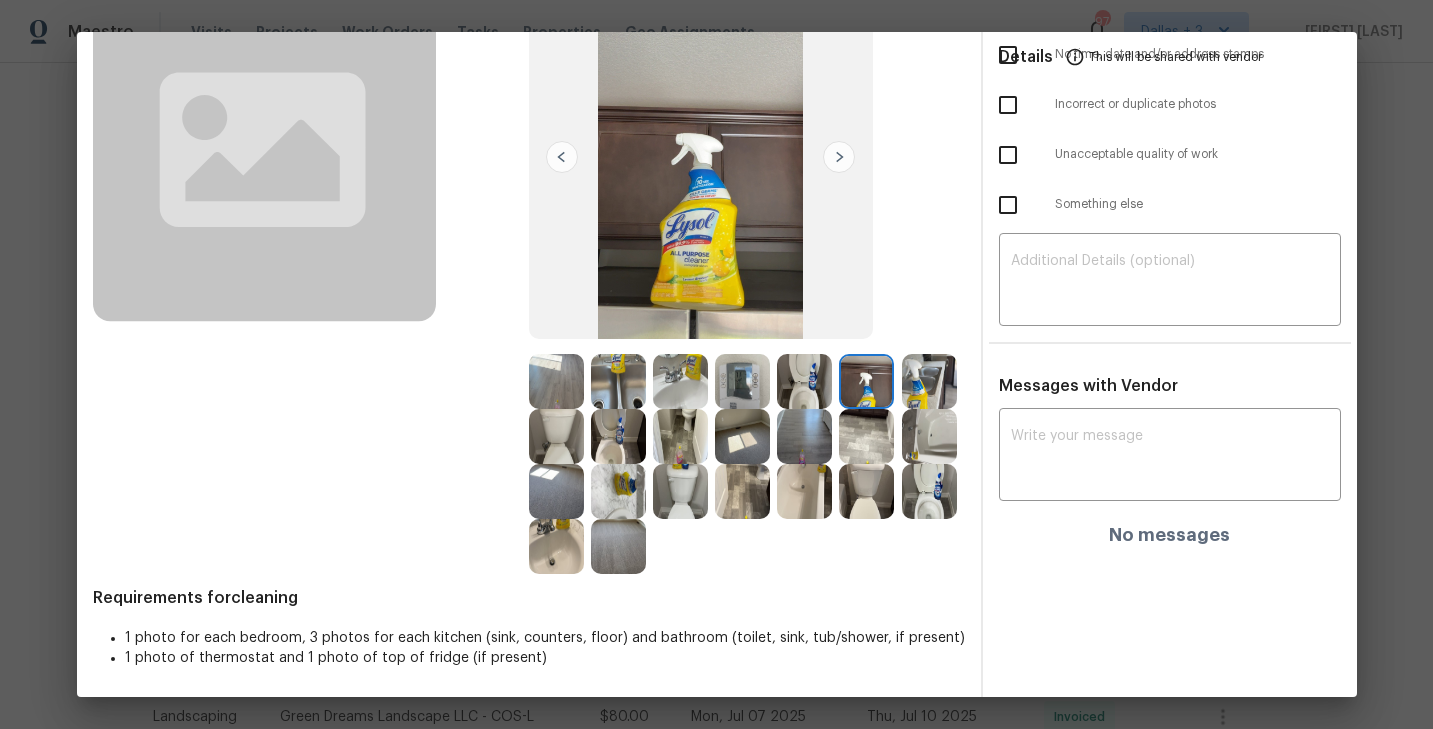 click at bounding box center [804, 381] 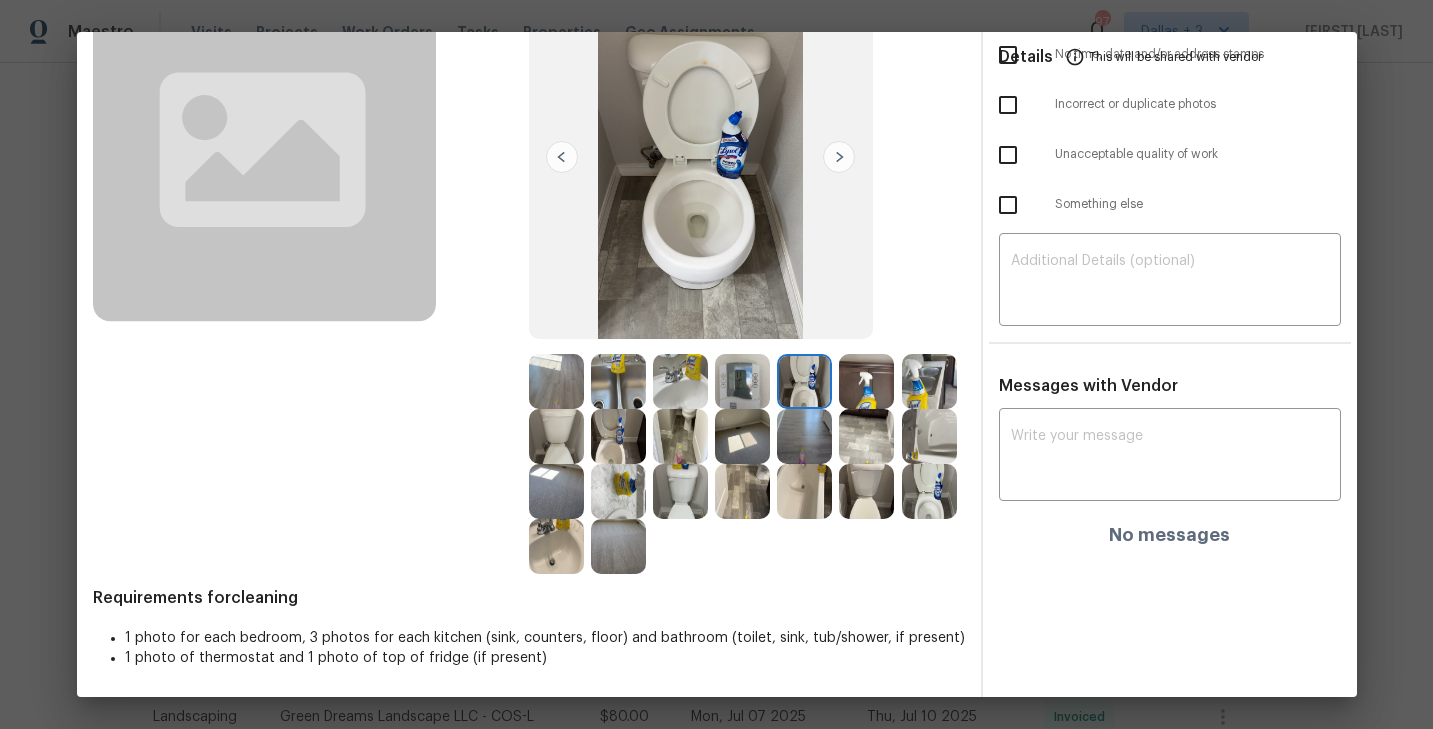 click at bounding box center (742, 381) 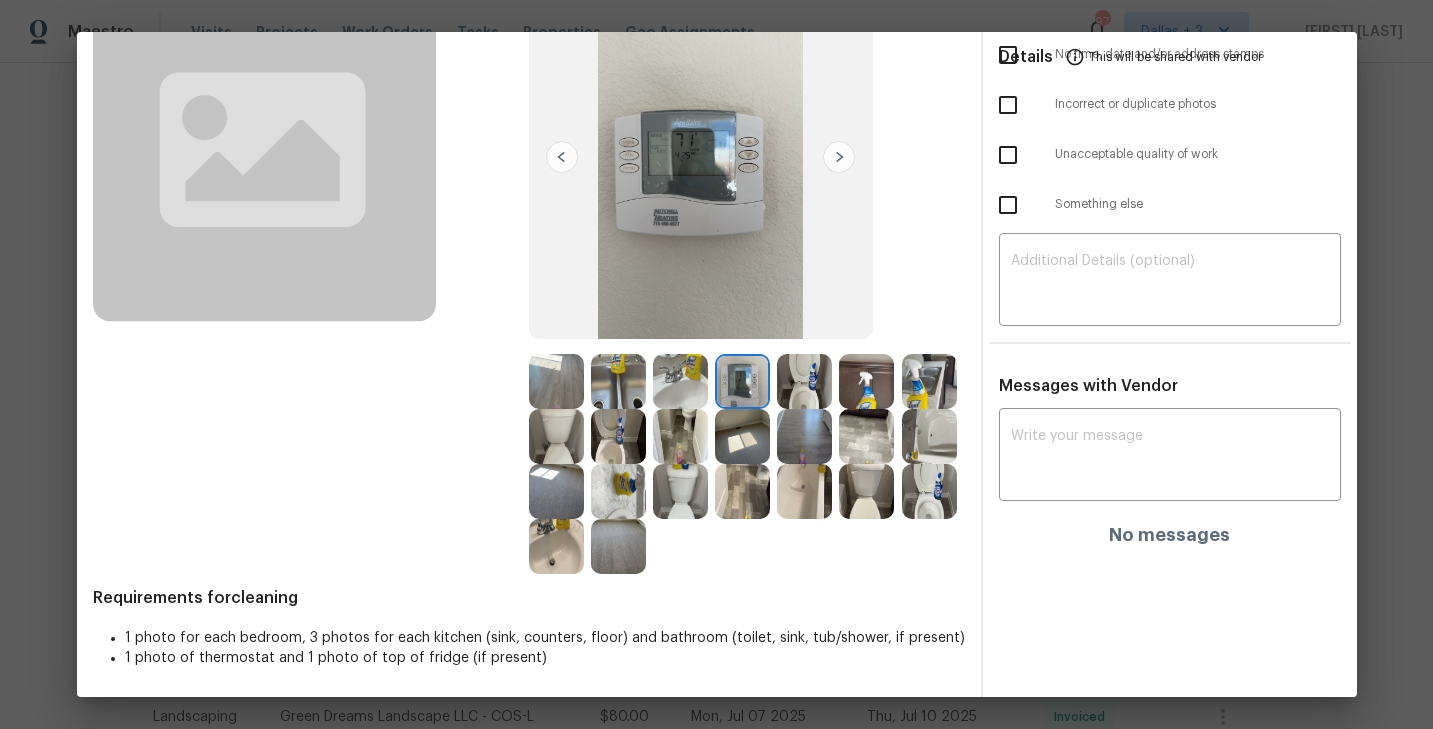 click at bounding box center (680, 381) 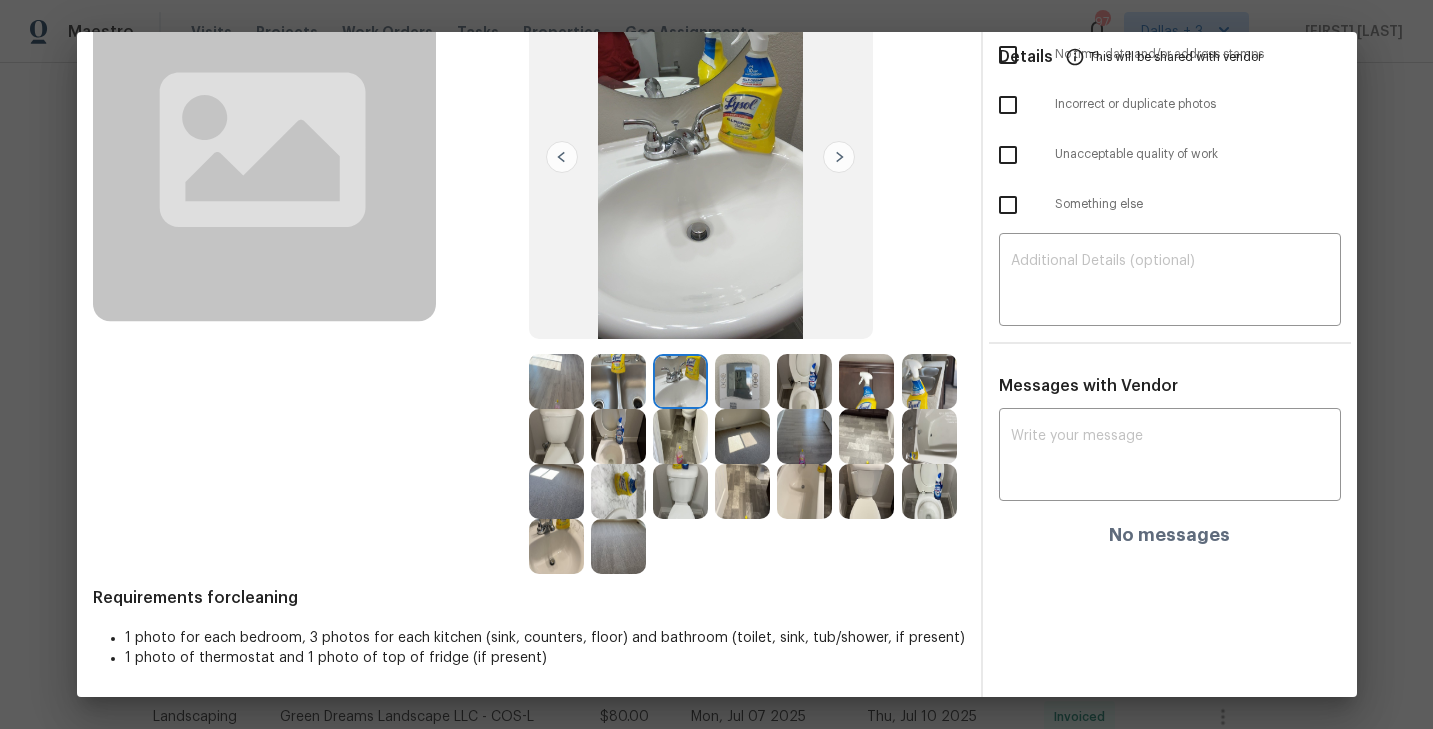 click at bounding box center [618, 381] 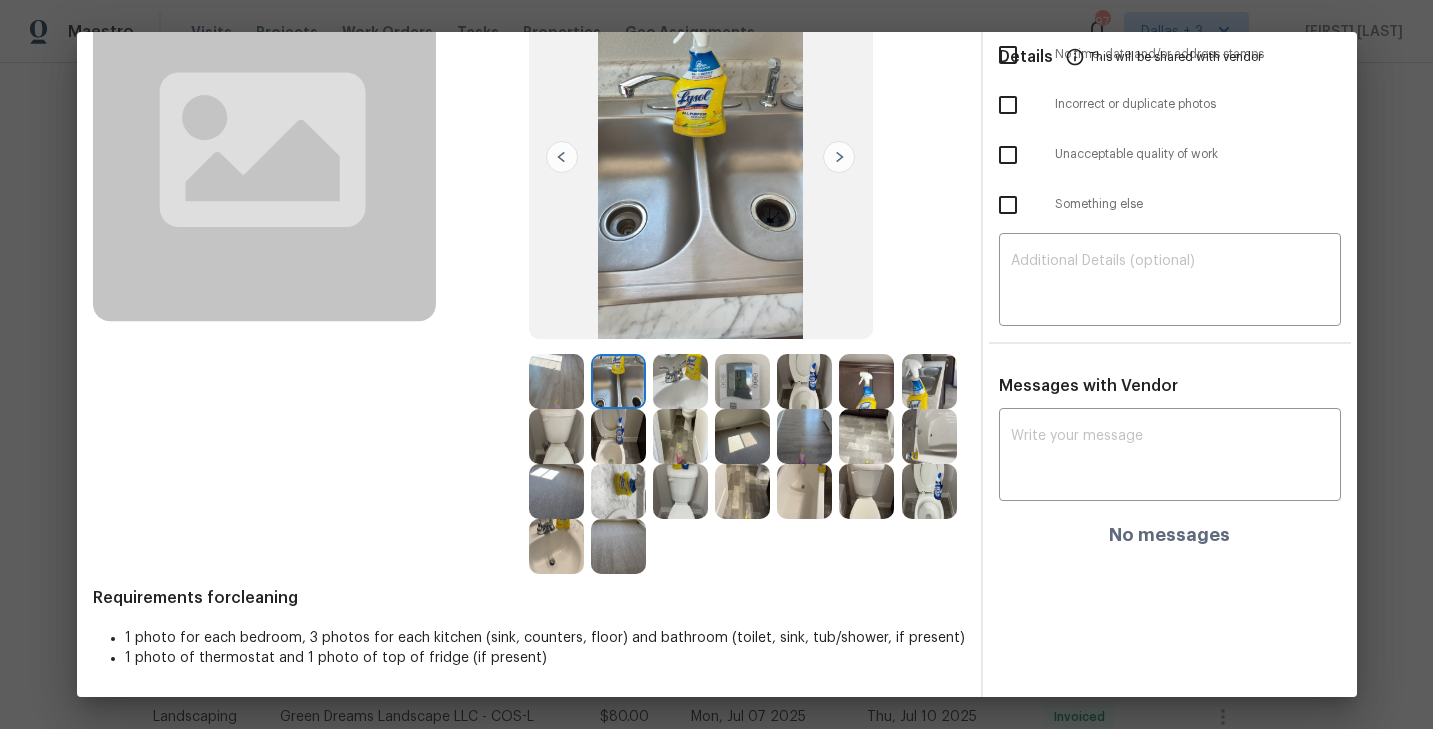 click at bounding box center (556, 381) 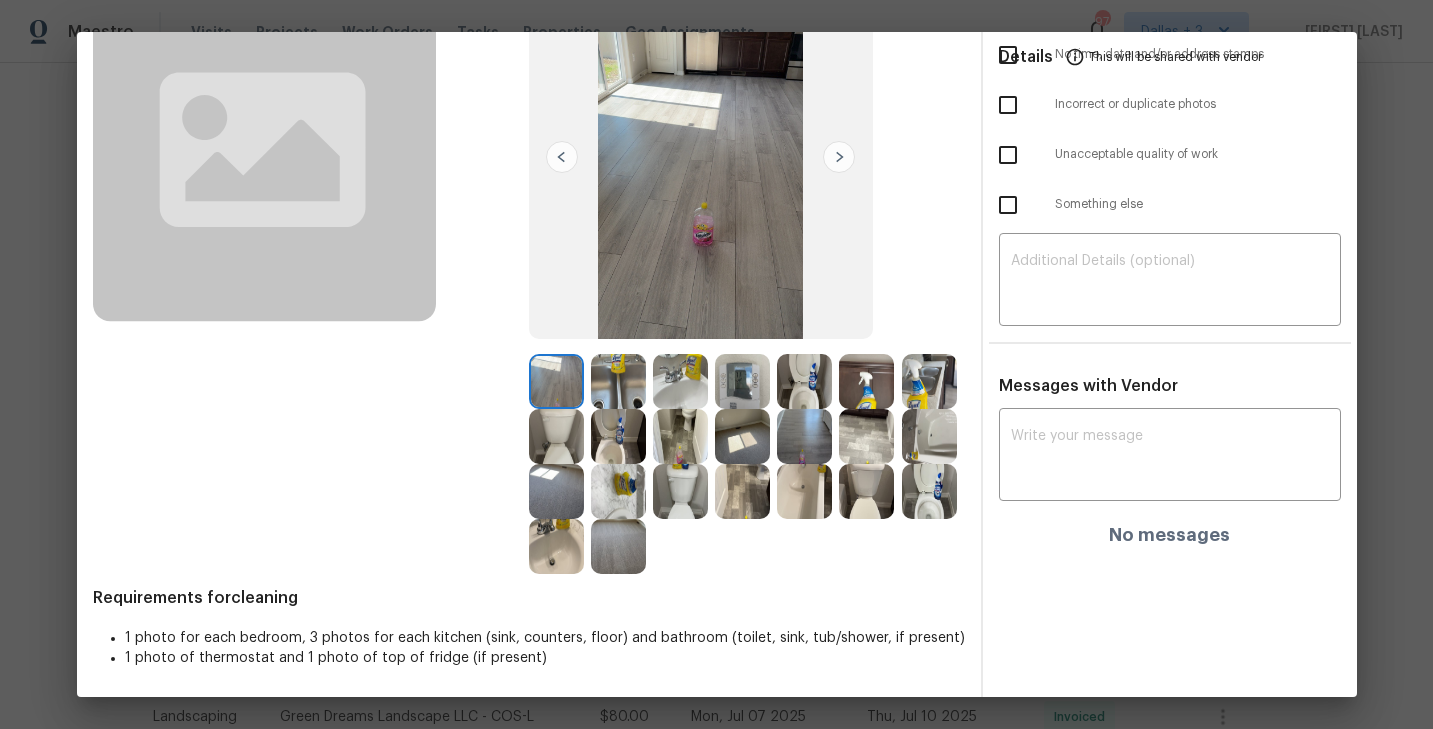 scroll, scrollTop: 0, scrollLeft: 0, axis: both 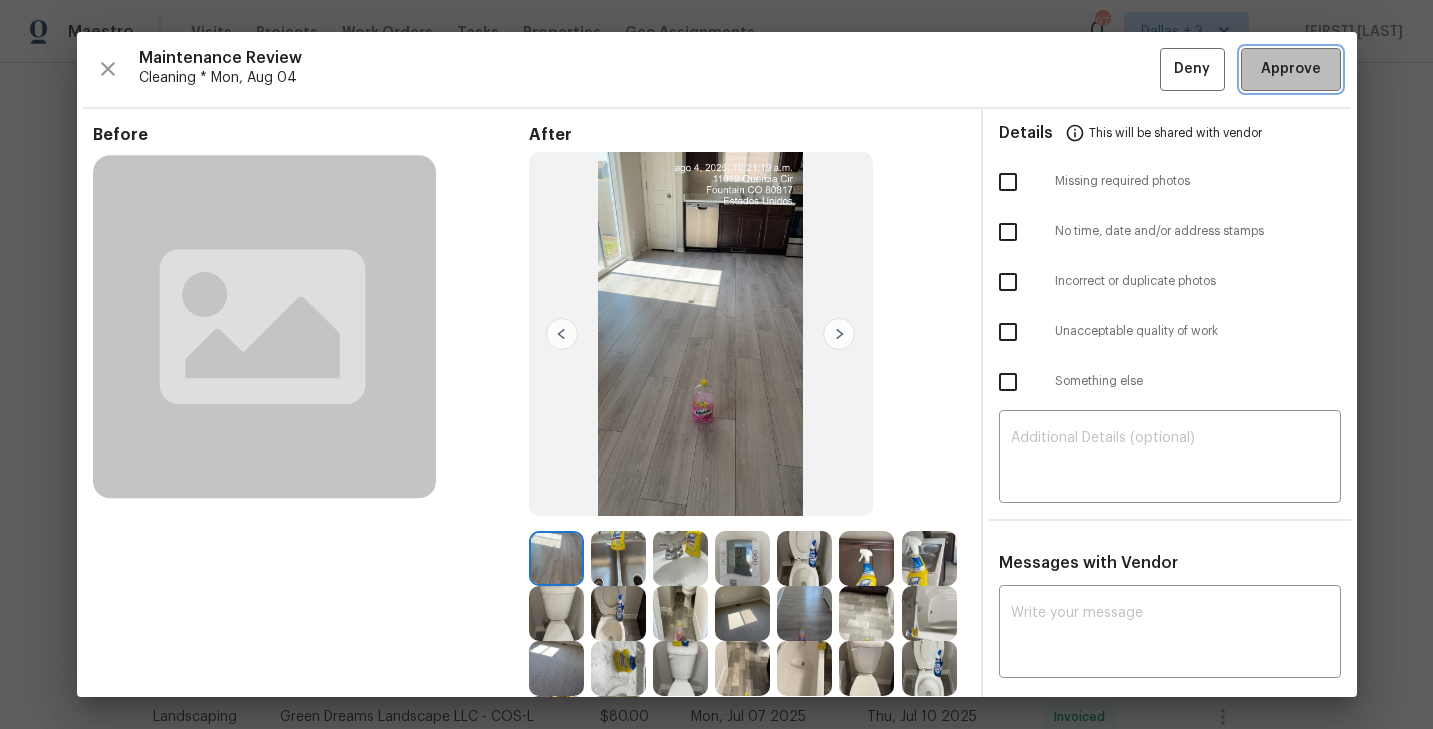 click on "Approve" at bounding box center (1291, 69) 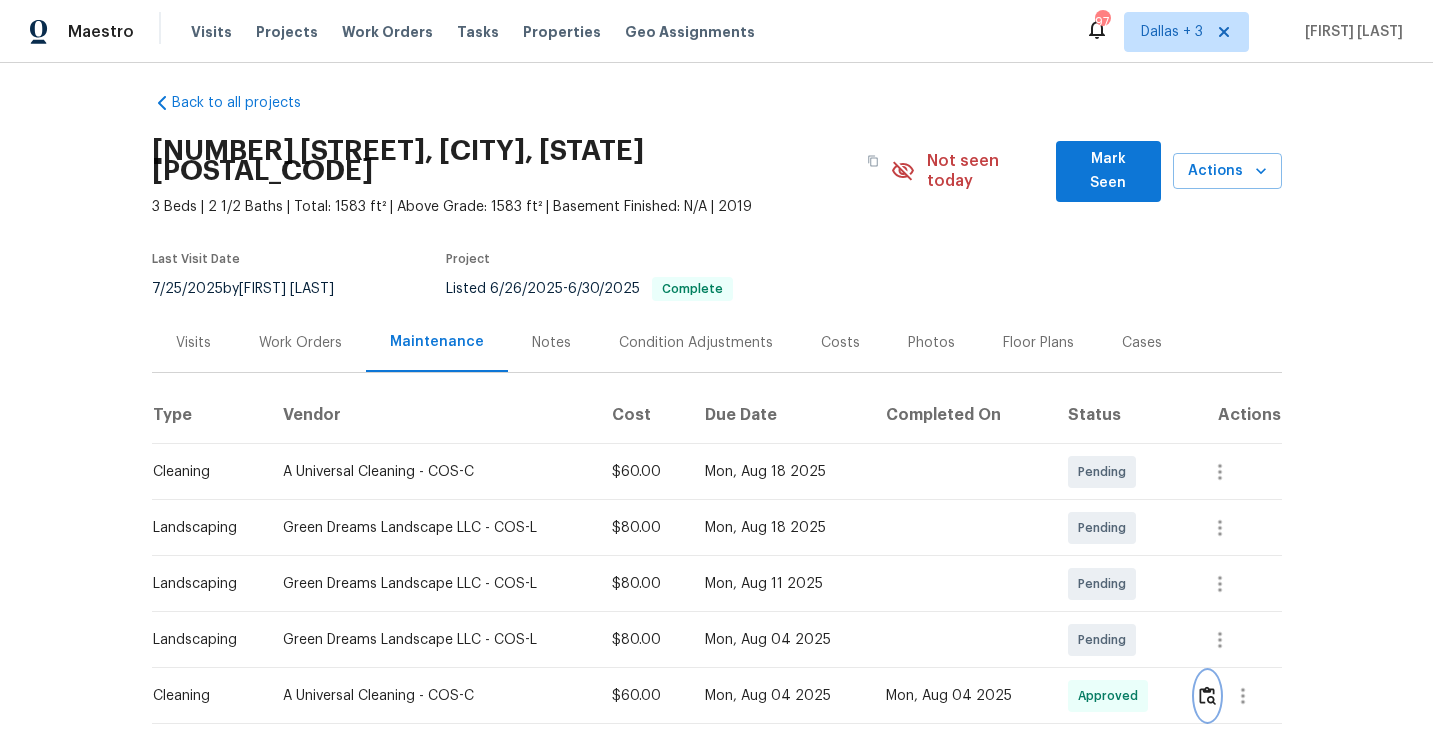scroll, scrollTop: 0, scrollLeft: 0, axis: both 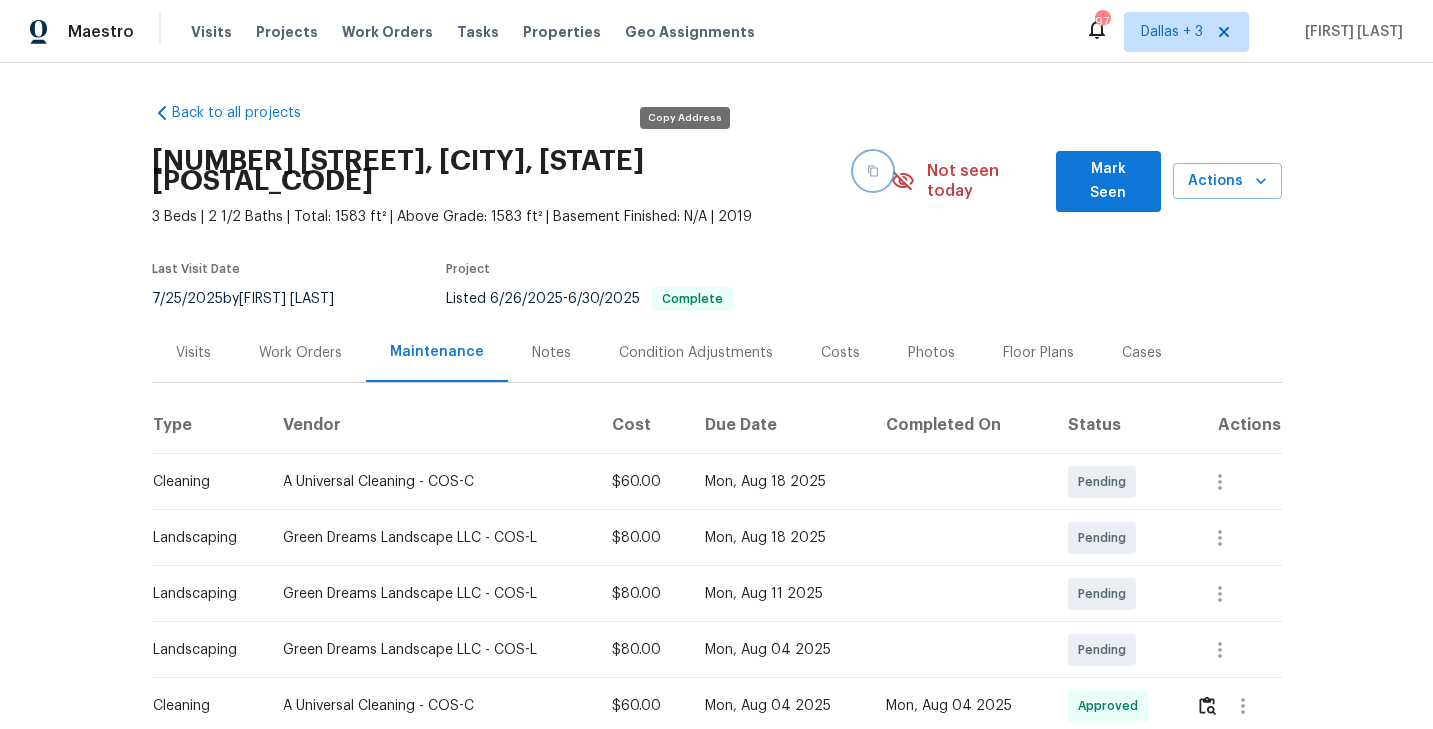 click 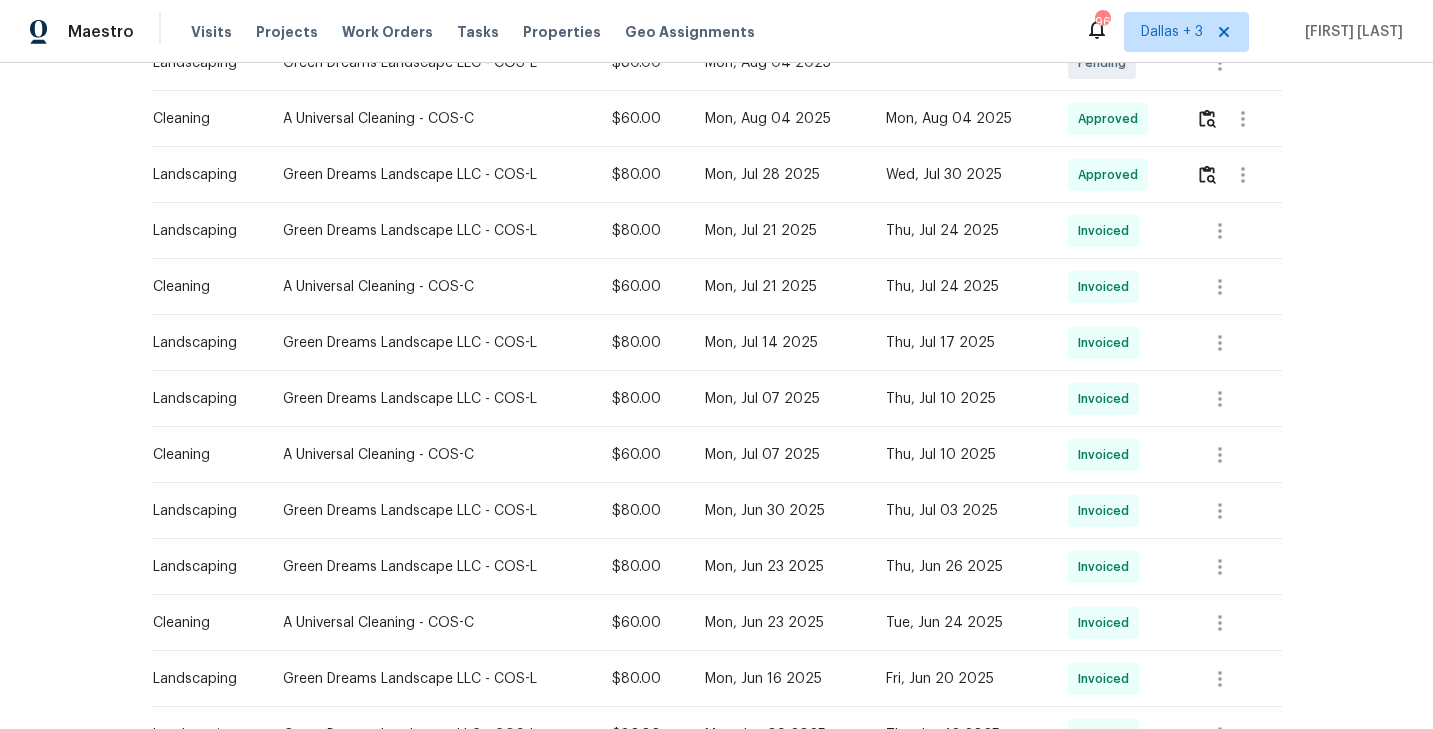 scroll, scrollTop: 0, scrollLeft: 0, axis: both 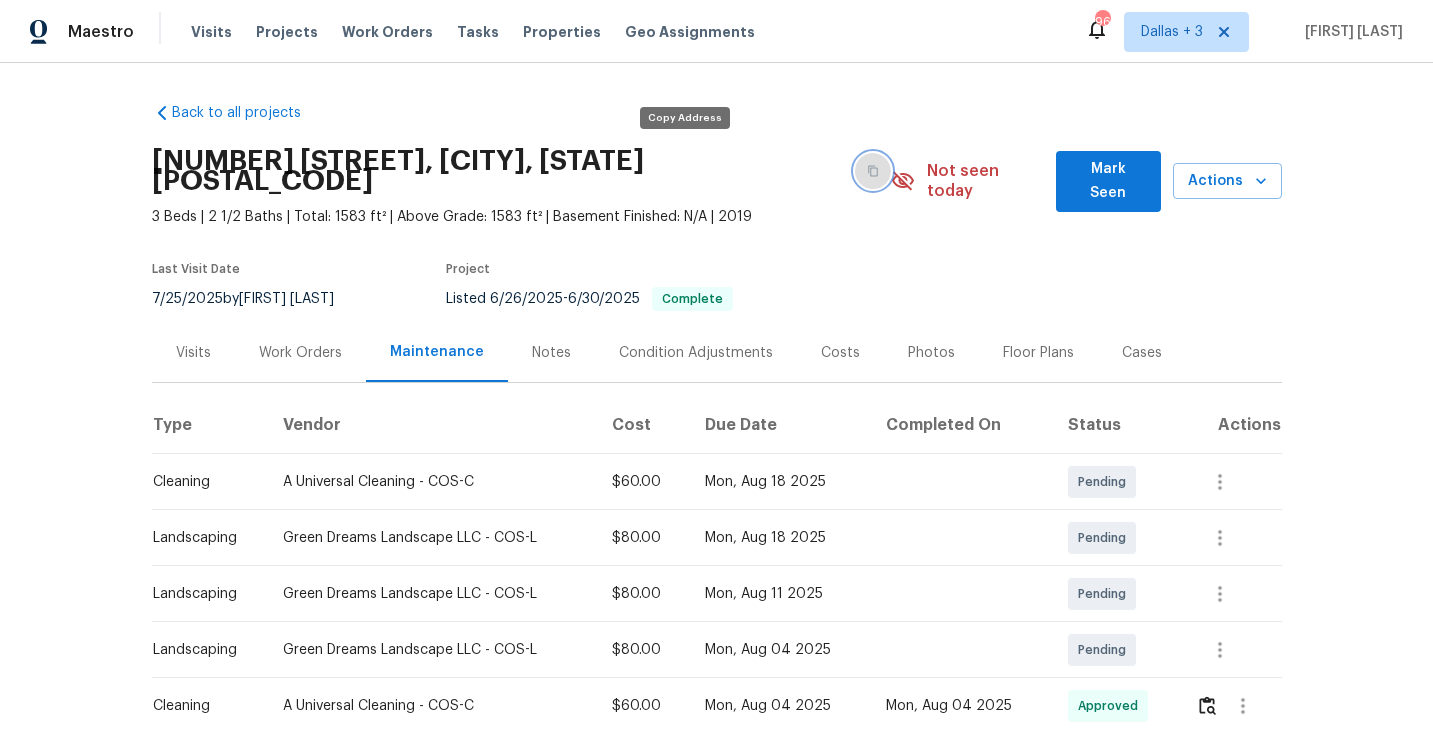 click at bounding box center [873, 171] 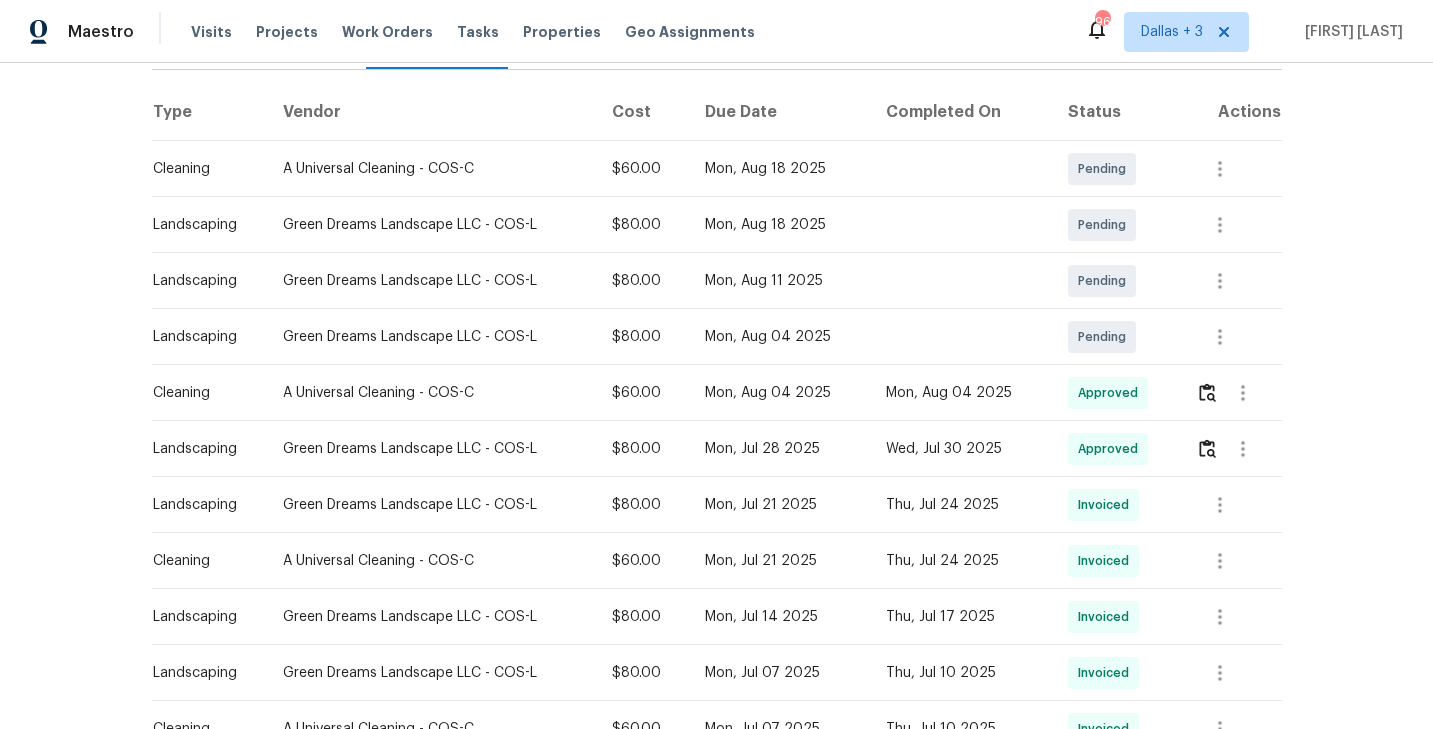 scroll, scrollTop: 0, scrollLeft: 0, axis: both 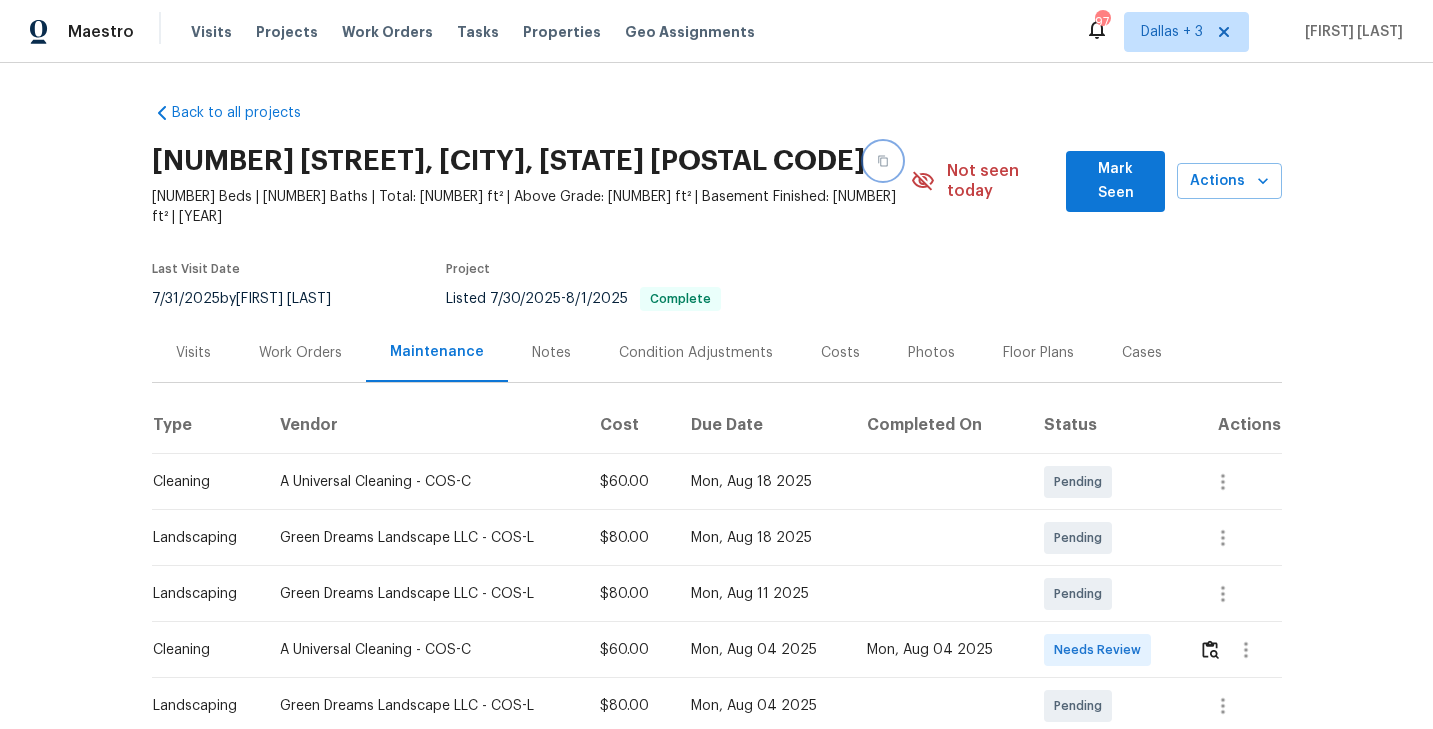 click 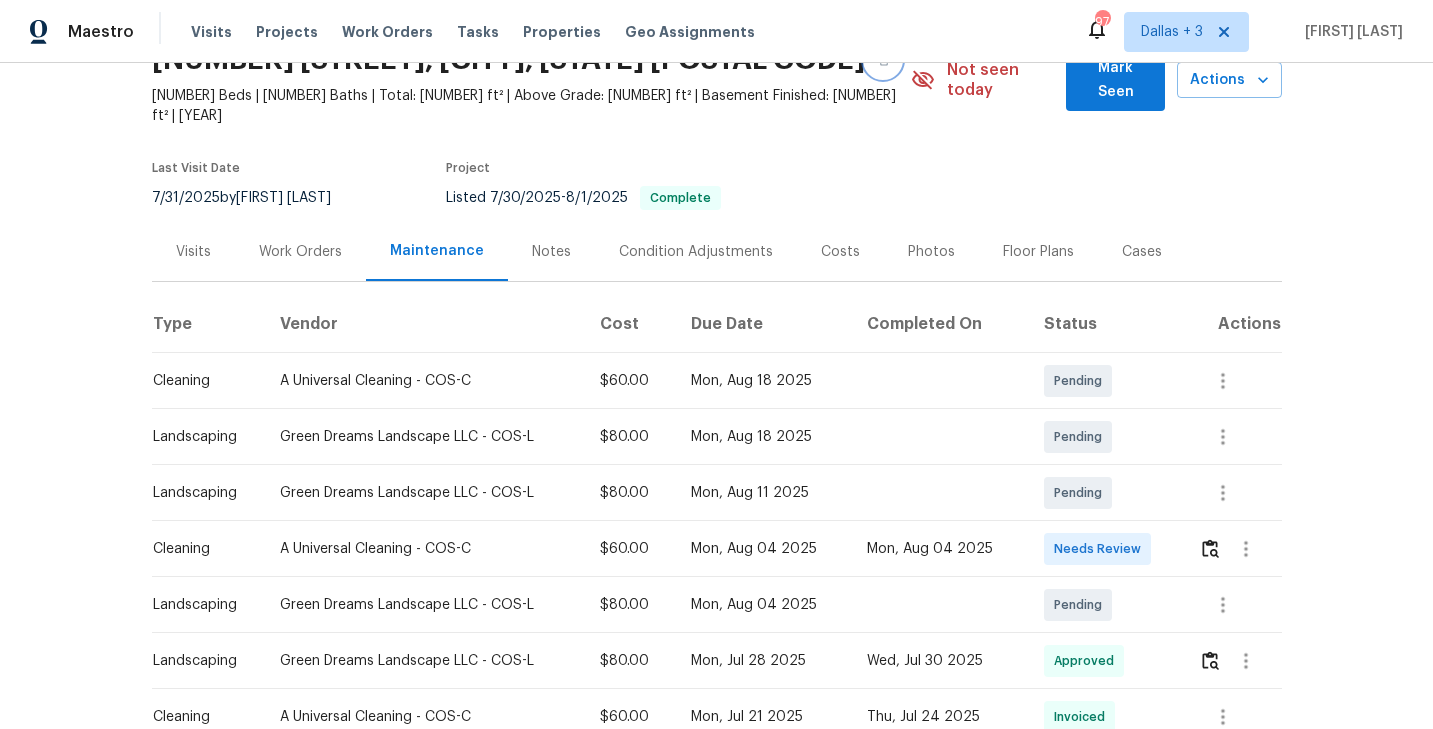 scroll, scrollTop: 104, scrollLeft: 0, axis: vertical 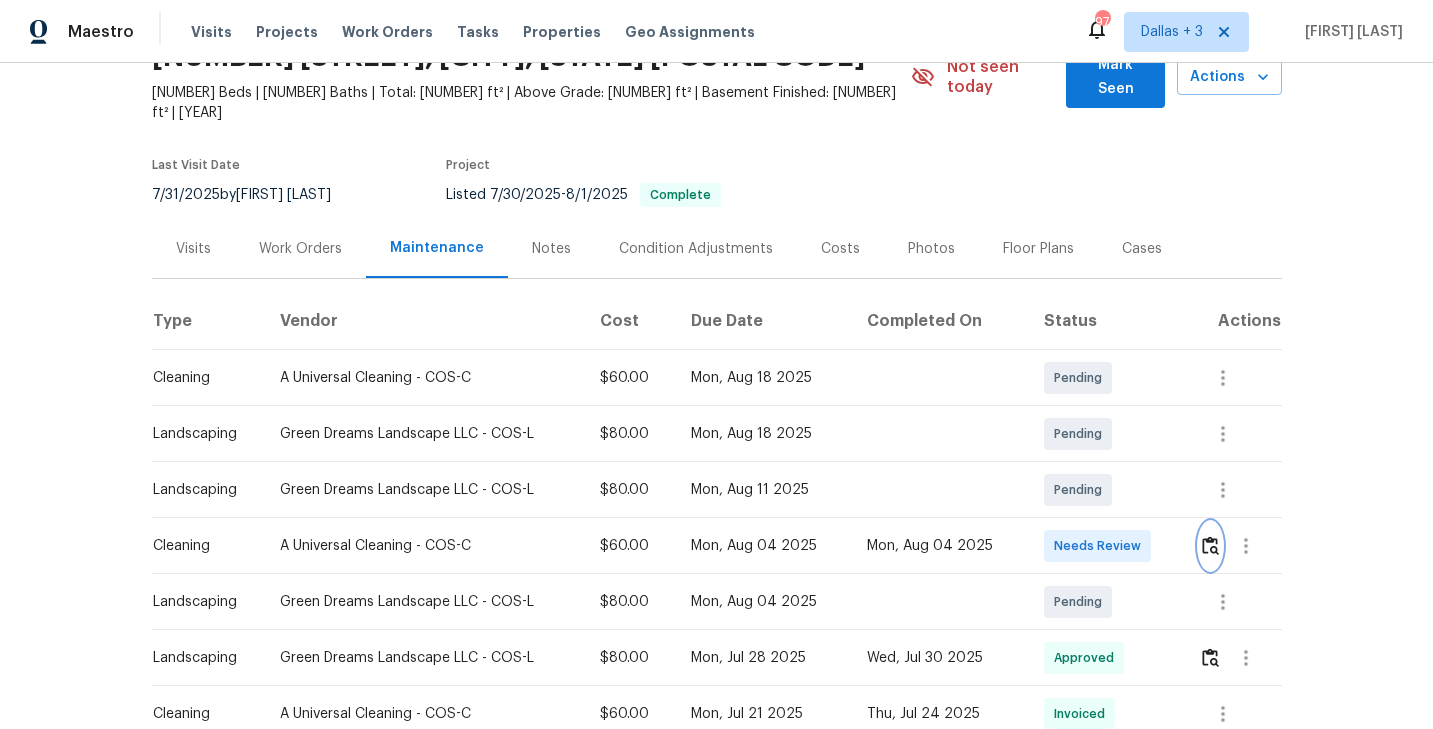 click at bounding box center (1210, 545) 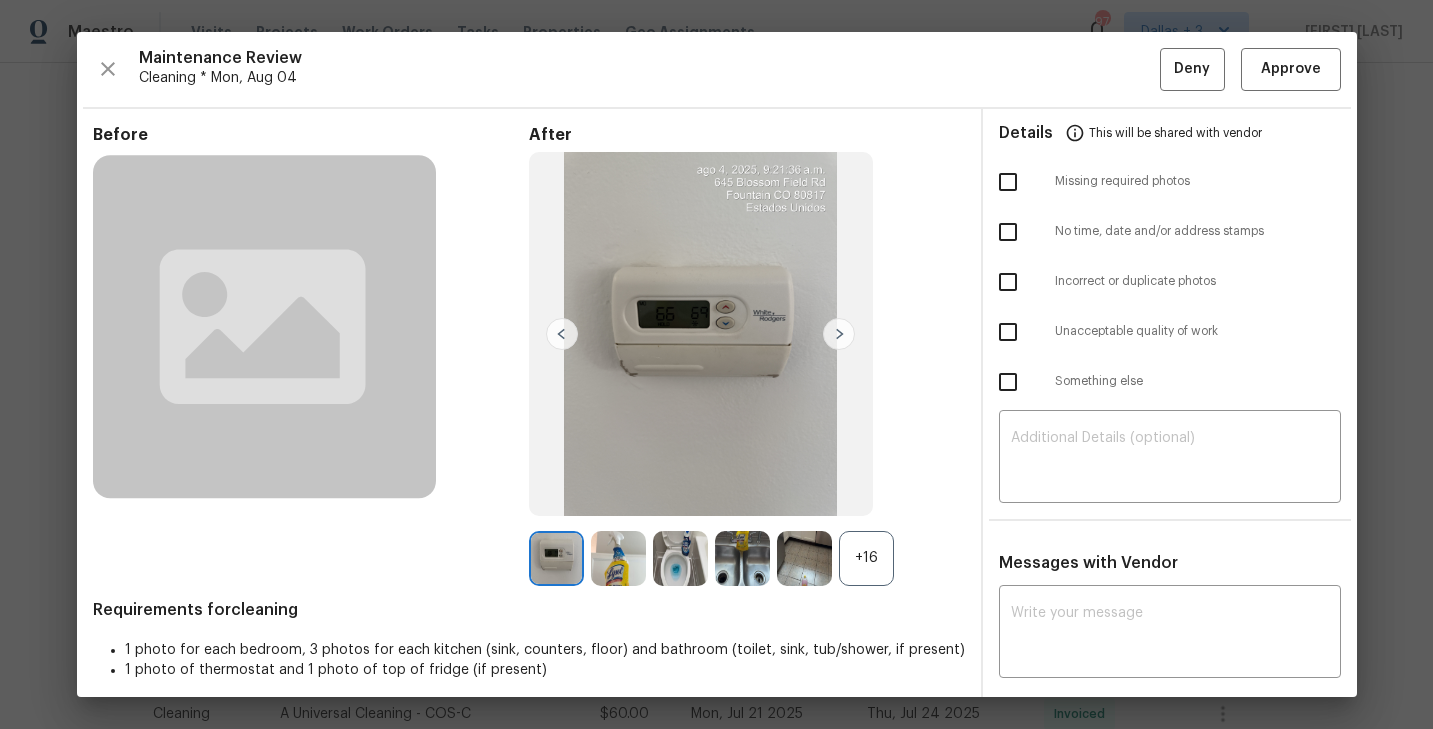 click on "After  +[NUMBER]" at bounding box center (747, 355) 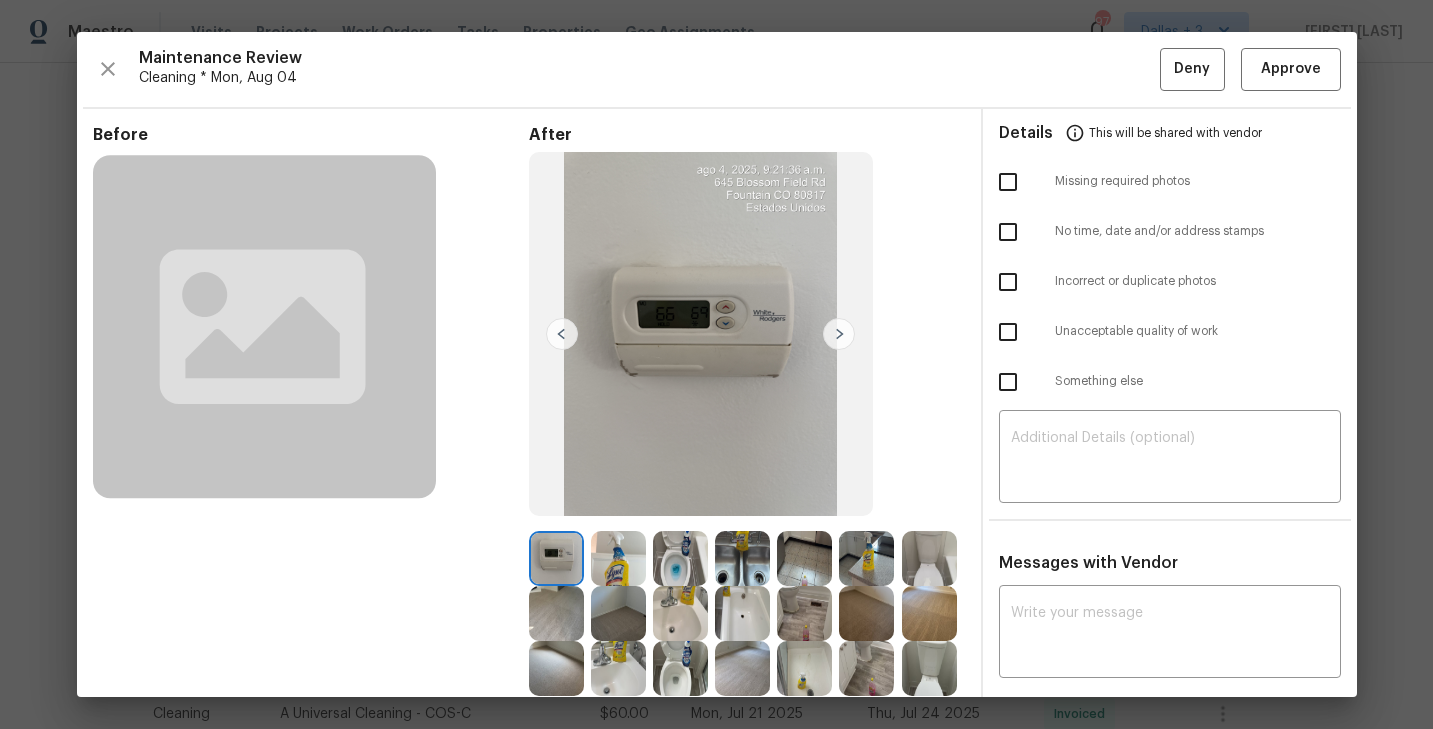 scroll, scrollTop: 122, scrollLeft: 0, axis: vertical 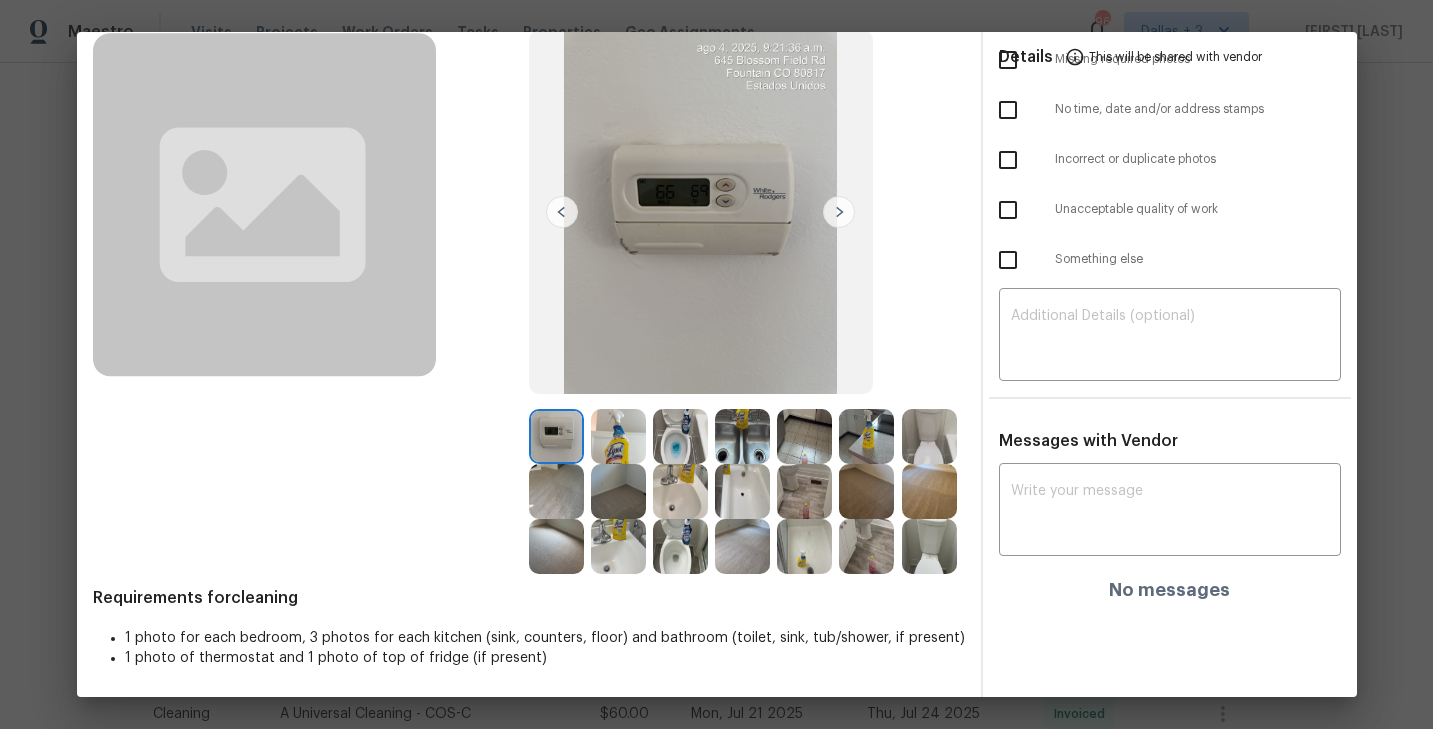 click at bounding box center (804, 436) 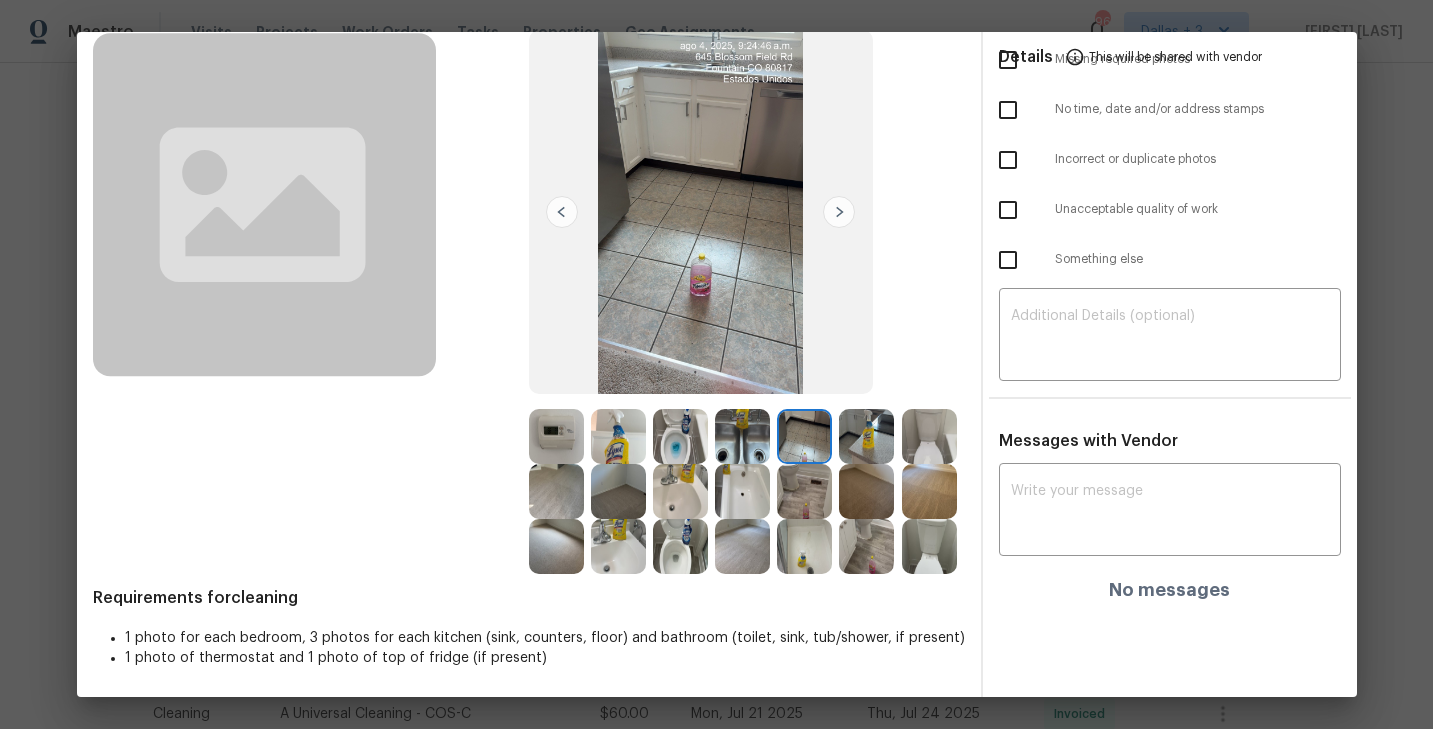 click at bounding box center (742, 436) 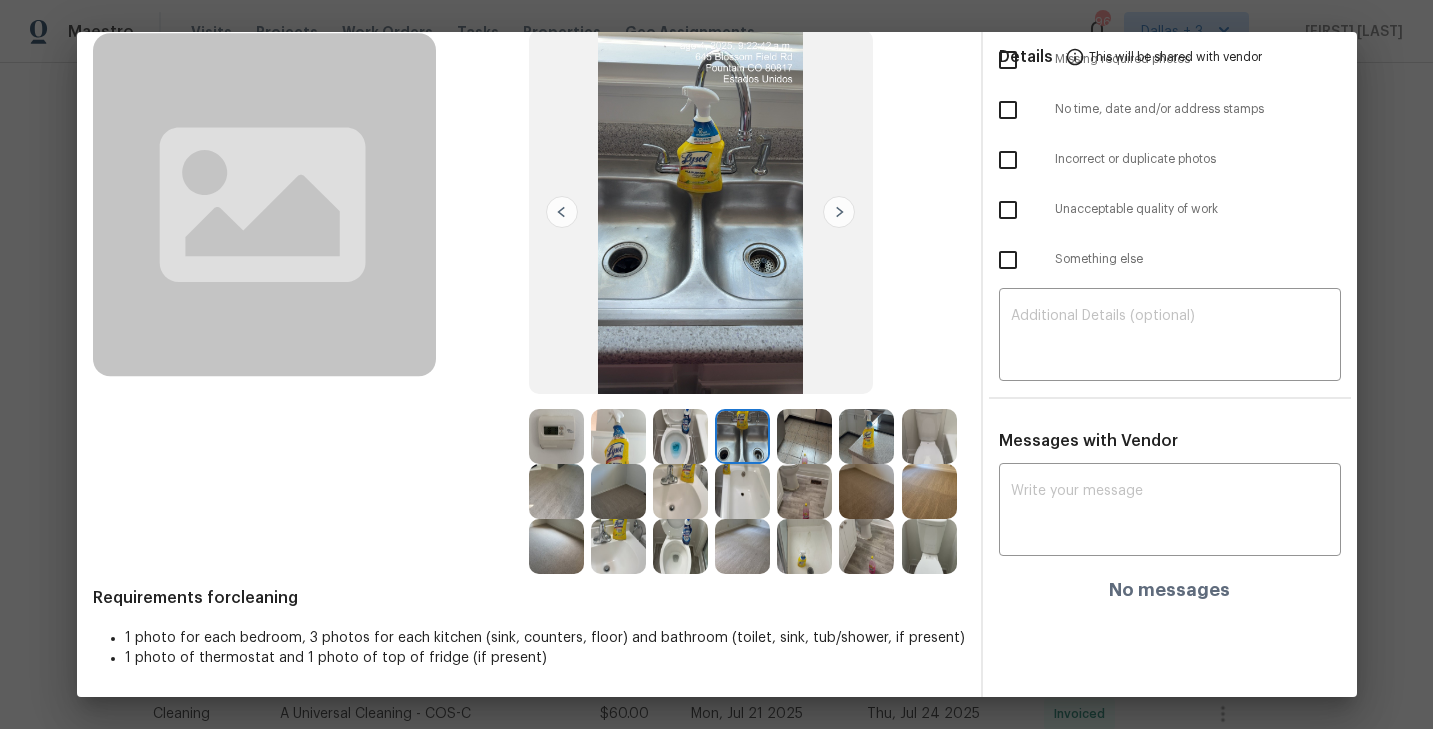 click at bounding box center [866, 436] 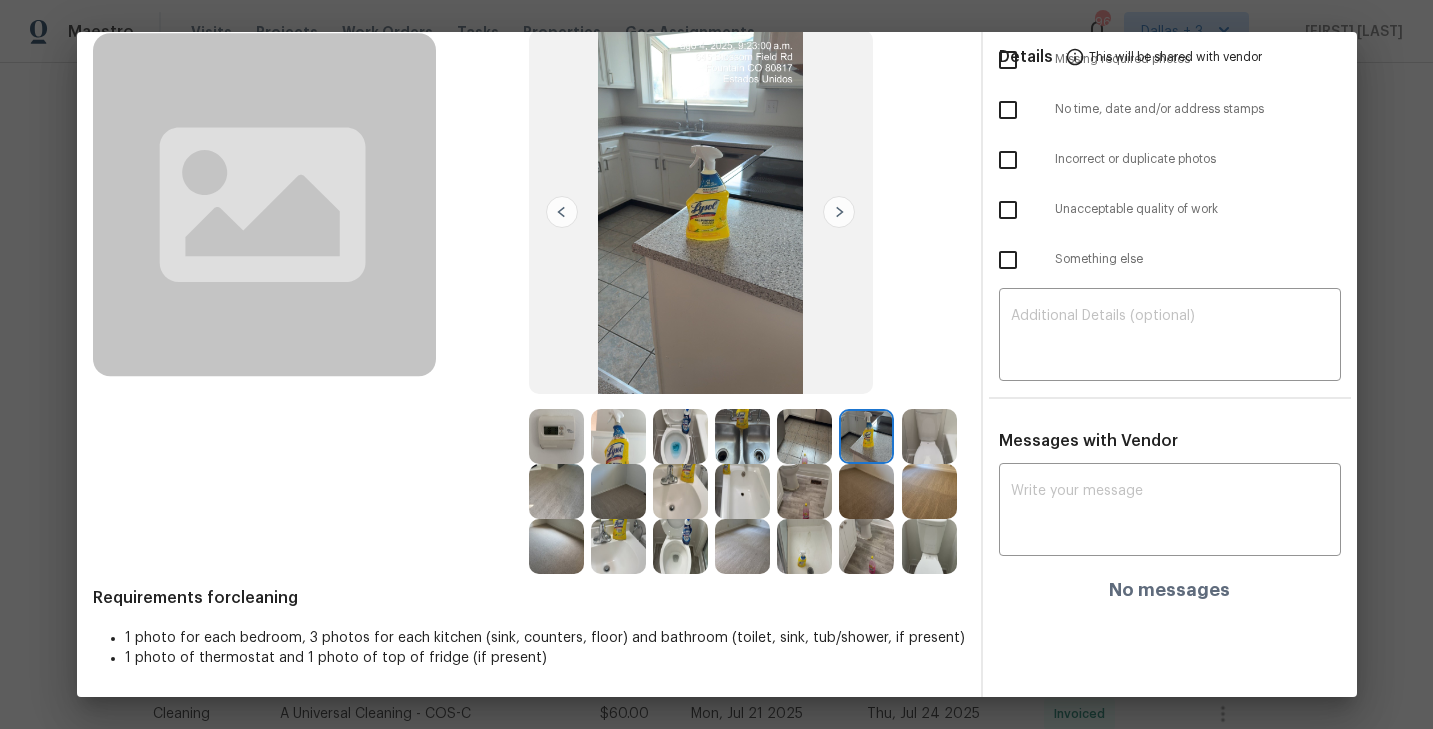 click at bounding box center (929, 436) 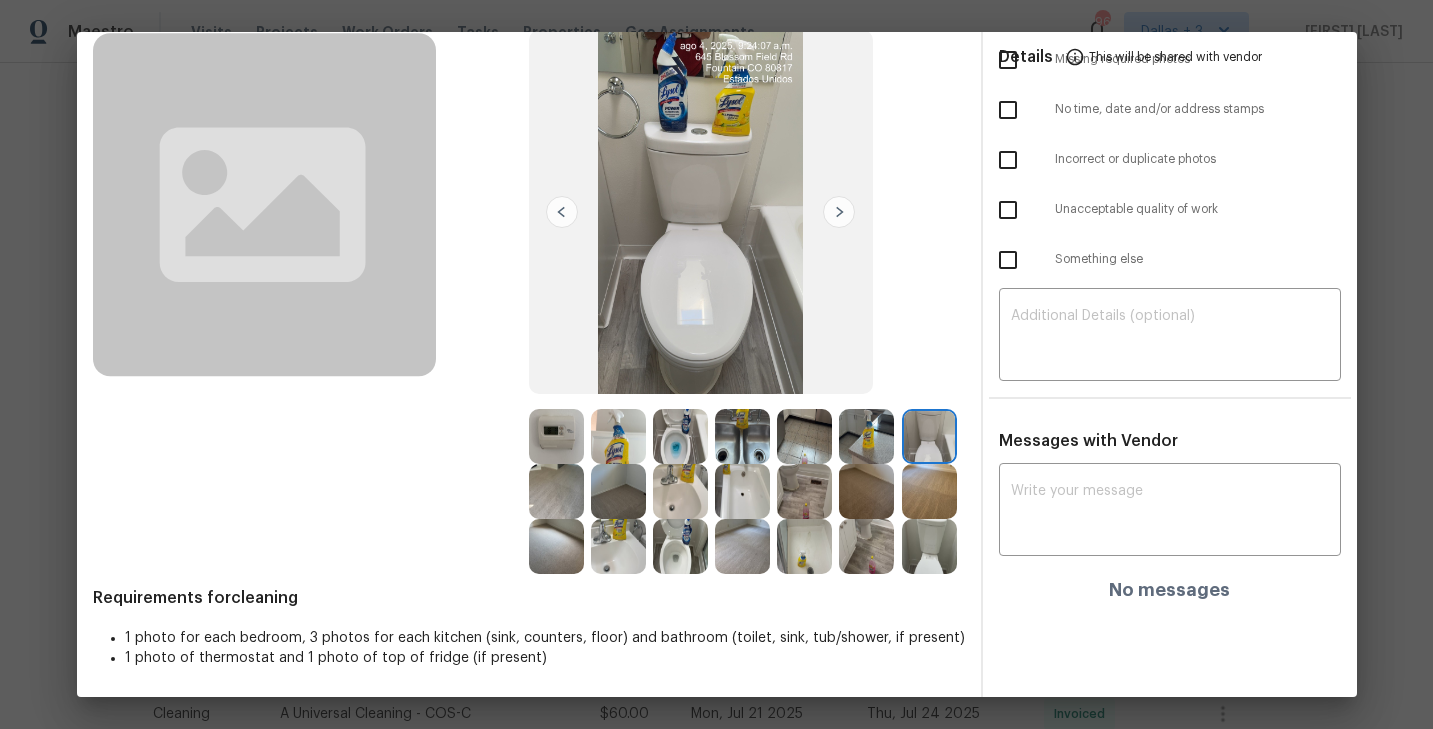 click at bounding box center [866, 491] 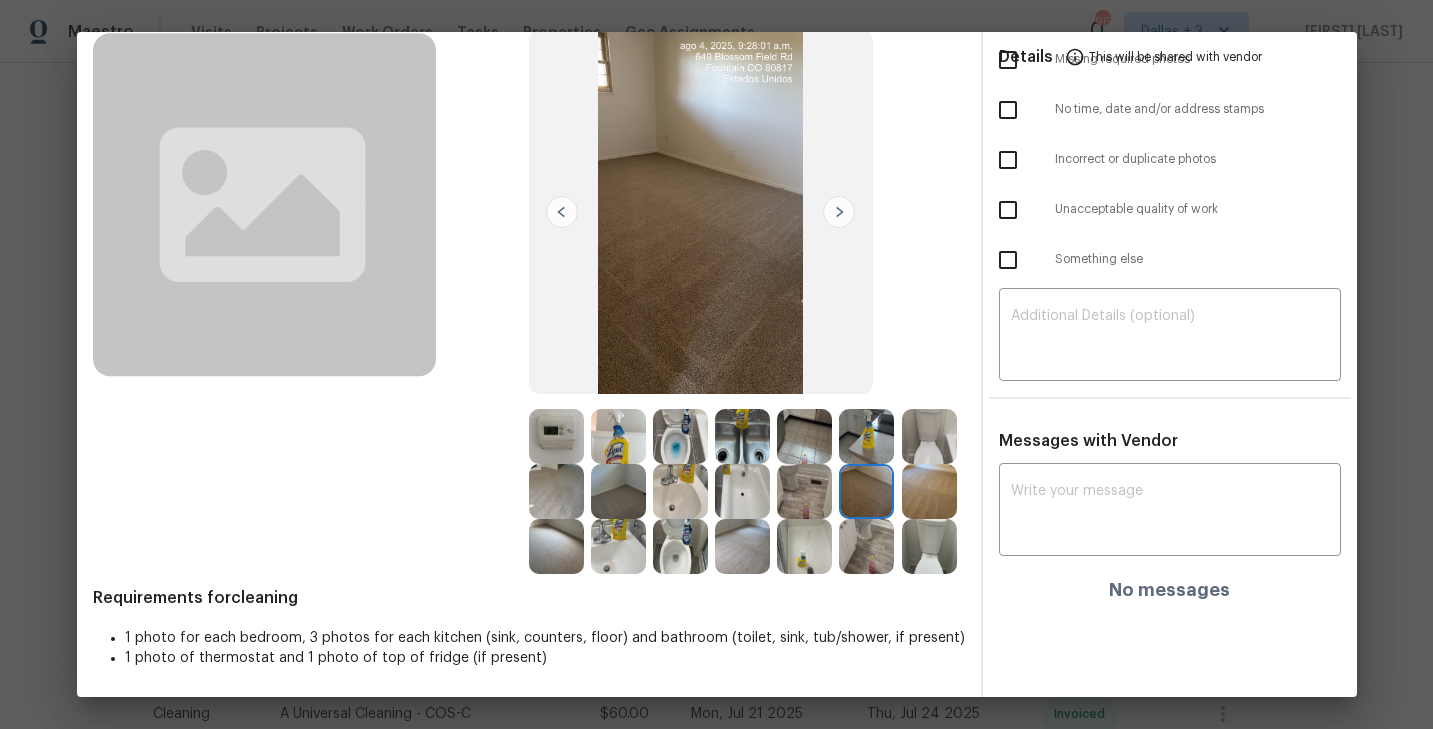 click at bounding box center (929, 491) 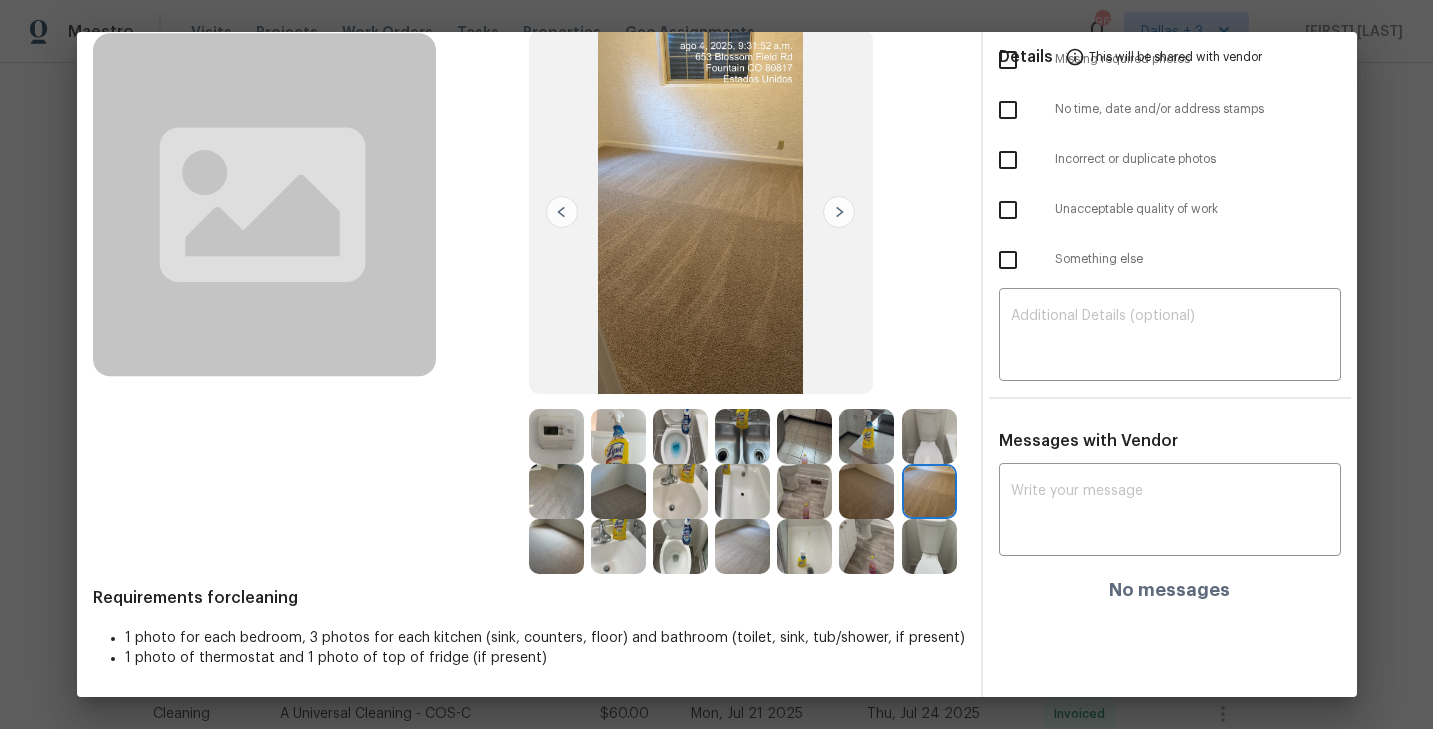 click at bounding box center [804, 546] 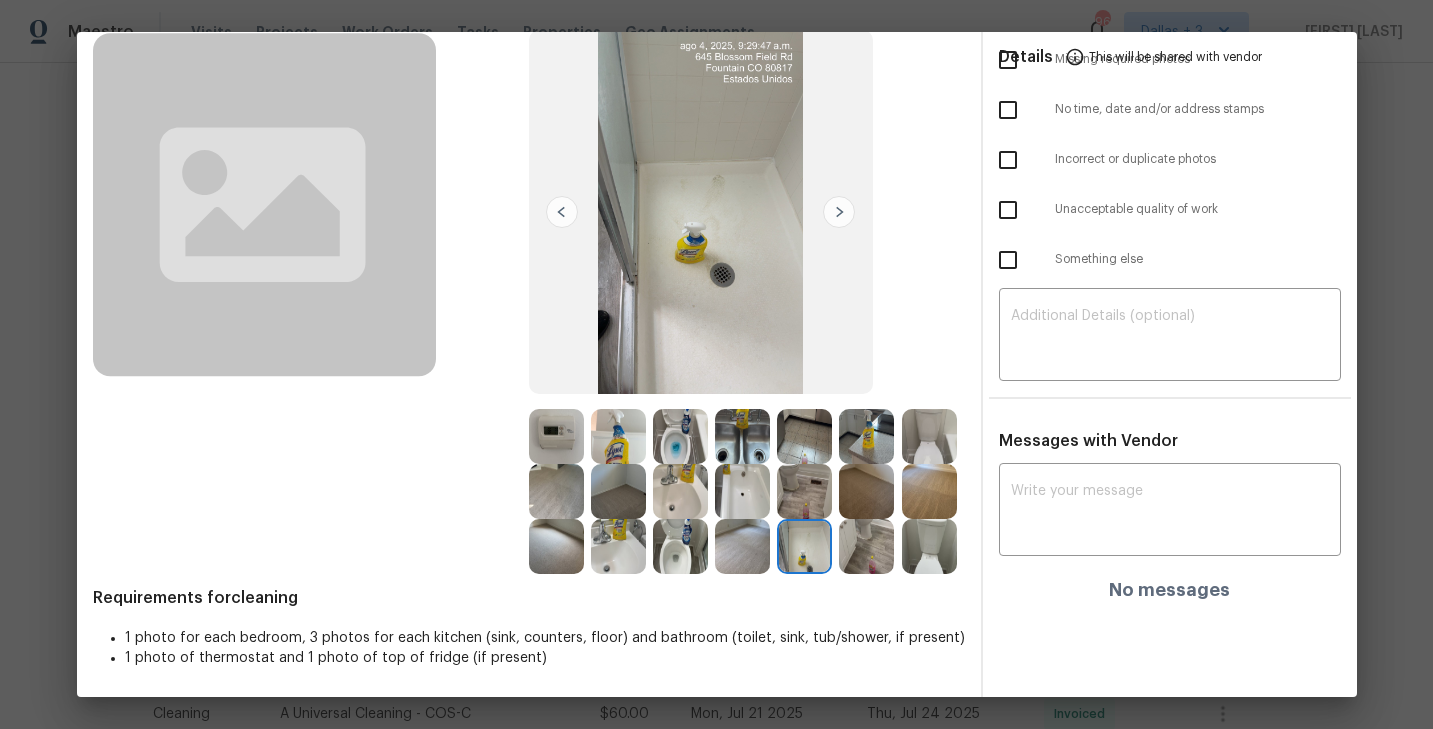 click at bounding box center (556, 546) 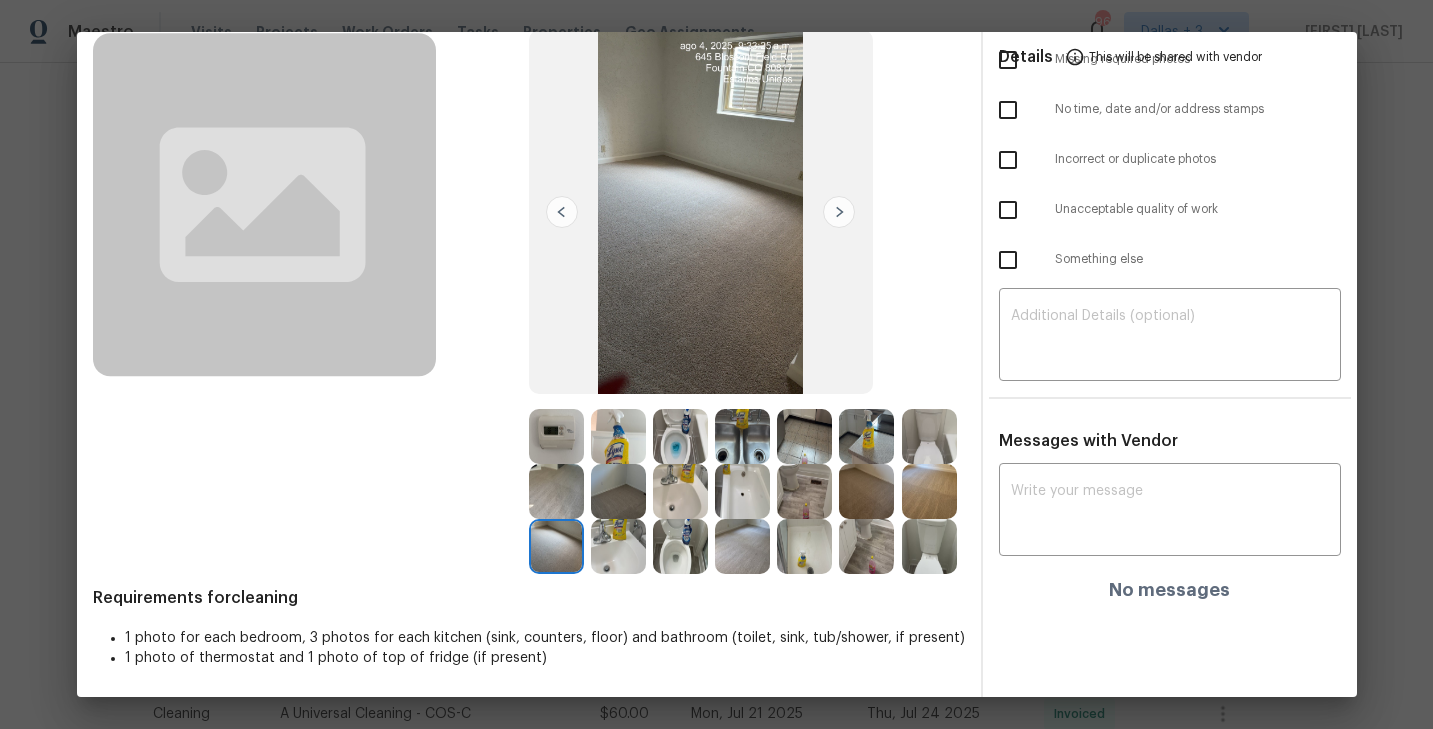 click at bounding box center [804, 436] 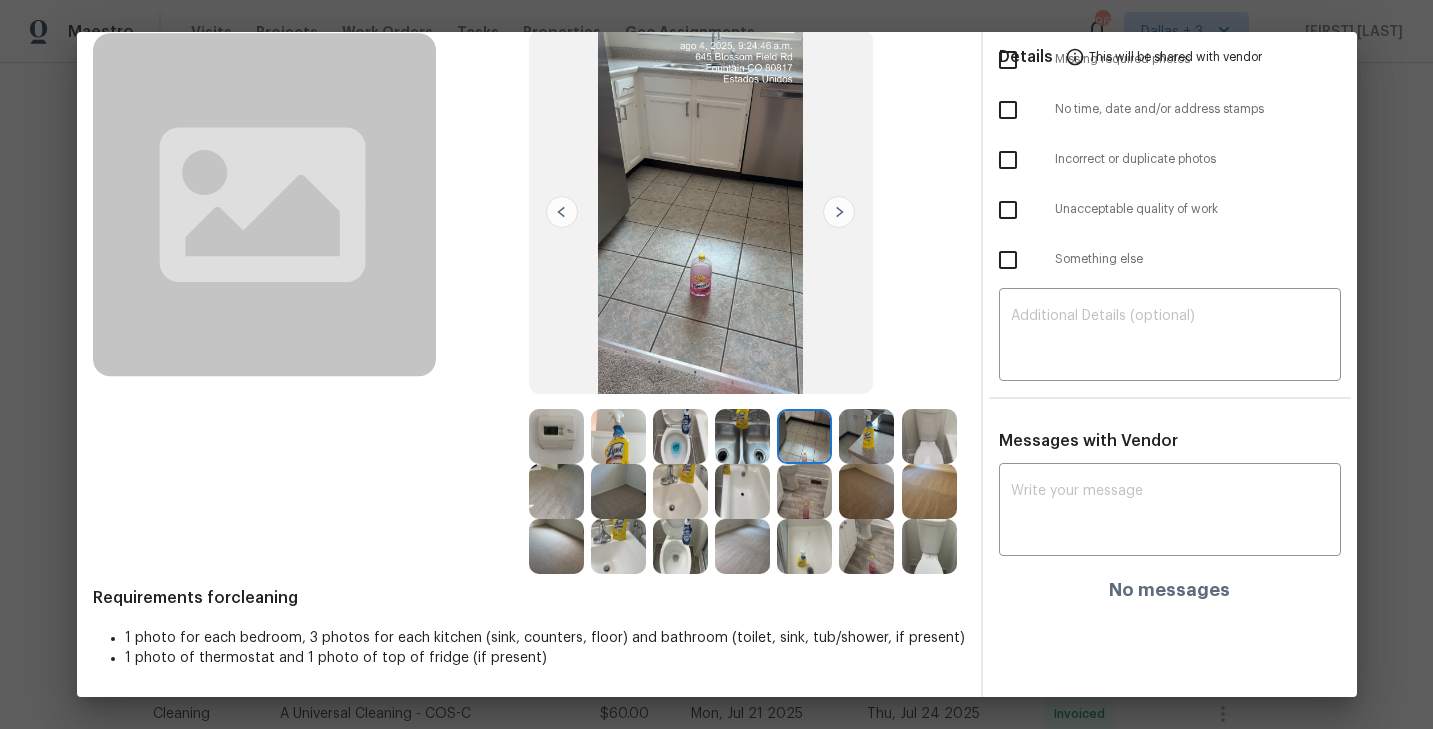 click at bounding box center (556, 436) 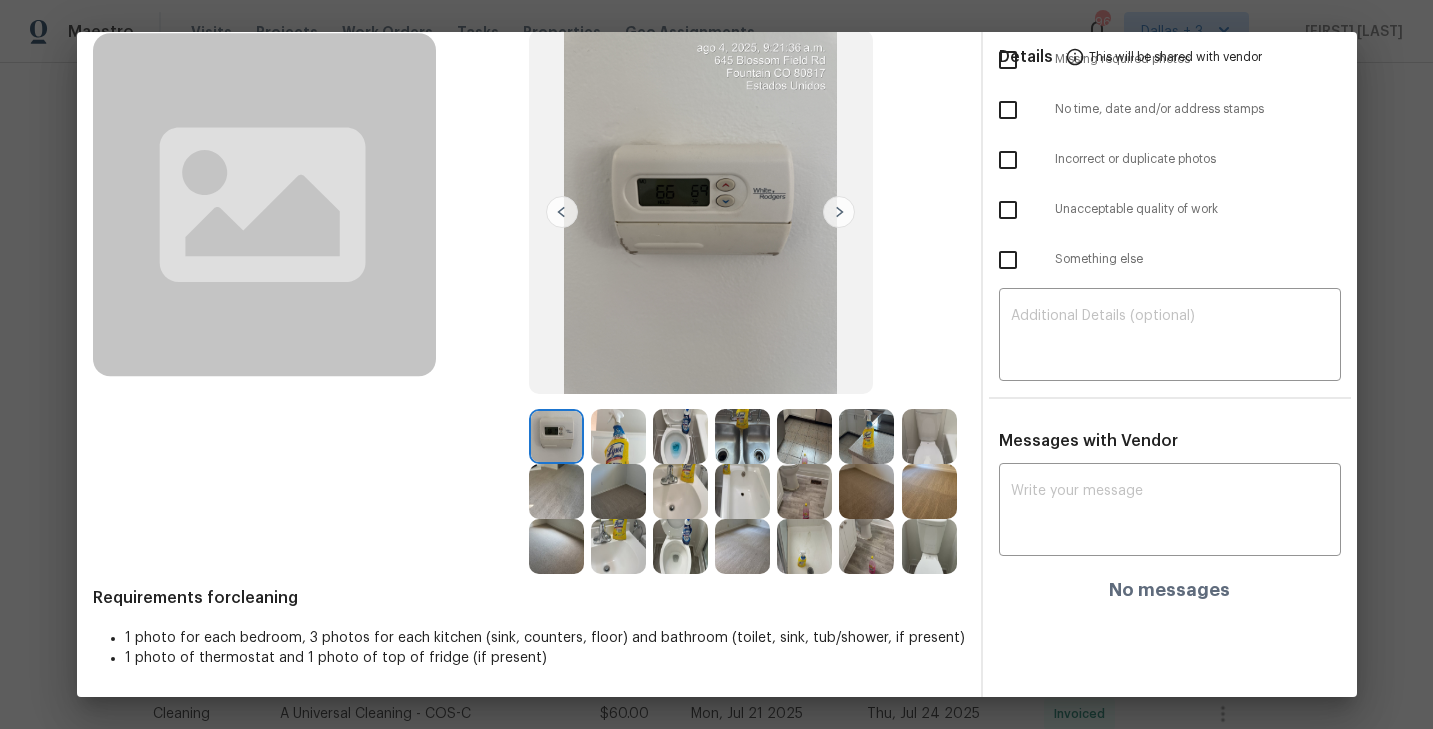 click at bounding box center [839, 212] 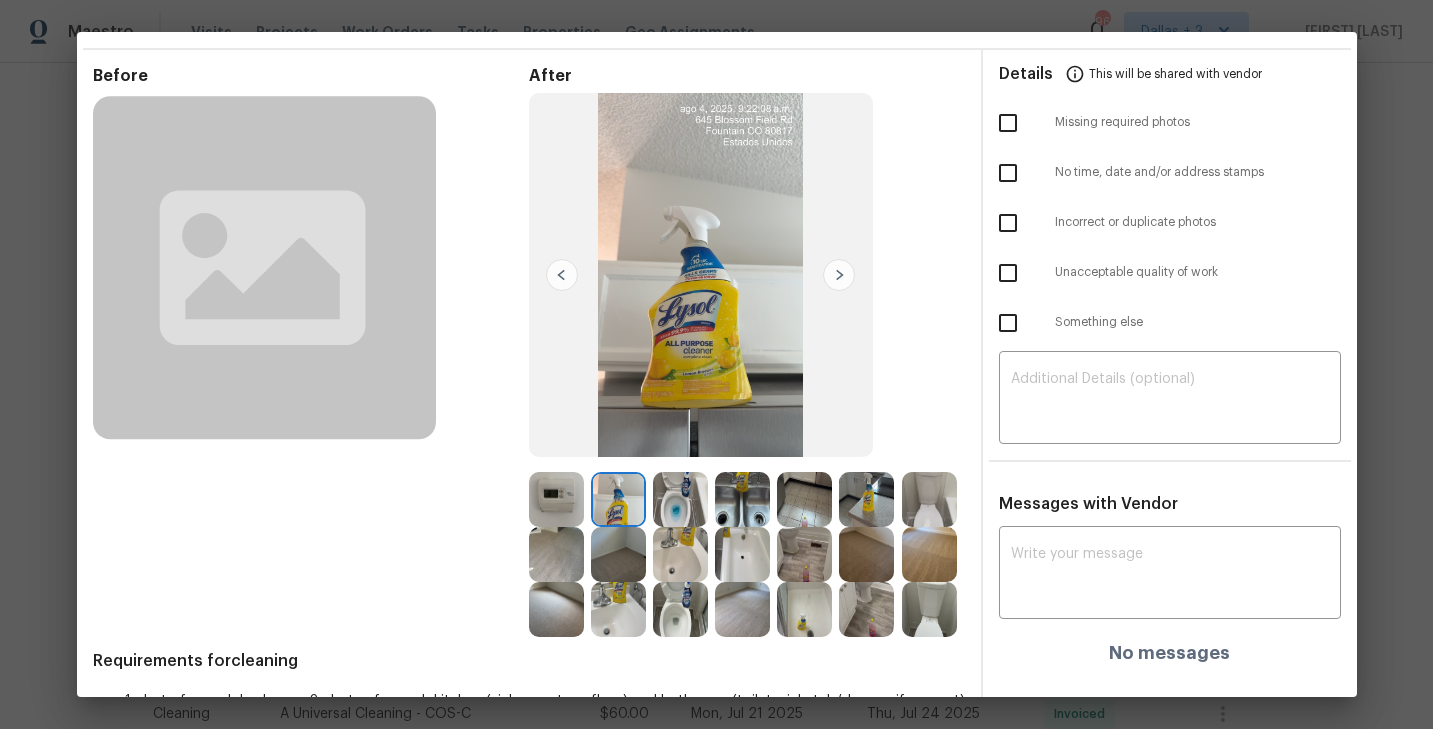 scroll, scrollTop: 56, scrollLeft: 0, axis: vertical 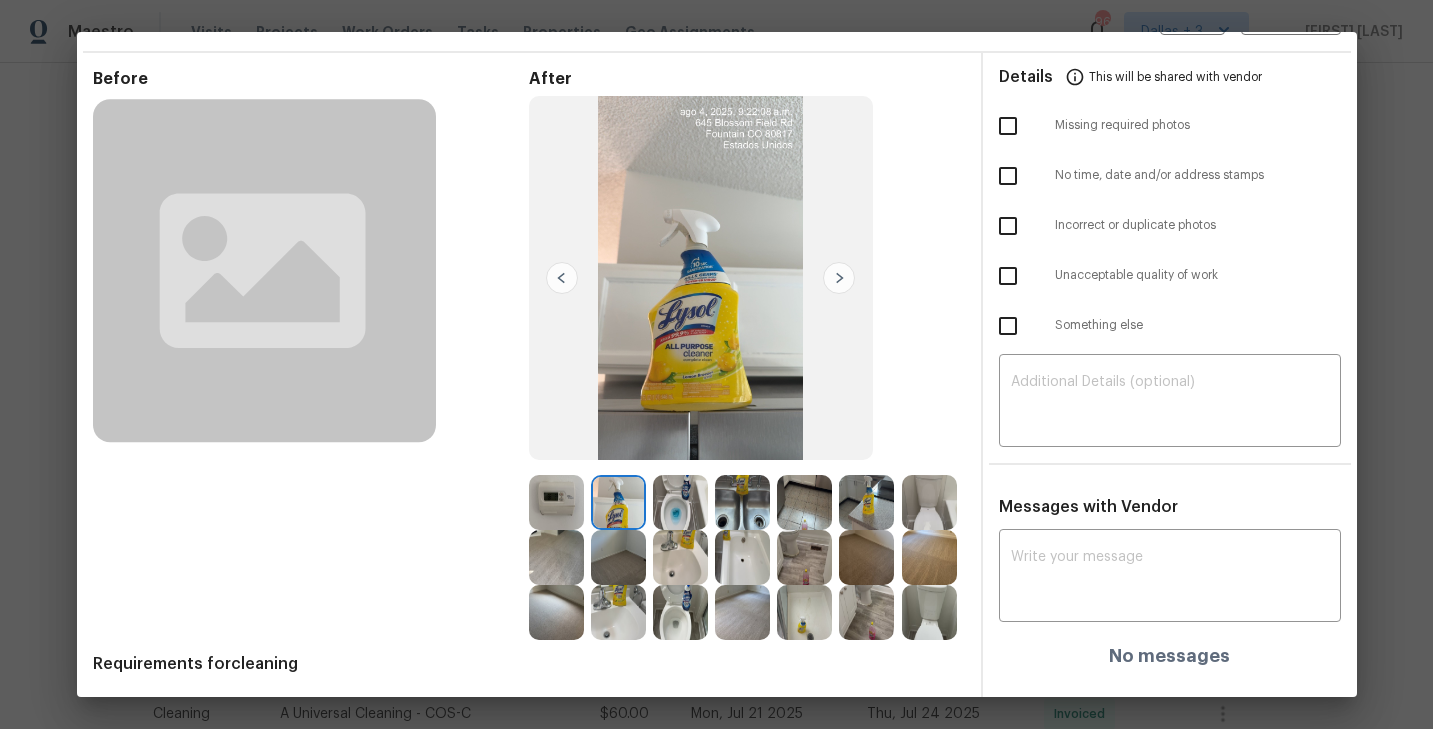 click at bounding box center (742, 502) 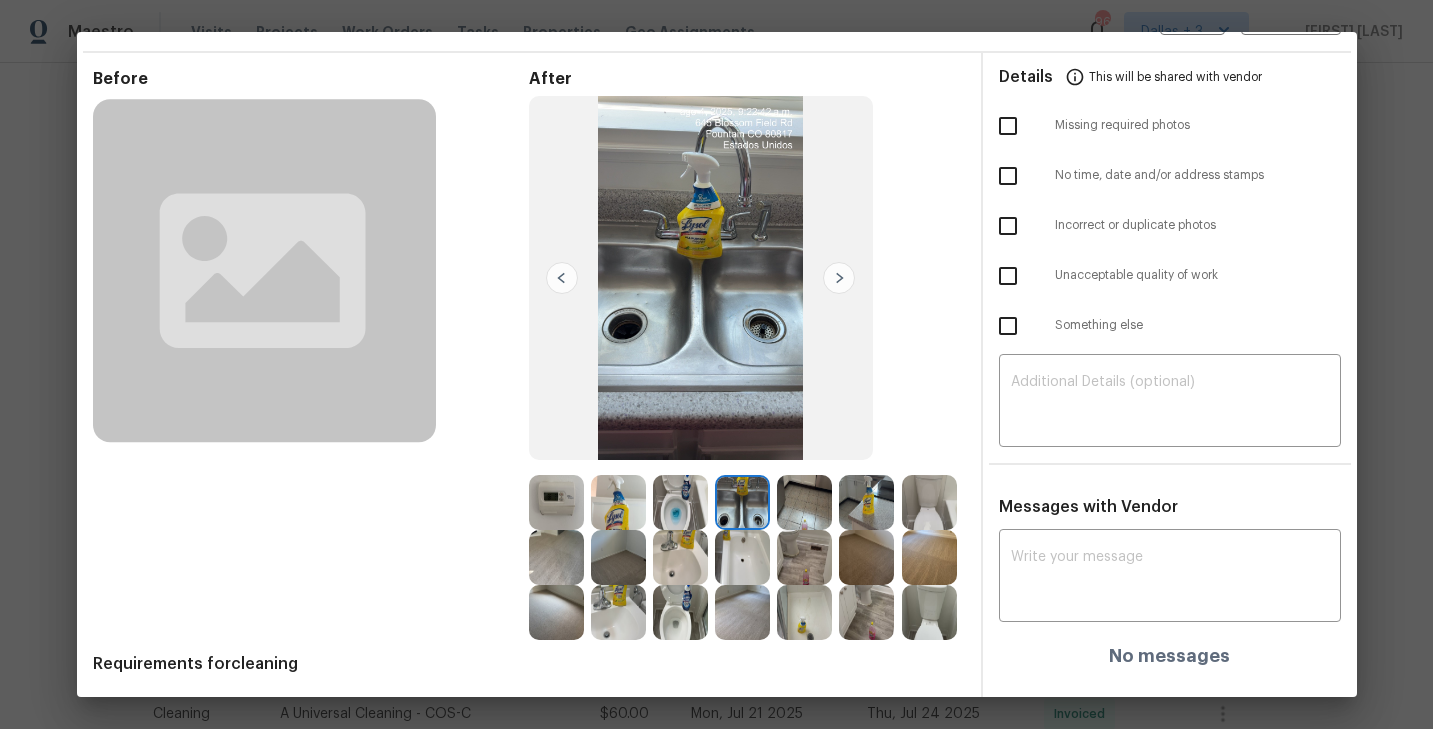 click at bounding box center [680, 502] 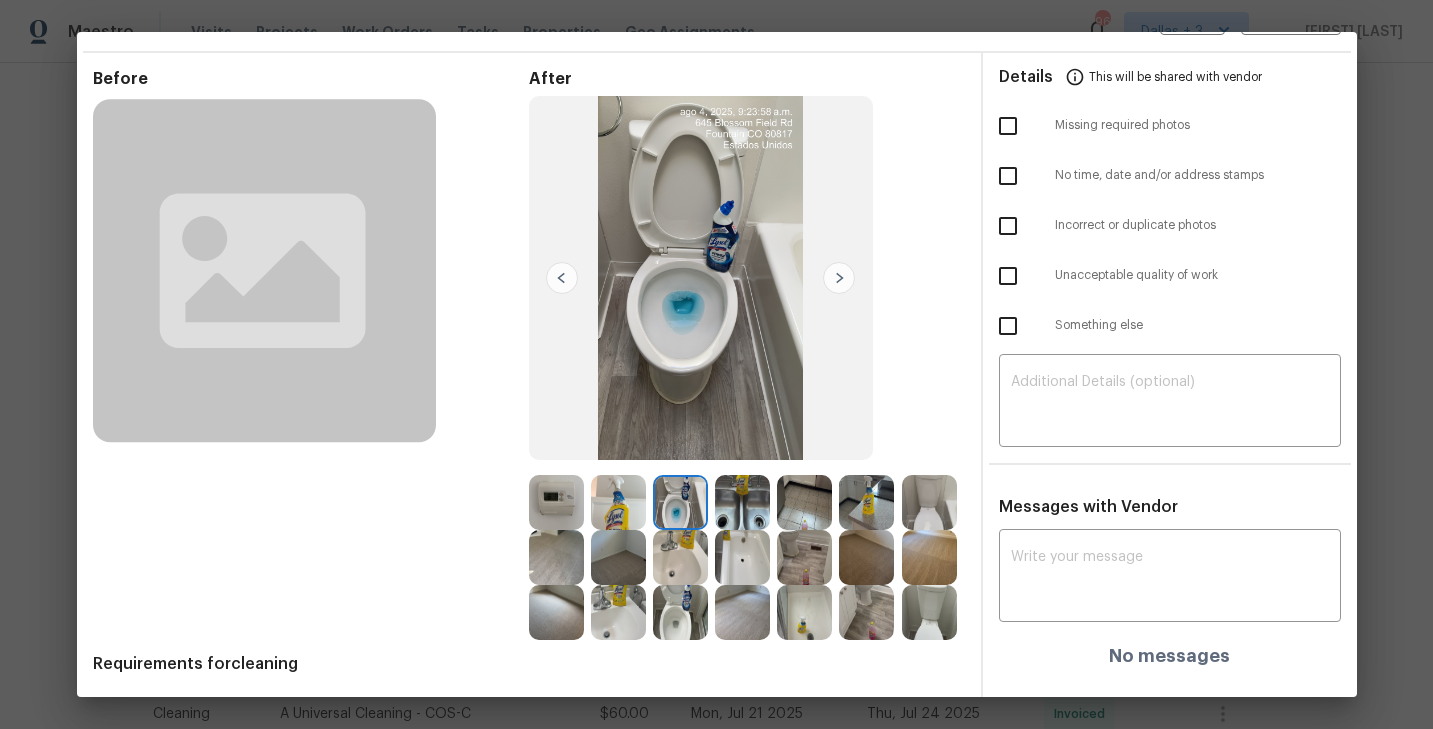 click at bounding box center (742, 502) 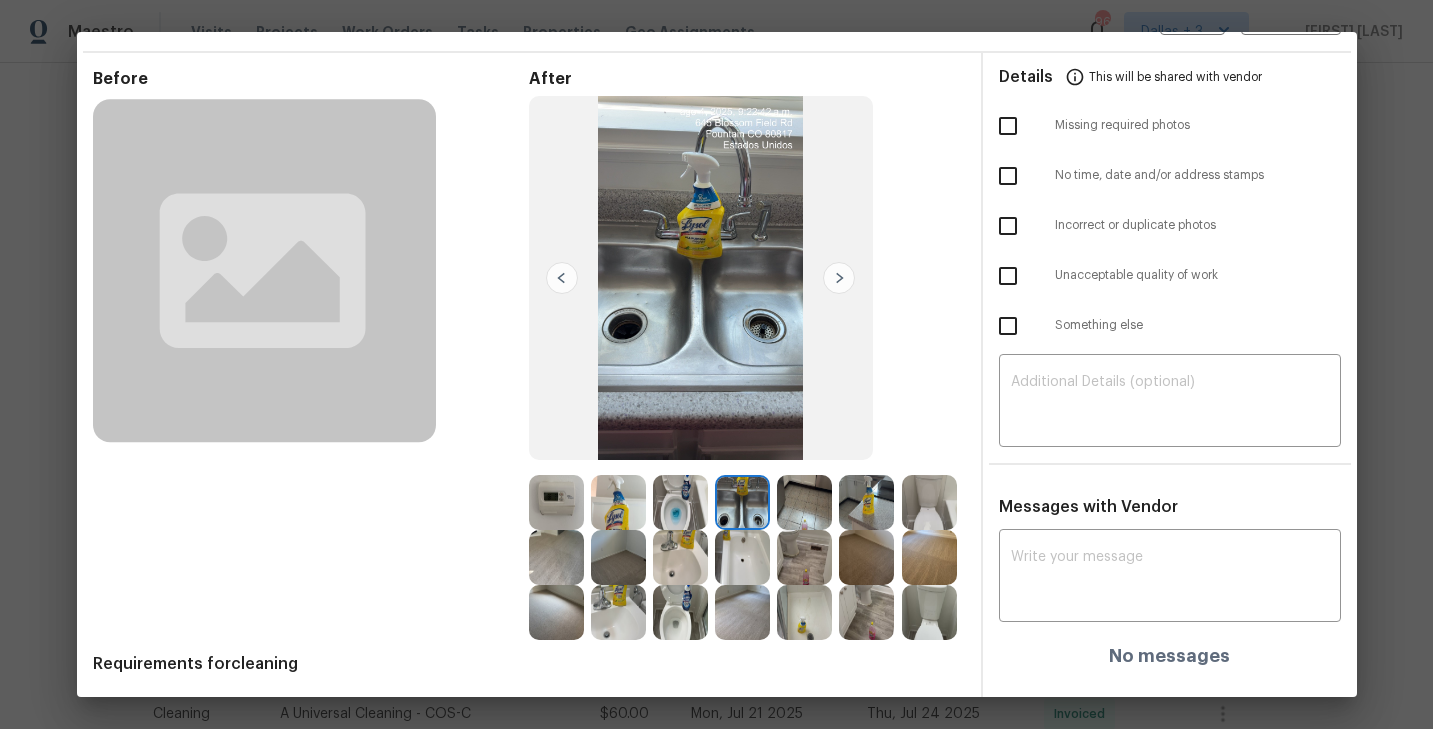 click at bounding box center [866, 502] 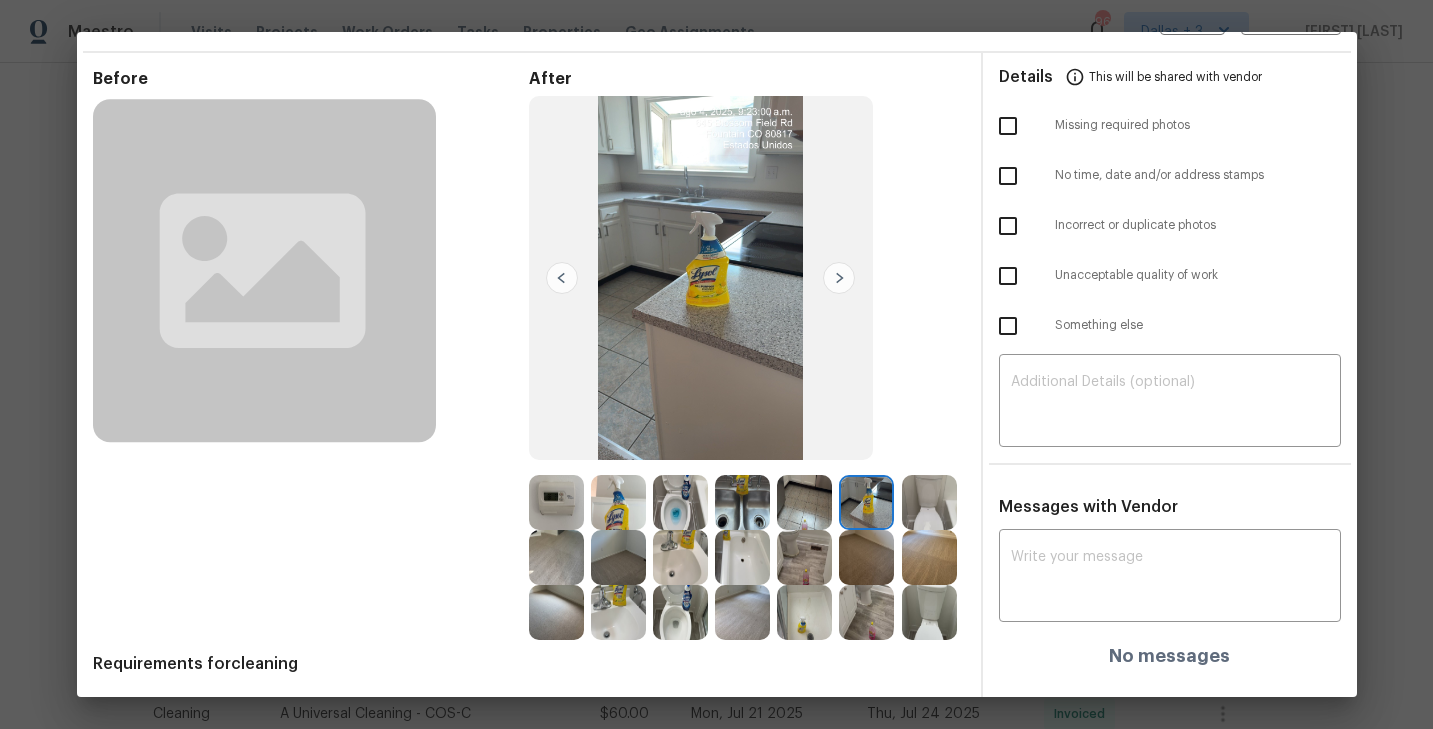 click at bounding box center (929, 502) 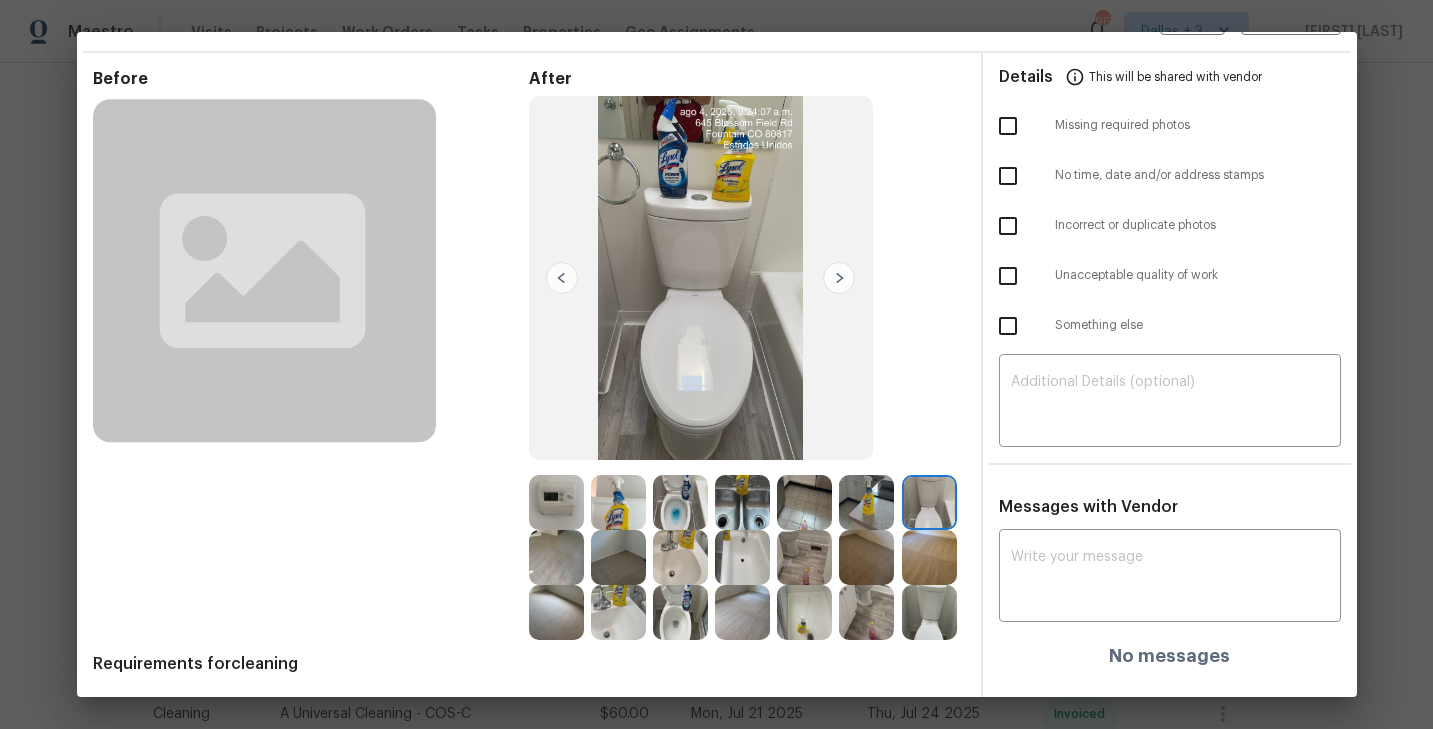 click at bounding box center [556, 557] 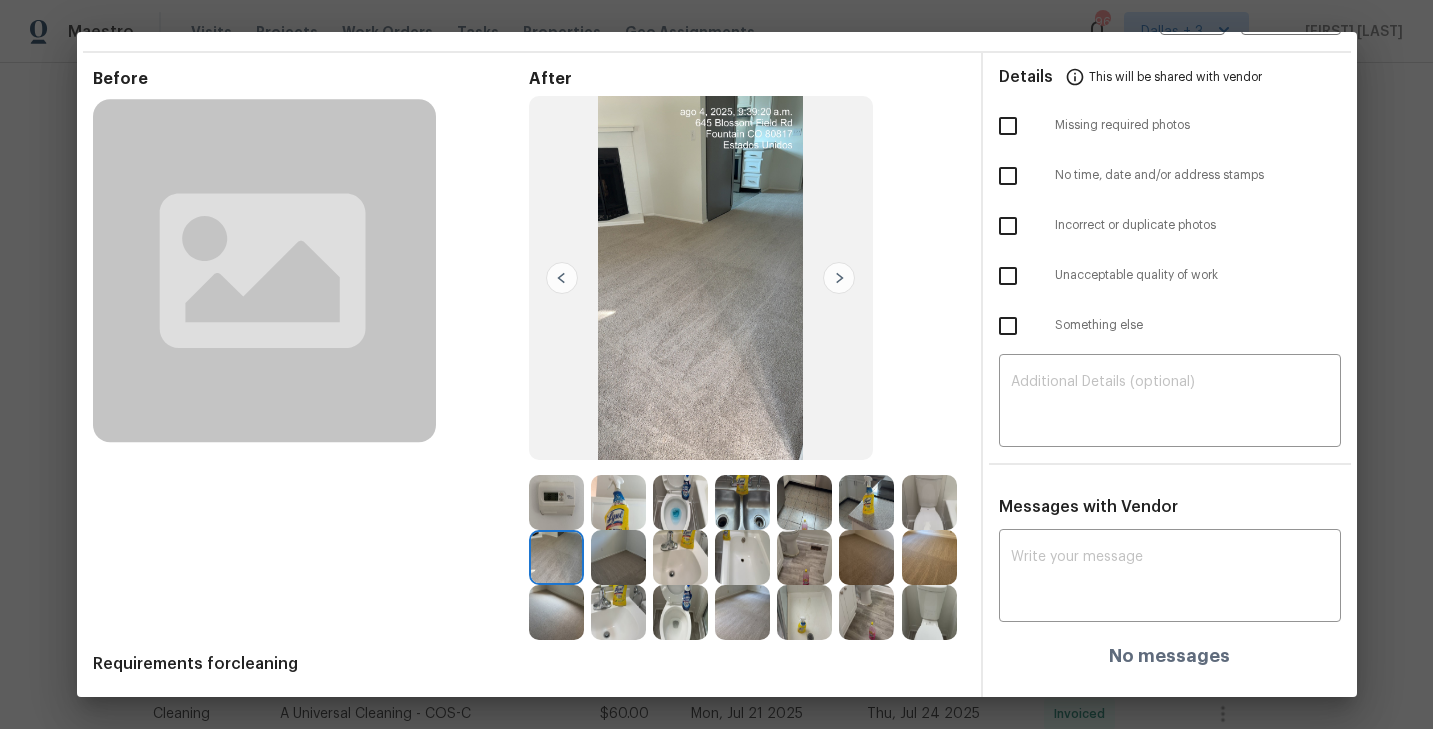 click at bounding box center [618, 557] 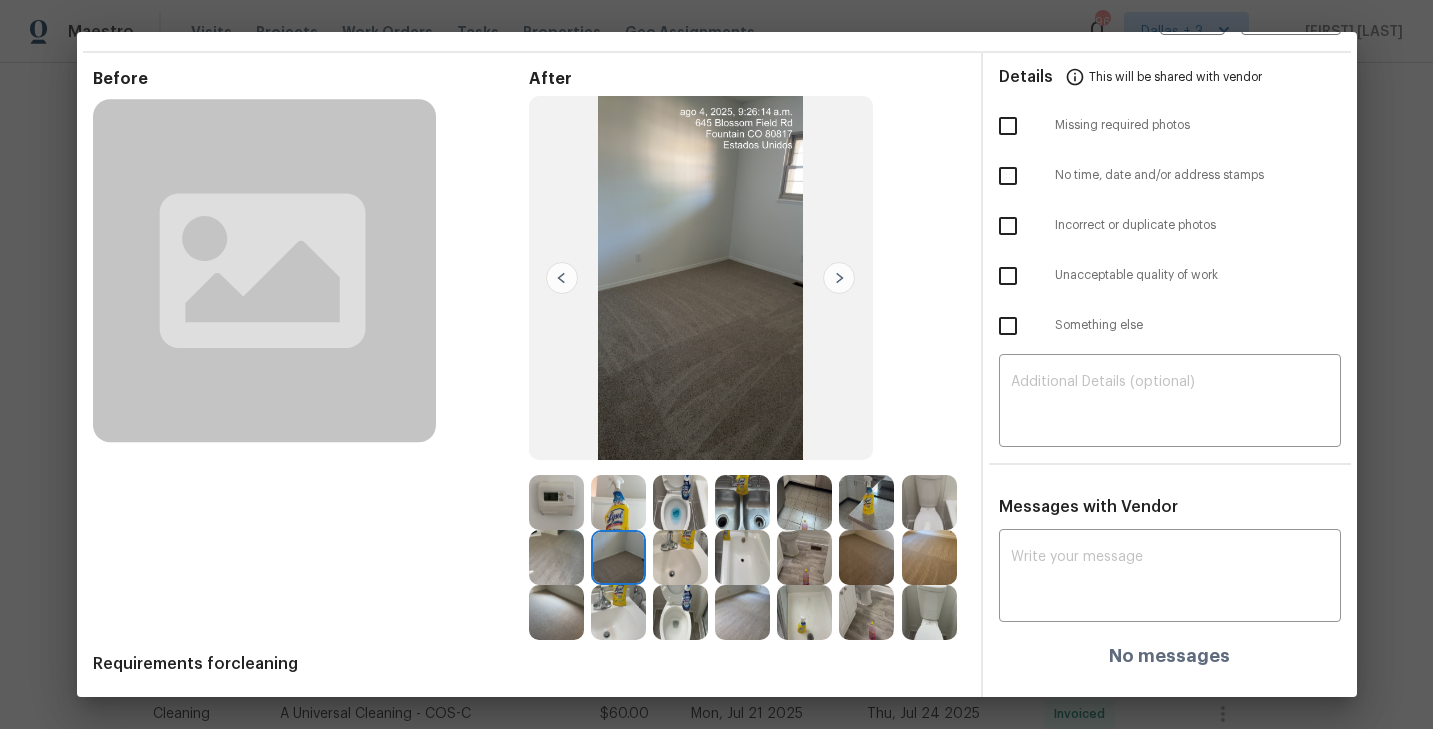 click at bounding box center [680, 557] 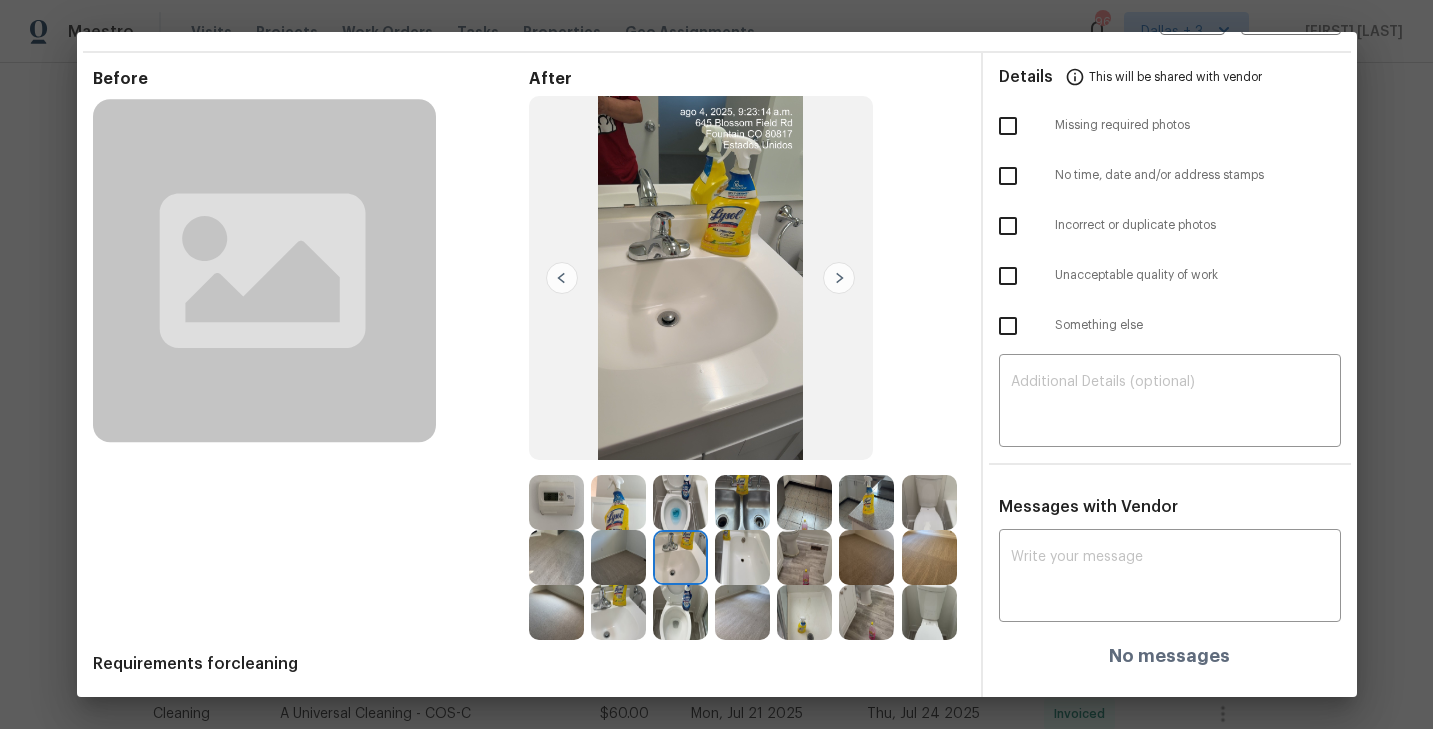 click at bounding box center [742, 557] 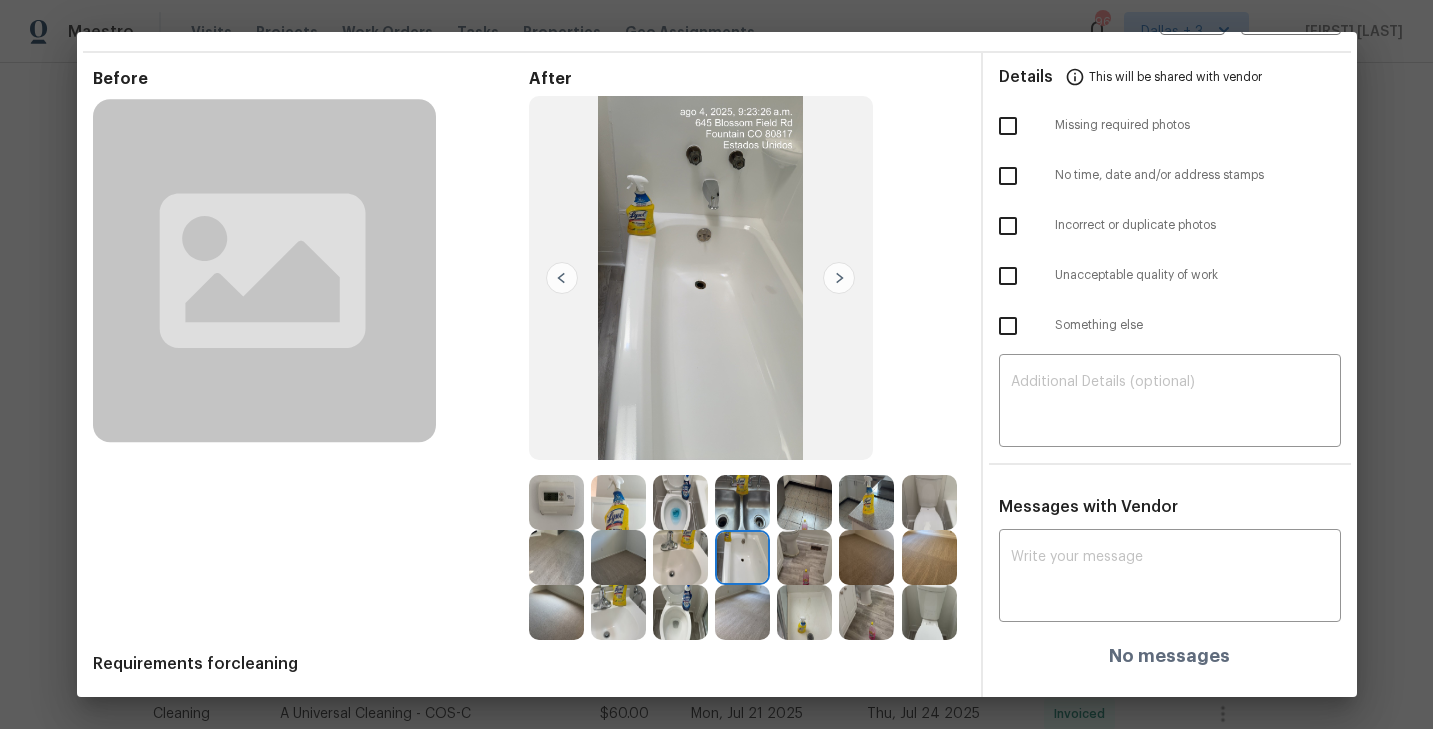 click at bounding box center (804, 612) 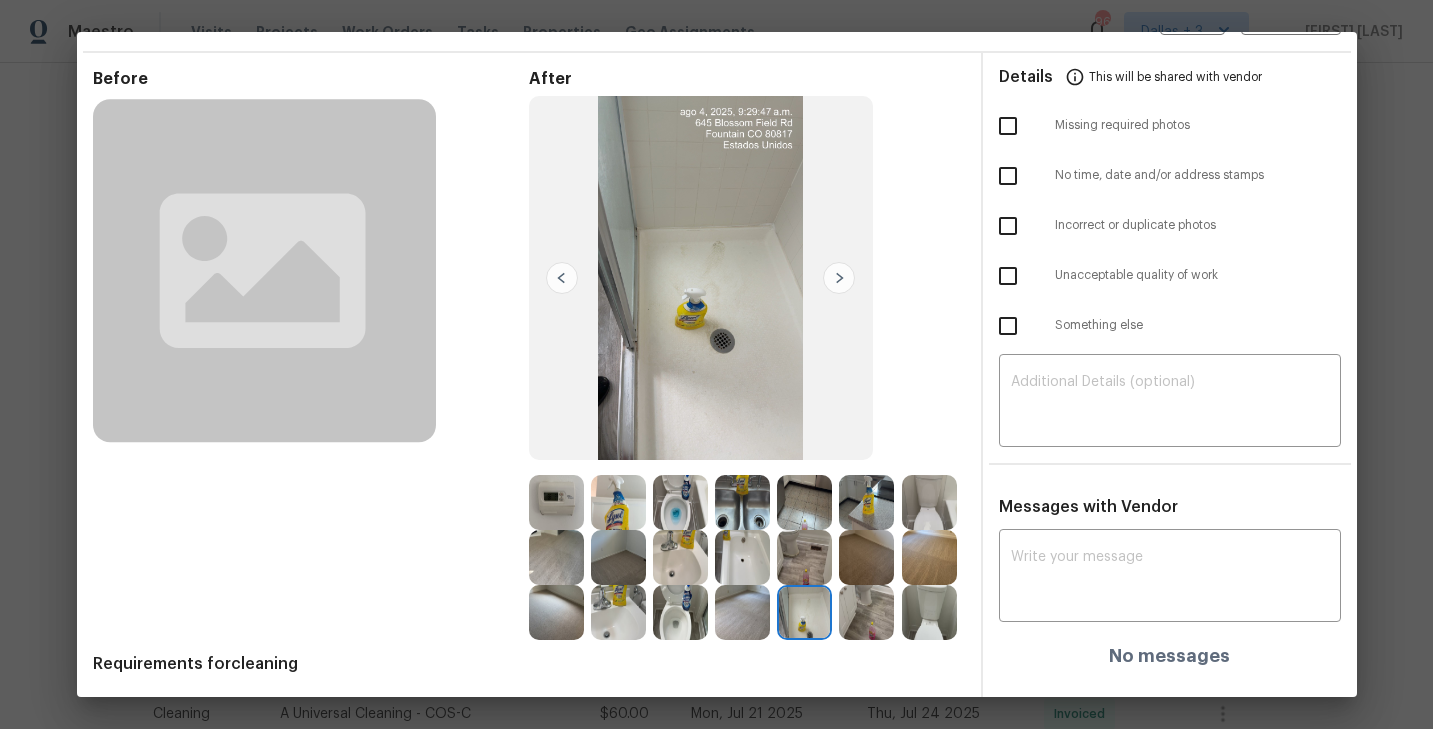 click at bounding box center (804, 557) 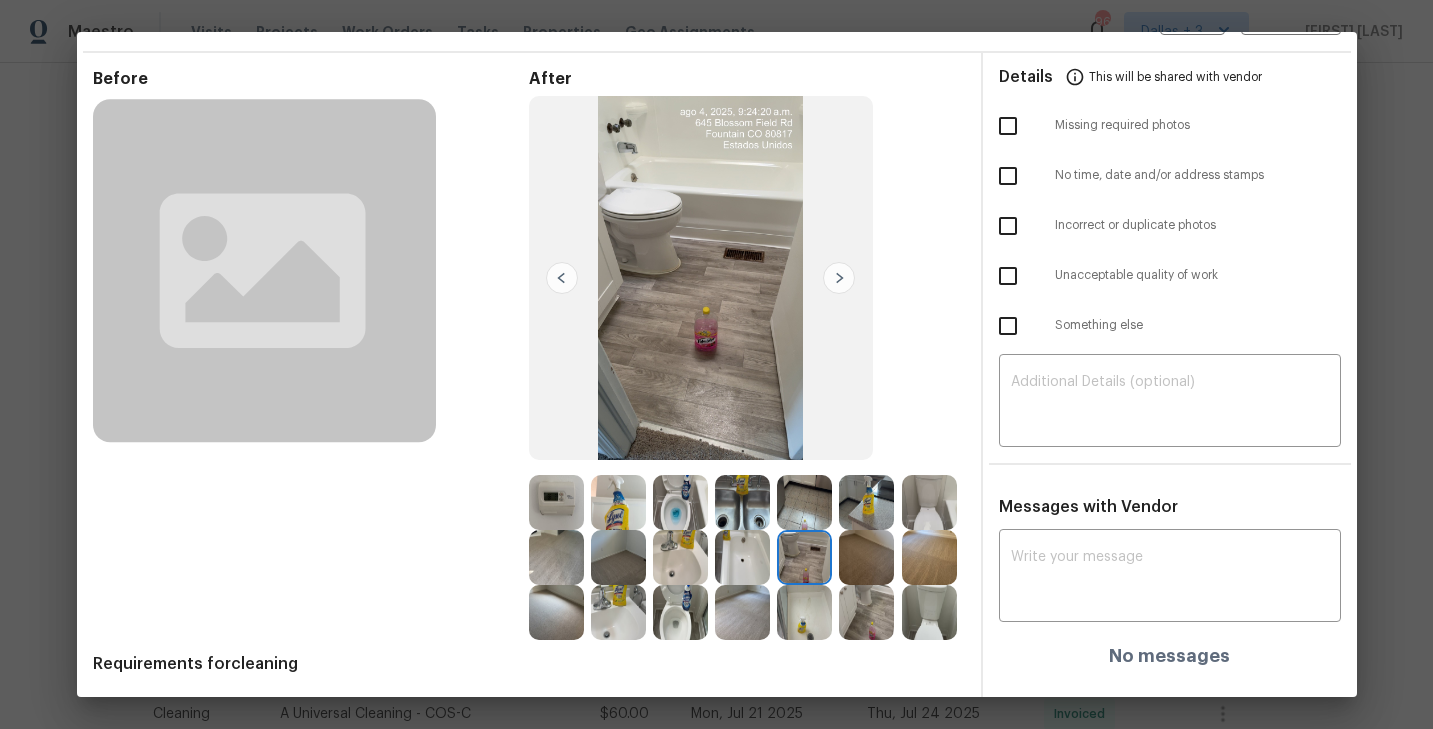 click at bounding box center (804, 612) 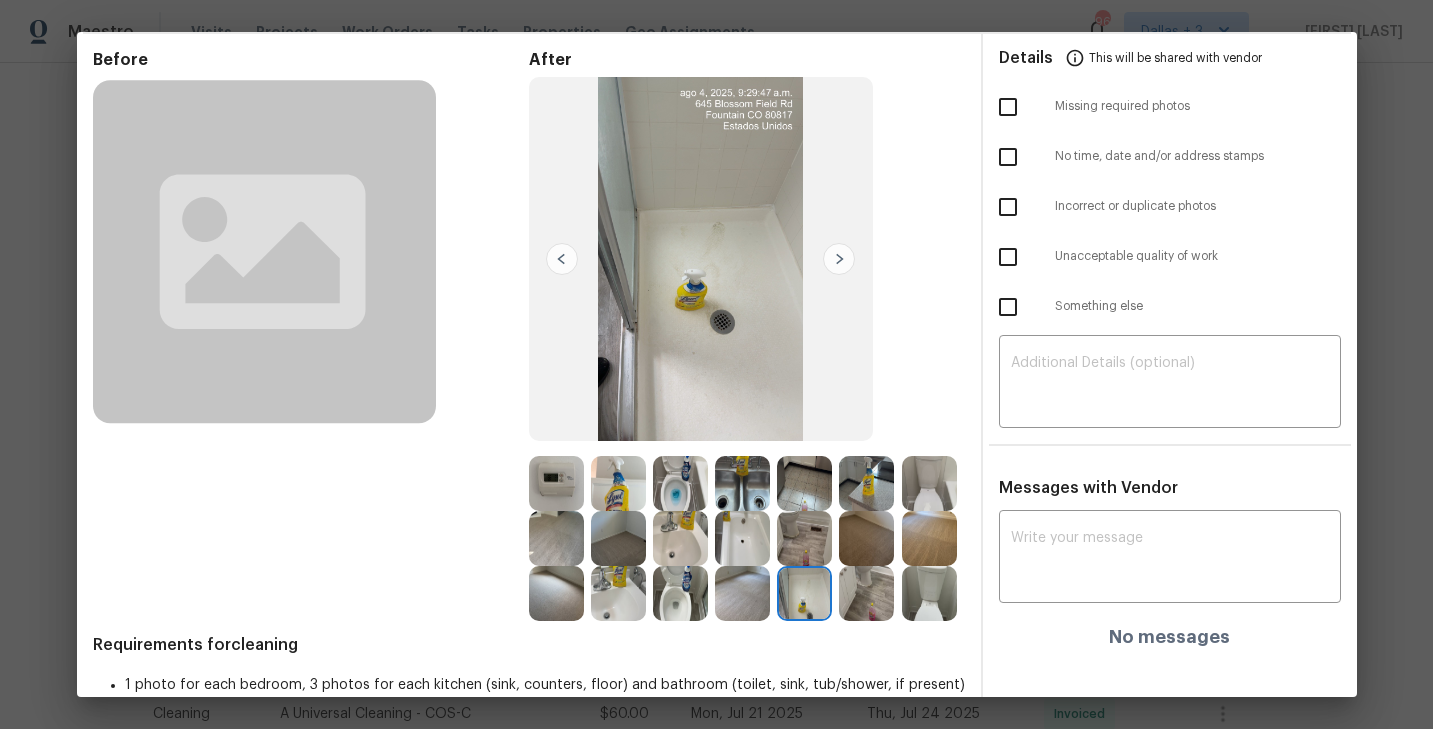scroll, scrollTop: 88, scrollLeft: 0, axis: vertical 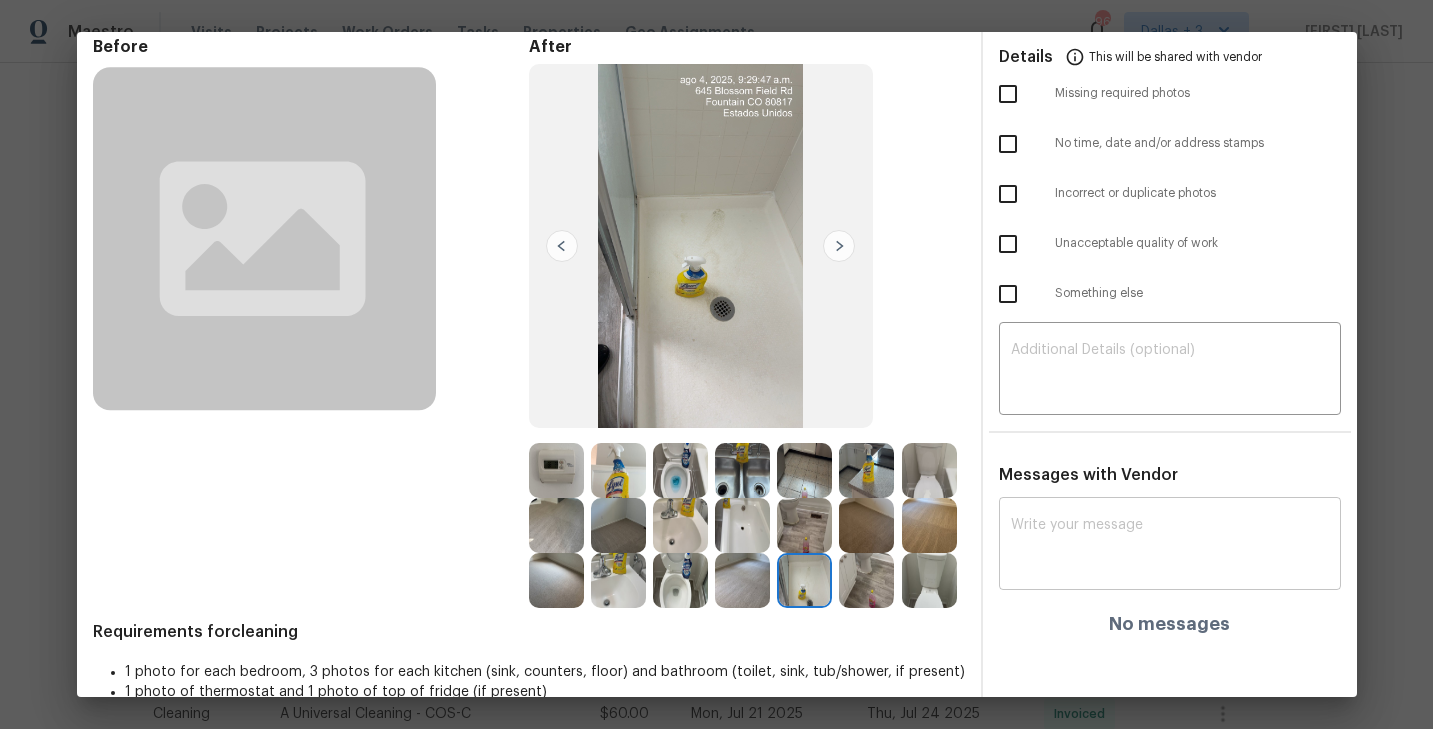 click on "x ​" at bounding box center (1170, 546) 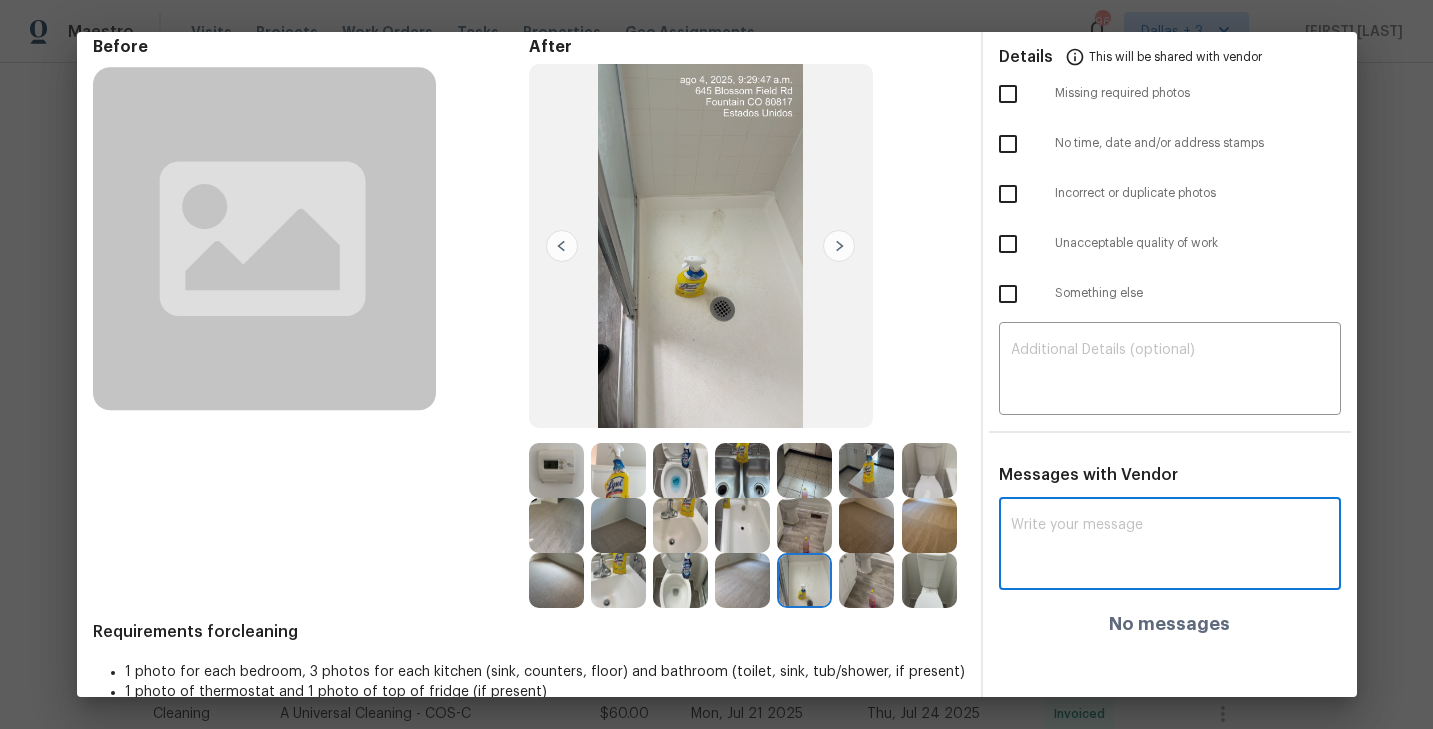 paste on "Maintenance Audit Team: Hello! Unfortunately this cleaning visit completed on 7/21/2025 has been denied because we are missing the required photos for approval," 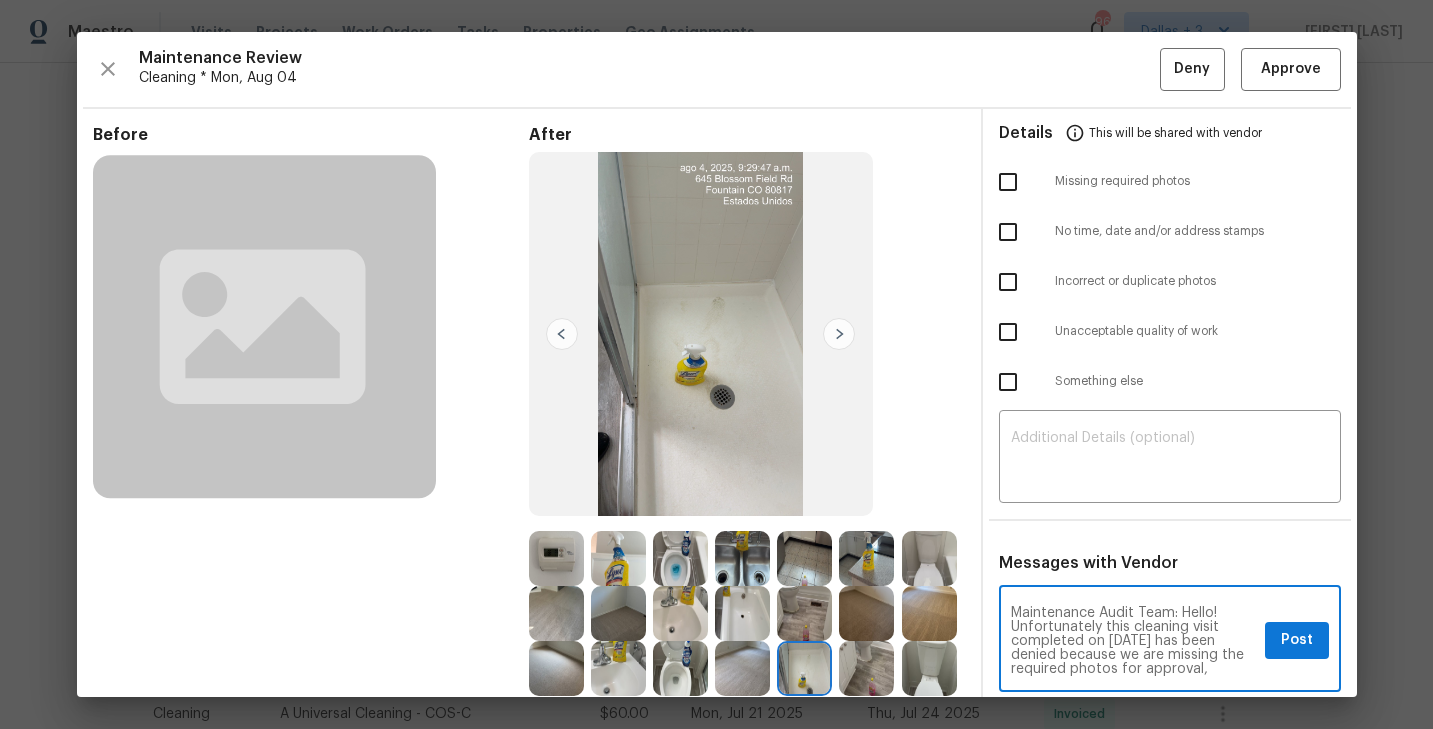 scroll, scrollTop: 122, scrollLeft: 0, axis: vertical 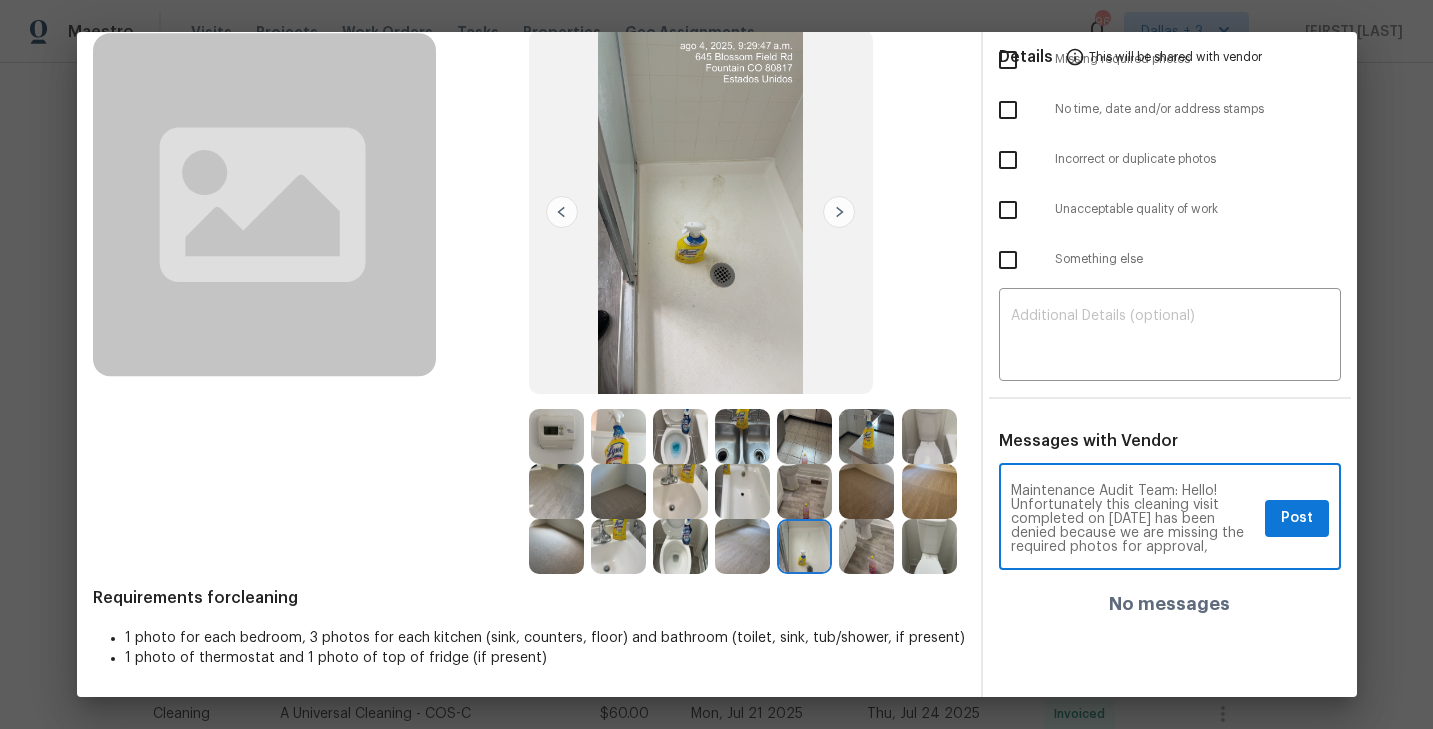 click on "Maintenance Audit Team: Hello! Unfortunately this cleaning visit completed on 7/21/2025 has been denied because we are missing the required photos for approval," at bounding box center [1134, 519] 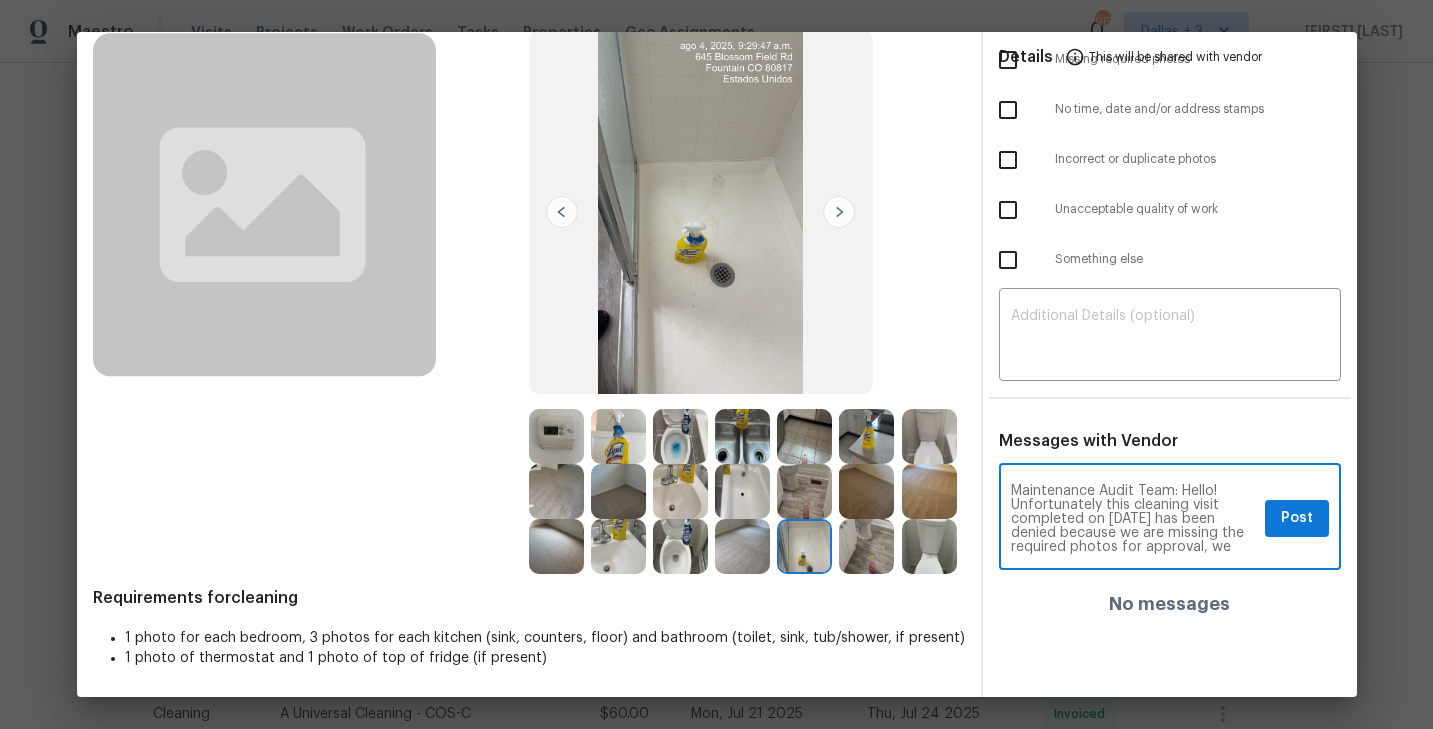 scroll, scrollTop: 14, scrollLeft: 0, axis: vertical 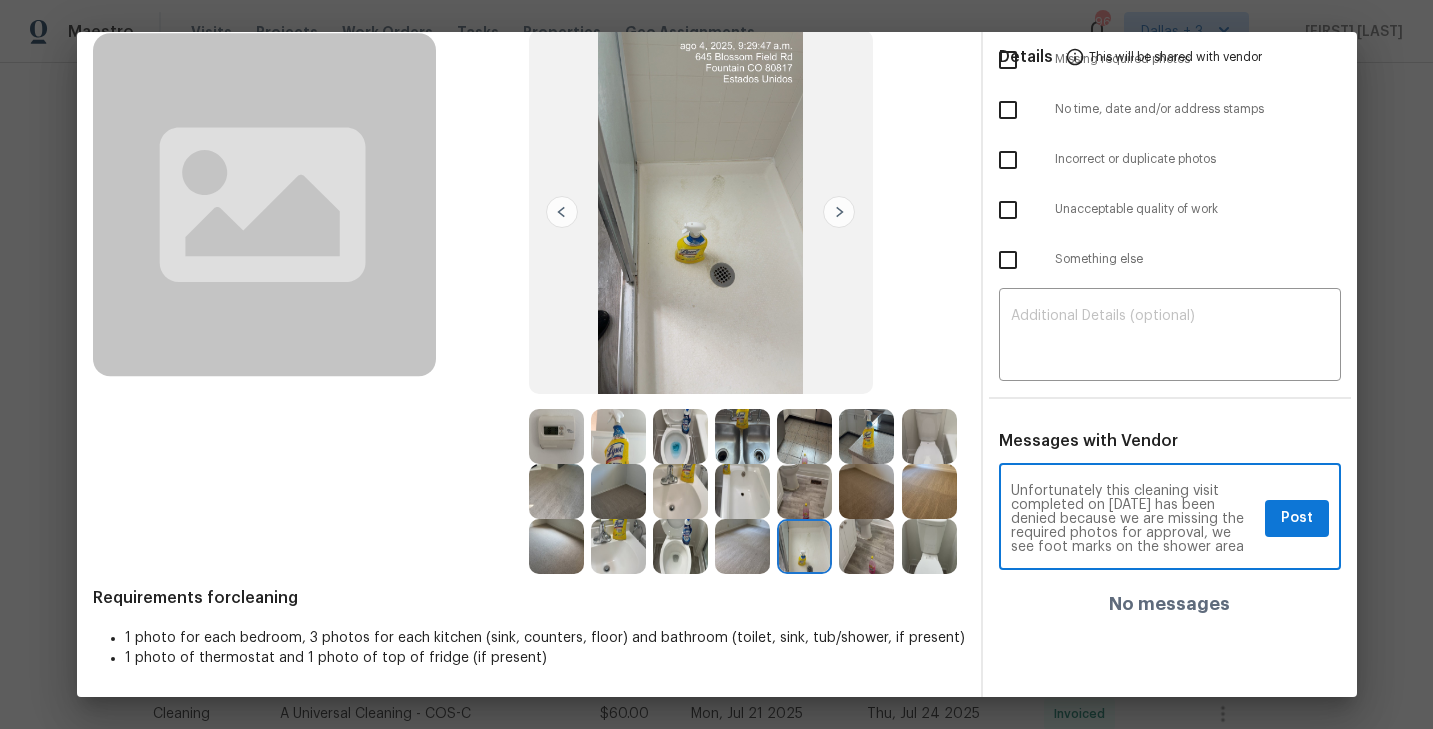 click on "Maintenance Audit Team: Hello! Unfortunately this cleaning visit completed on 8/04/2025 has been denied because we are missing the required photos for approval, we see foot marks on the shower area" at bounding box center [1134, 519] 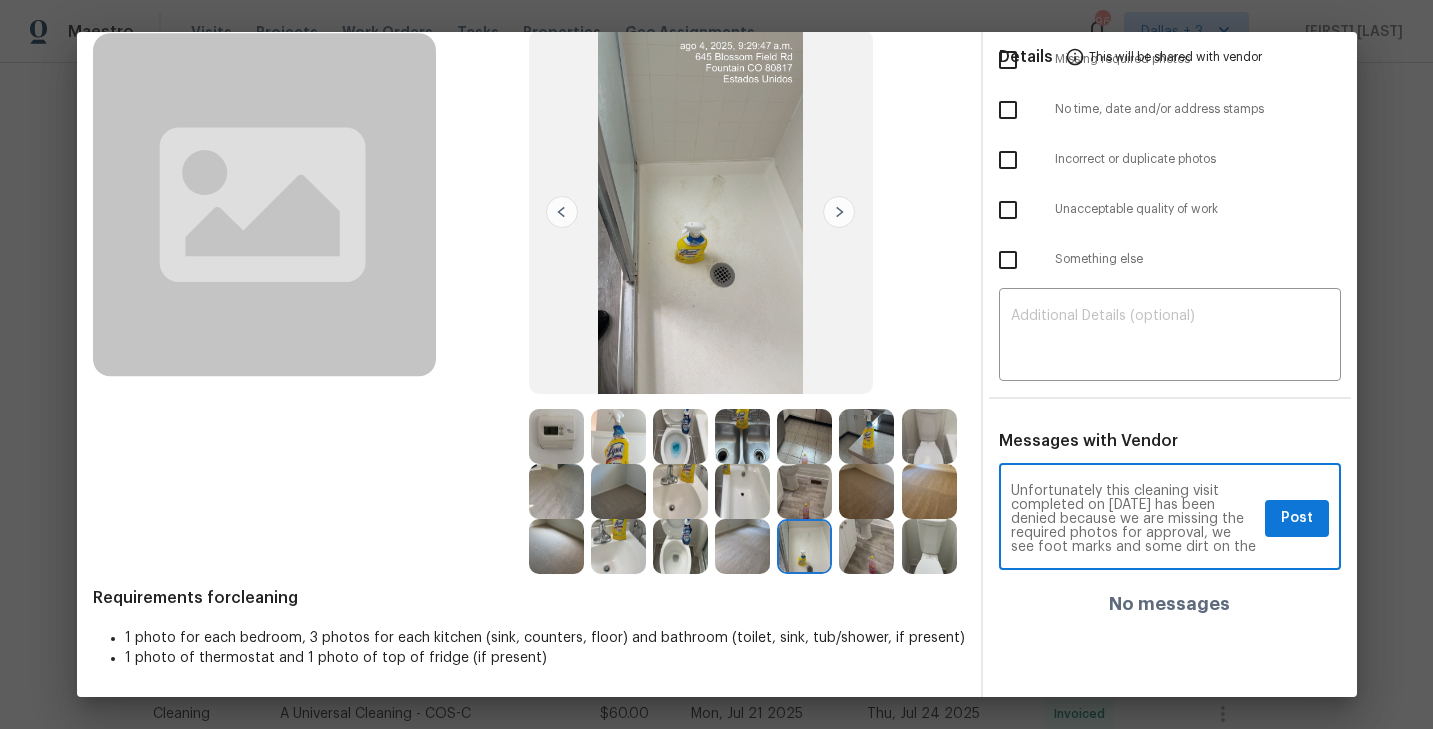 scroll, scrollTop: 28, scrollLeft: 0, axis: vertical 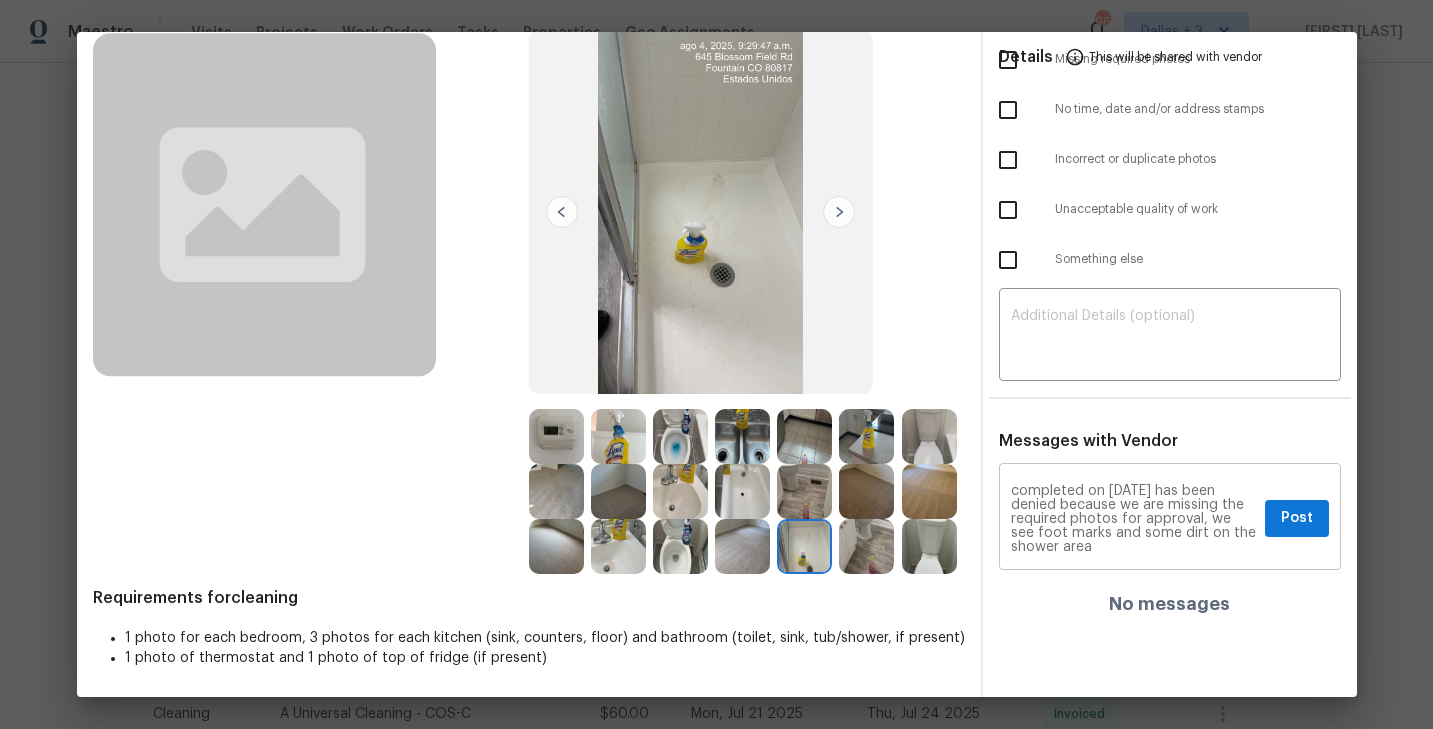 click on "Maintenance Audit Team: Hello! Unfortunately this cleaning visit completed on 8/04/2025 has been denied because we are missing the required photos for approval, we see foot marks and some dirt on the shower area  x Post ​" at bounding box center [1170, 519] 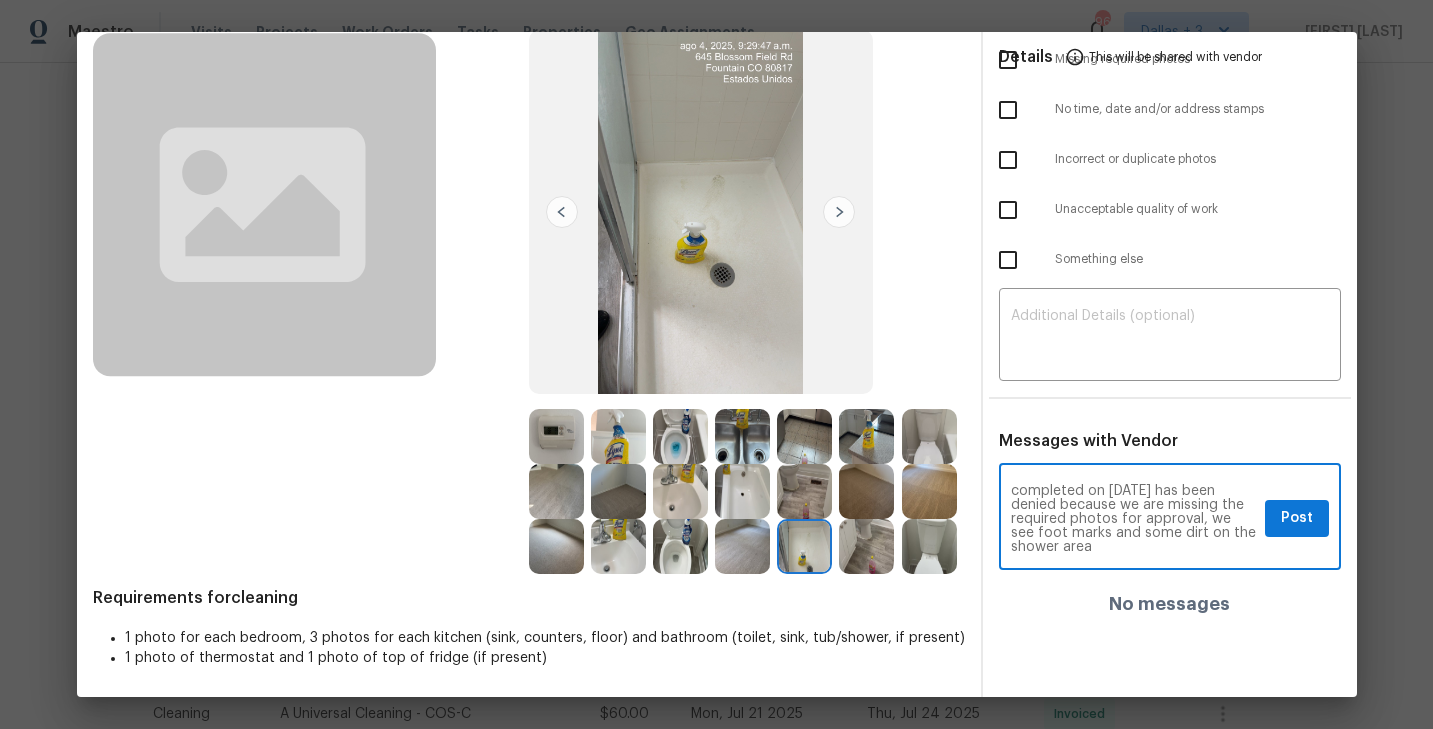 click on "Maintenance Audit Team: Hello! Unfortunately this cleaning visit completed on 8/04/2025 has been denied because we are missing the required photos for approval, we see foot marks and some dirt on the shower area" at bounding box center (1134, 519) 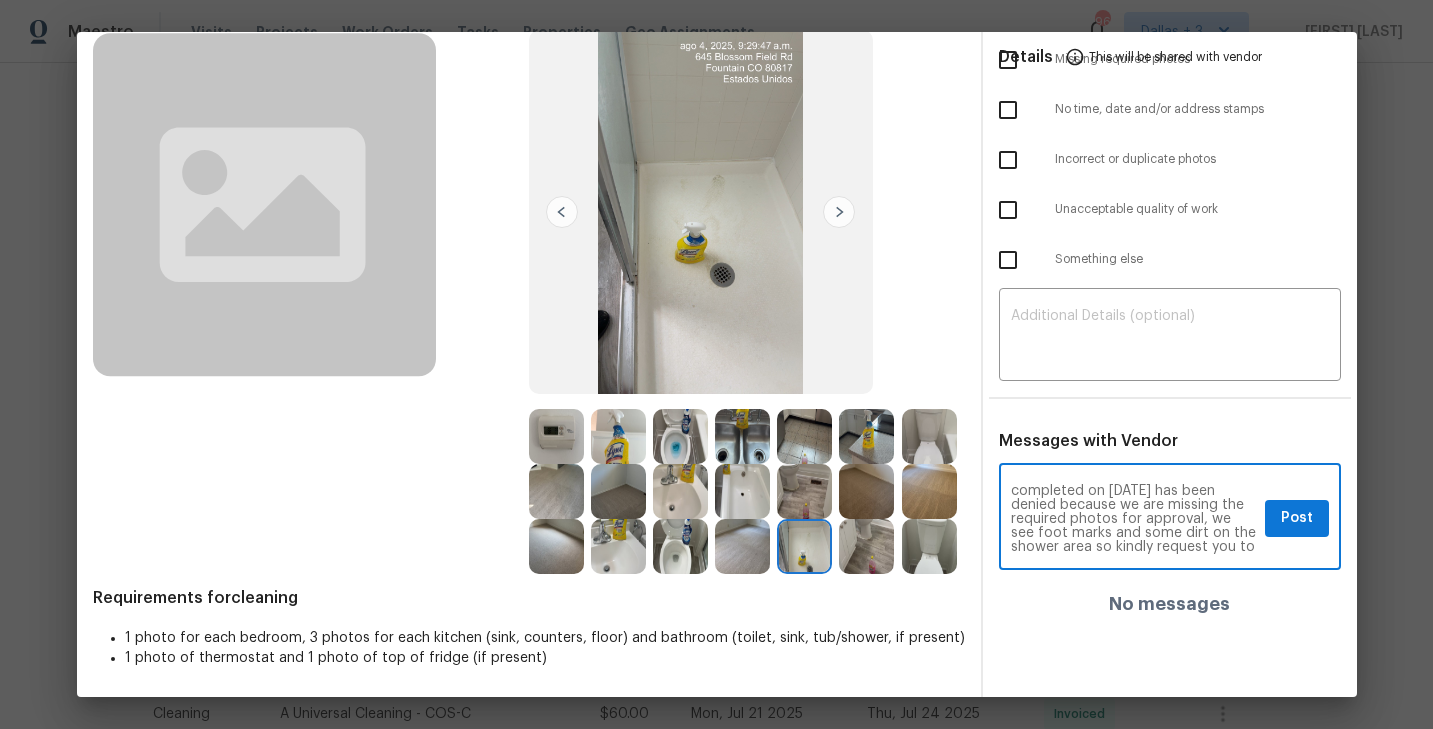 scroll, scrollTop: 42, scrollLeft: 0, axis: vertical 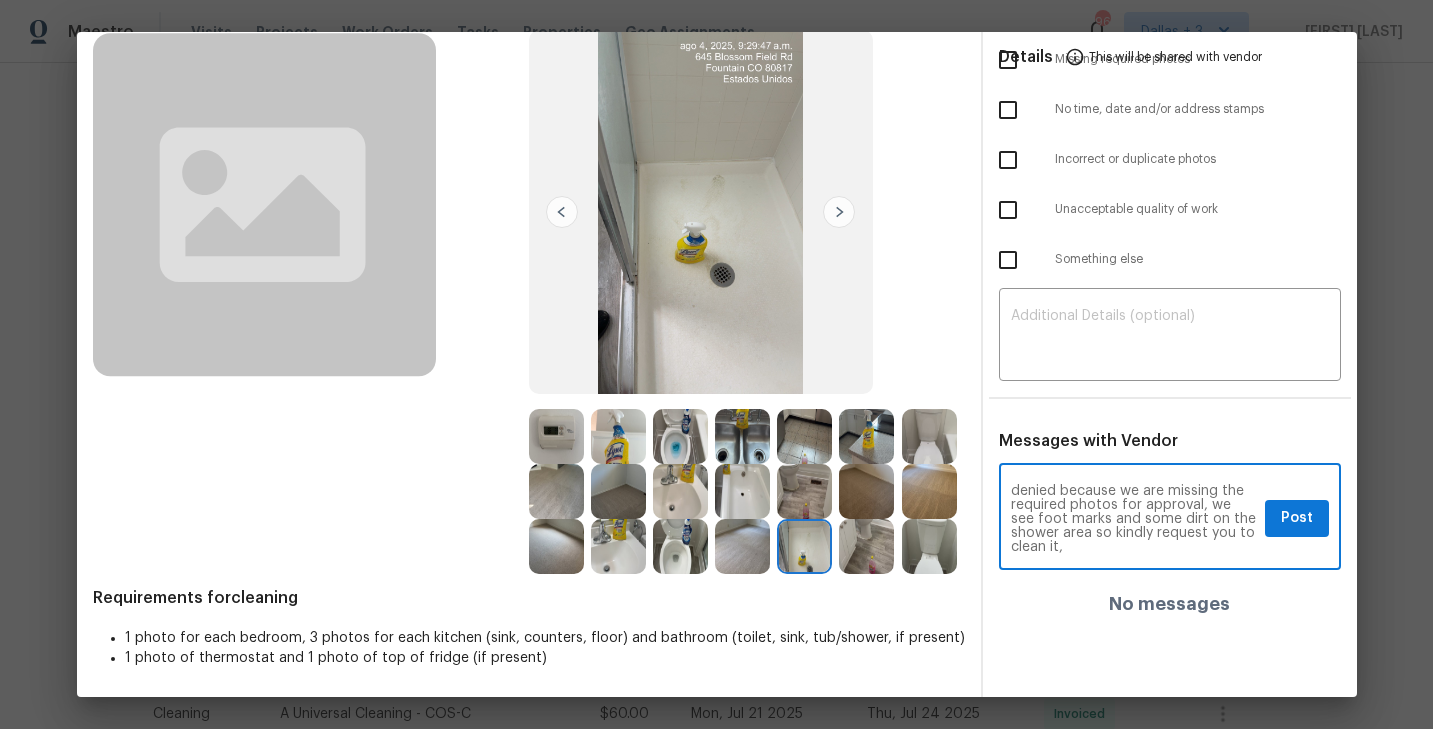 paste on "they must be uploaded within 48 hours of the original visit date. If the required photos were not taken on the day of the visit, the denial will remain in place. If you or your team need a refresher on the quality standards and requirements, please refer to the updated Standards of Work that have been distributed via email." 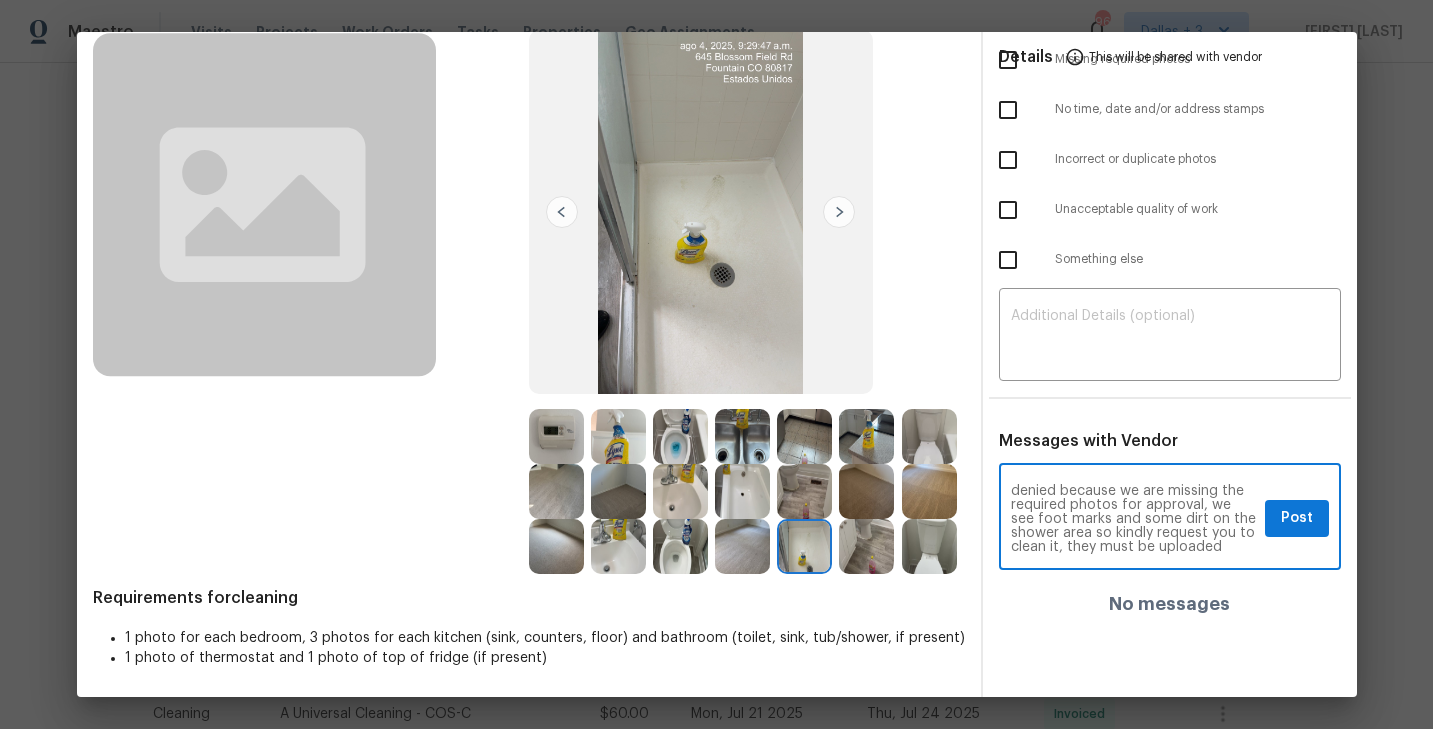 scroll, scrollTop: 168, scrollLeft: 0, axis: vertical 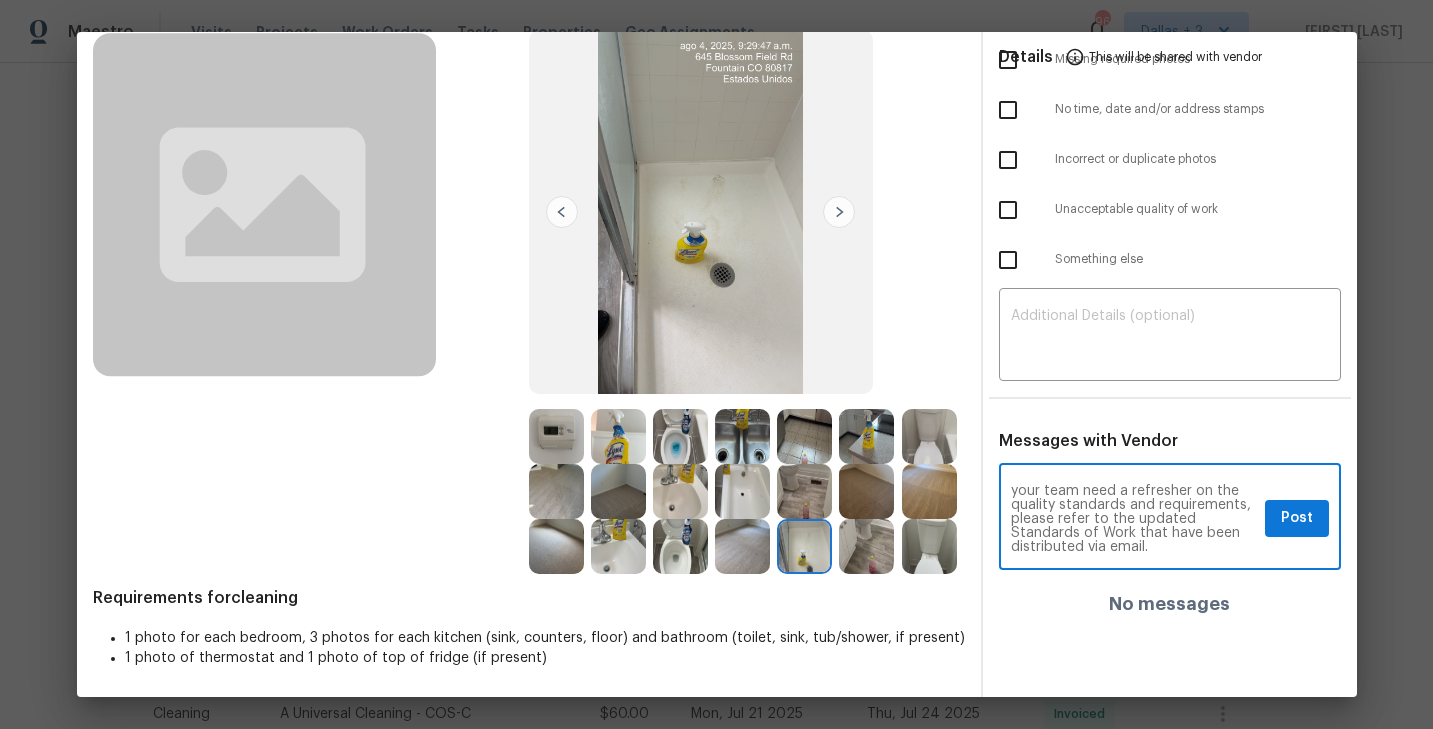 click on "Maintenance Audit Team: Hello! Unfortunately this cleaning visit completed on 8/04/2025 has been denied because we are missing the required photos for approval, we see foot marks and some dirt on the shower area so kindly request you to clean it, they must be uploaded within 48 hours of the original visit date. If the required photos were not taken on the day of the visit, the denial will remain in place. If you or your team need a refresher on the quality standards and requirements, please refer to the updated Standards of Work that have been distributed via email." at bounding box center (1134, 519) 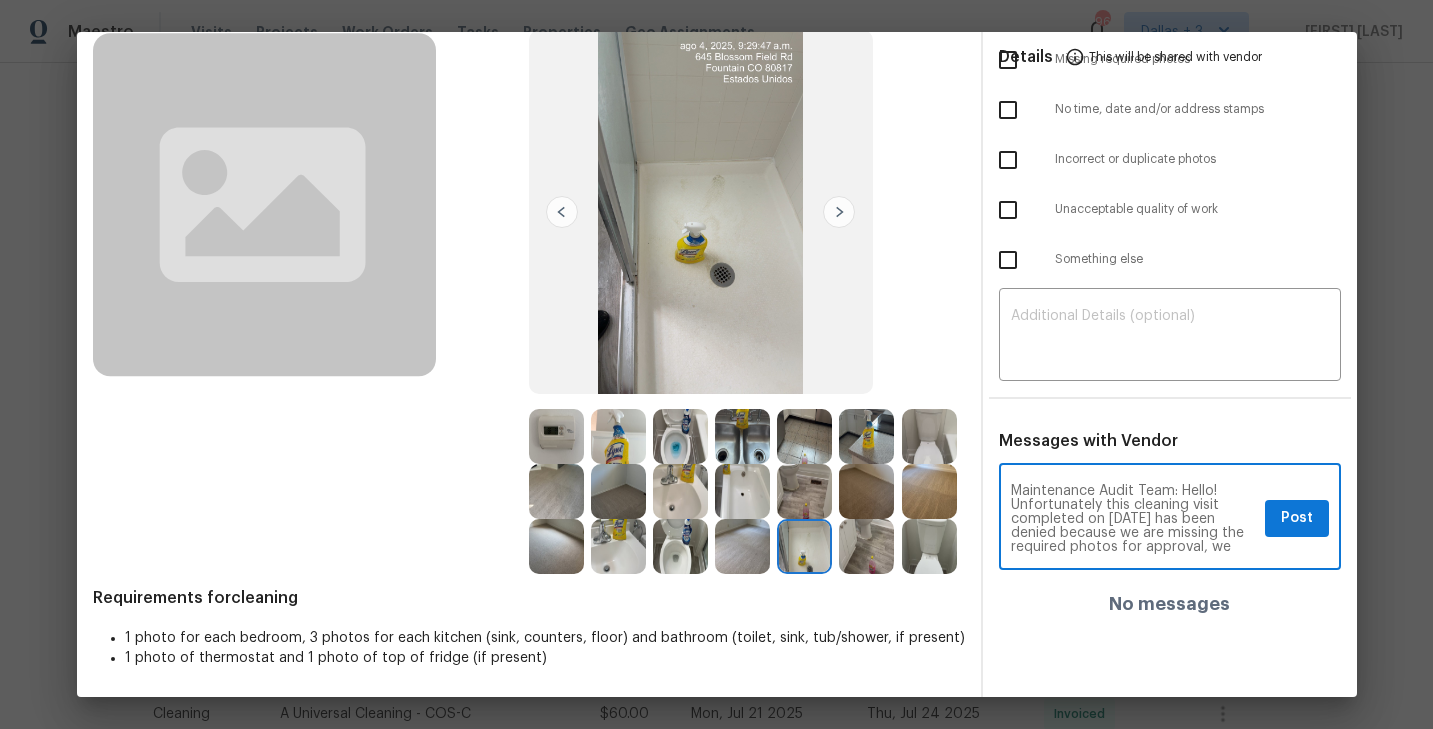 scroll, scrollTop: 18, scrollLeft: 0, axis: vertical 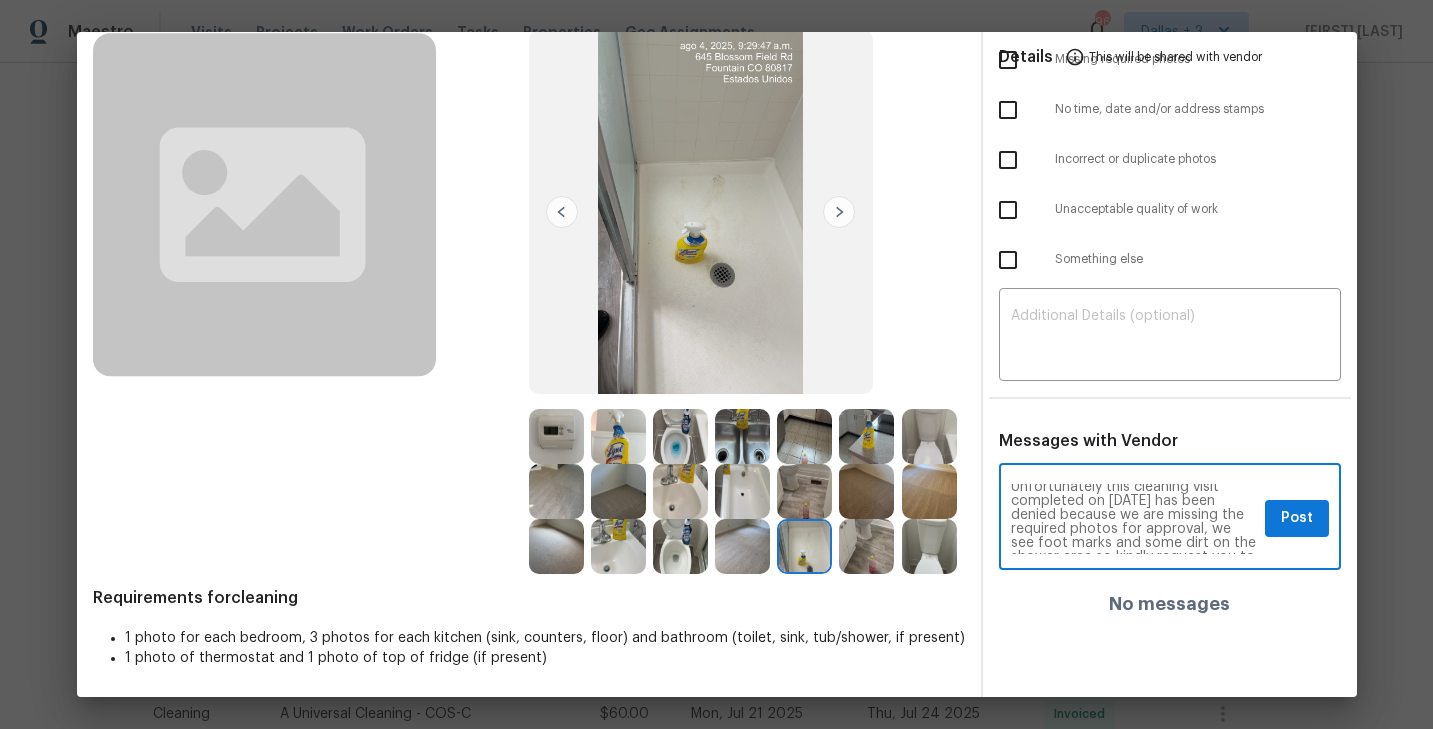 type on "Maintenance Audit Team: Hello! Unfortunately this cleaning visit completed on 8/04/2025 has been denied because we are missing the required photos for approval, we see foot marks and some dirt on the shower area so kindly request you to clean it, they must be uploaded within 48 hours of the original visit date. If the required photos were not taken on the day of the visit, the denial will remain in place. If you or your team need a refresher on the quality standards and requirements, please refer to the updated Standards of Work that have been distributed via email." 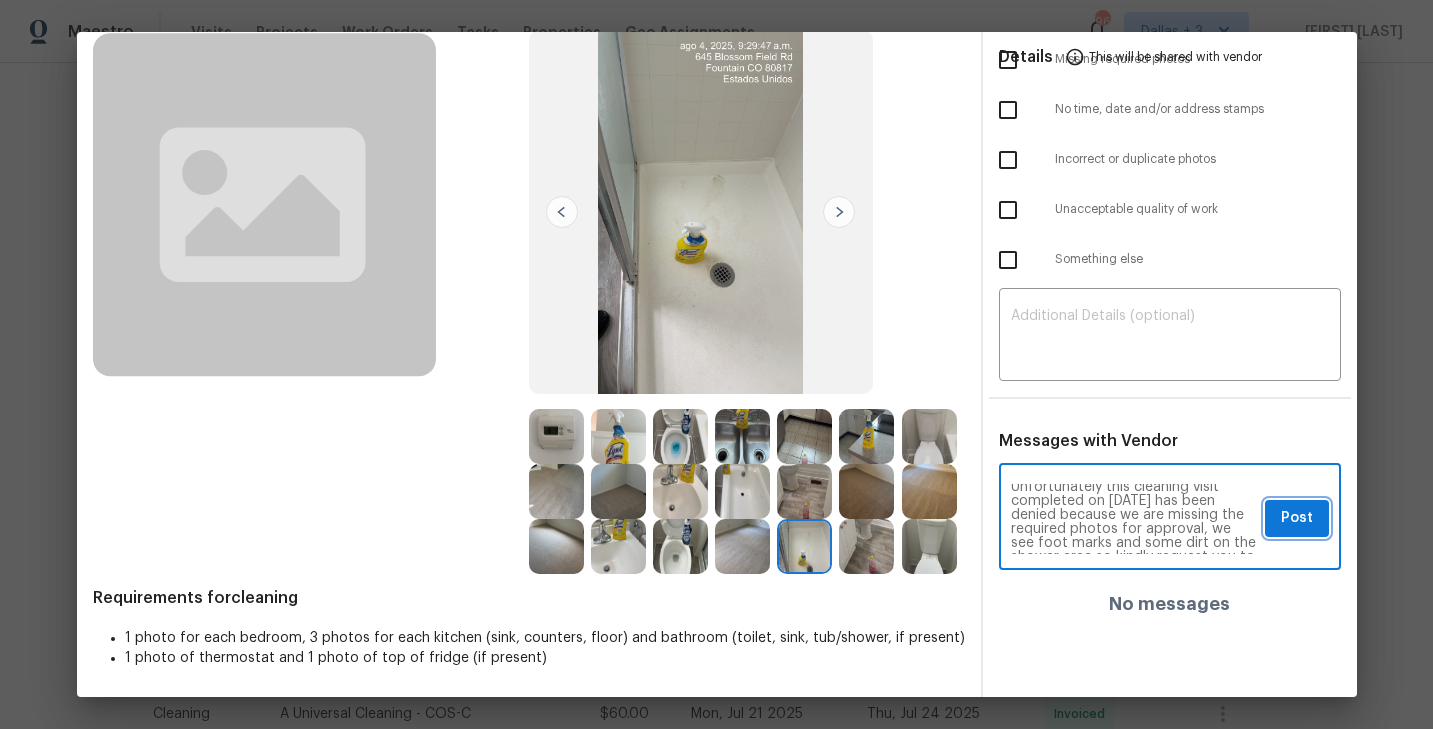 click on "Post" at bounding box center (1297, 518) 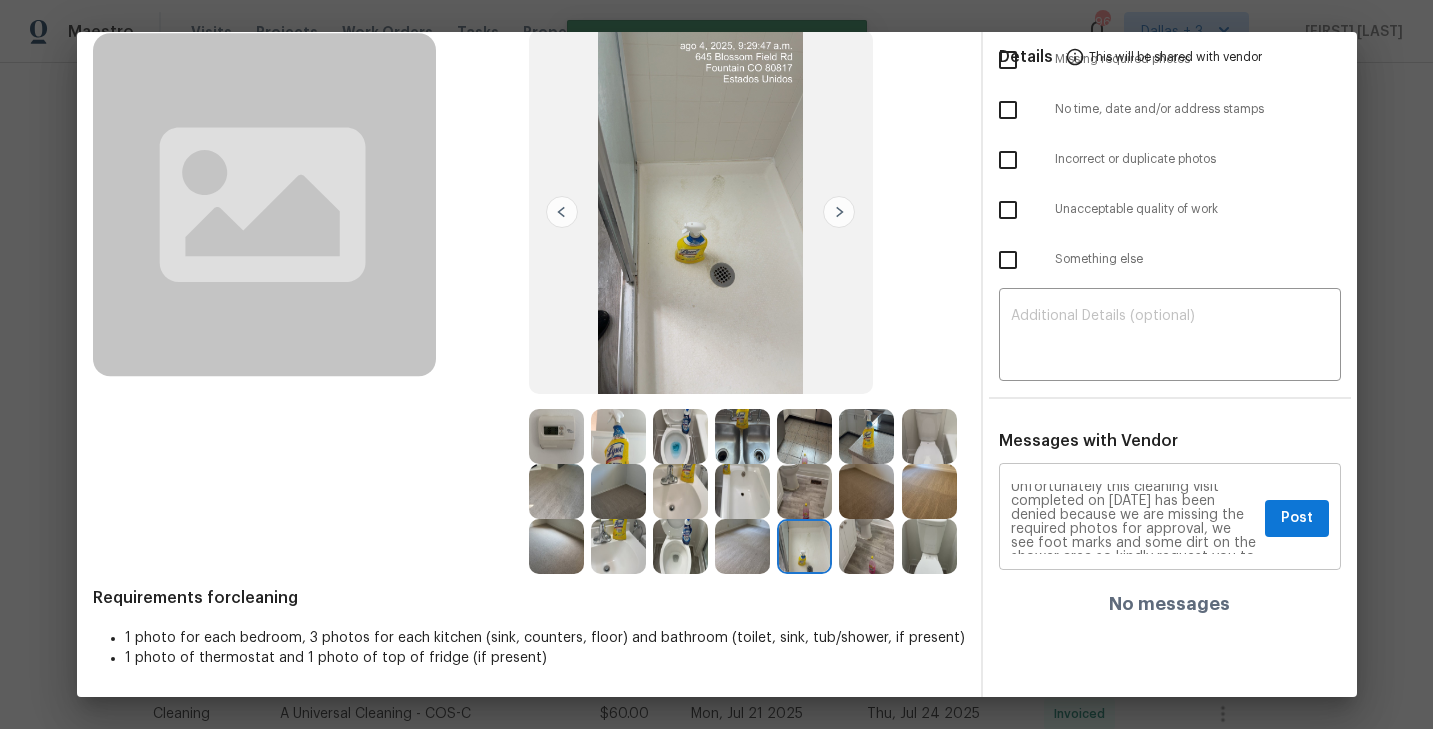 type 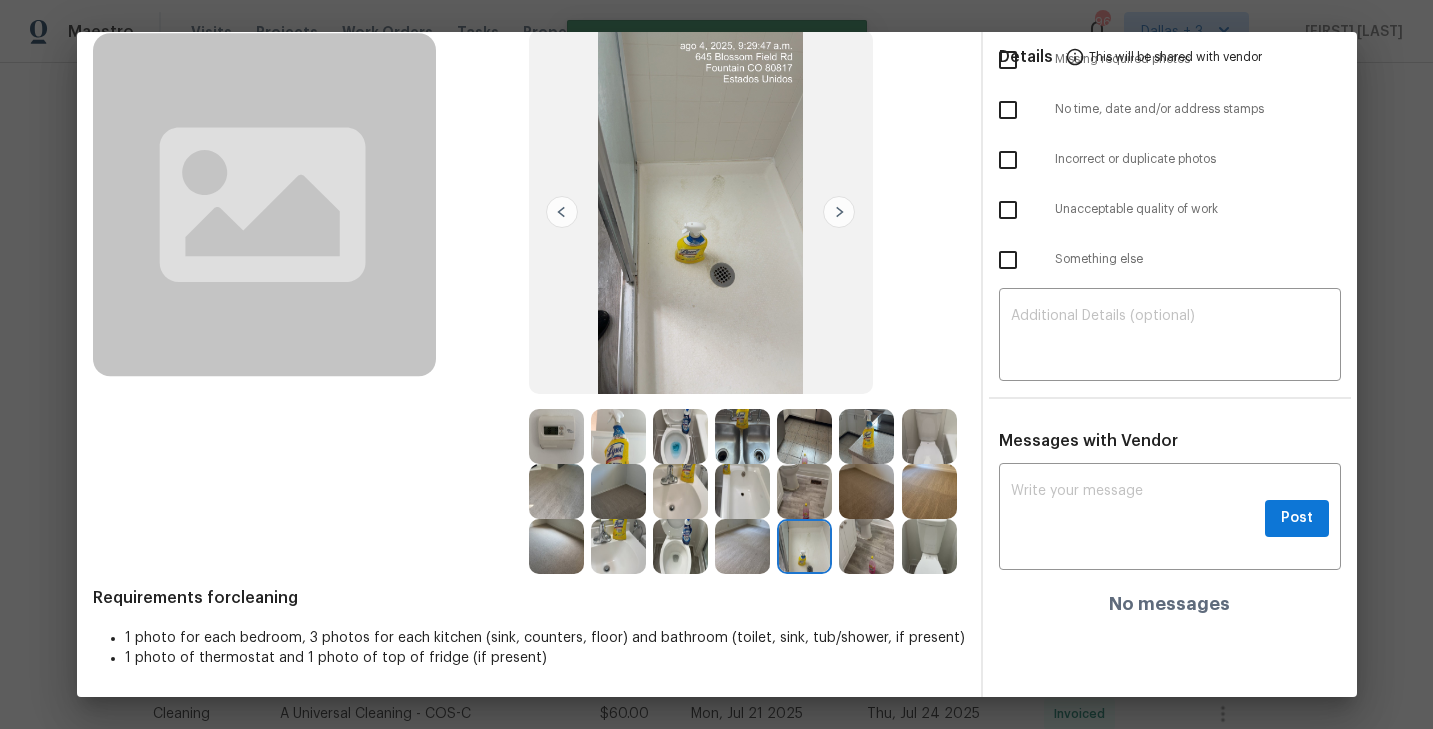 scroll, scrollTop: 0, scrollLeft: 0, axis: both 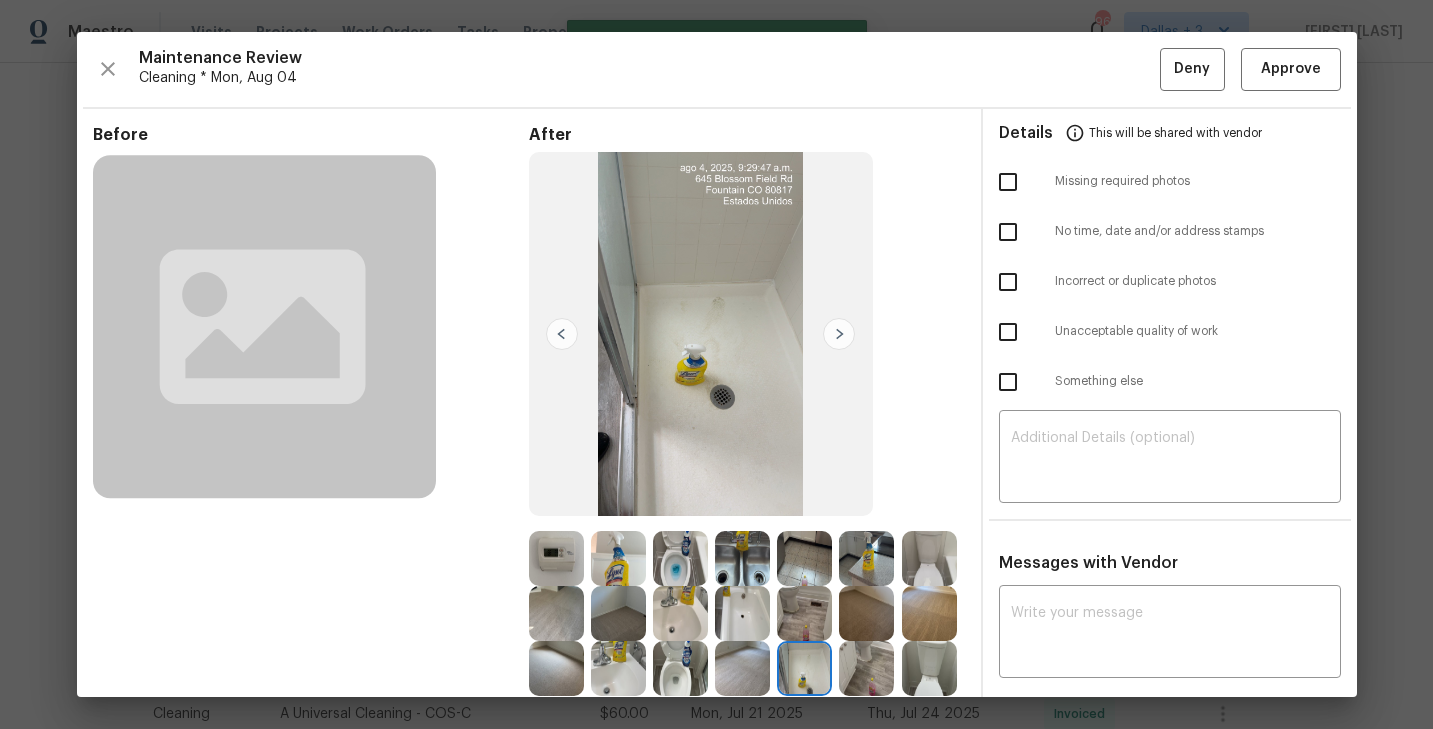 click at bounding box center [1008, 182] 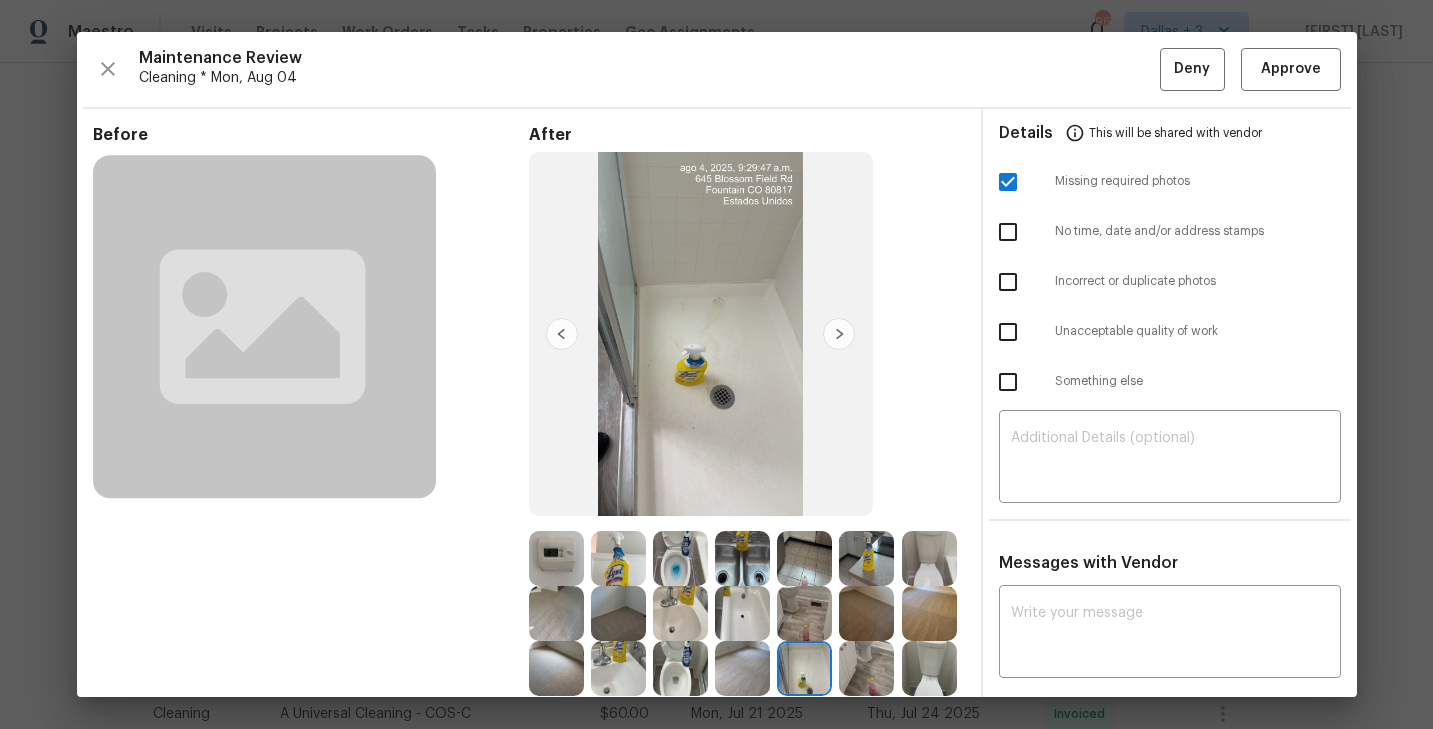 click at bounding box center [1008, 332] 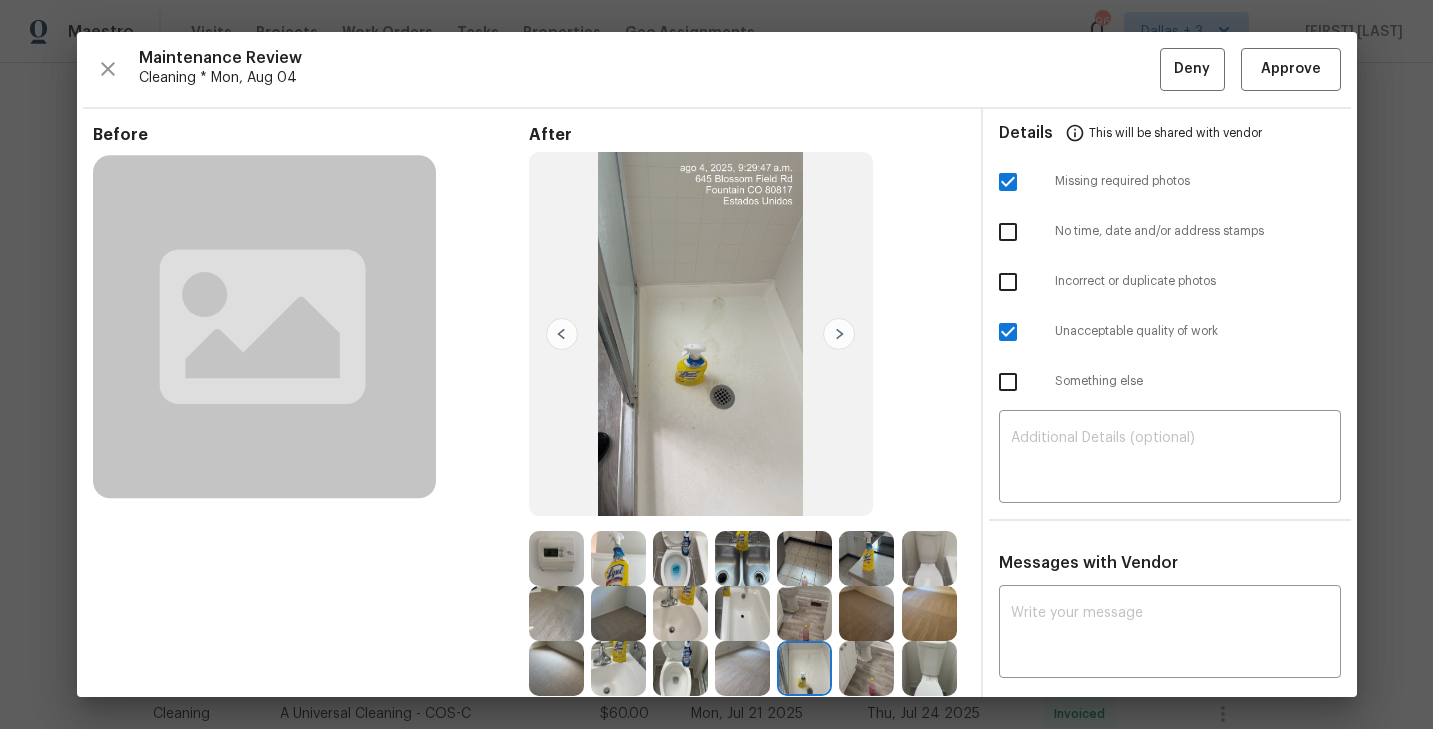 click at bounding box center [1008, 182] 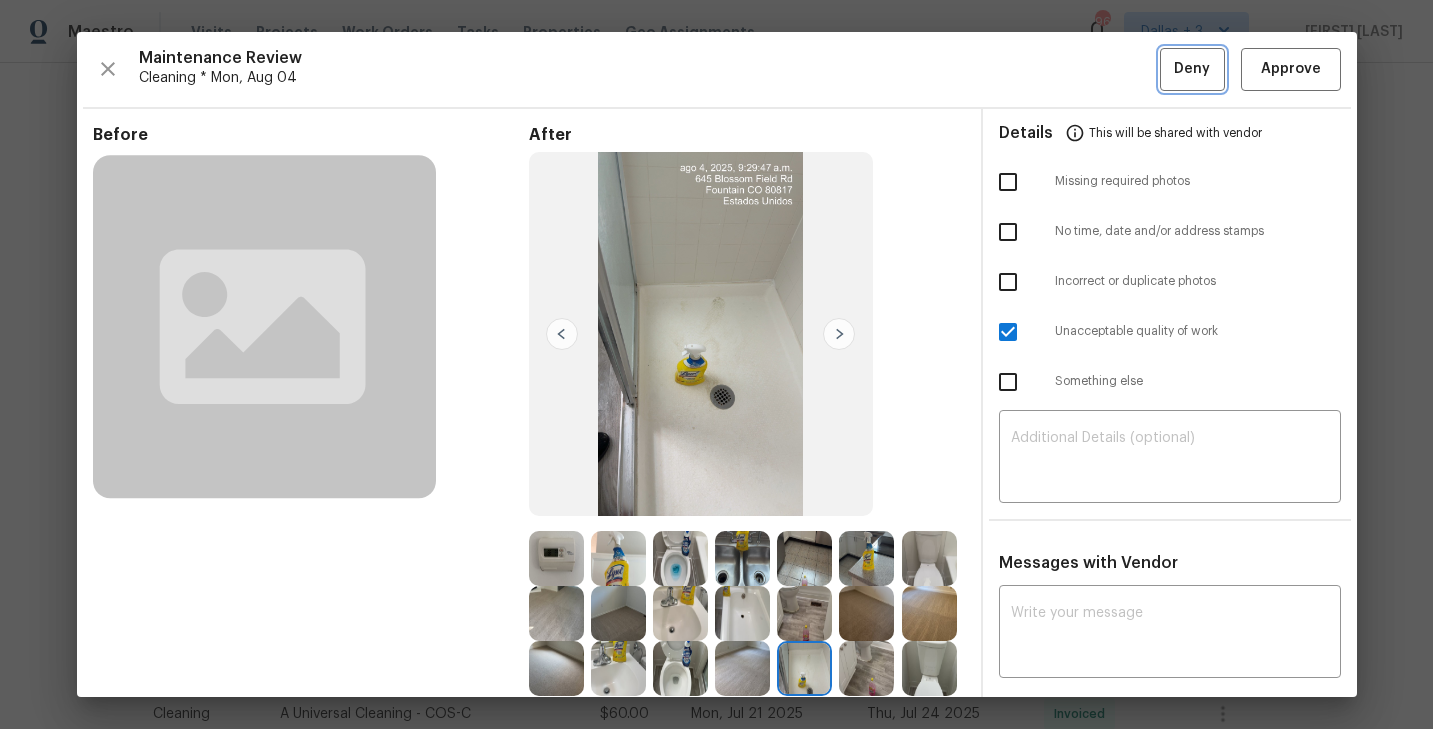 click on "Deny" at bounding box center [1192, 69] 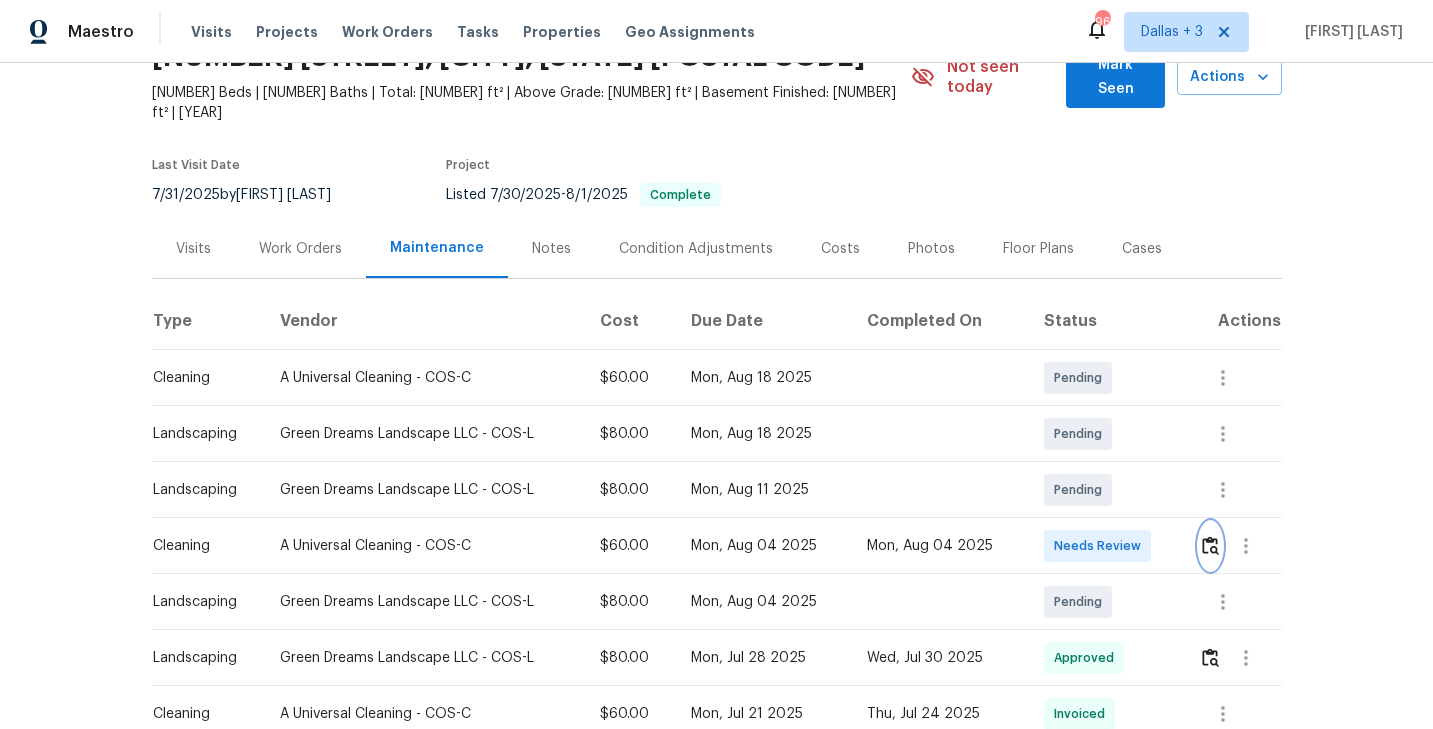 scroll, scrollTop: 0, scrollLeft: 0, axis: both 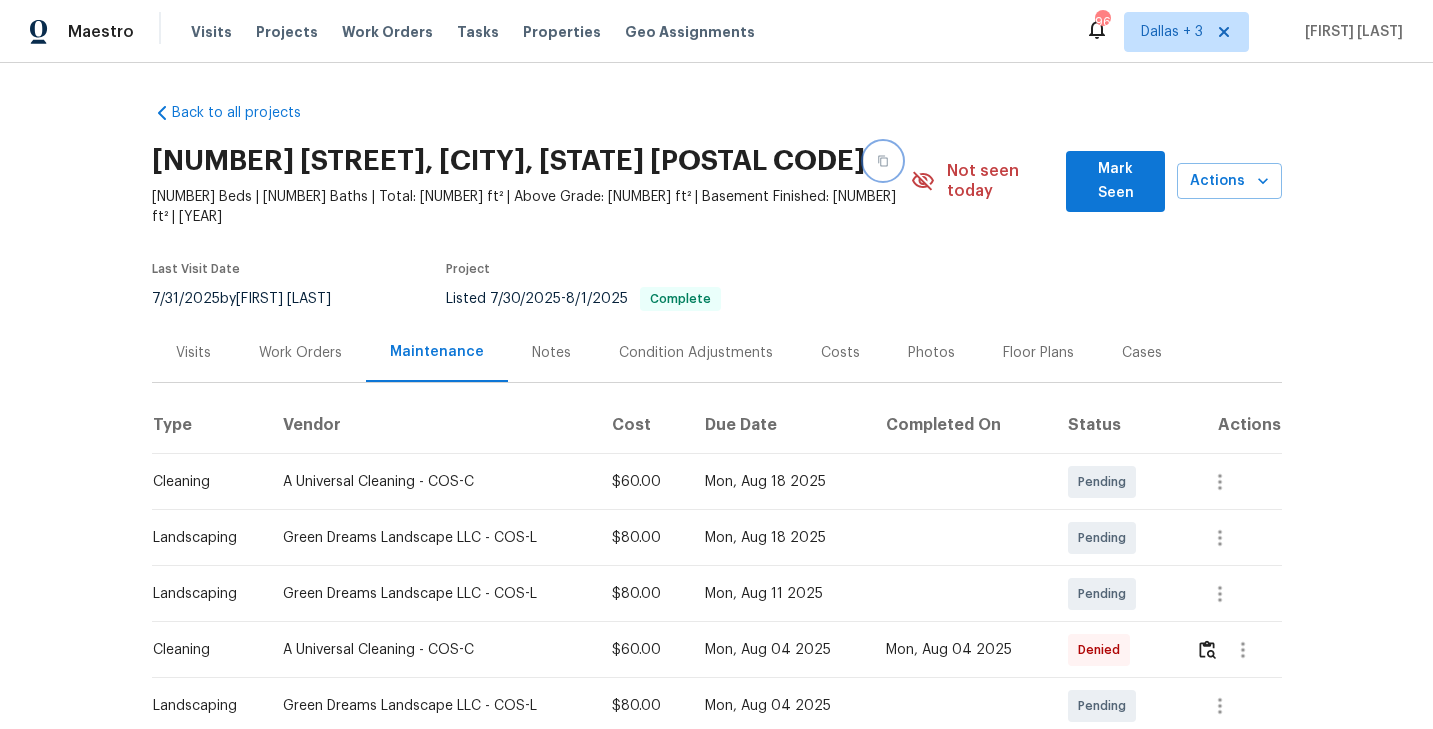 click 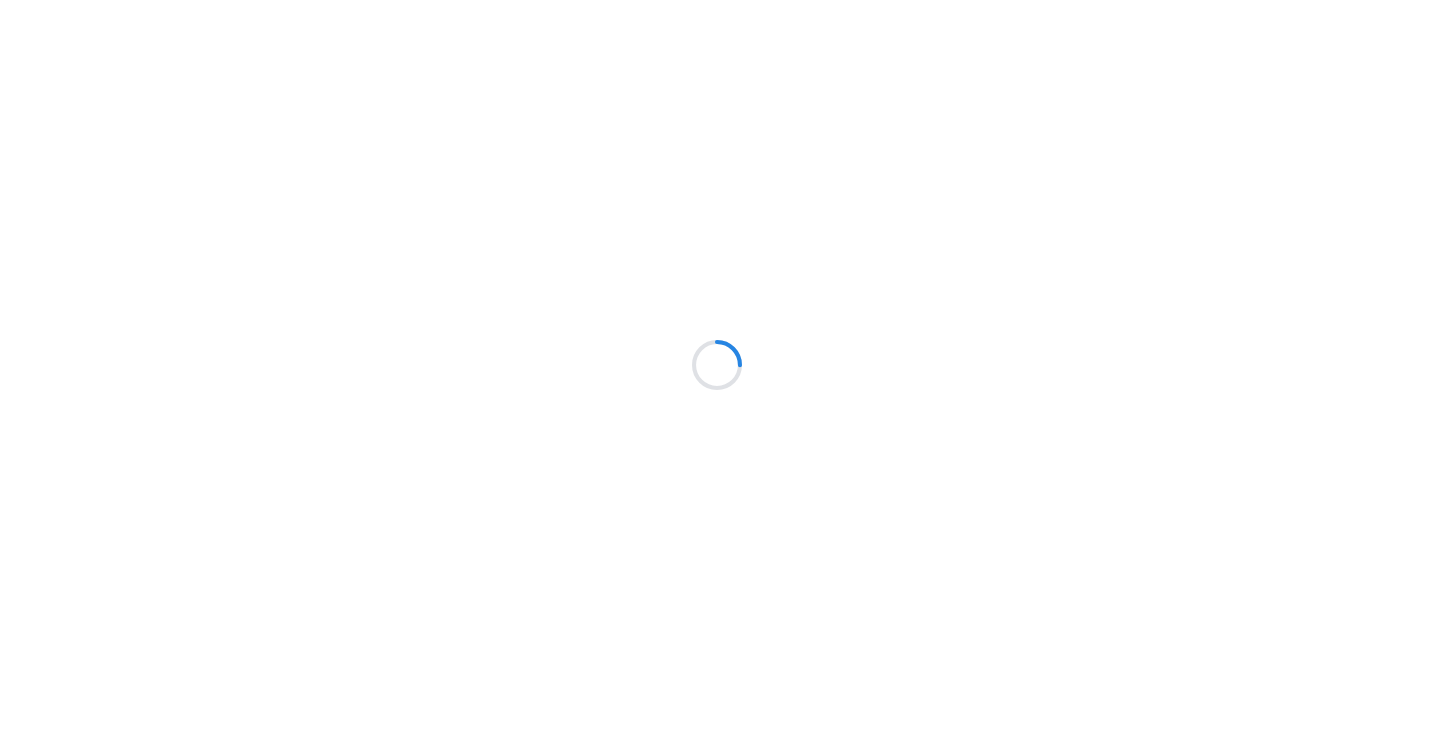scroll, scrollTop: 0, scrollLeft: 0, axis: both 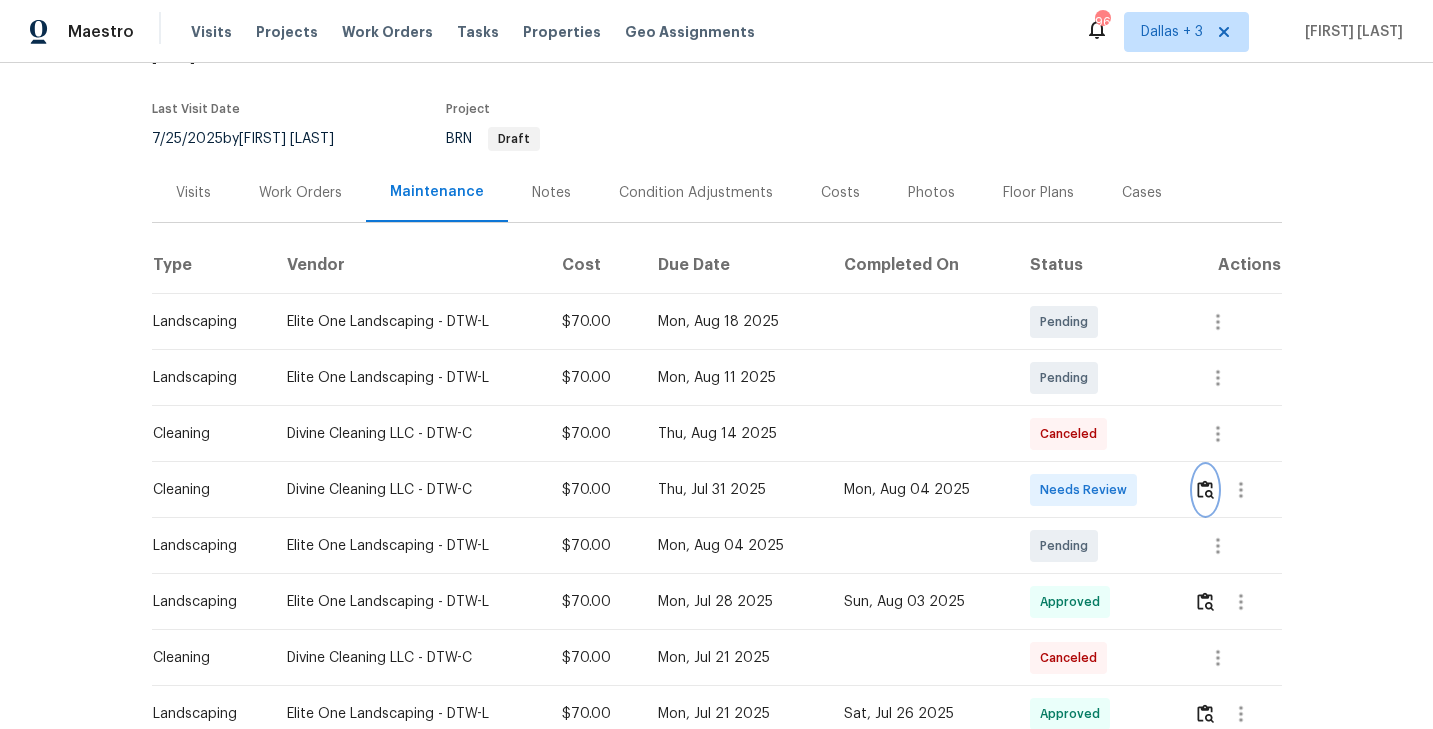 click at bounding box center (1205, 489) 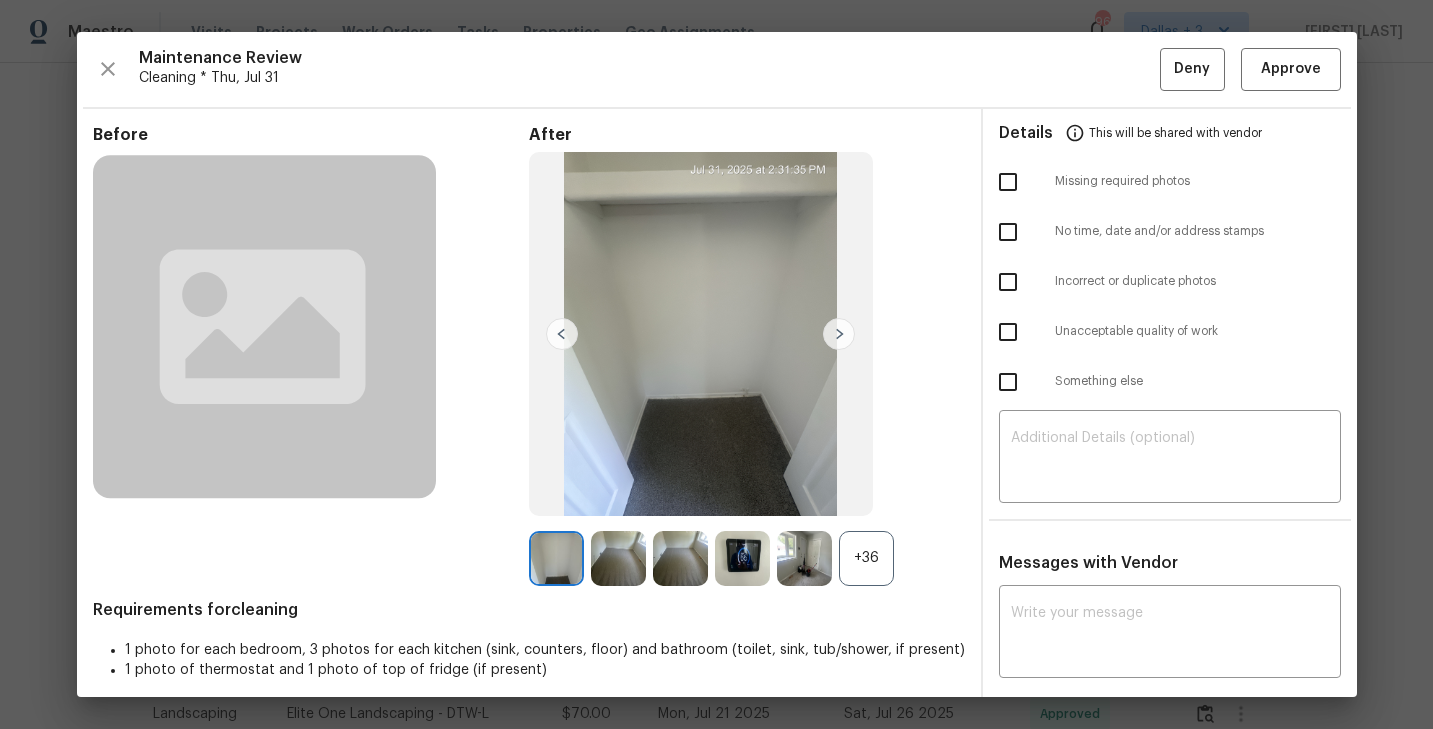 click on "+36" at bounding box center (866, 558) 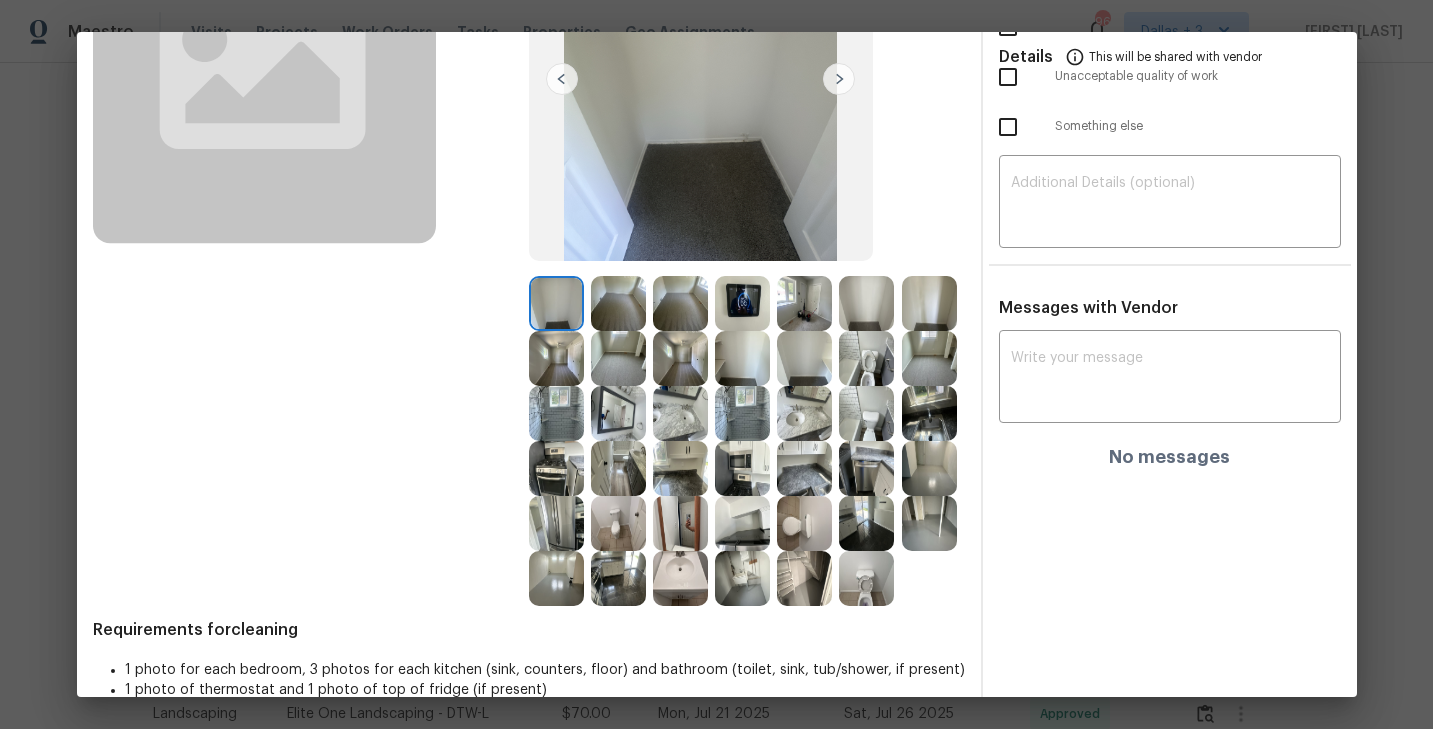 scroll, scrollTop: 287, scrollLeft: 0, axis: vertical 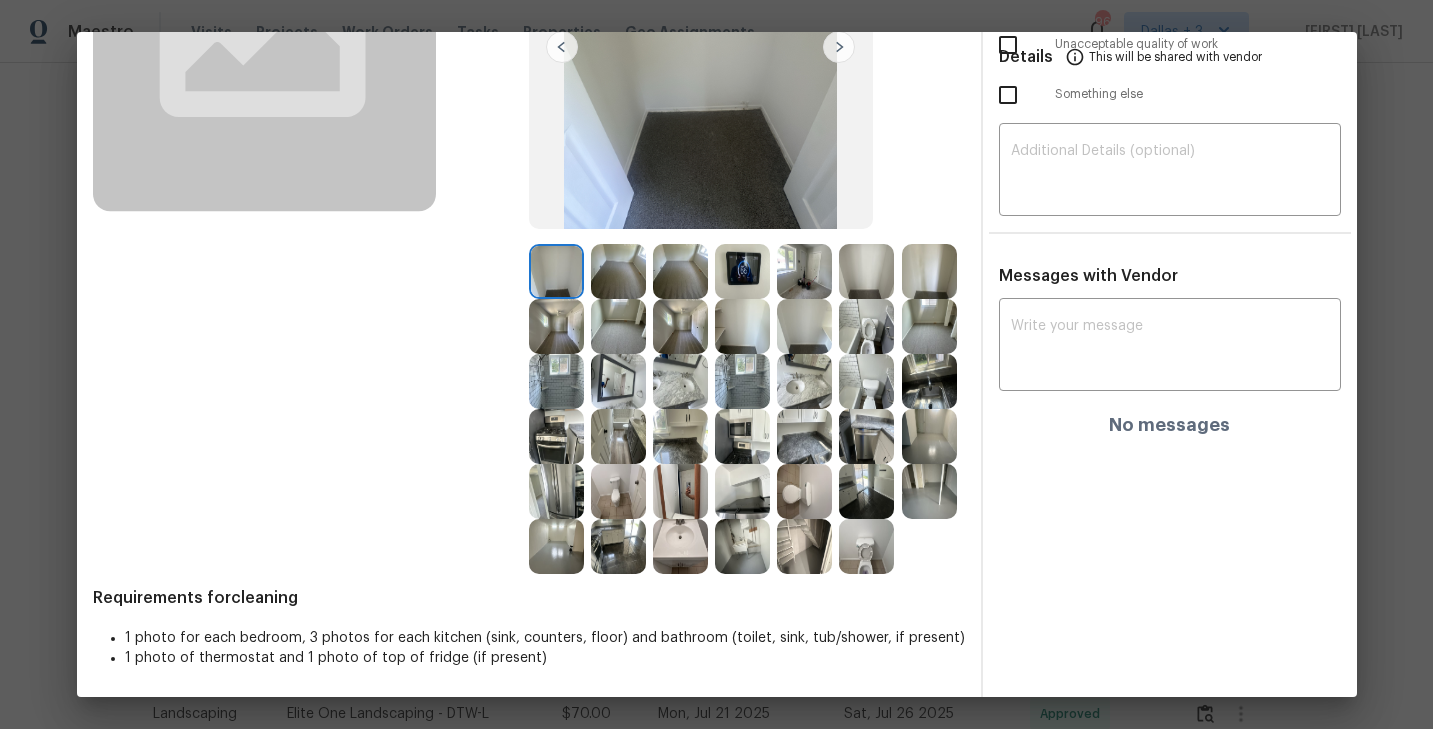 click at bounding box center (866, 326) 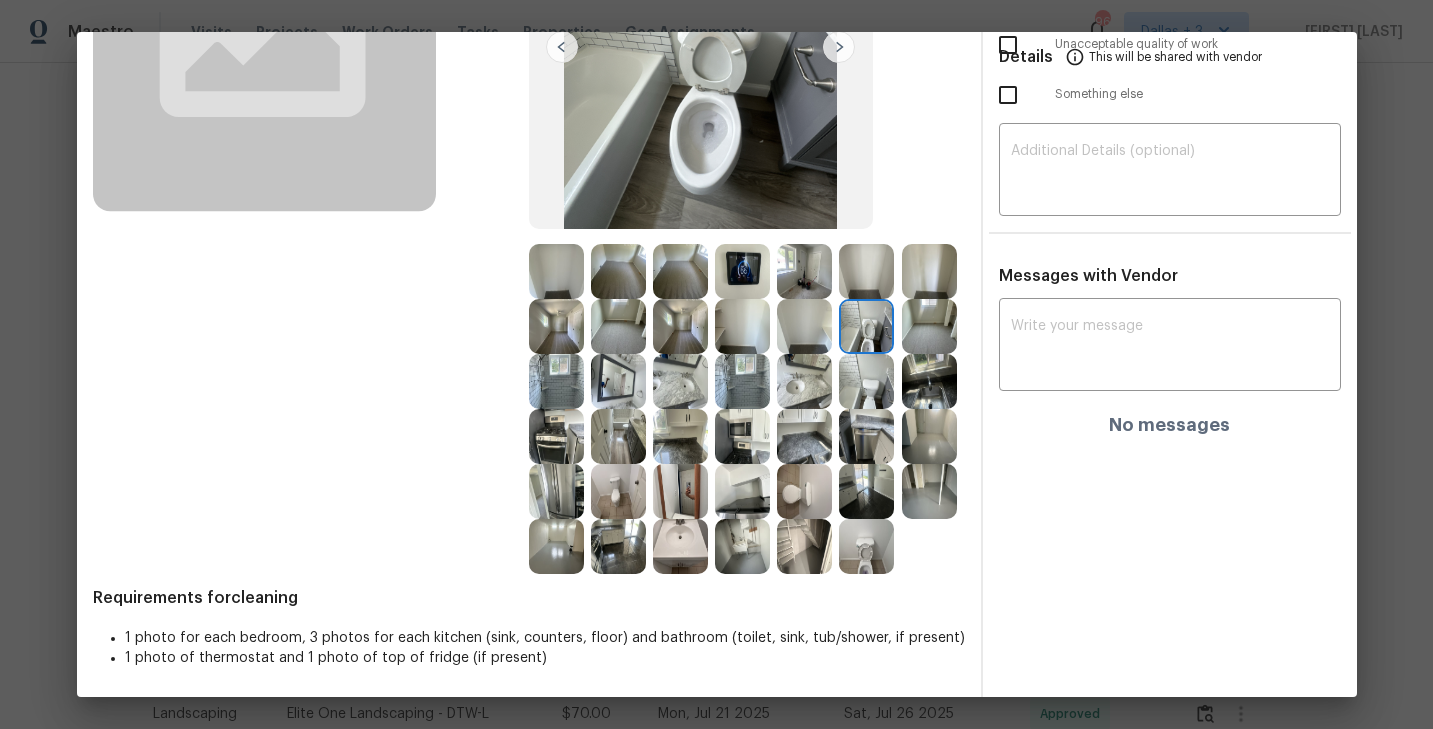 click at bounding box center (866, 436) 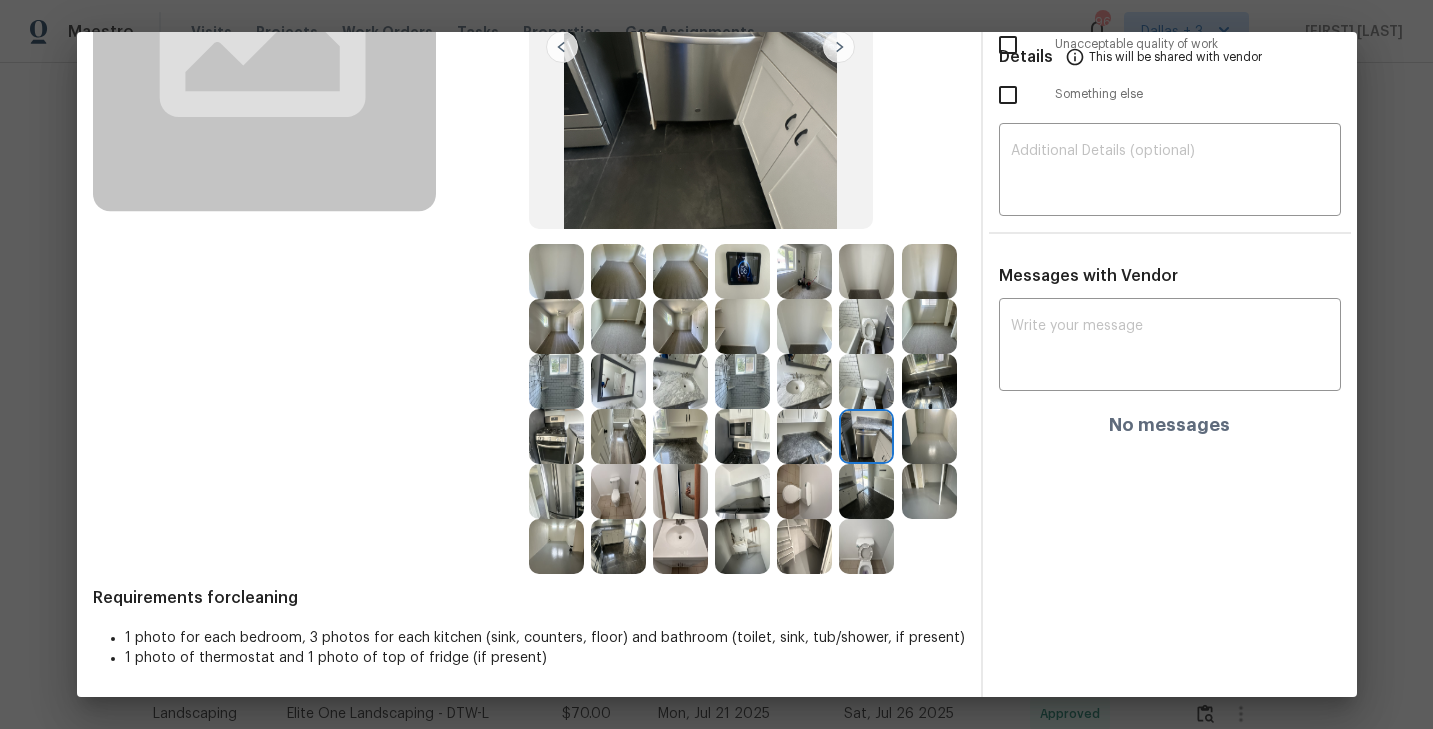 click at bounding box center [866, 491] 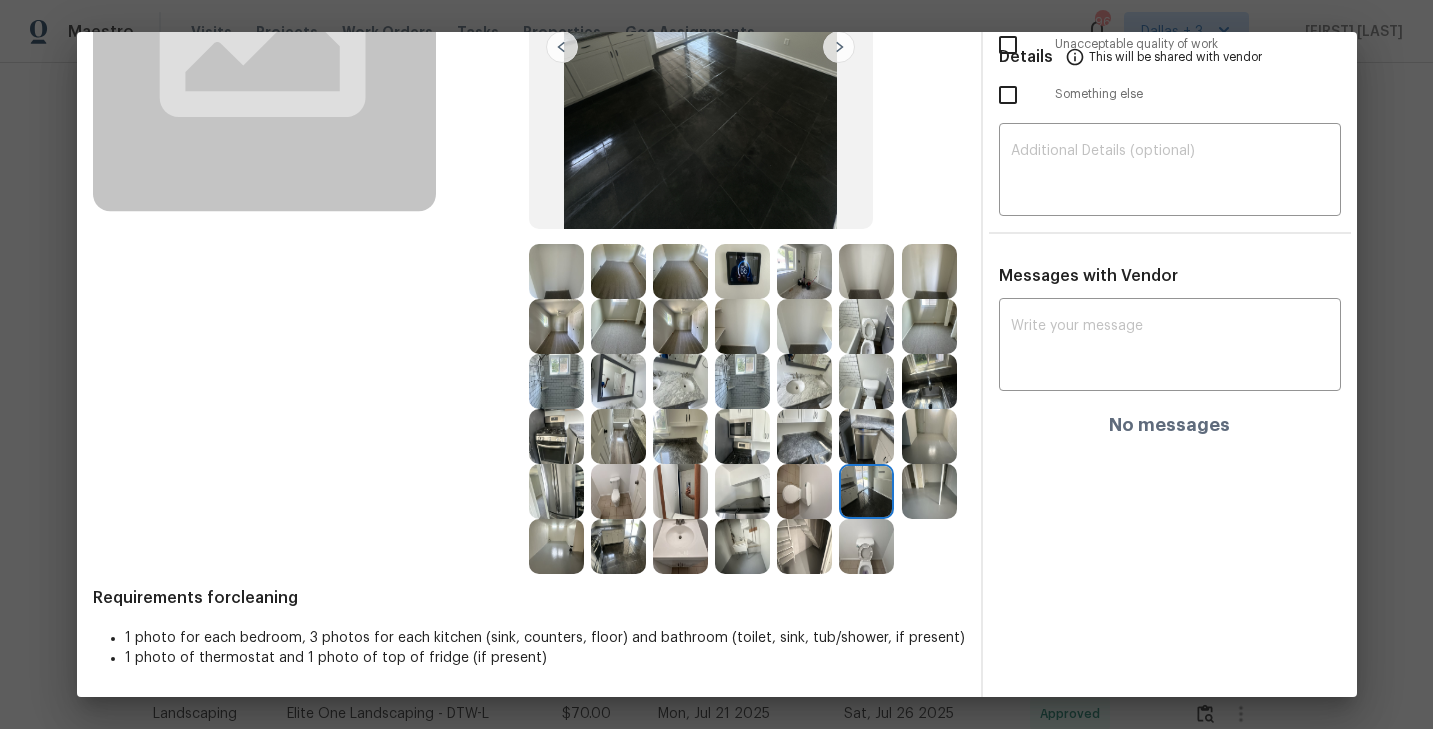 click at bounding box center [742, 271] 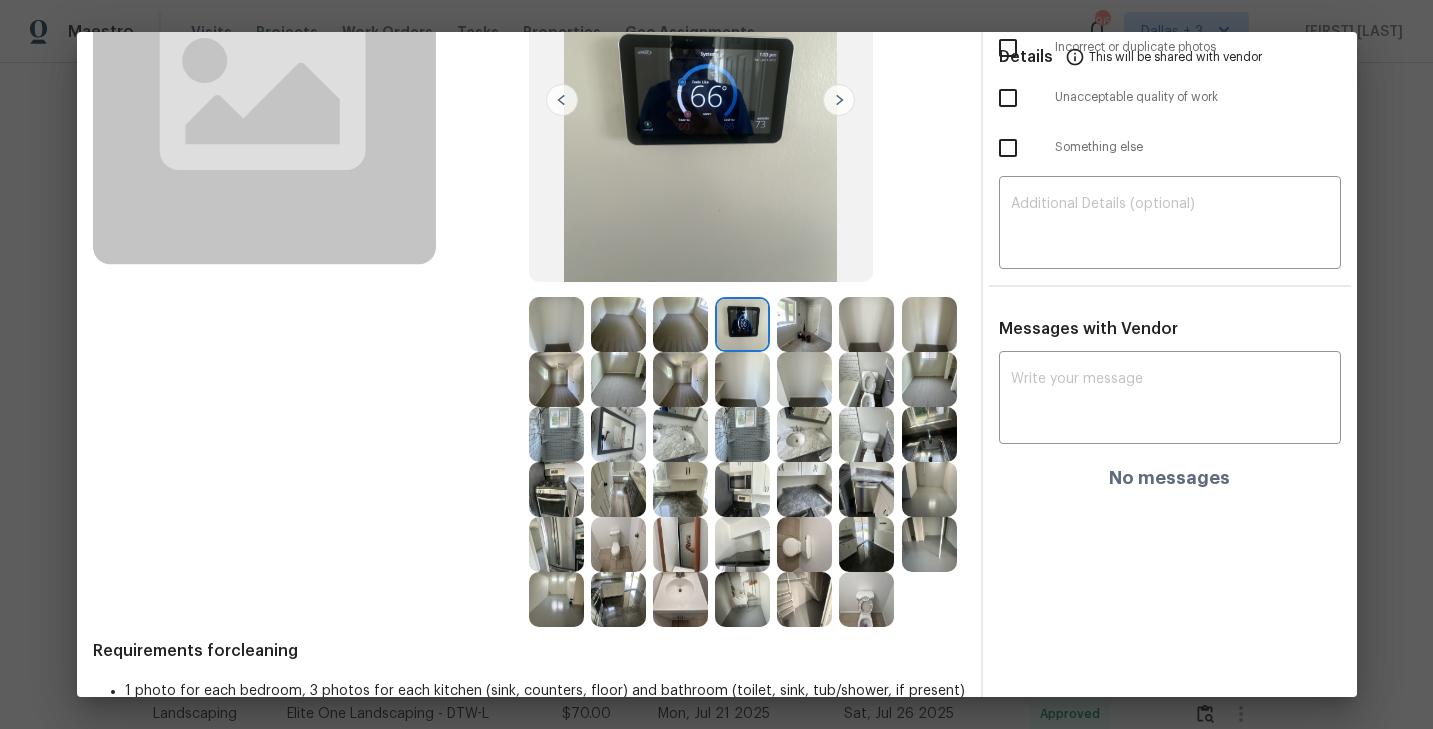 scroll, scrollTop: 211, scrollLeft: 0, axis: vertical 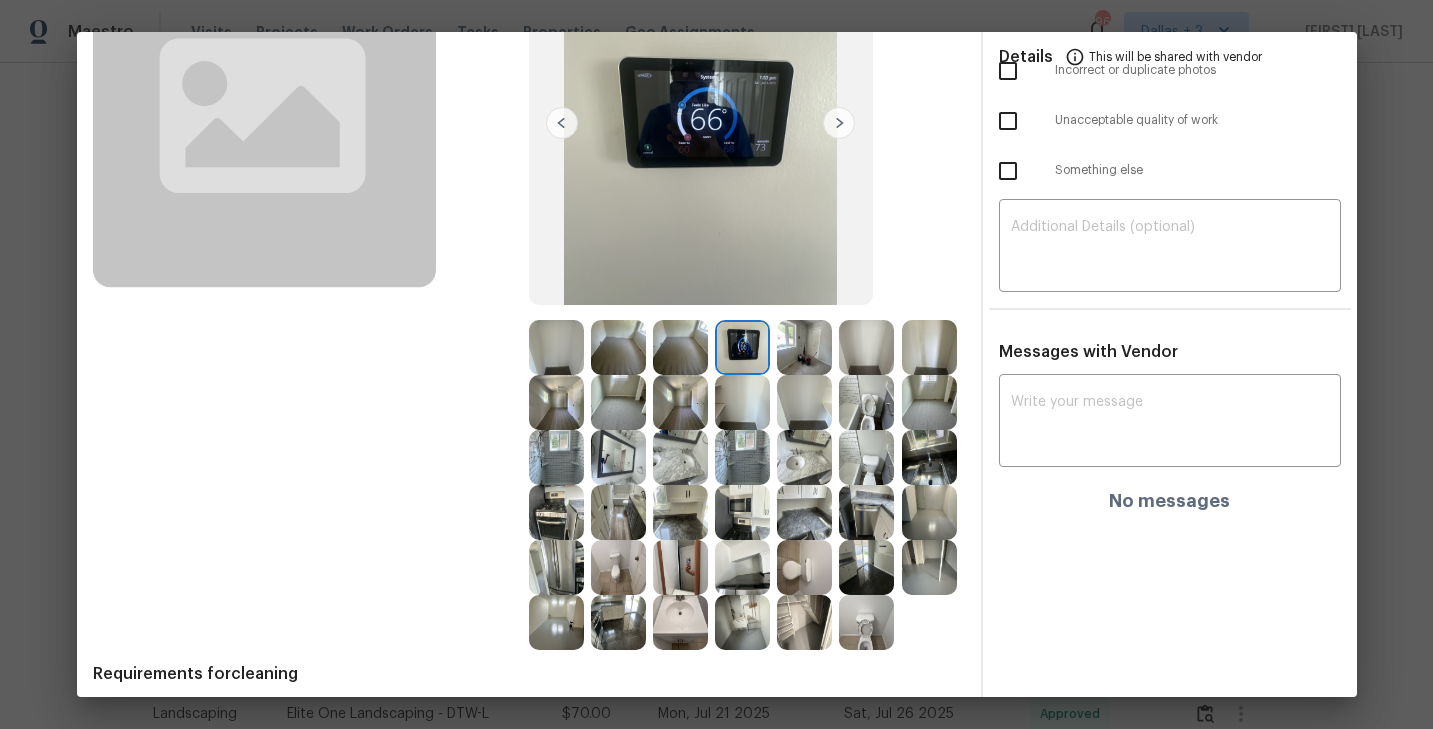 click at bounding box center [839, 123] 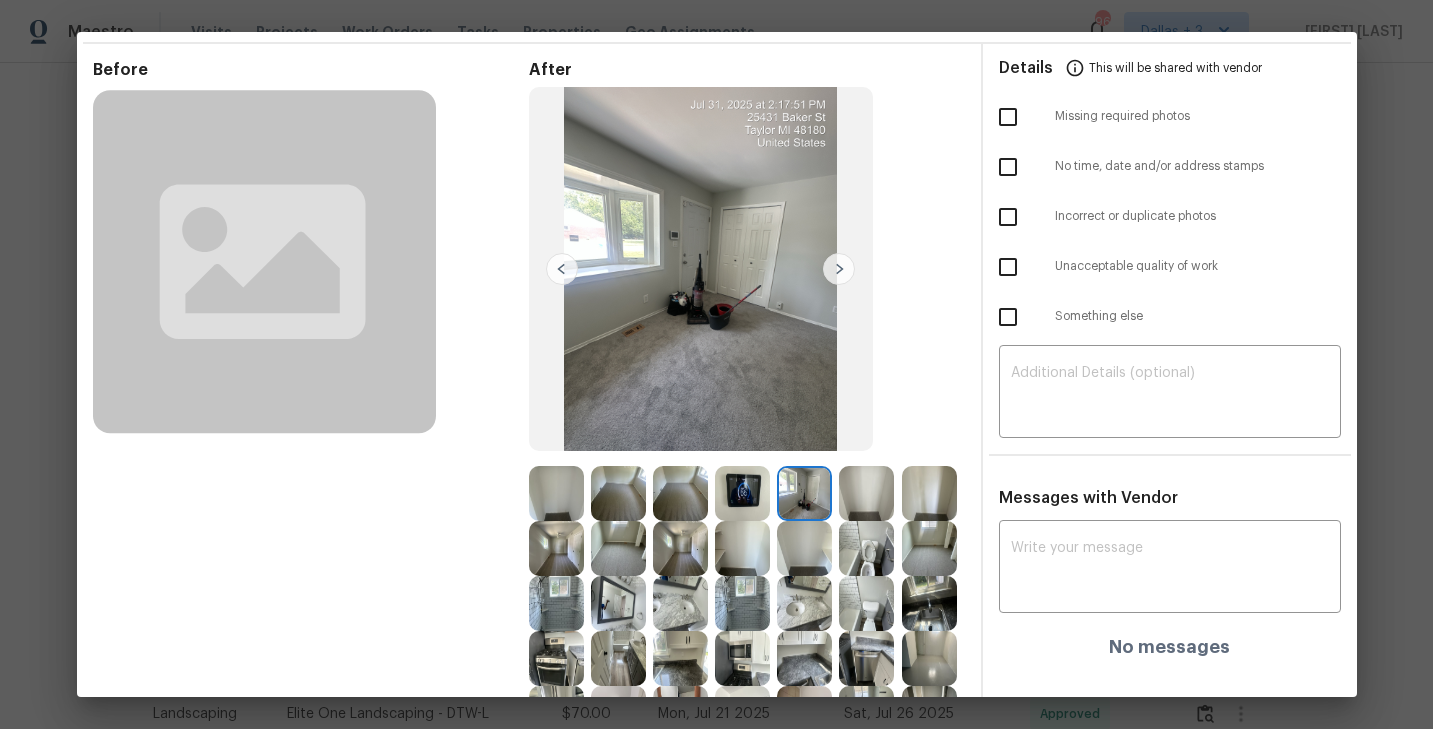 scroll, scrollTop: 18, scrollLeft: 0, axis: vertical 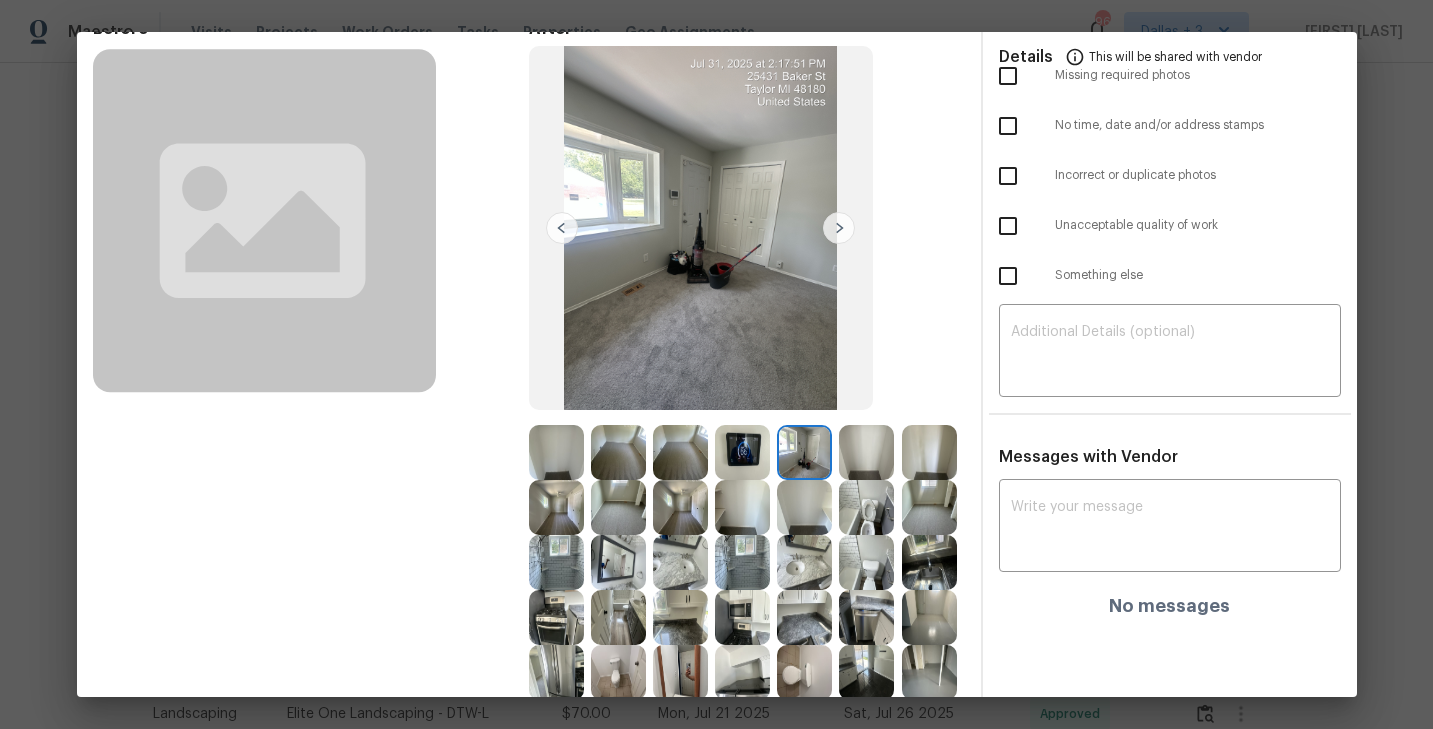 click at bounding box center (804, 507) 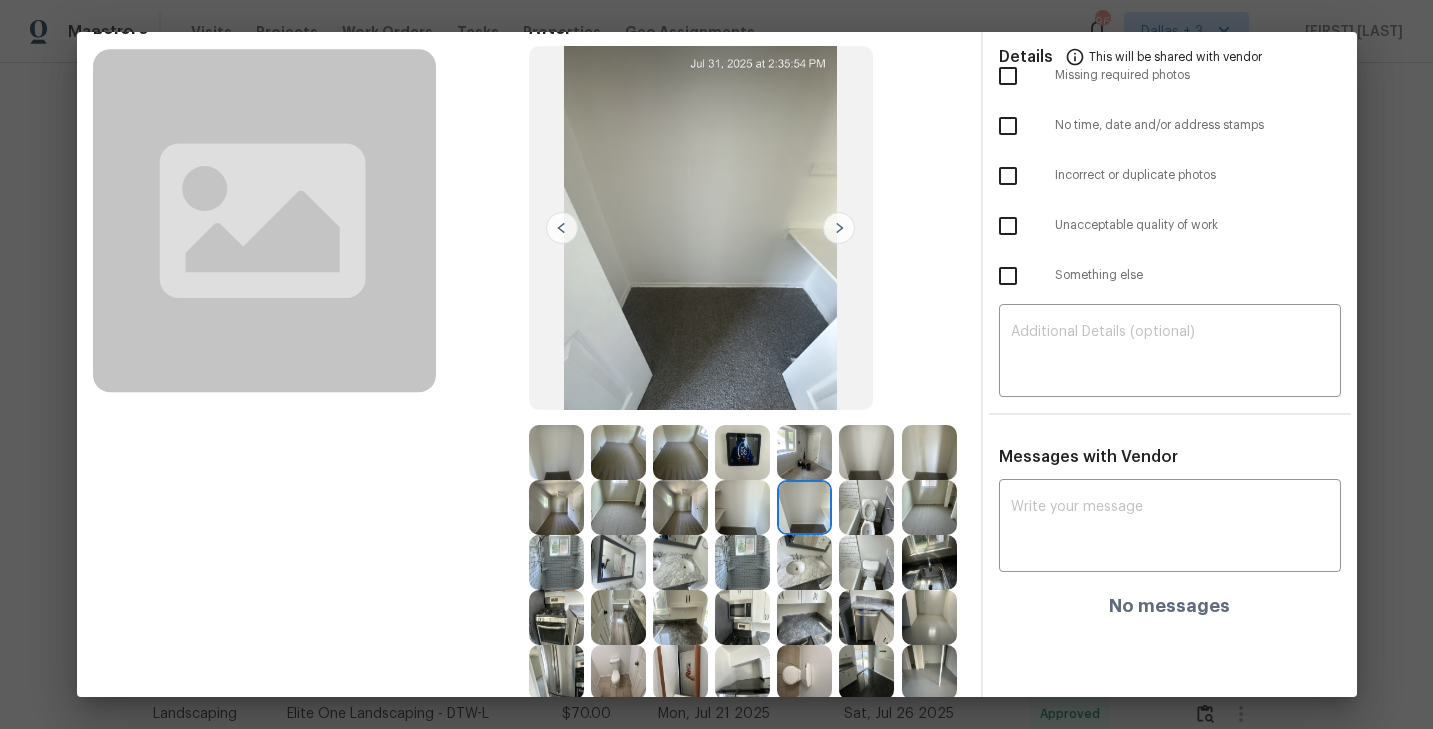click at bounding box center (680, 562) 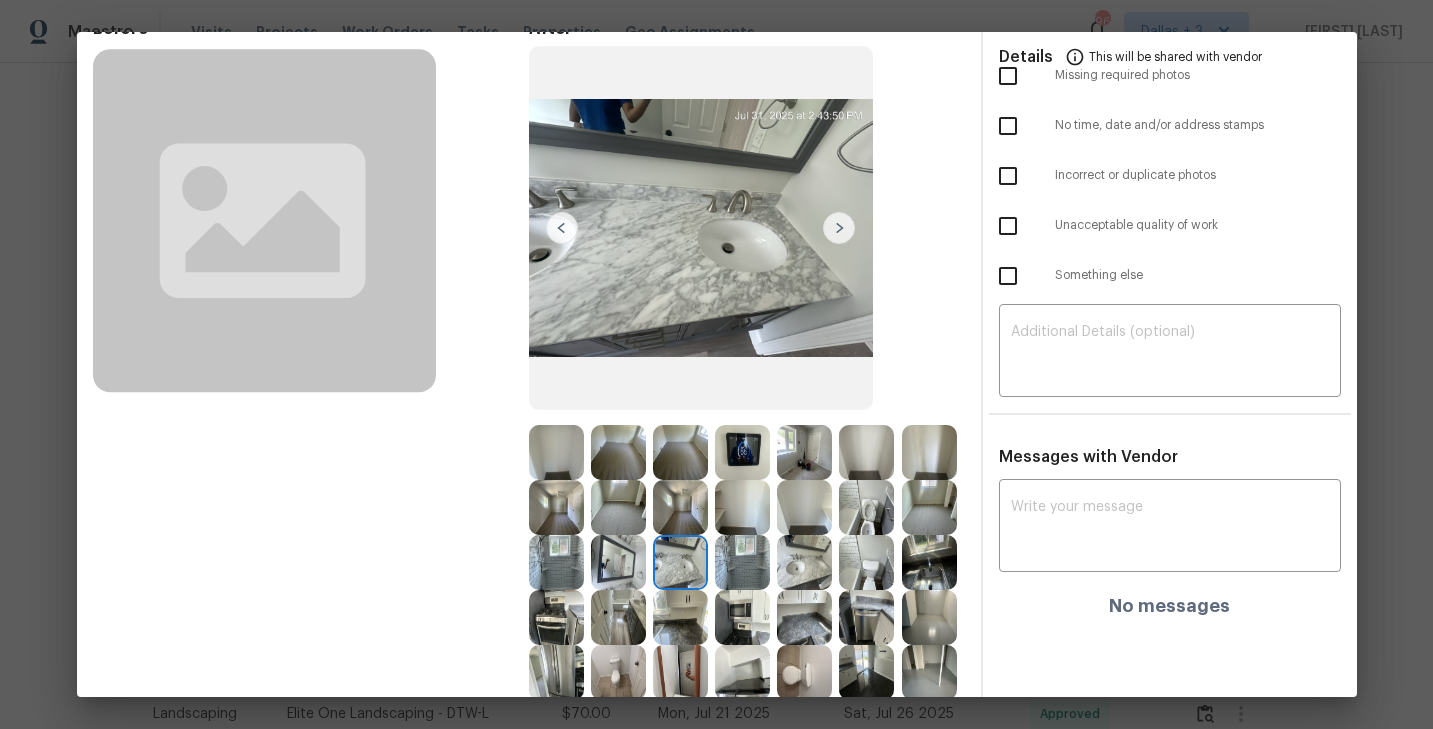 click at bounding box center (929, 562) 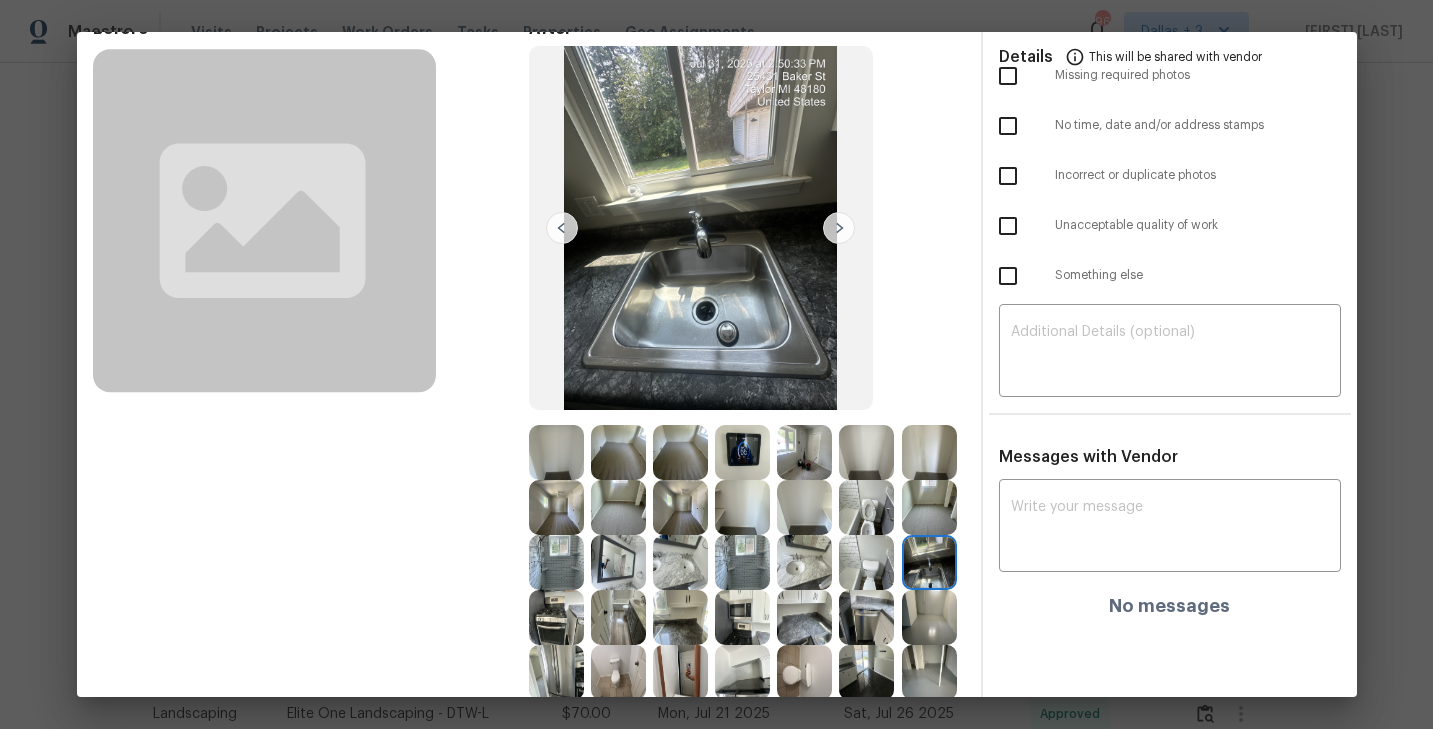 click at bounding box center [866, 507] 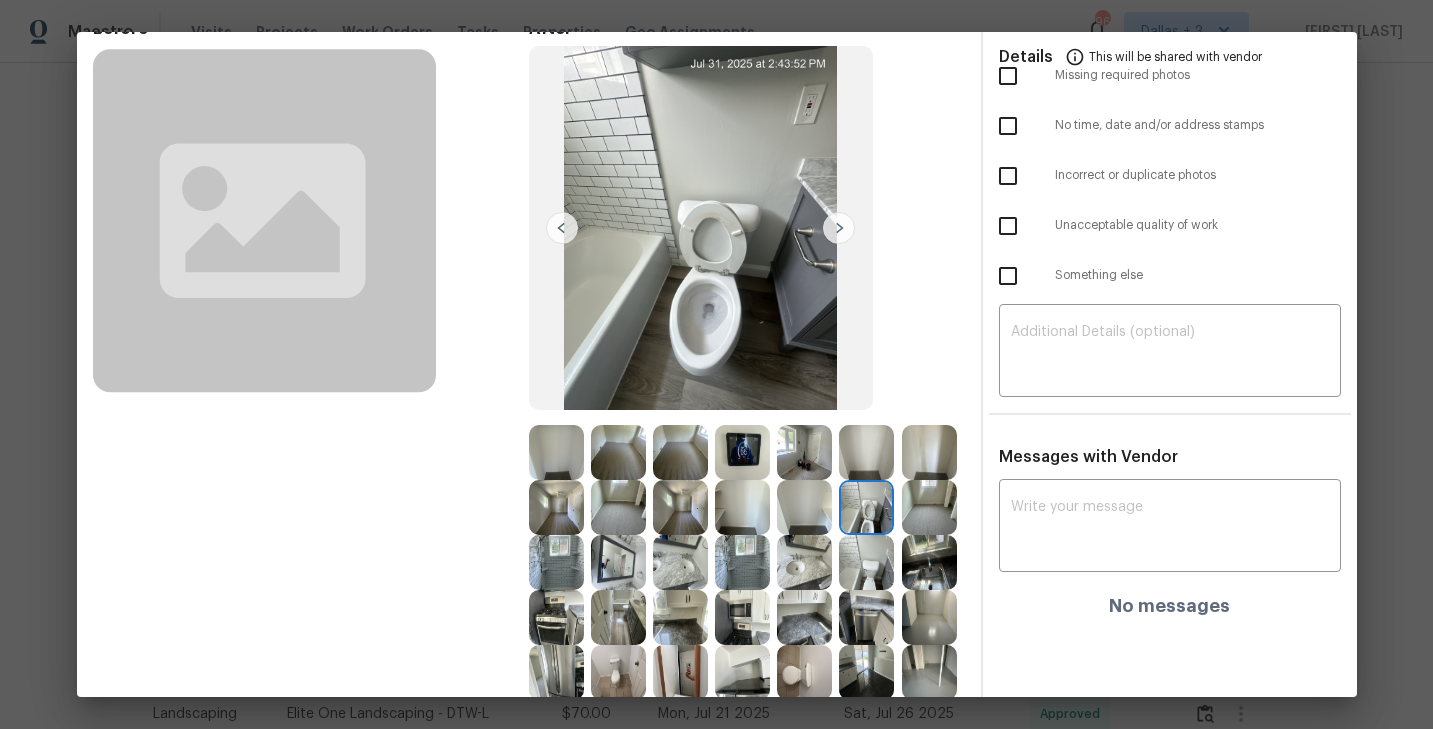 scroll, scrollTop: 226, scrollLeft: 0, axis: vertical 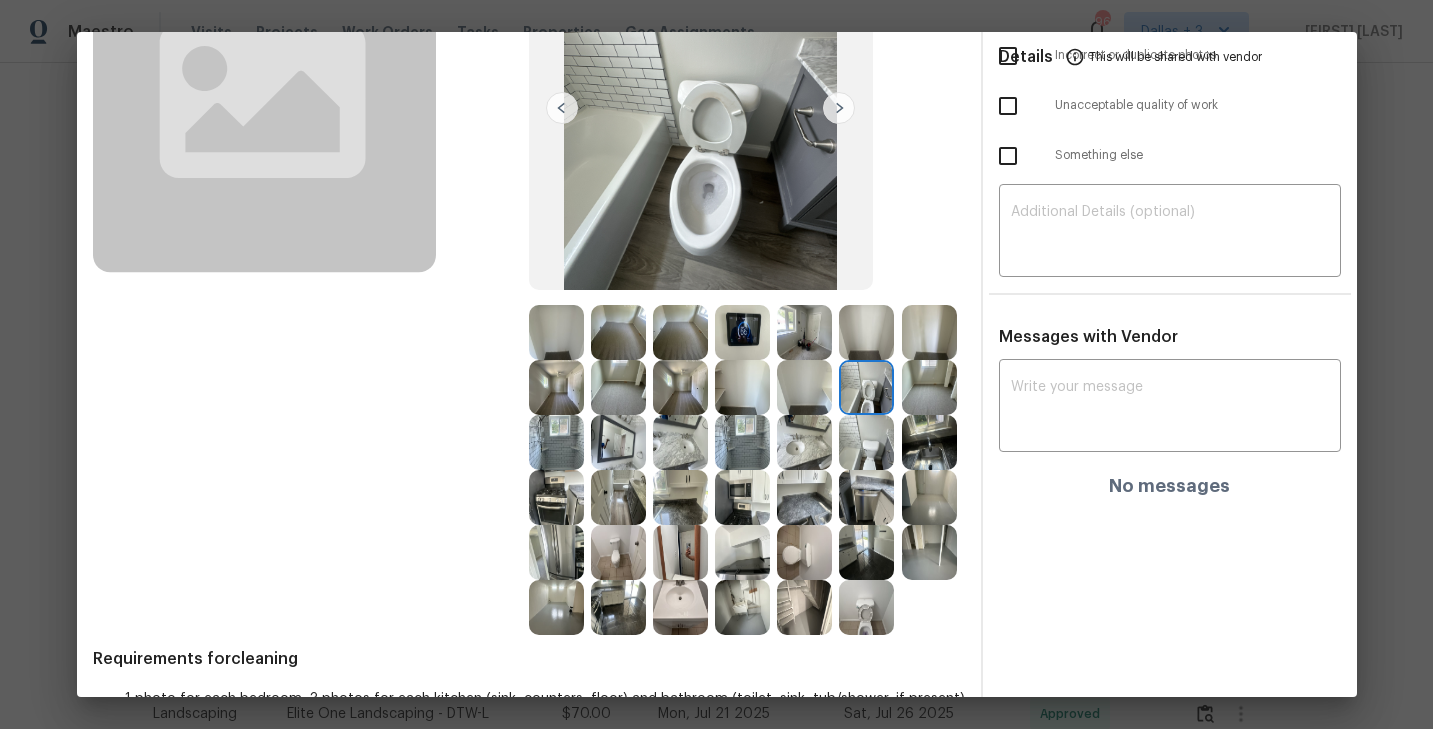 click at bounding box center (742, 497) 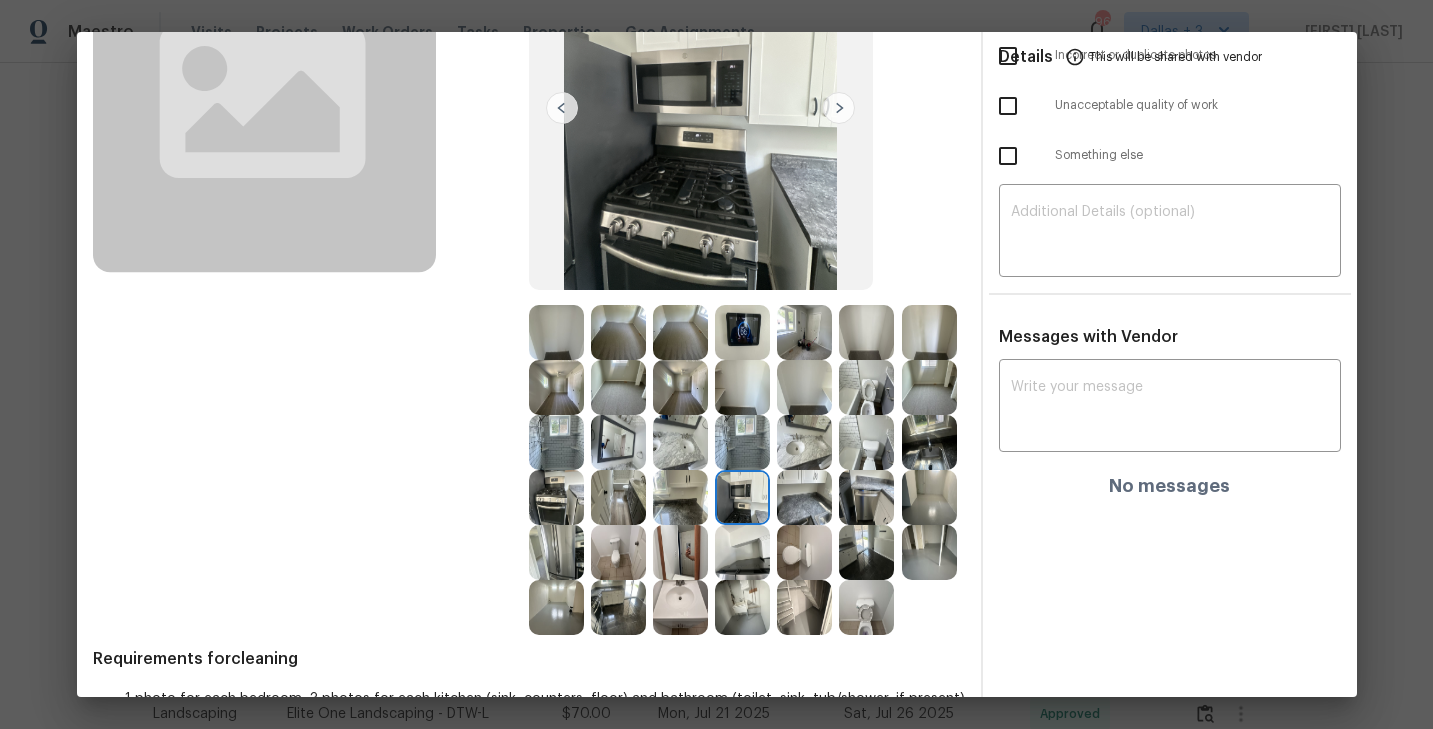 click at bounding box center (804, 497) 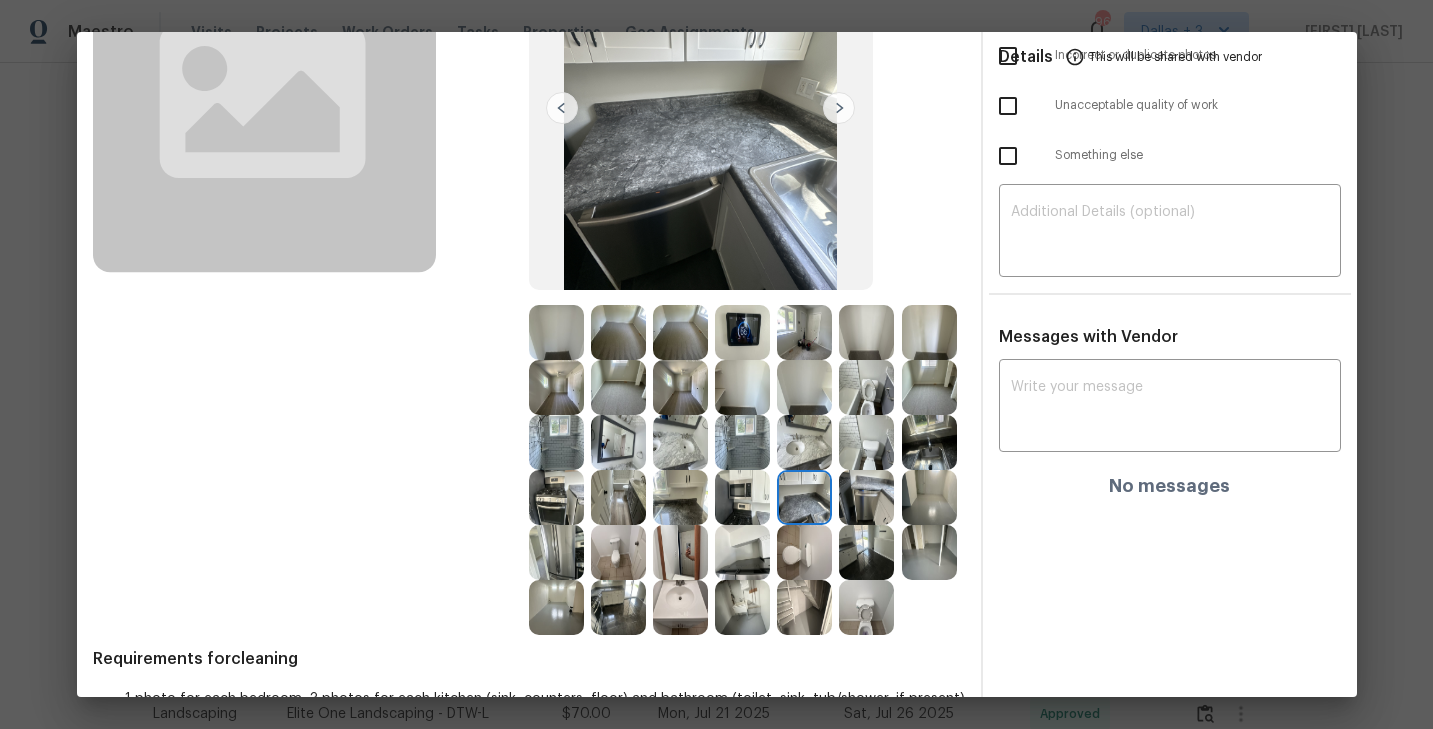 click at bounding box center [742, 552] 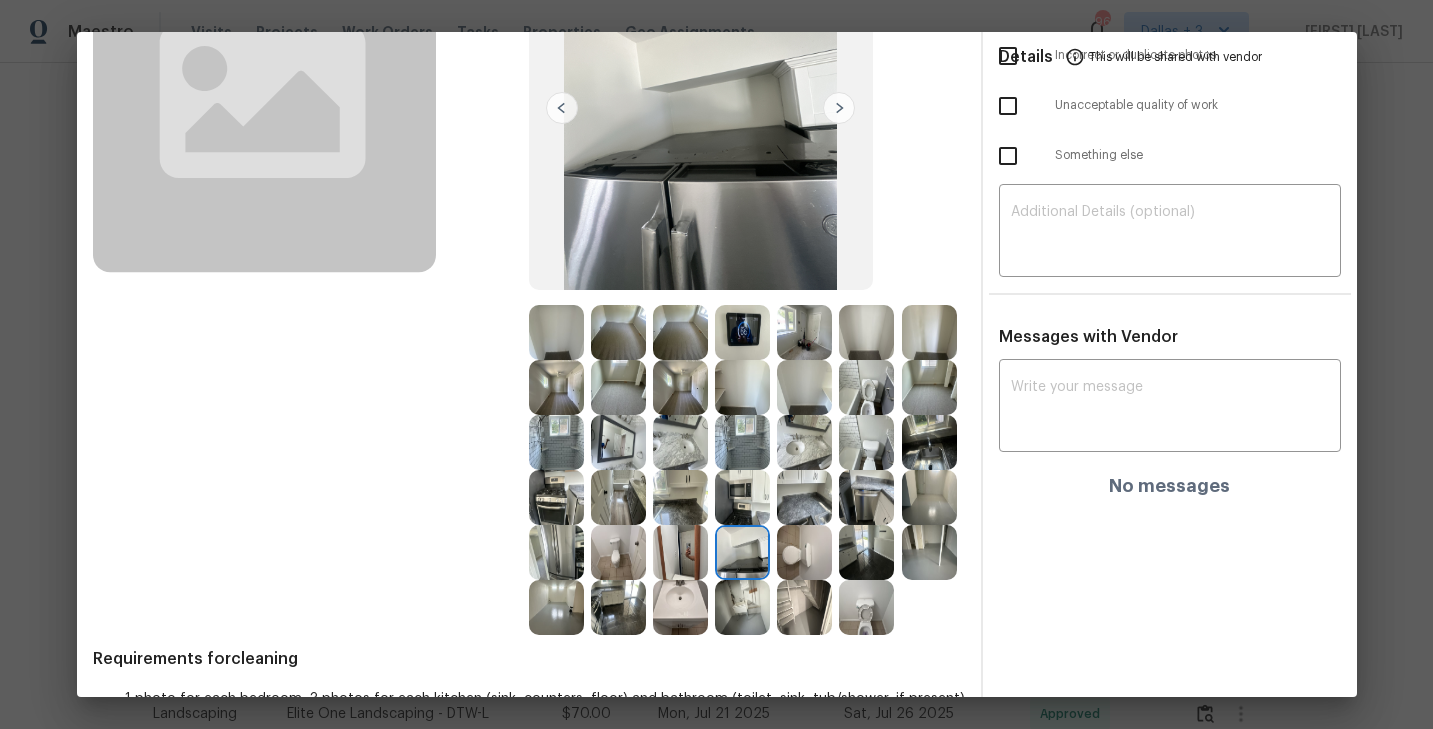 scroll, scrollTop: 0, scrollLeft: 0, axis: both 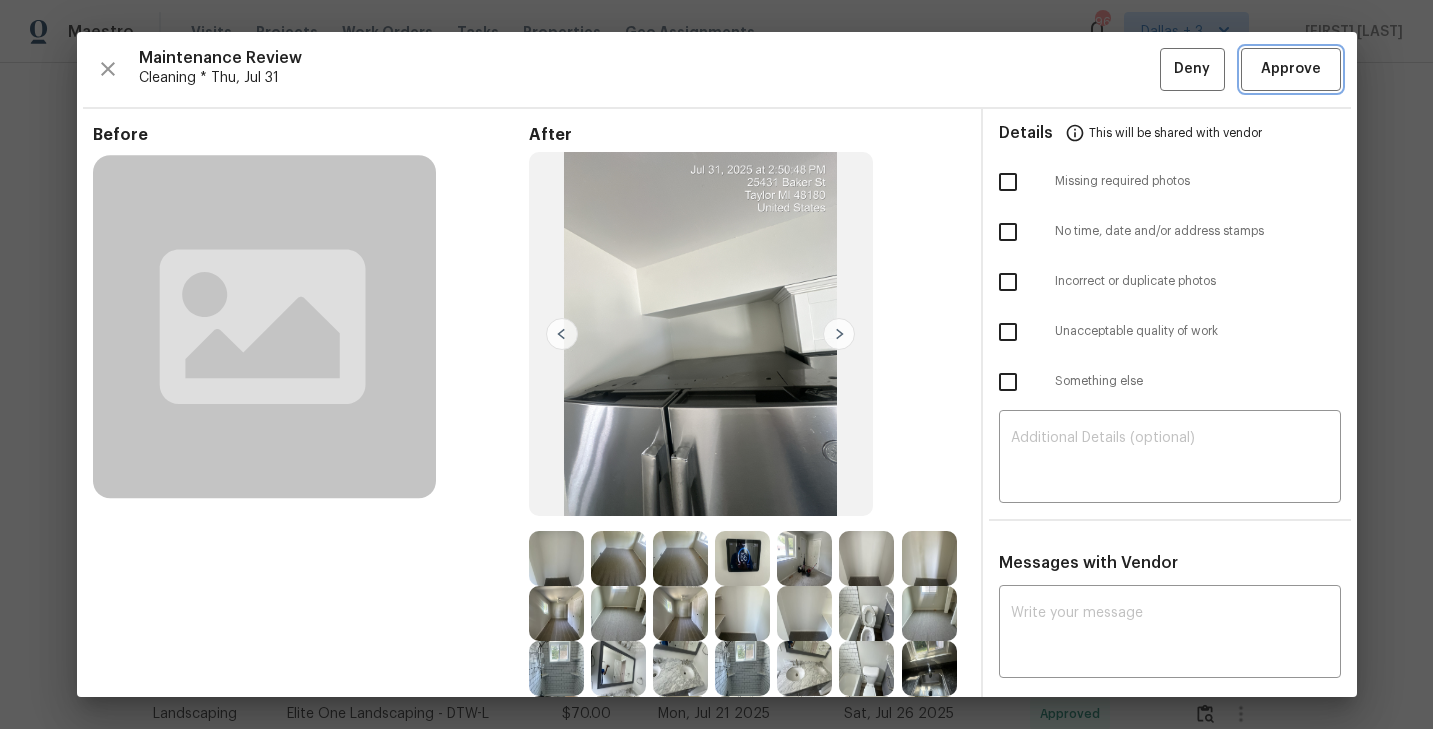 click on "Approve" at bounding box center (1291, 69) 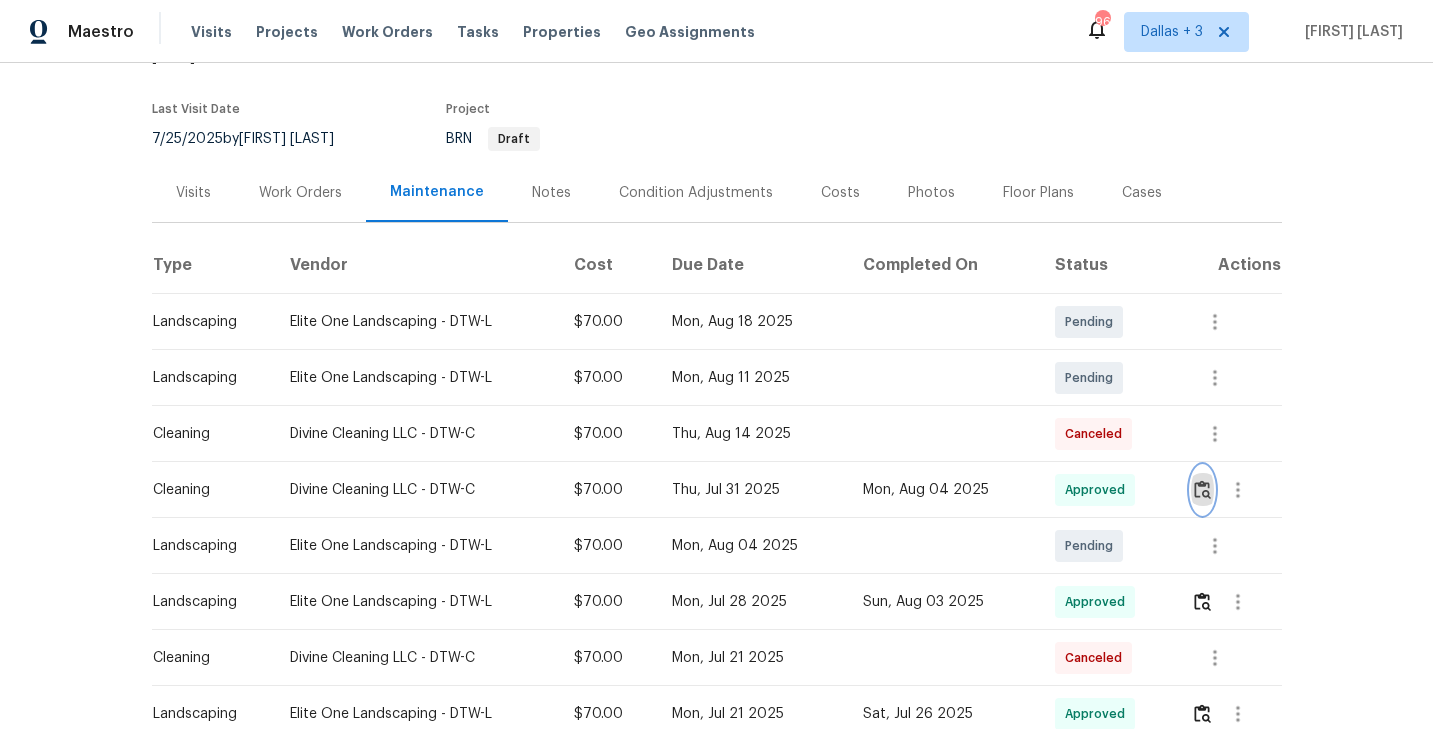 click at bounding box center [1202, 489] 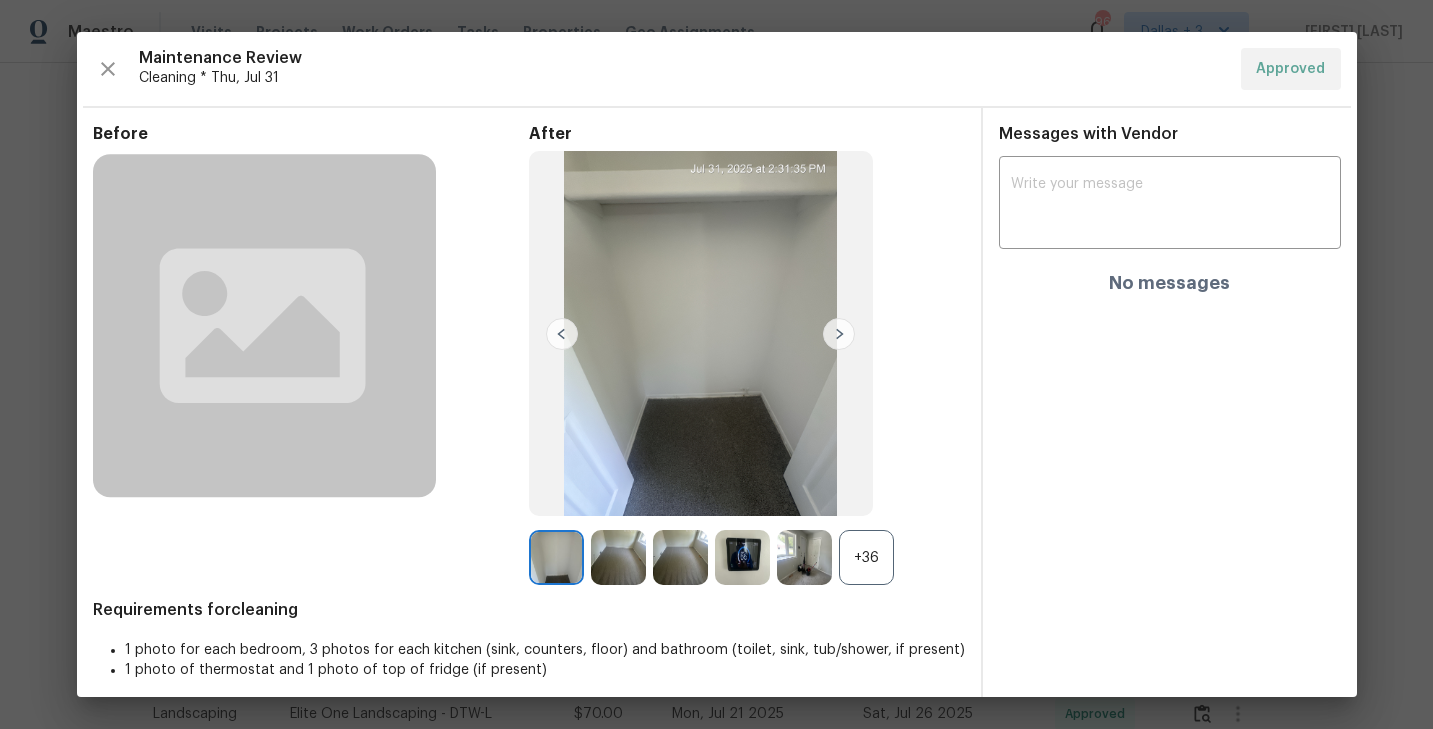 click at bounding box center (839, 334) 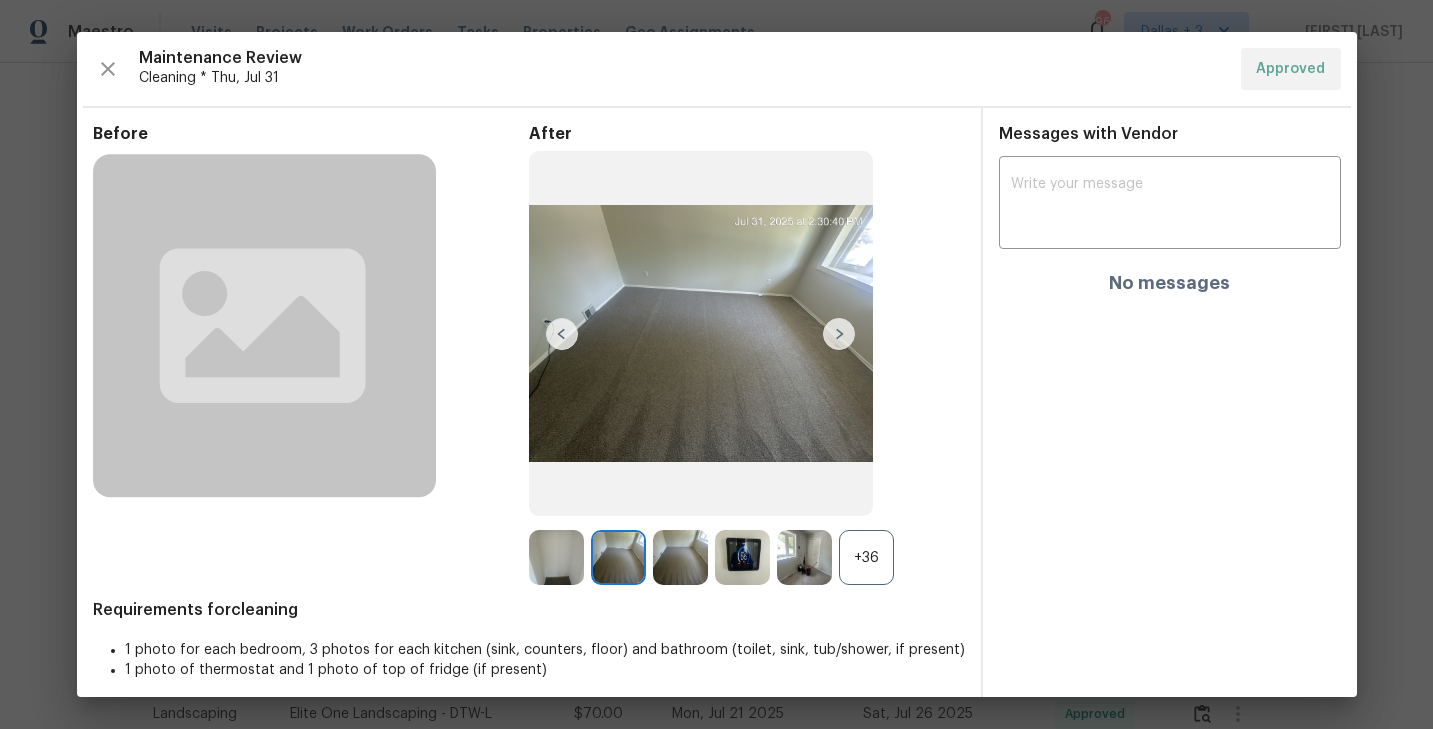 click at bounding box center (839, 334) 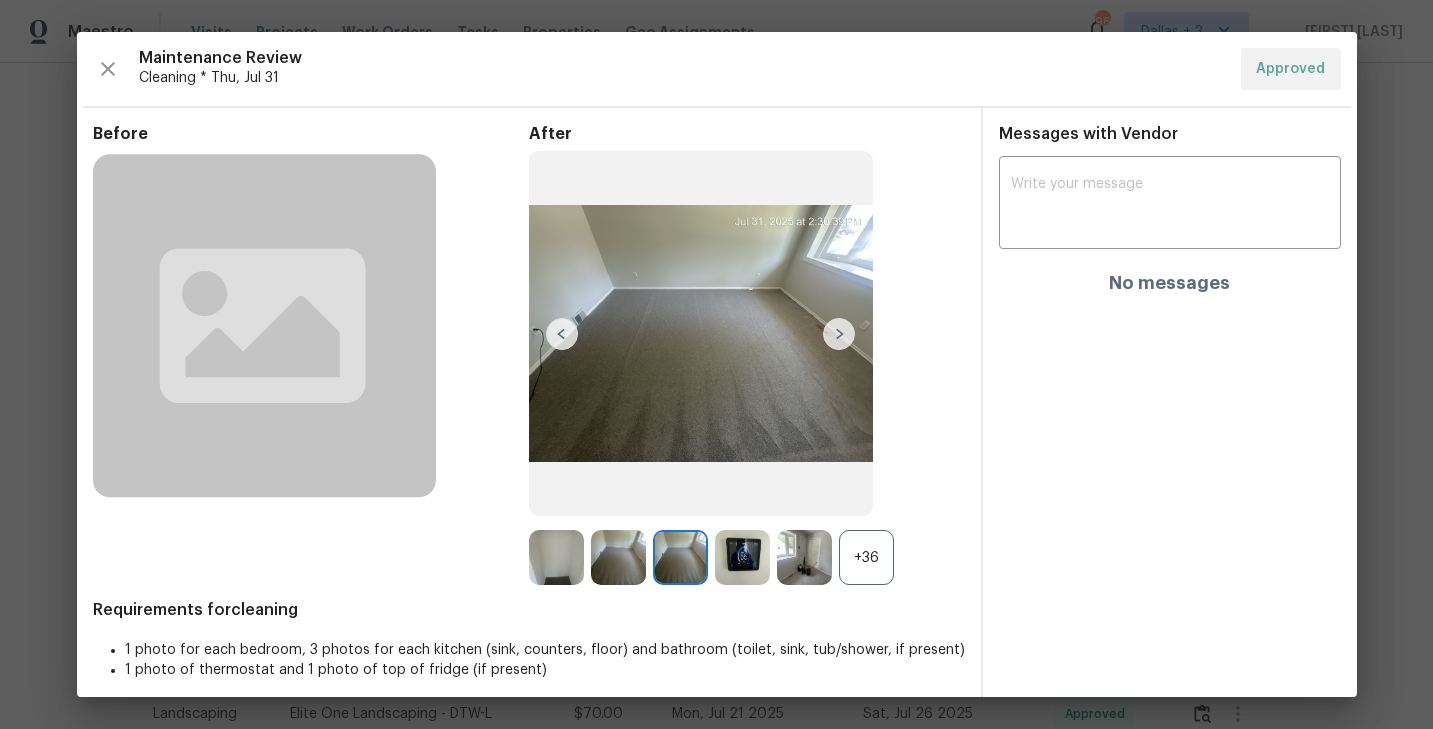 click at bounding box center (839, 334) 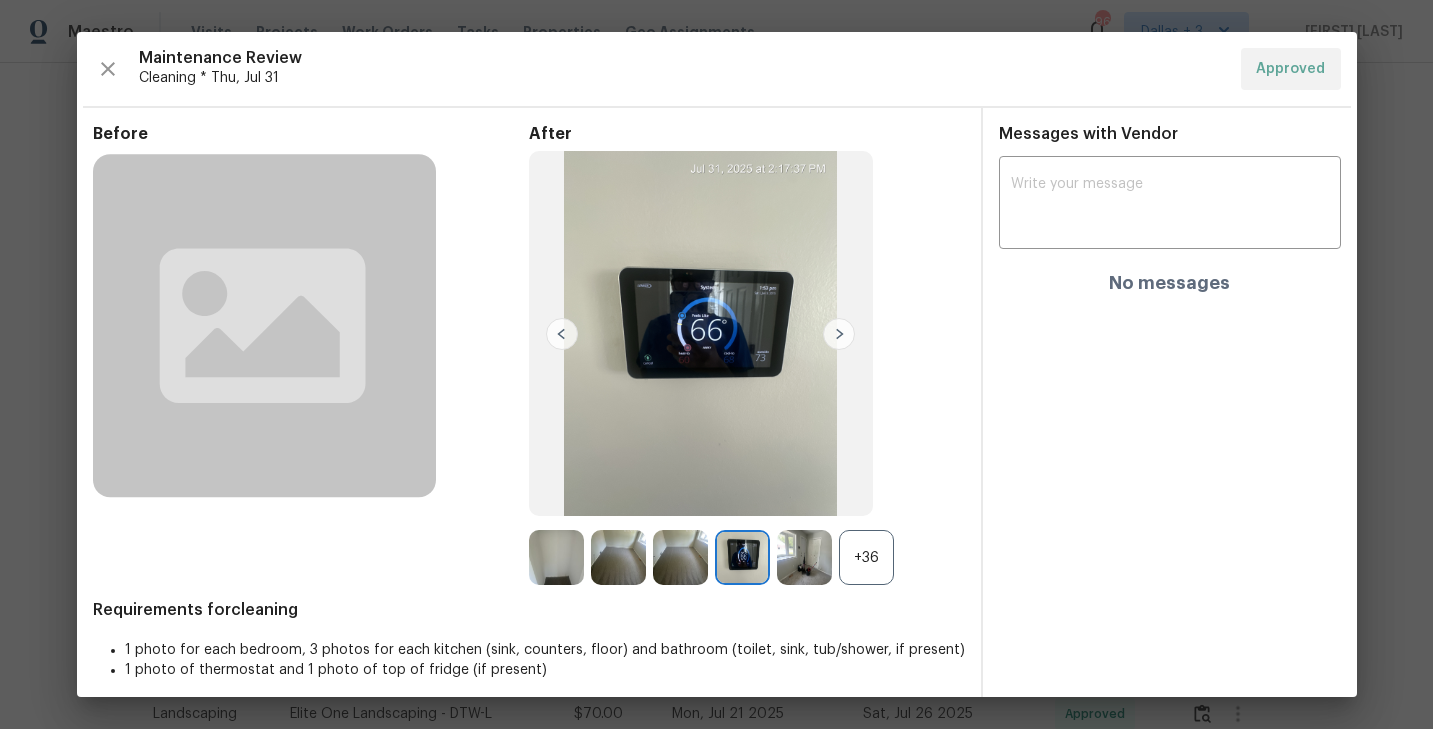 click on "+36" at bounding box center [866, 557] 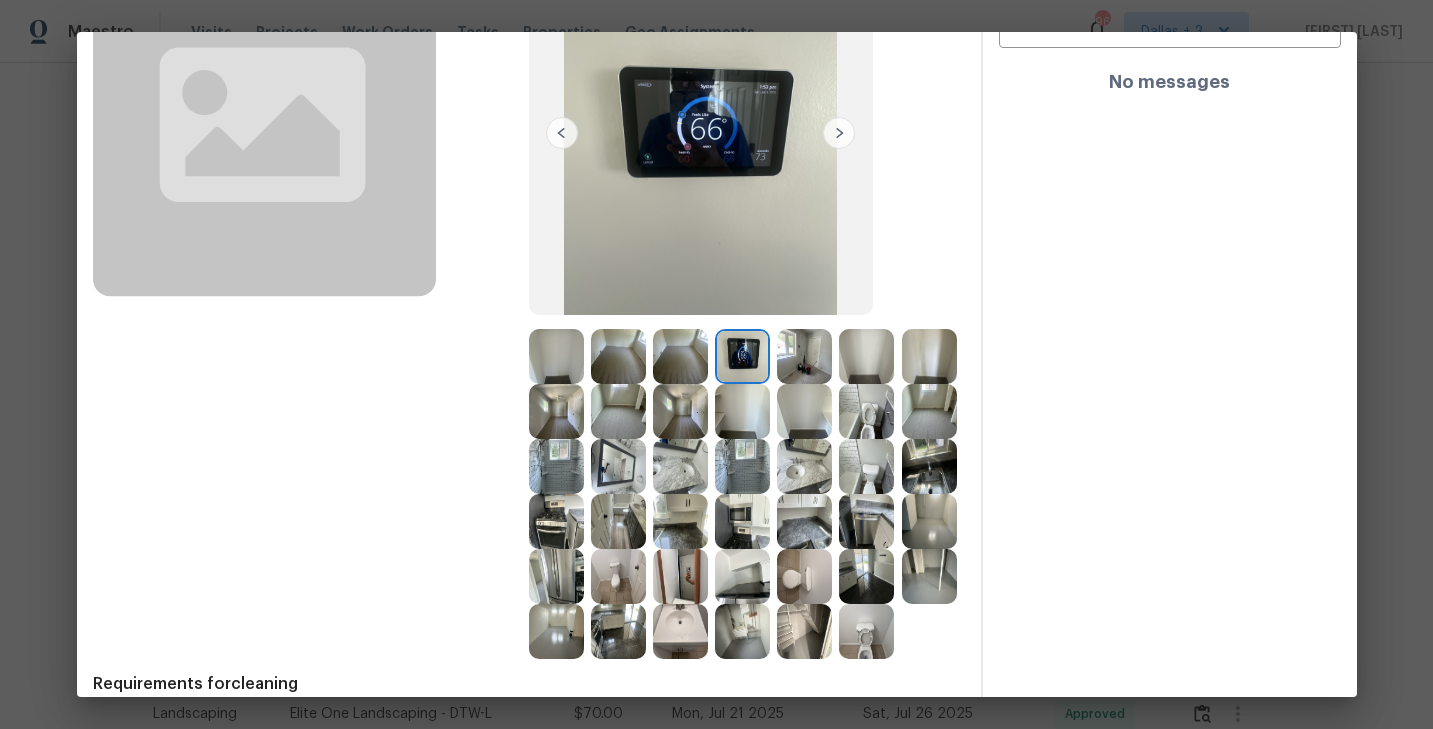 scroll, scrollTop: 286, scrollLeft: 0, axis: vertical 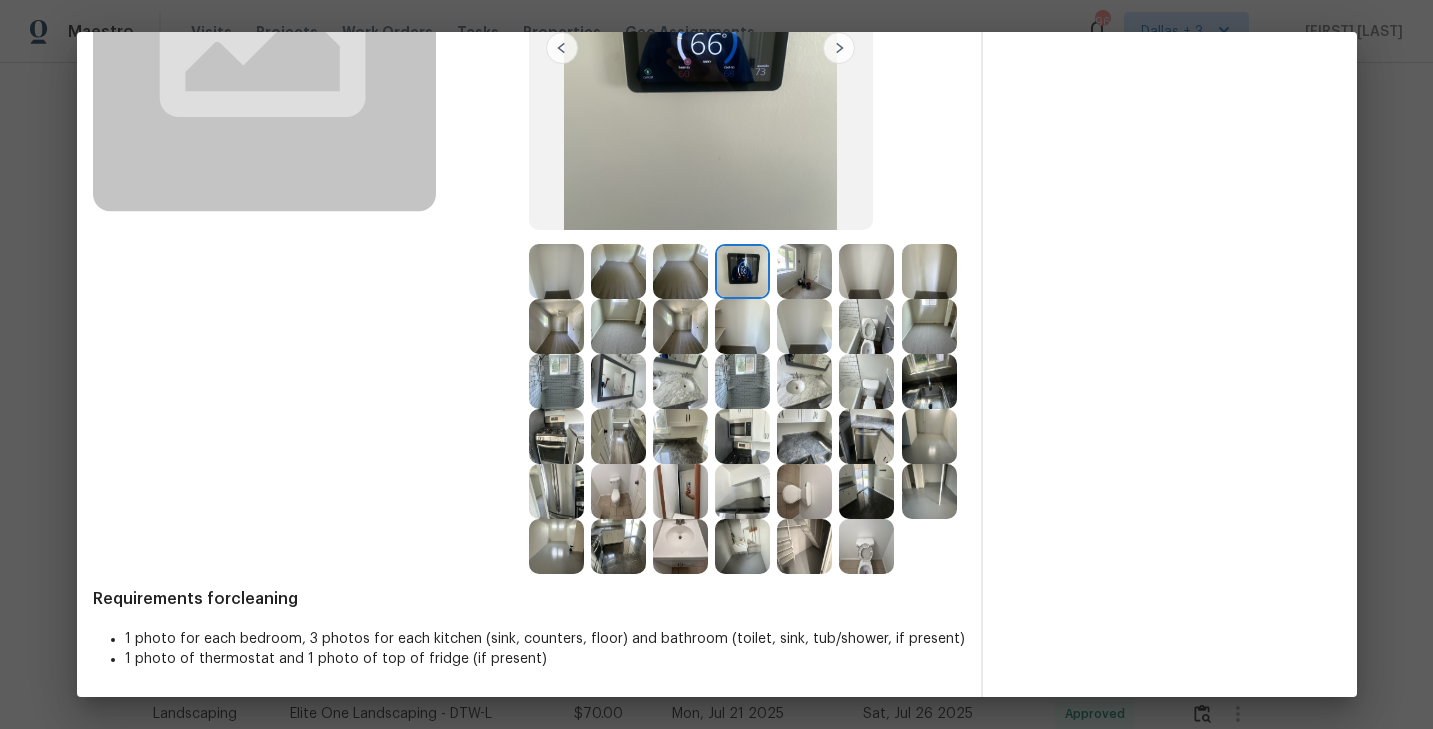 click at bounding box center [680, 491] 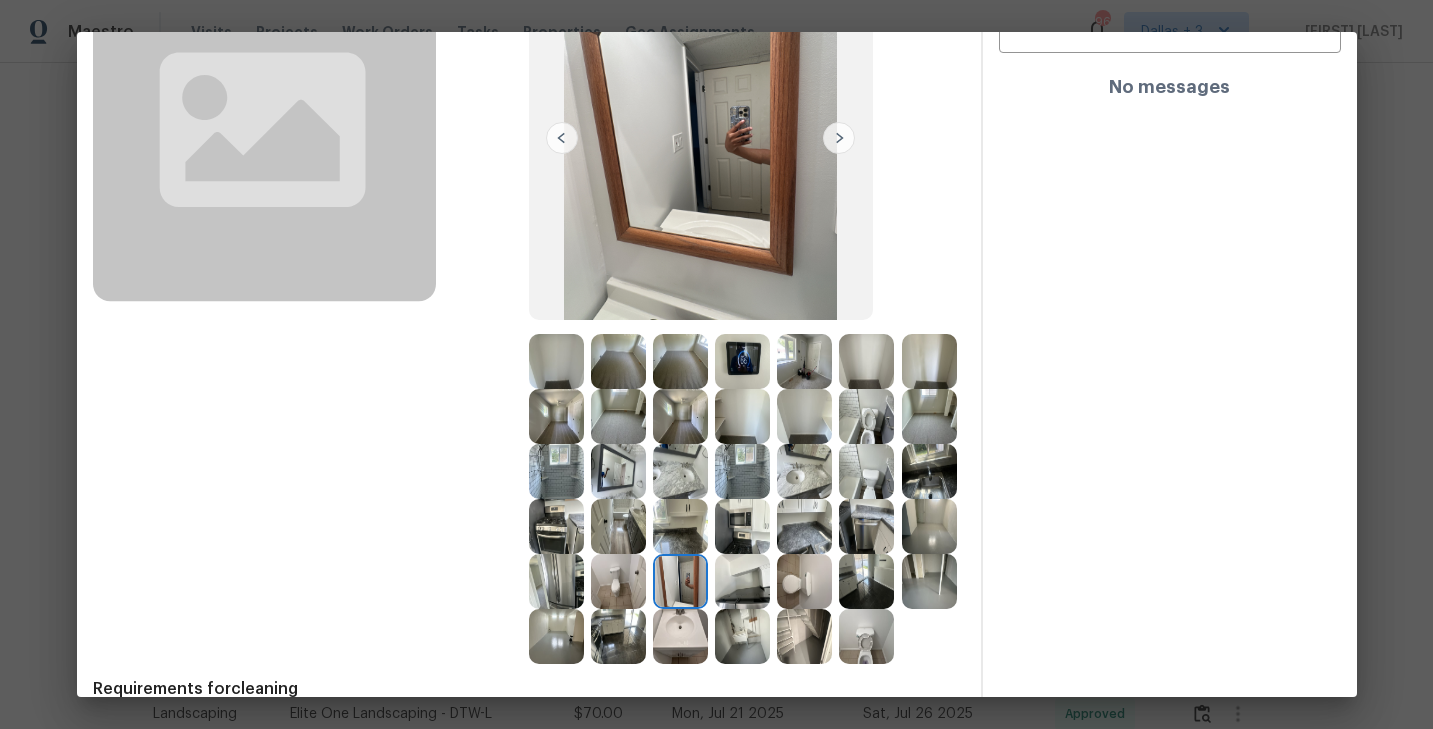 scroll, scrollTop: 286, scrollLeft: 0, axis: vertical 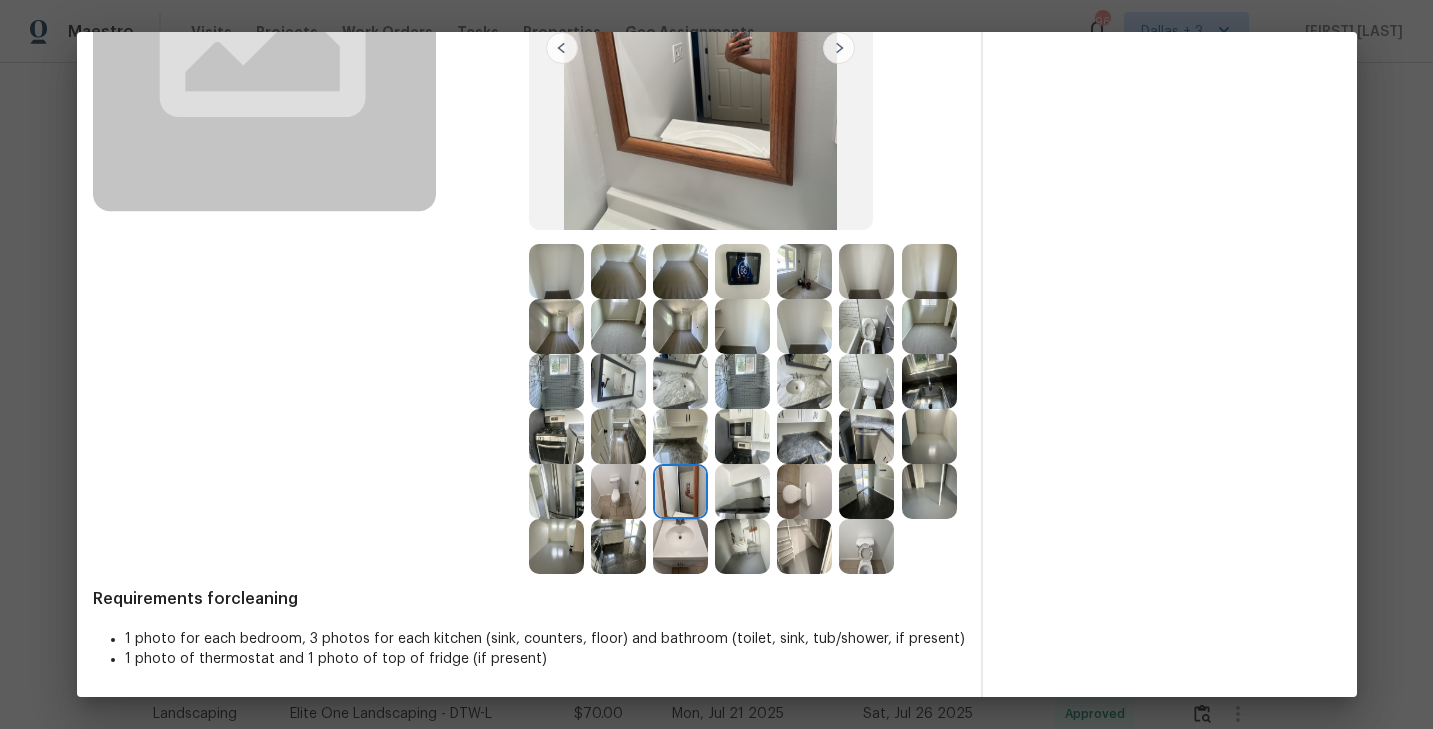 click at bounding box center (866, 546) 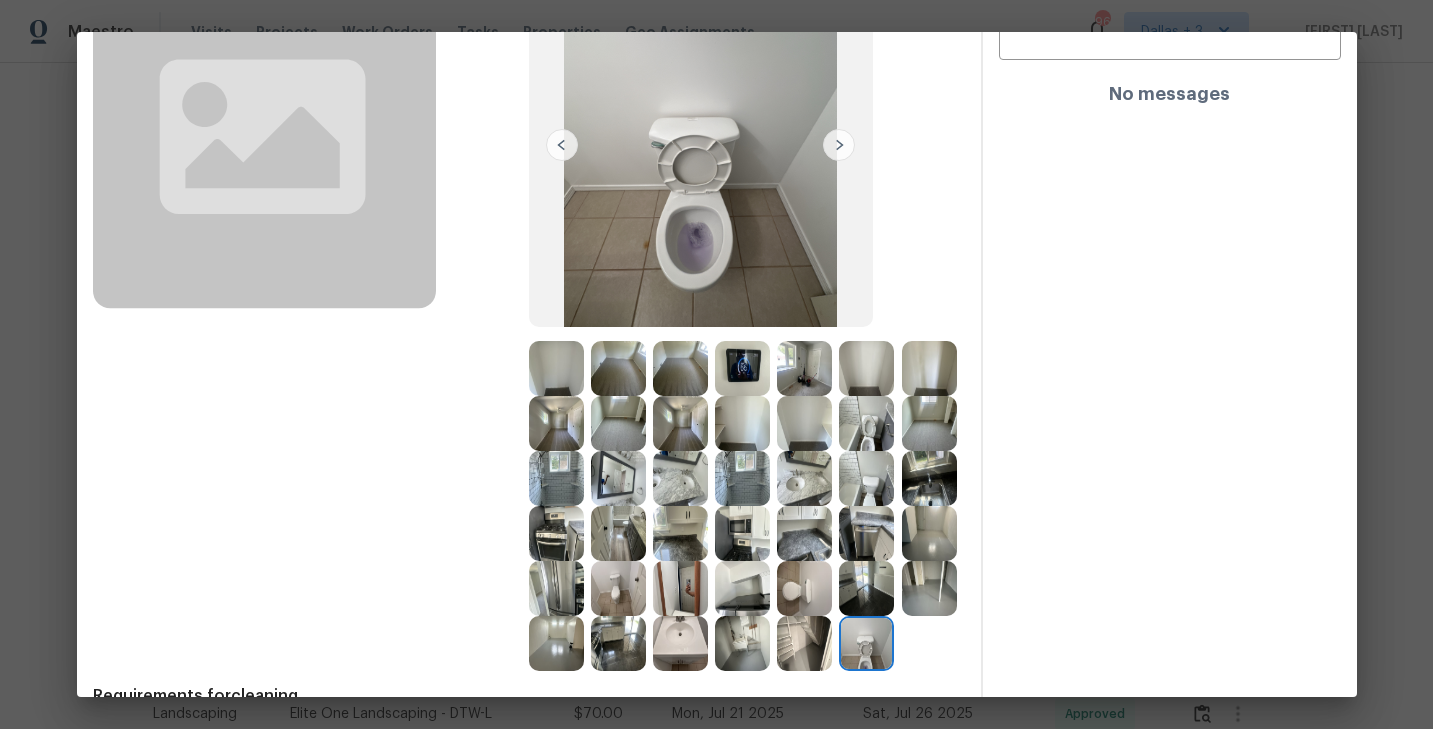 scroll, scrollTop: 0, scrollLeft: 0, axis: both 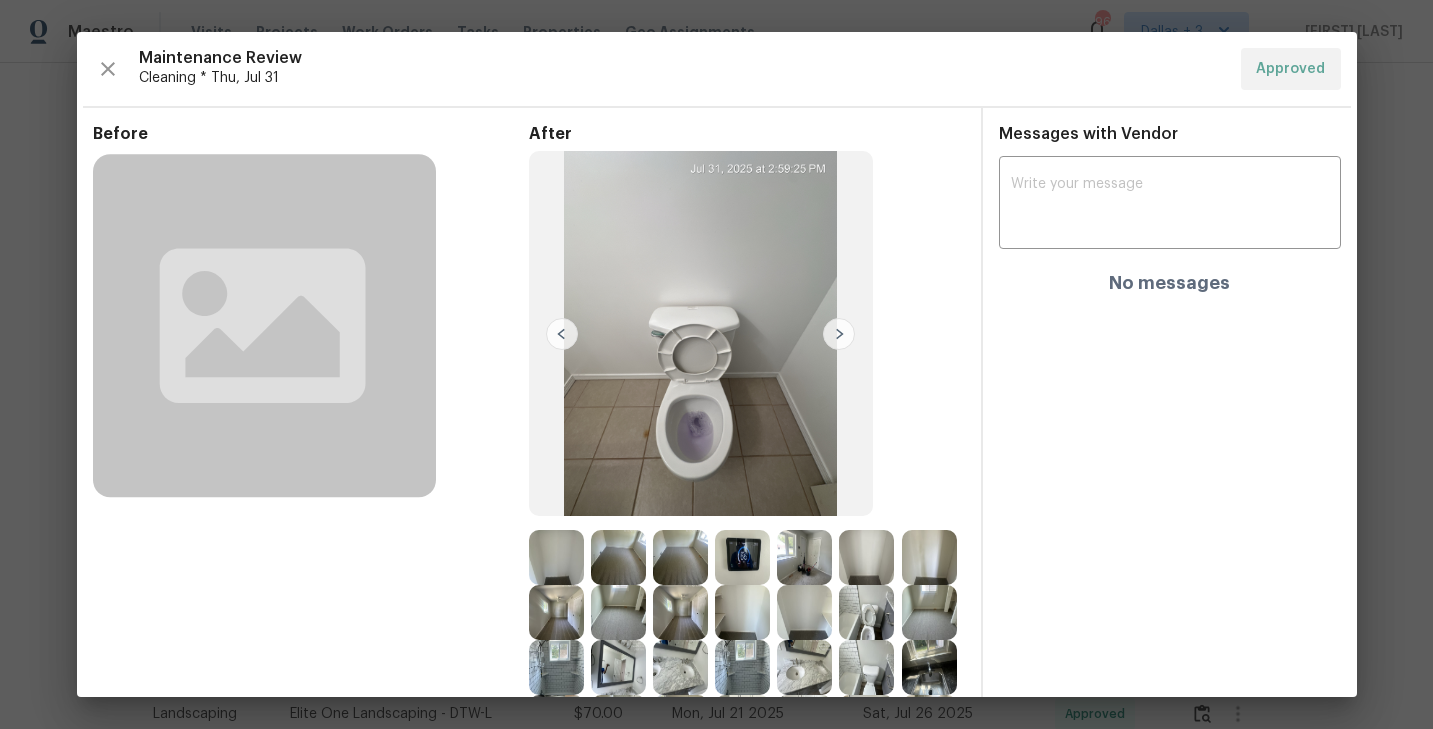 click at bounding box center (839, 334) 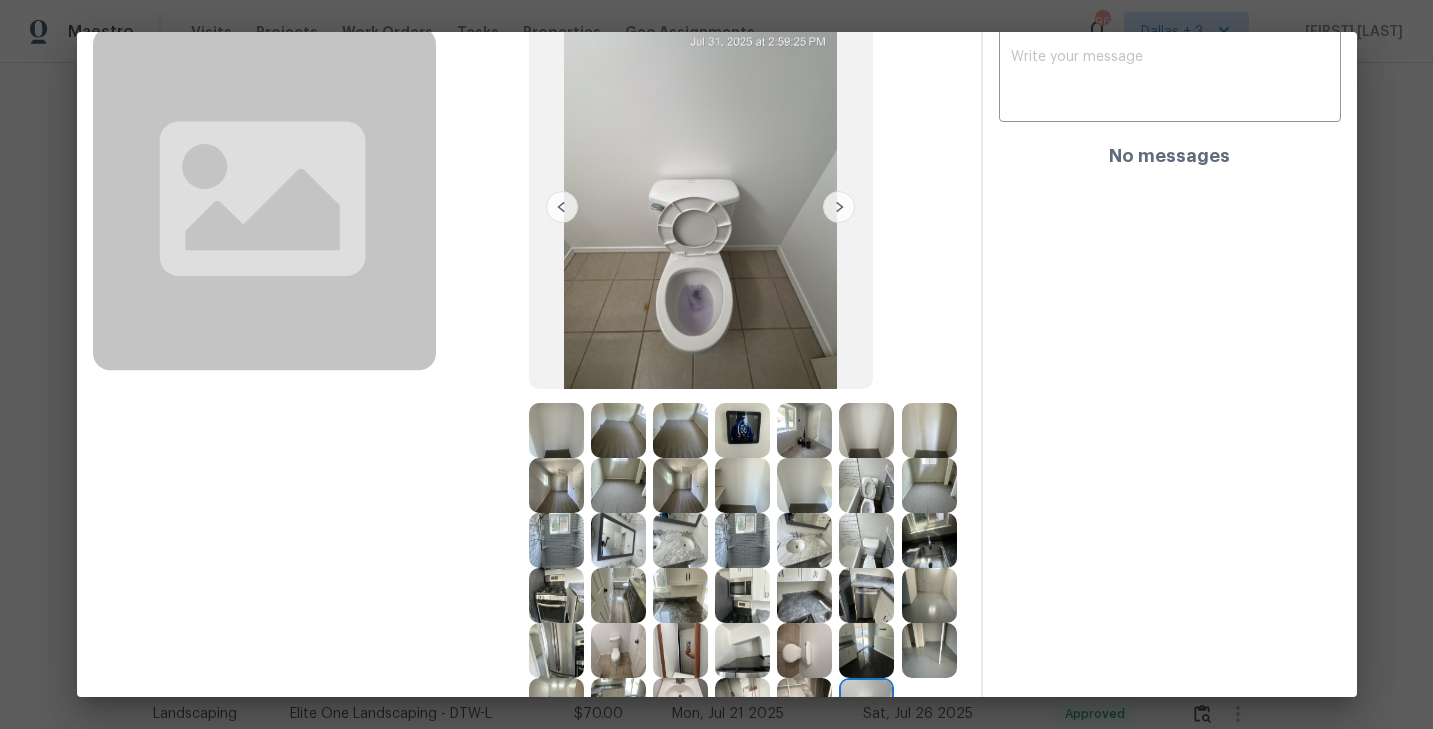 scroll, scrollTop: 286, scrollLeft: 0, axis: vertical 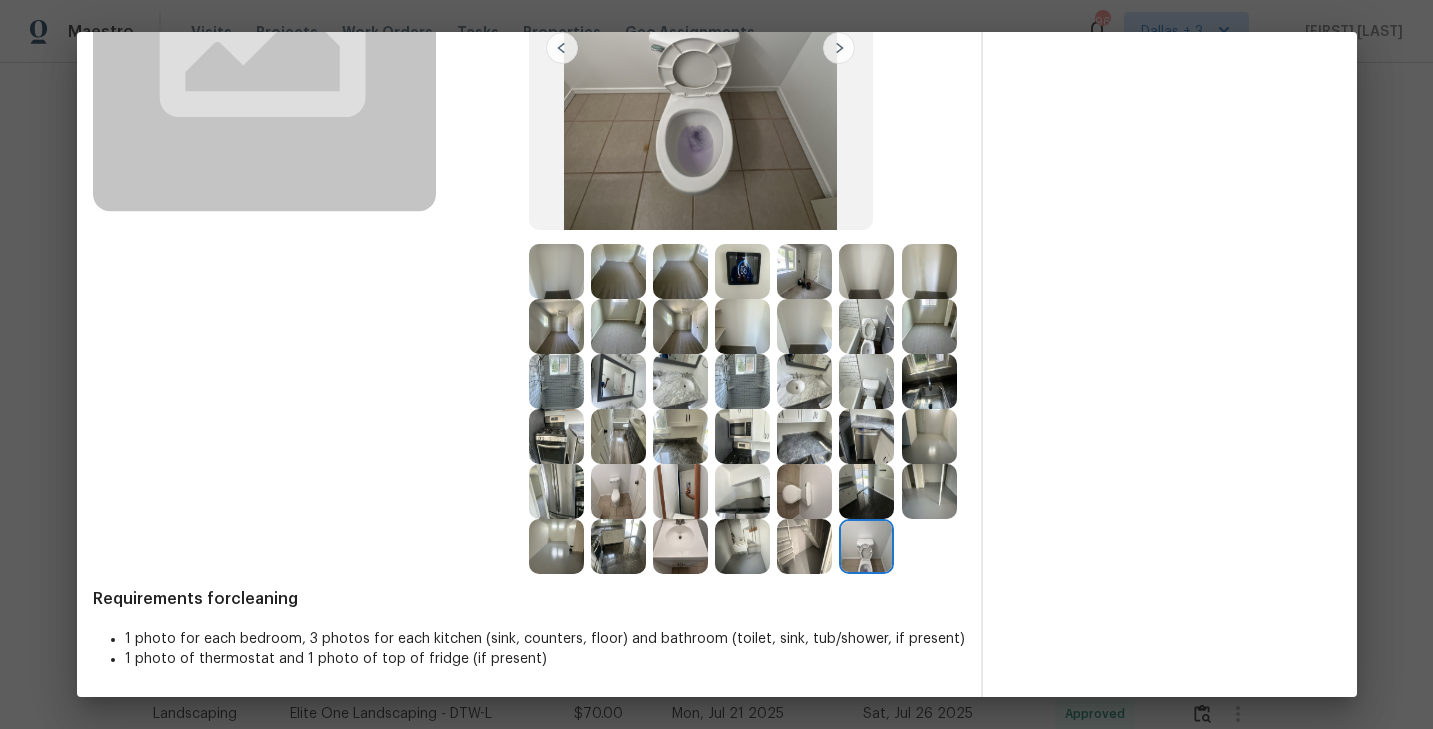 click at bounding box center (742, 436) 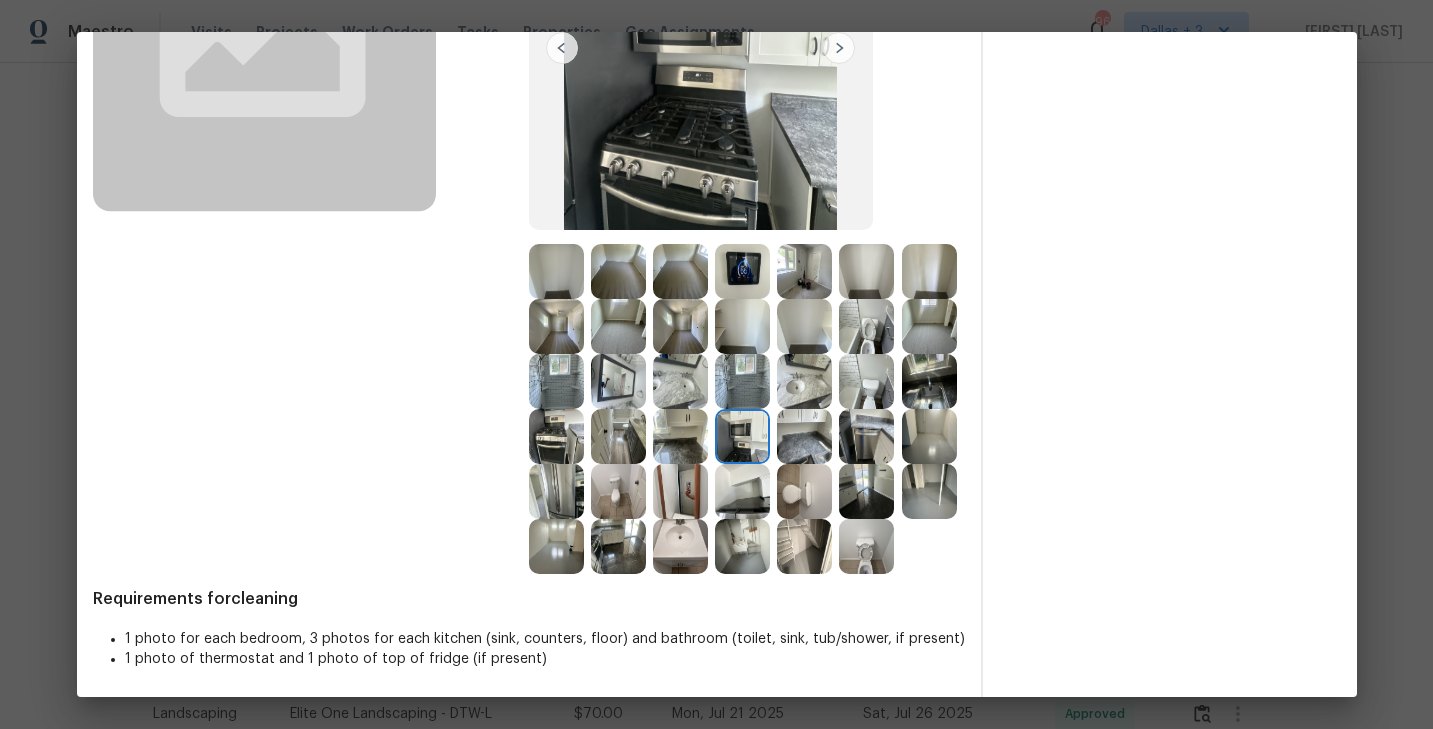 click at bounding box center (680, 436) 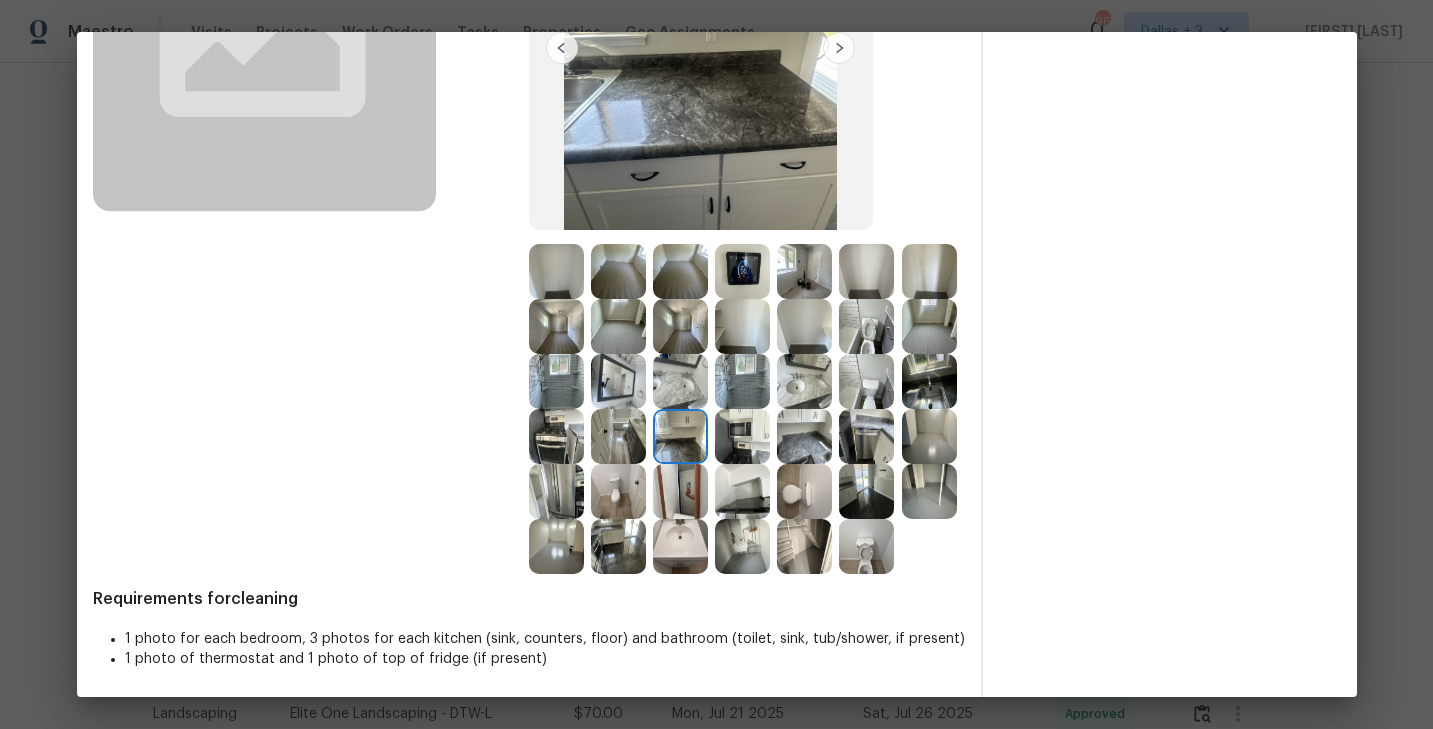 click at bounding box center (556, 436) 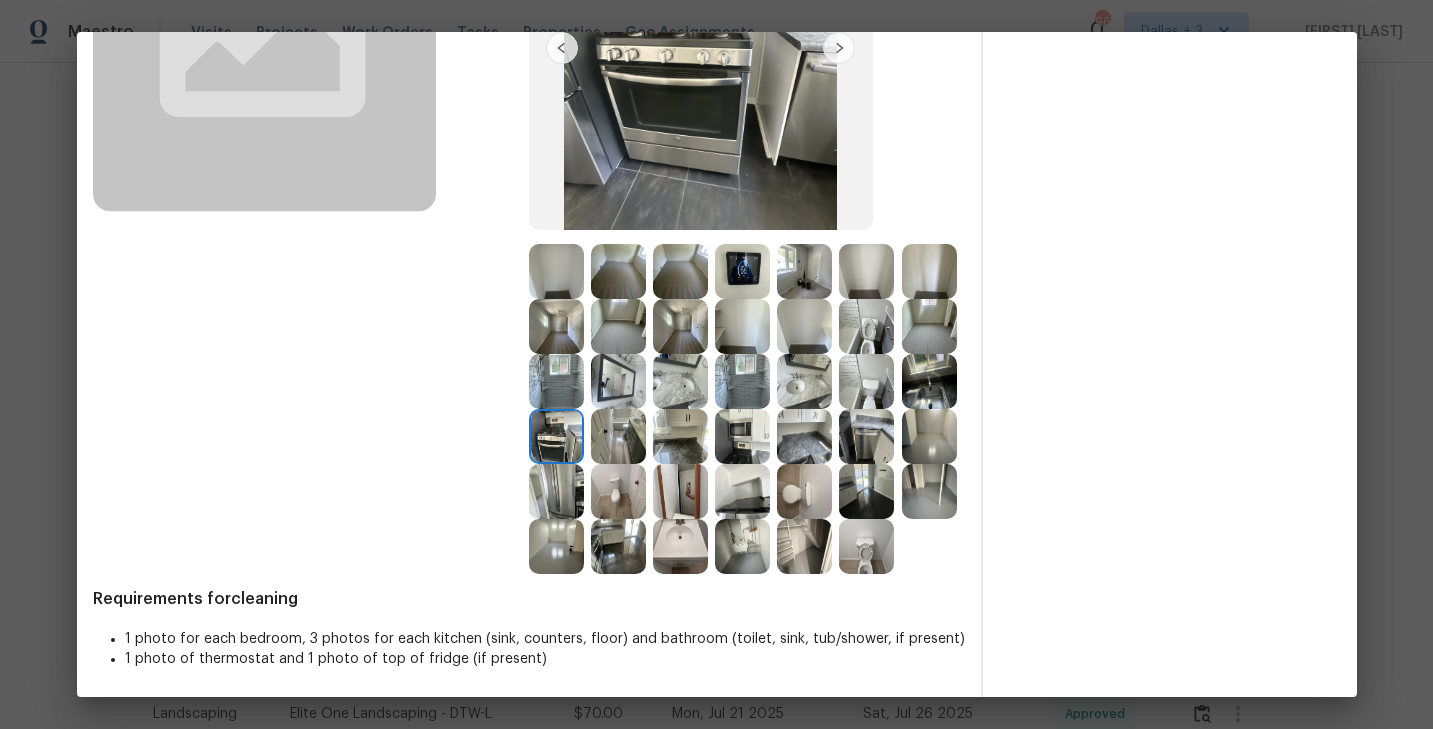 click at bounding box center (556, 491) 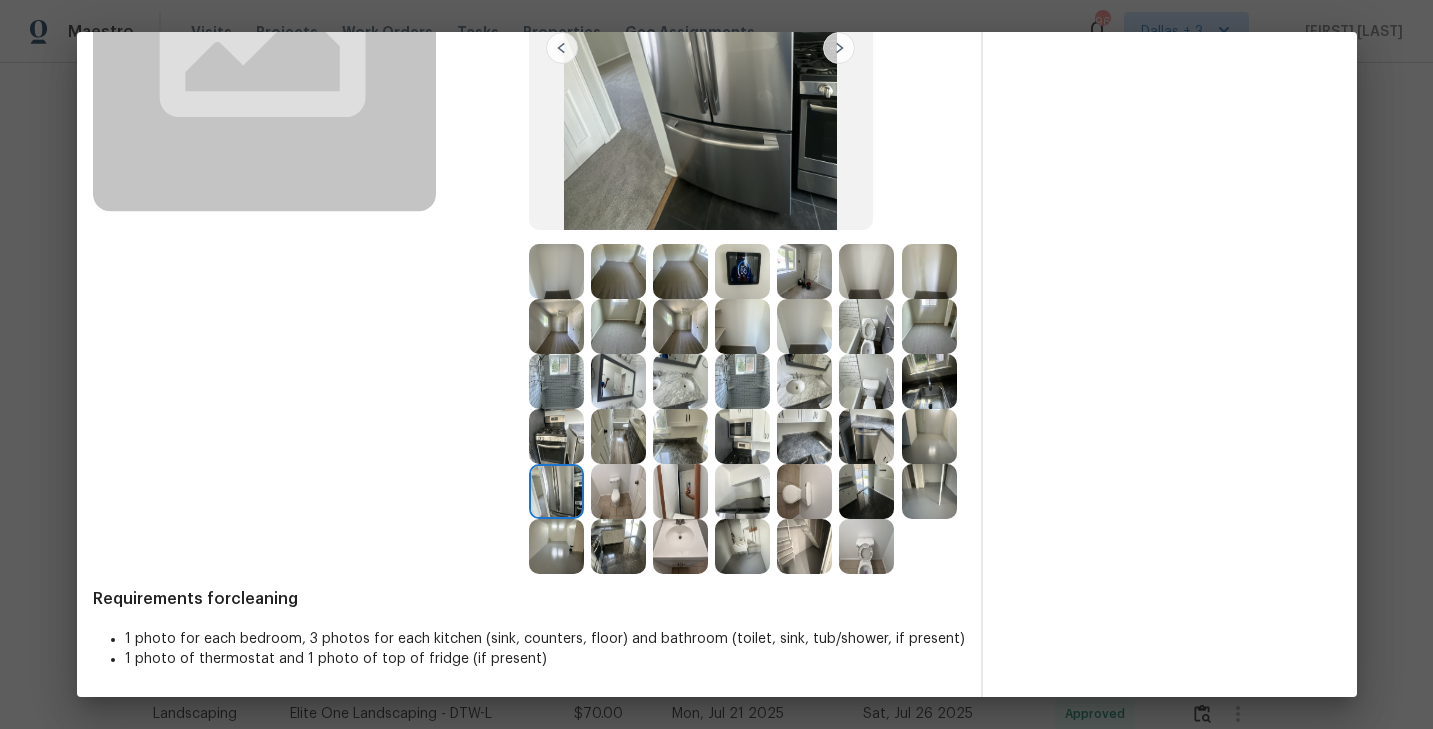 click at bounding box center [556, 546] 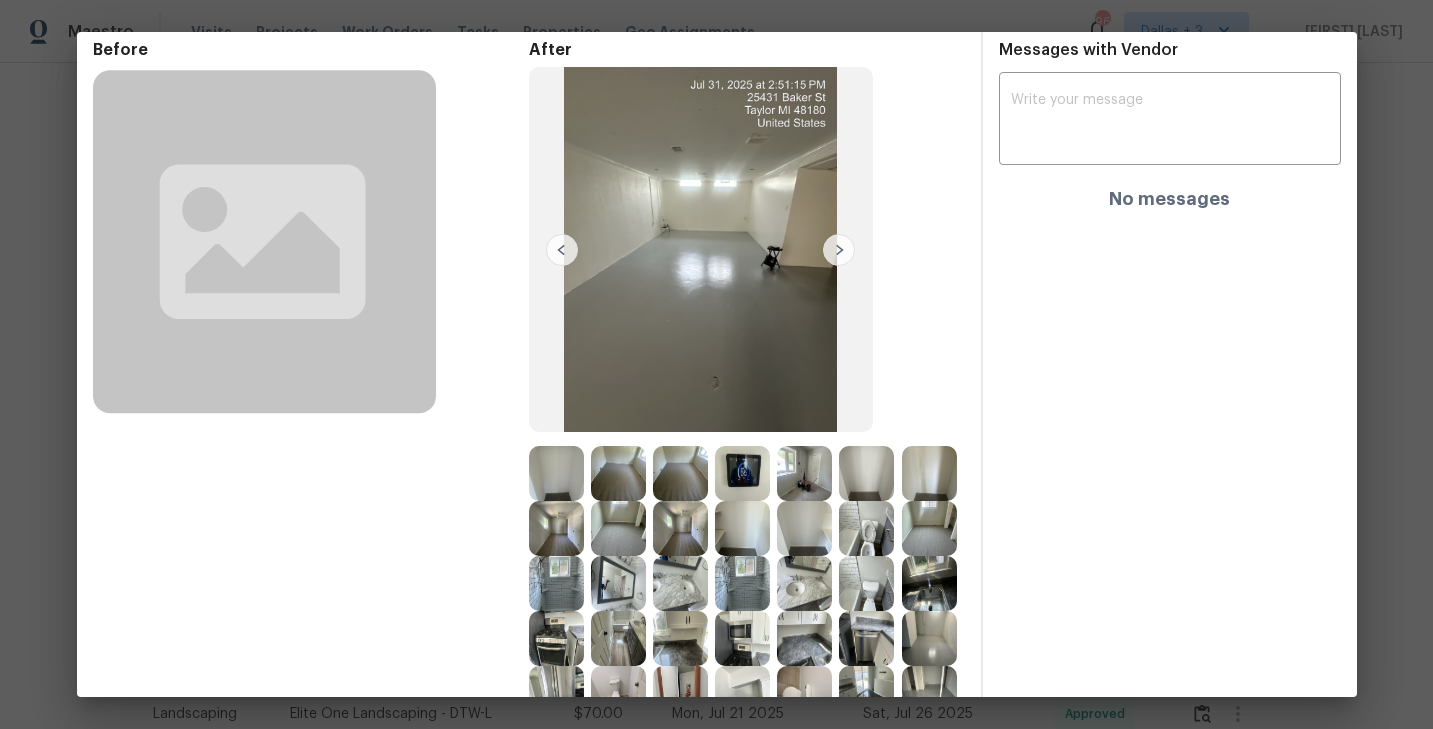 scroll, scrollTop: 134, scrollLeft: 0, axis: vertical 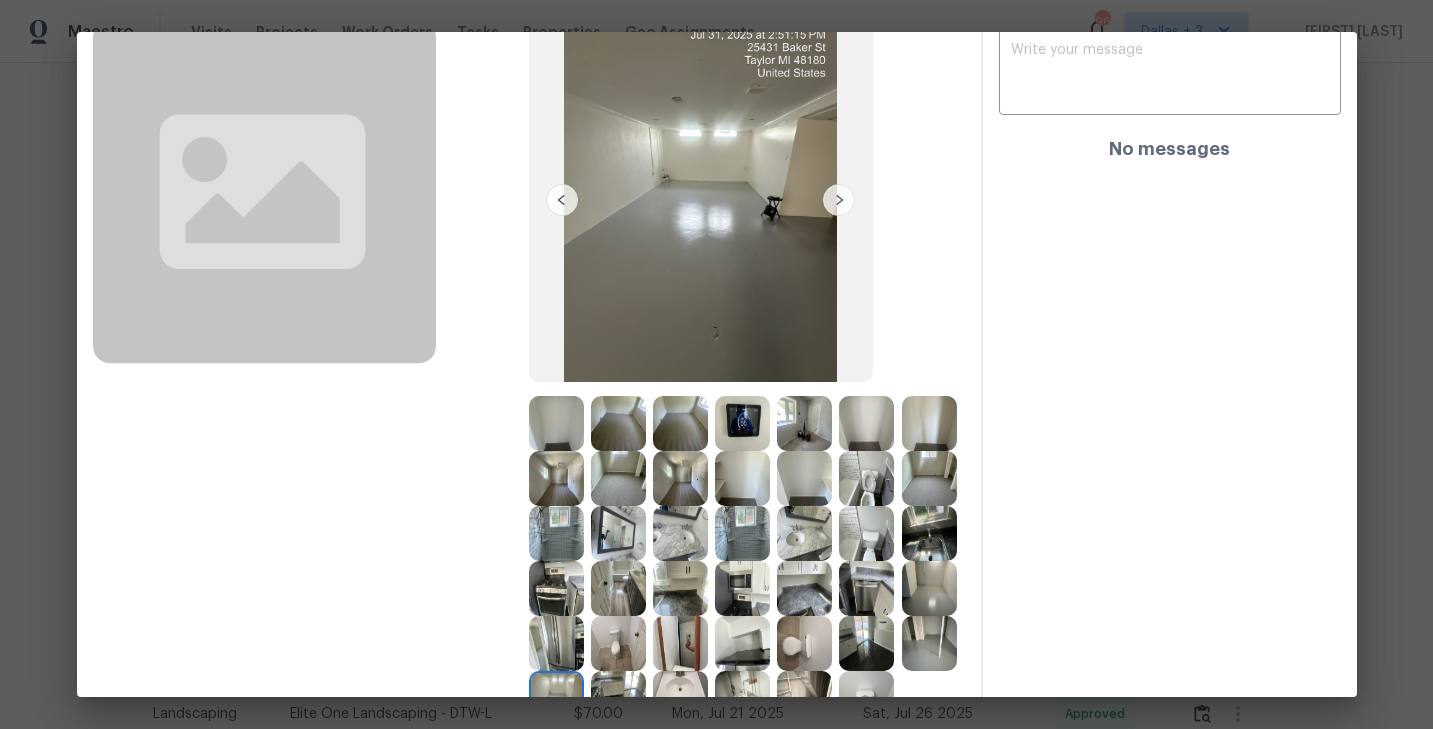 click at bounding box center (742, 423) 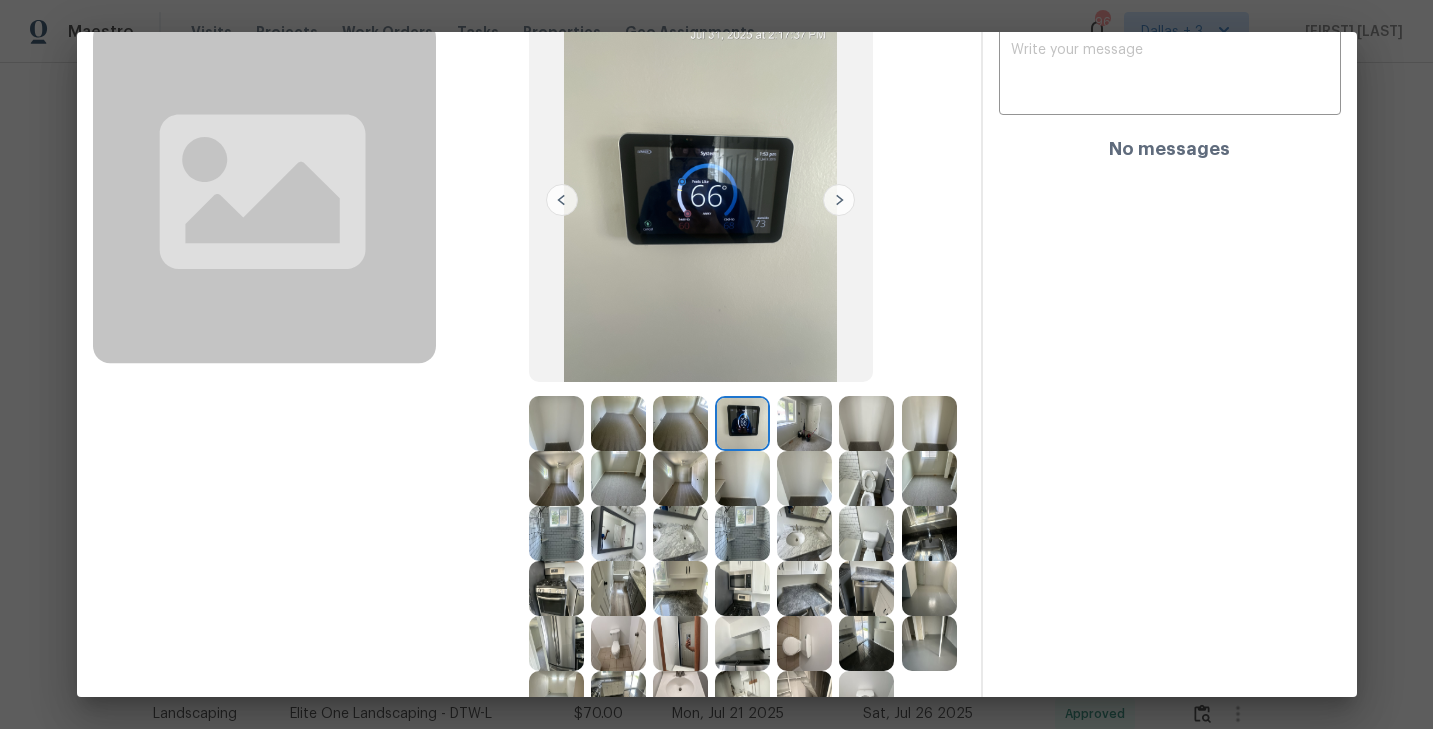 click at bounding box center [804, 478] 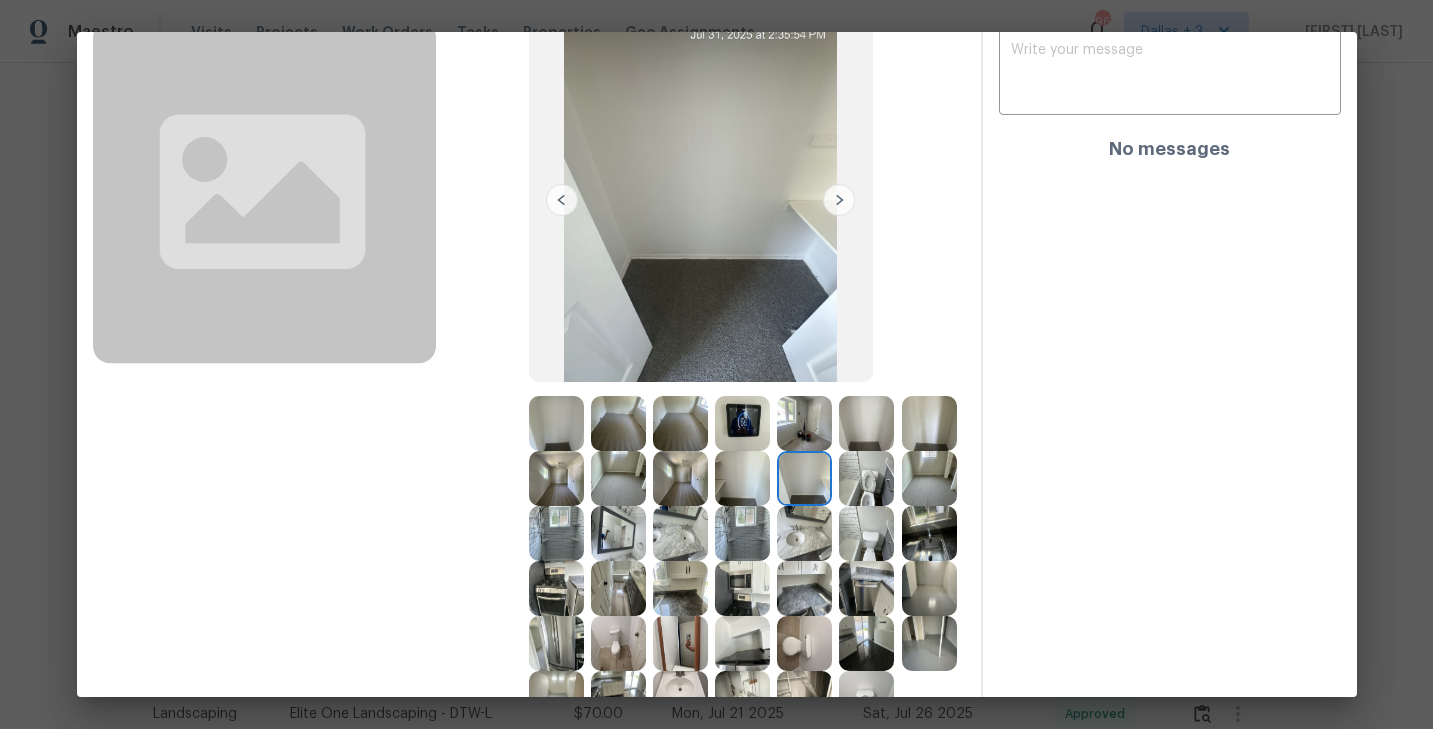 click at bounding box center (742, 533) 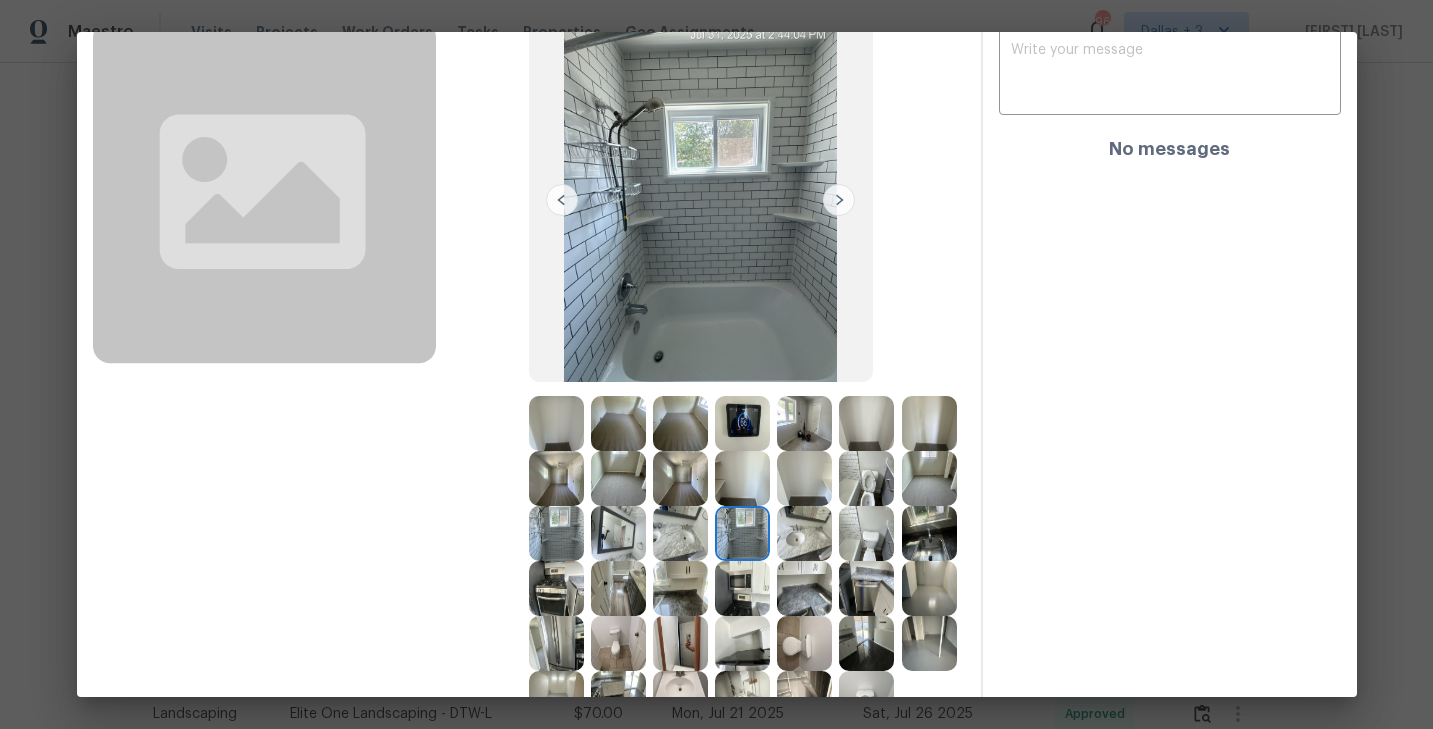 click at bounding box center (680, 533) 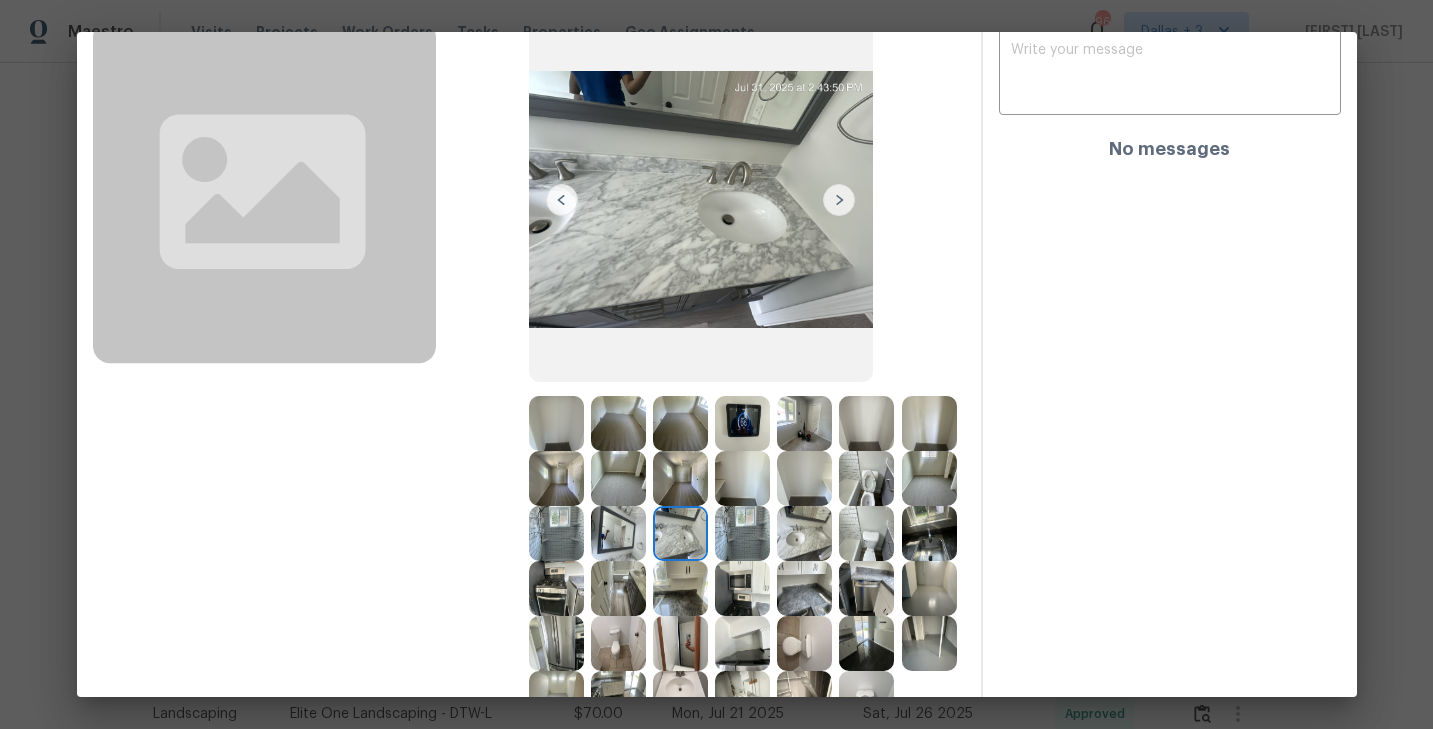 click at bounding box center (618, 588) 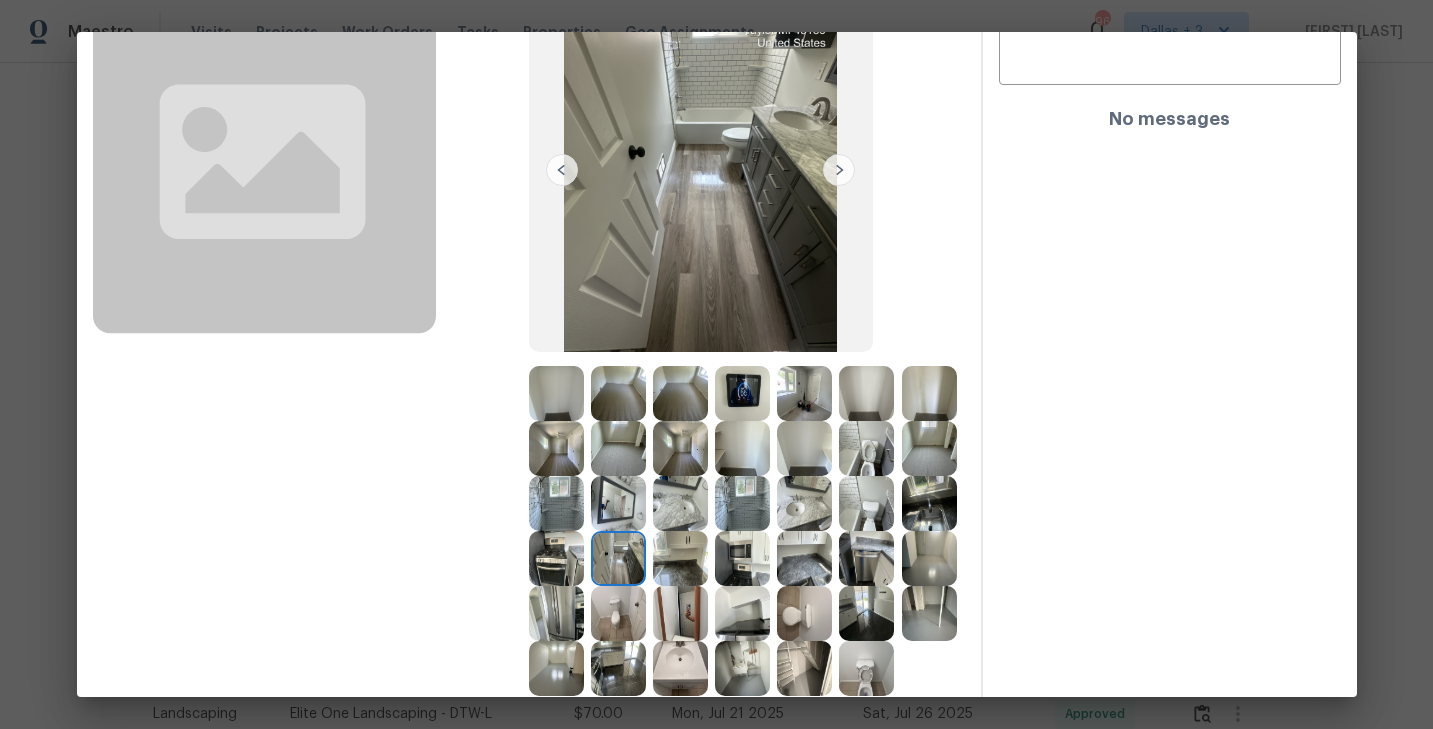 scroll, scrollTop: 177, scrollLeft: 0, axis: vertical 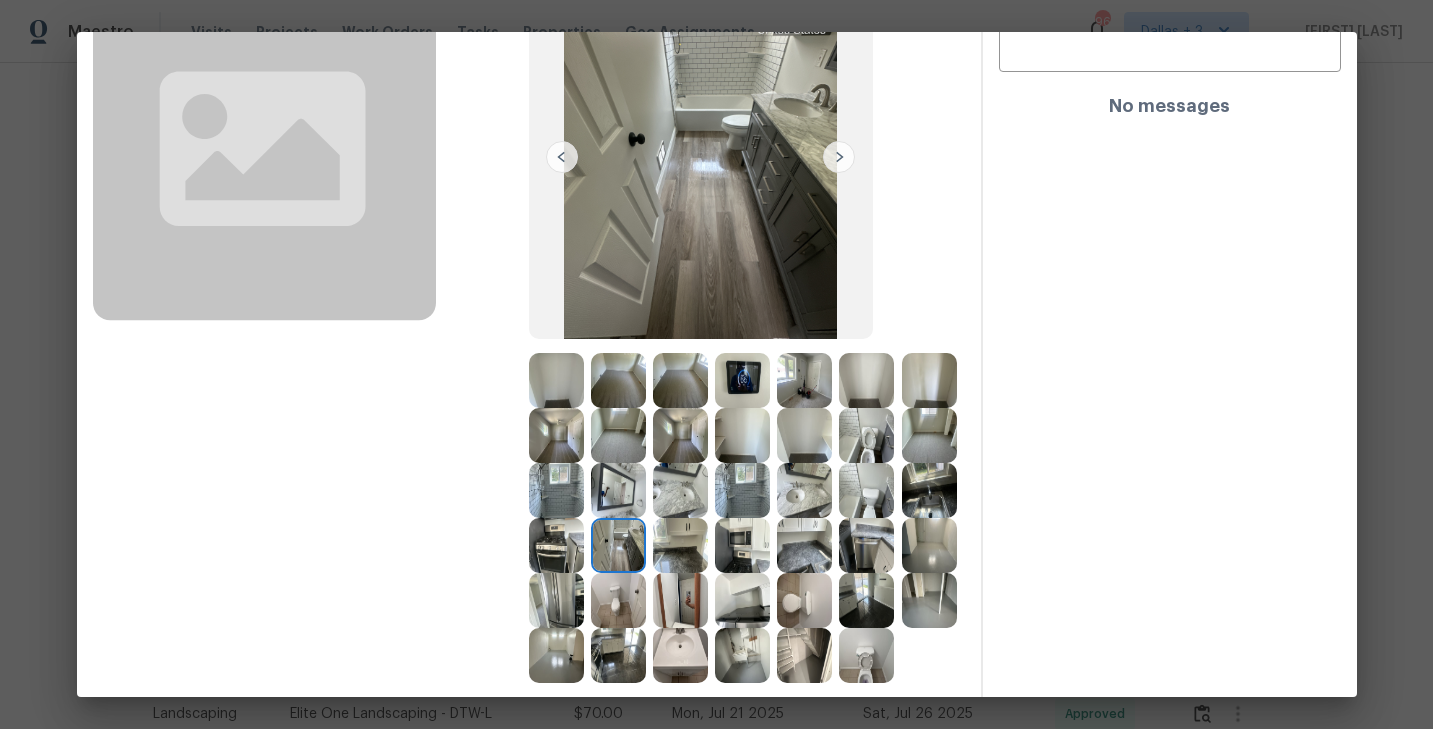 click at bounding box center [680, 545] 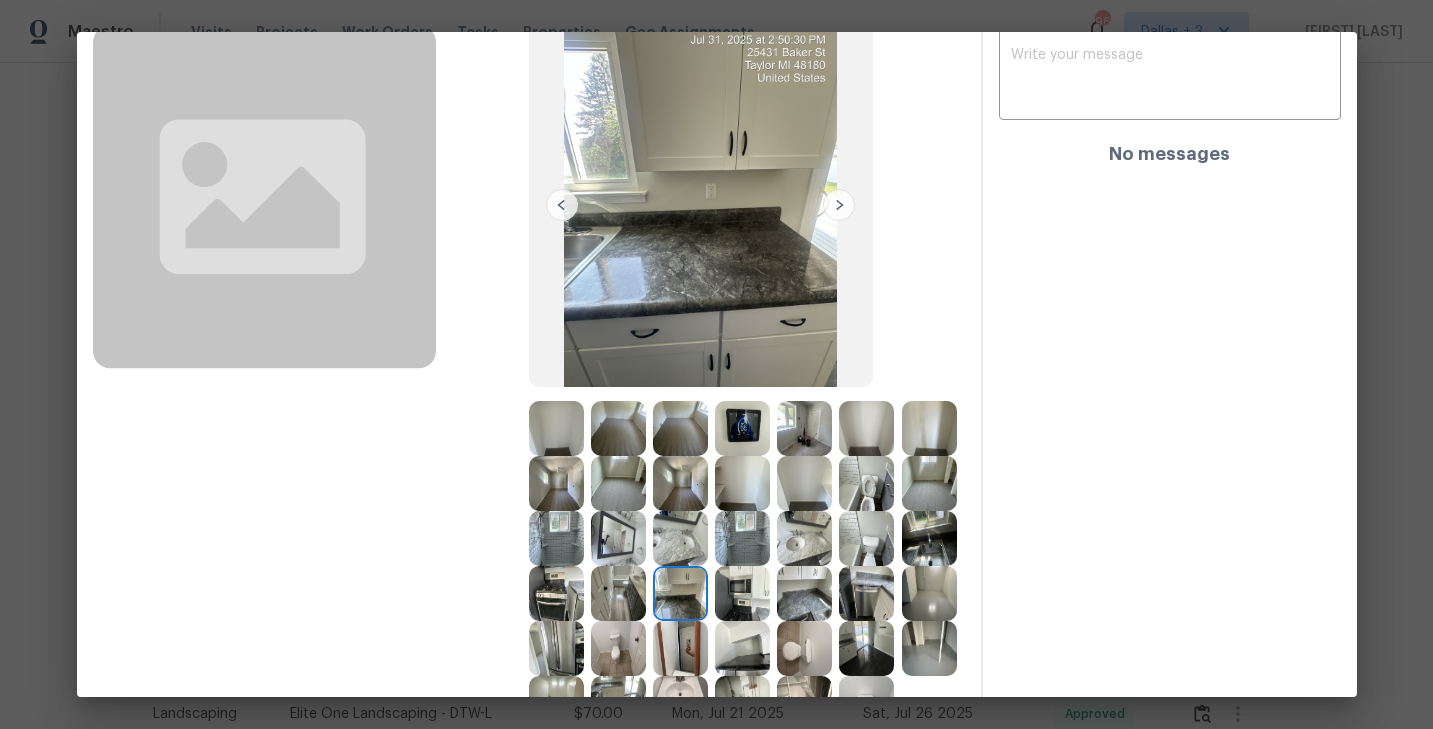 scroll, scrollTop: 124, scrollLeft: 0, axis: vertical 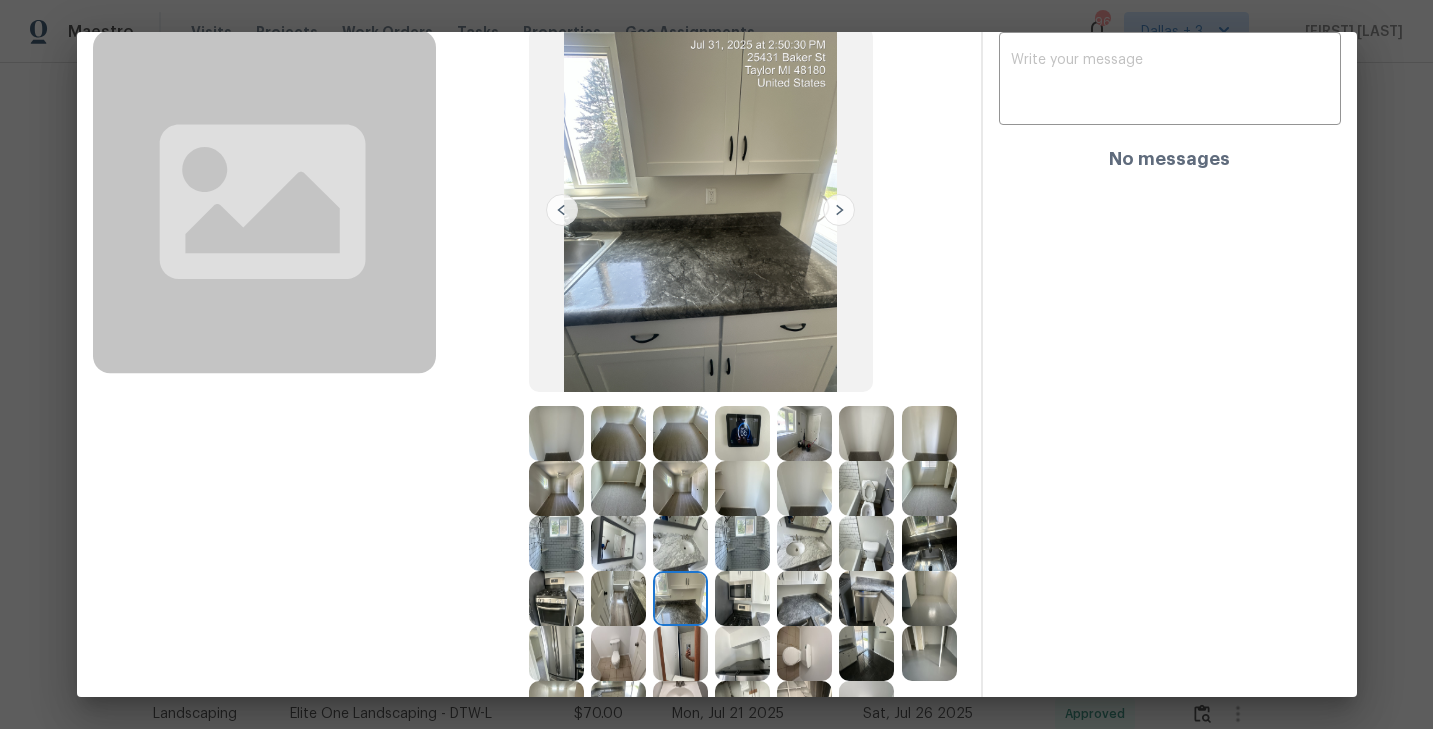 click at bounding box center (866, 543) 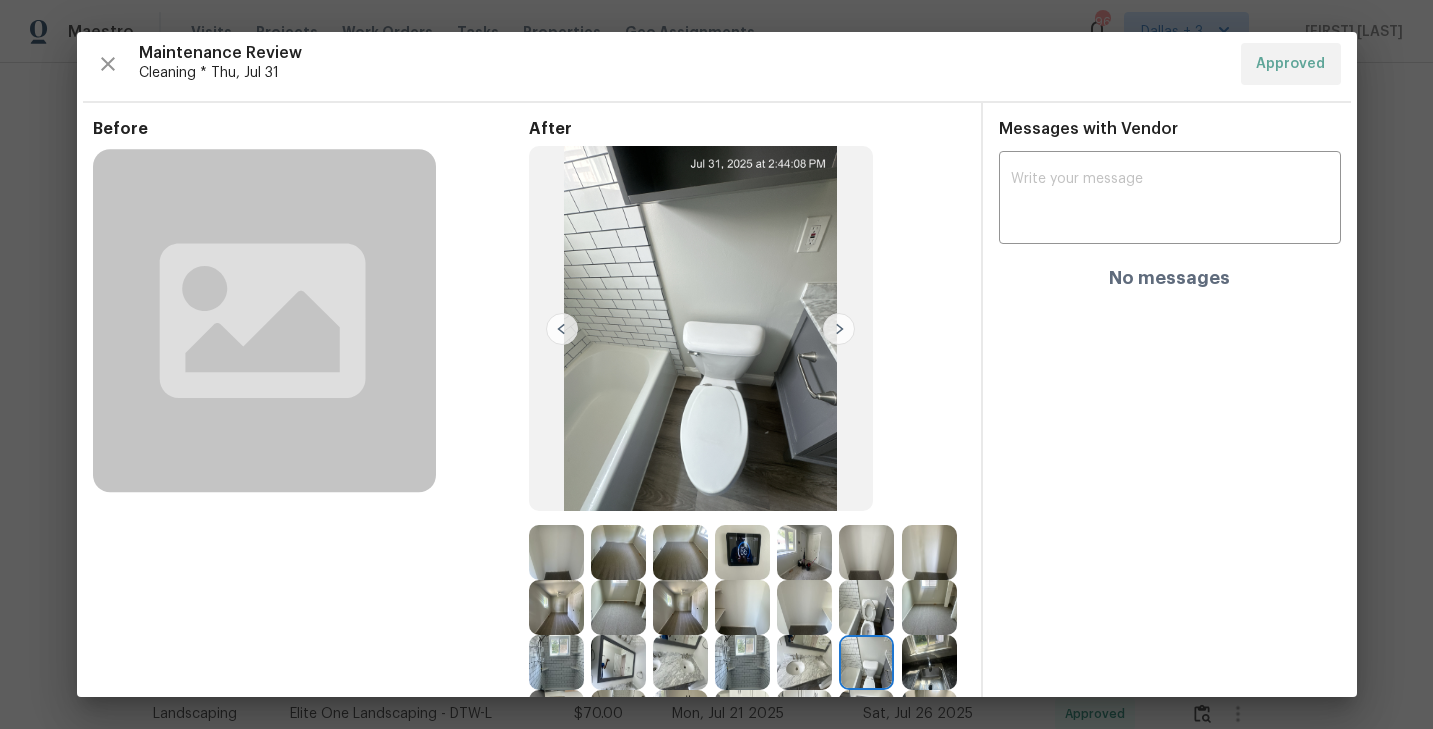scroll, scrollTop: 0, scrollLeft: 0, axis: both 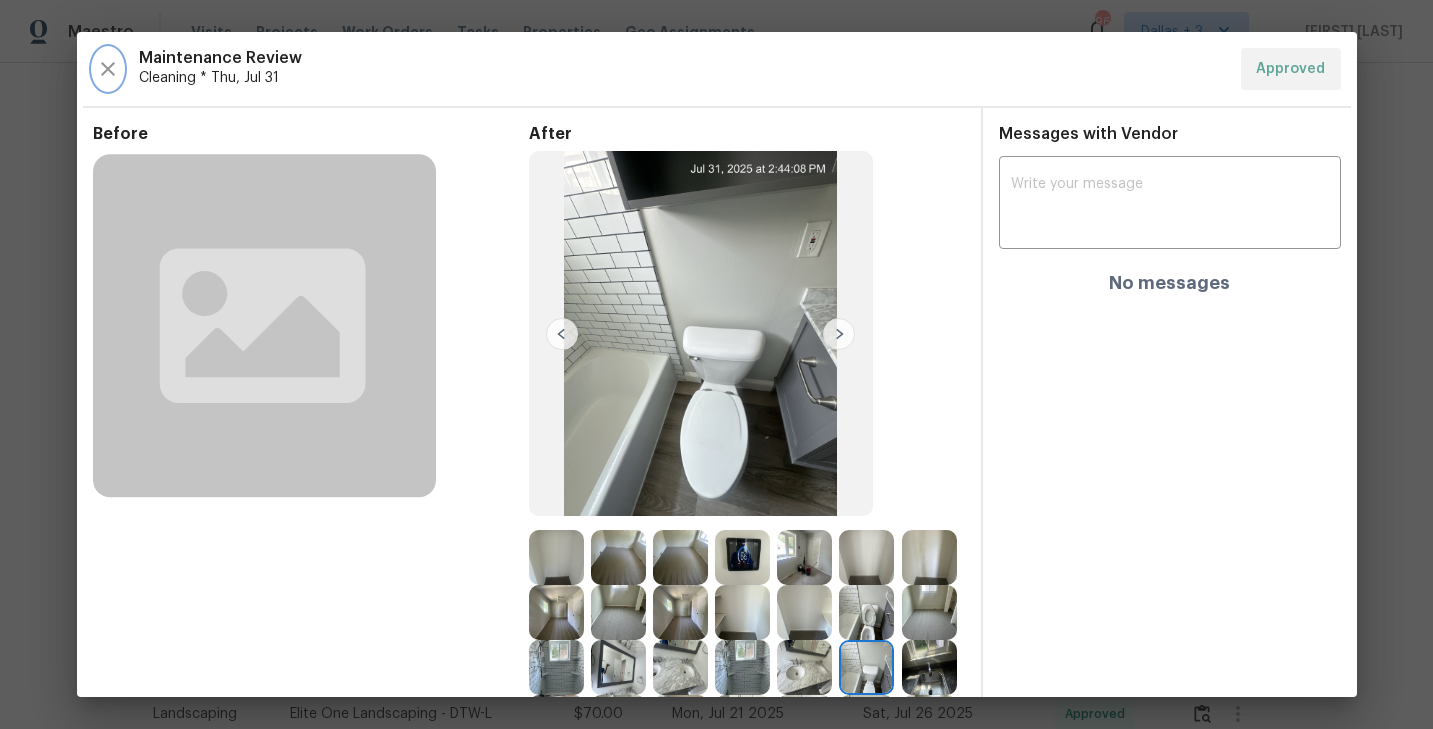 click 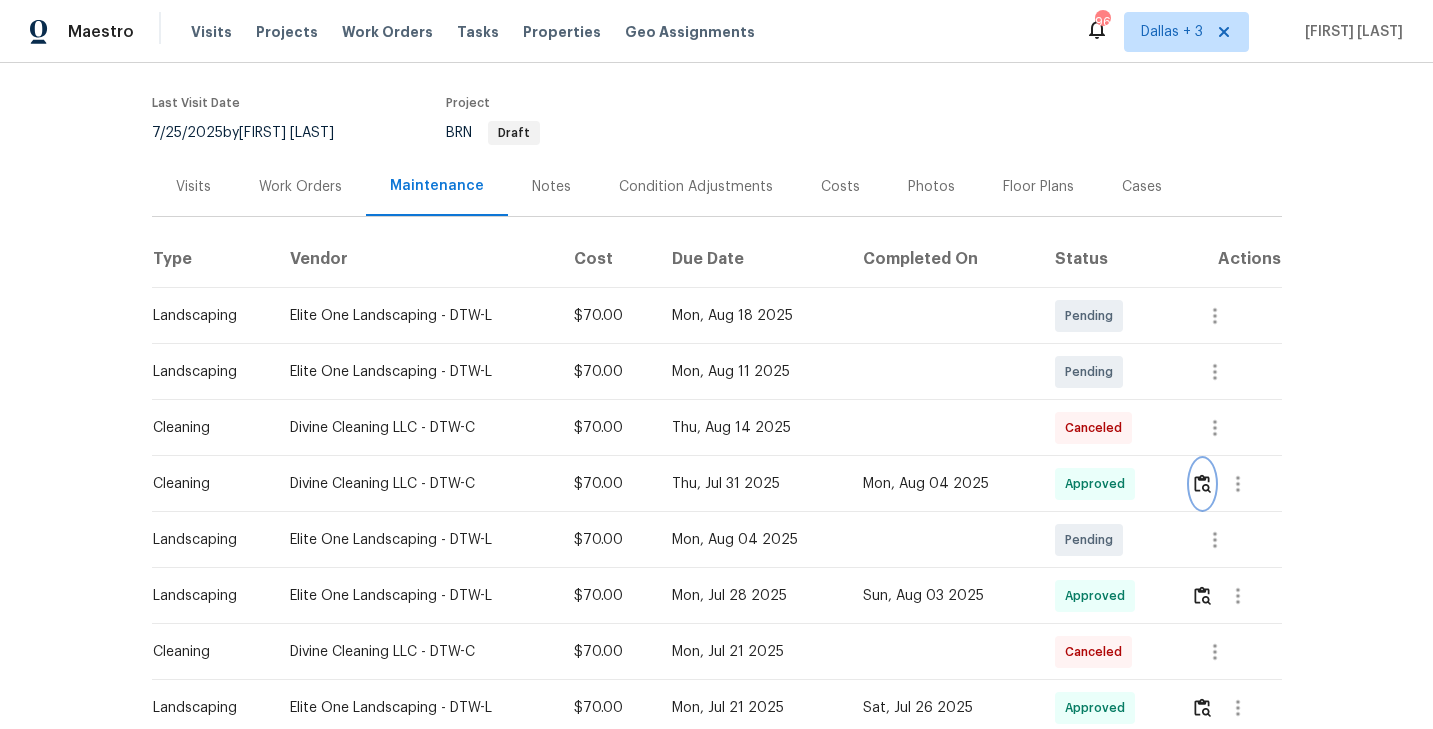 scroll, scrollTop: 170, scrollLeft: 0, axis: vertical 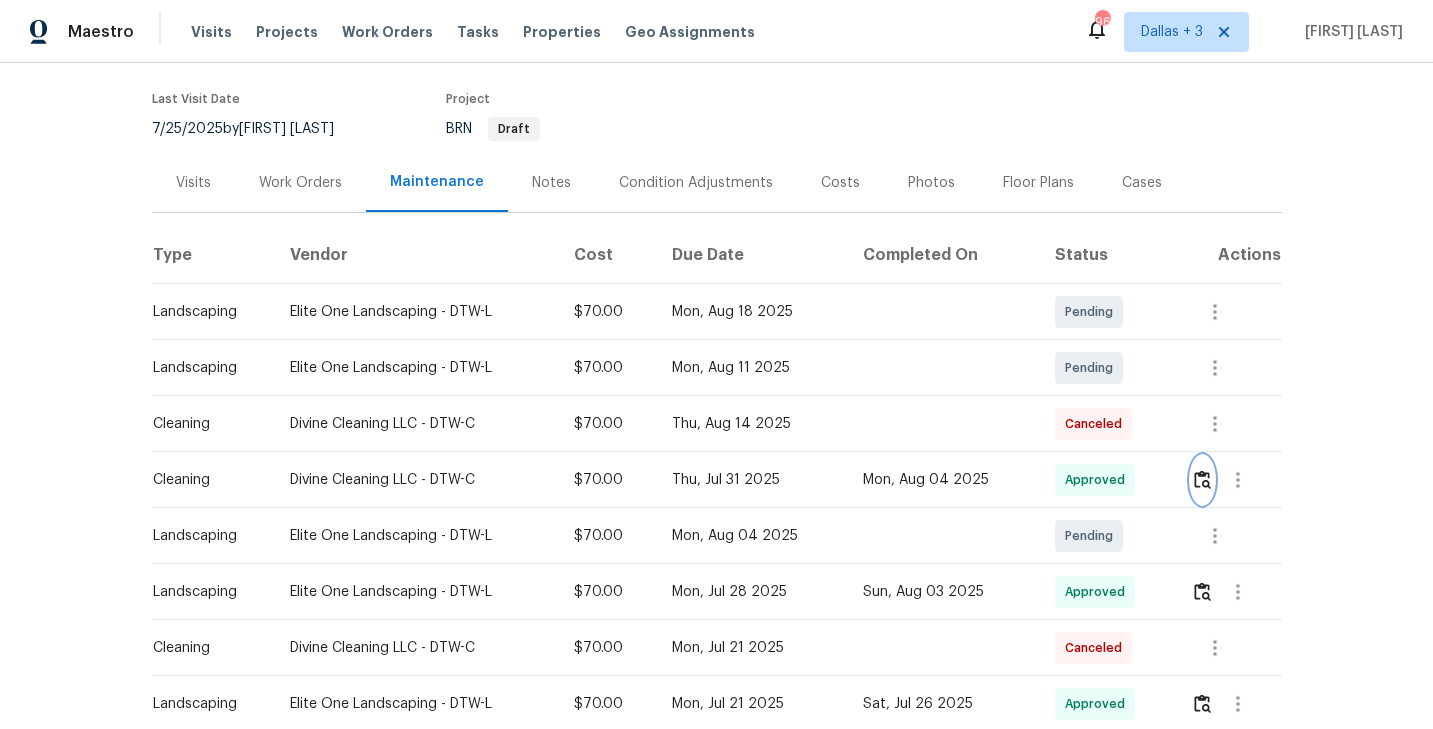 click at bounding box center (1202, 479) 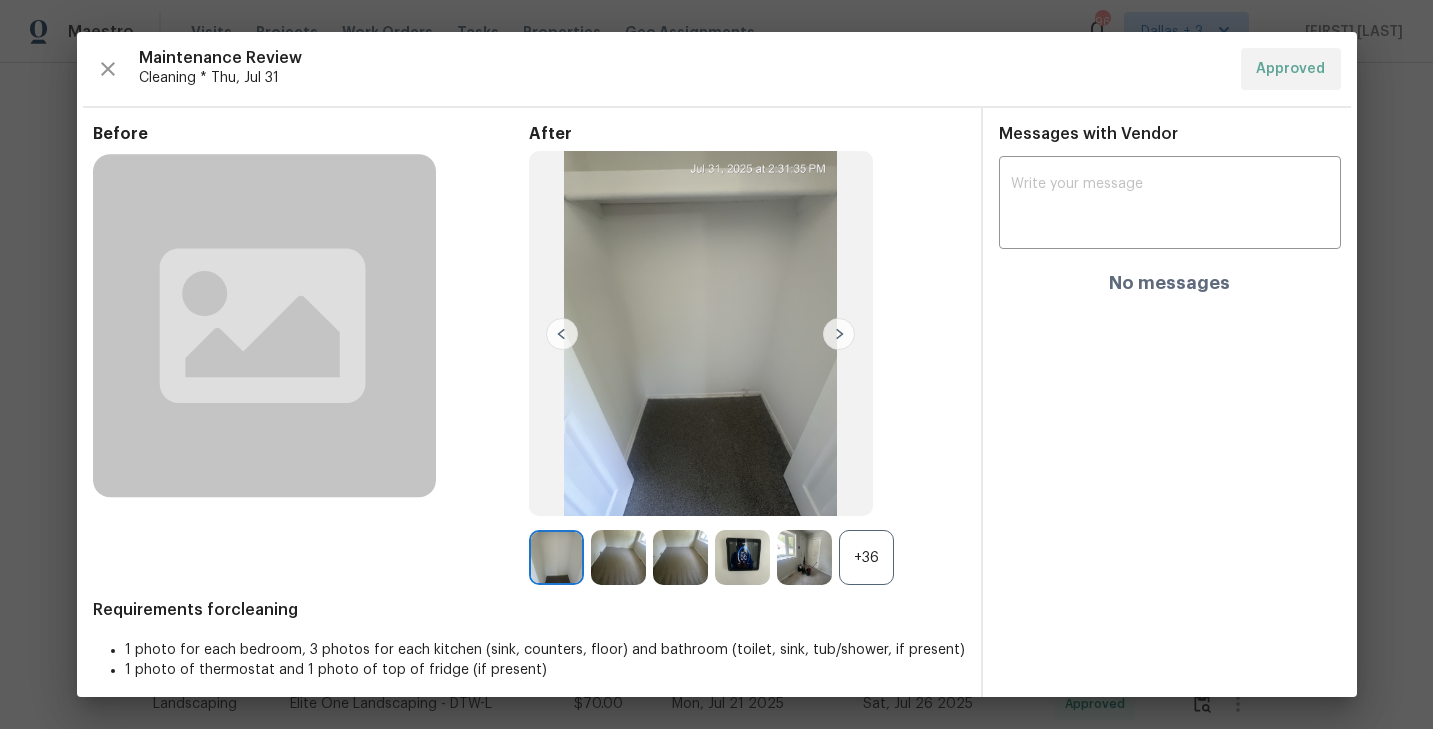 click on "+36" at bounding box center (866, 557) 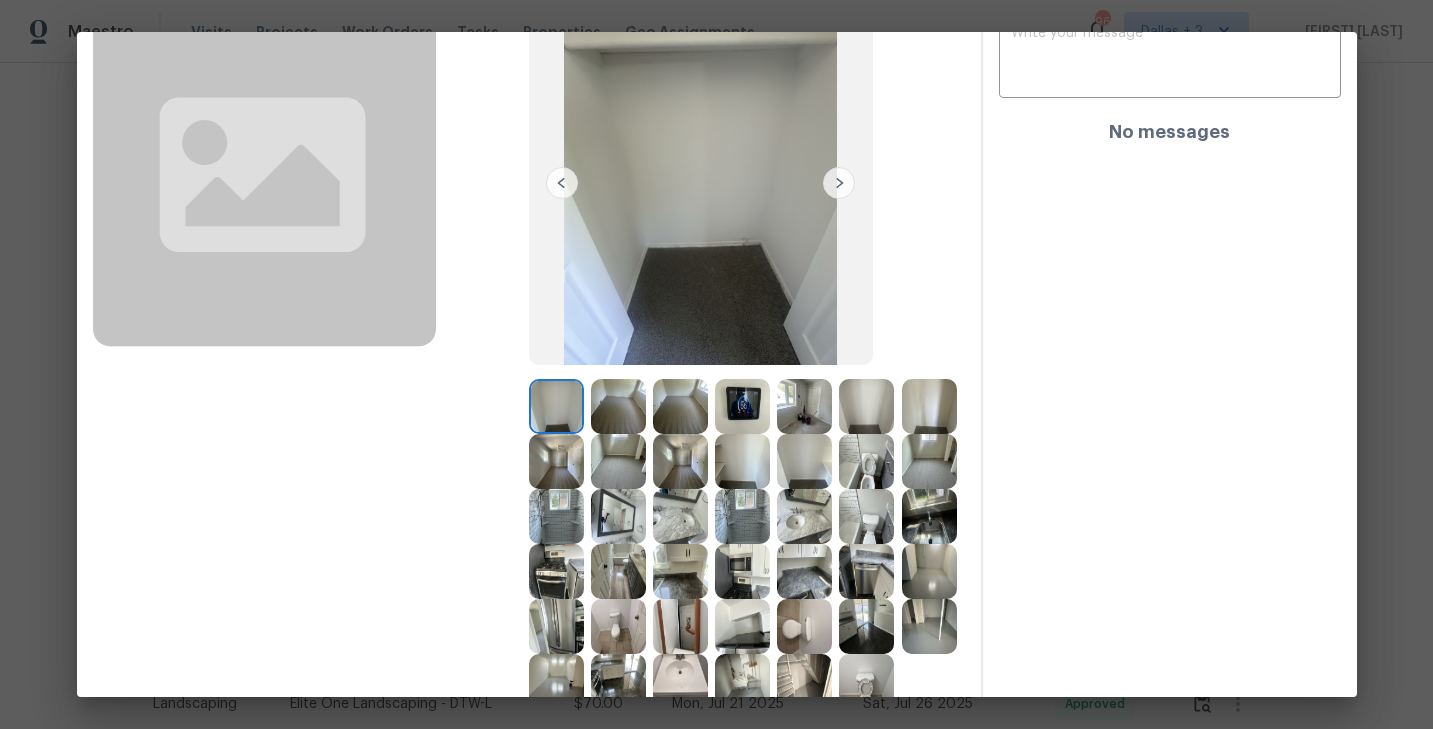 scroll, scrollTop: 274, scrollLeft: 0, axis: vertical 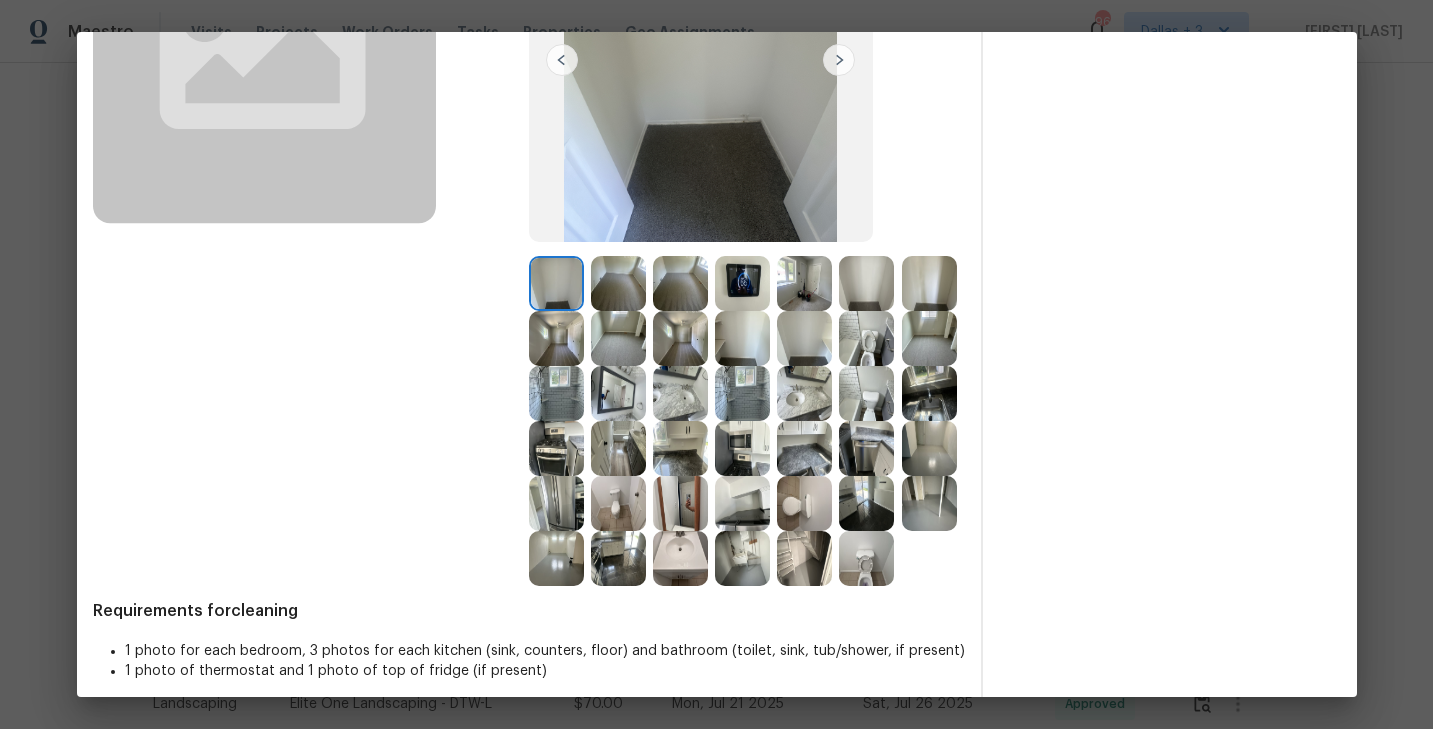 click at bounding box center [742, 283] 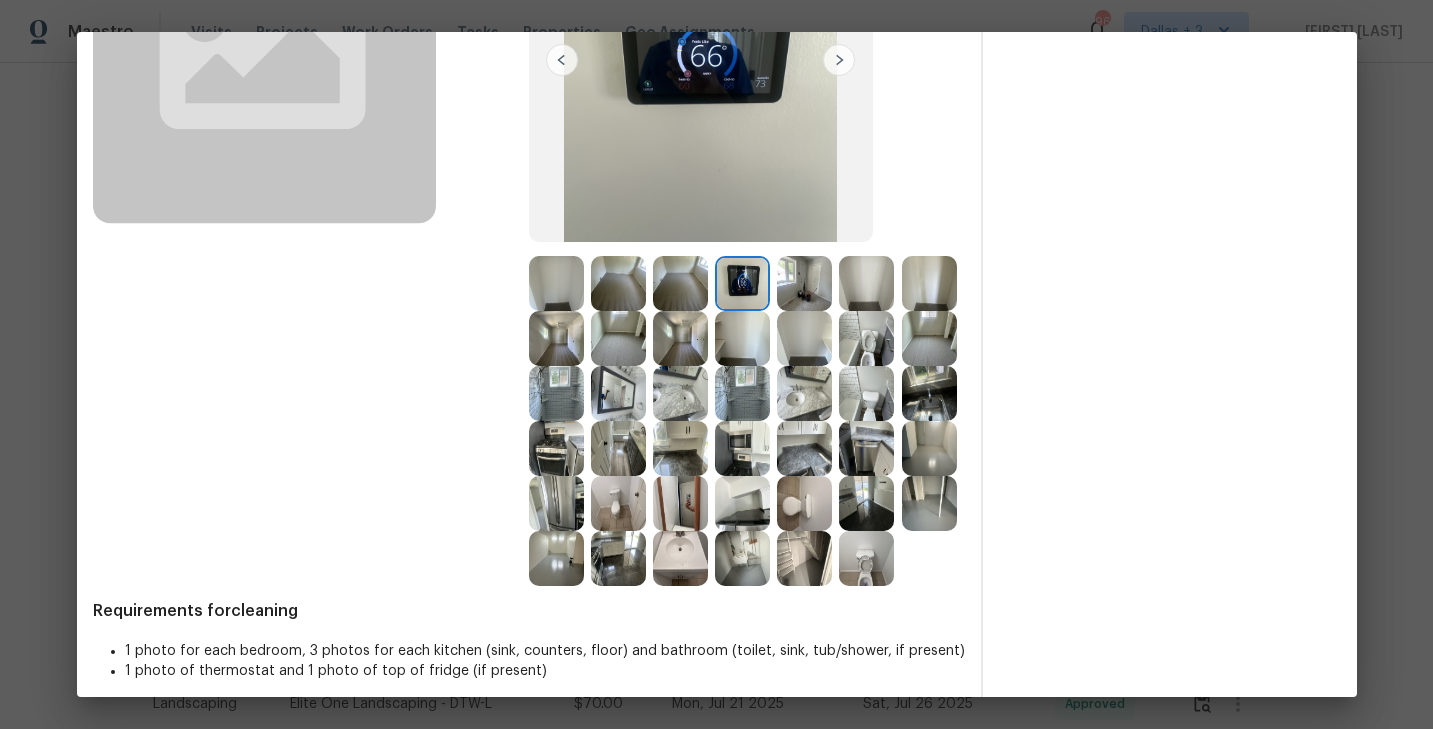 click at bounding box center (804, 283) 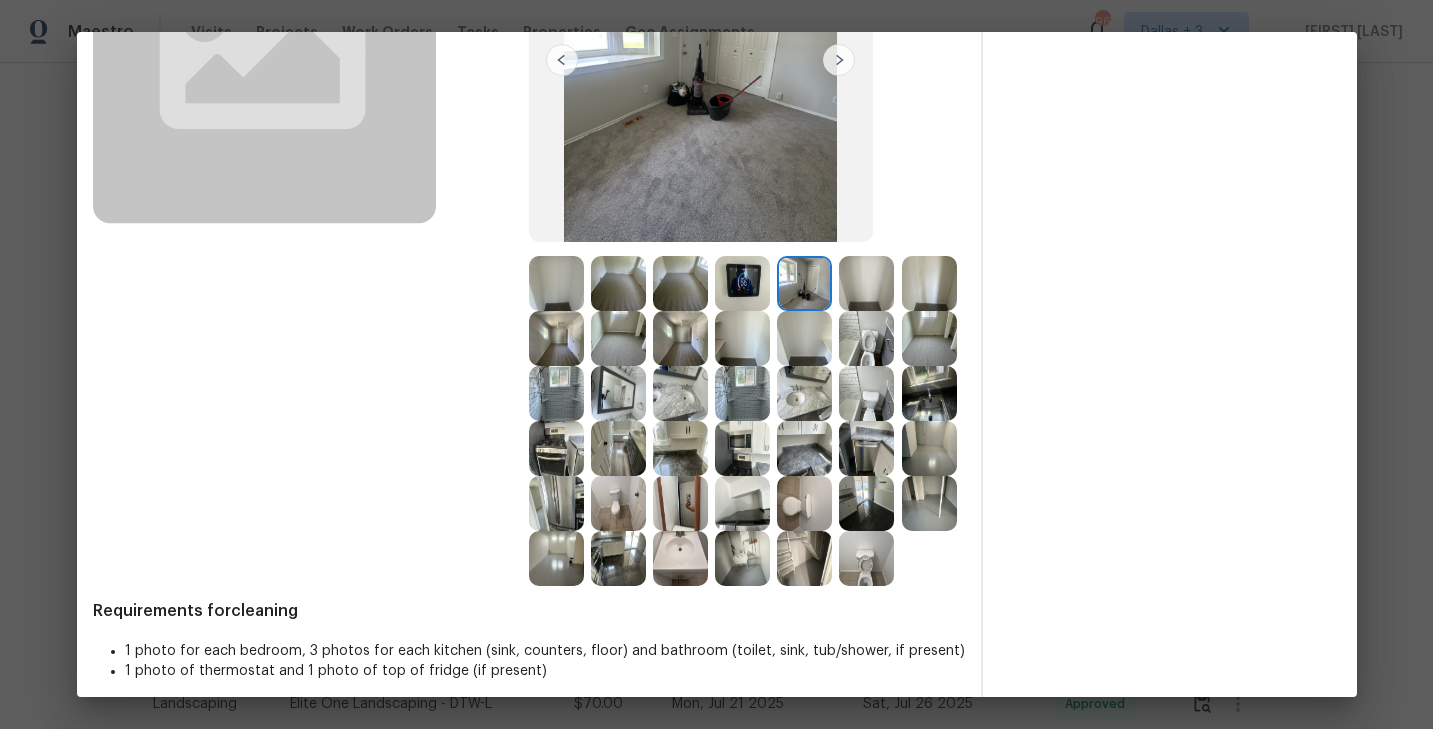 click at bounding box center (866, 283) 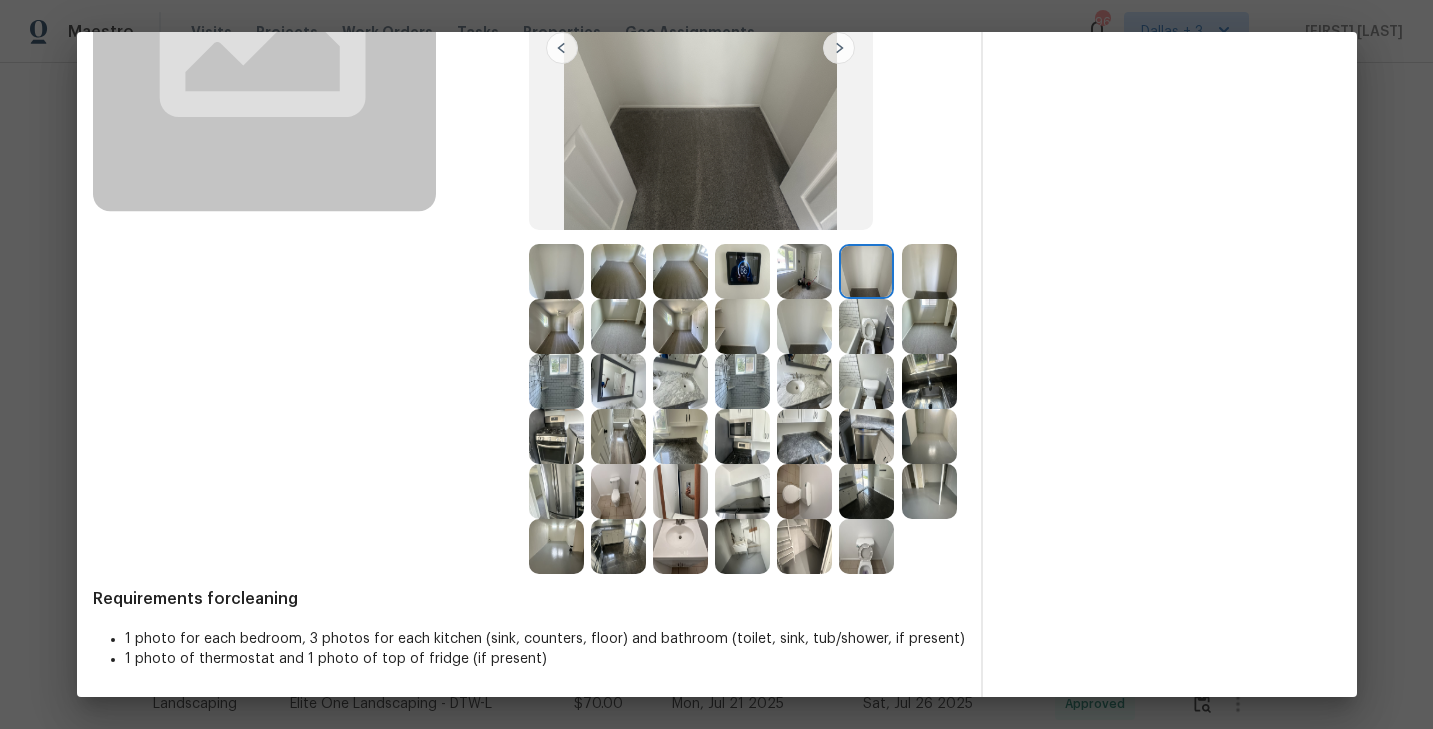 scroll, scrollTop: 0, scrollLeft: 0, axis: both 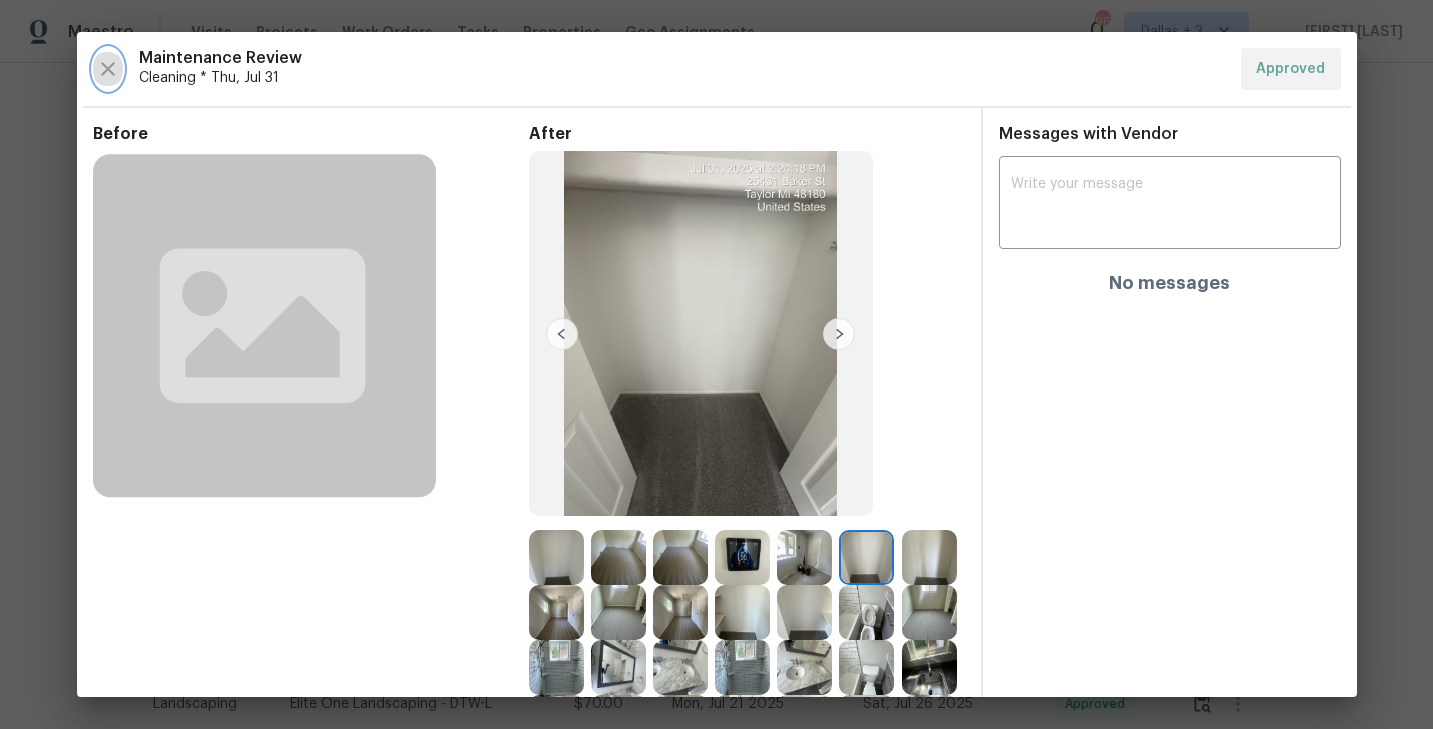 click 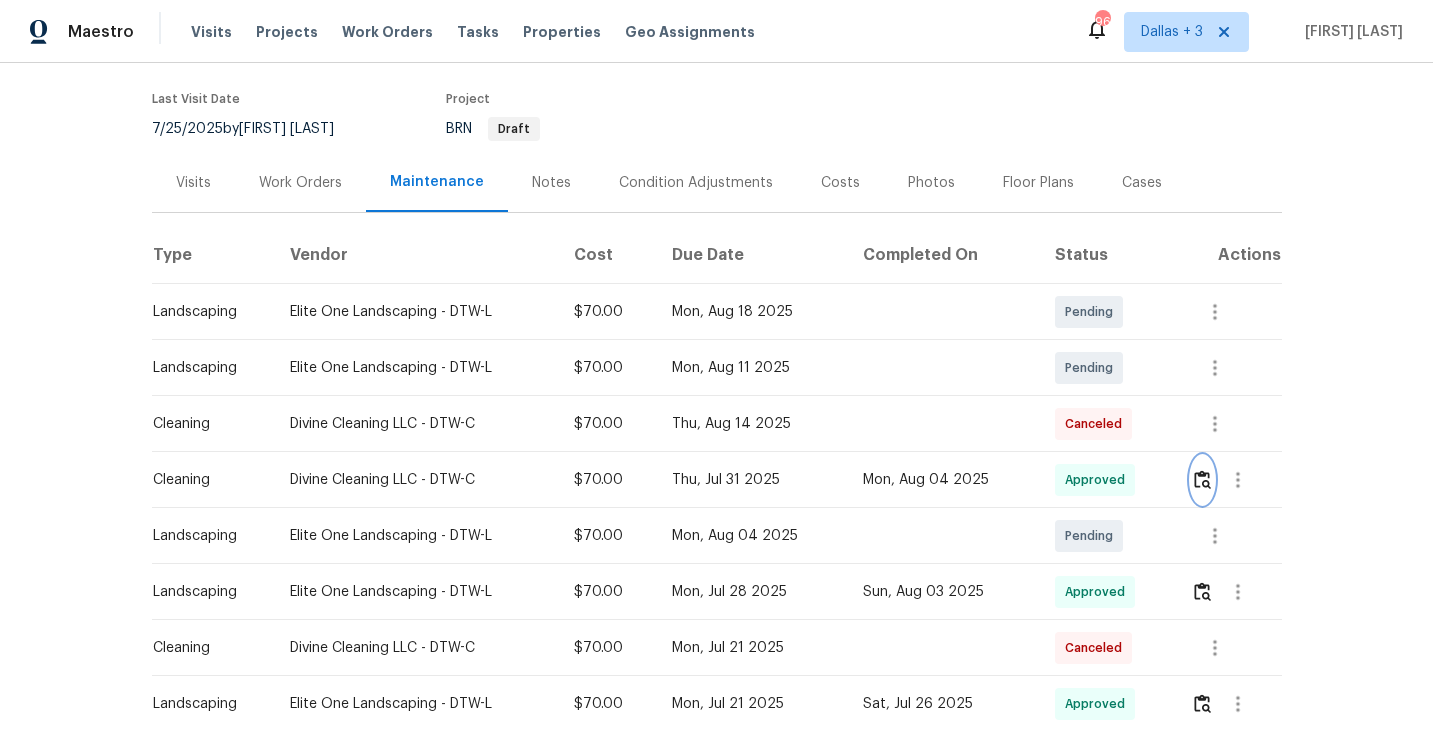scroll, scrollTop: 0, scrollLeft: 0, axis: both 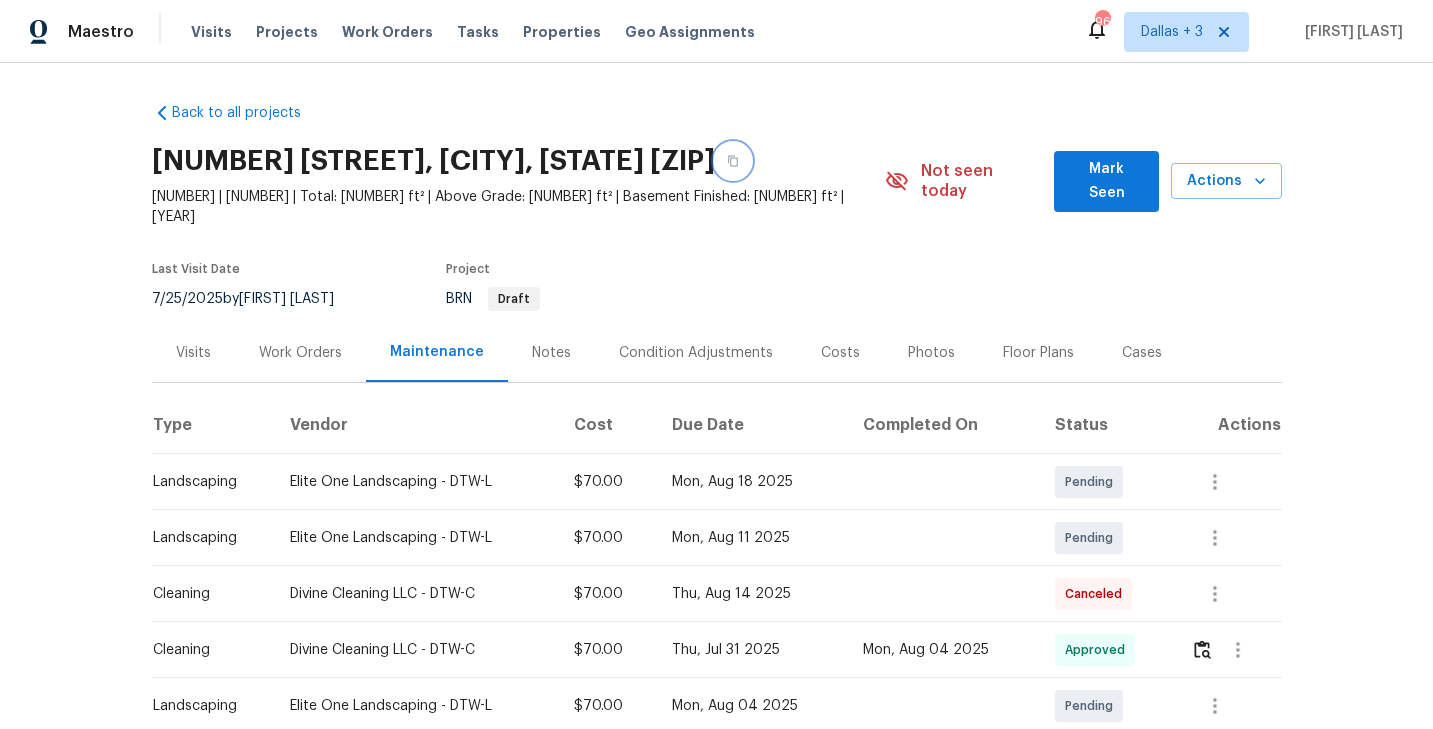 click 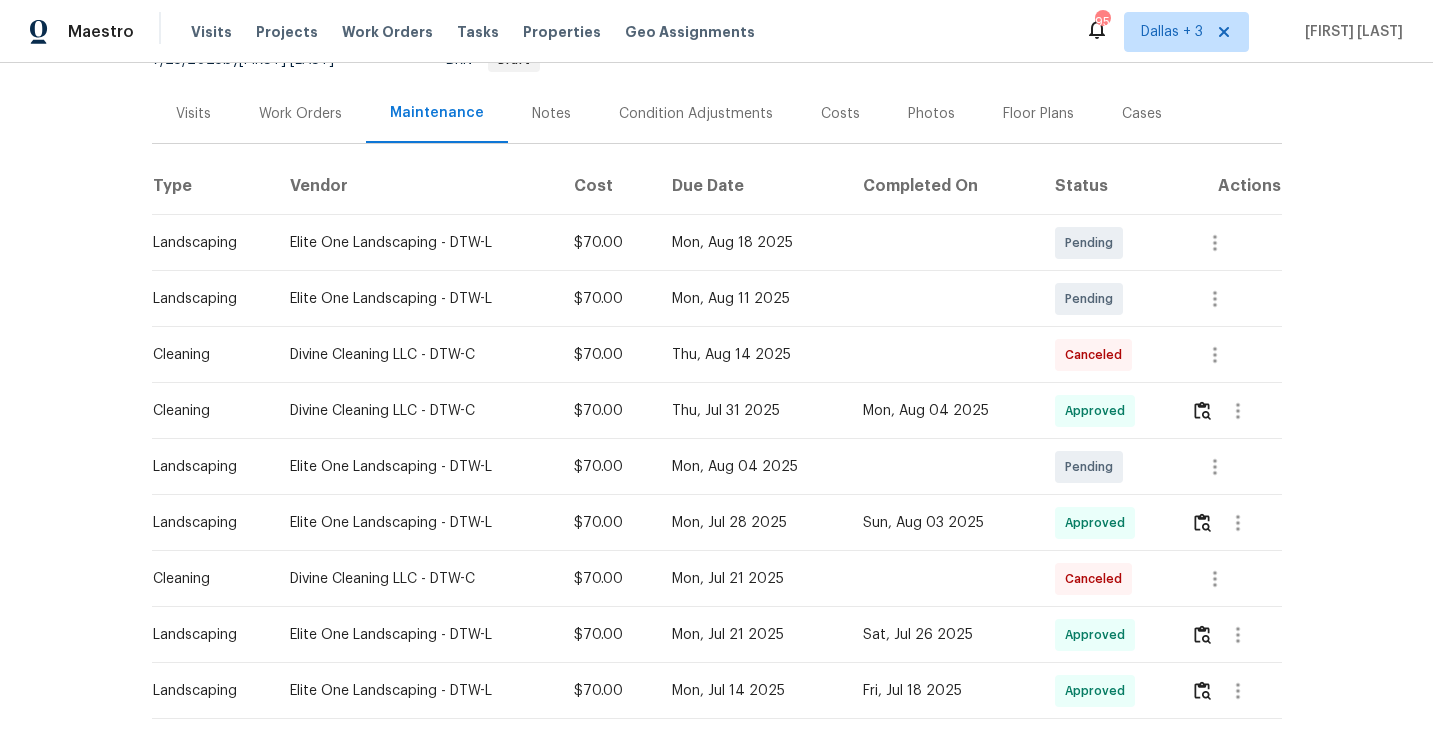 scroll, scrollTop: 0, scrollLeft: 0, axis: both 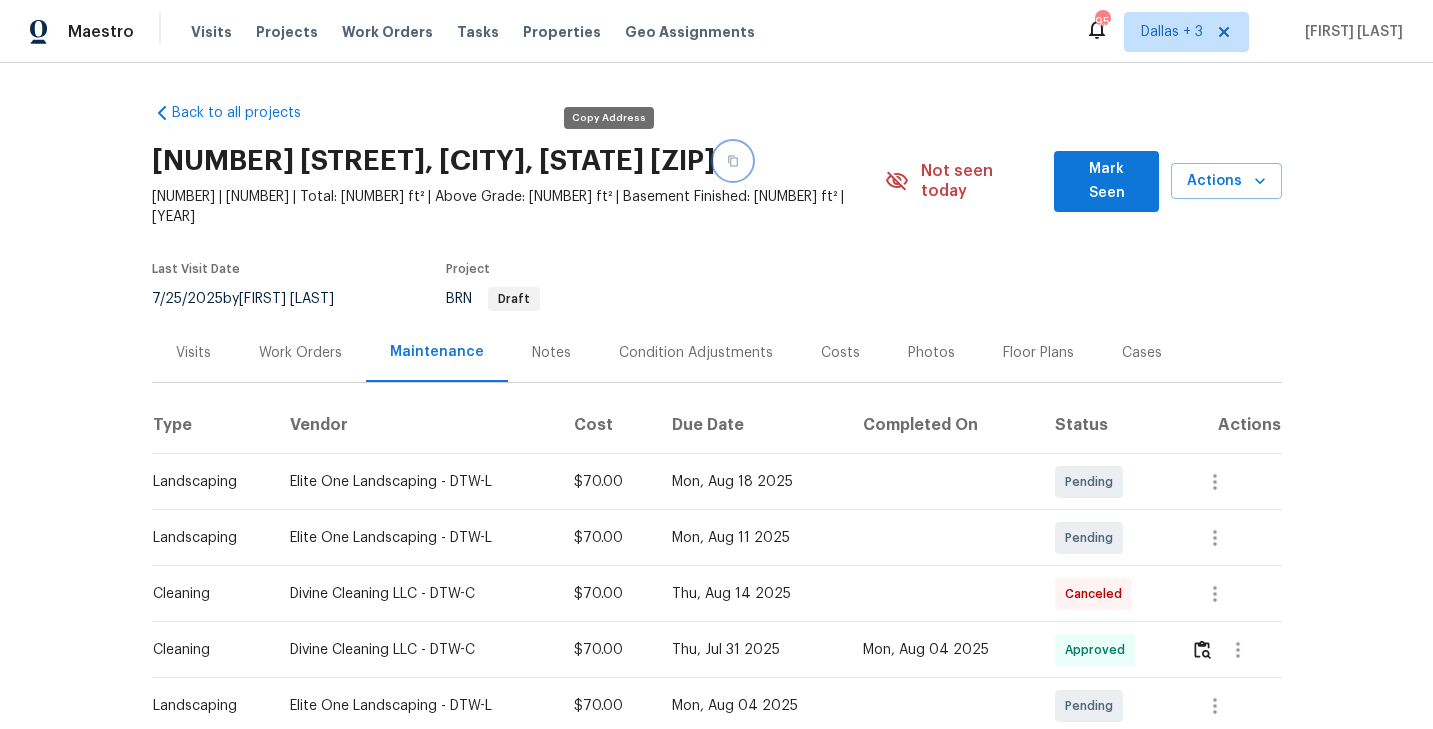 click 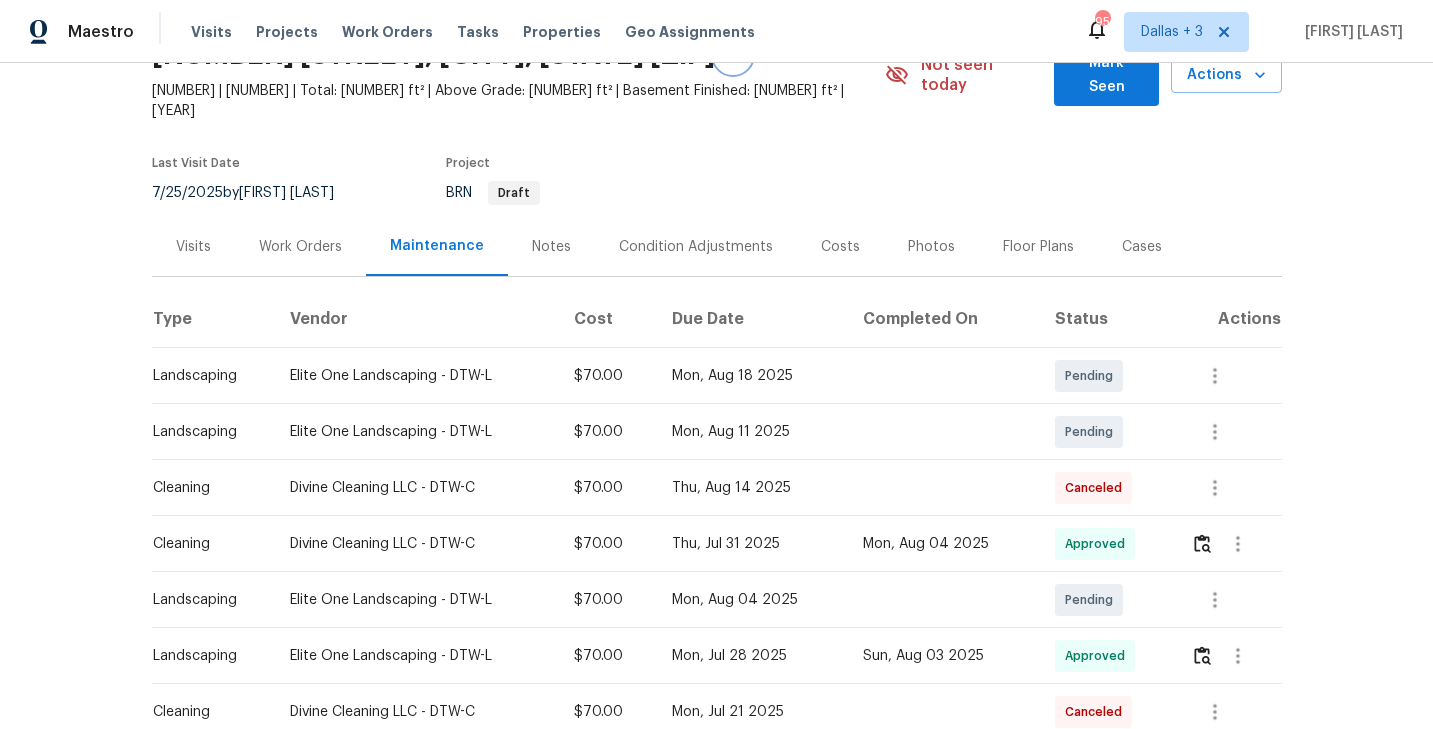 scroll, scrollTop: 155, scrollLeft: 0, axis: vertical 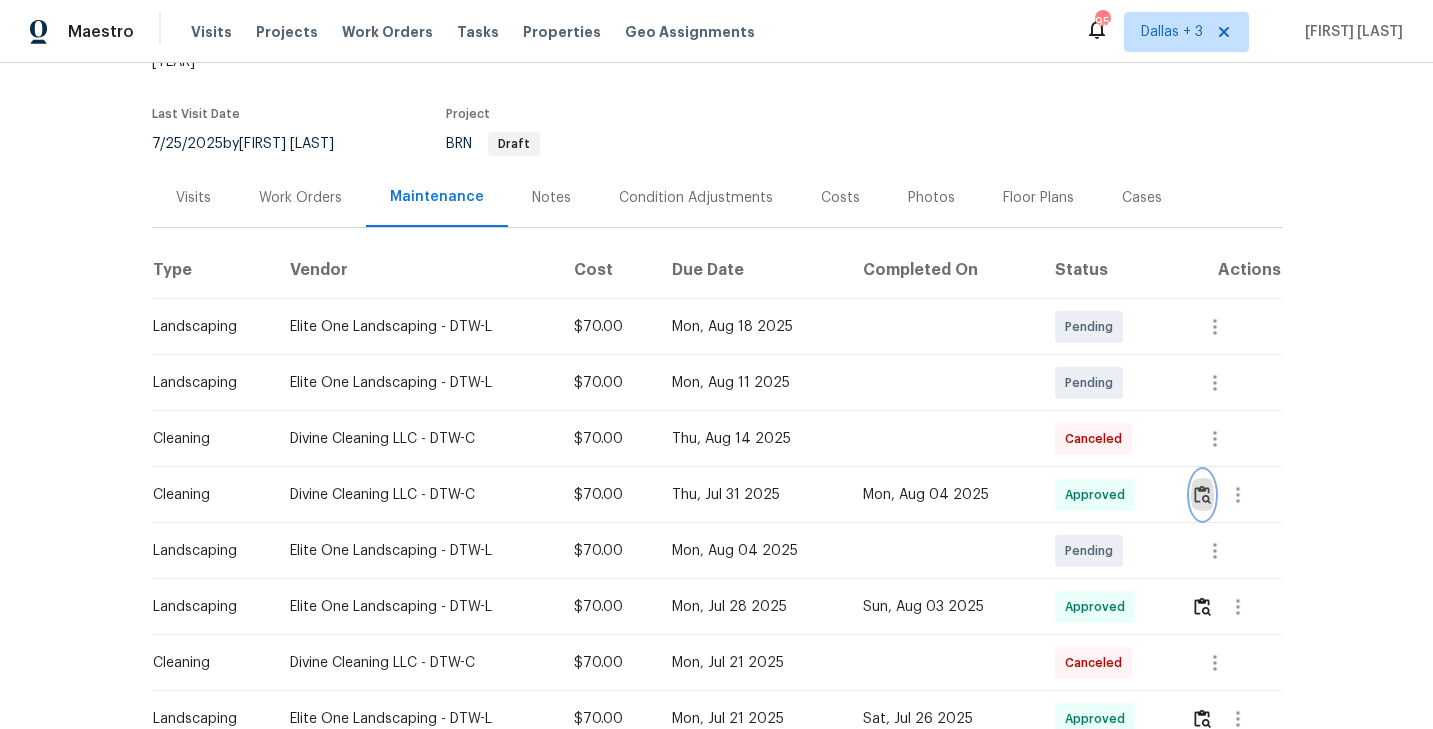 click at bounding box center (1202, 494) 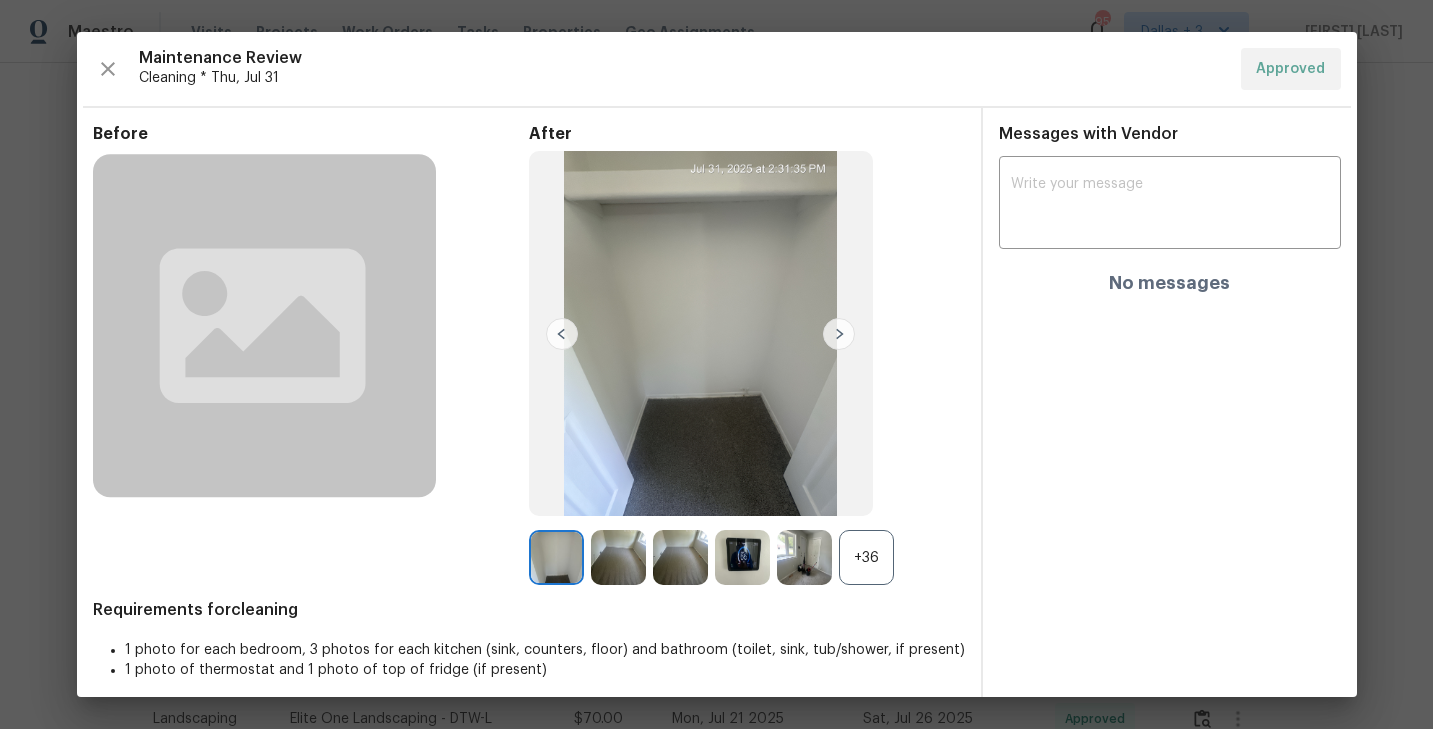 click on "+36" at bounding box center (866, 557) 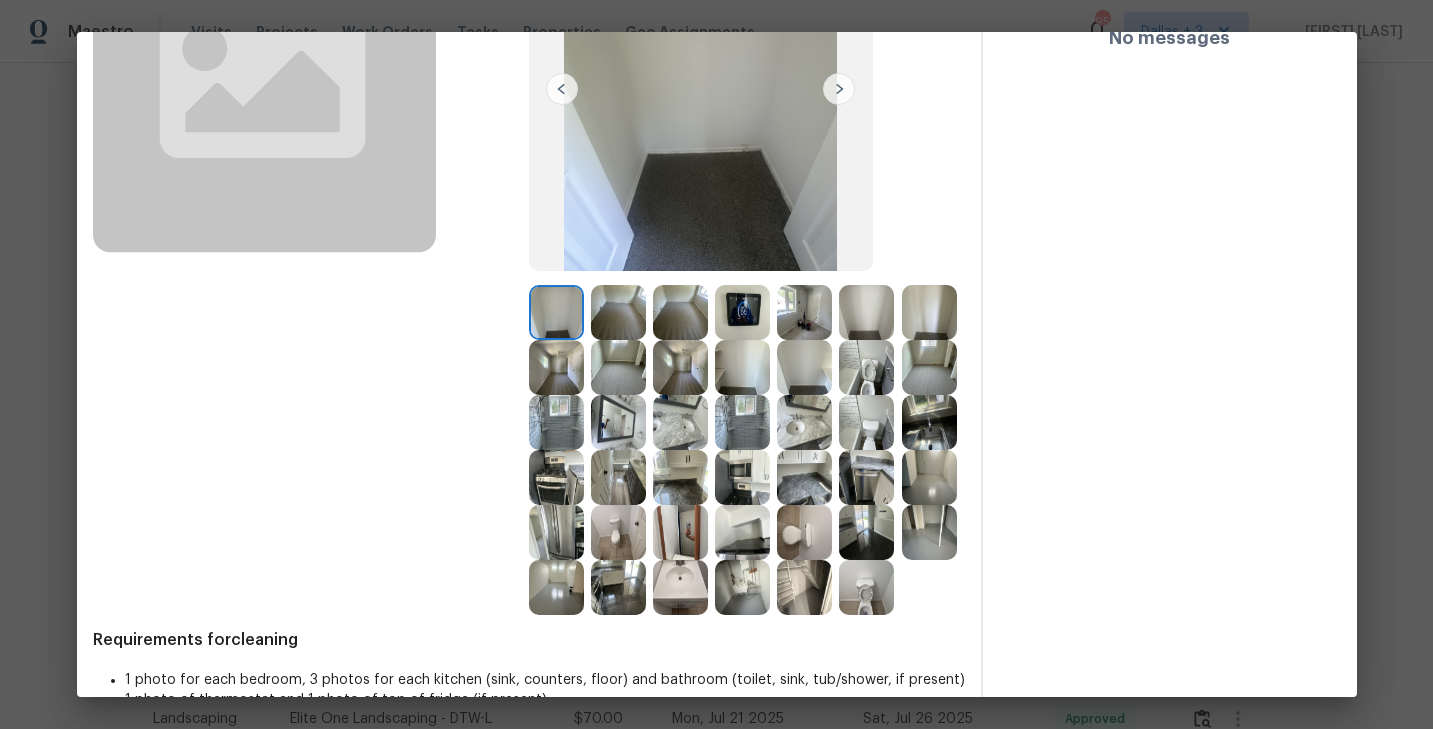 scroll, scrollTop: 286, scrollLeft: 0, axis: vertical 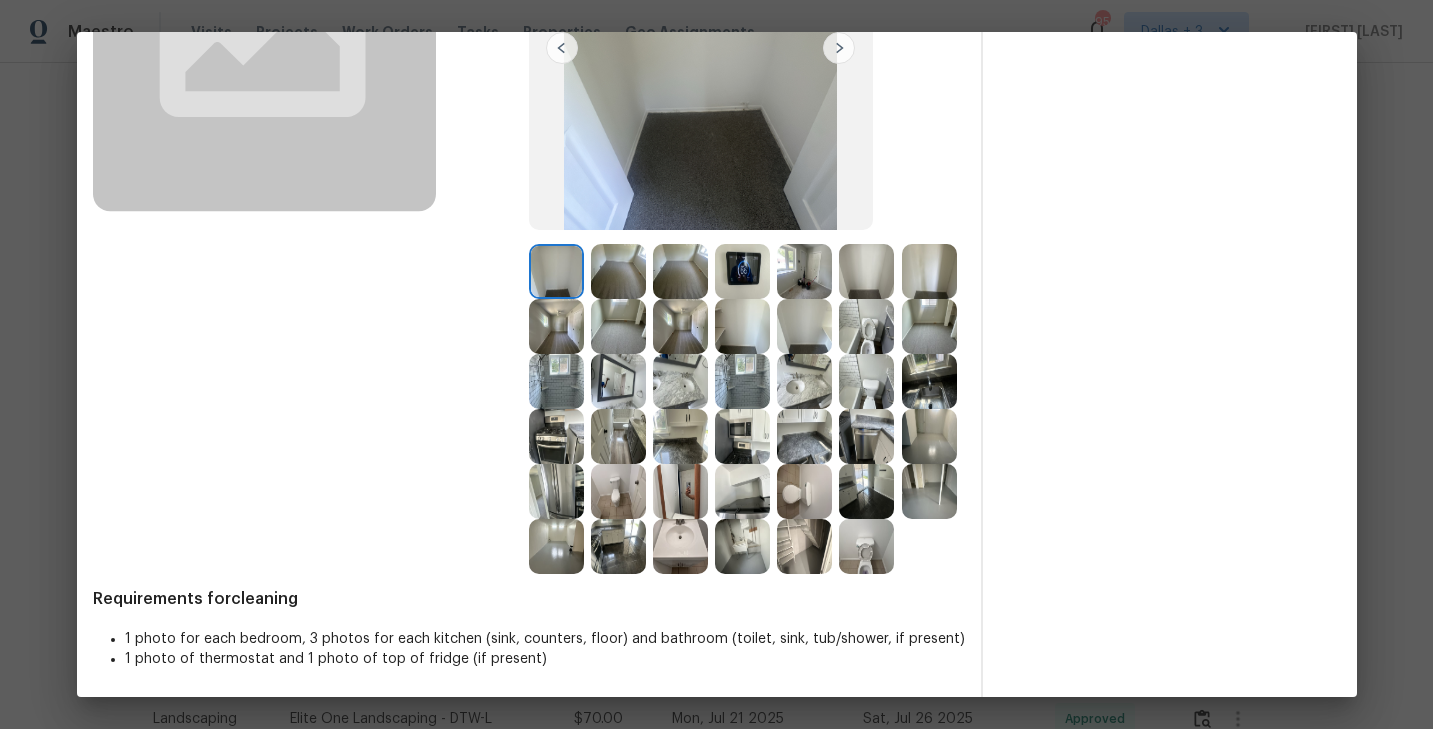 click at bounding box center (804, 326) 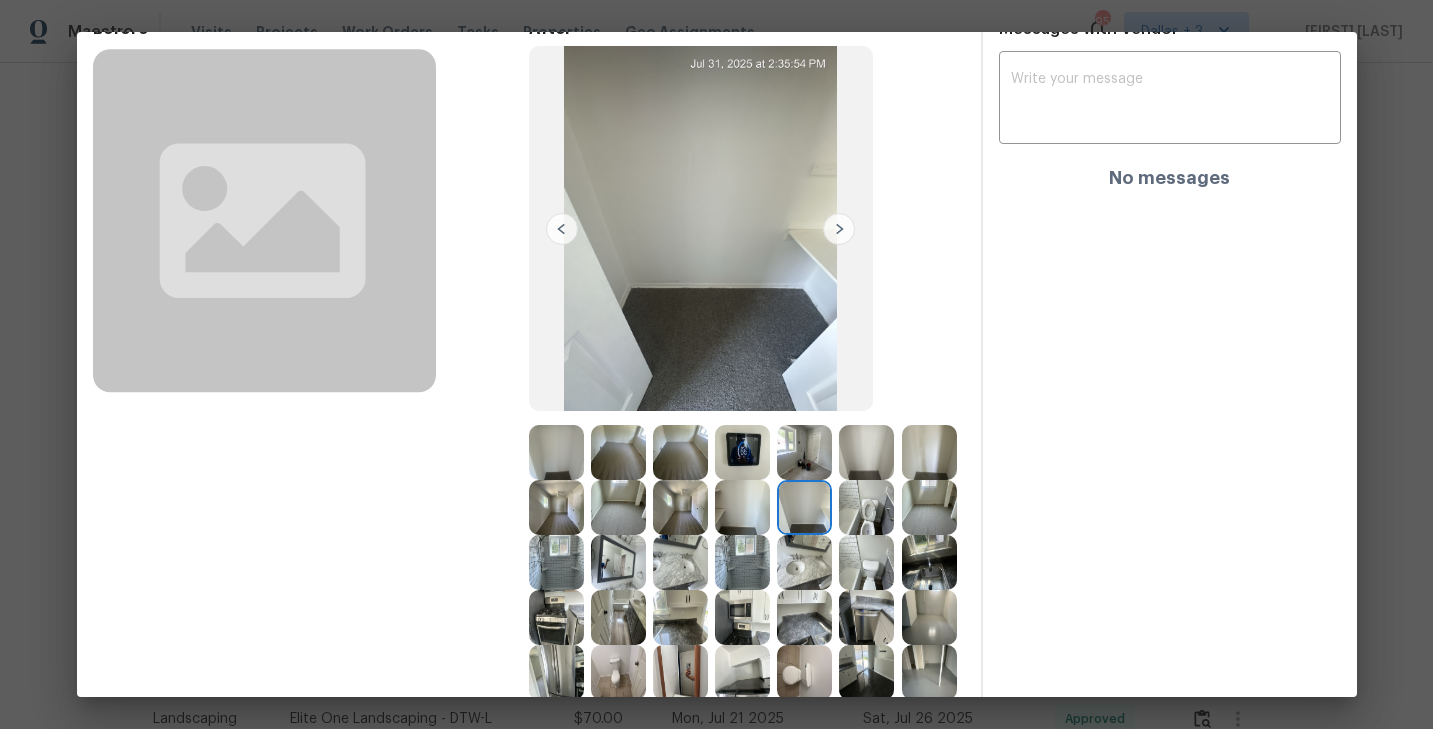 scroll, scrollTop: 104, scrollLeft: 0, axis: vertical 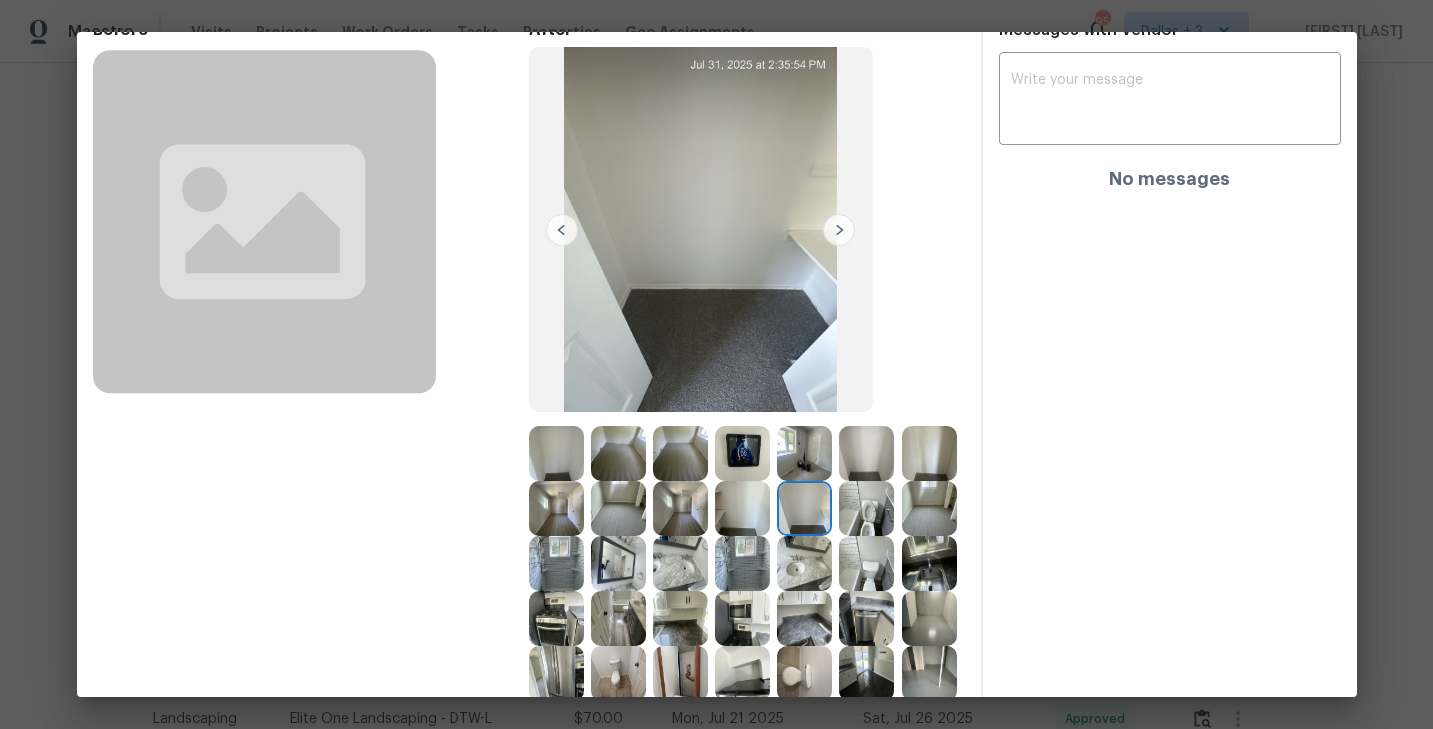 click at bounding box center (742, 563) 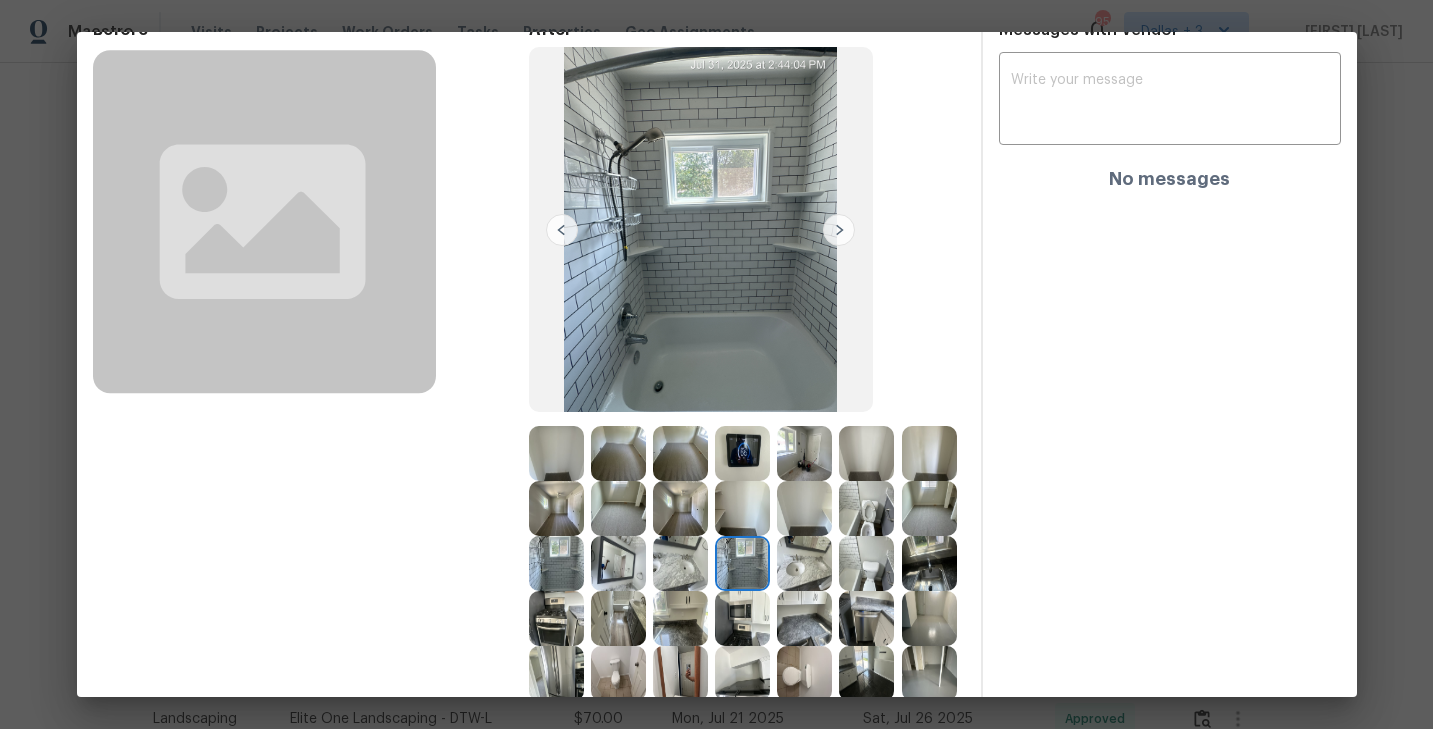 click at bounding box center [804, 563] 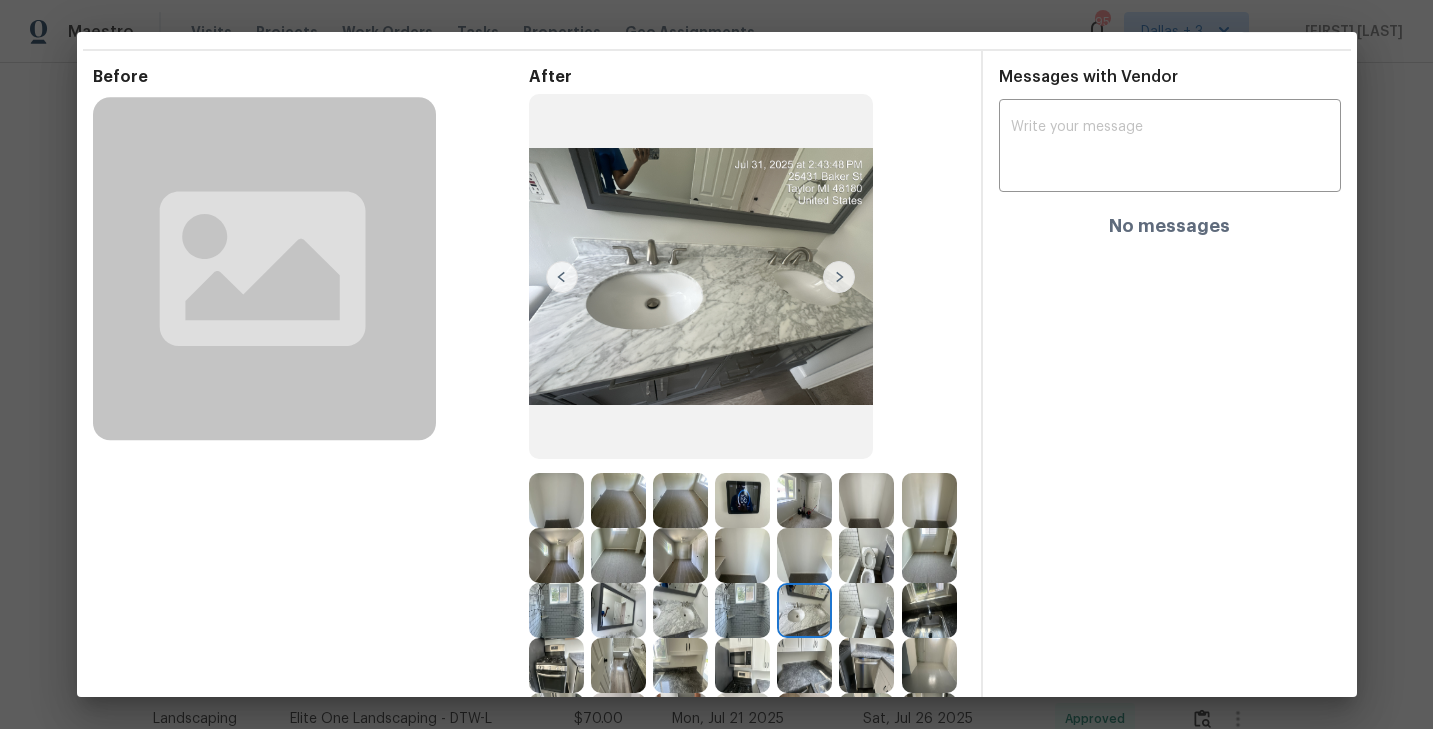 scroll, scrollTop: 0, scrollLeft: 0, axis: both 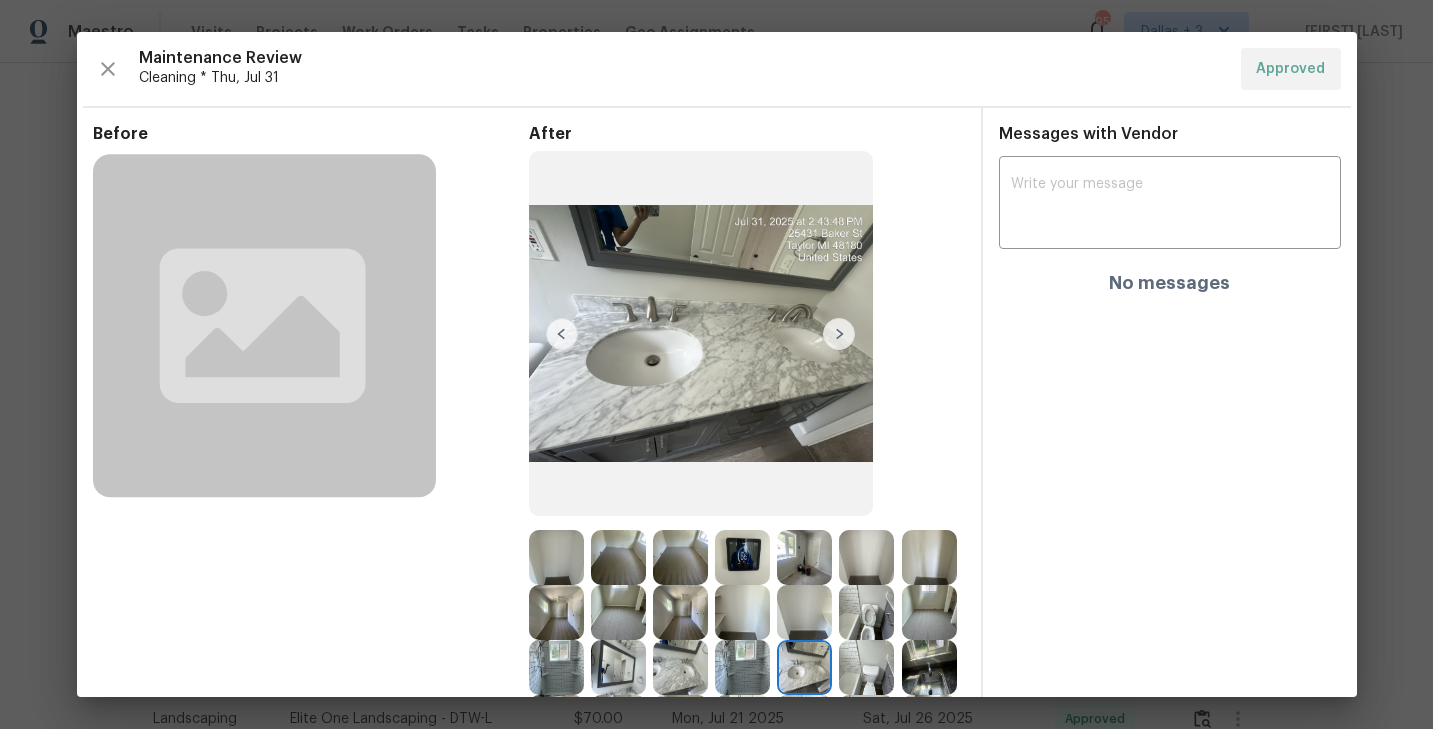 click on "Maintenance Review Cleaning * Thu, Jul 31 Approved" at bounding box center [717, 69] 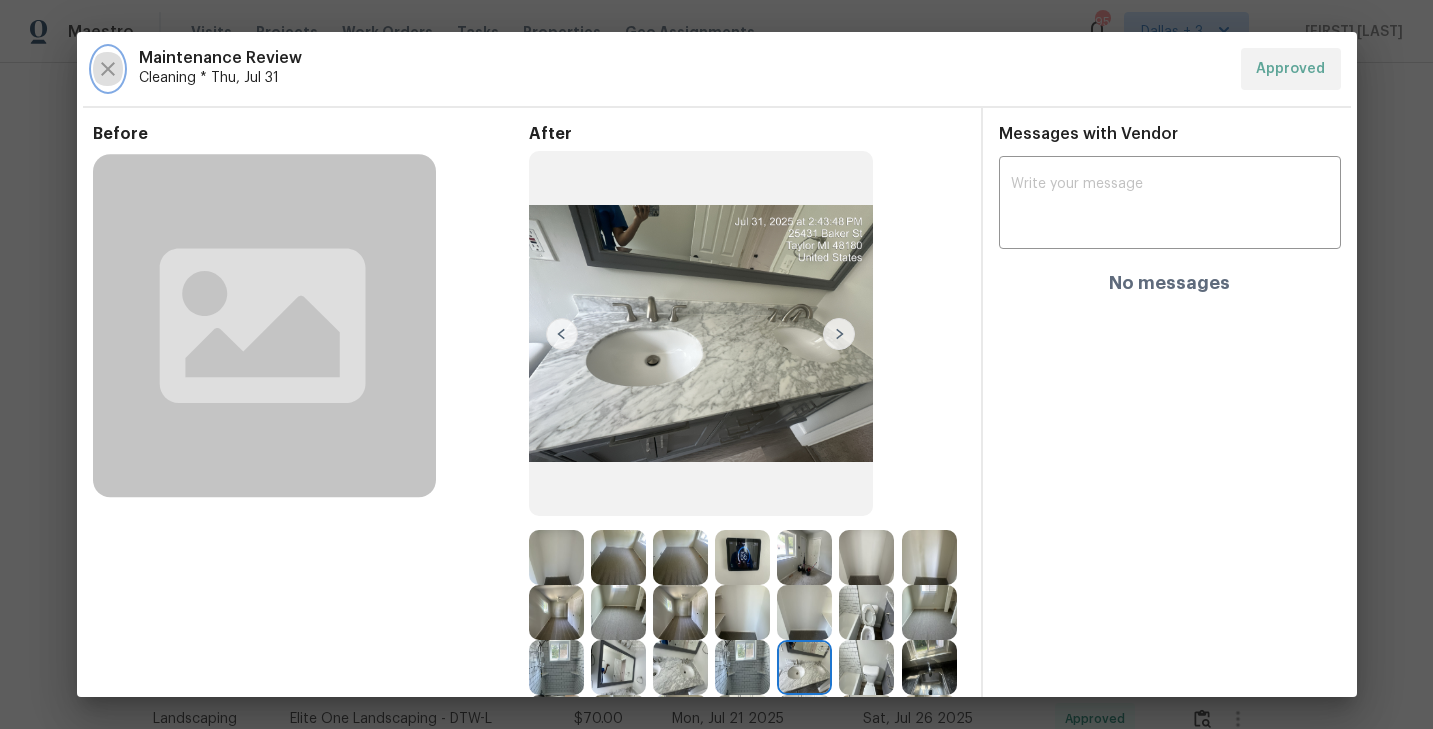 click 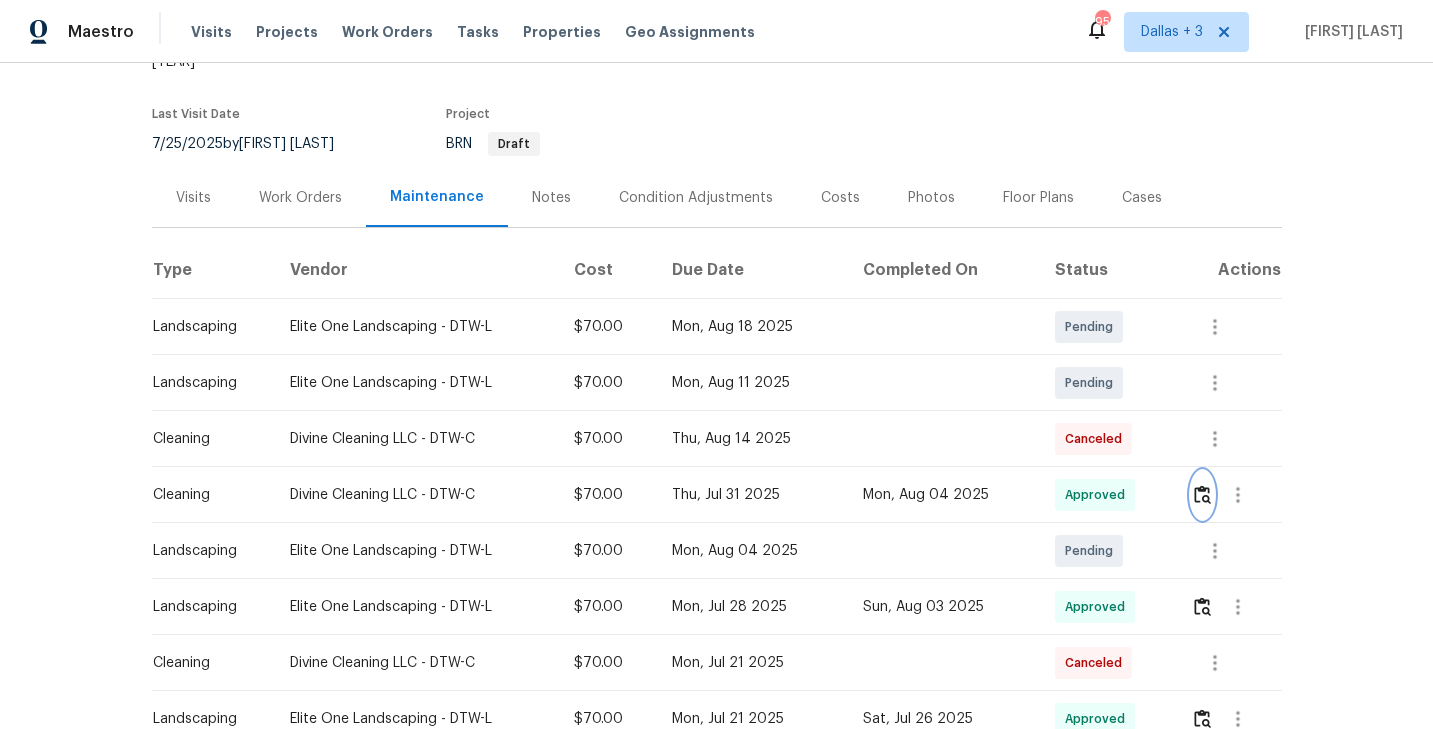 scroll, scrollTop: 0, scrollLeft: 0, axis: both 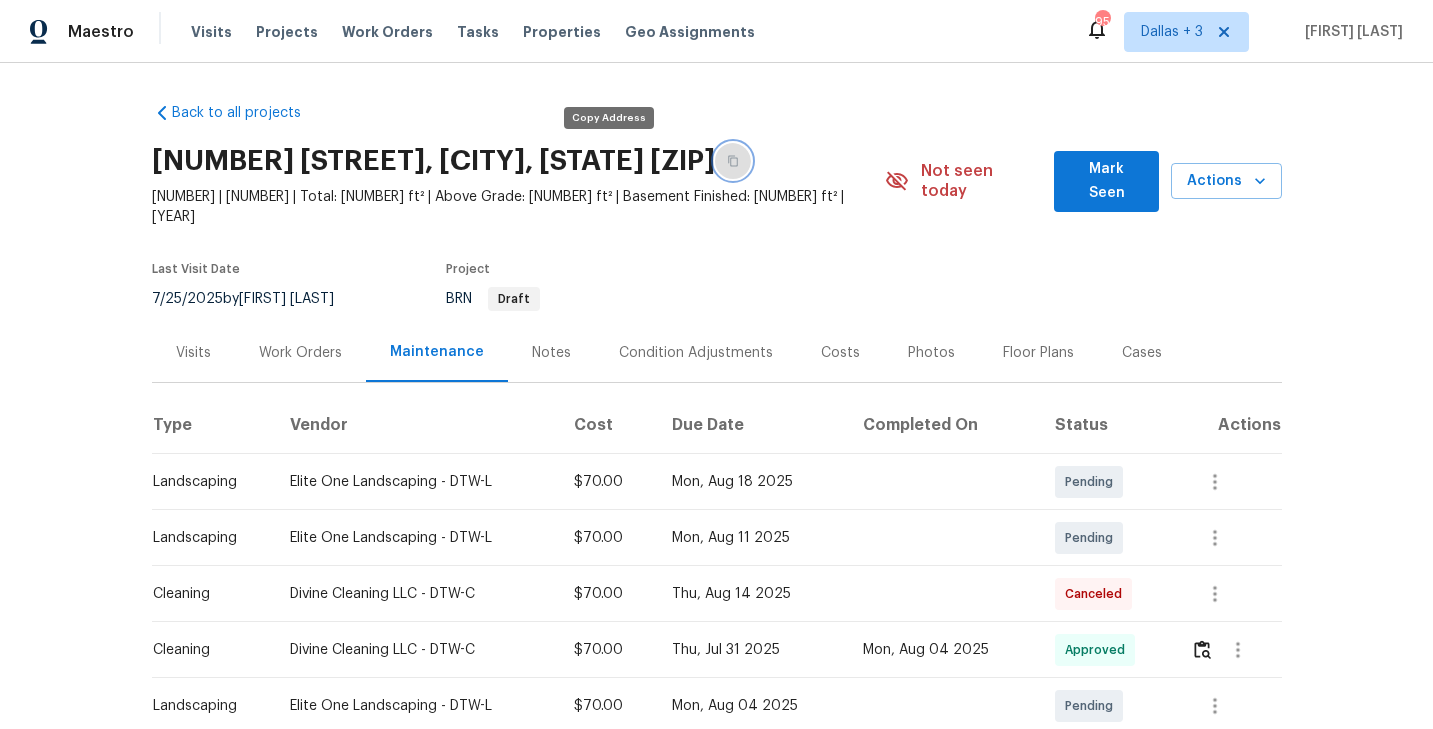 click 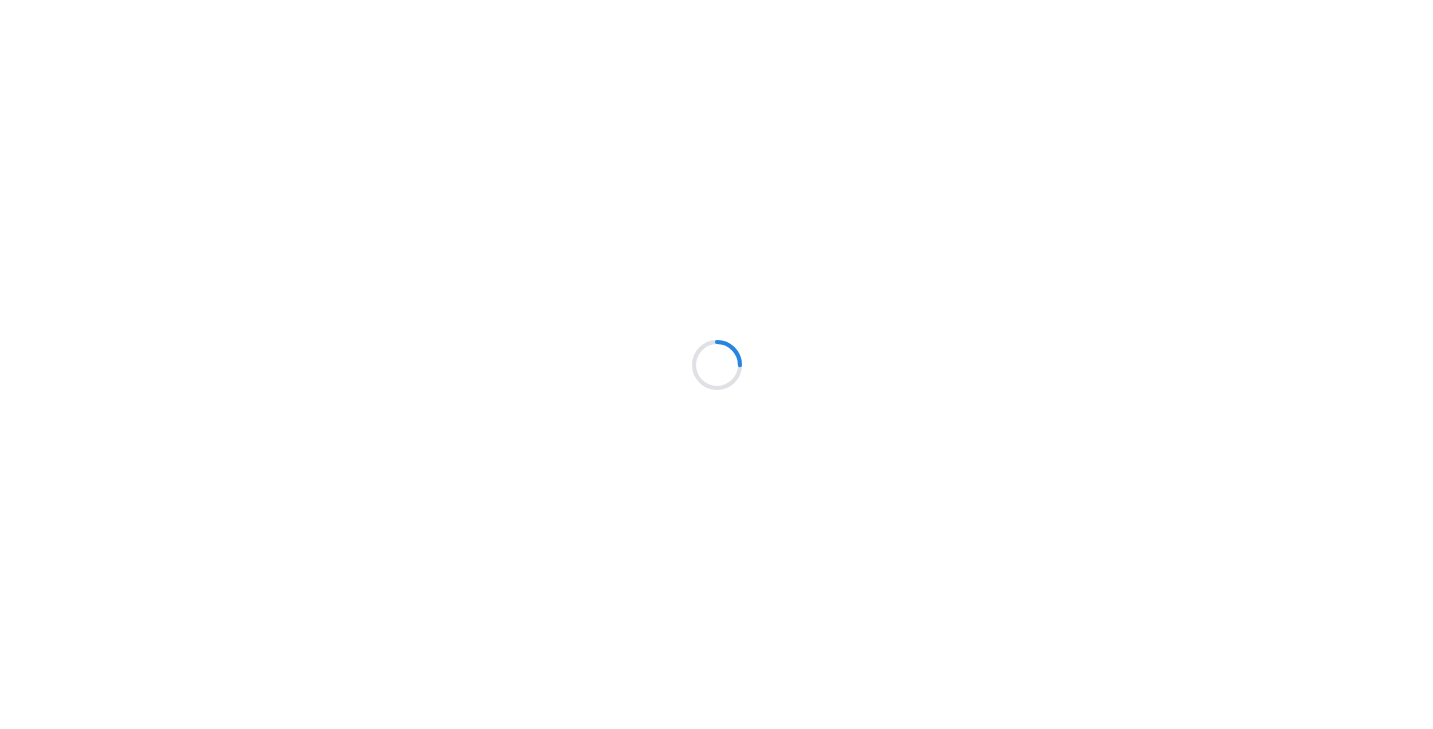scroll, scrollTop: 0, scrollLeft: 0, axis: both 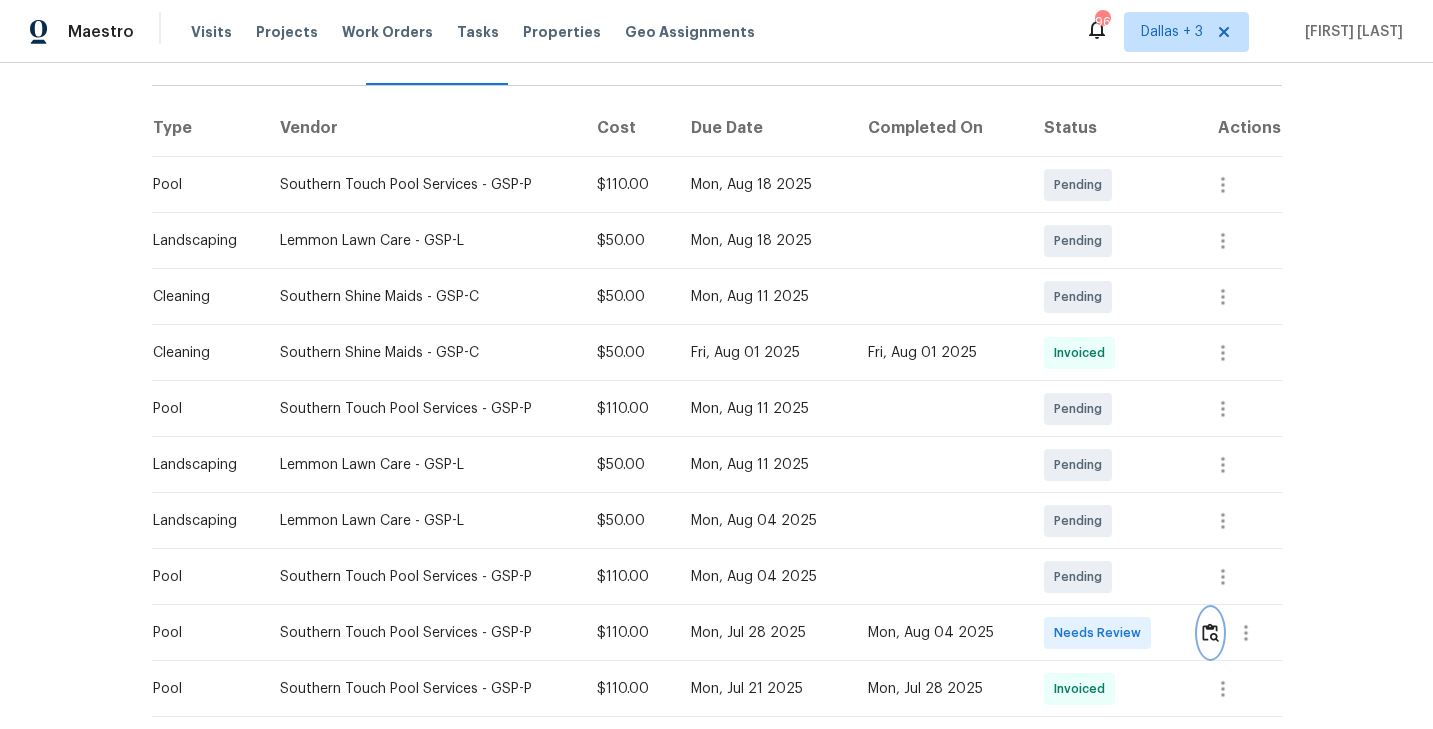 click at bounding box center (1210, 632) 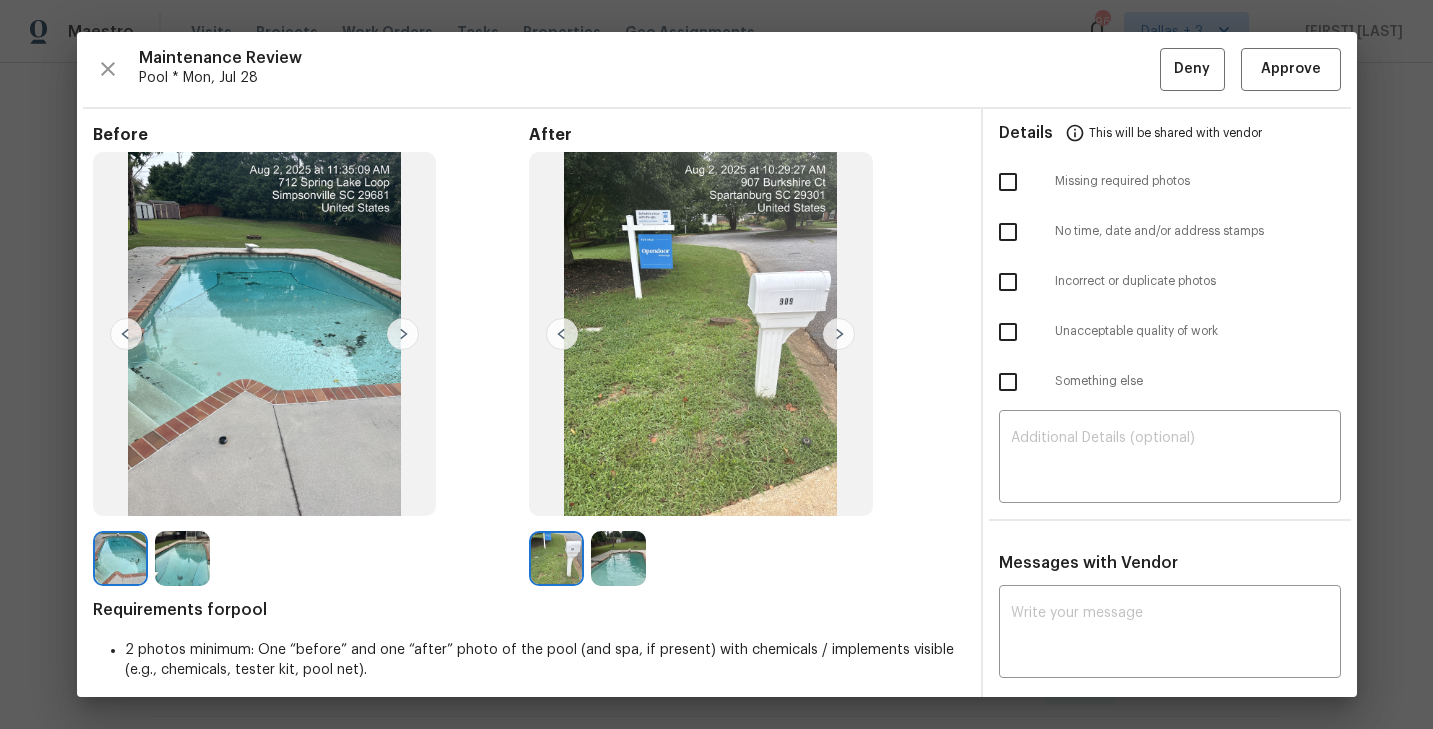 click at bounding box center (618, 558) 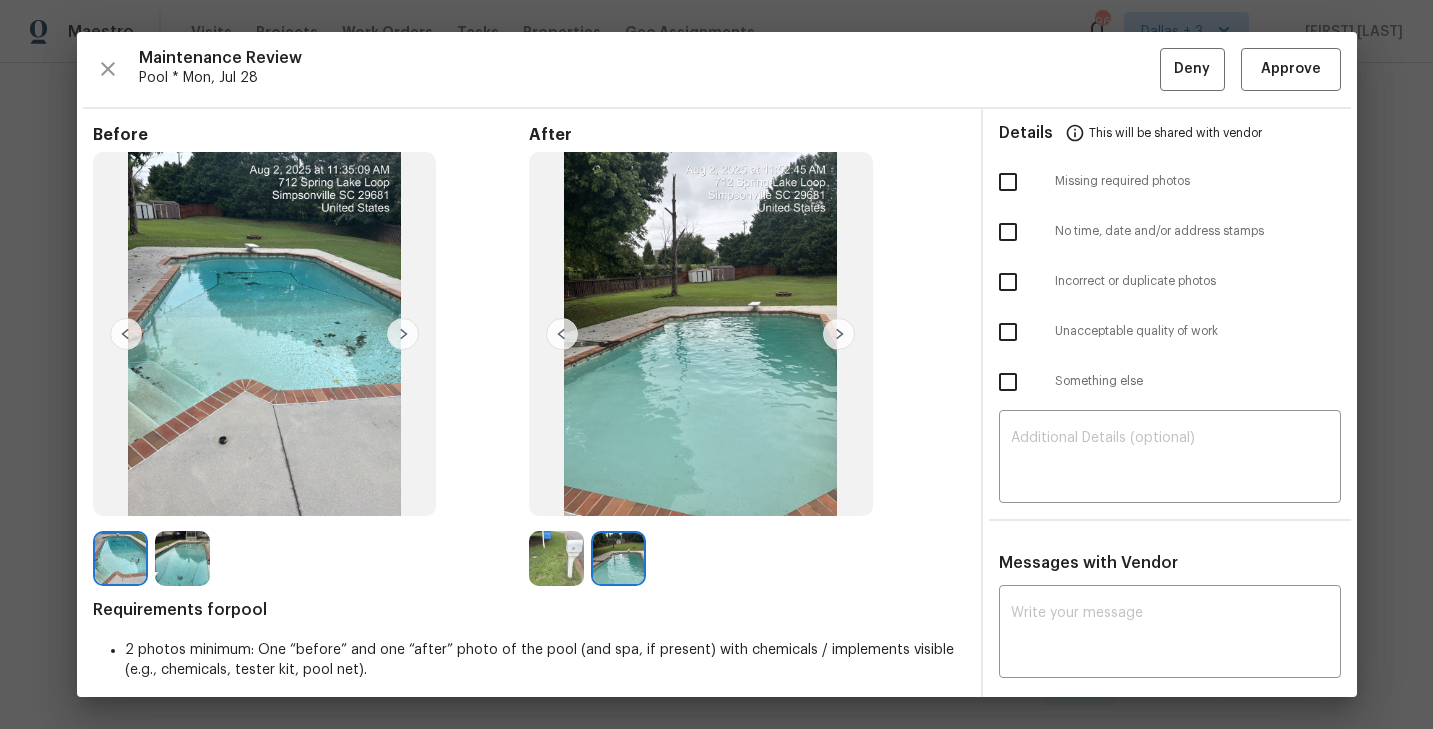 click at bounding box center [556, 558] 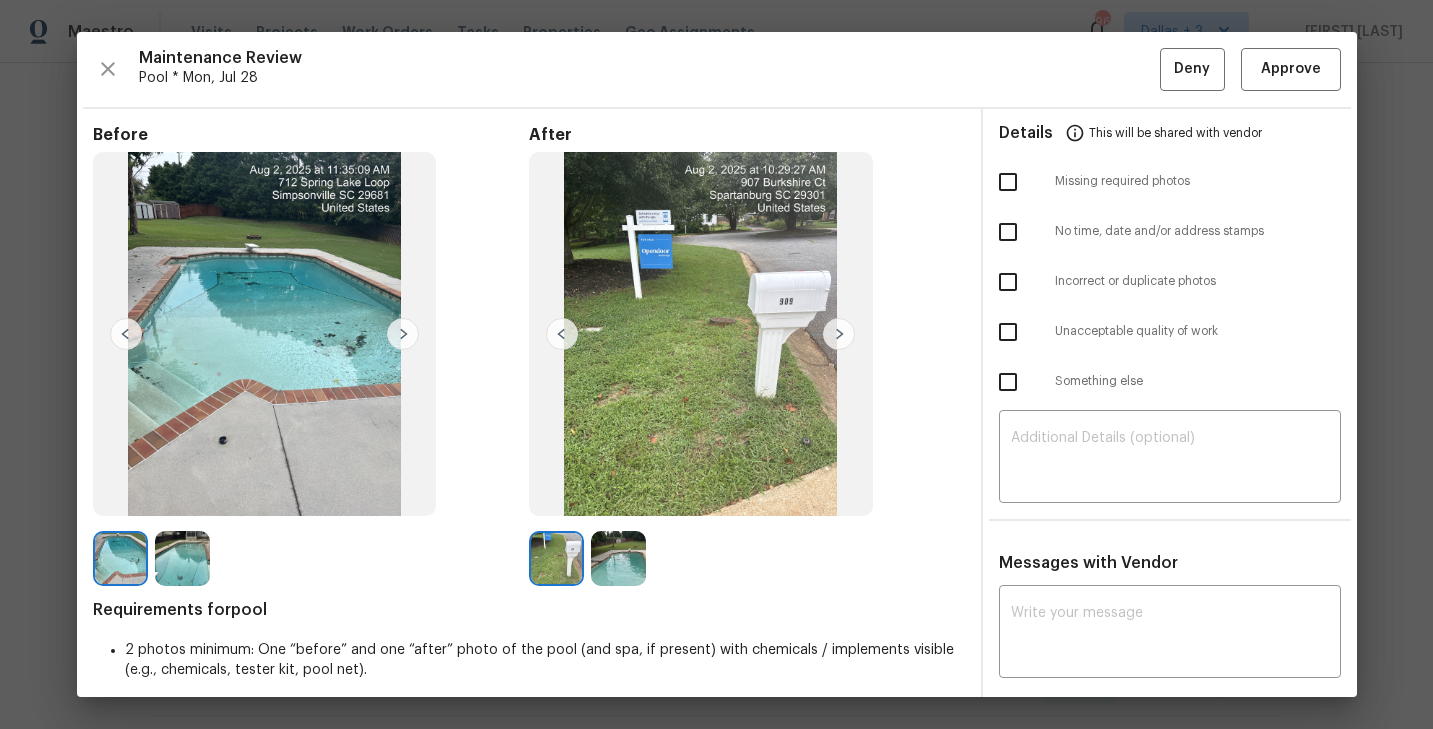 click at bounding box center [839, 334] 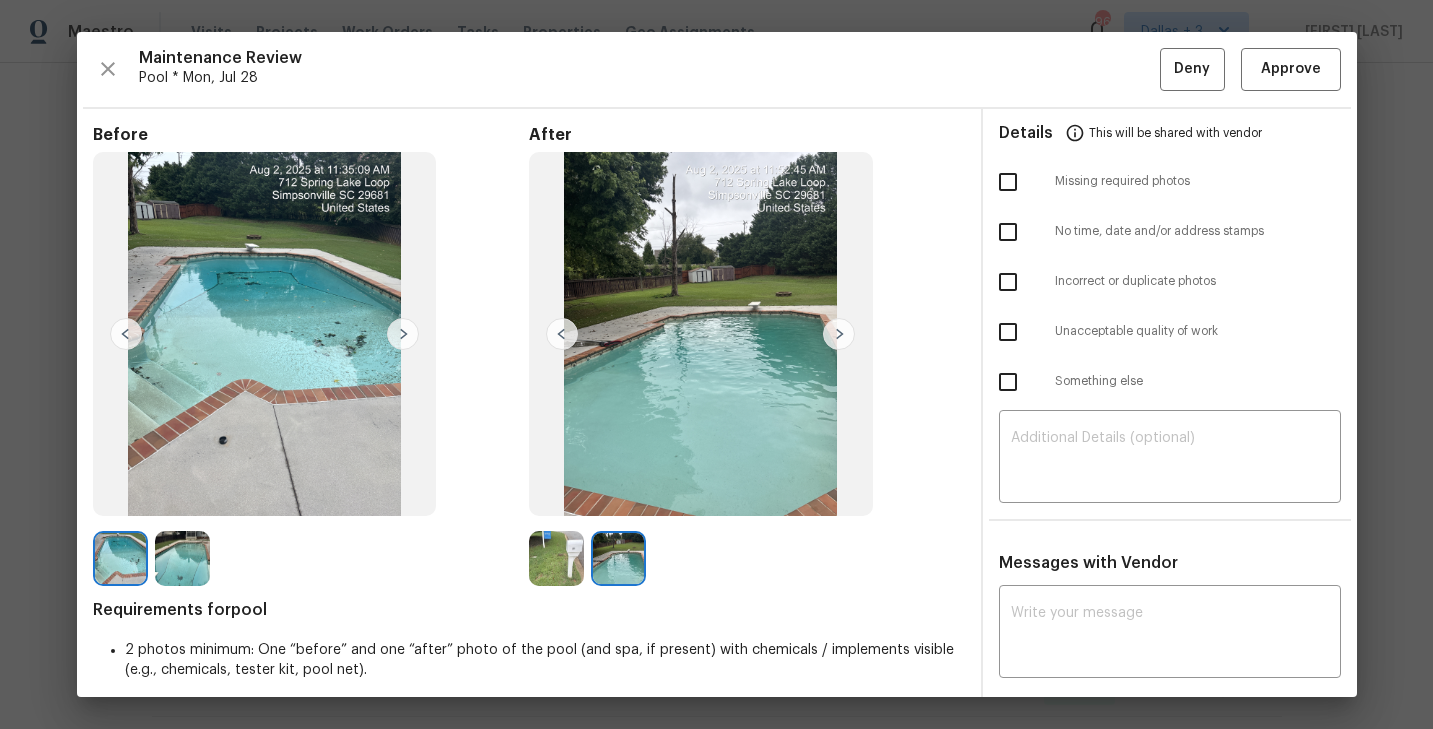 scroll, scrollTop: 6, scrollLeft: 0, axis: vertical 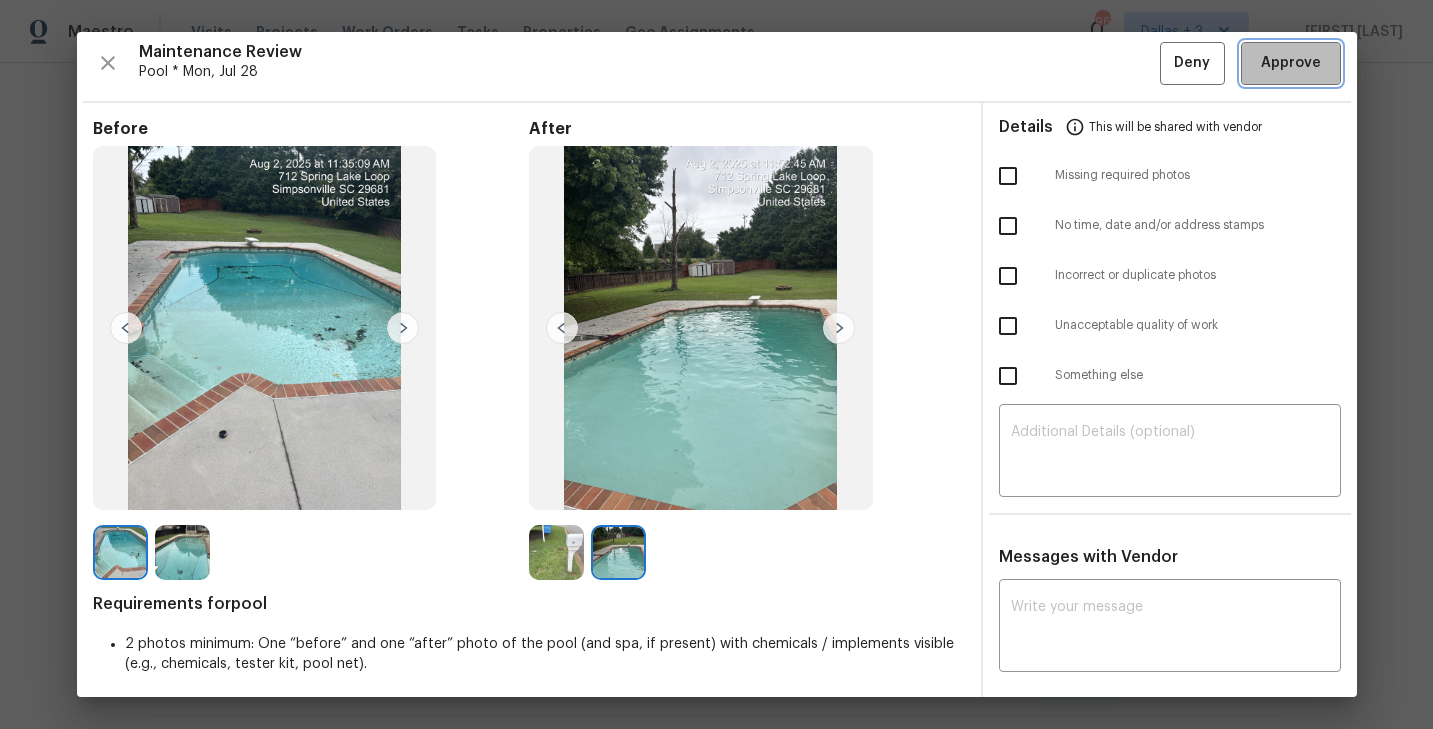 click on "Approve" at bounding box center (1291, 63) 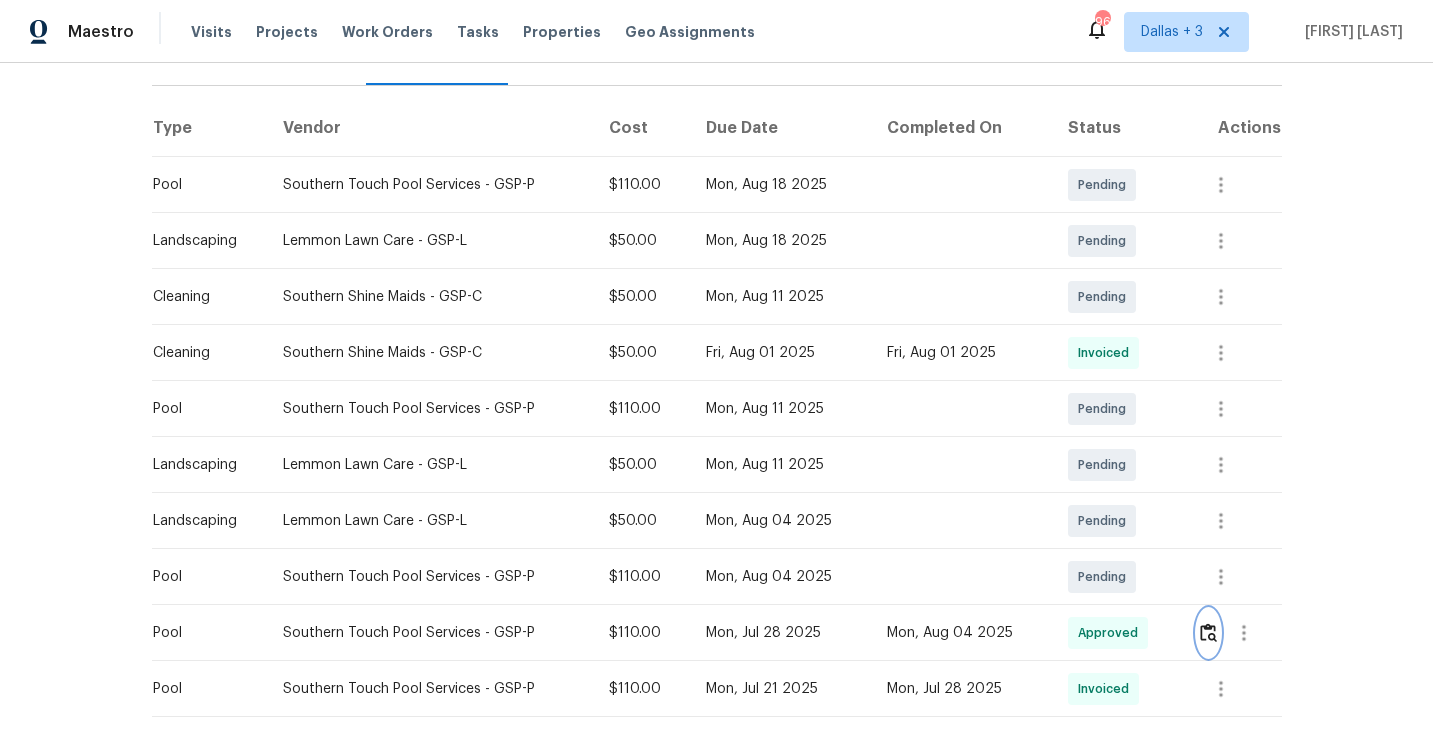 scroll, scrollTop: 0, scrollLeft: 0, axis: both 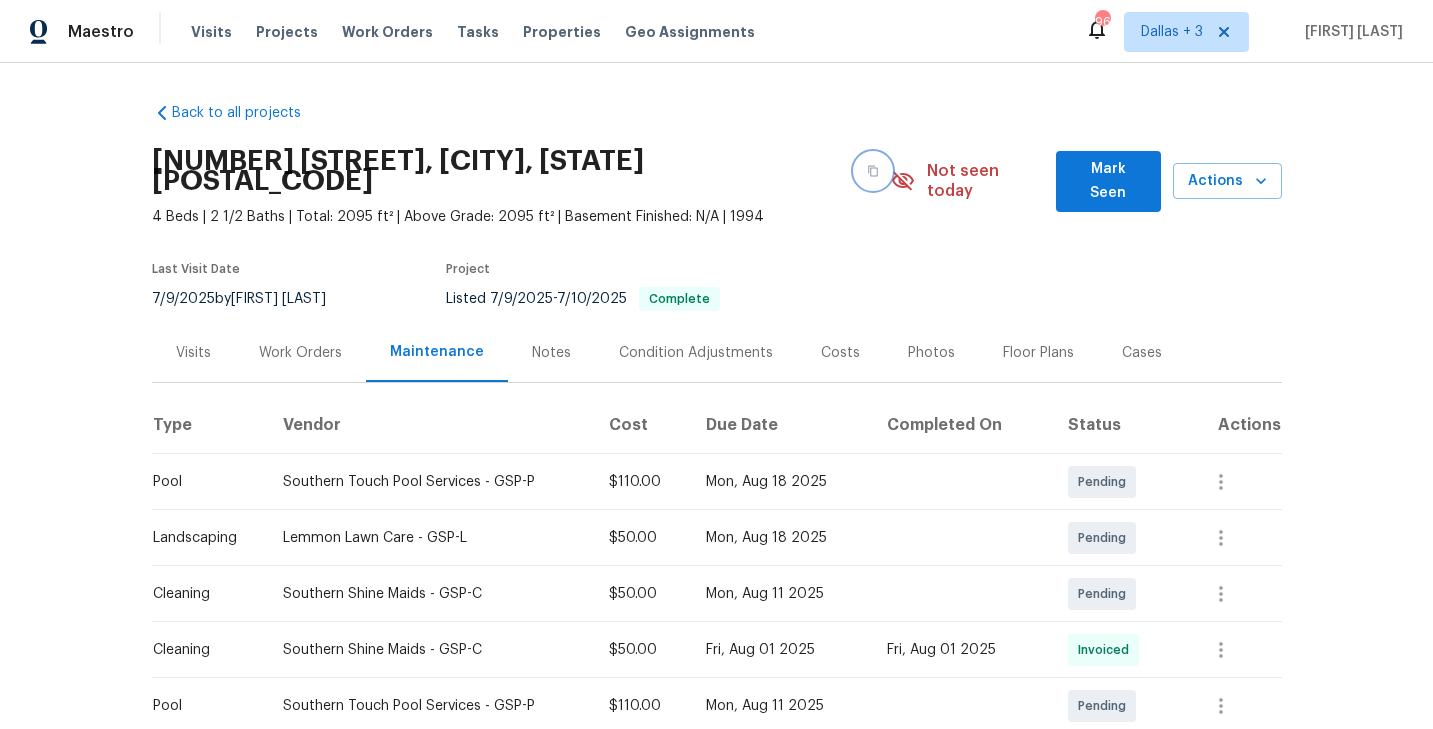 click at bounding box center (873, 171) 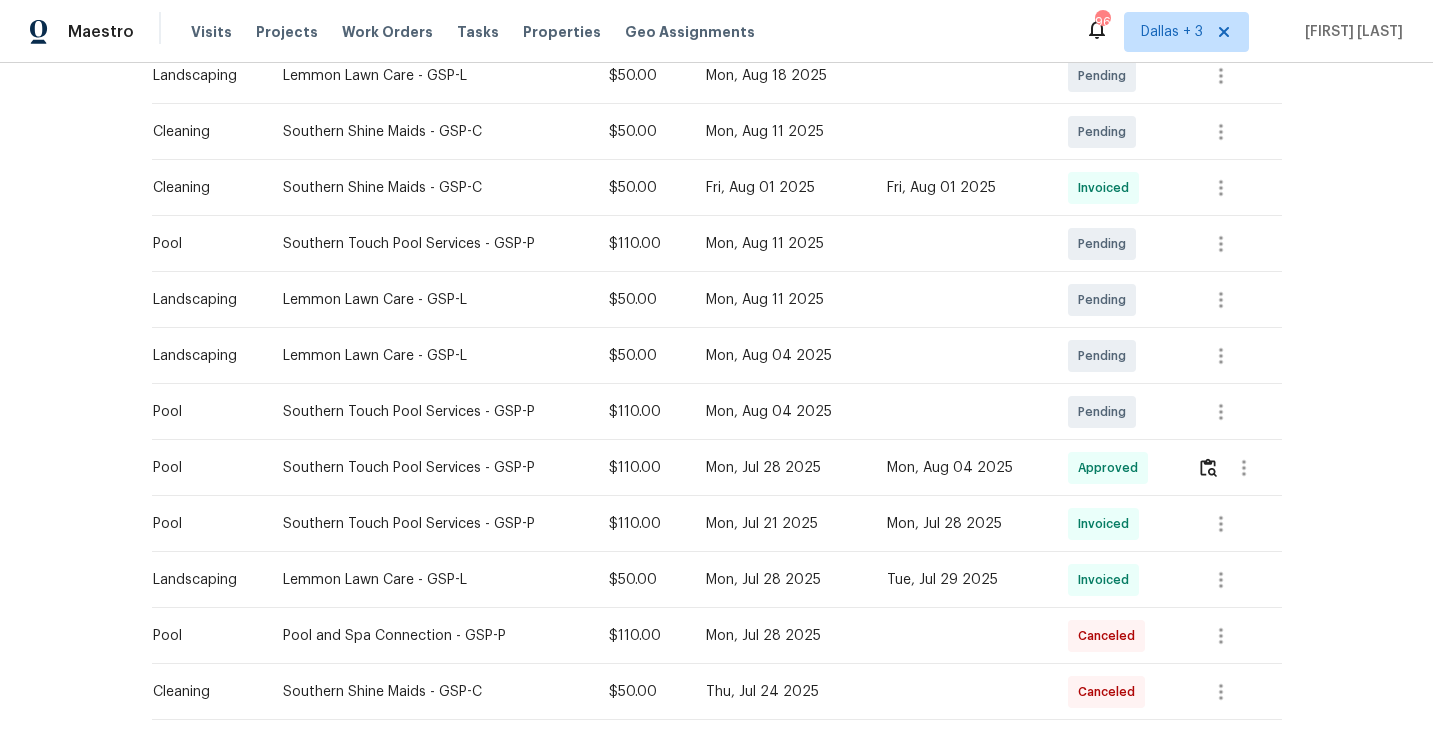 scroll, scrollTop: 0, scrollLeft: 0, axis: both 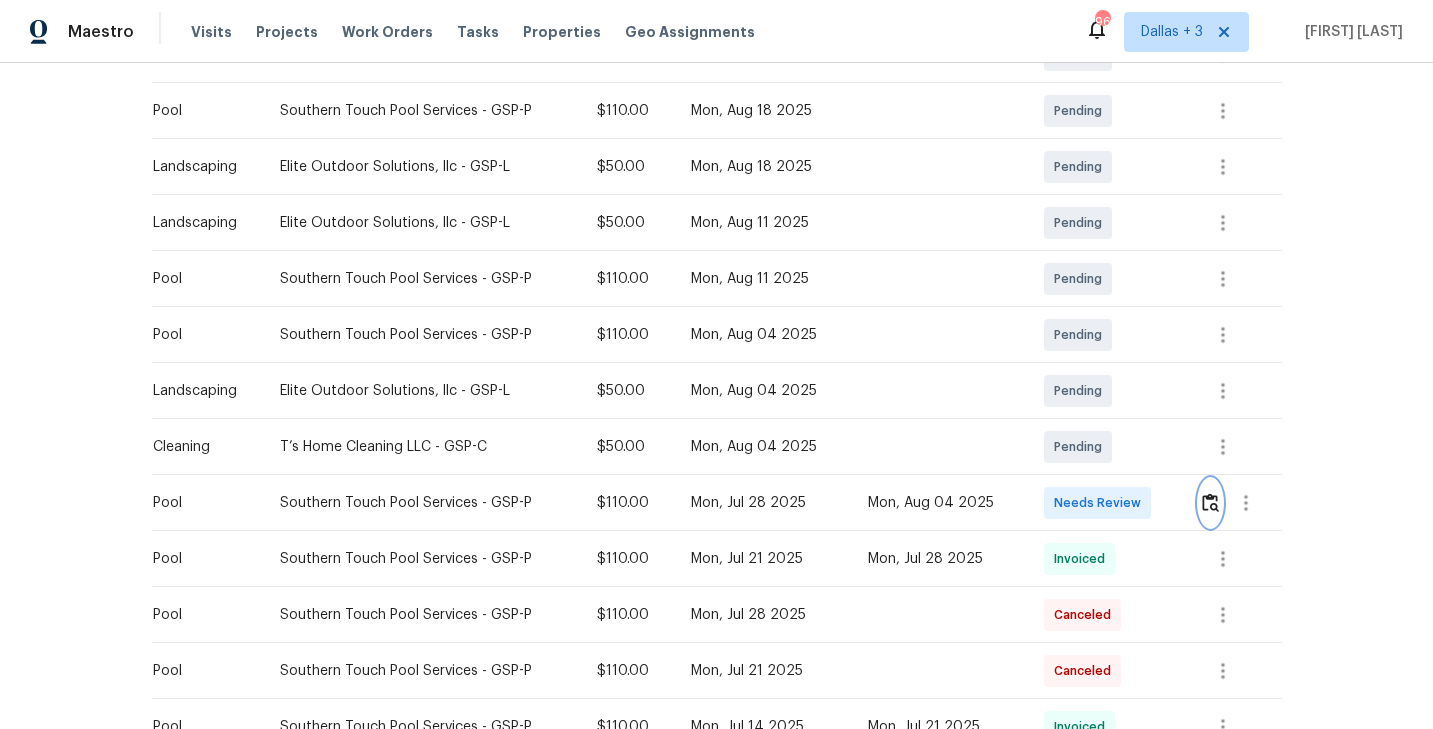 click at bounding box center (1210, 502) 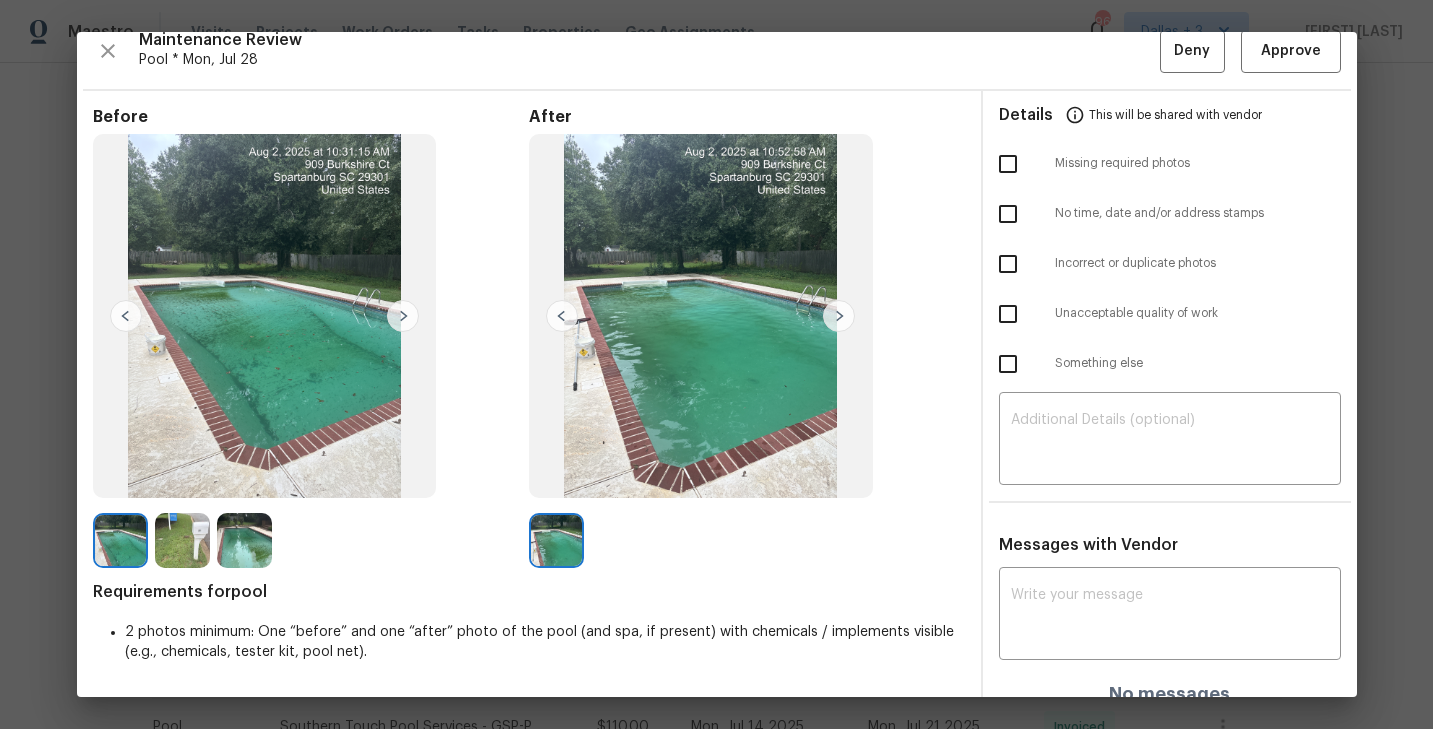 scroll, scrollTop: 15, scrollLeft: 0, axis: vertical 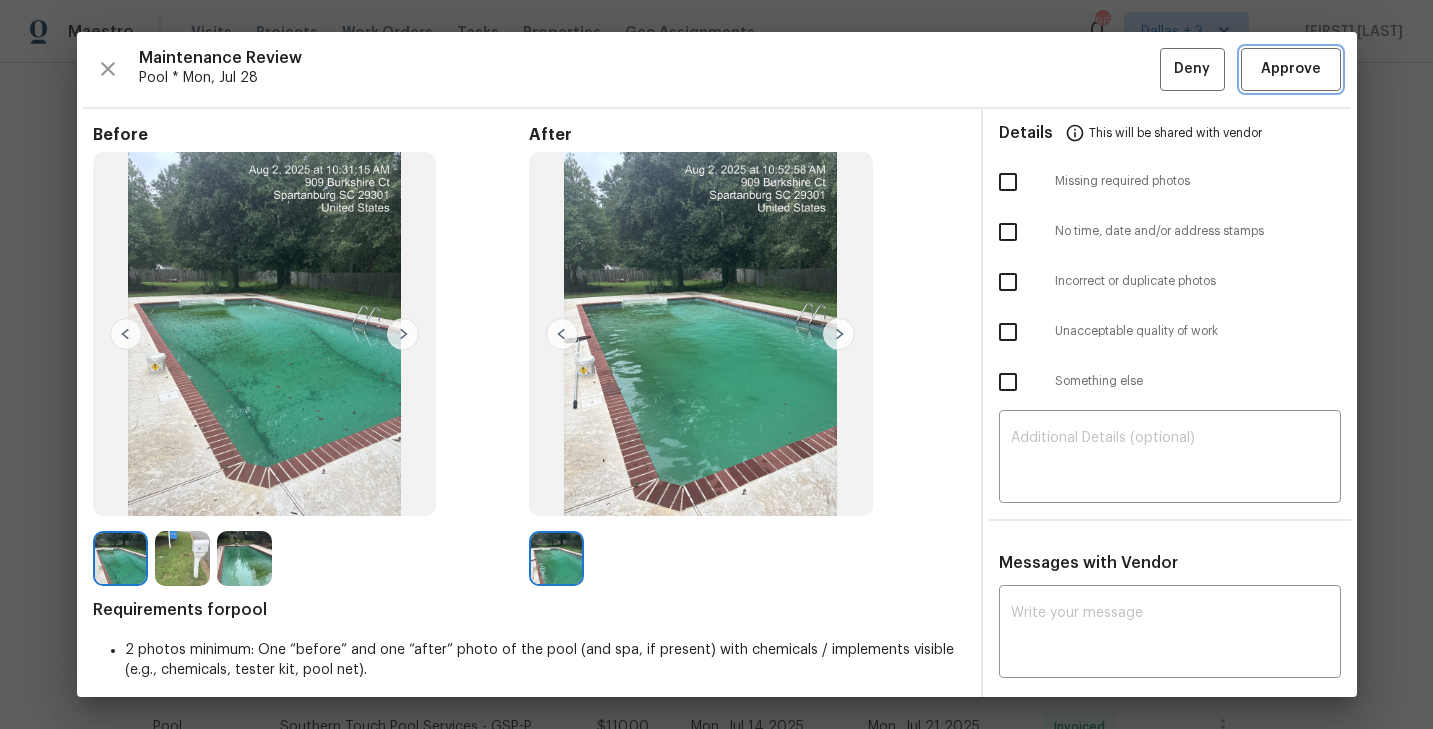 click on "Approve" at bounding box center [1291, 69] 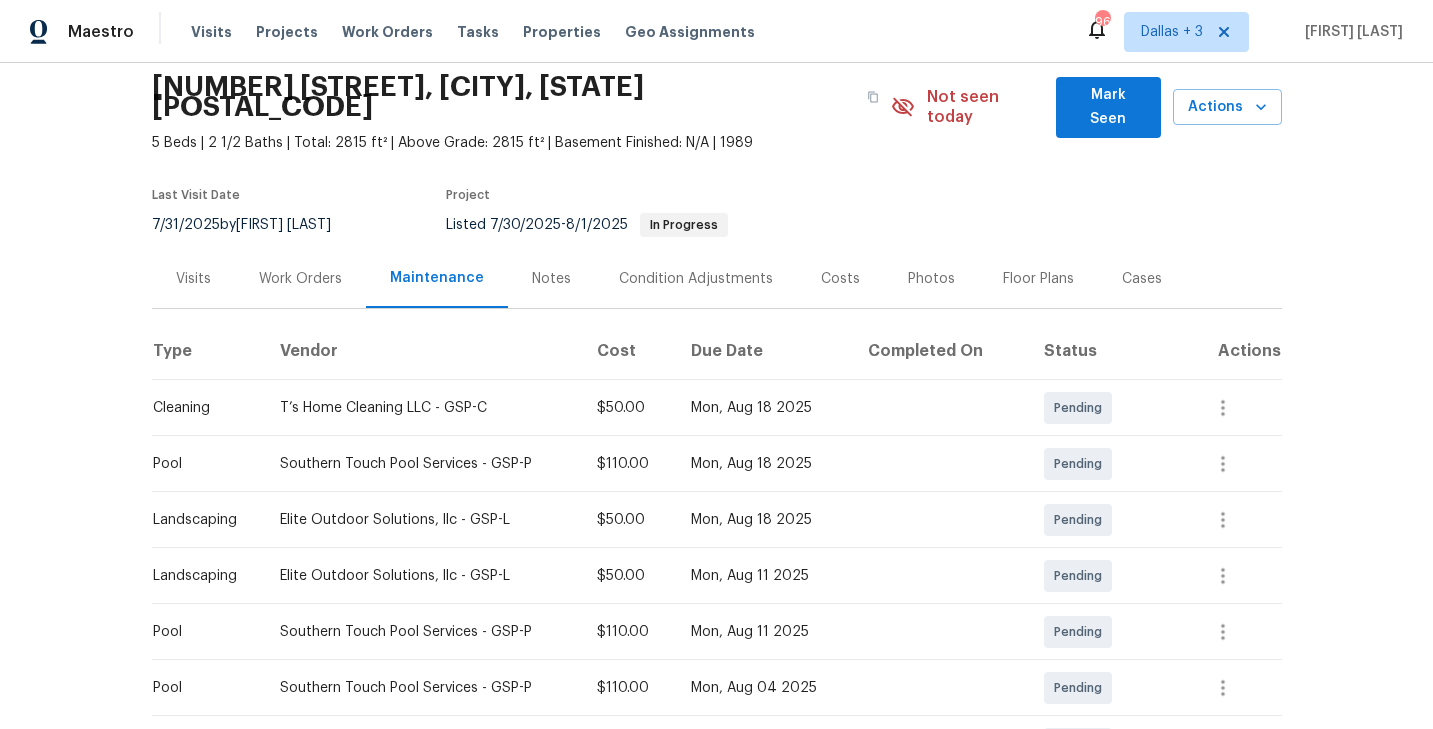 scroll, scrollTop: 0, scrollLeft: 0, axis: both 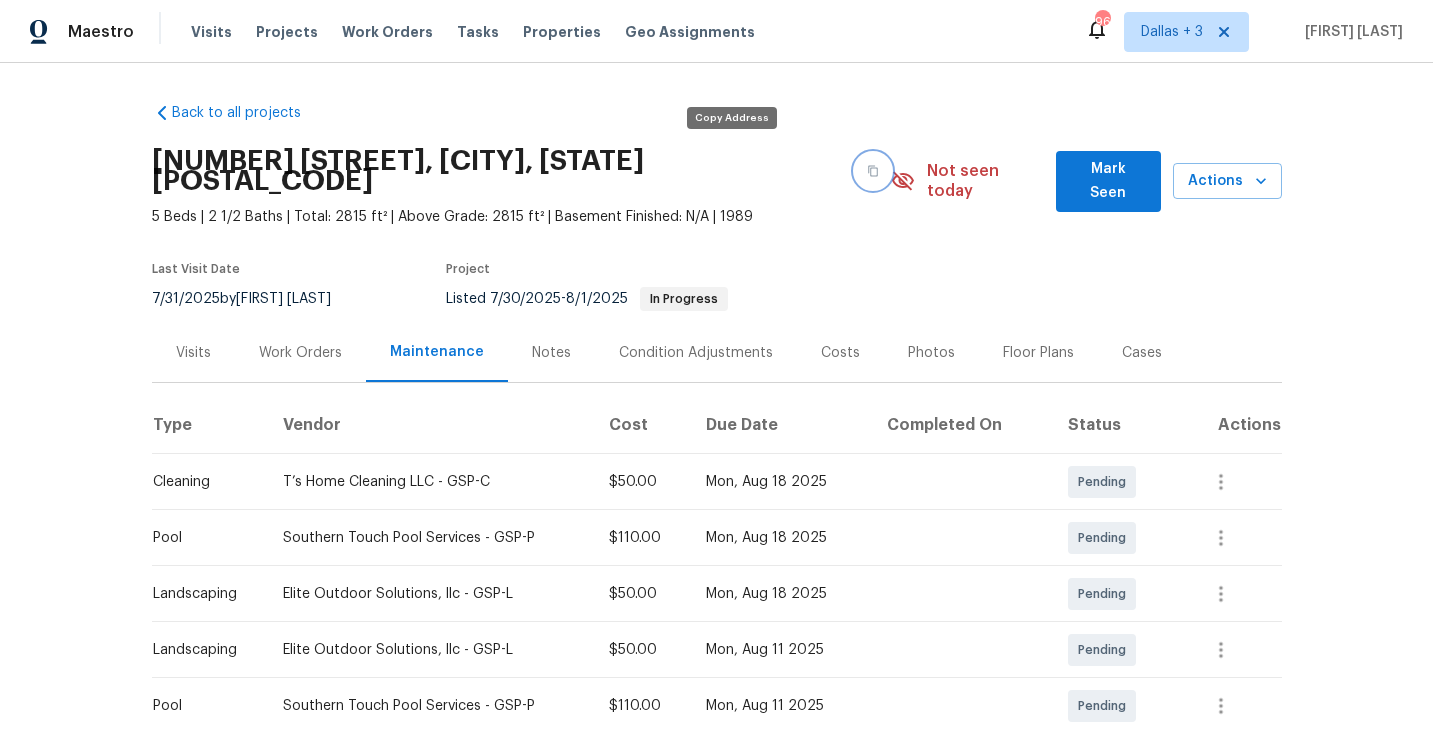 click at bounding box center [873, 171] 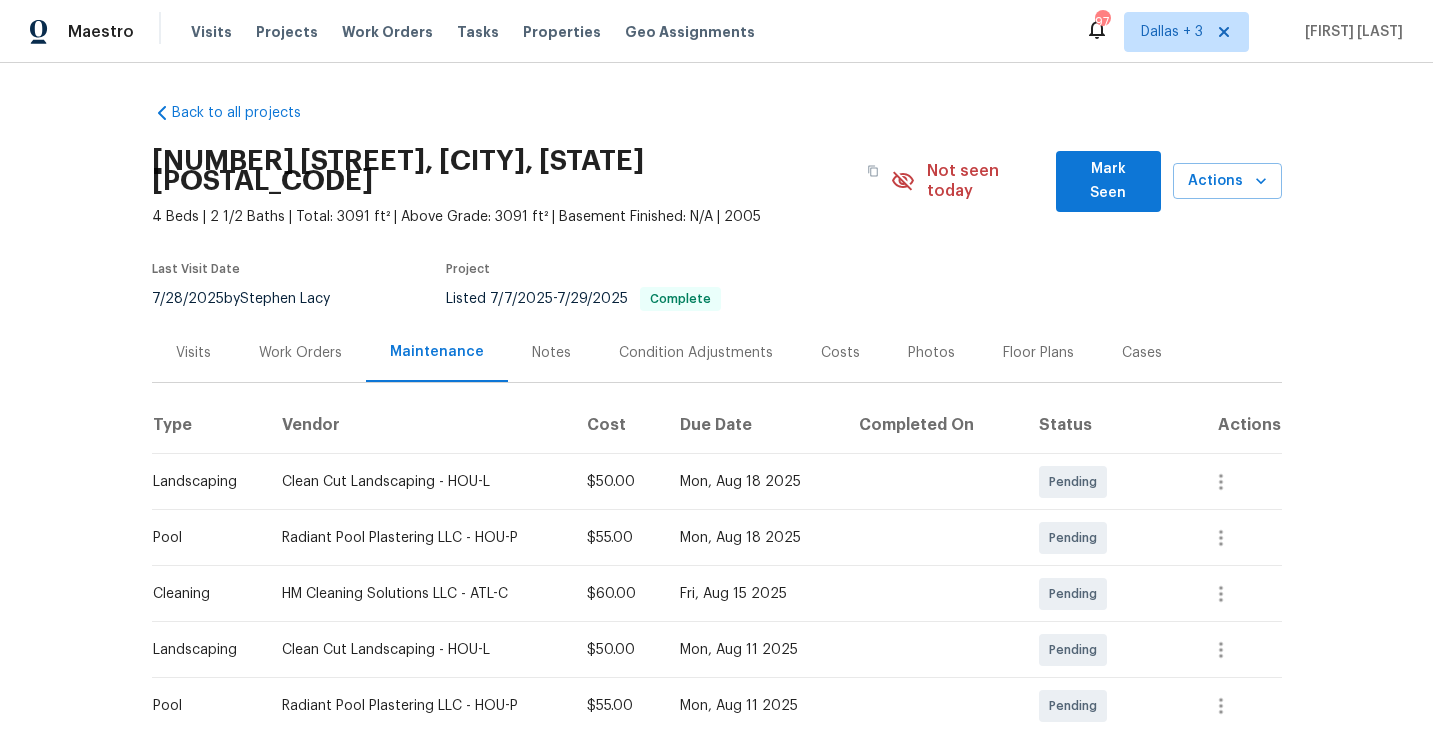 scroll, scrollTop: 0, scrollLeft: 0, axis: both 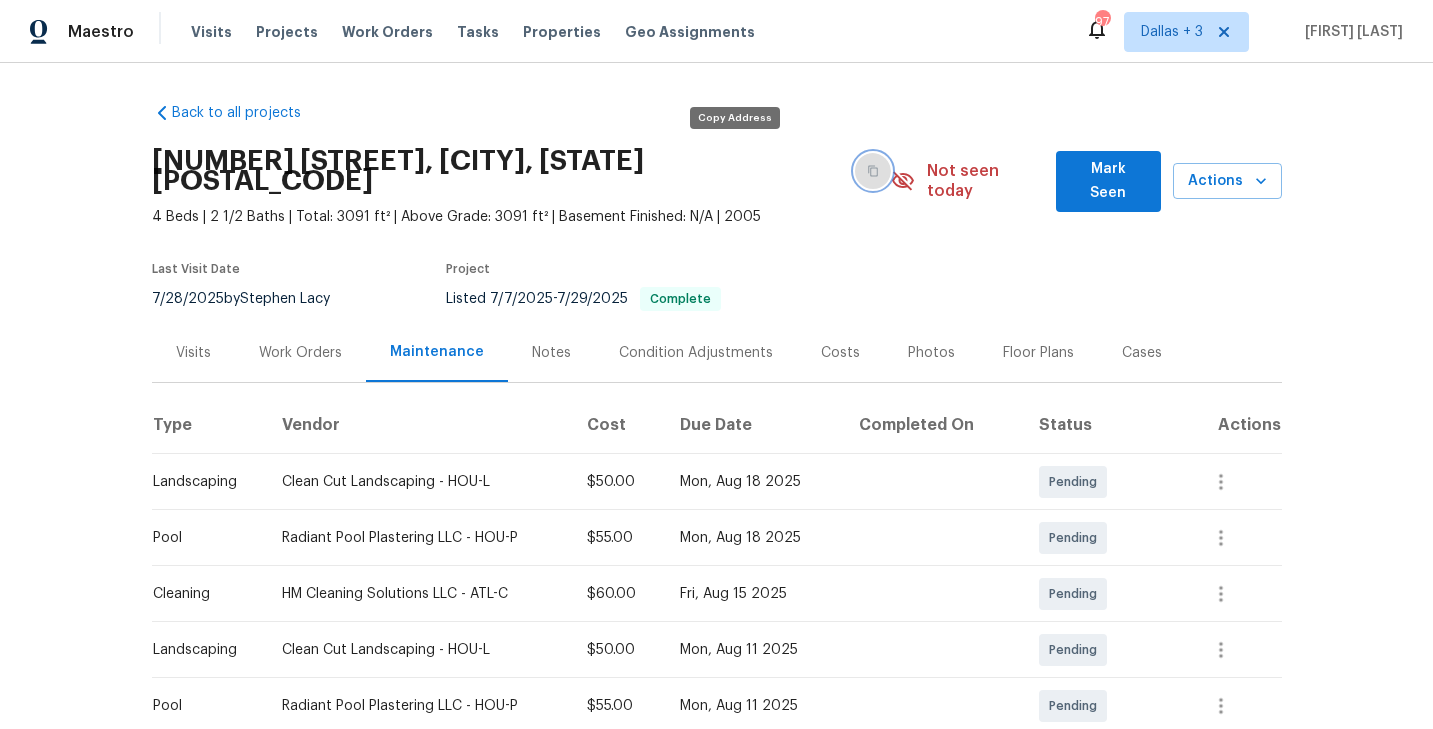 click 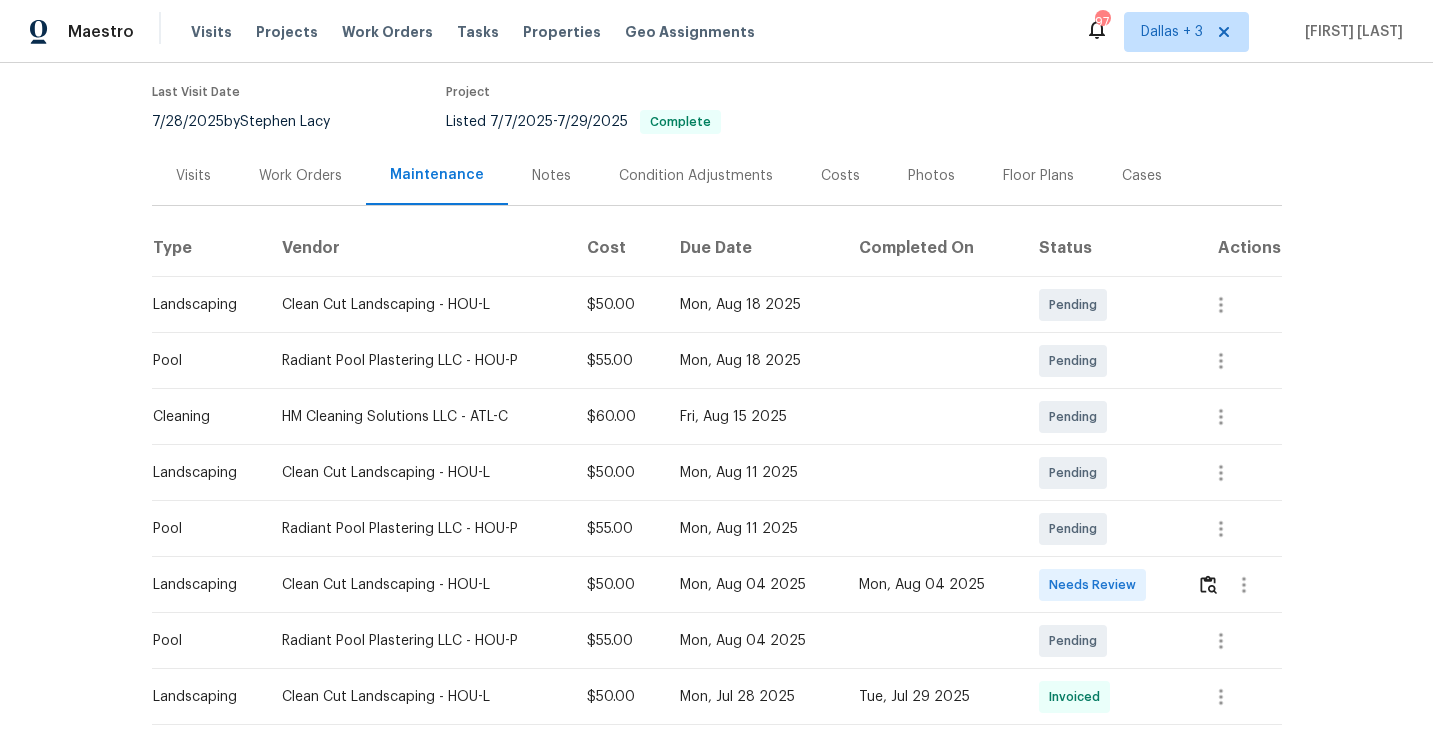 scroll, scrollTop: 178, scrollLeft: 0, axis: vertical 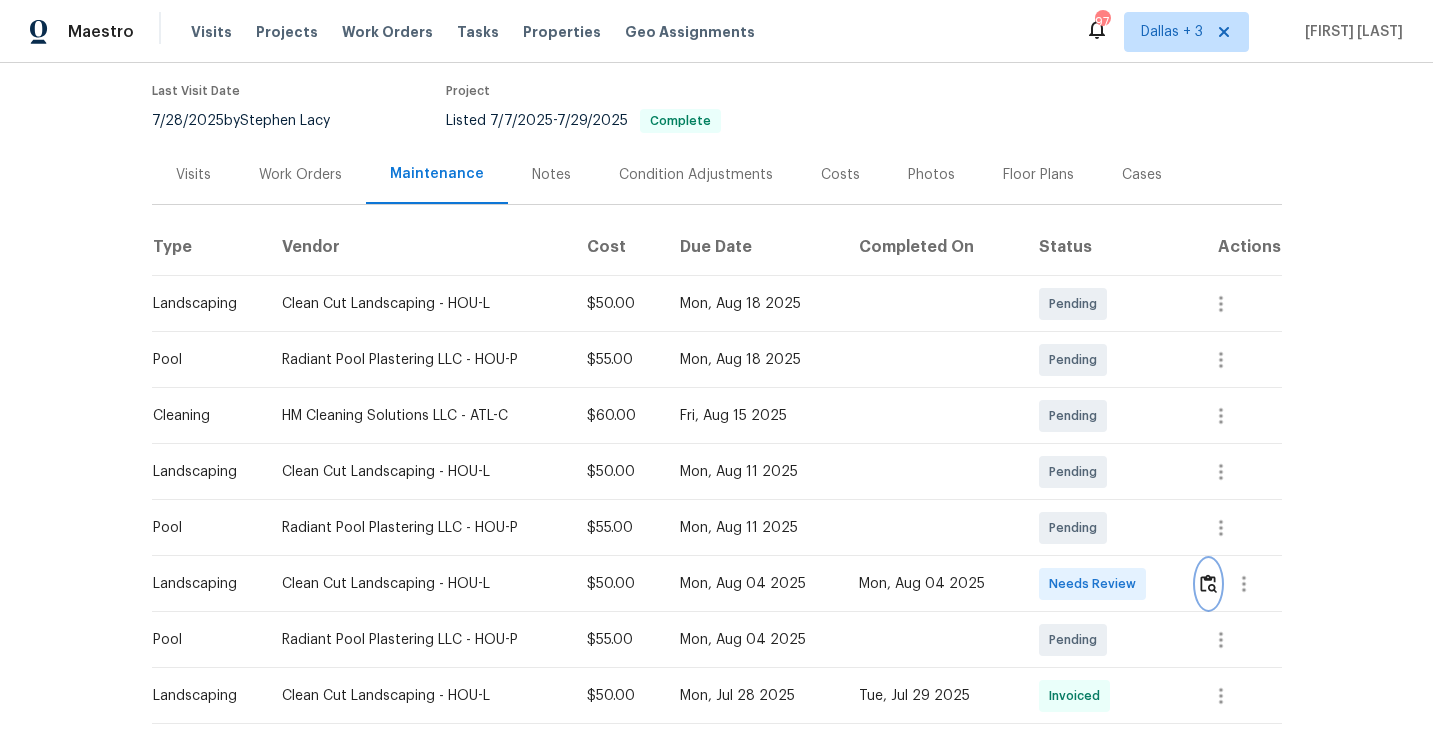 click at bounding box center [1208, 583] 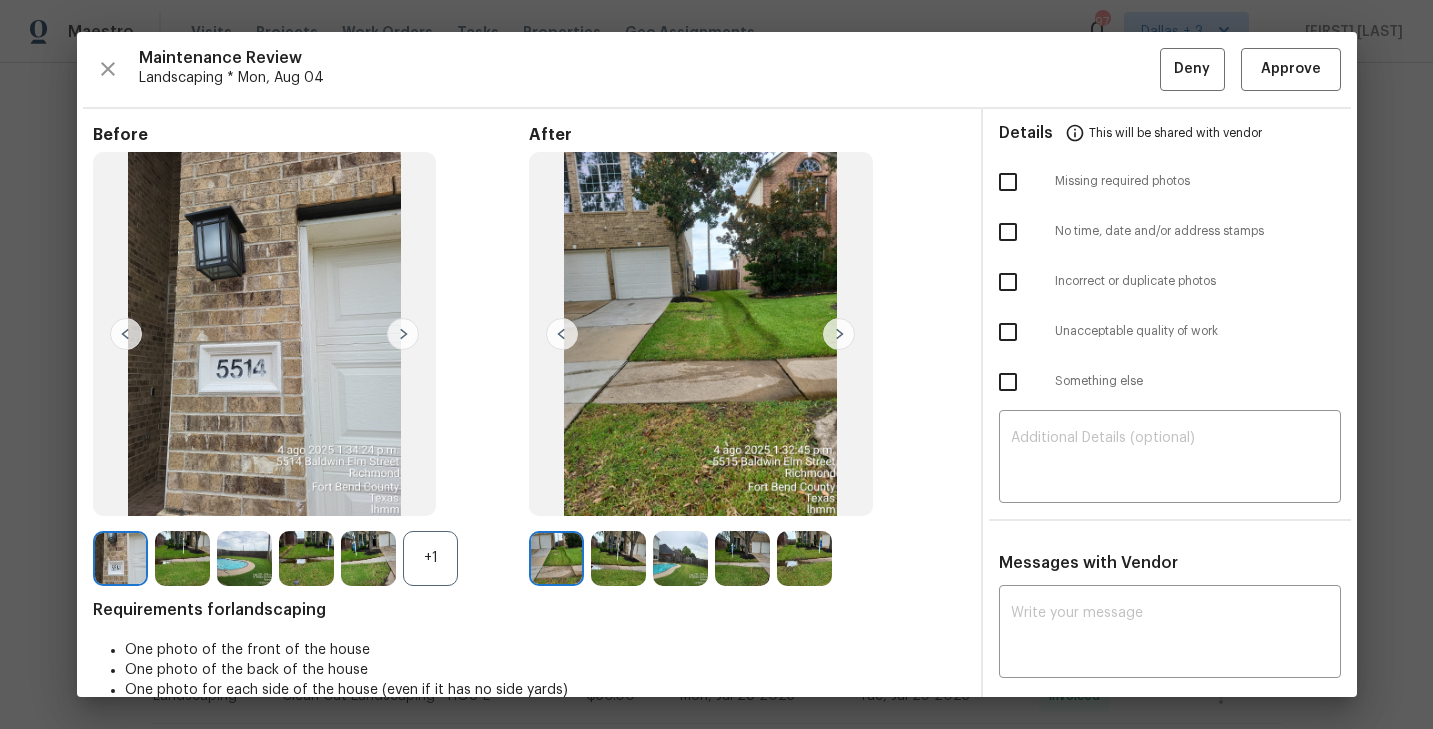 click at bounding box center [839, 334] 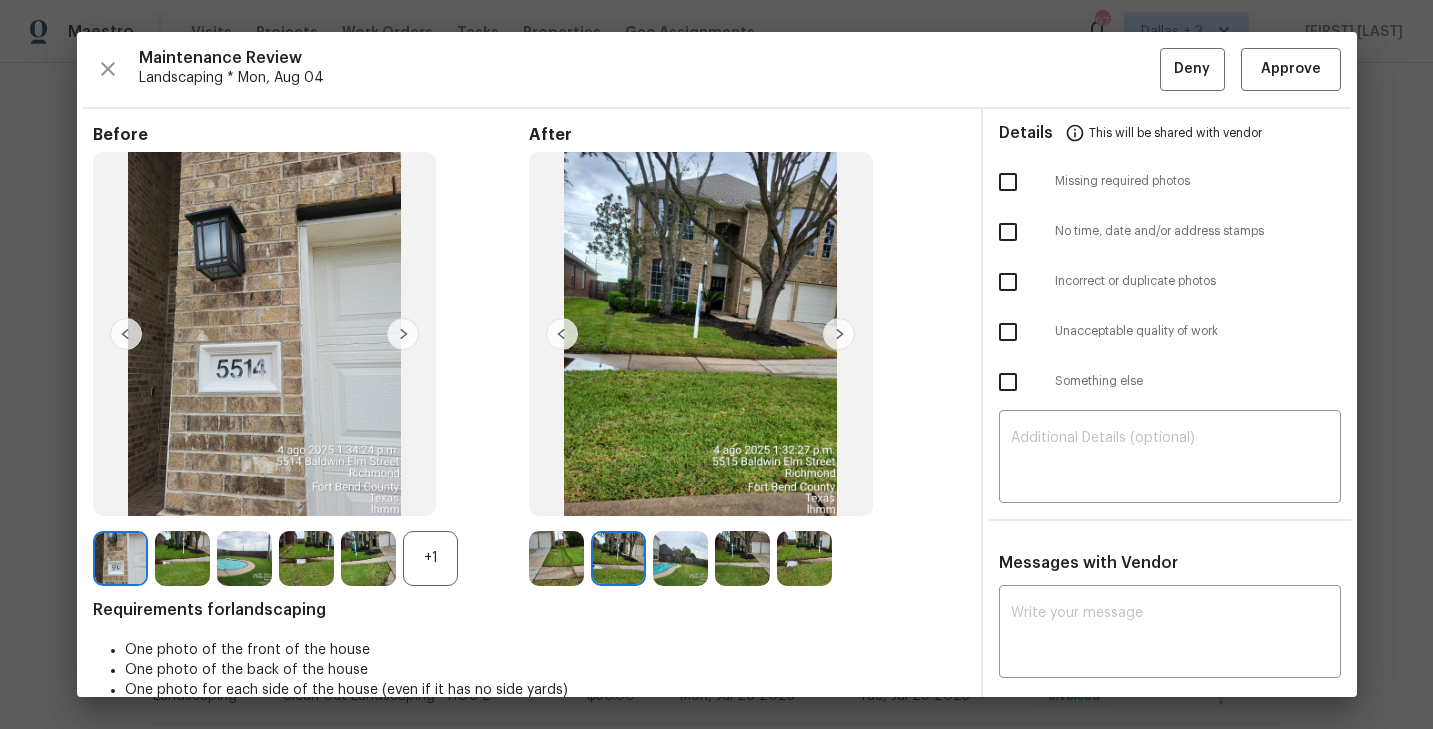 click at bounding box center [839, 334] 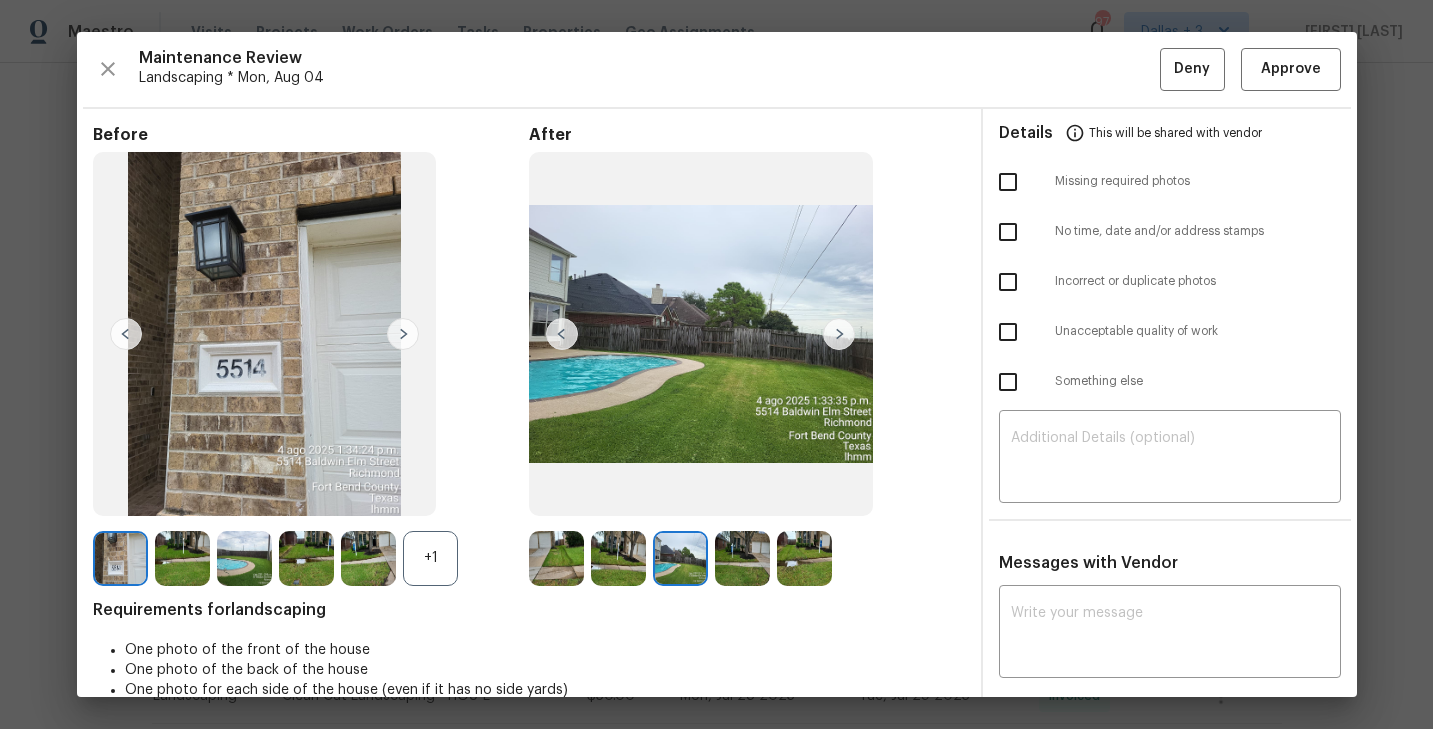 click at bounding box center (839, 334) 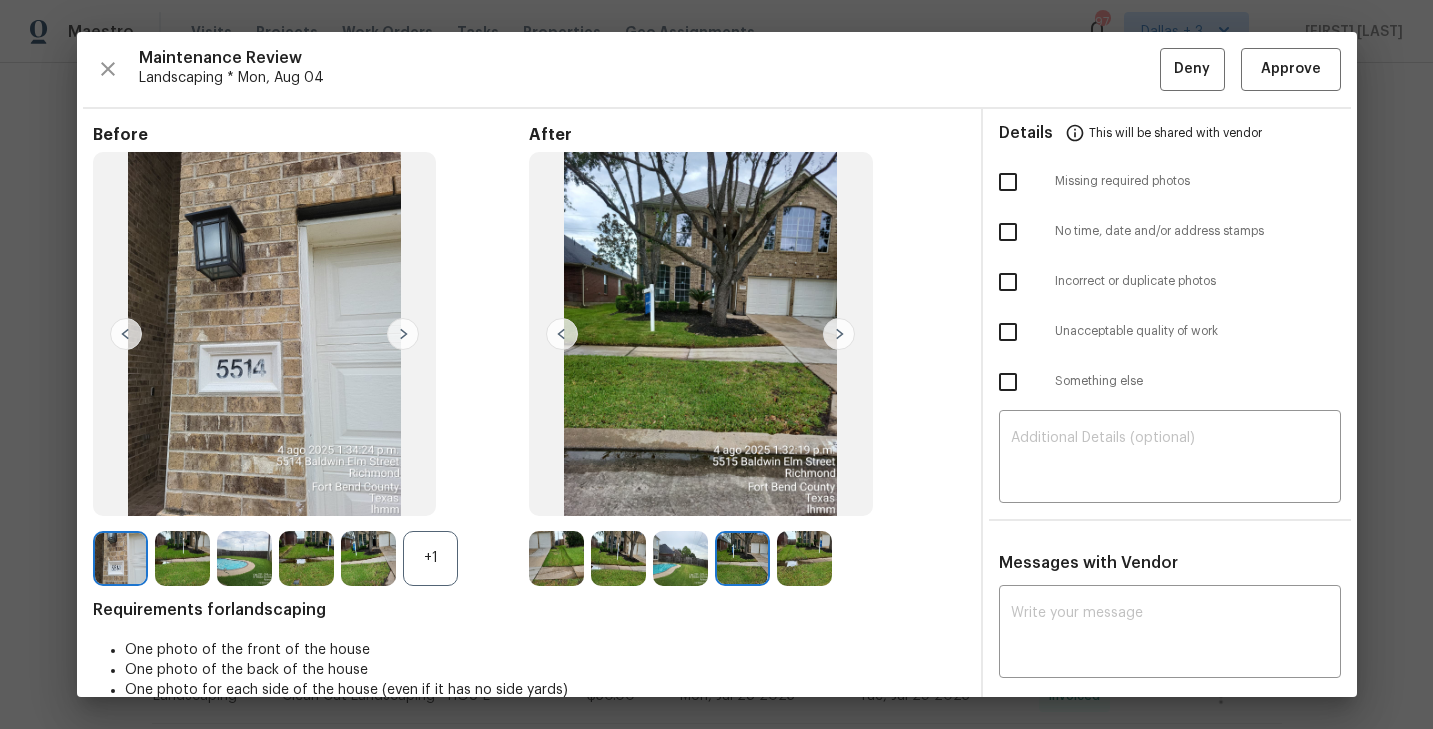 click at bounding box center (556, 558) 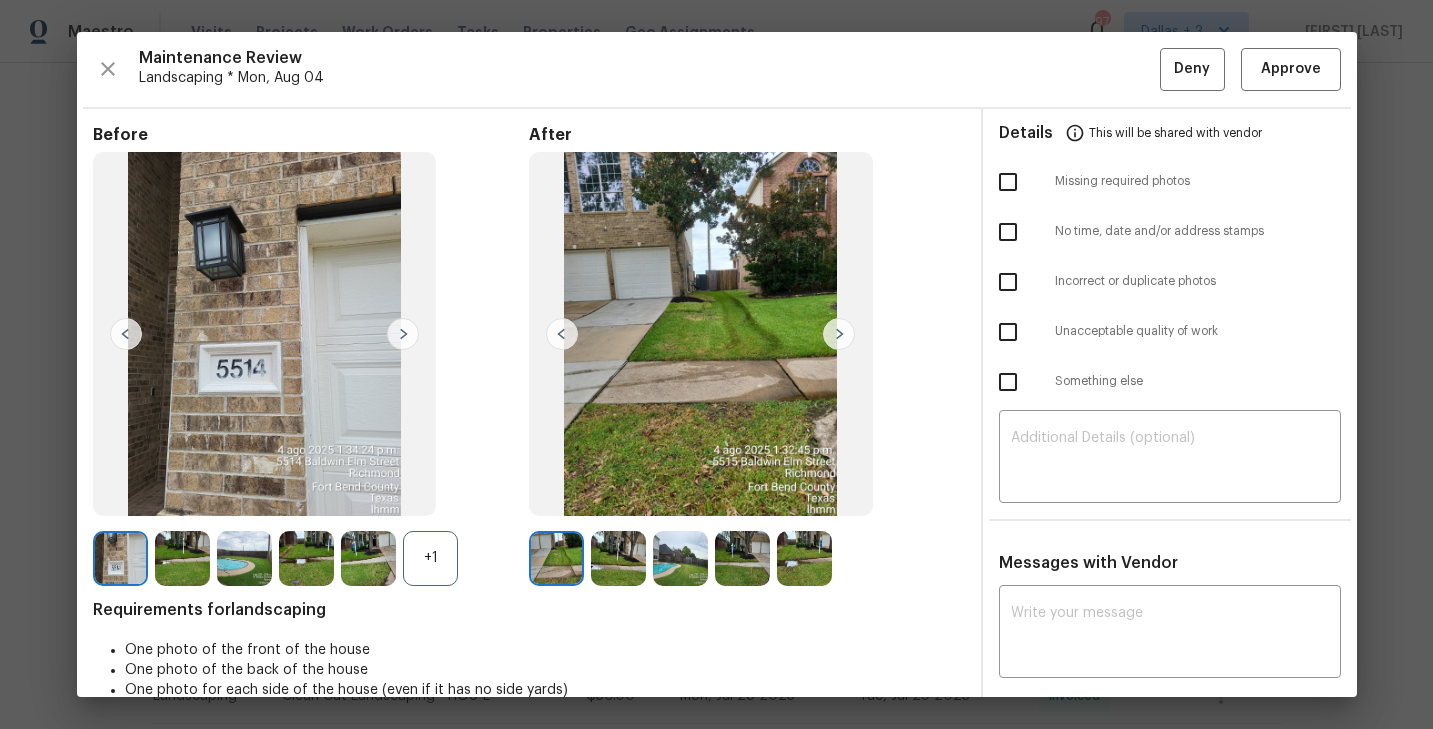 click at bounding box center (839, 334) 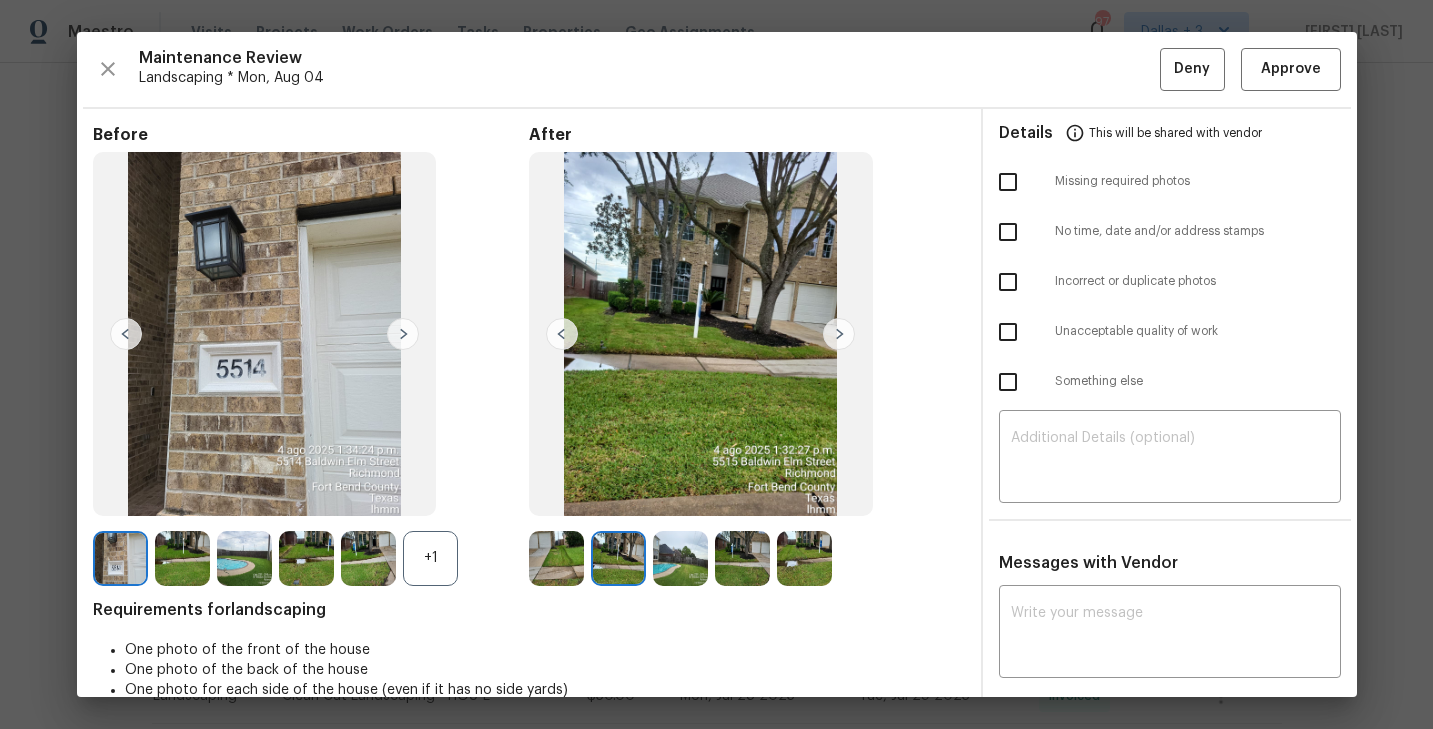 click at bounding box center [839, 334] 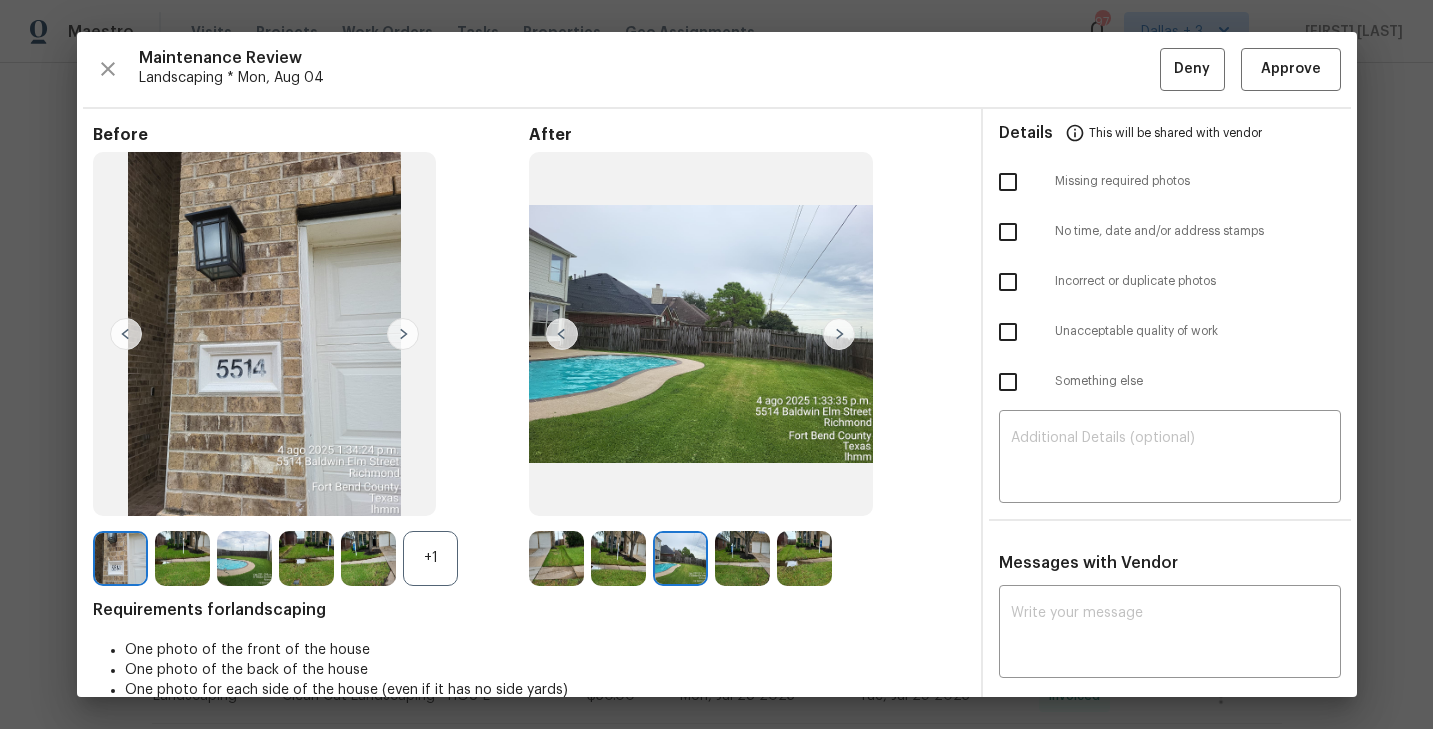 click at bounding box center (839, 334) 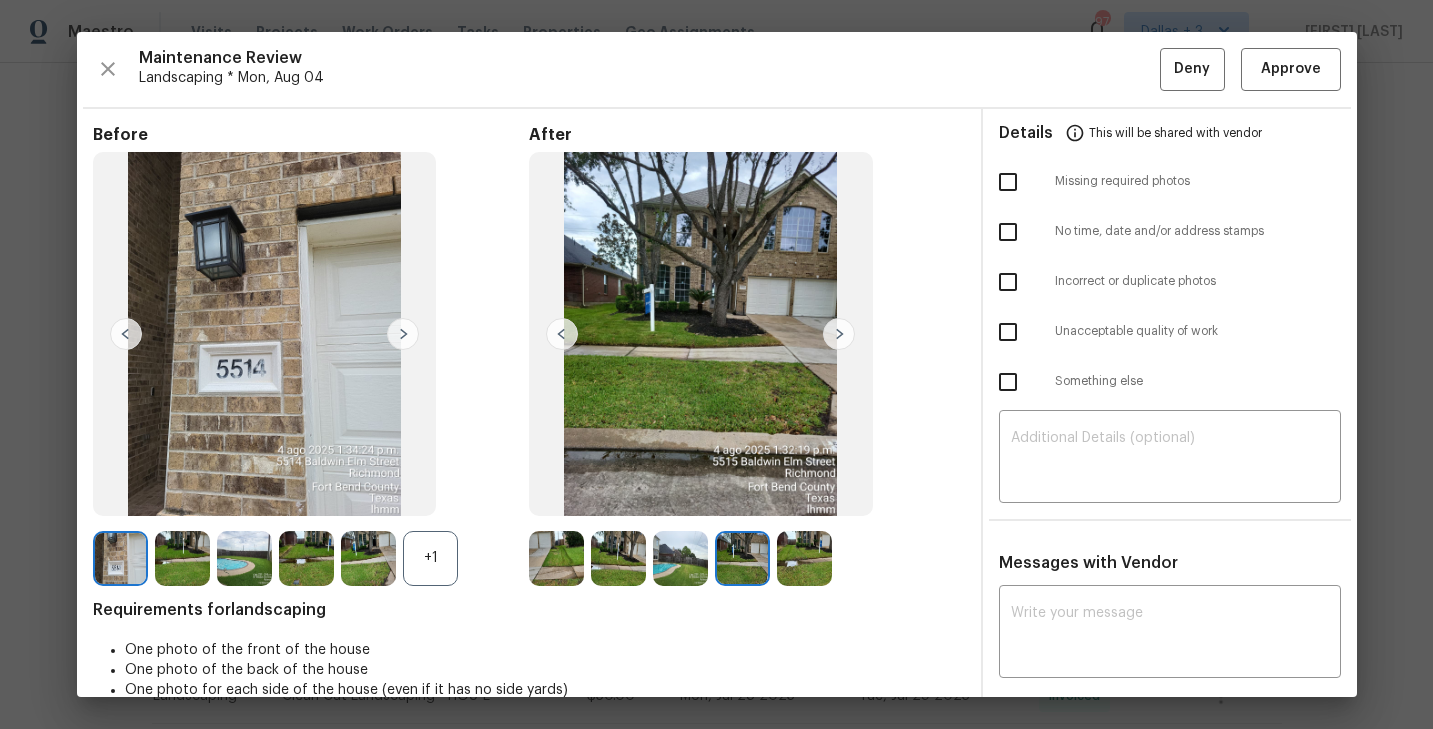click at bounding box center (839, 334) 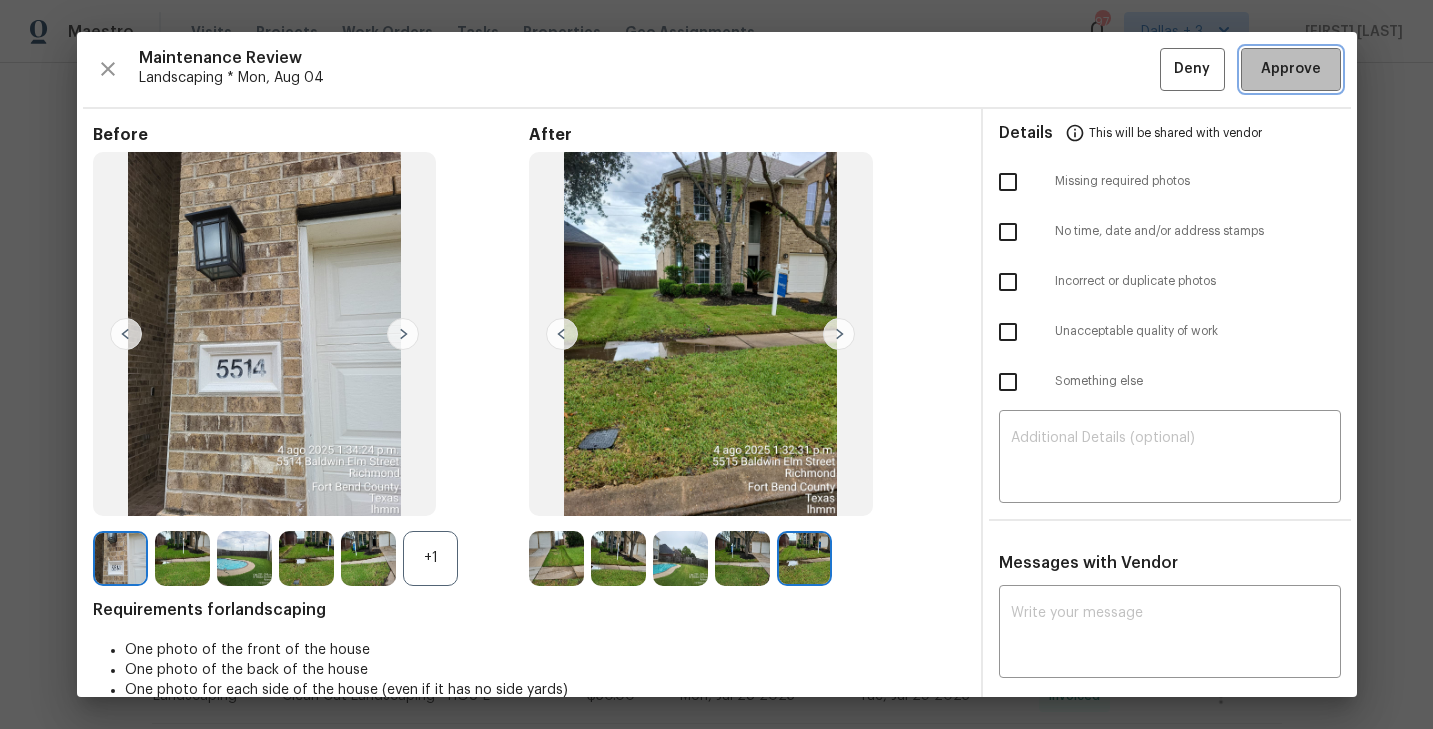 click on "Approve" at bounding box center [1291, 69] 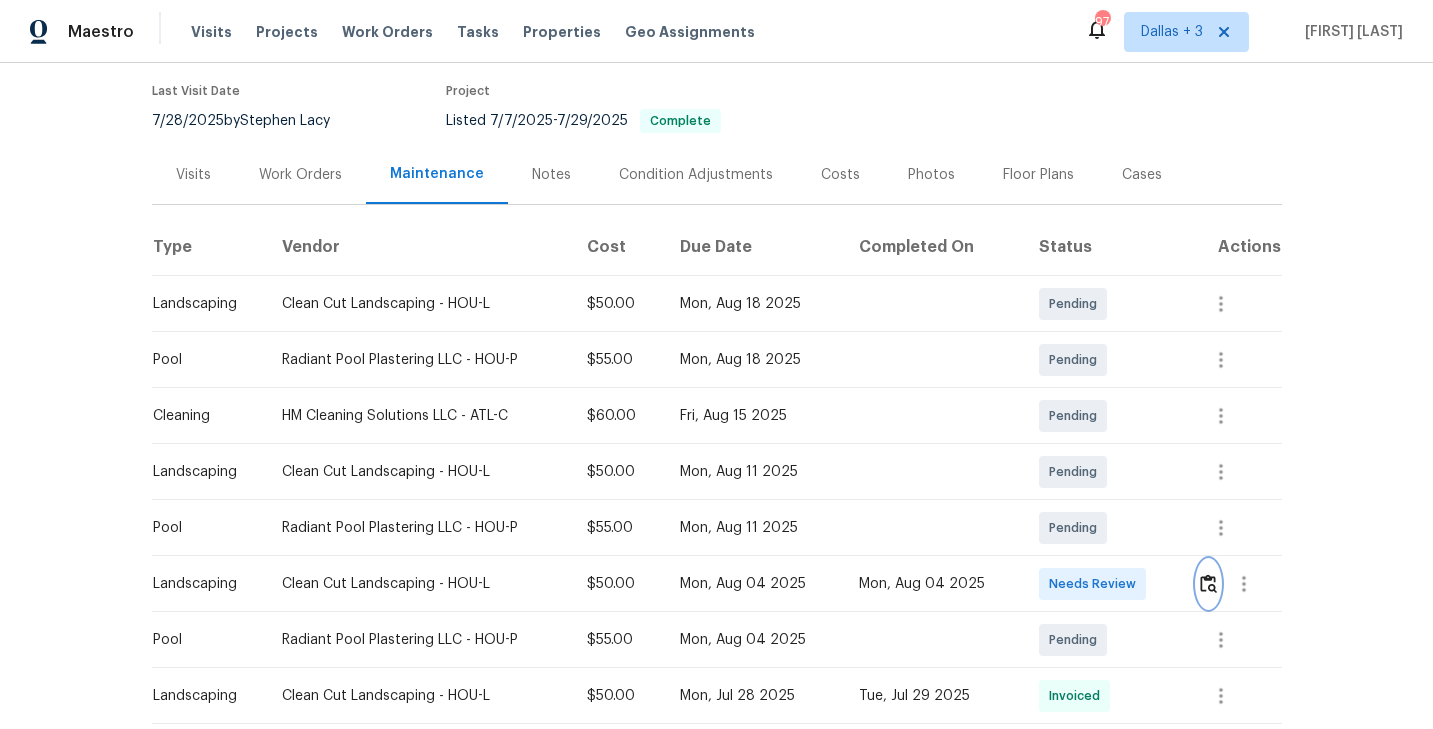 scroll, scrollTop: 0, scrollLeft: 0, axis: both 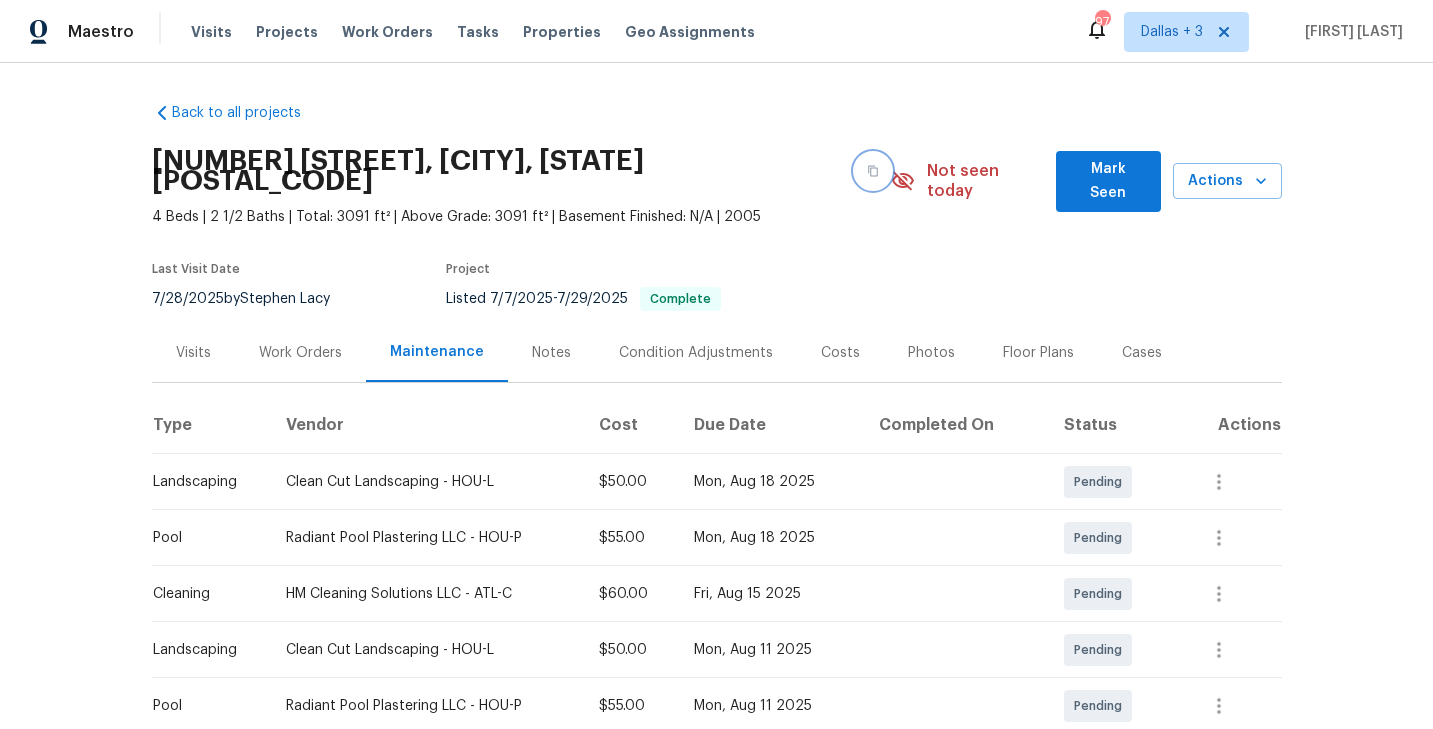 click 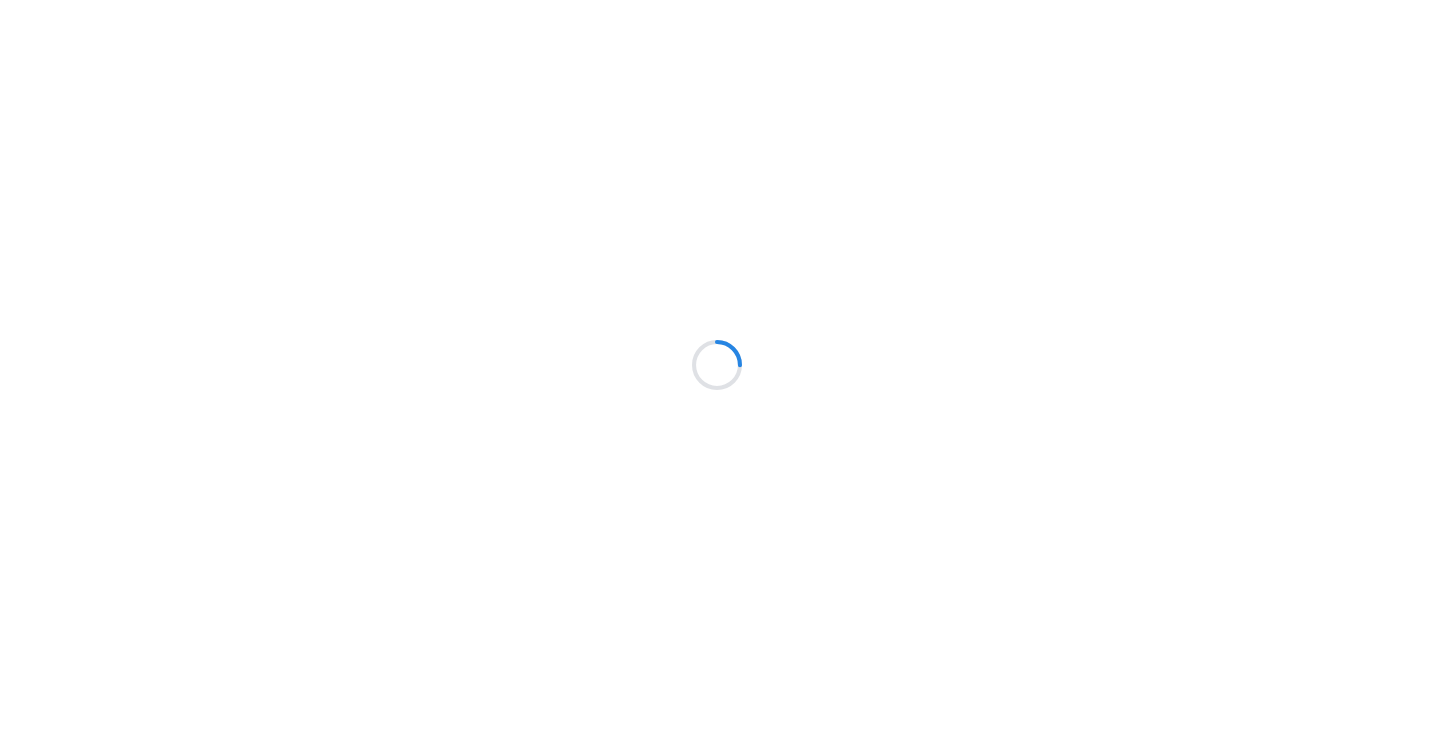 scroll, scrollTop: 0, scrollLeft: 0, axis: both 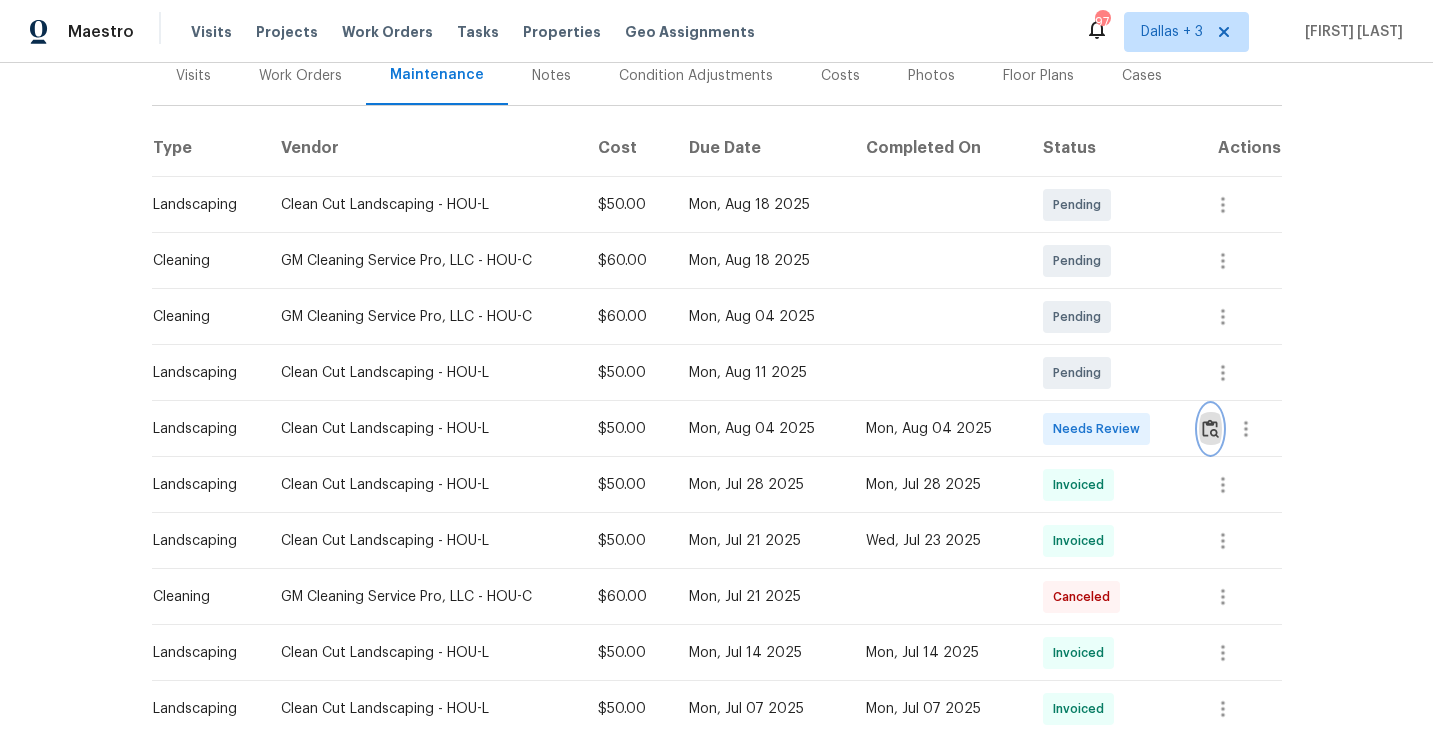 click at bounding box center [1210, 428] 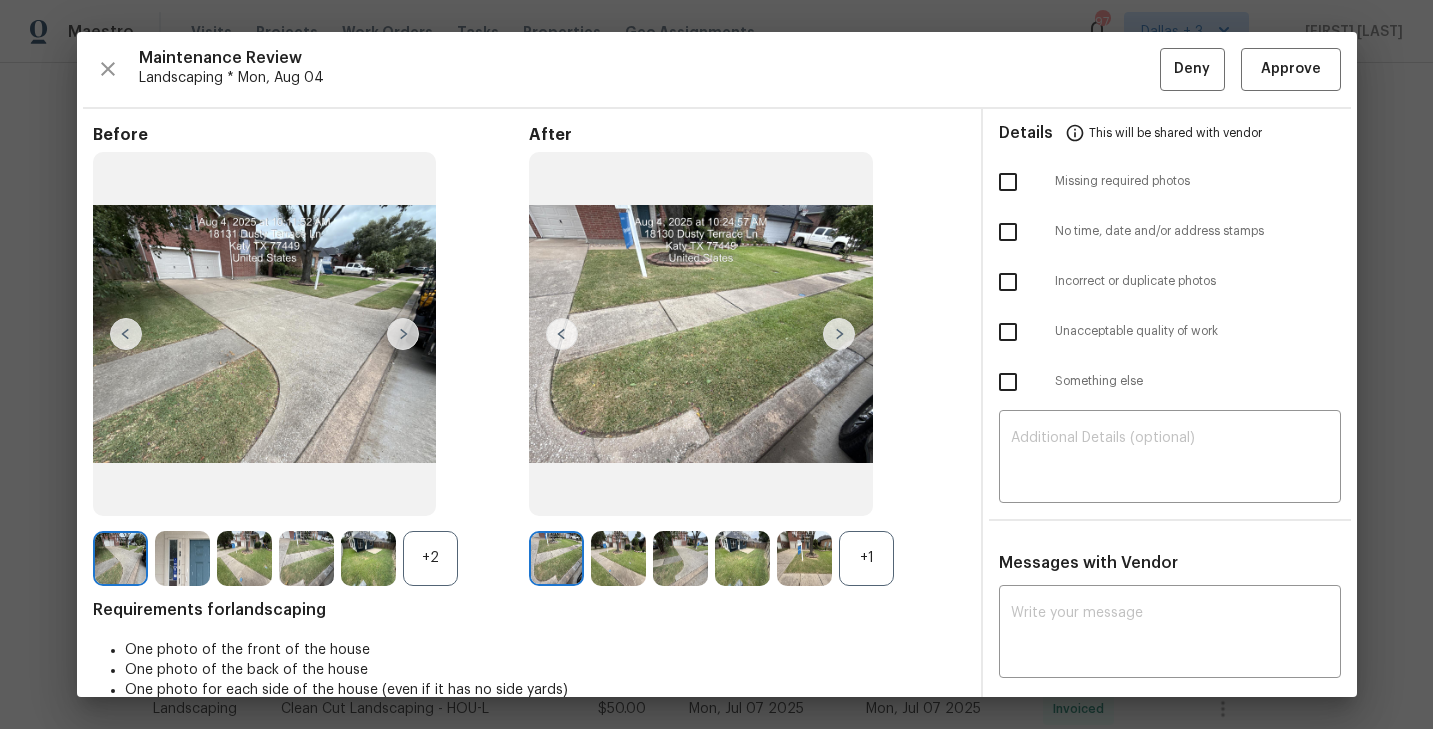 click on "+1" at bounding box center [866, 558] 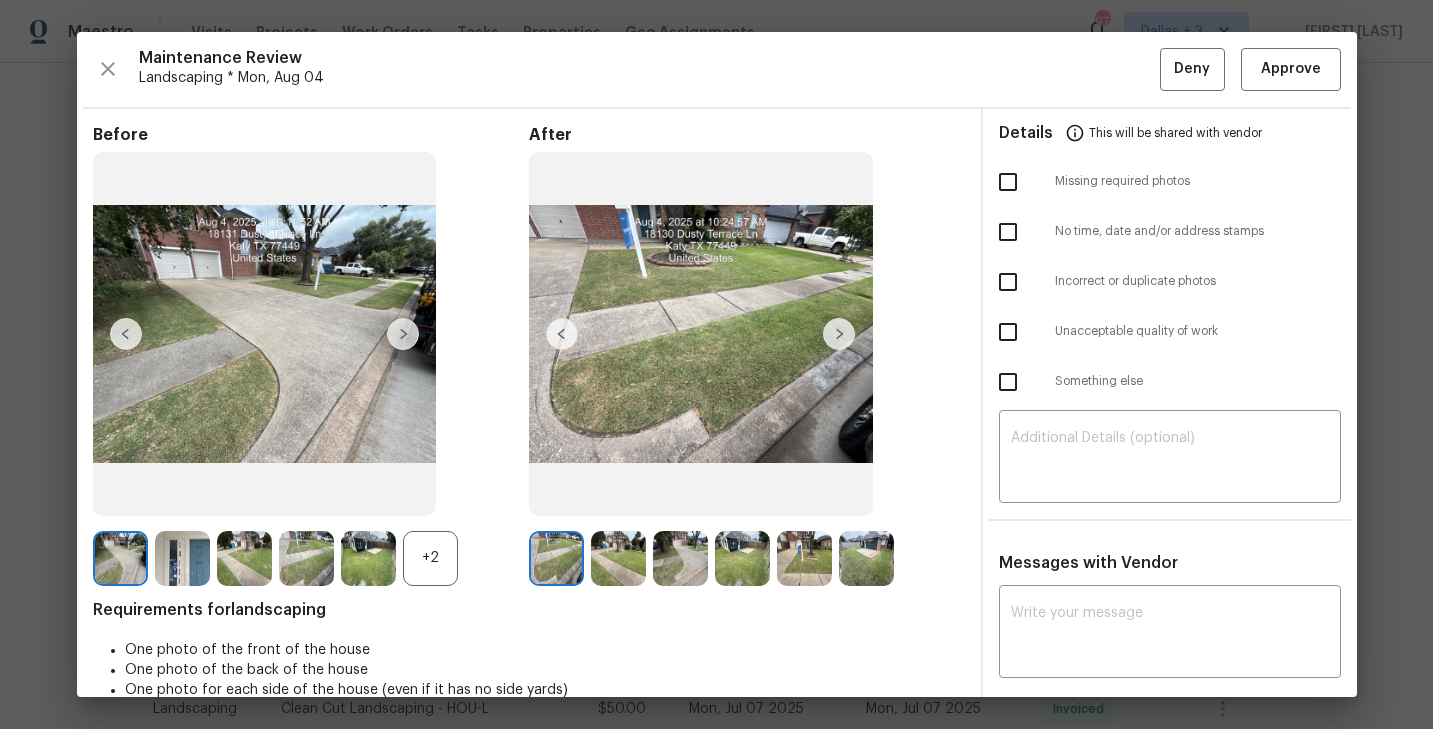 click on "+2" at bounding box center (430, 558) 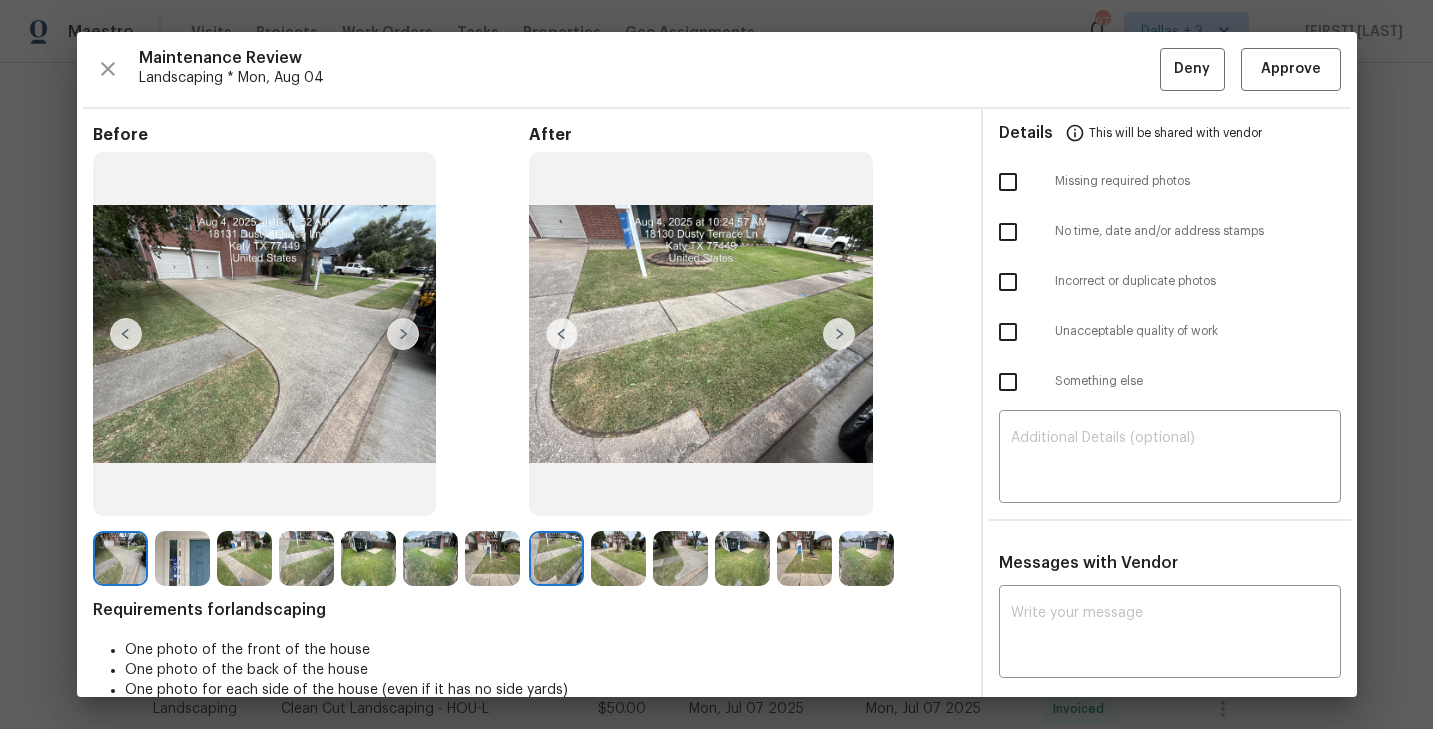 click at bounding box center [839, 334] 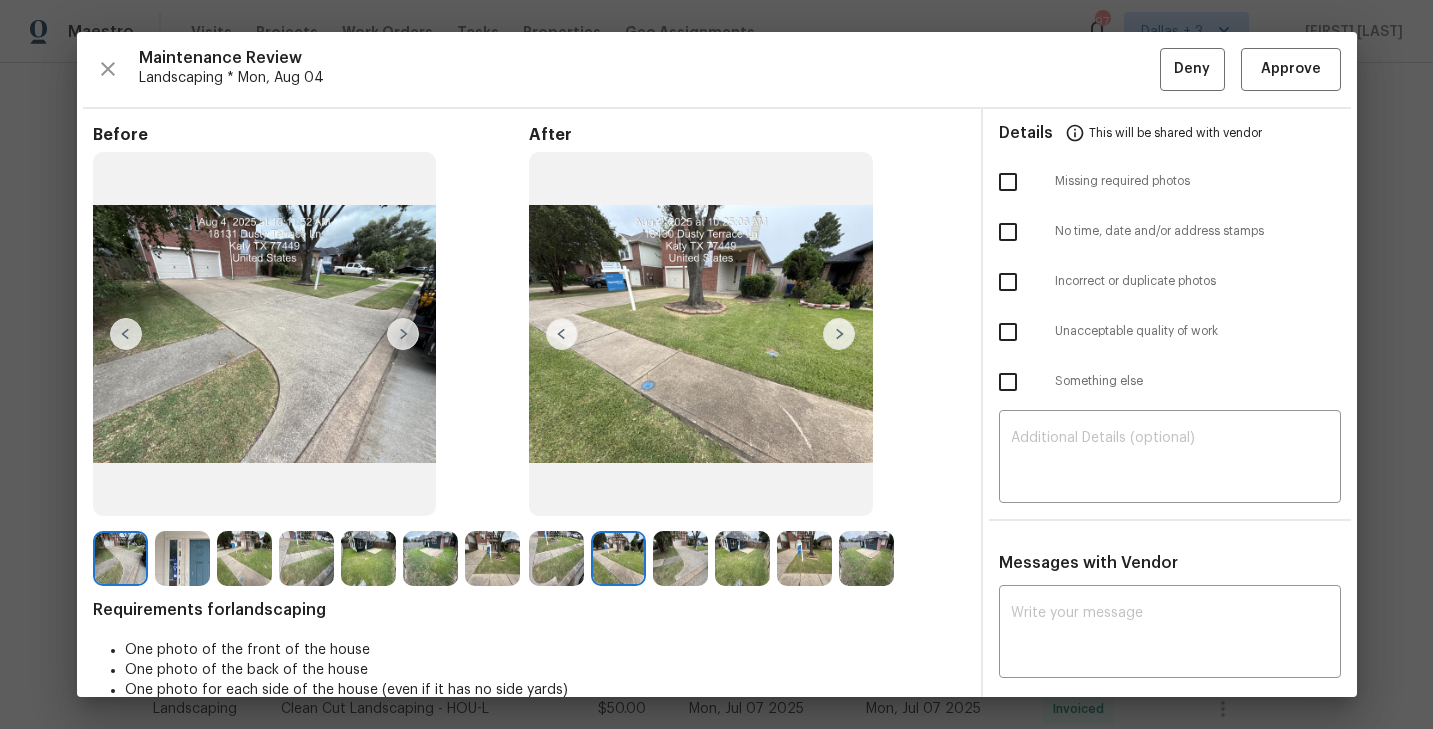 click at bounding box center [556, 558] 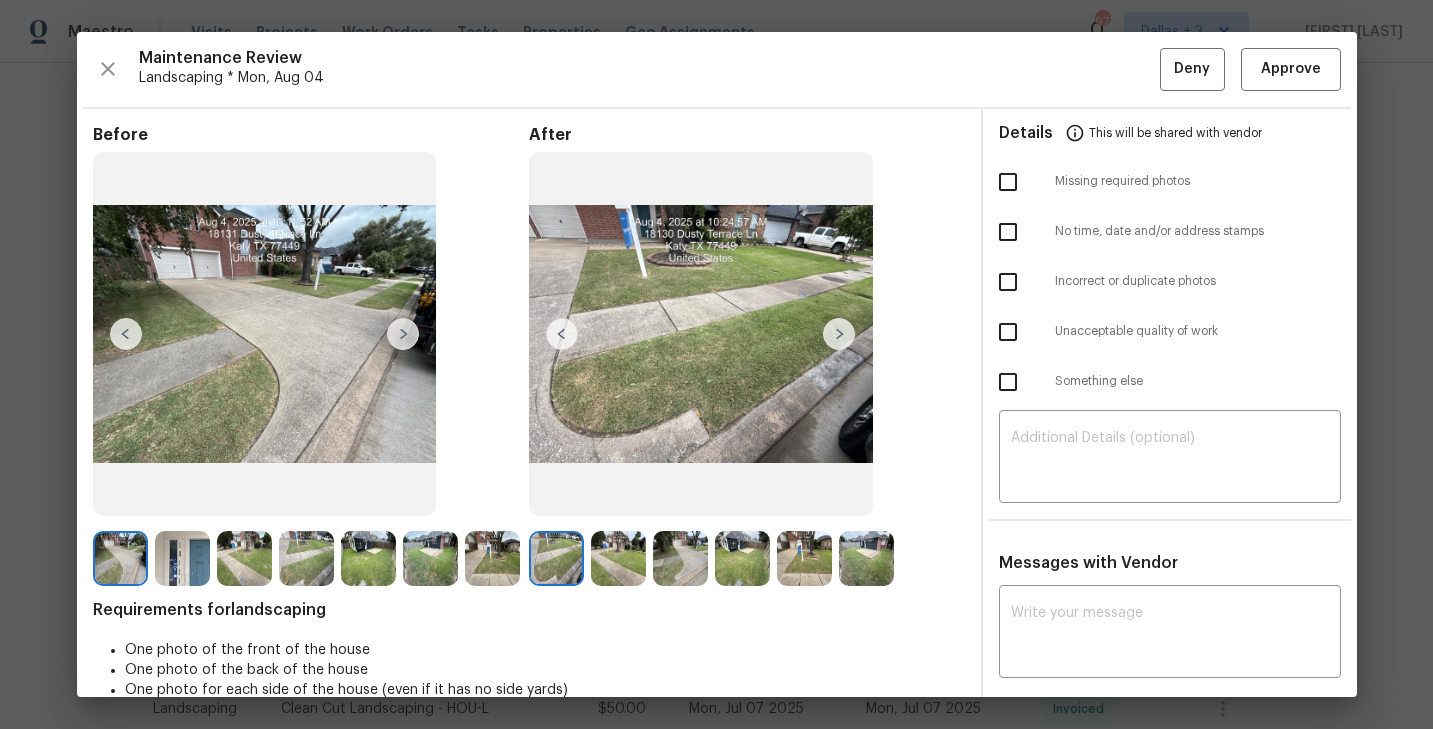 click at bounding box center [839, 334] 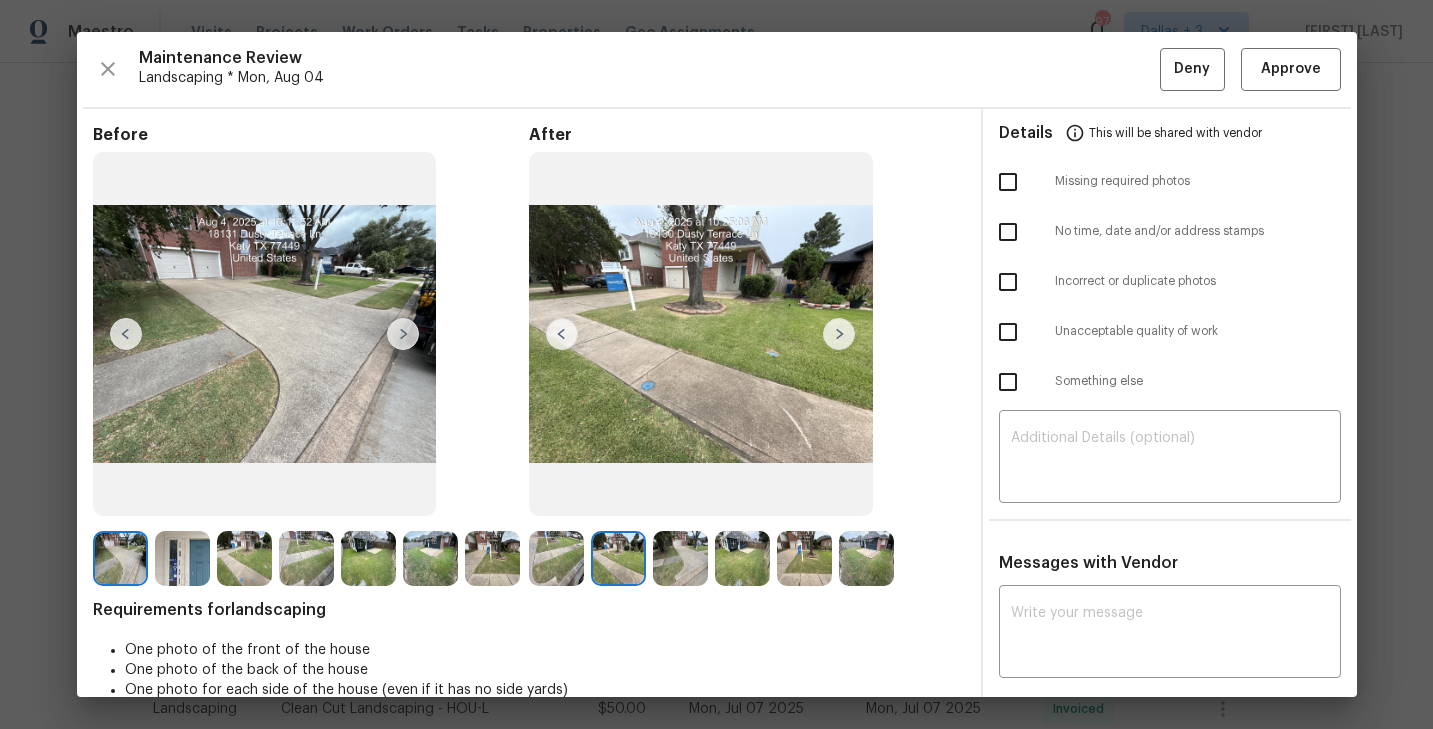 click at bounding box center (839, 334) 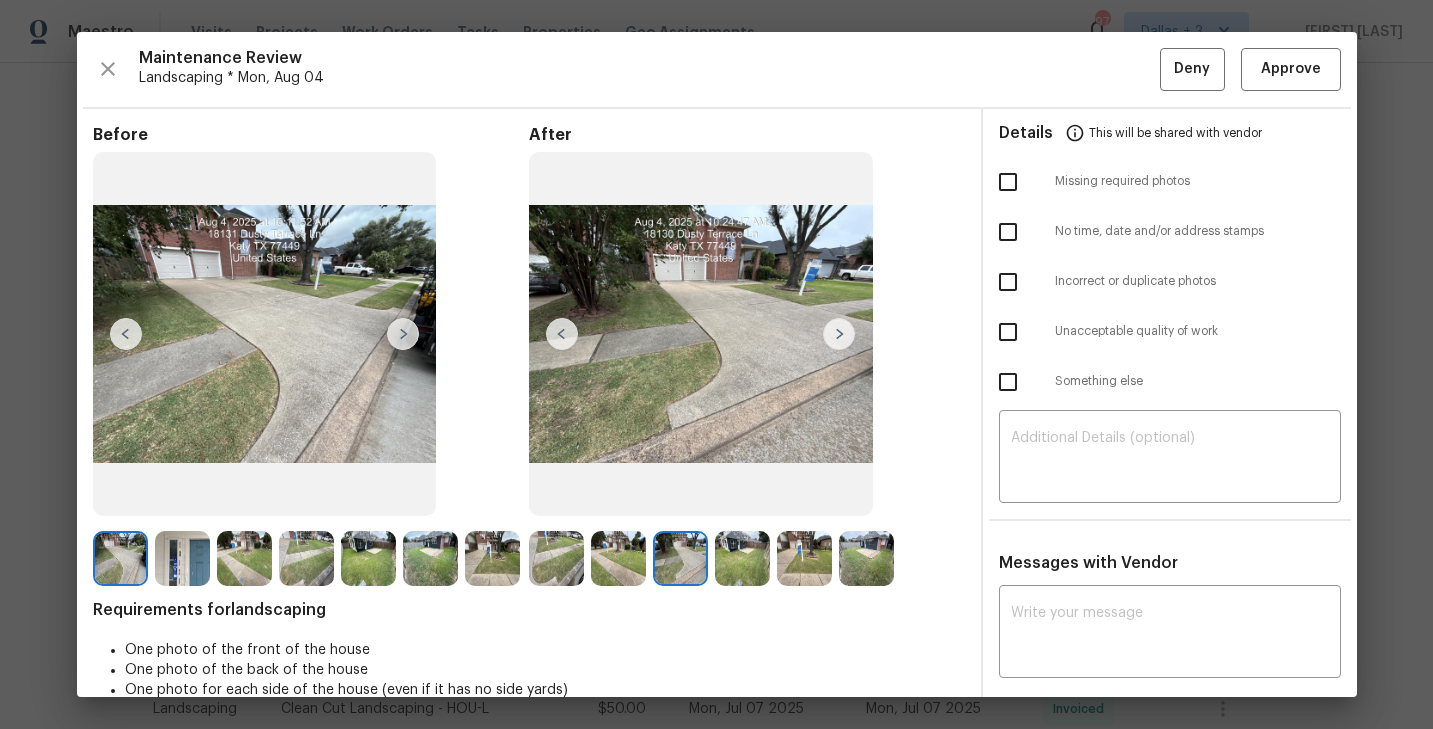 click at bounding box center [839, 334] 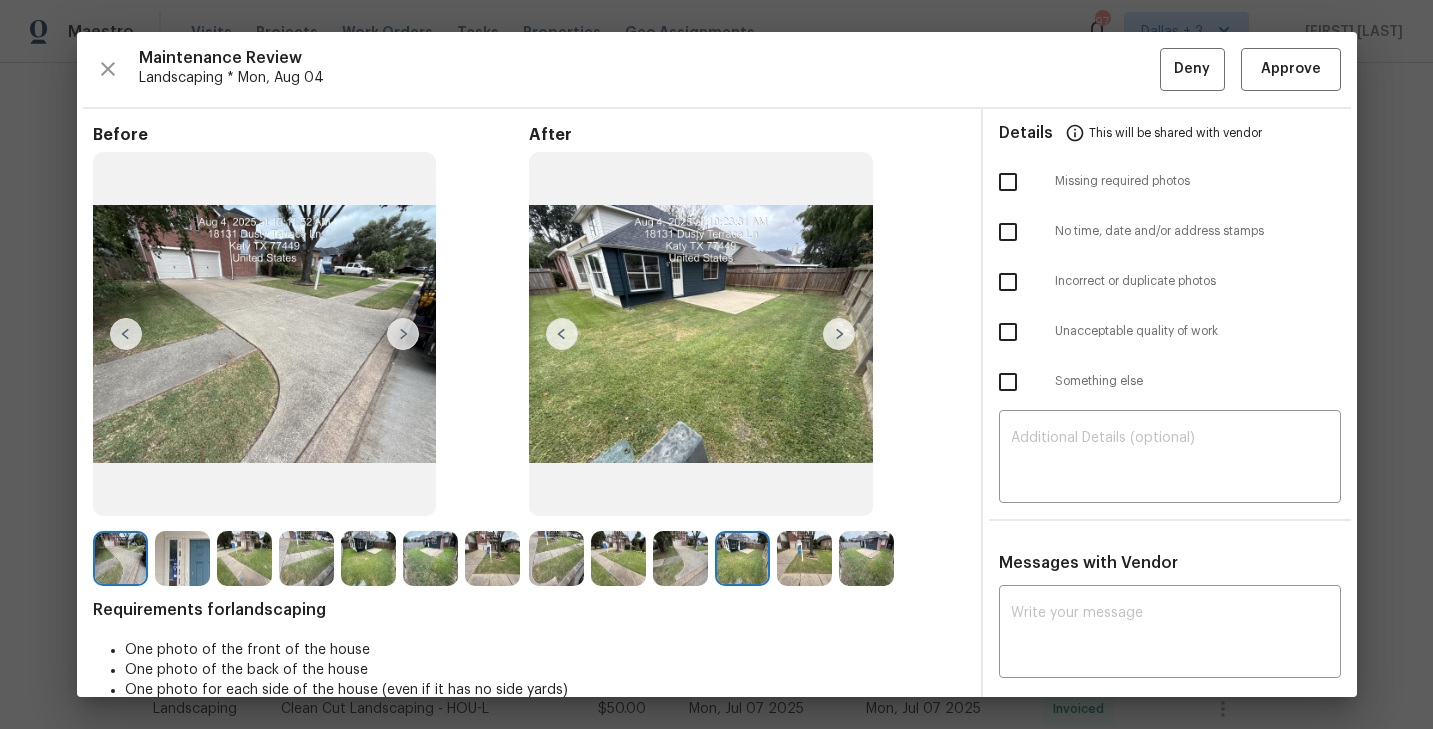 click at bounding box center [839, 334] 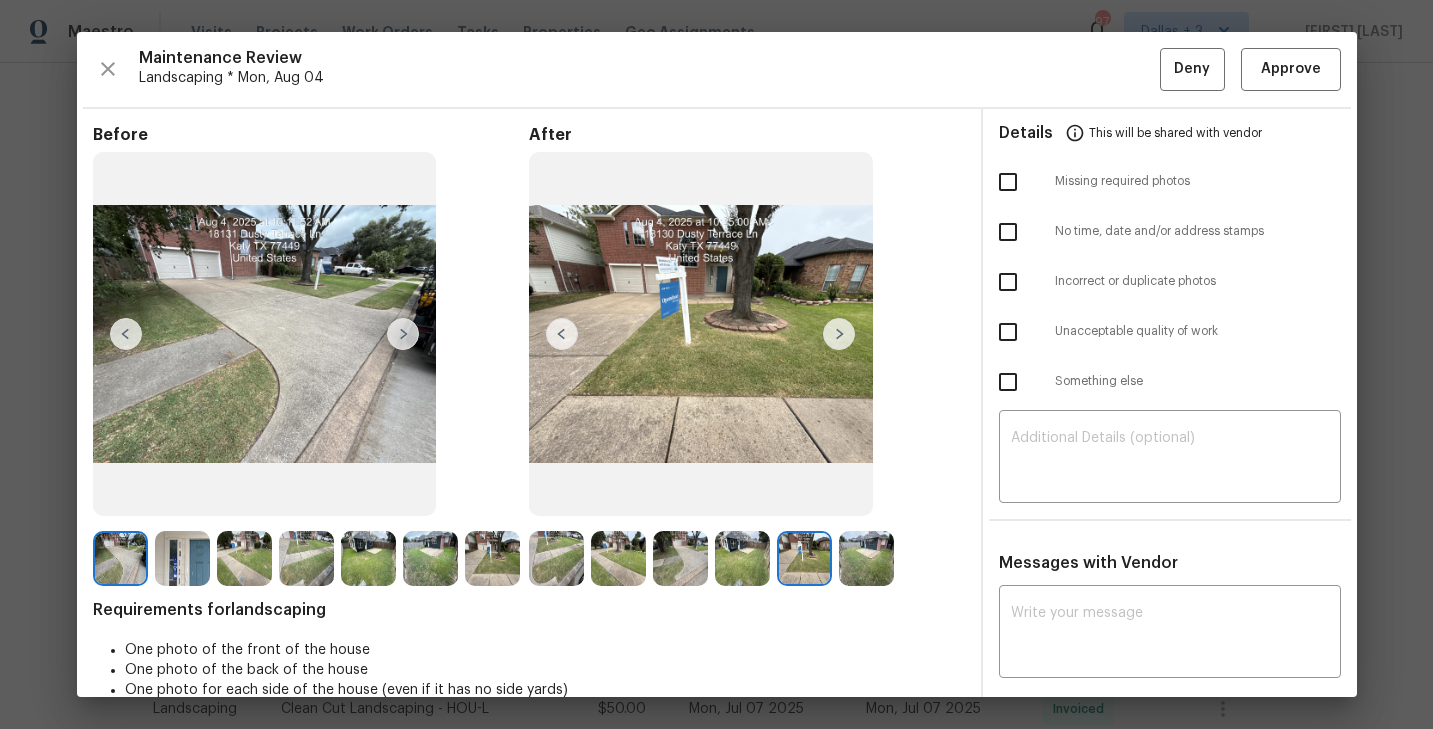 click at bounding box center [839, 334] 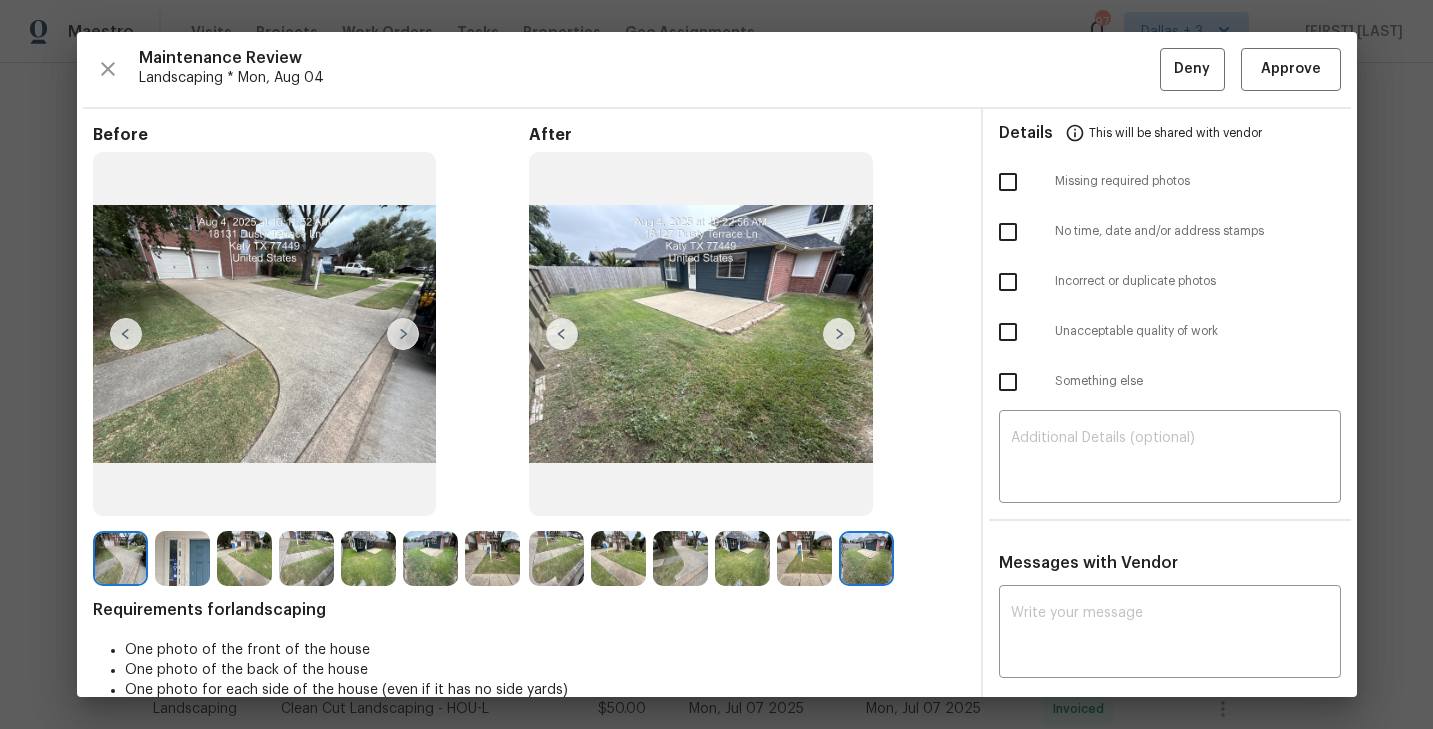 click at bounding box center [556, 558] 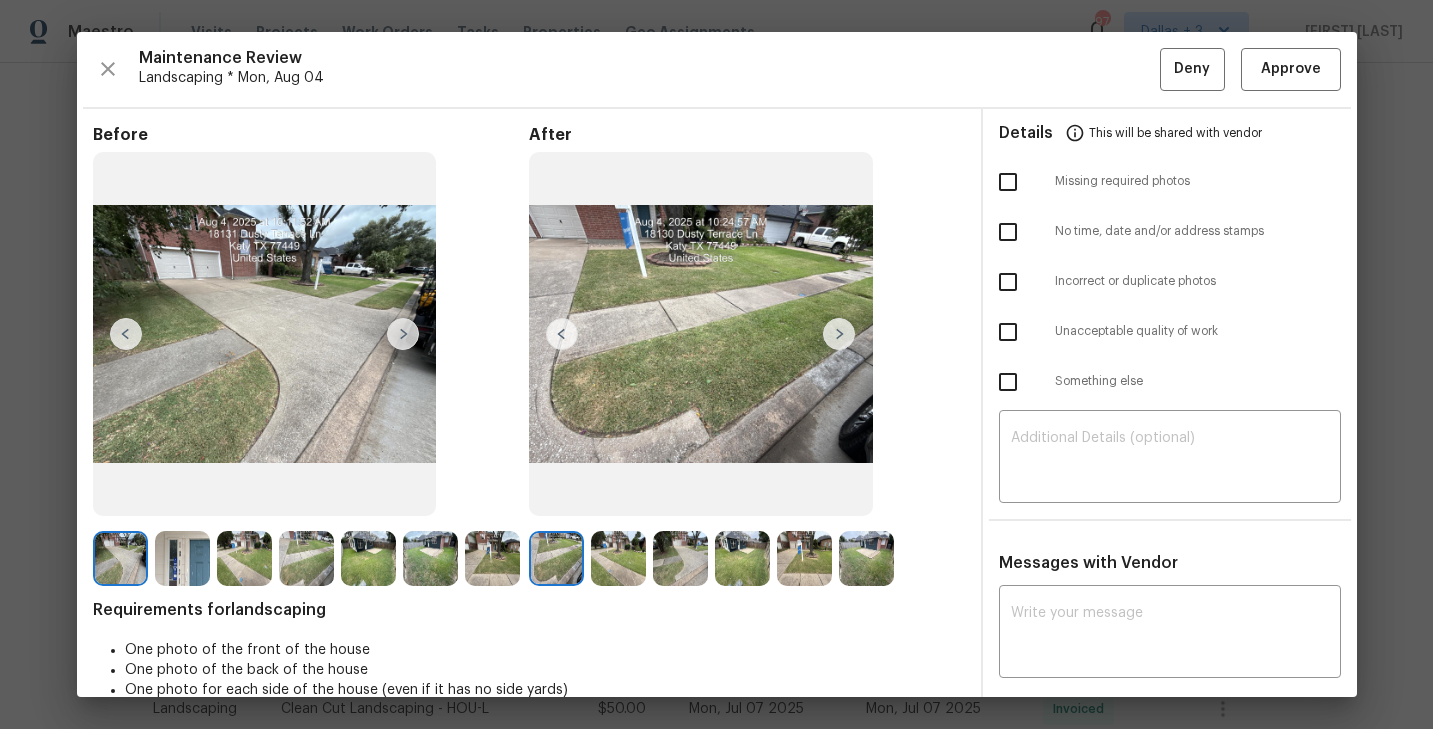 click at bounding box center (618, 558) 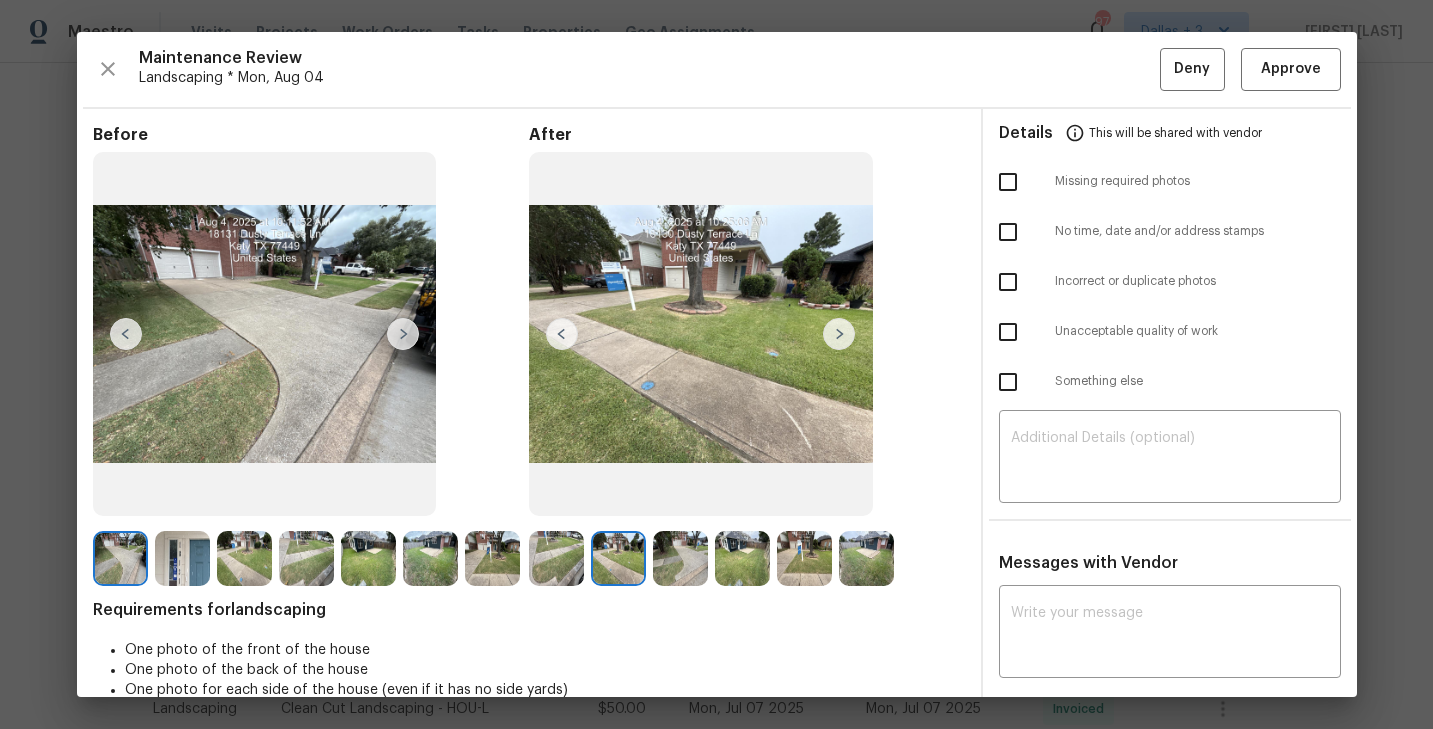 click at bounding box center [680, 558] 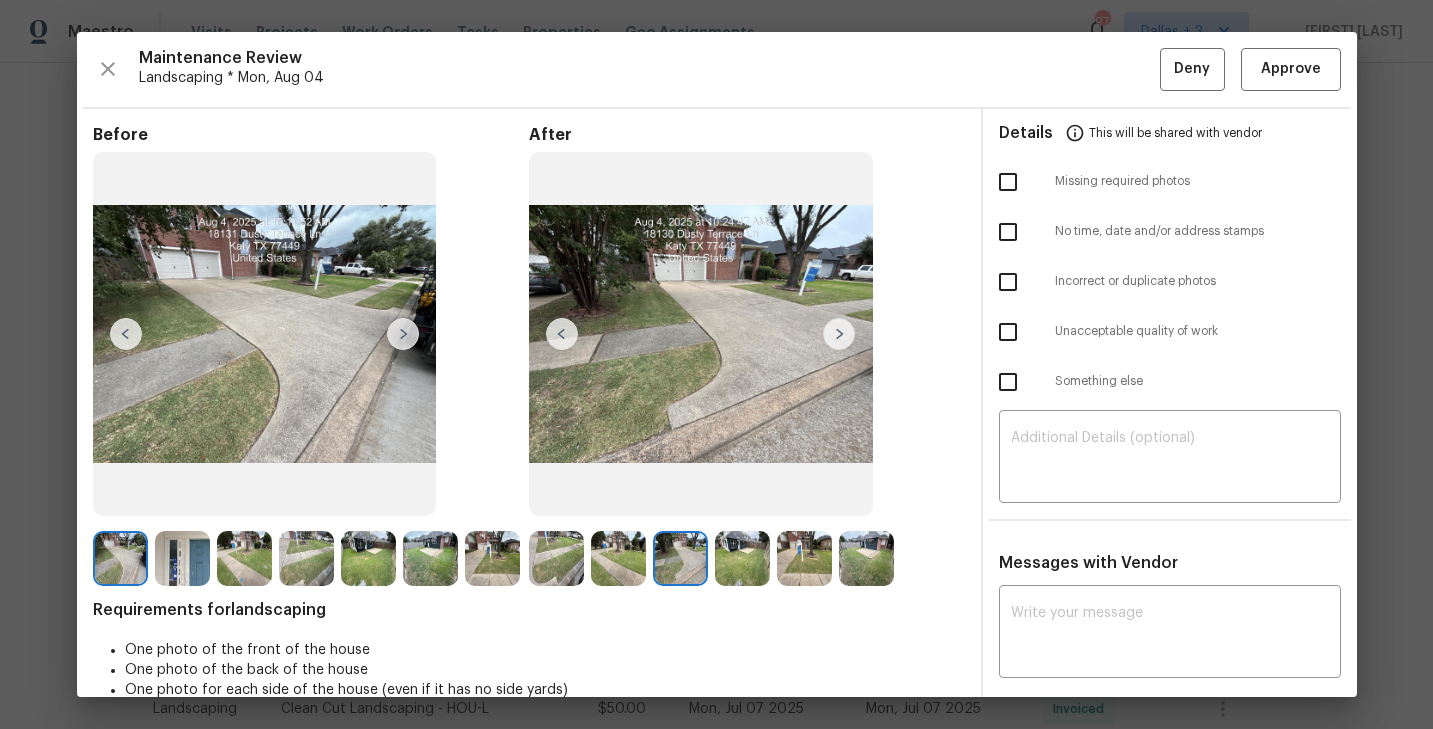 click at bounding box center (742, 558) 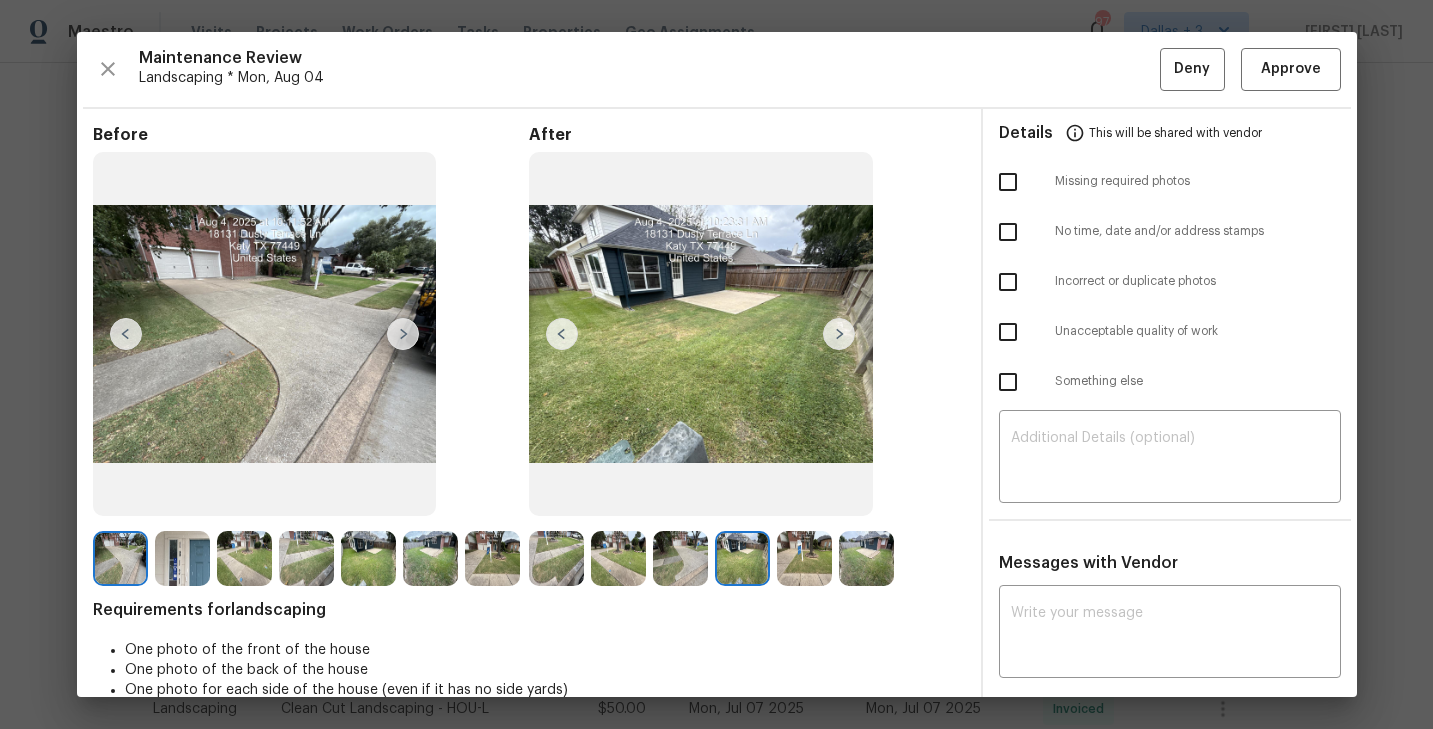 click at bounding box center (804, 558) 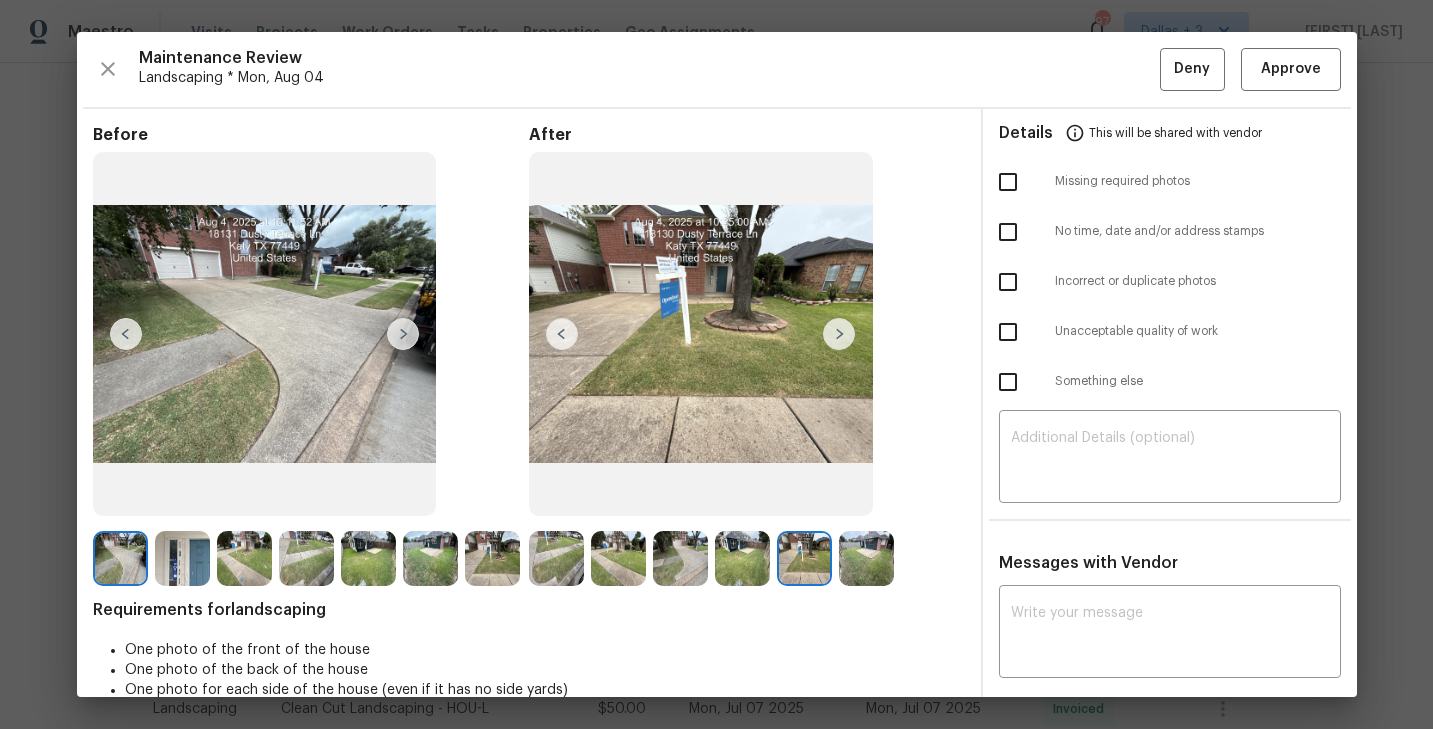 click at bounding box center [866, 558] 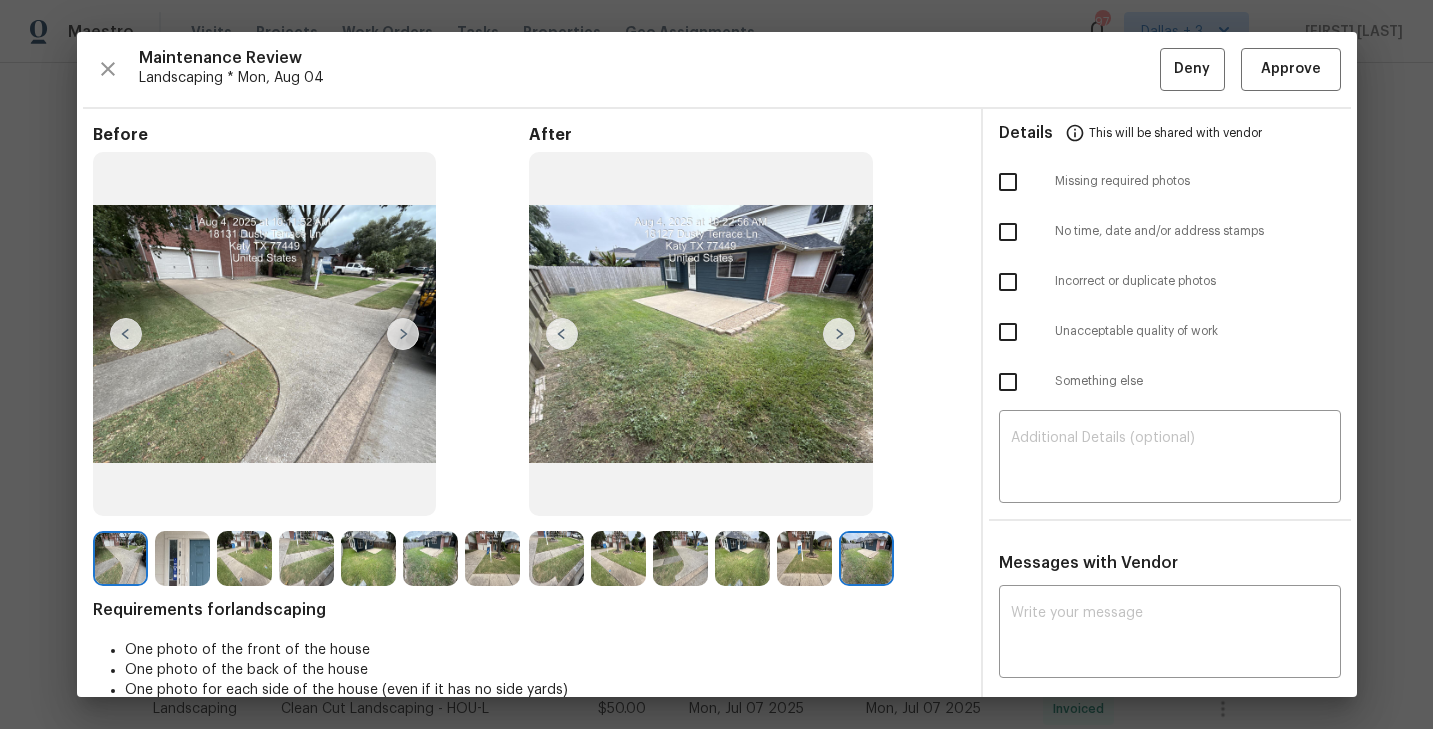 click at bounding box center [618, 558] 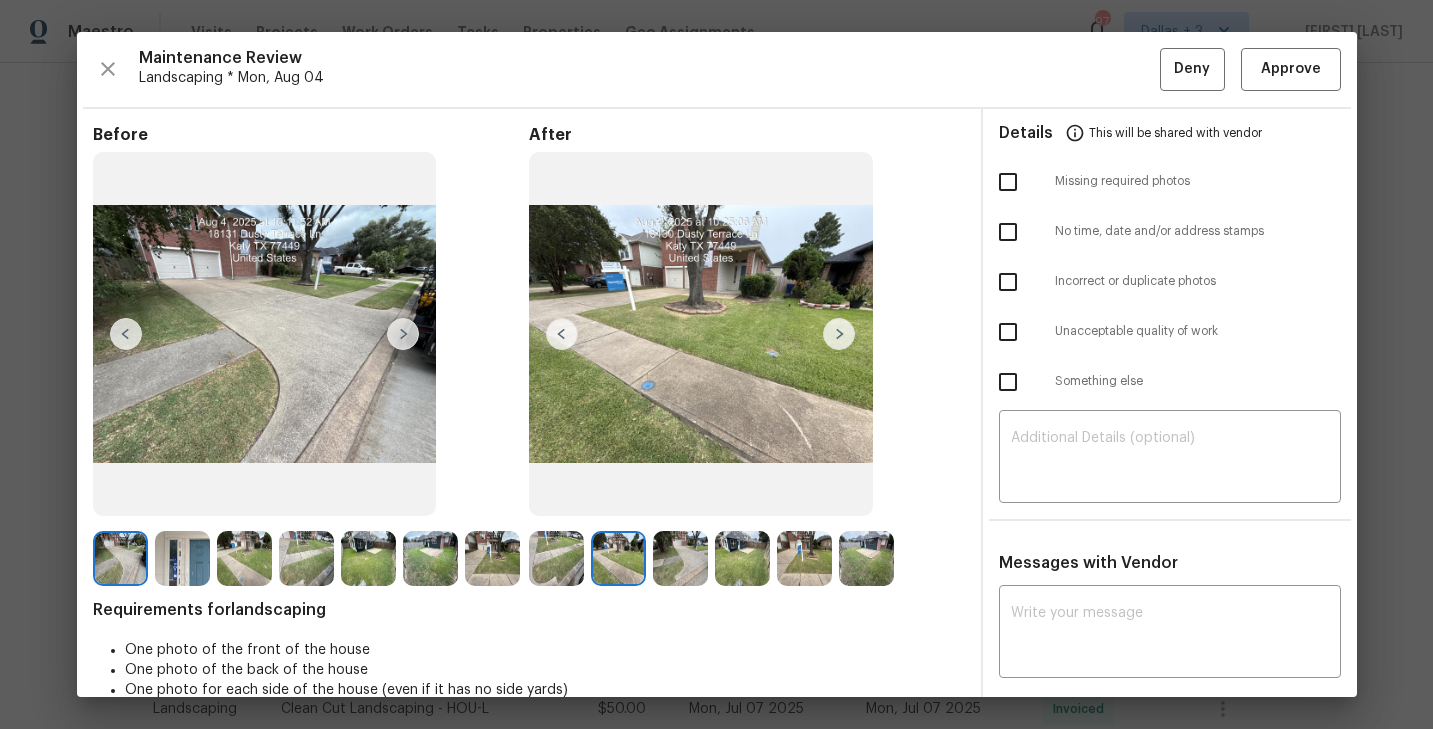 click at bounding box center (556, 558) 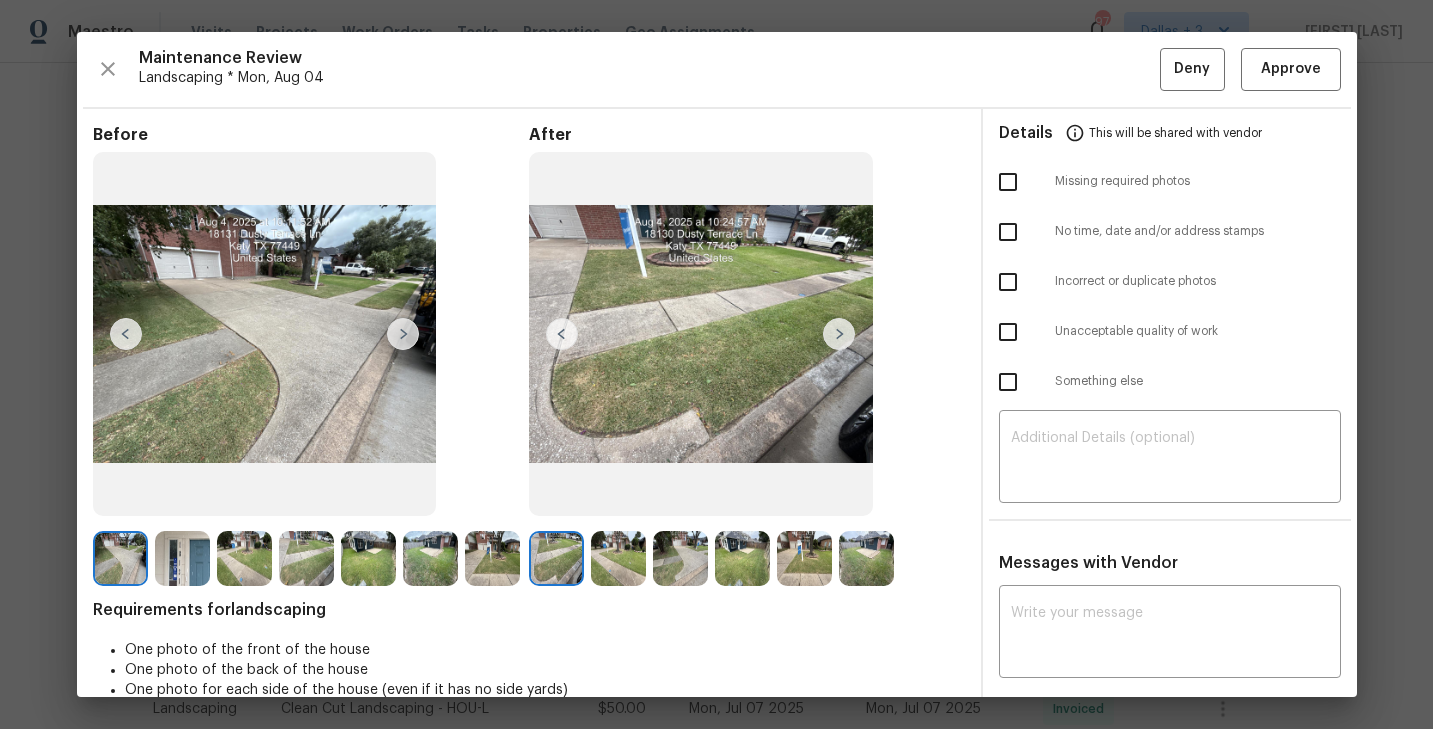 click at bounding box center (680, 558) 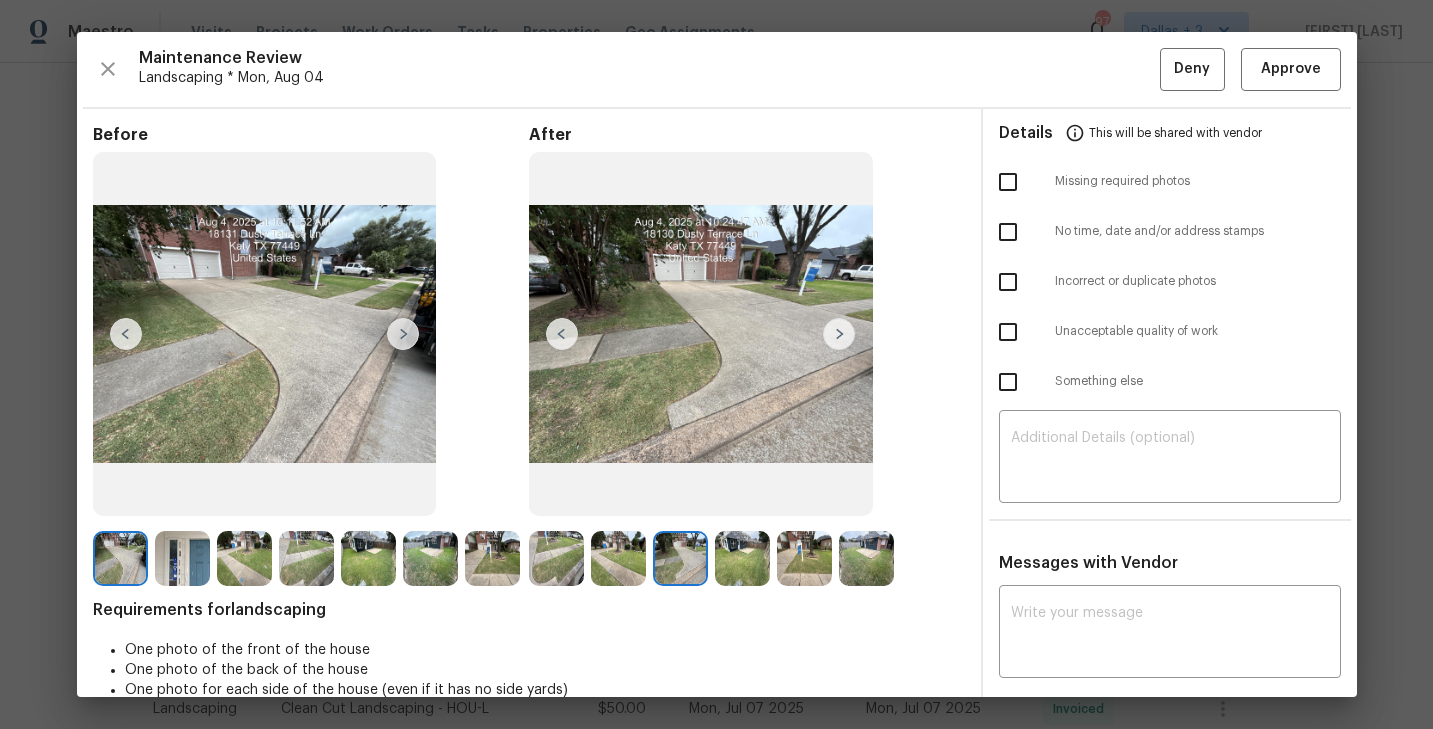 click at bounding box center [182, 558] 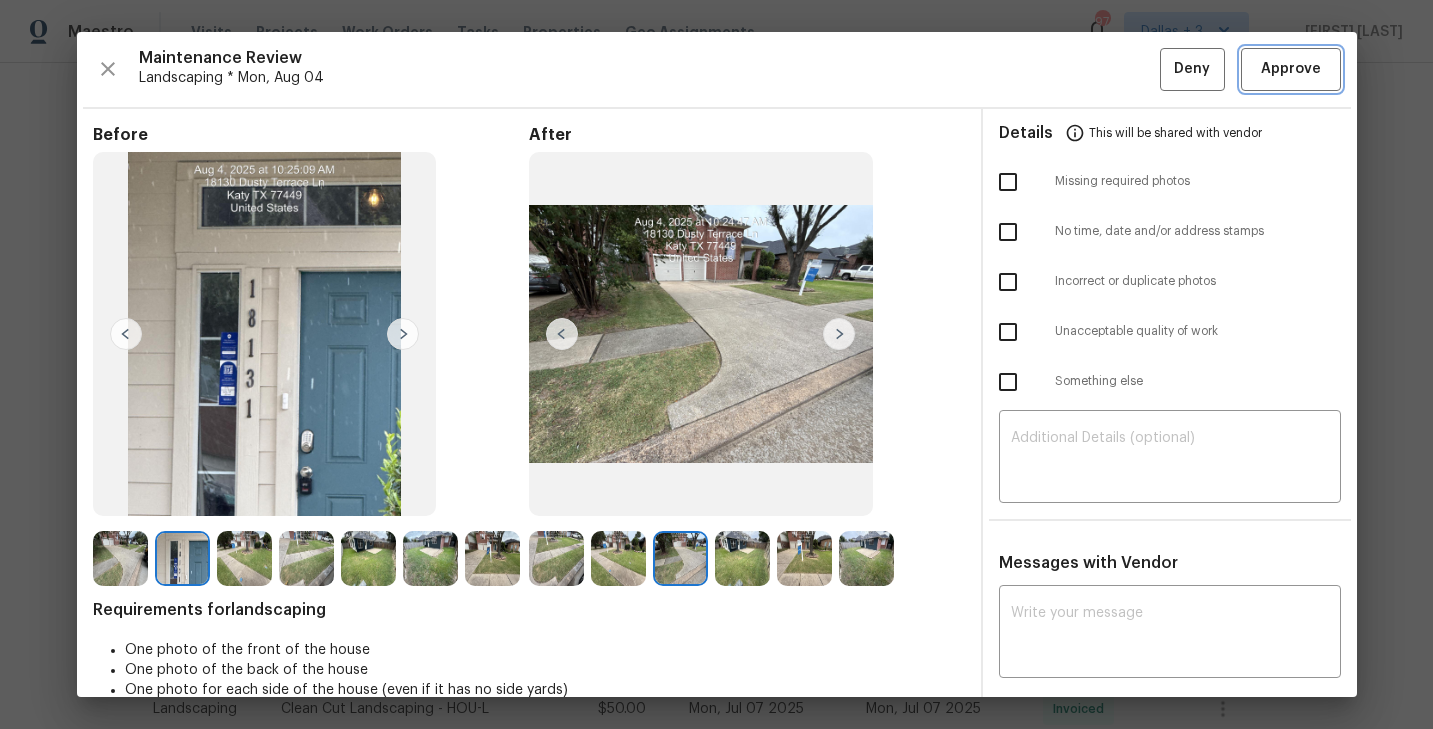 click on "Approve" at bounding box center [1291, 69] 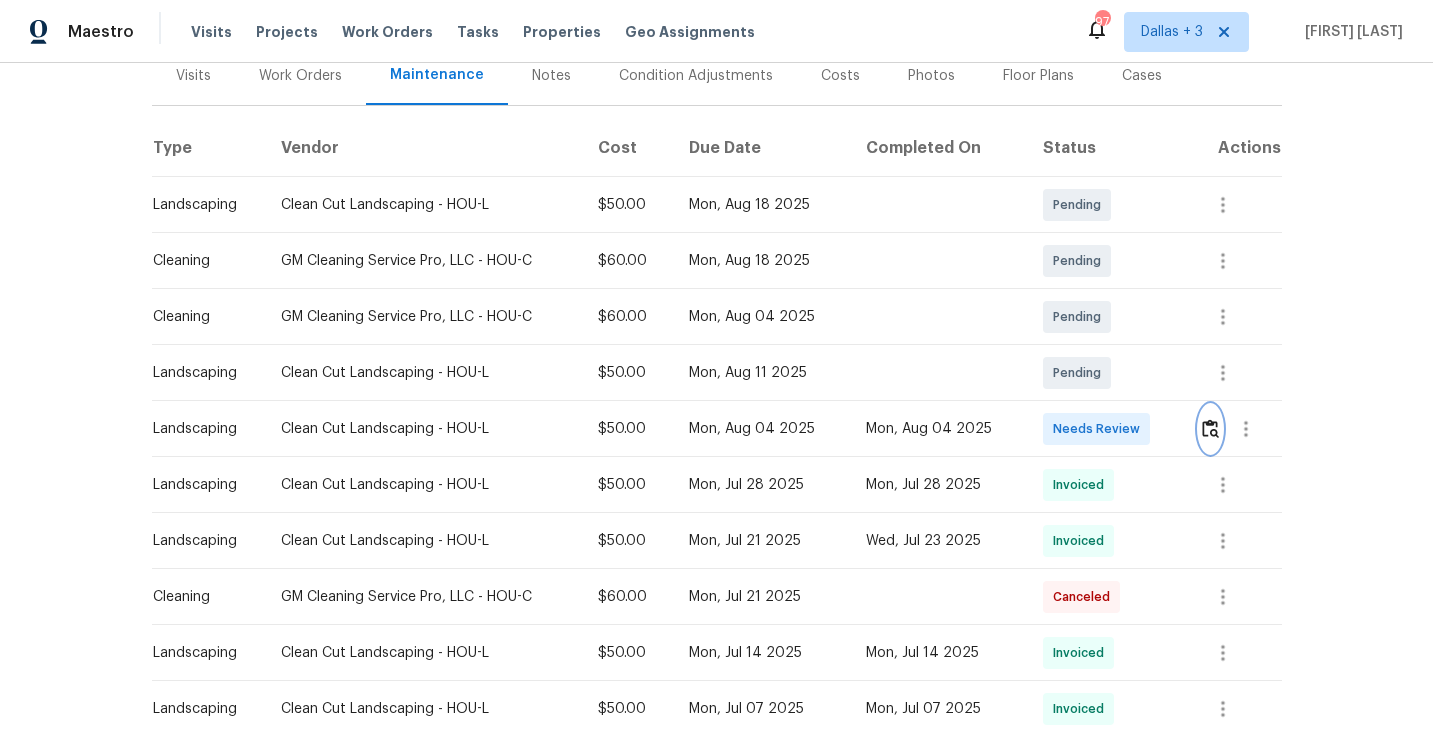 scroll, scrollTop: 0, scrollLeft: 0, axis: both 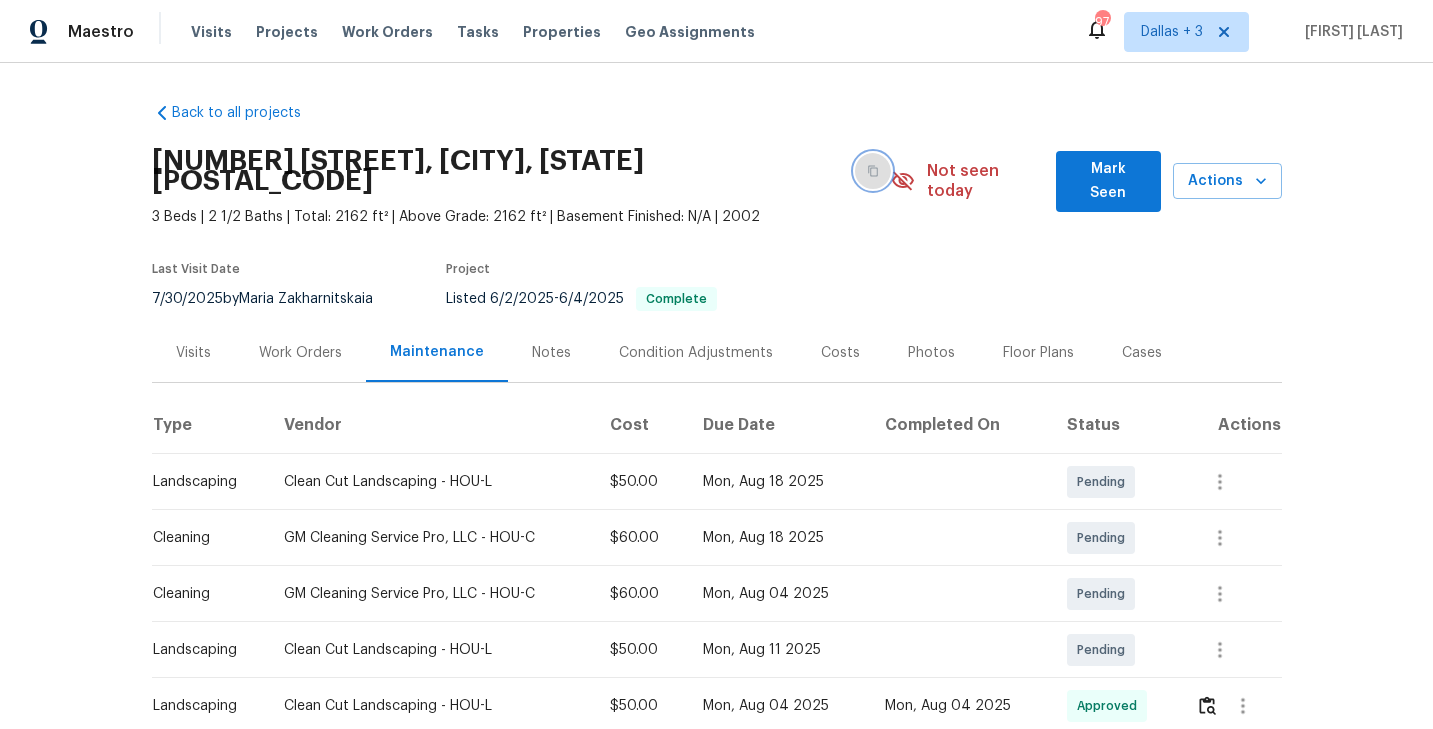 click 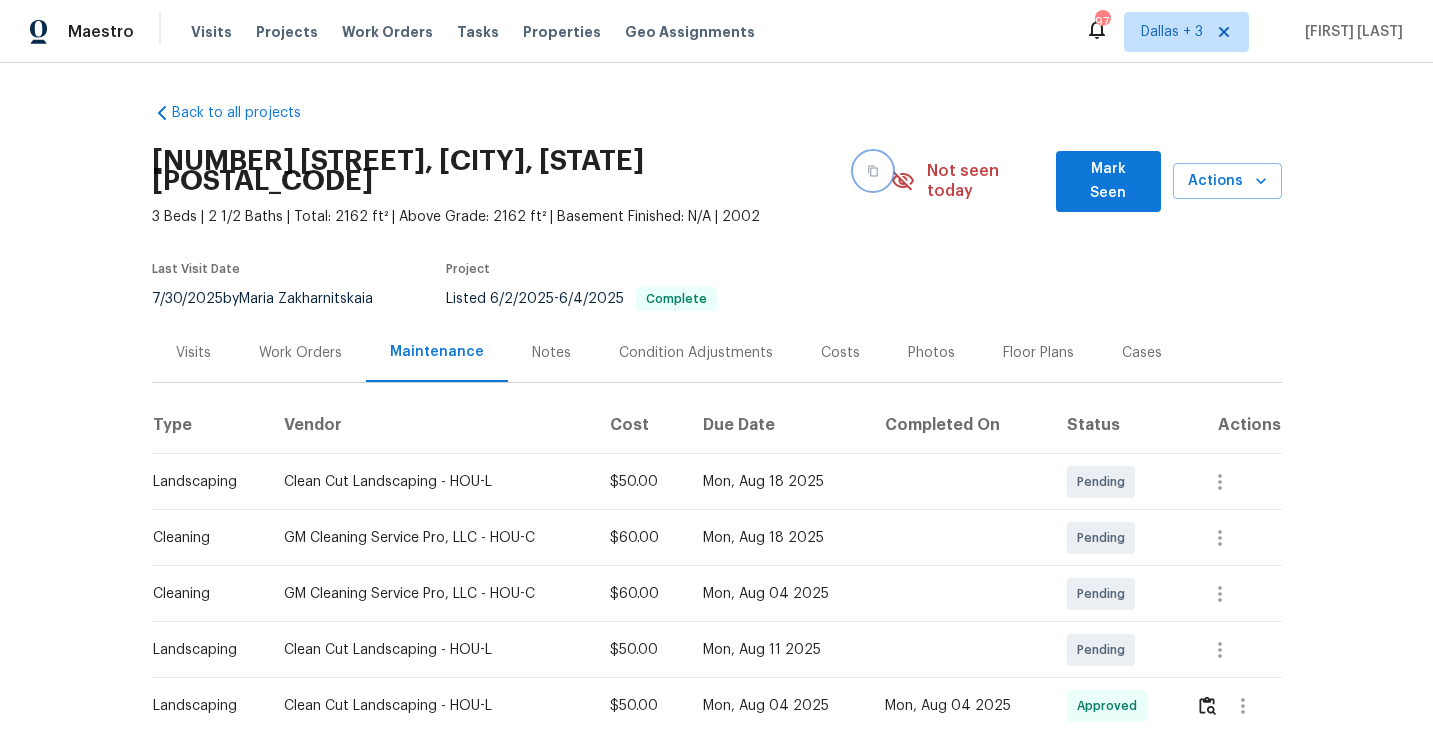 click 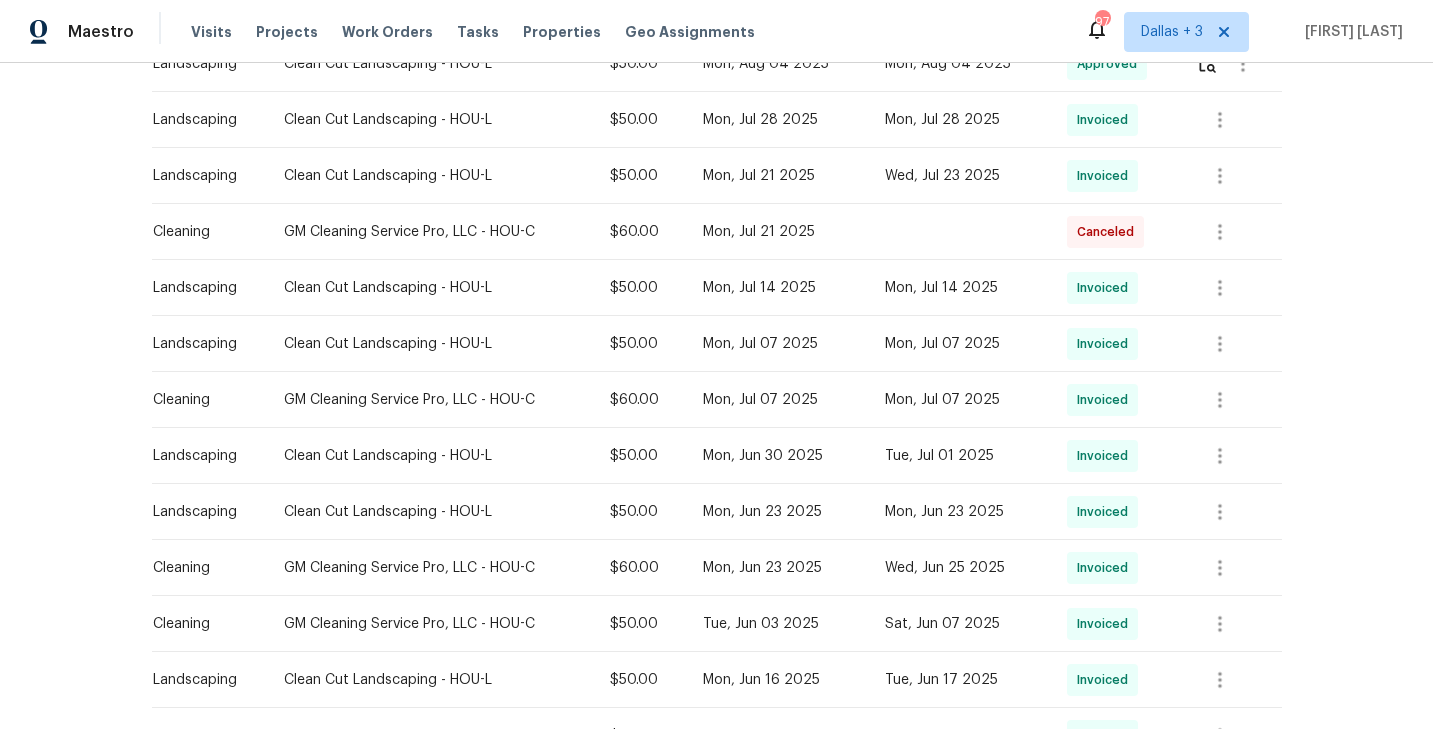 scroll, scrollTop: 0, scrollLeft: 0, axis: both 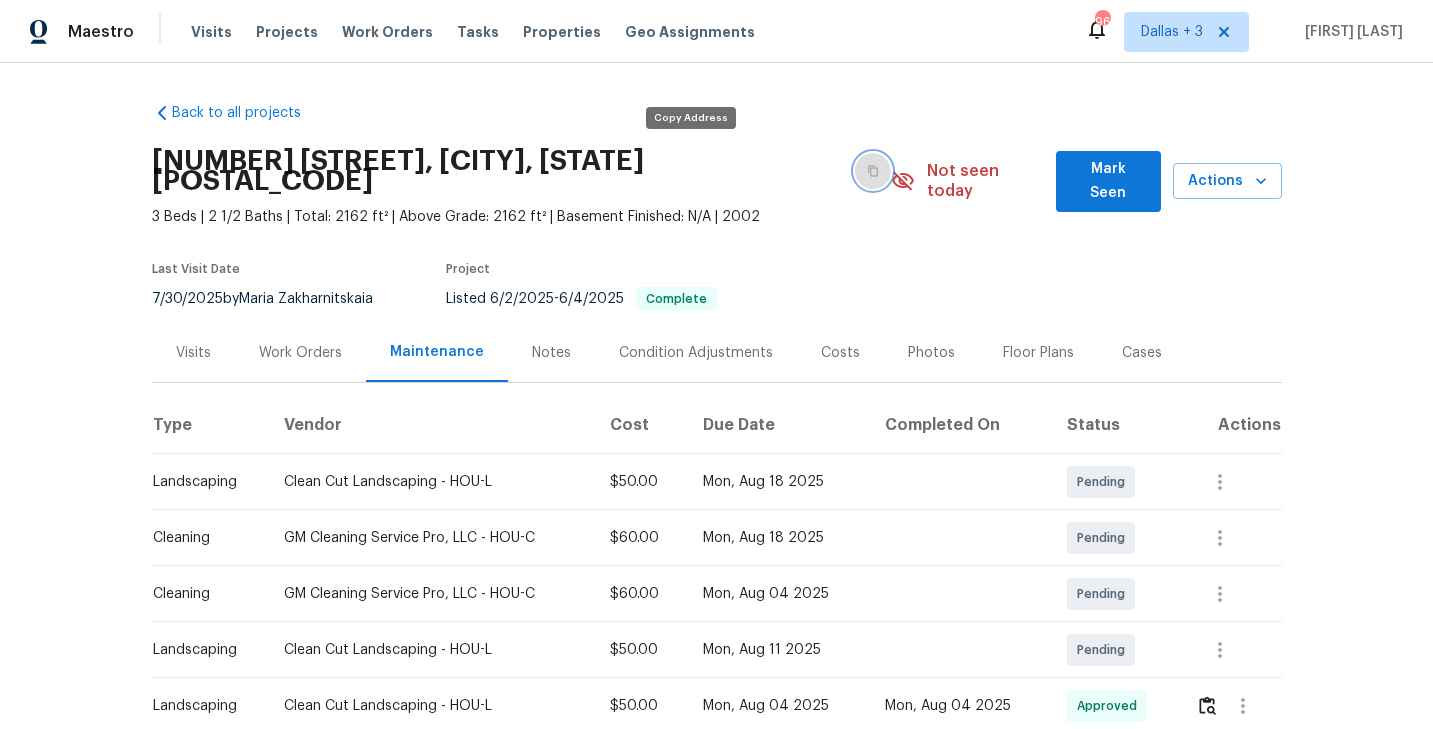 click 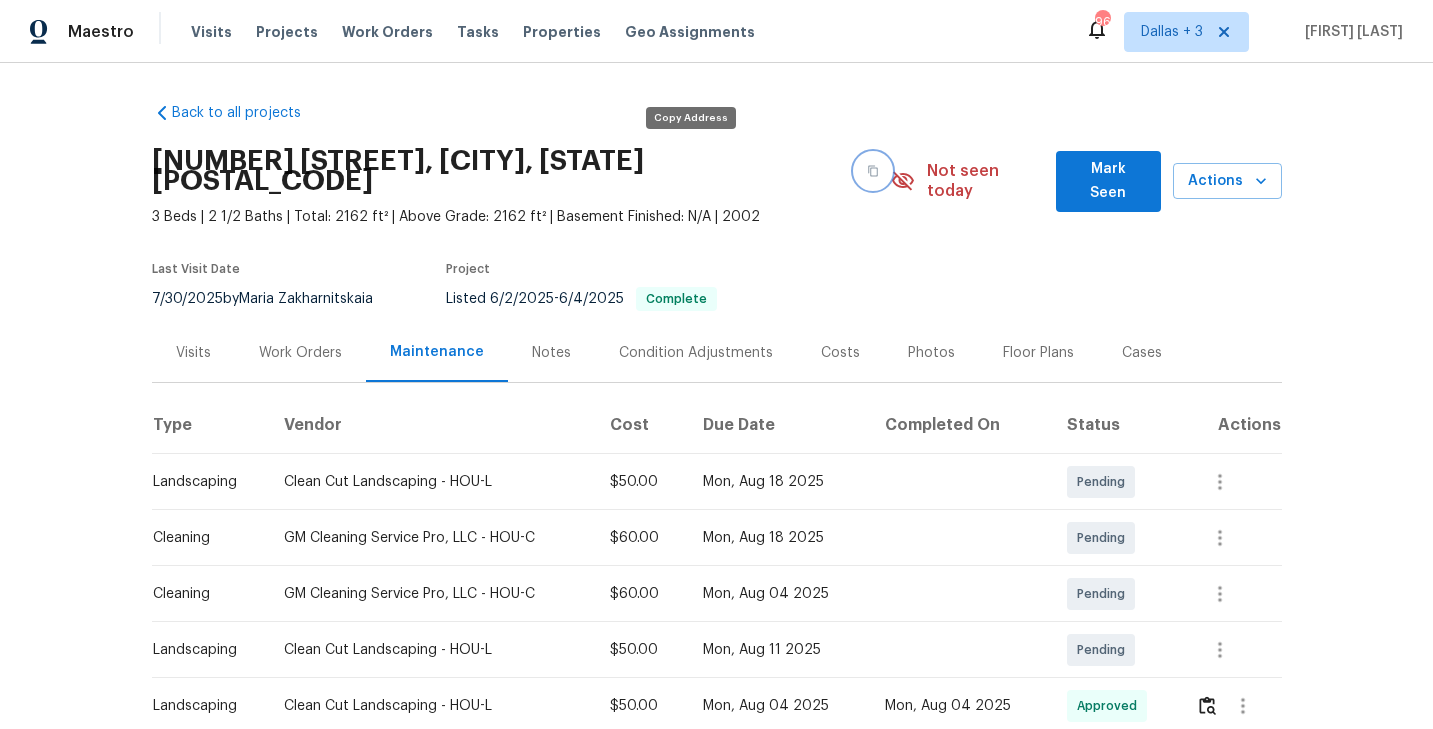 click 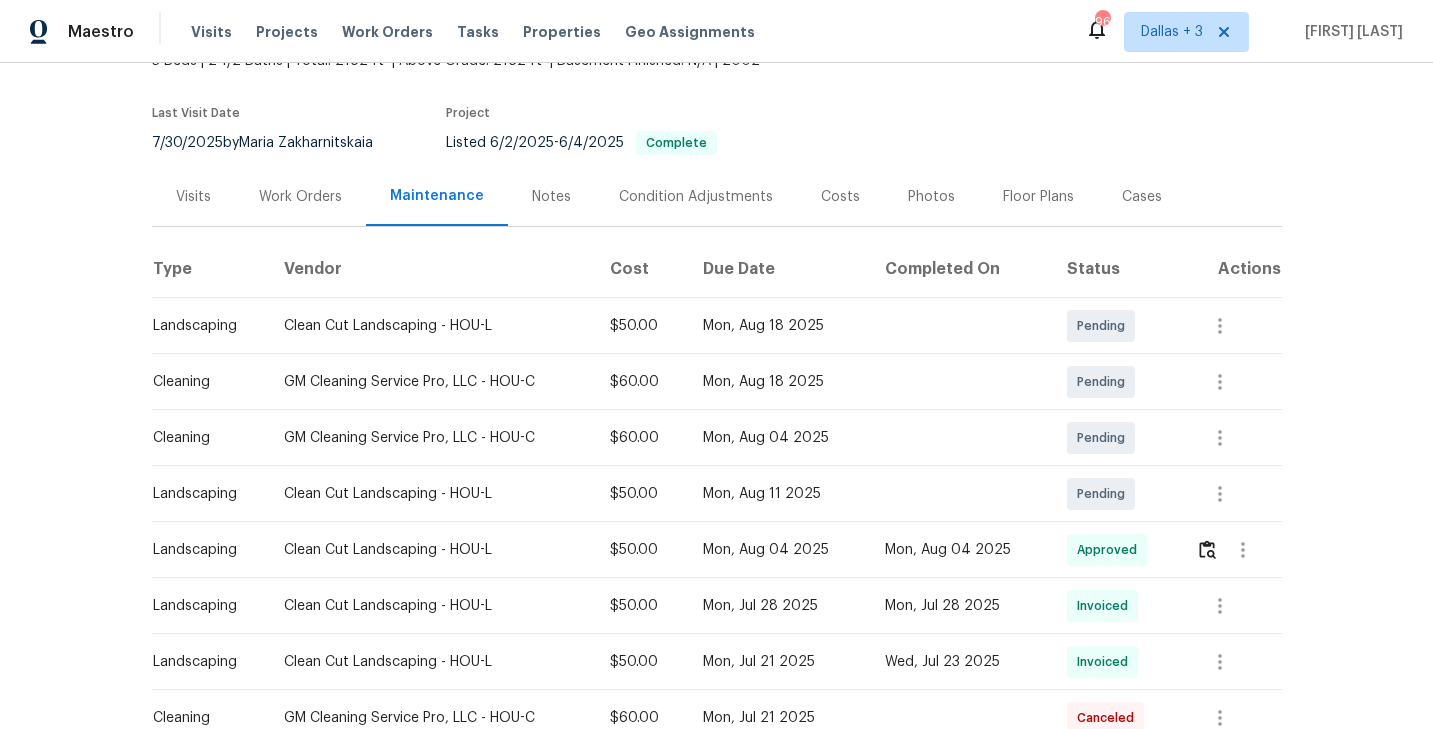 scroll, scrollTop: 0, scrollLeft: 0, axis: both 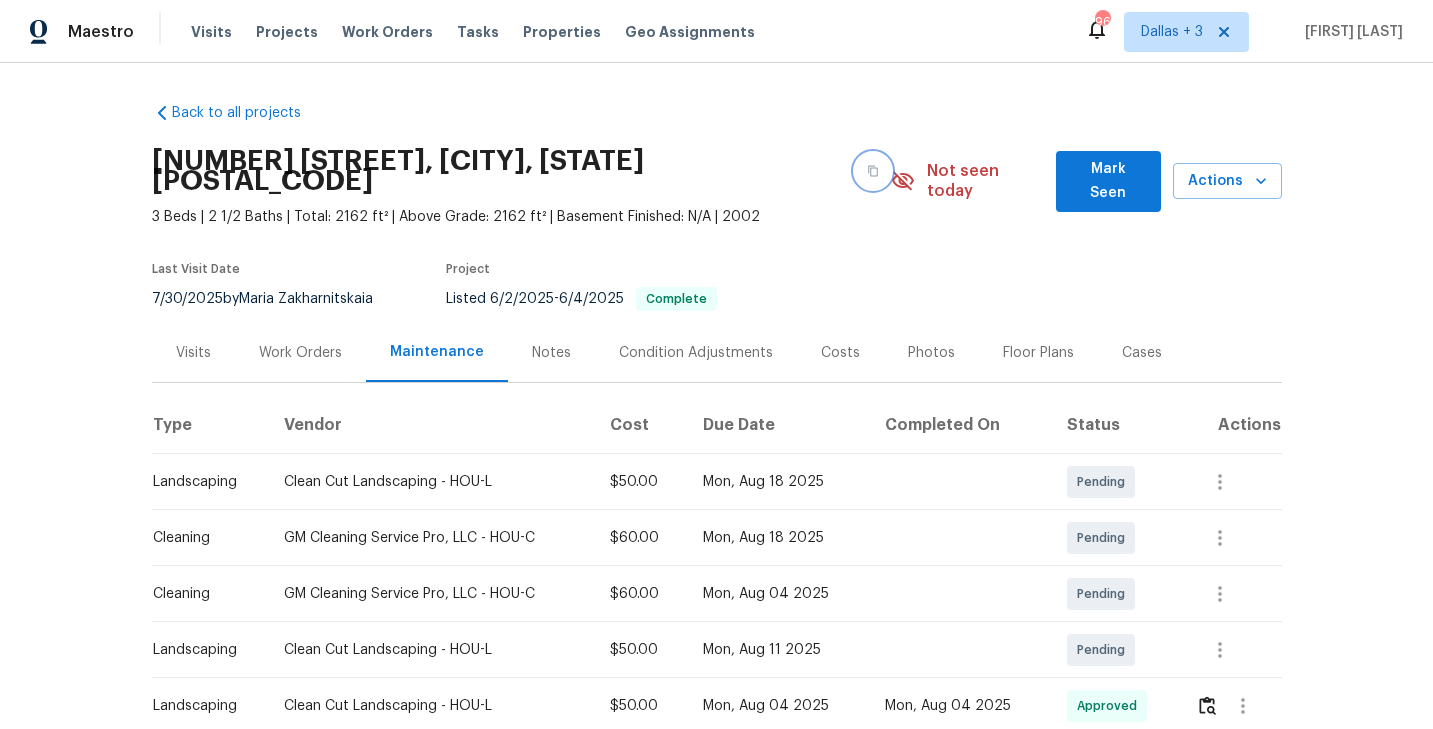 click 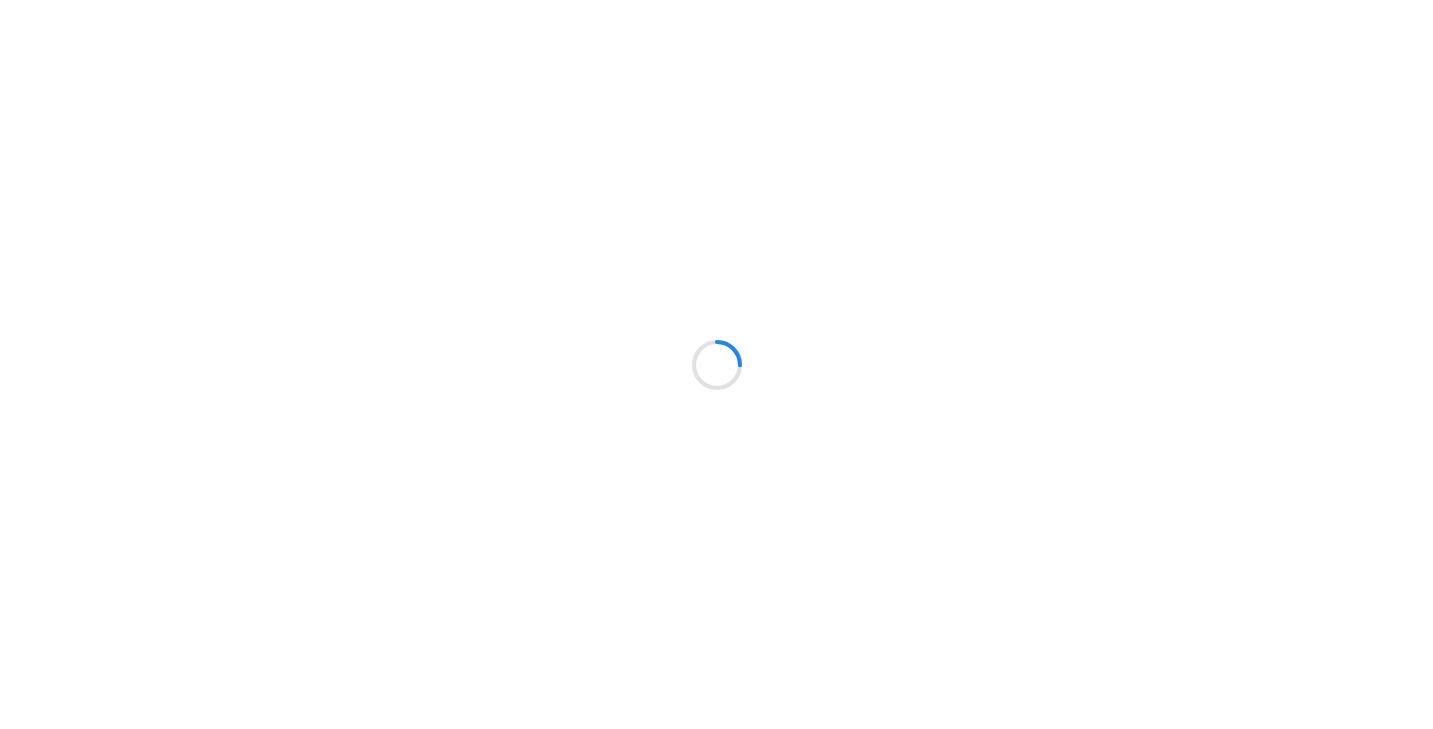 scroll, scrollTop: 0, scrollLeft: 0, axis: both 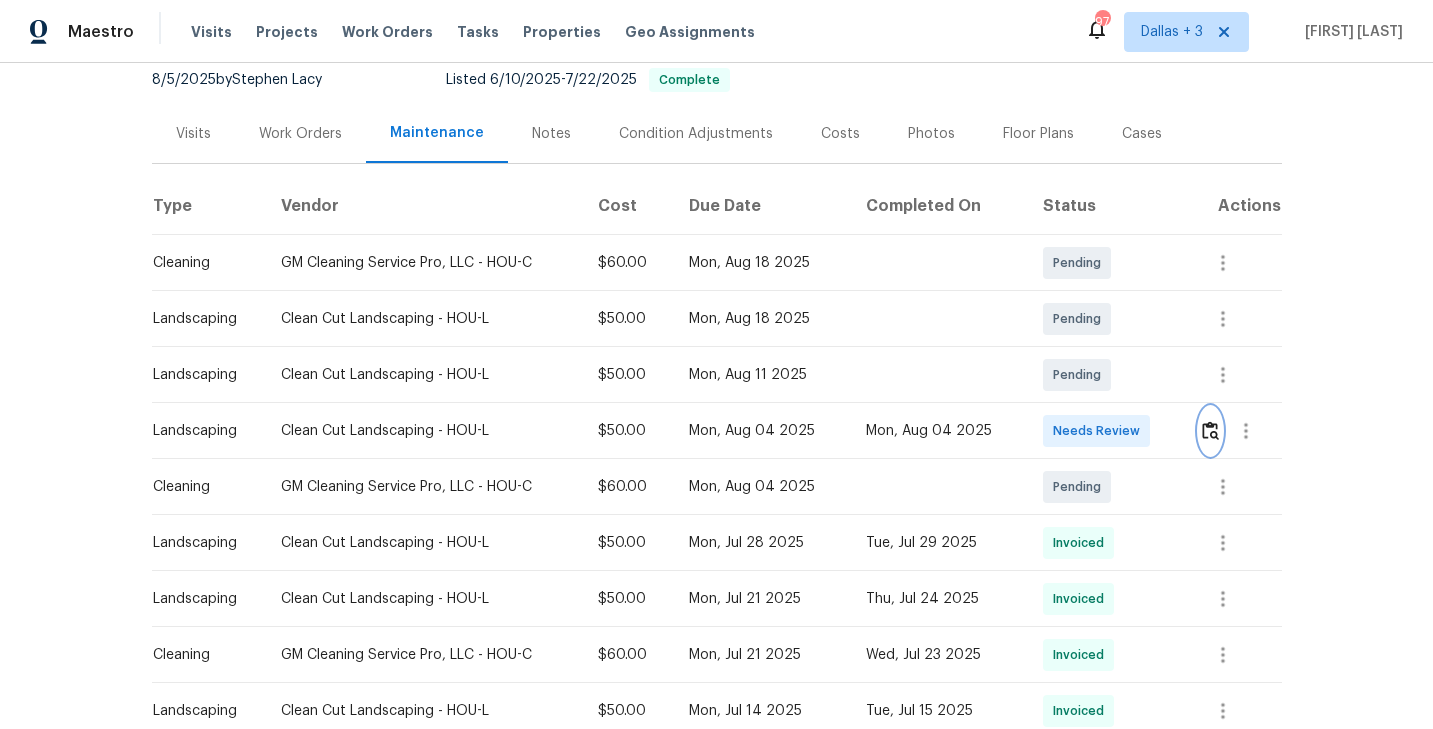 click at bounding box center [1210, 430] 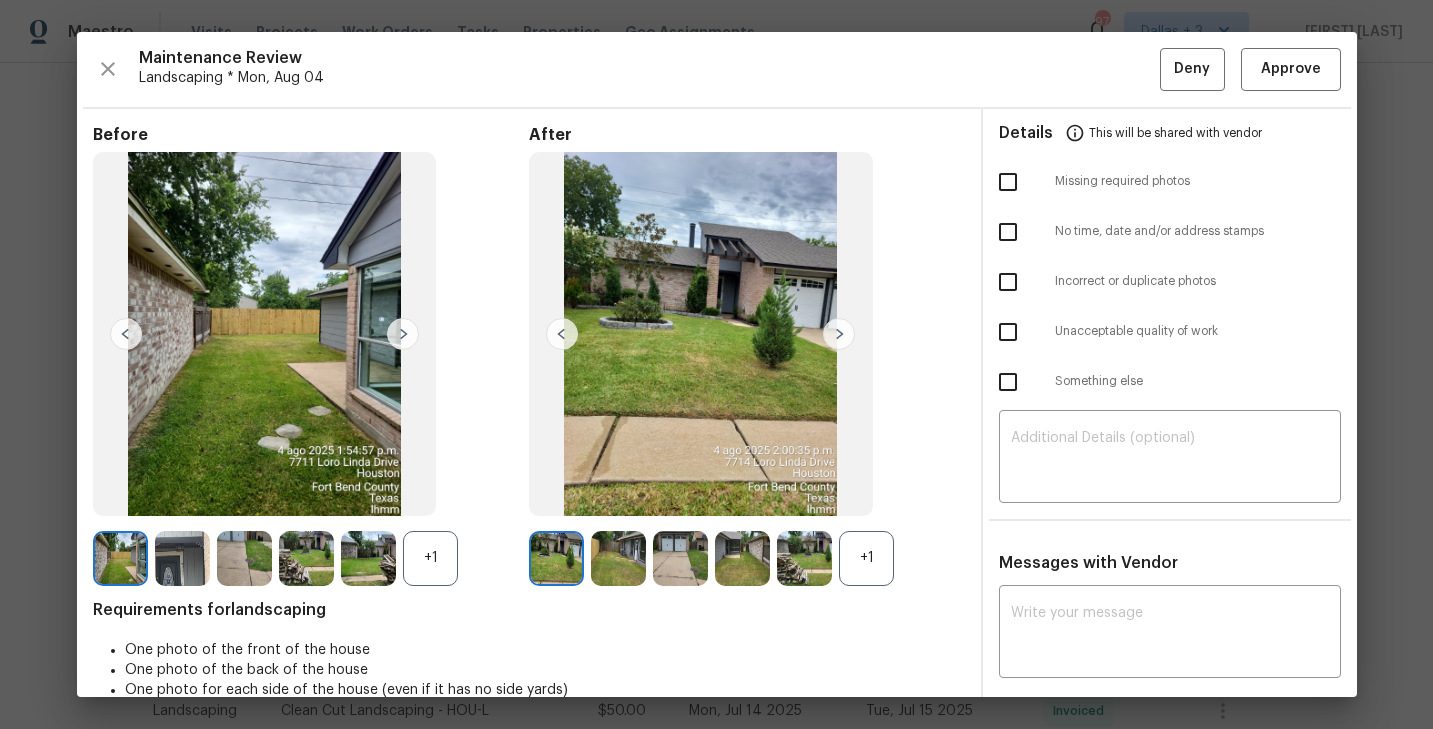 click on "+1" at bounding box center [866, 558] 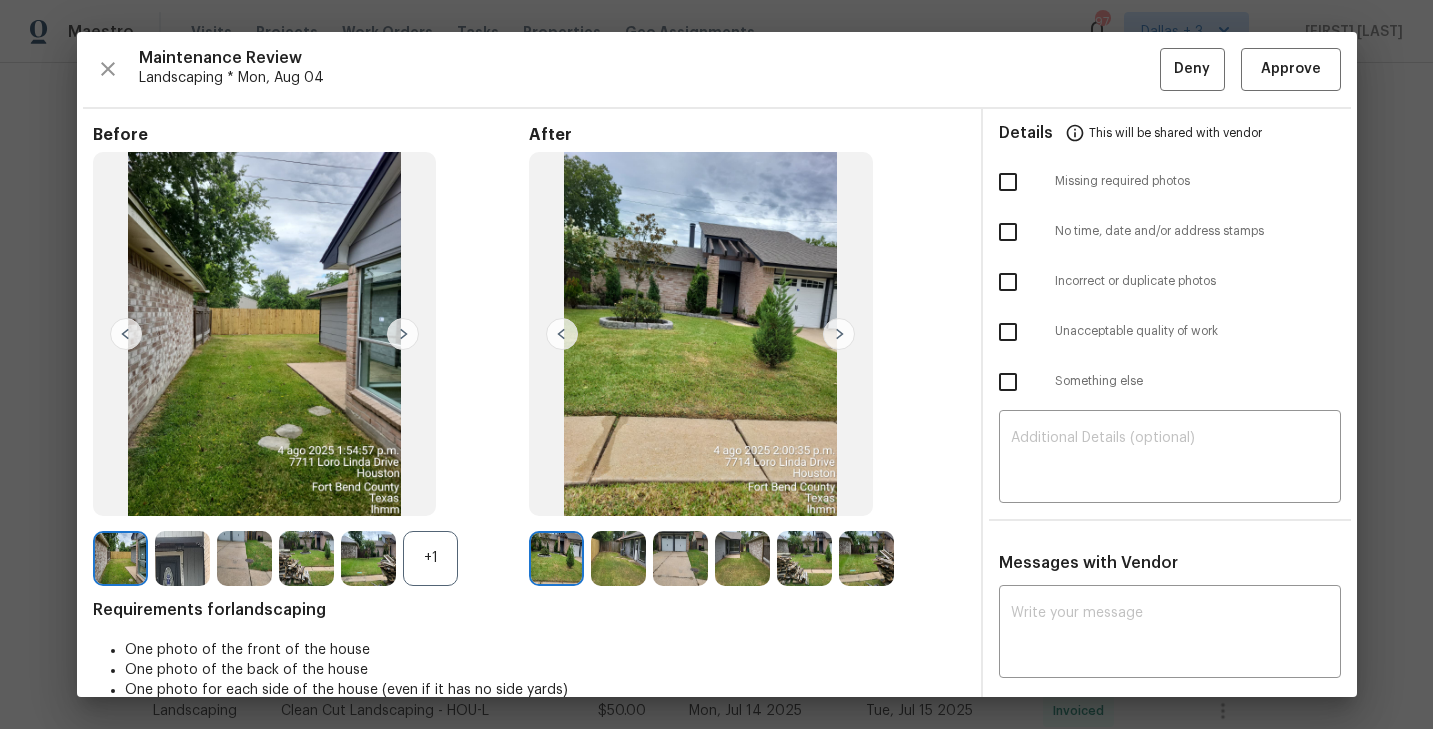 click on "+1" at bounding box center (430, 558) 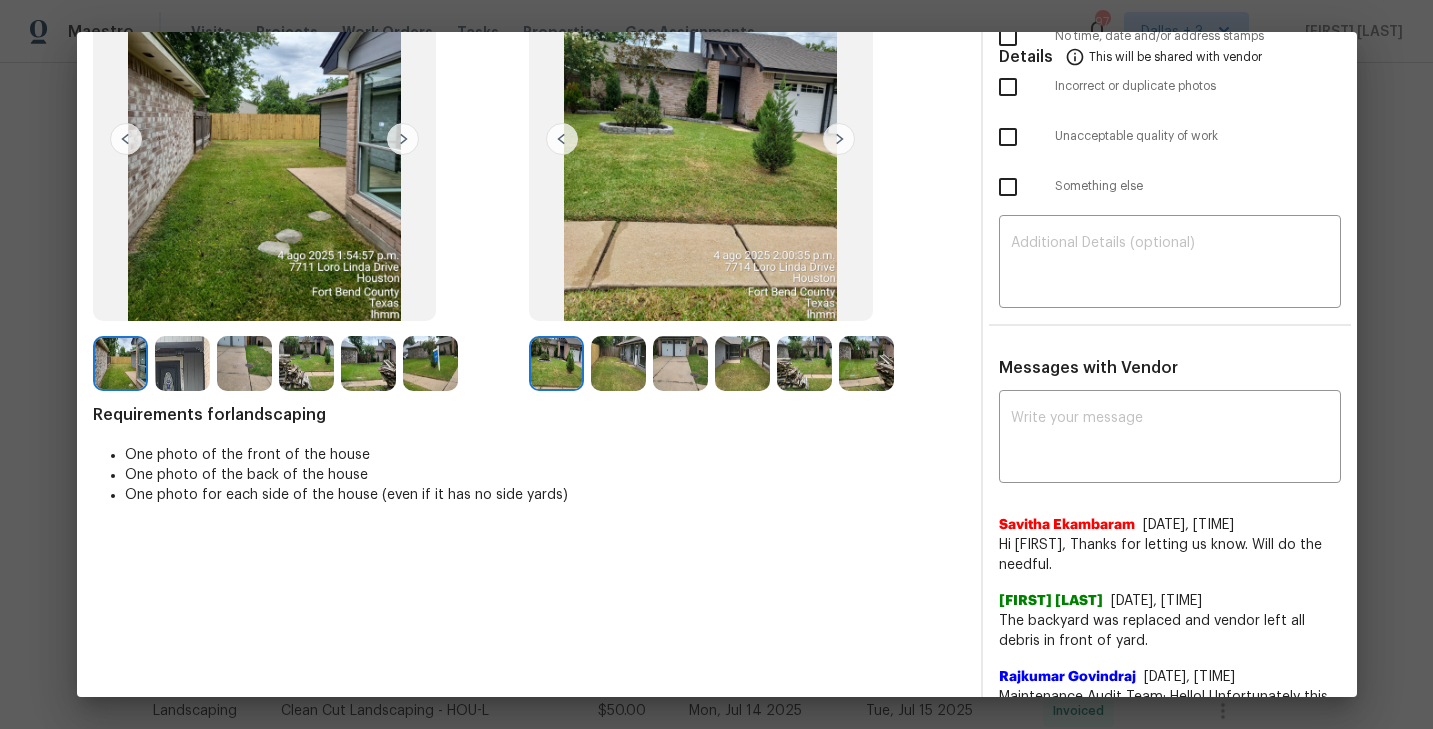scroll, scrollTop: 170, scrollLeft: 0, axis: vertical 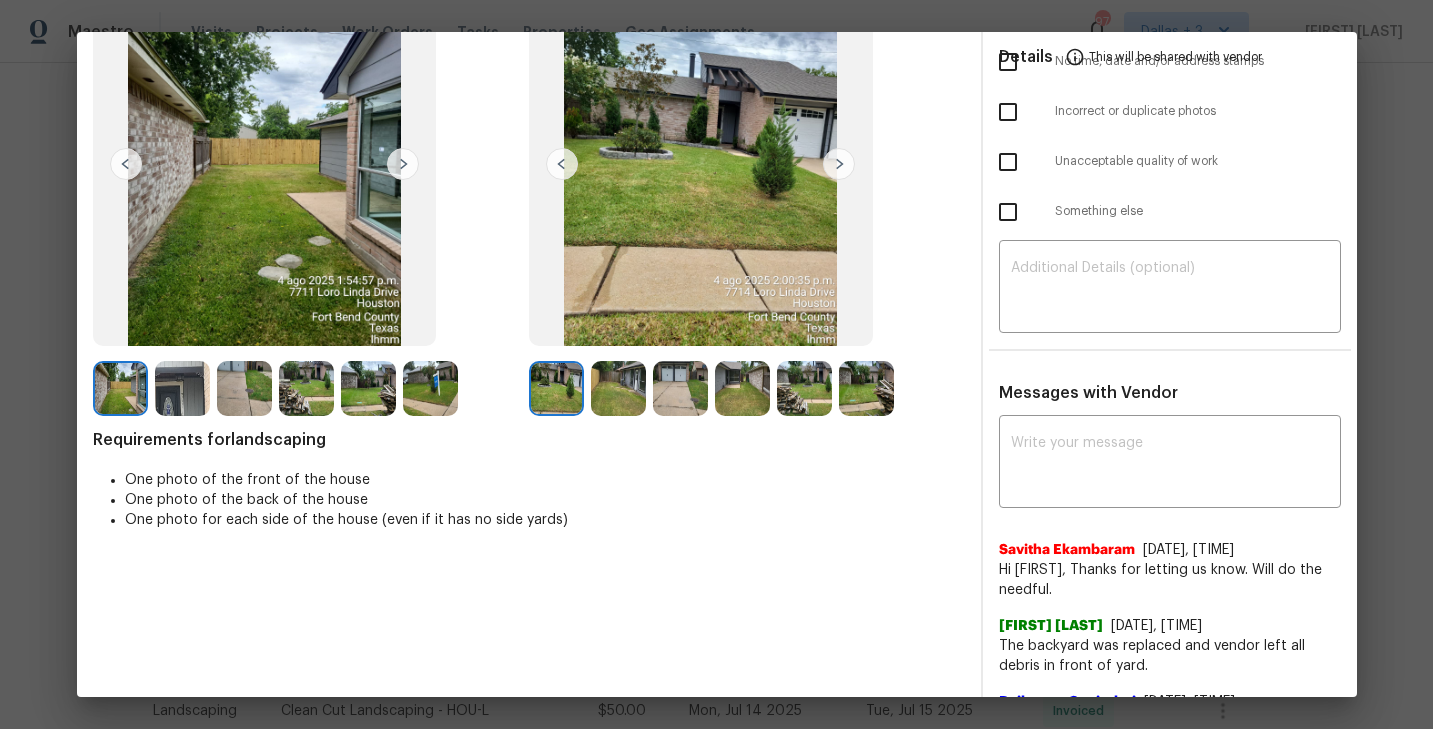 click at bounding box center (556, 388) 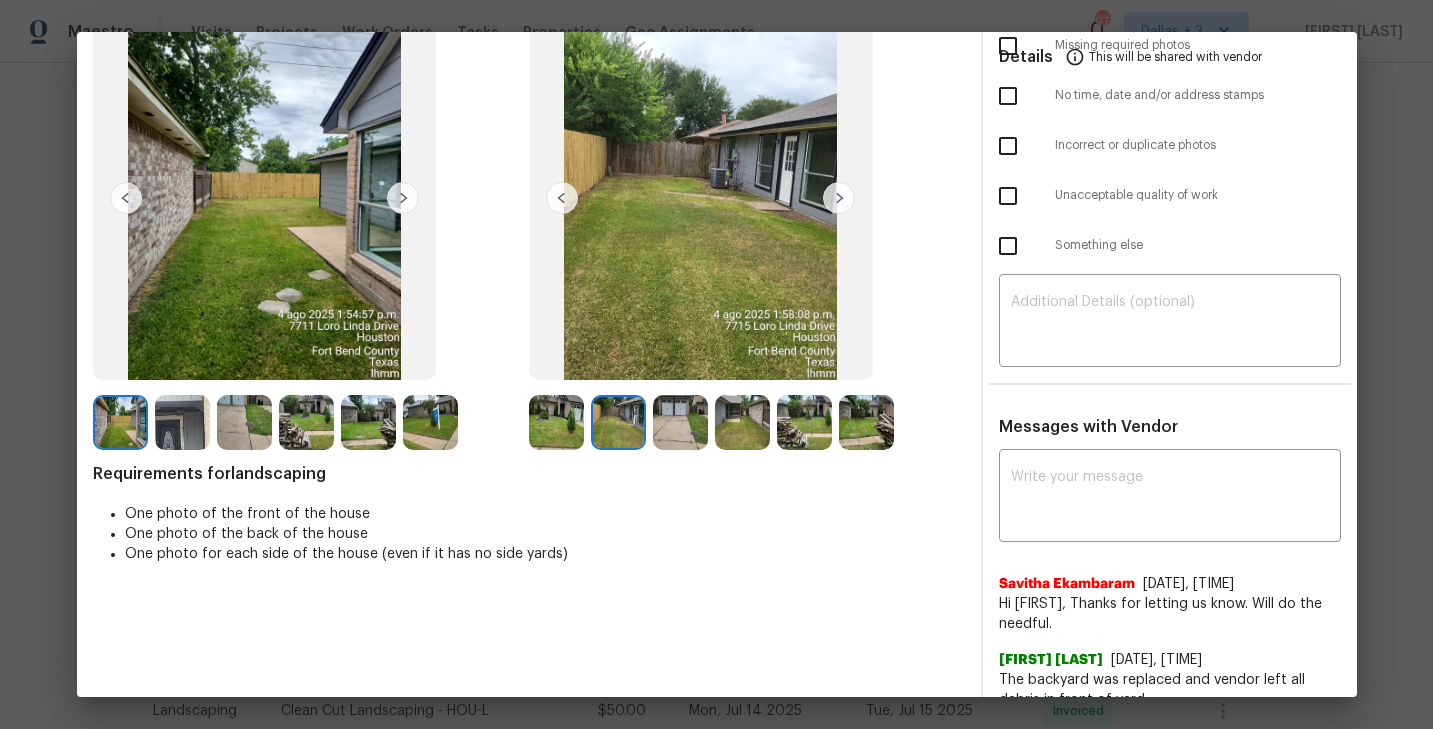 scroll, scrollTop: 0, scrollLeft: 0, axis: both 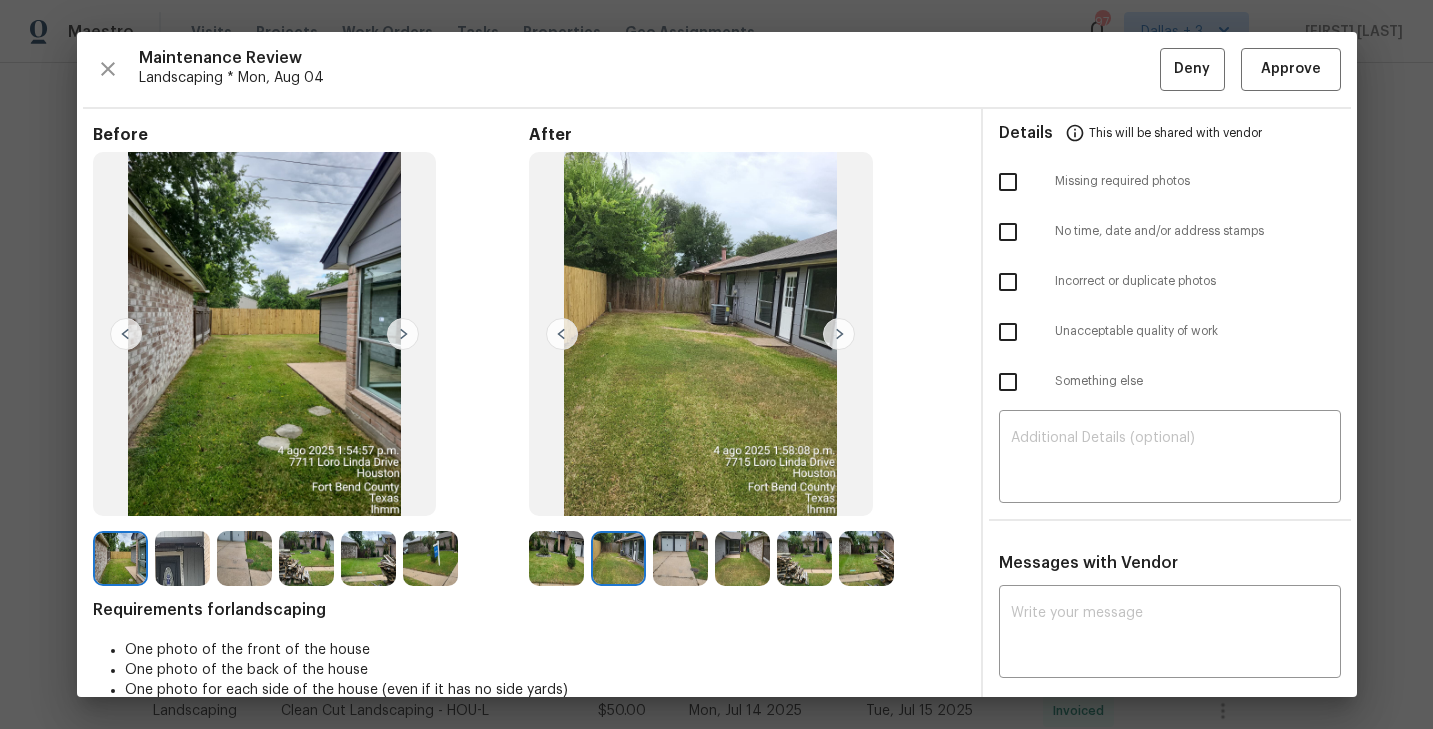 click at bounding box center [556, 558] 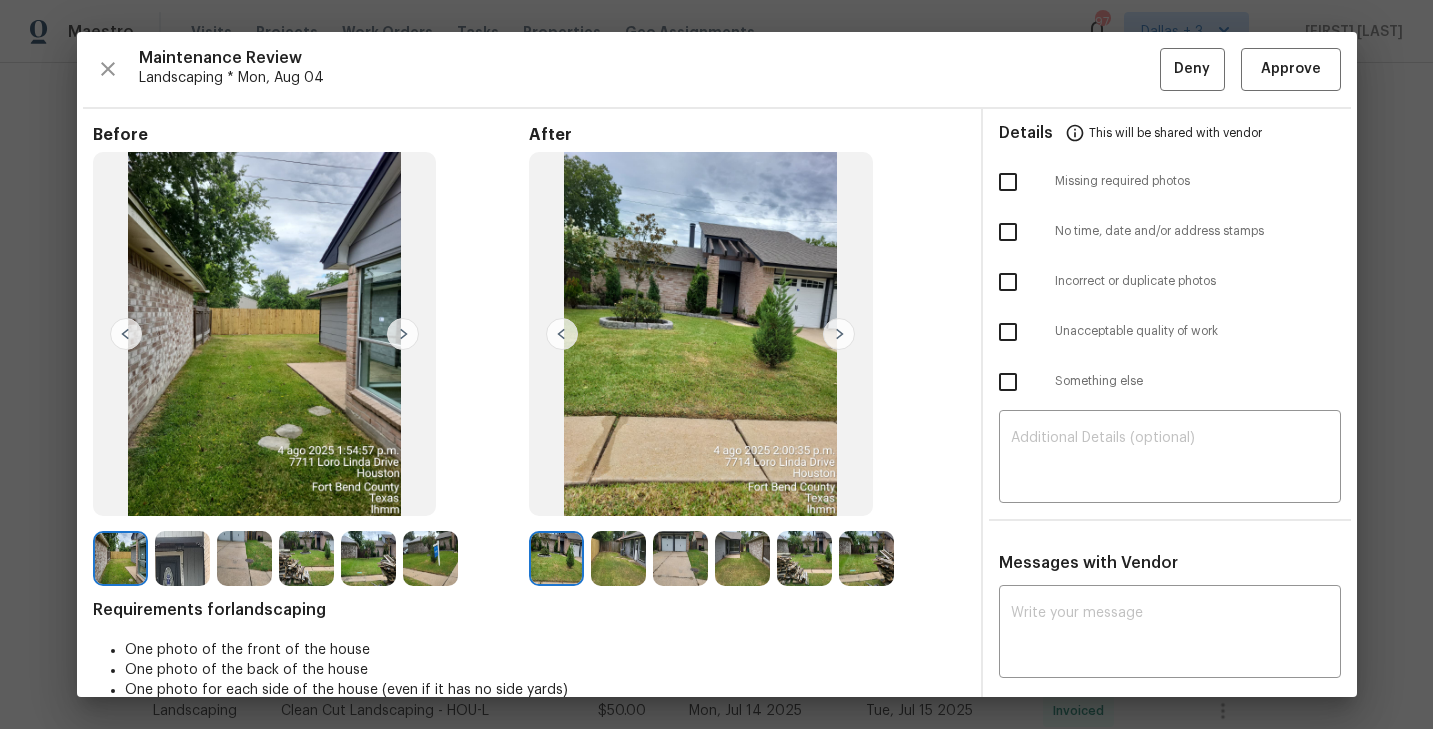 click at bounding box center [839, 334] 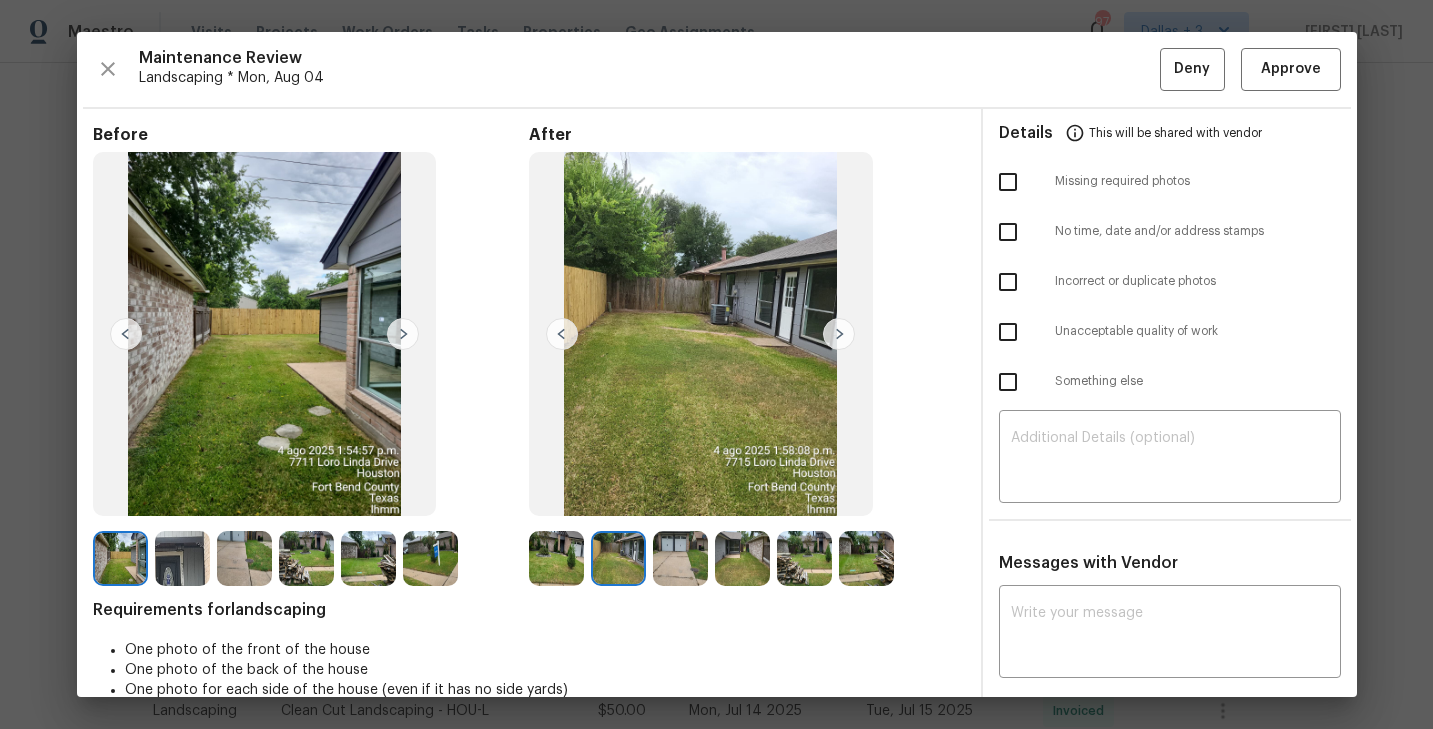 click at bounding box center [839, 334] 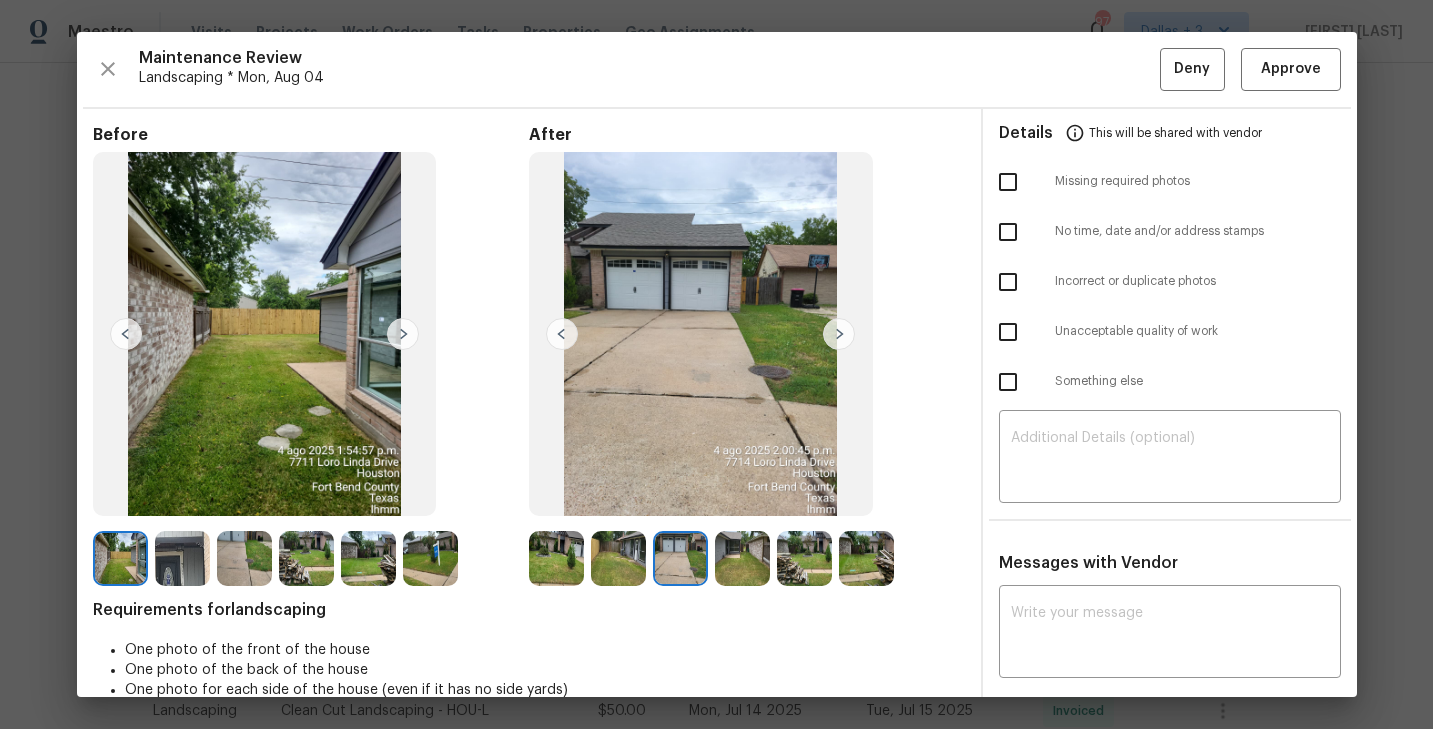 click at bounding box center (556, 558) 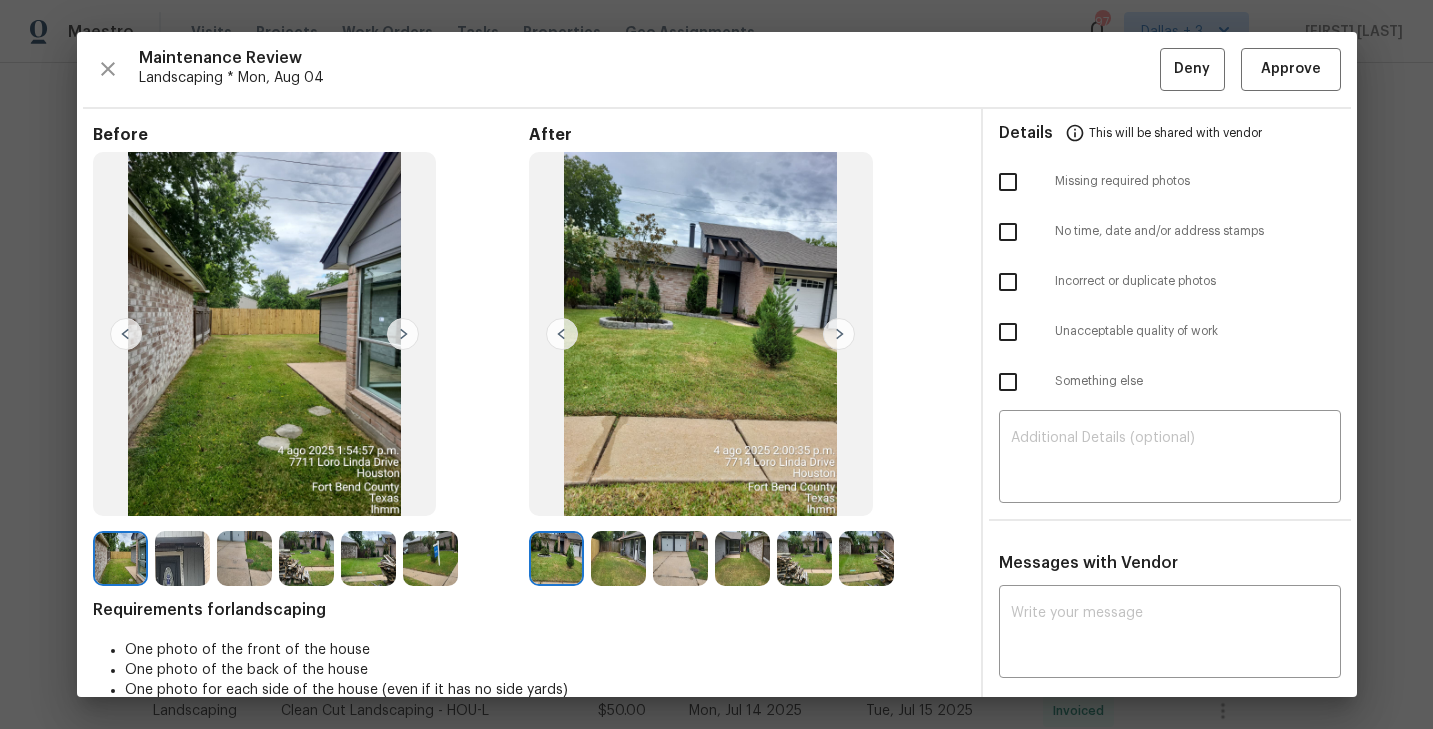 click at bounding box center [618, 558] 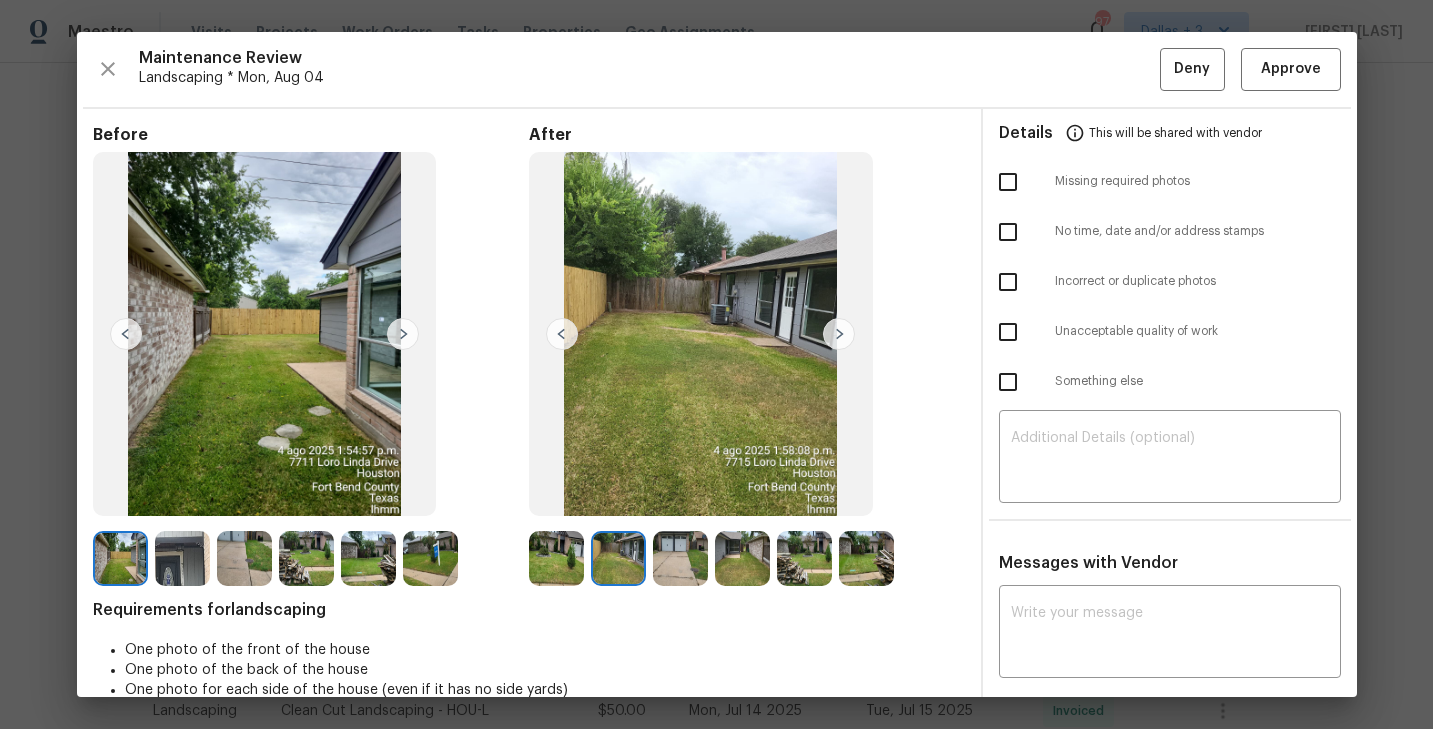 click at bounding box center [680, 558] 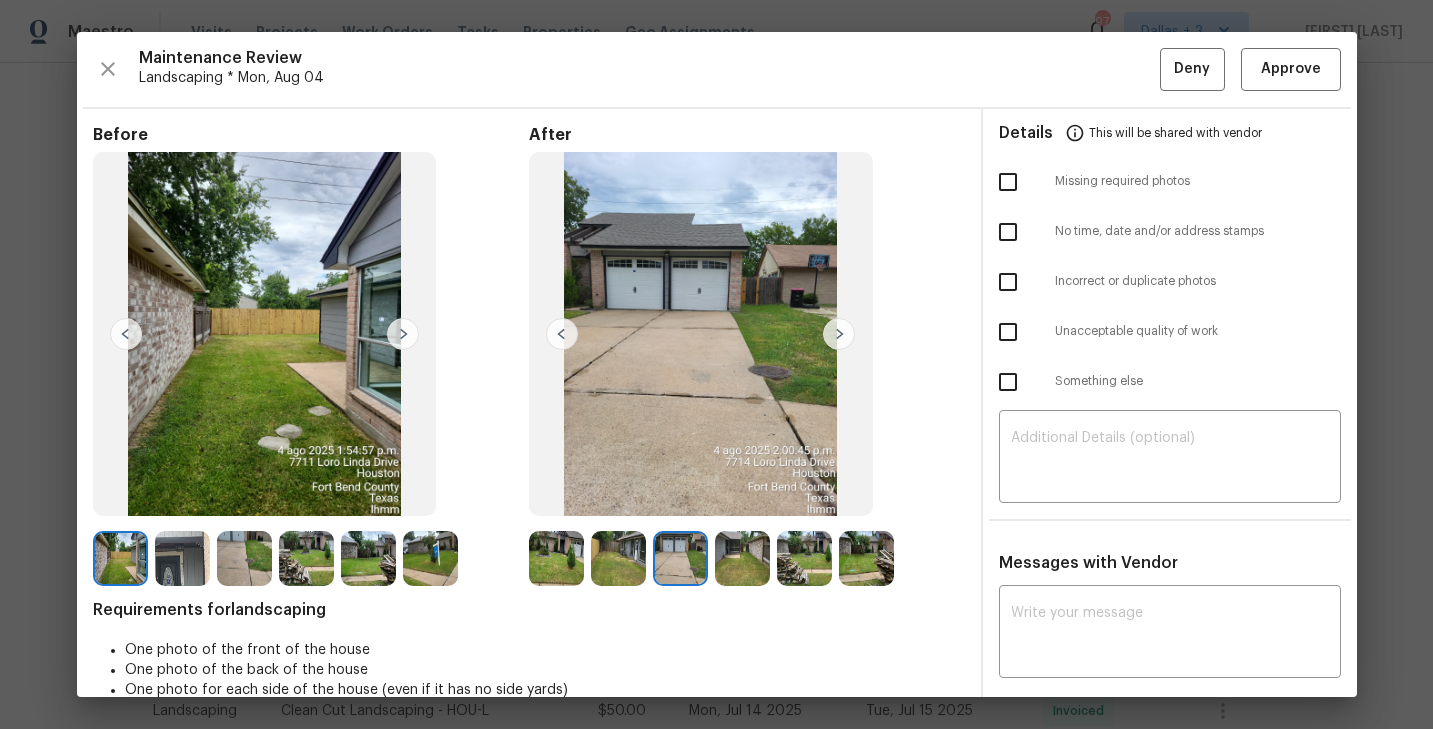click at bounding box center [742, 558] 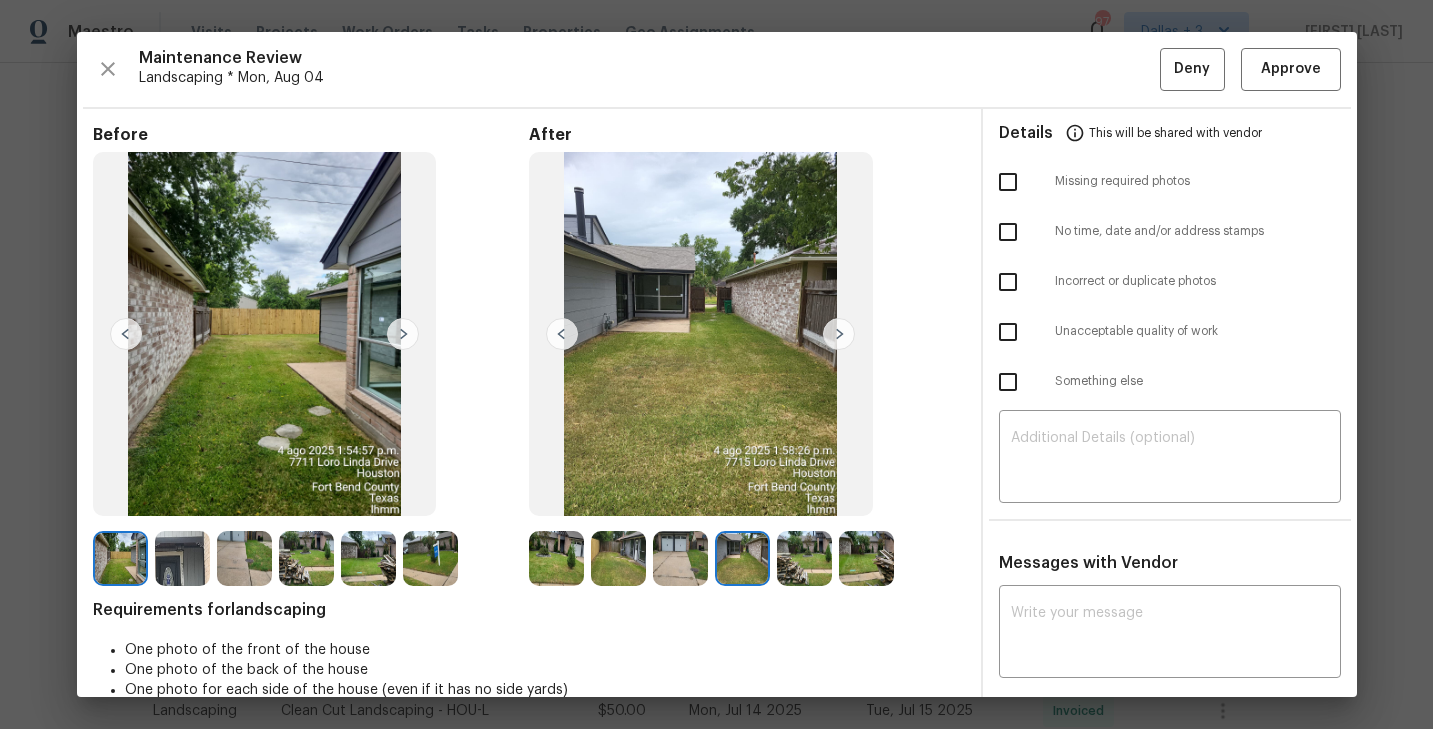 click at bounding box center [804, 558] 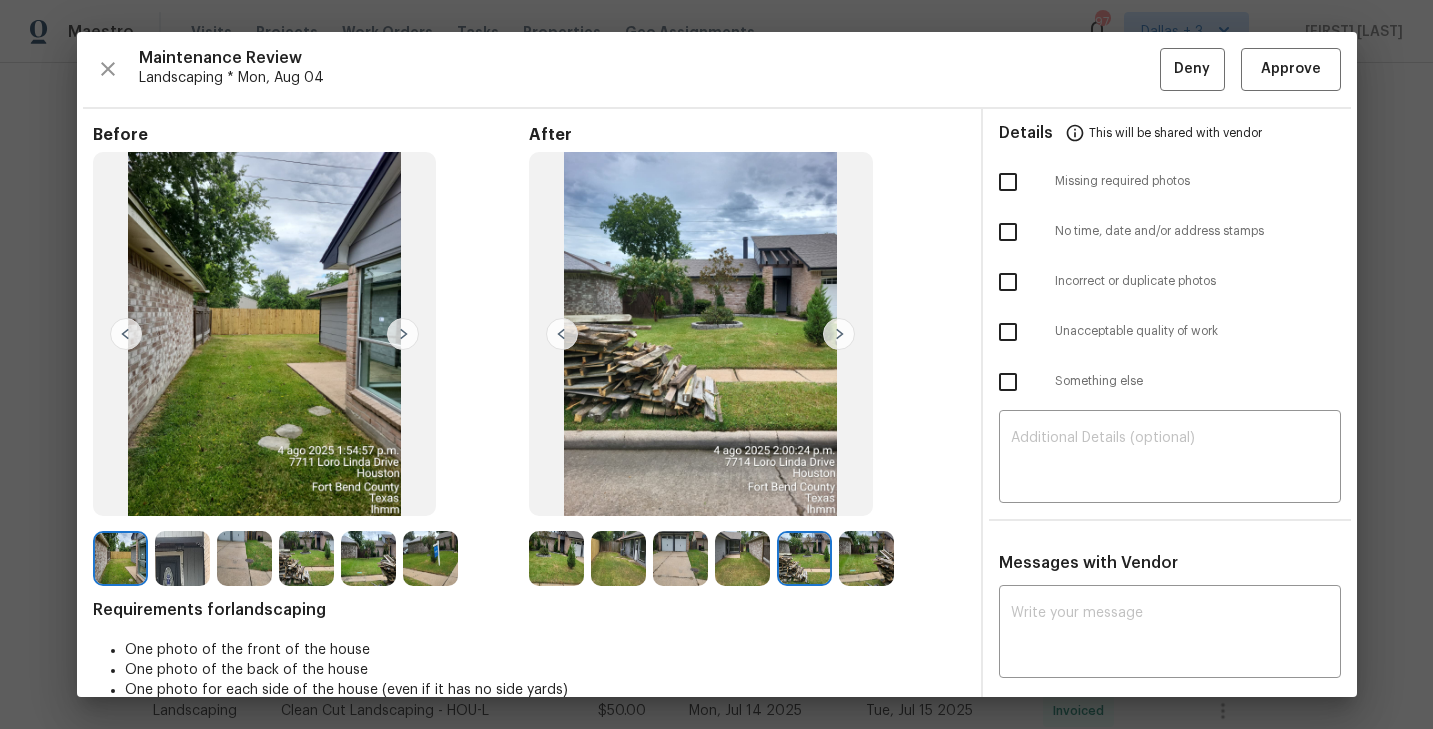 click at bounding box center [866, 558] 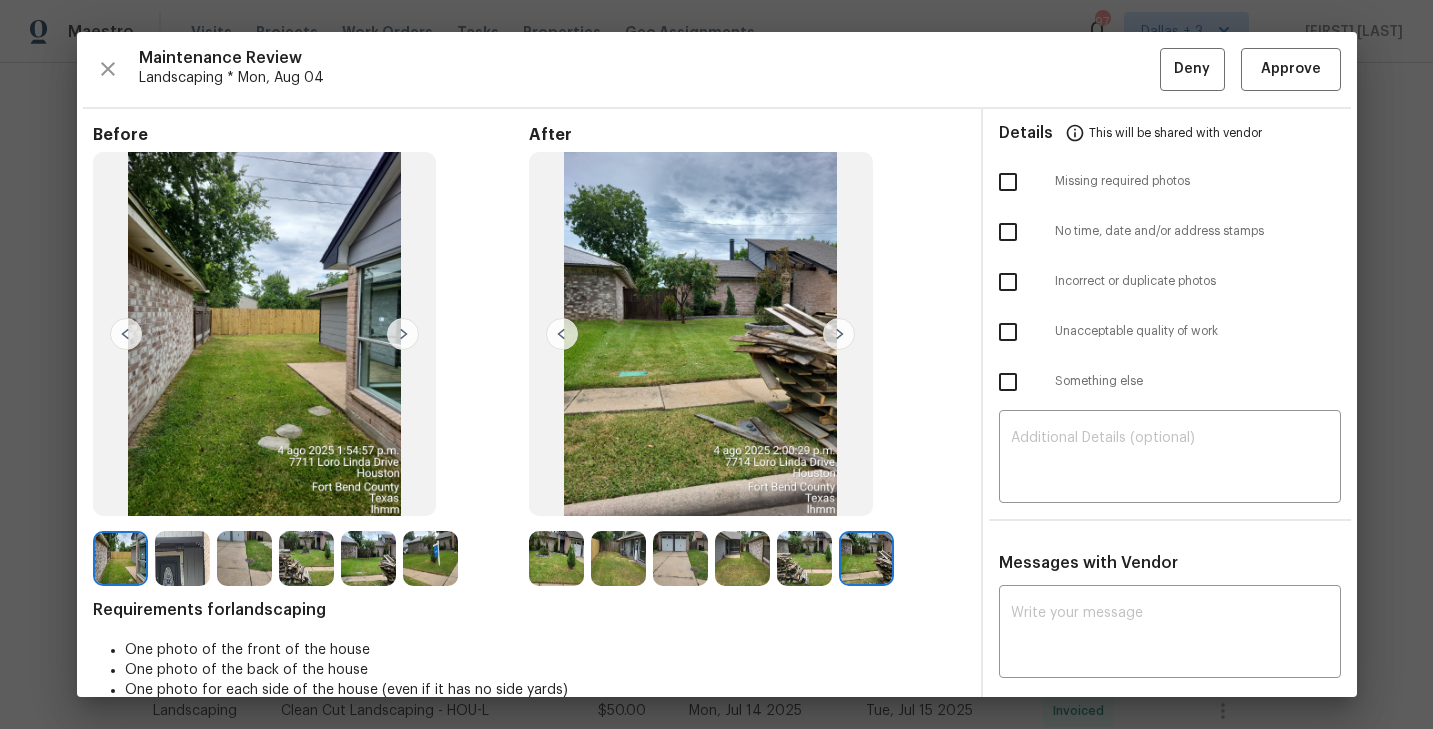 click at bounding box center [556, 558] 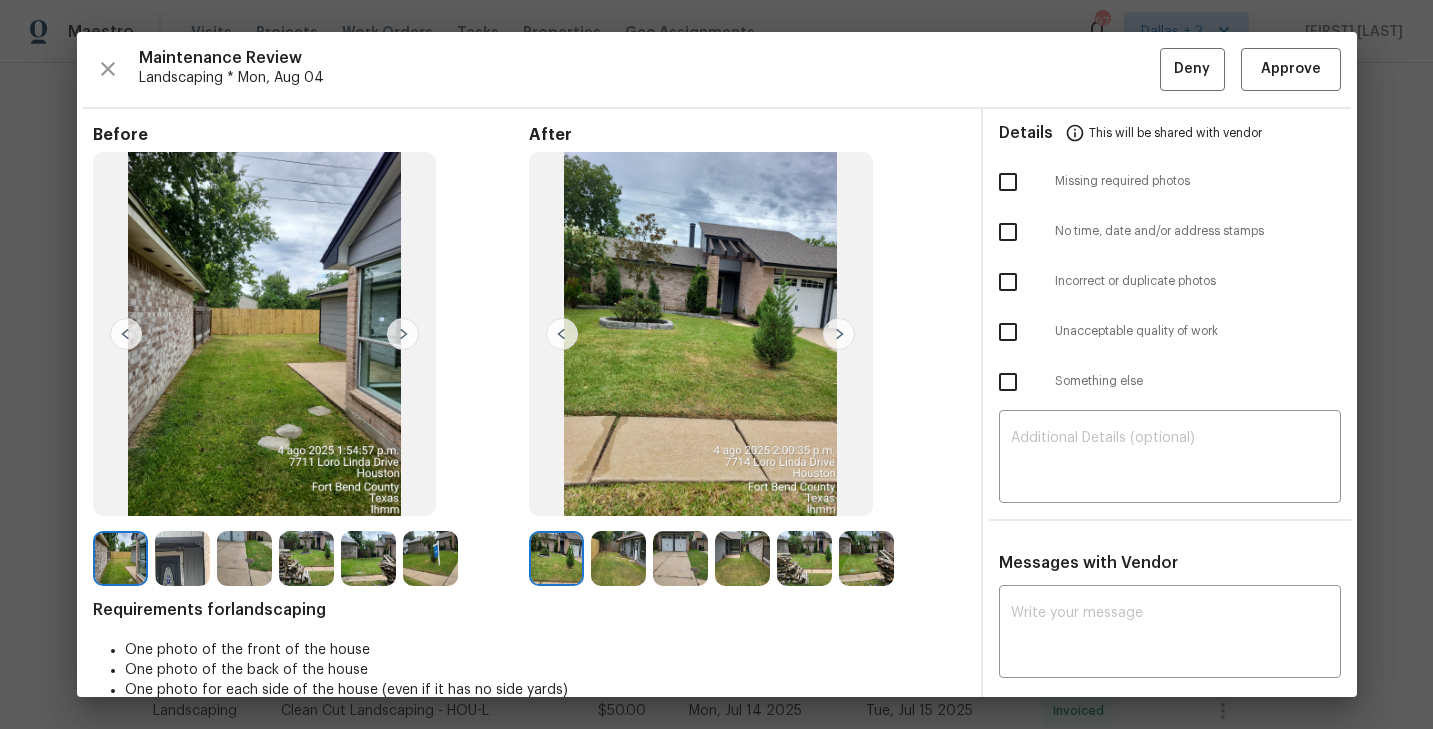 click at bounding box center [839, 334] 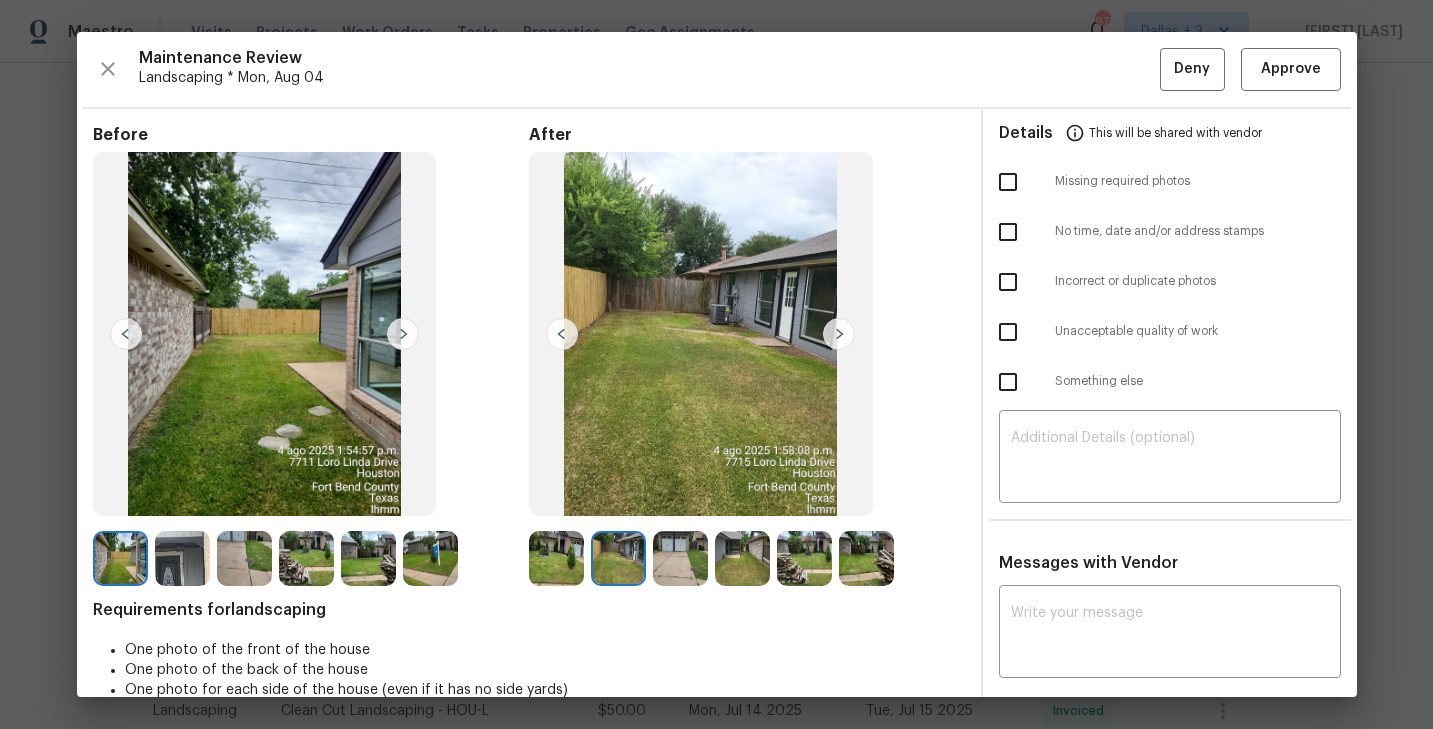 click at bounding box center (839, 334) 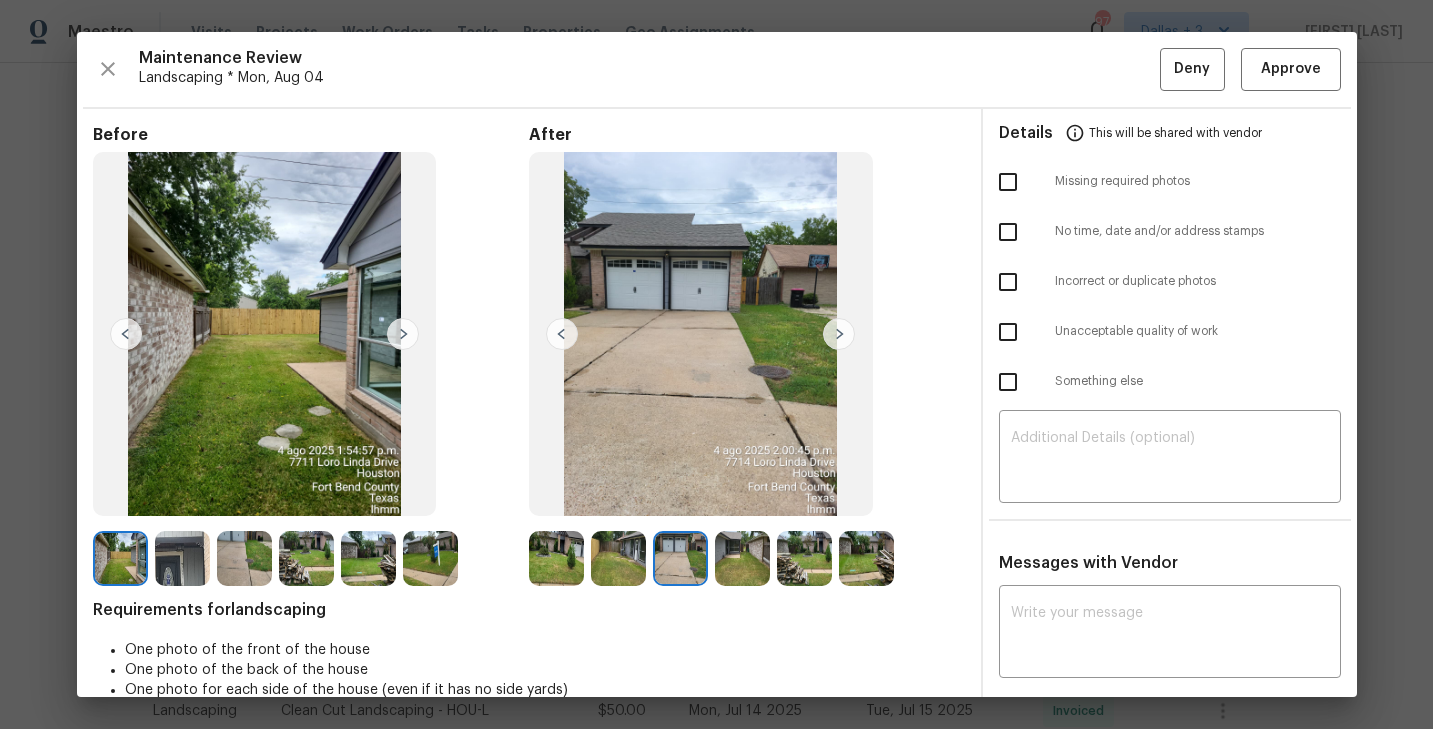 click at bounding box center [120, 558] 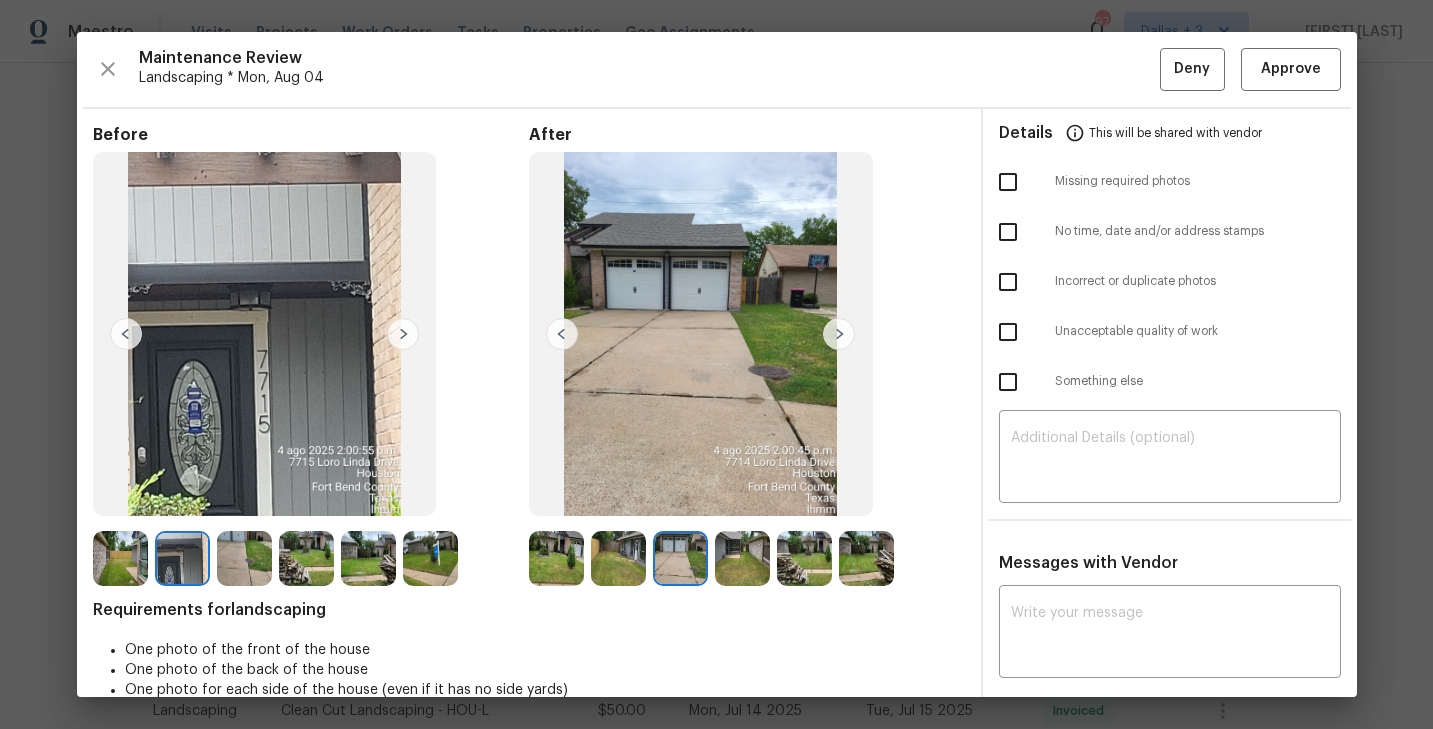 click at bounding box center (403, 334) 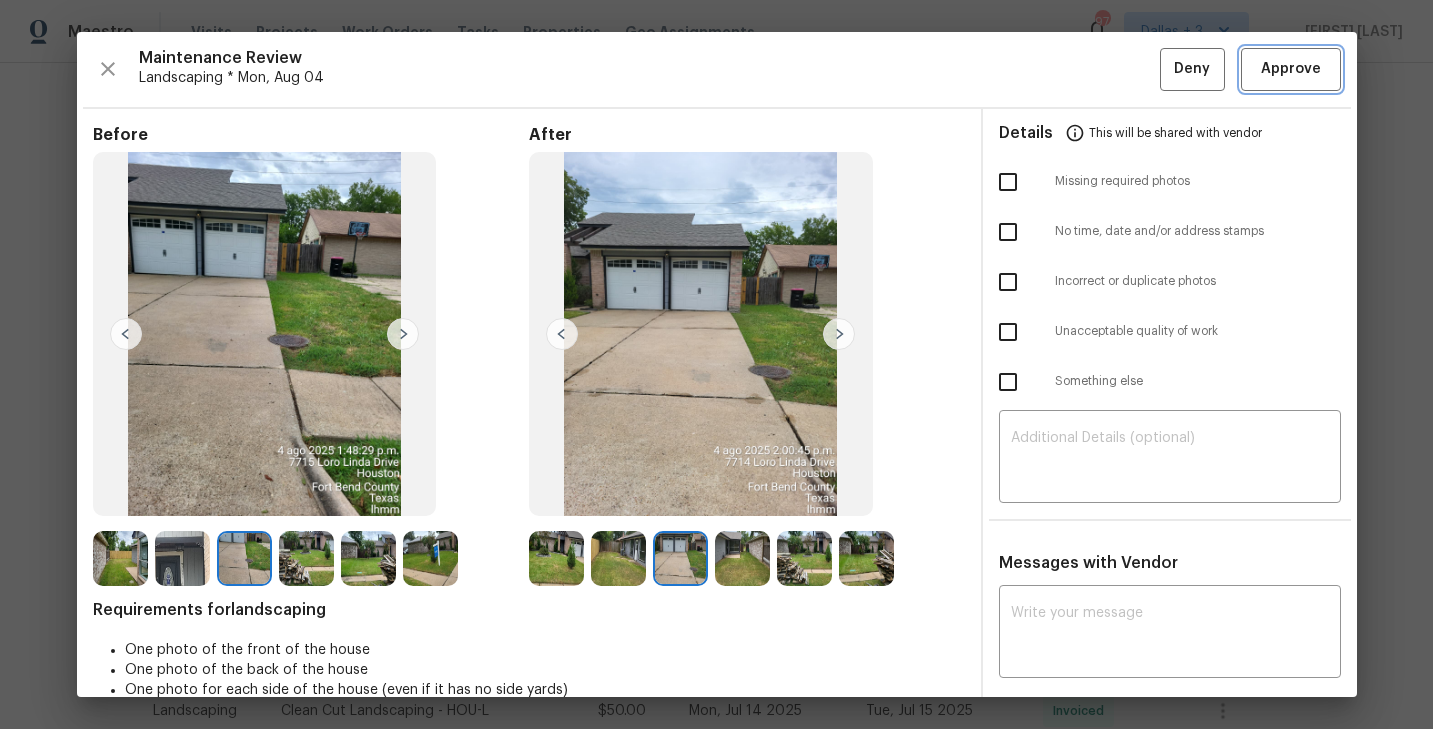 click on "Approve" at bounding box center (1291, 69) 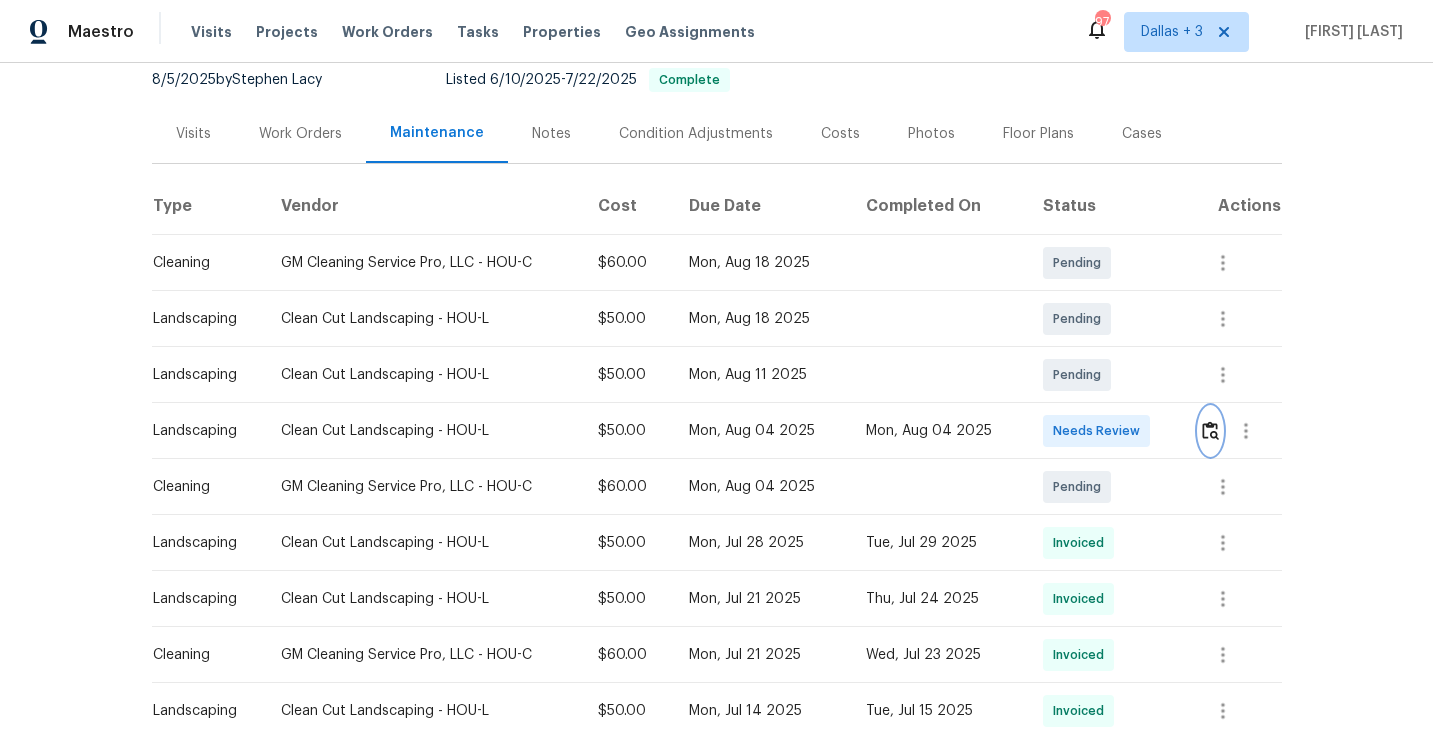 scroll, scrollTop: 0, scrollLeft: 0, axis: both 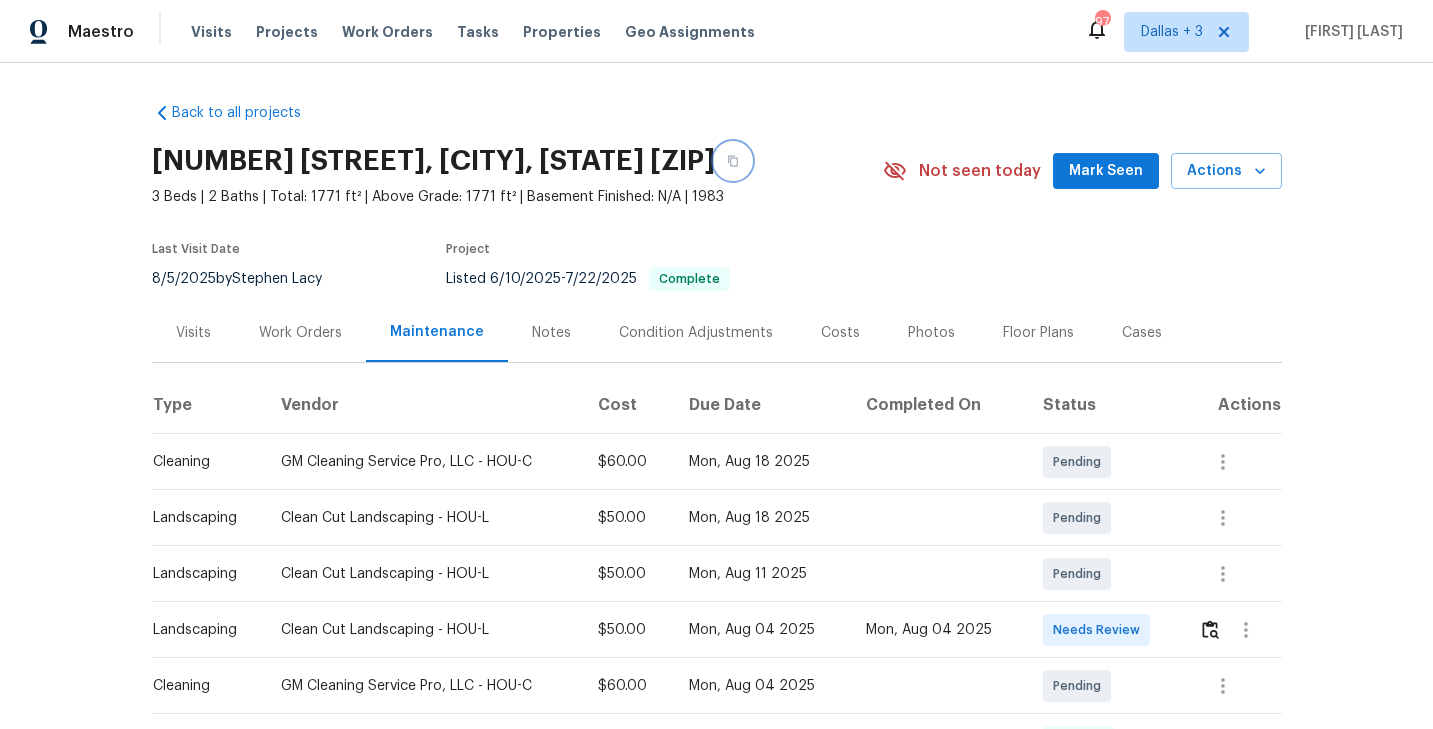 click at bounding box center (733, 161) 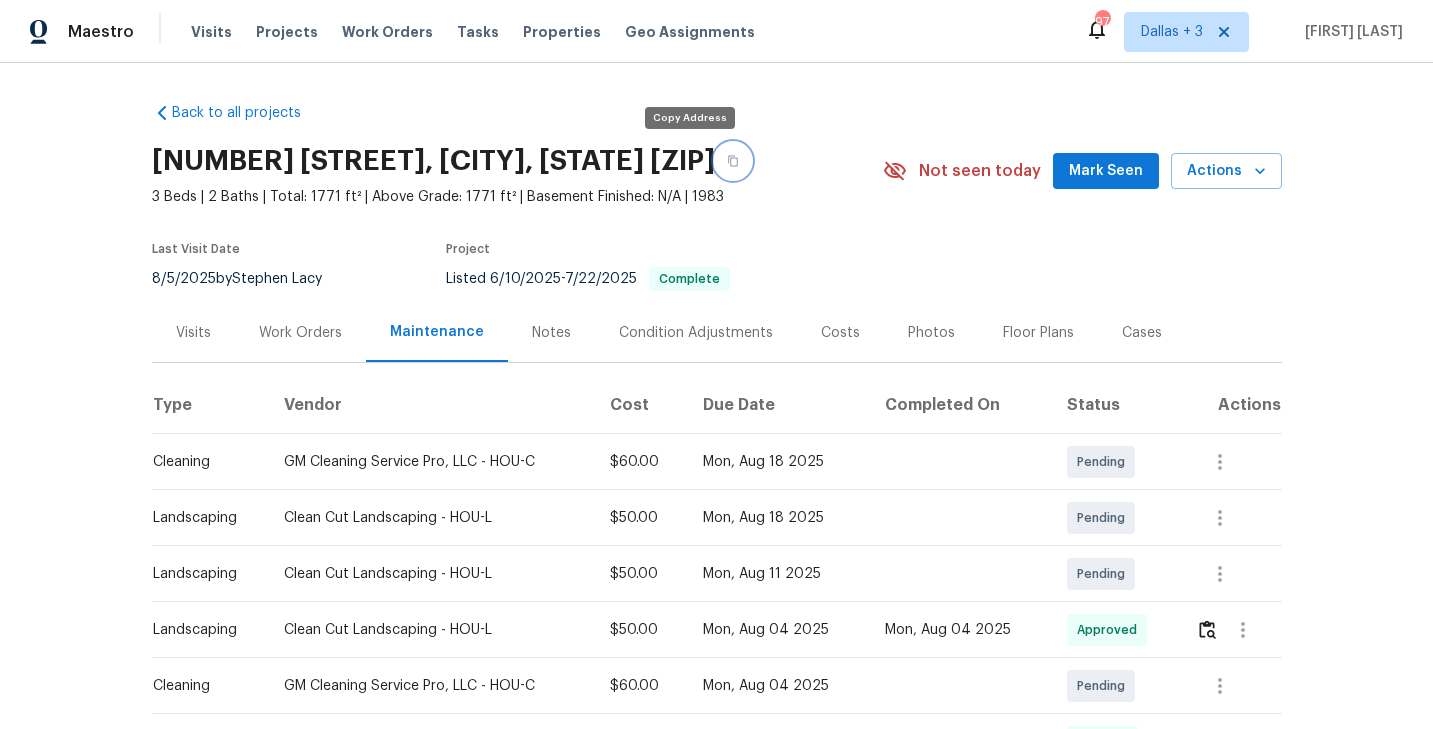 click 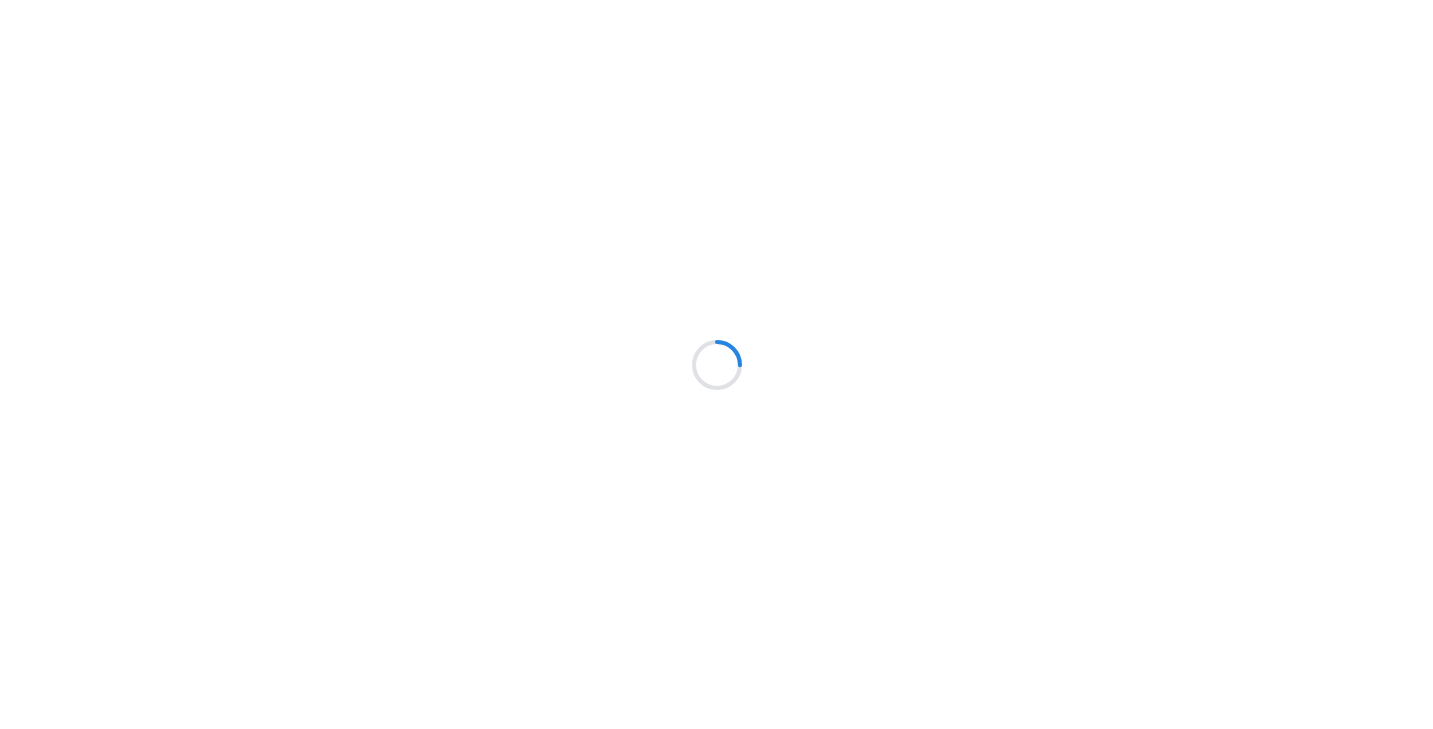 scroll, scrollTop: 0, scrollLeft: 0, axis: both 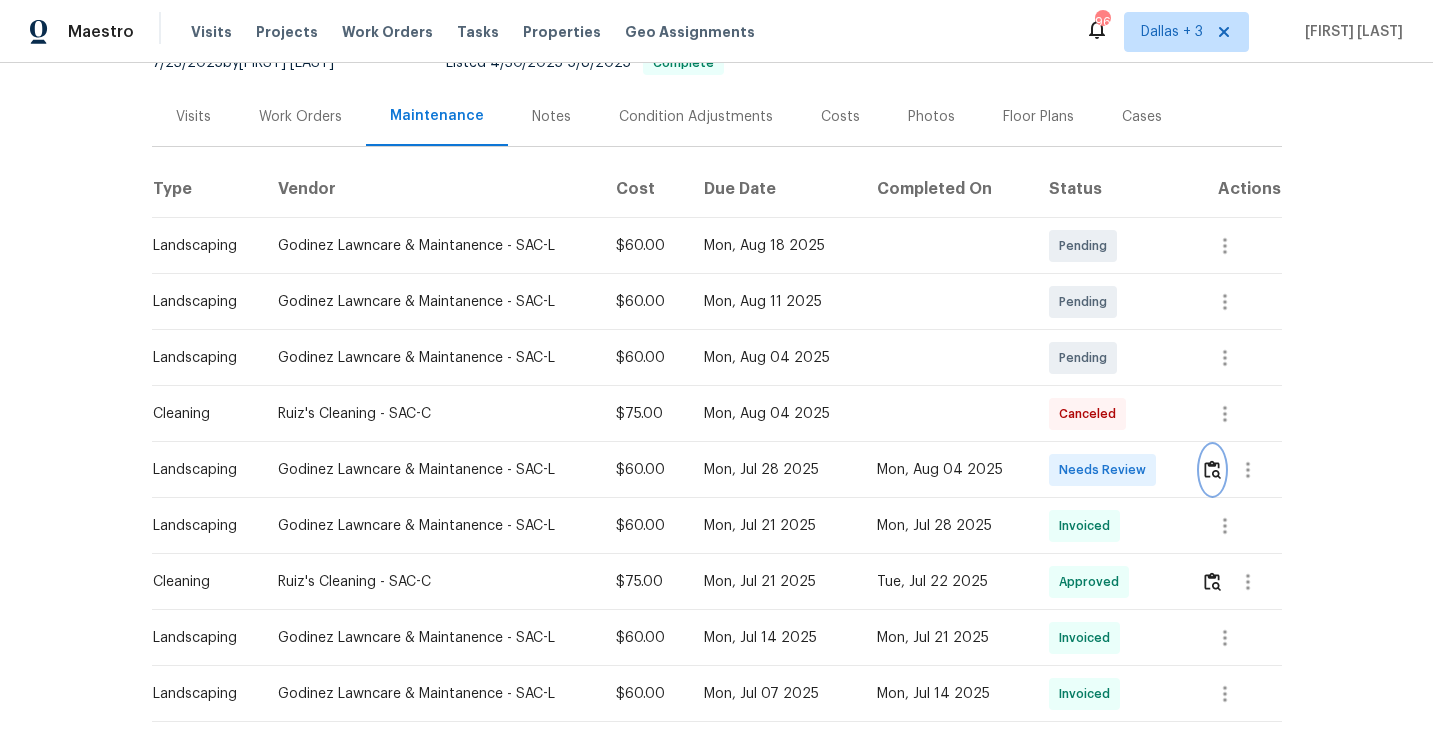 click at bounding box center [1212, 469] 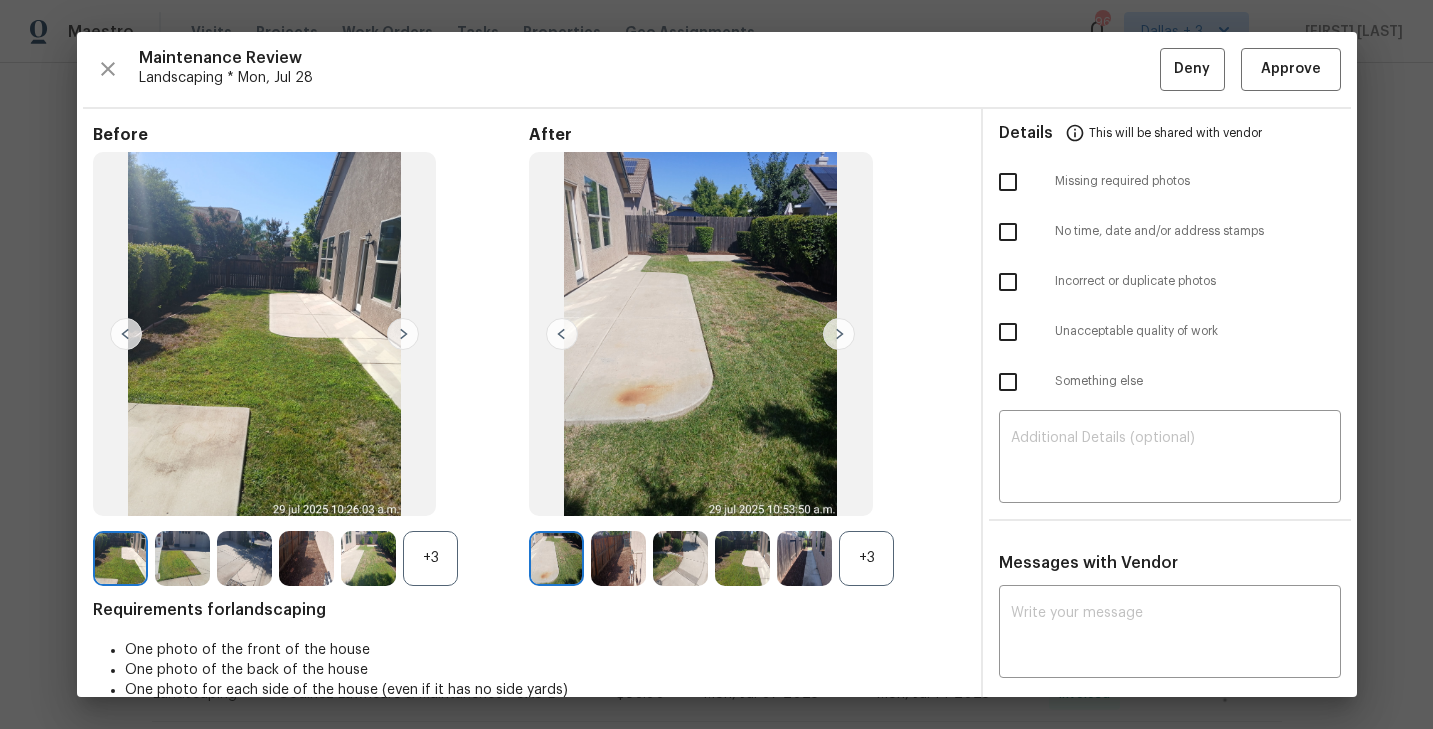 click on "+3" at bounding box center [866, 558] 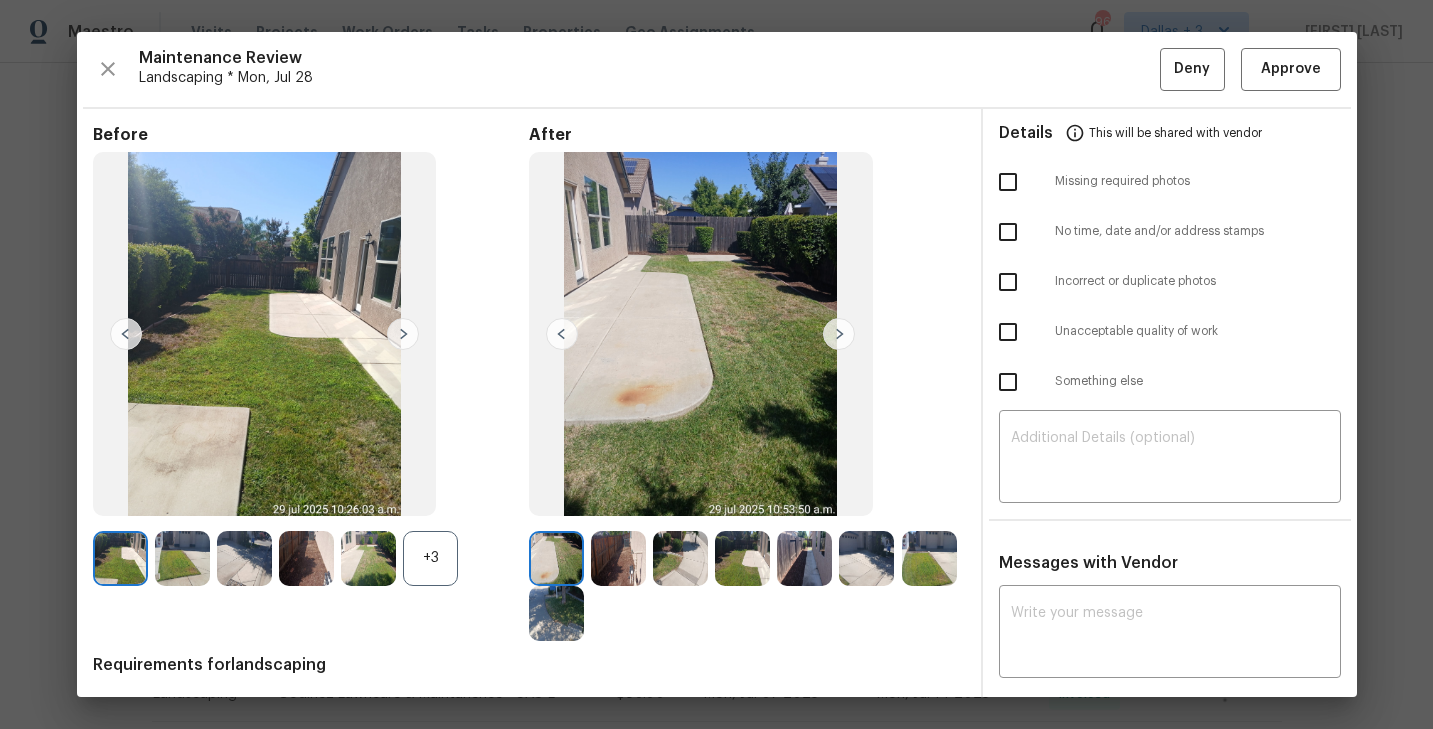 click on "+3" at bounding box center (430, 558) 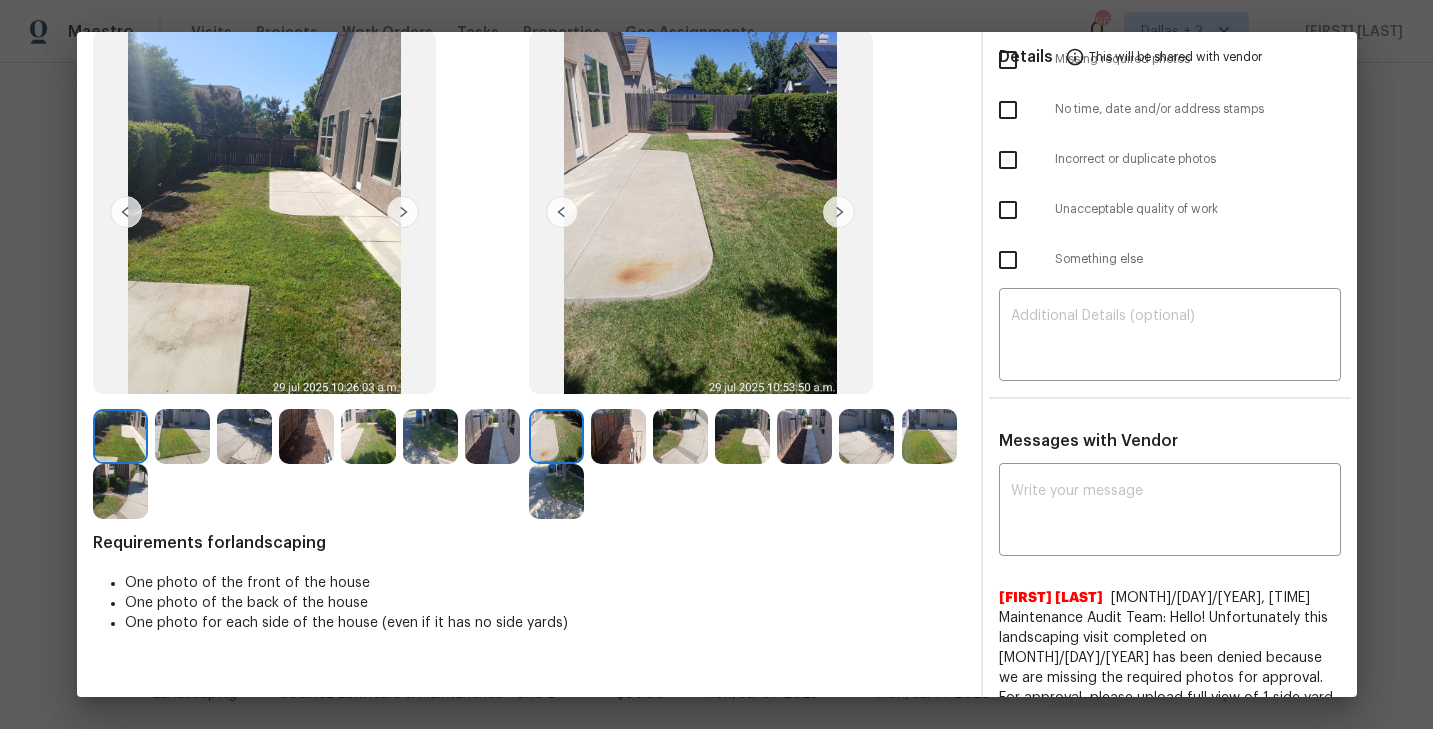 scroll, scrollTop: 0, scrollLeft: 0, axis: both 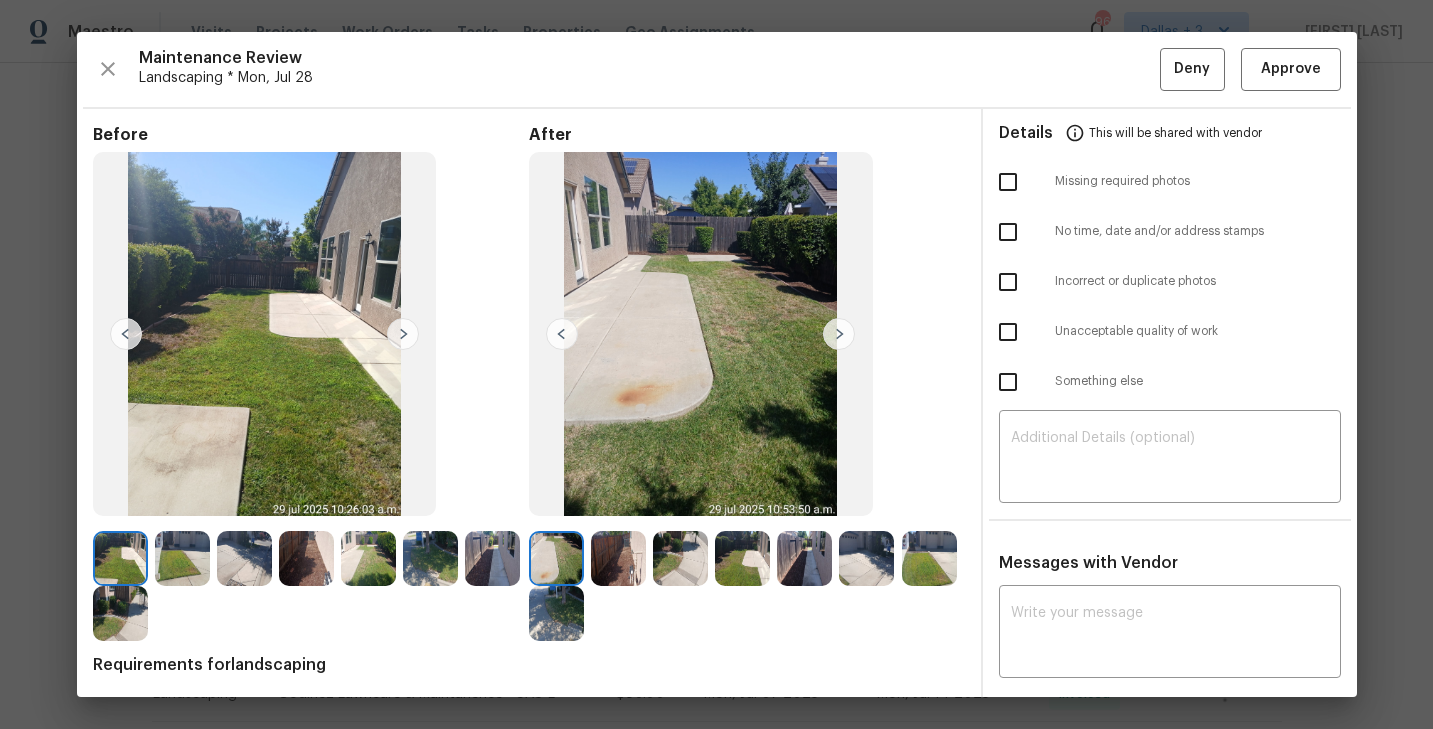 click at bounding box center (120, 558) 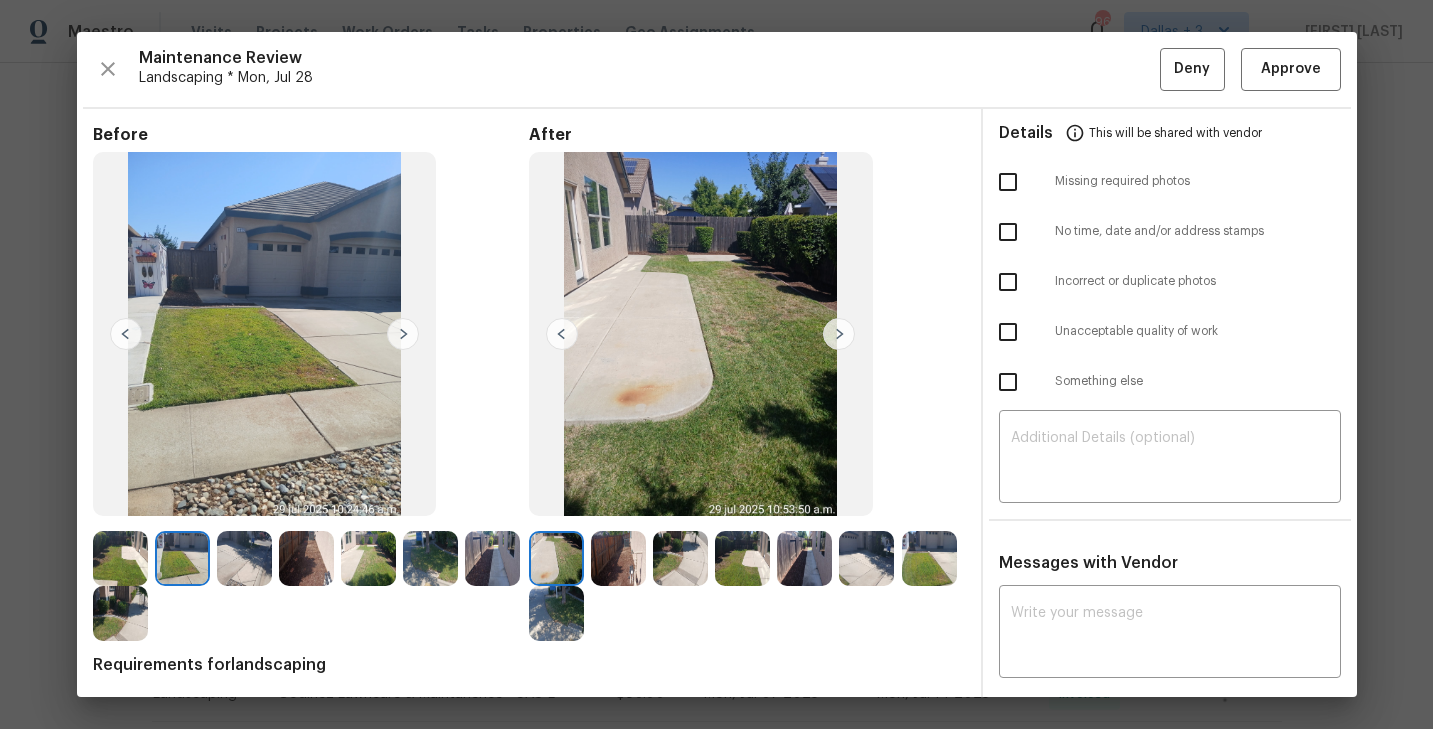 click at bounding box center (618, 558) 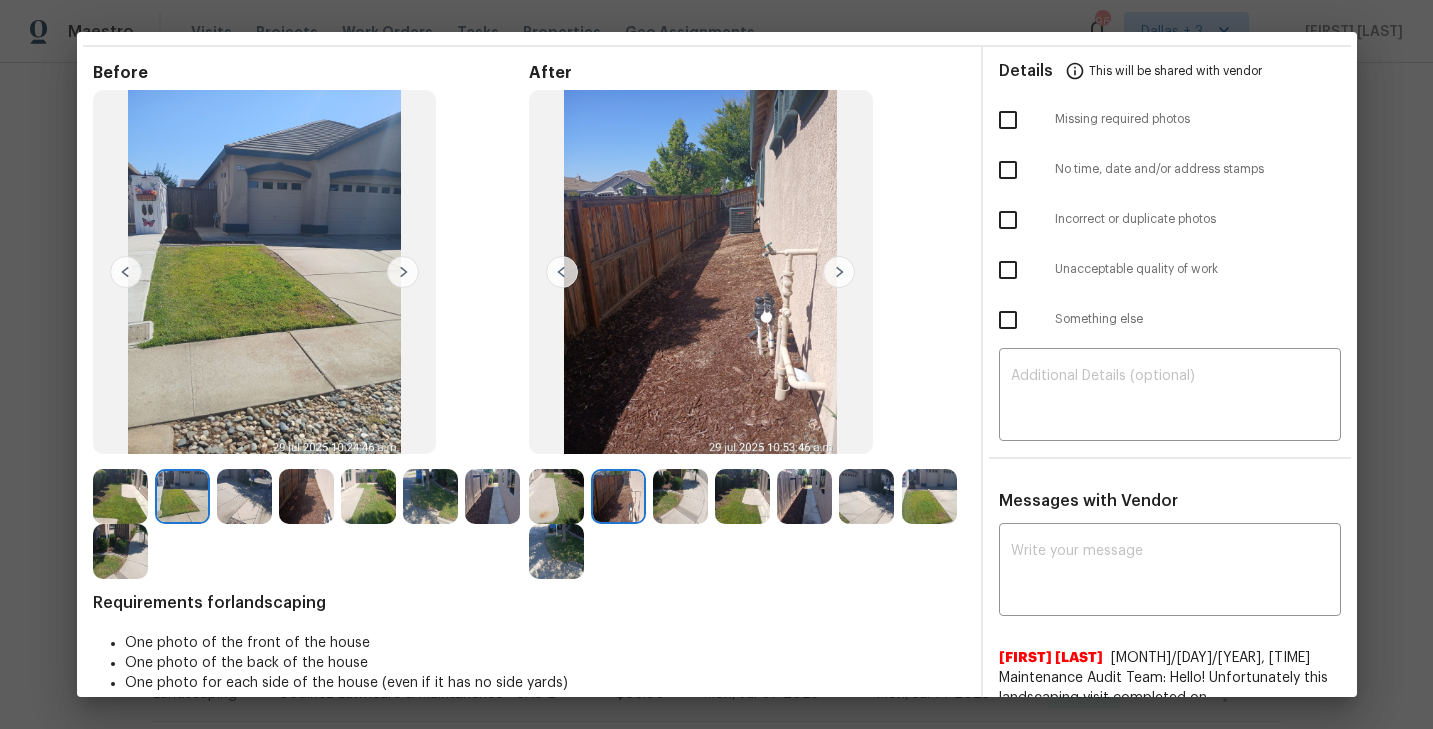 scroll, scrollTop: 0, scrollLeft: 0, axis: both 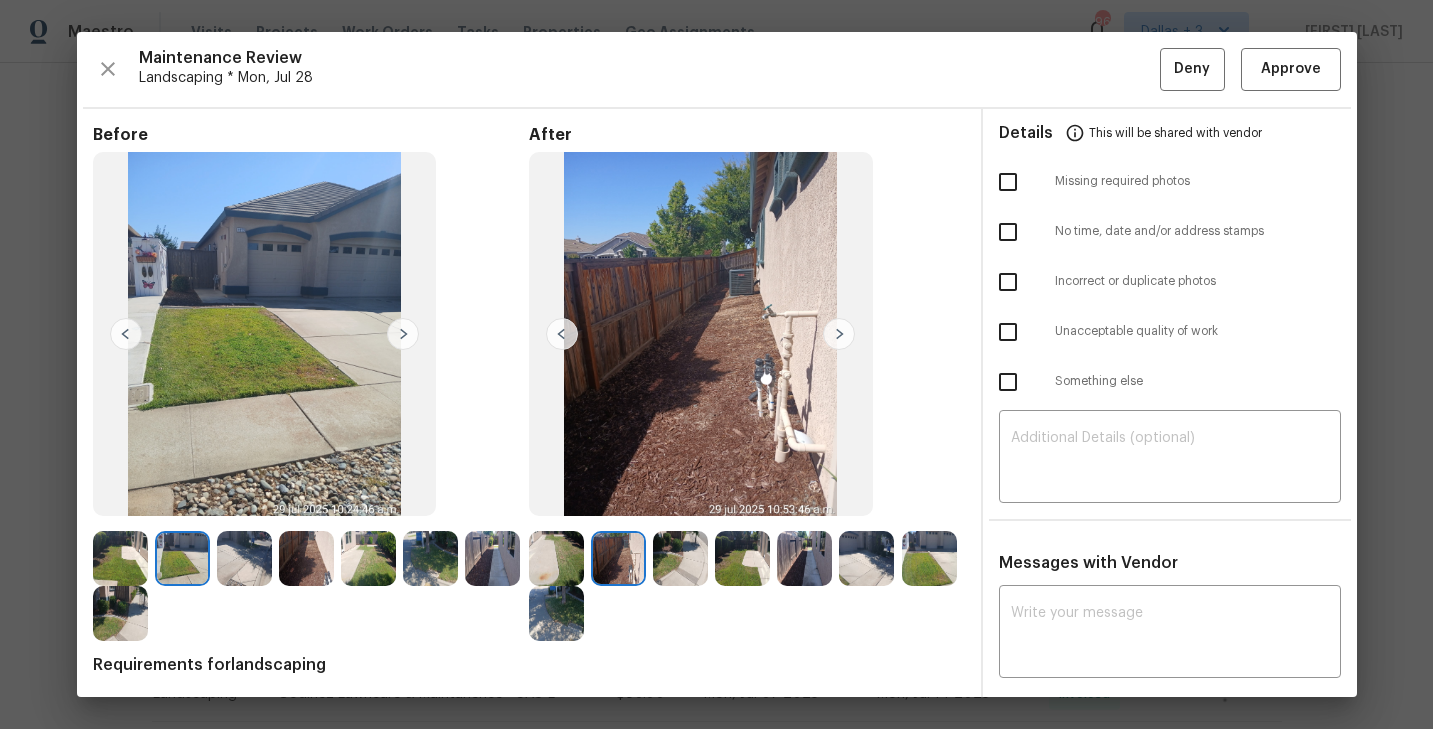 click at bounding box center [244, 558] 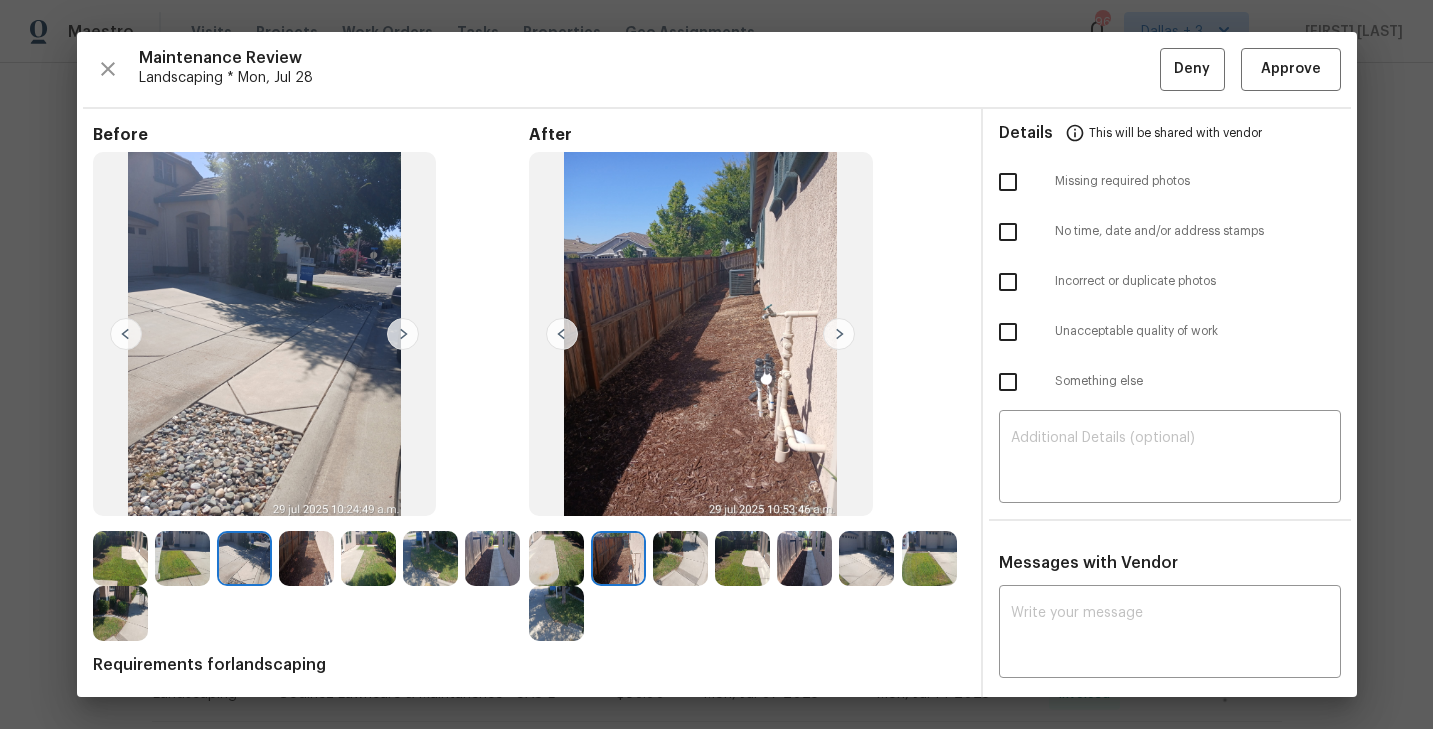 click at bounding box center [680, 558] 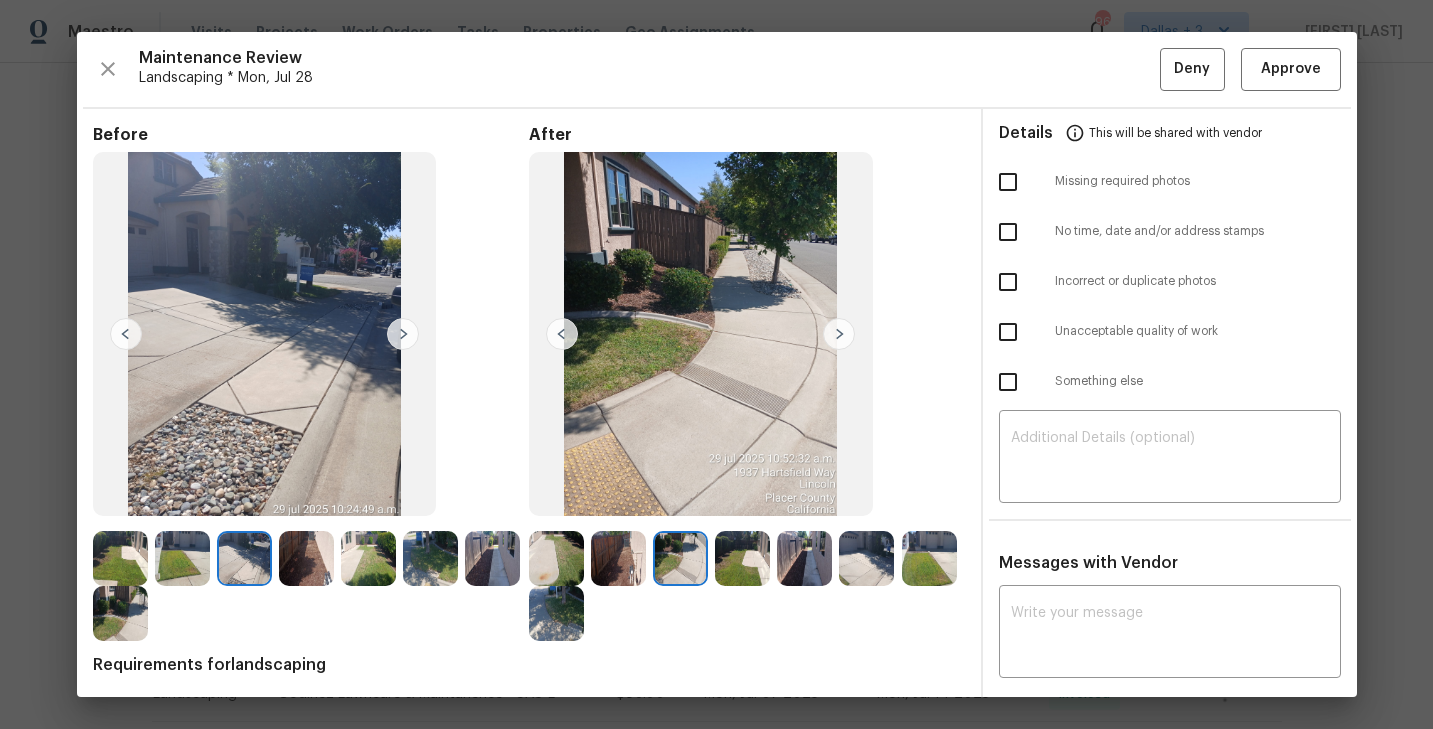 click at bounding box center (742, 558) 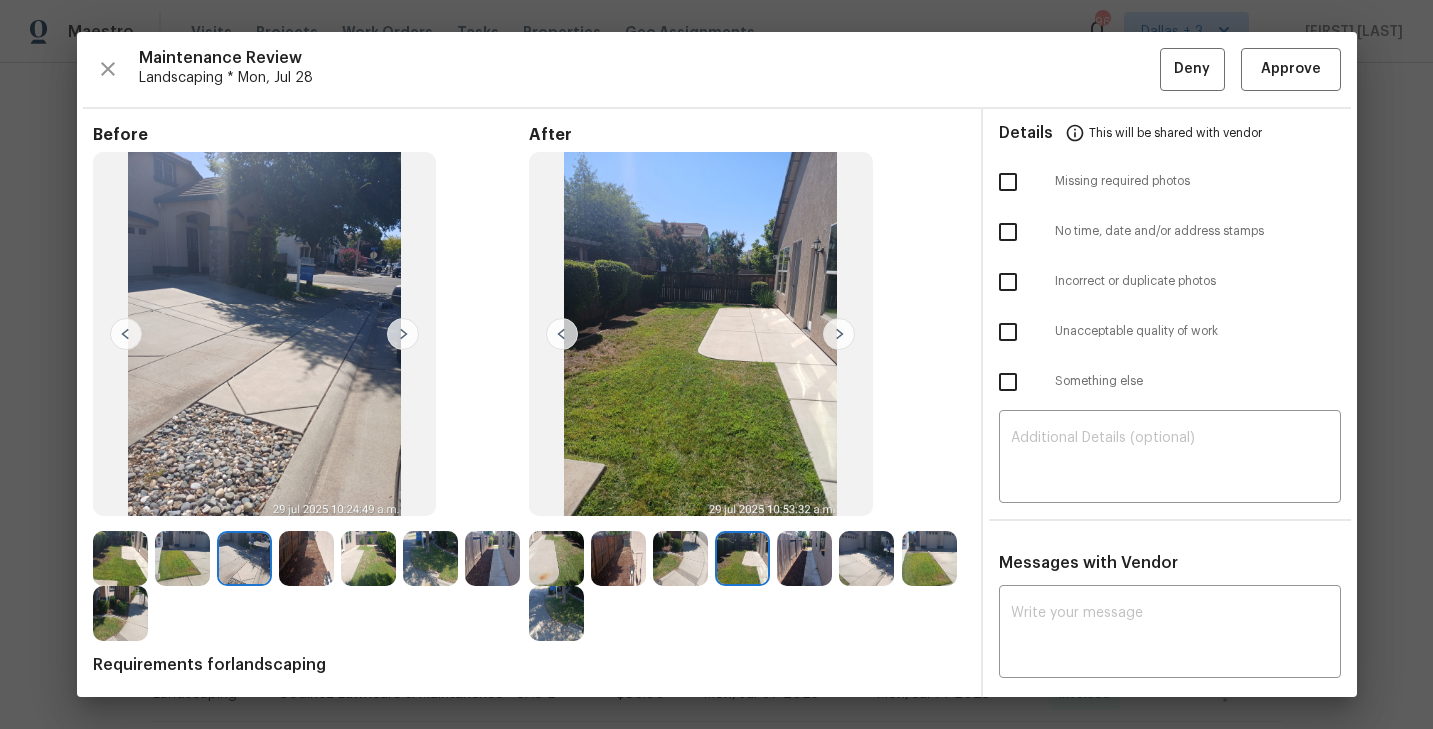 click at bounding box center [808, 558] 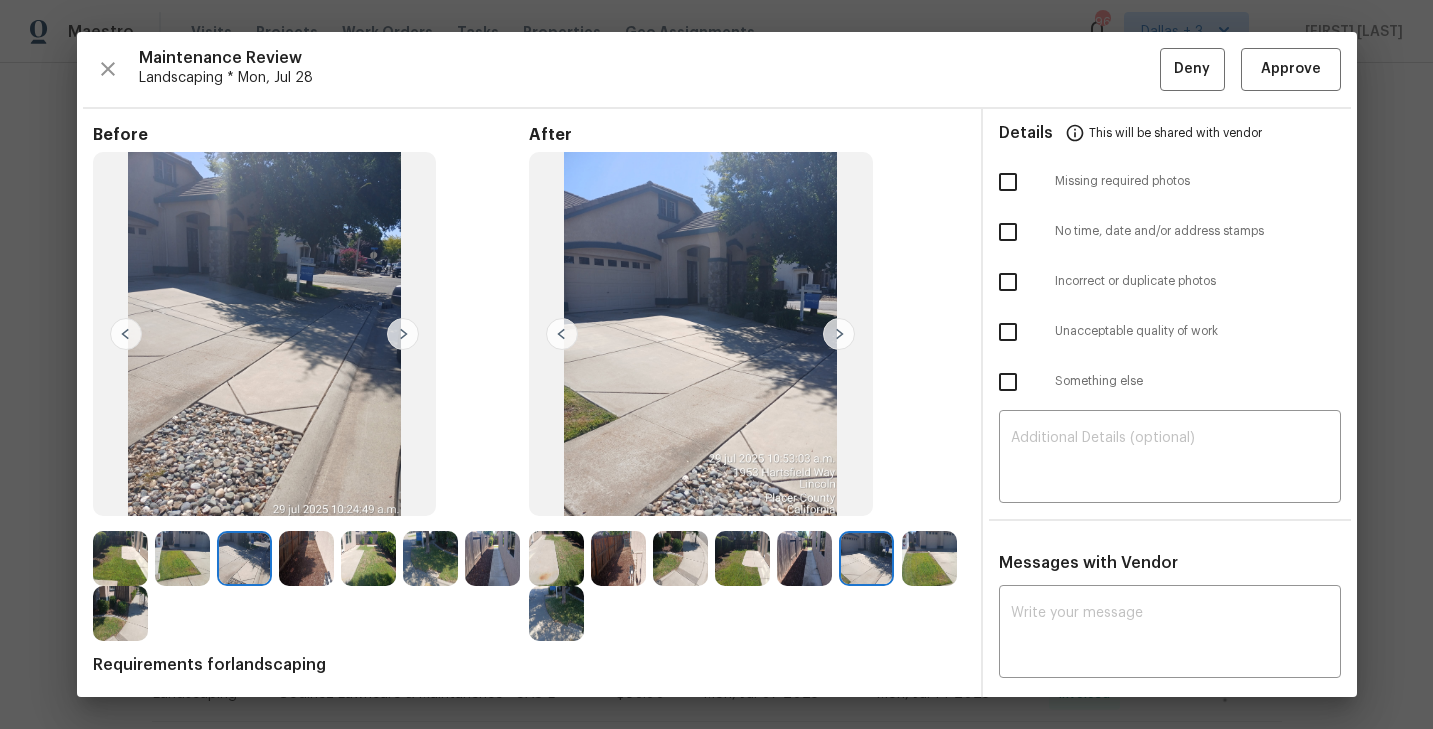 click at bounding box center (430, 558) 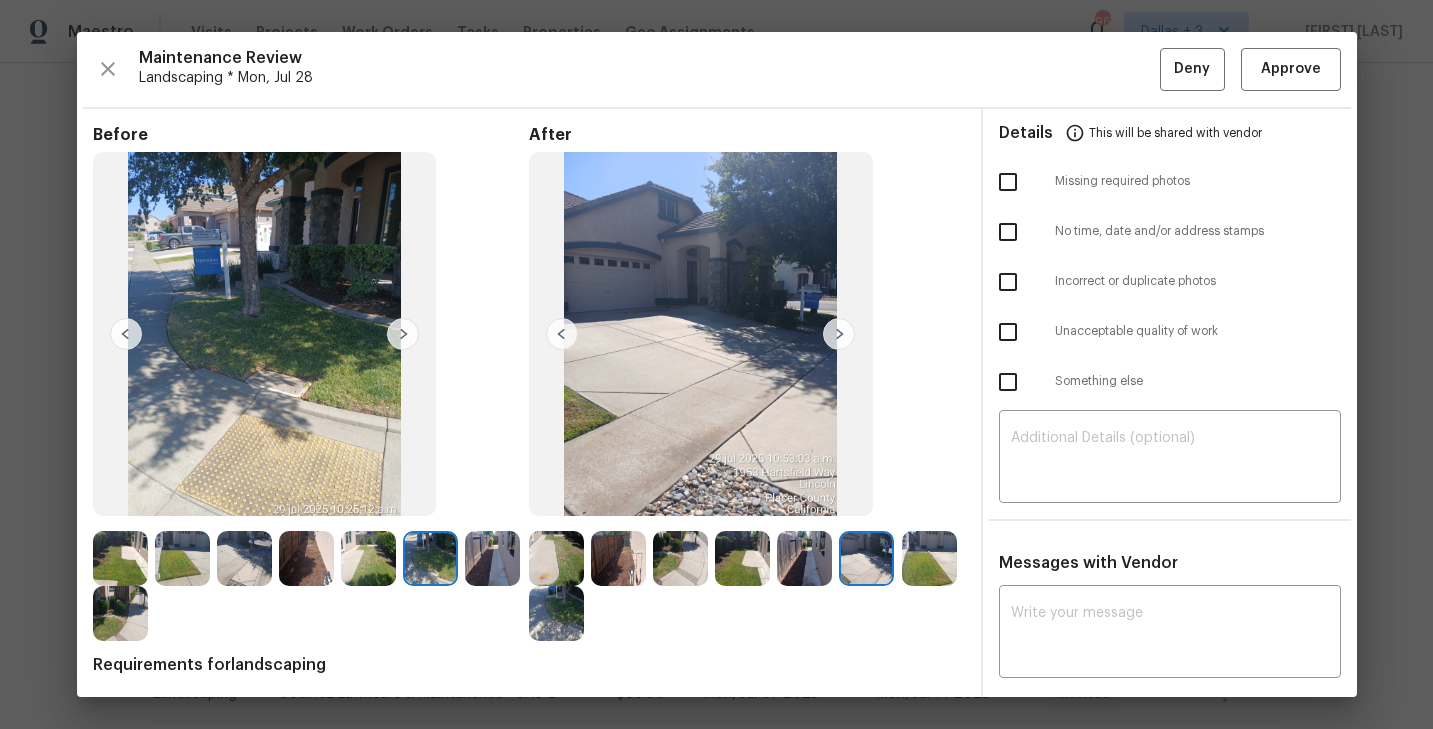 click at bounding box center (929, 558) 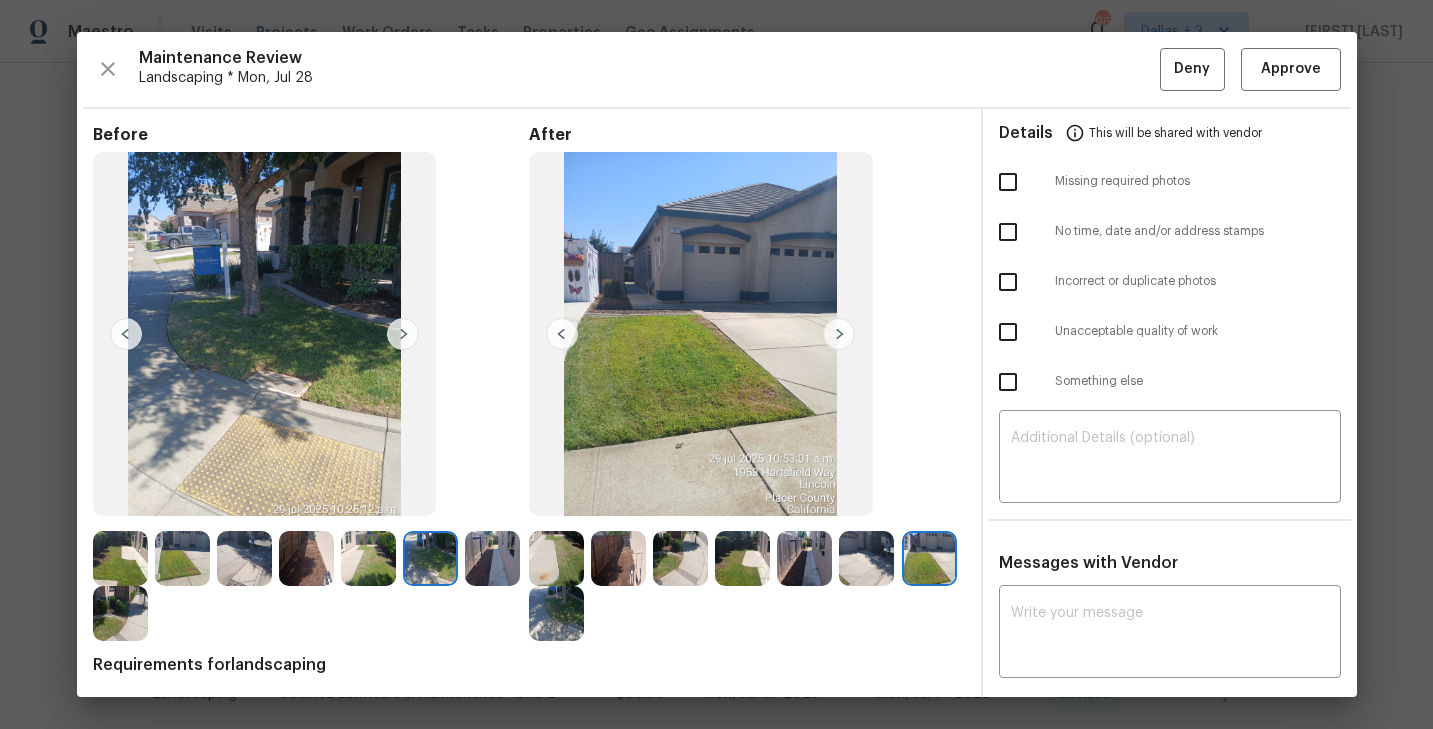 click at bounding box center [556, 558] 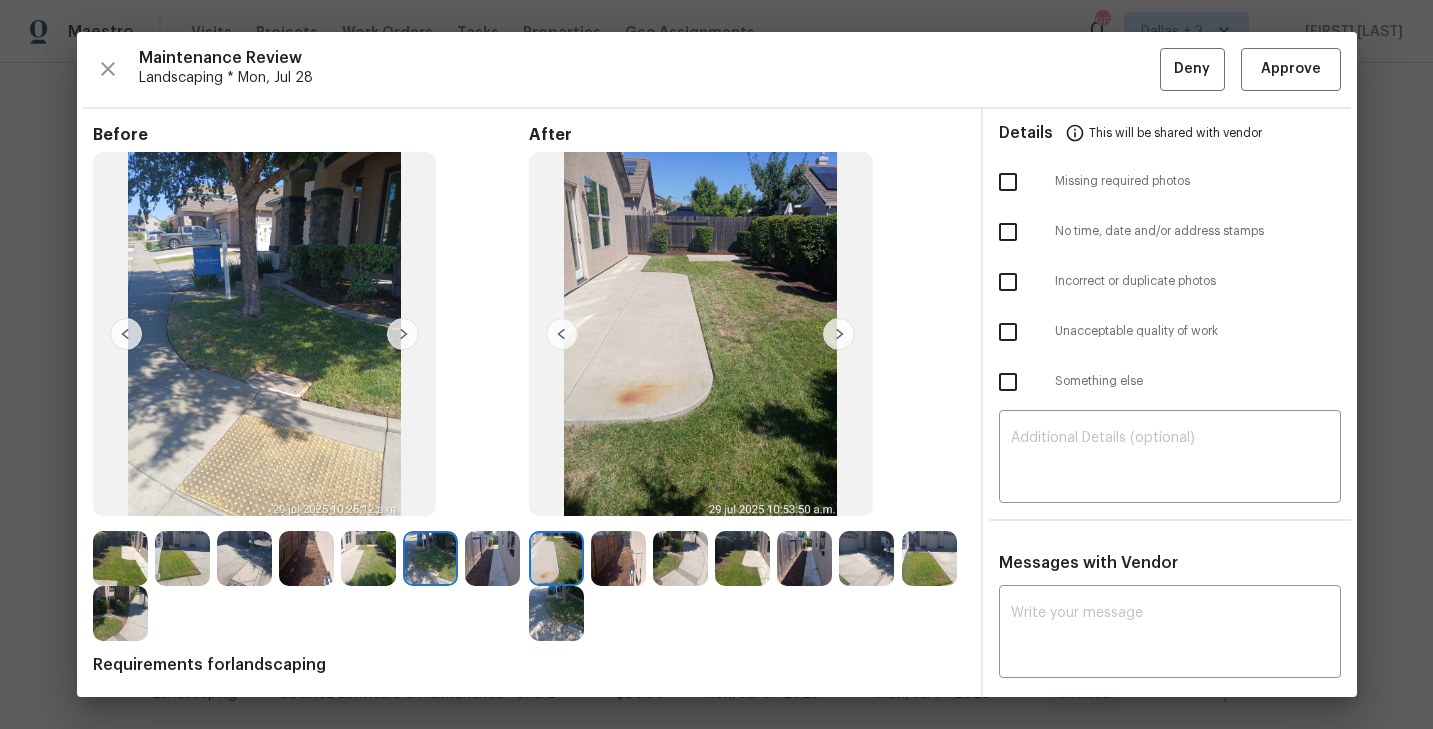 click at bounding box center (120, 613) 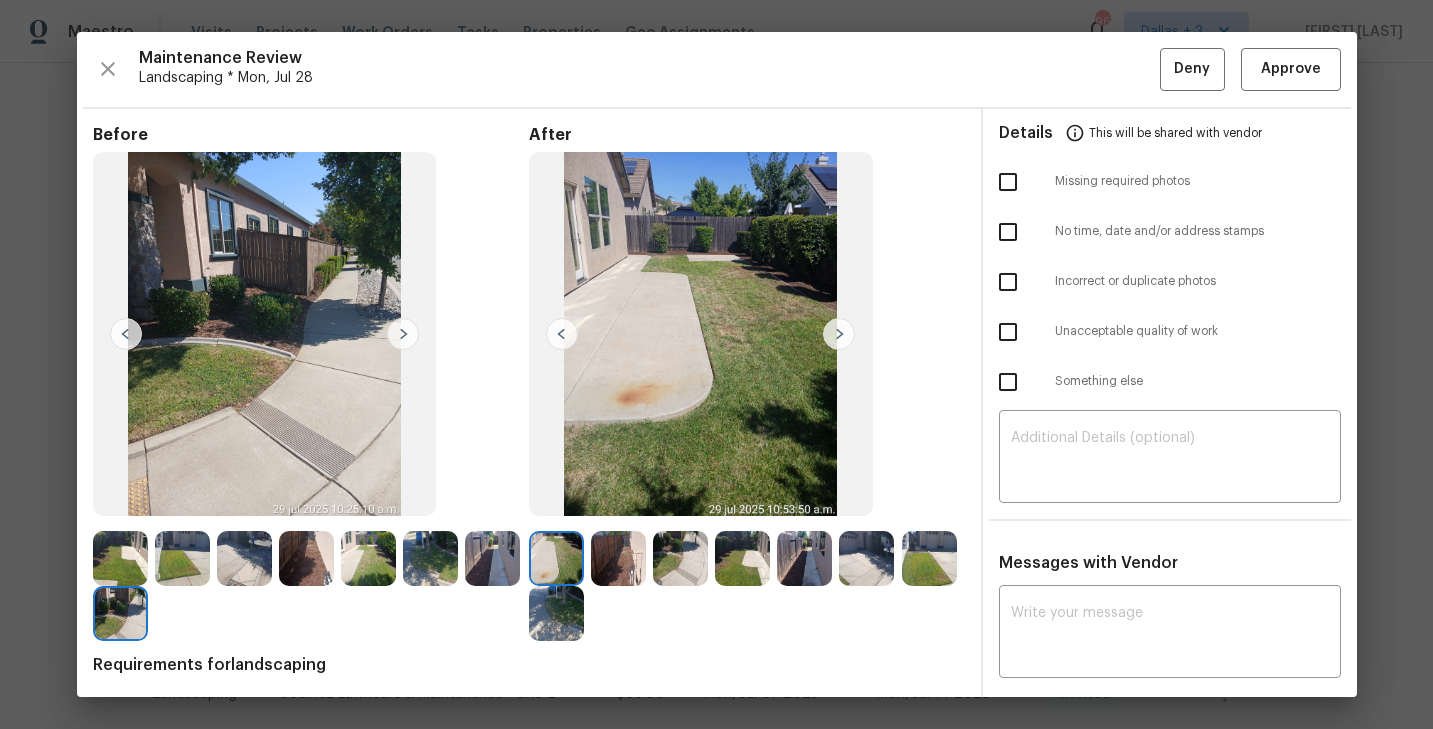 click at bounding box center [120, 558] 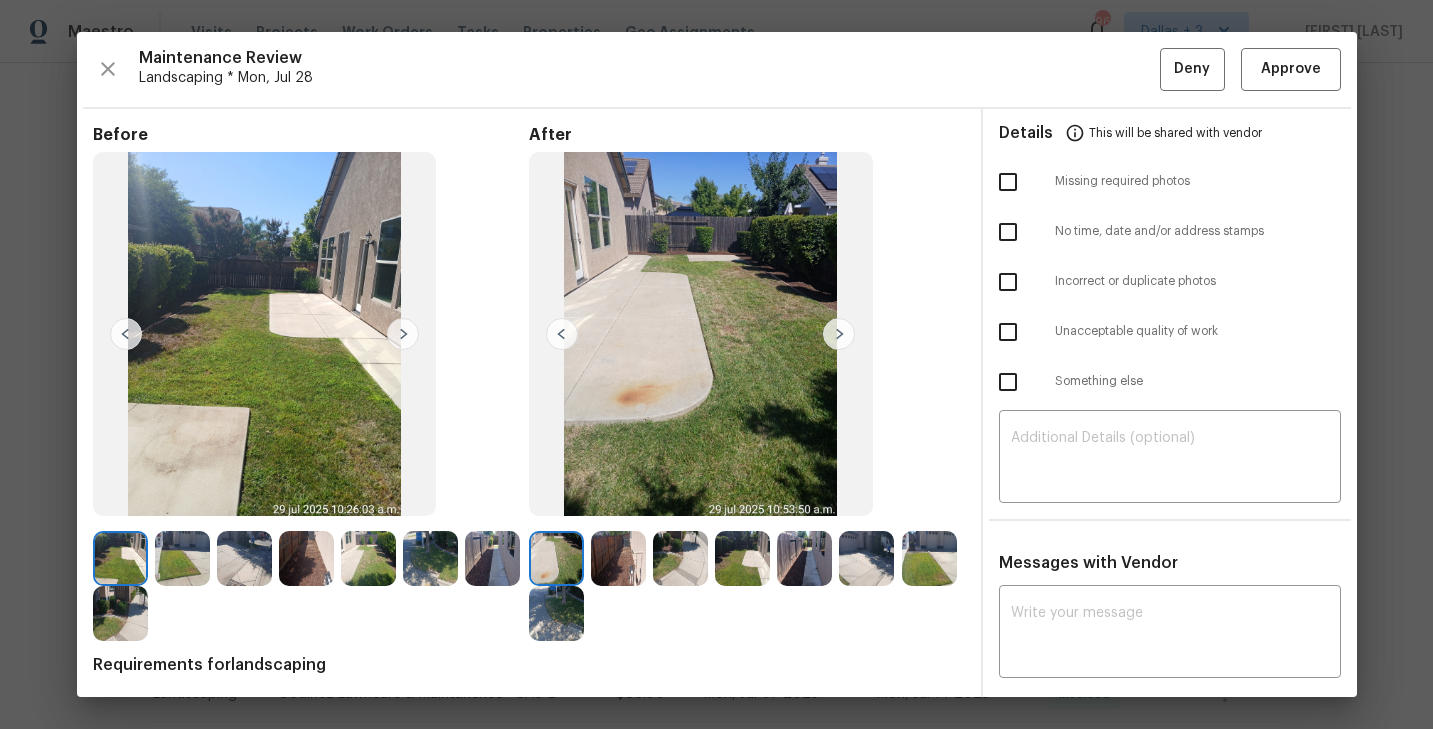 click at bounding box center [182, 558] 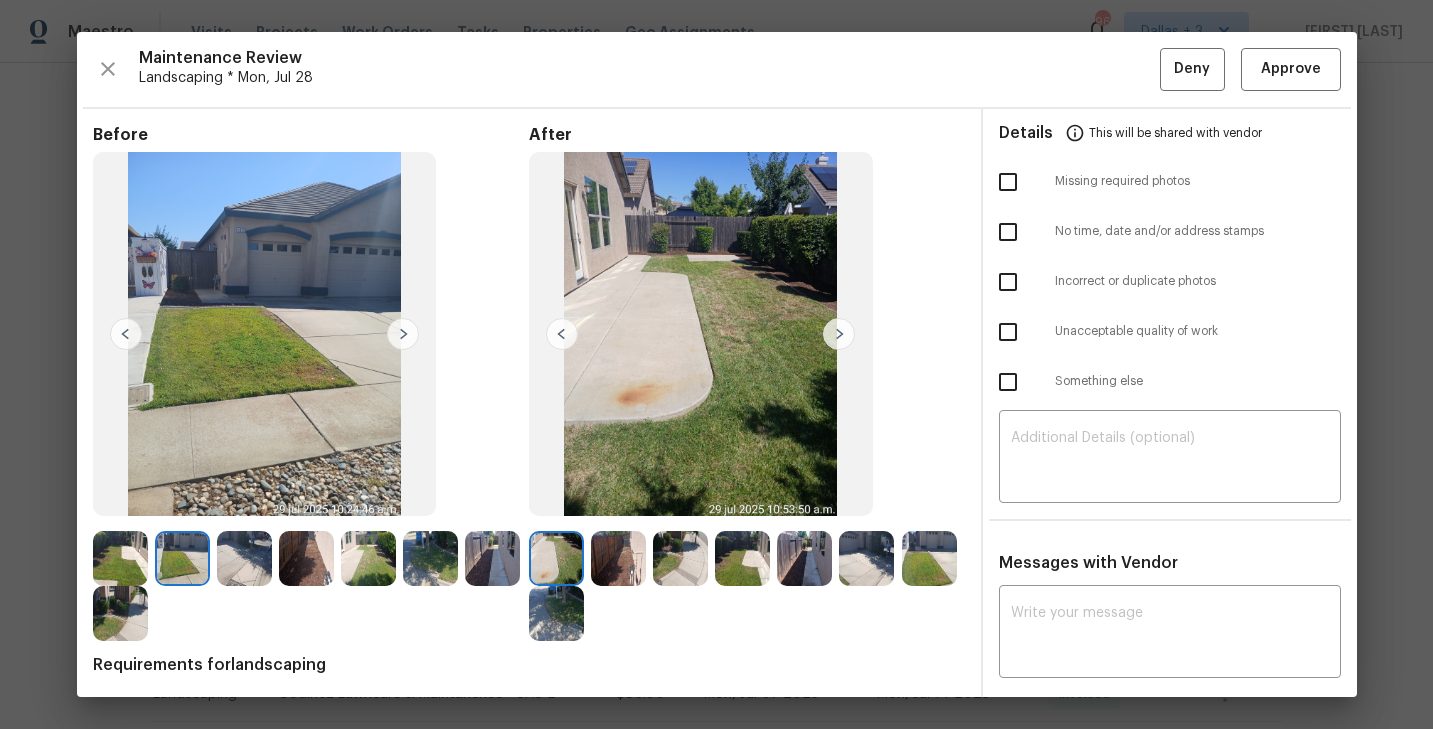 click at bounding box center [244, 558] 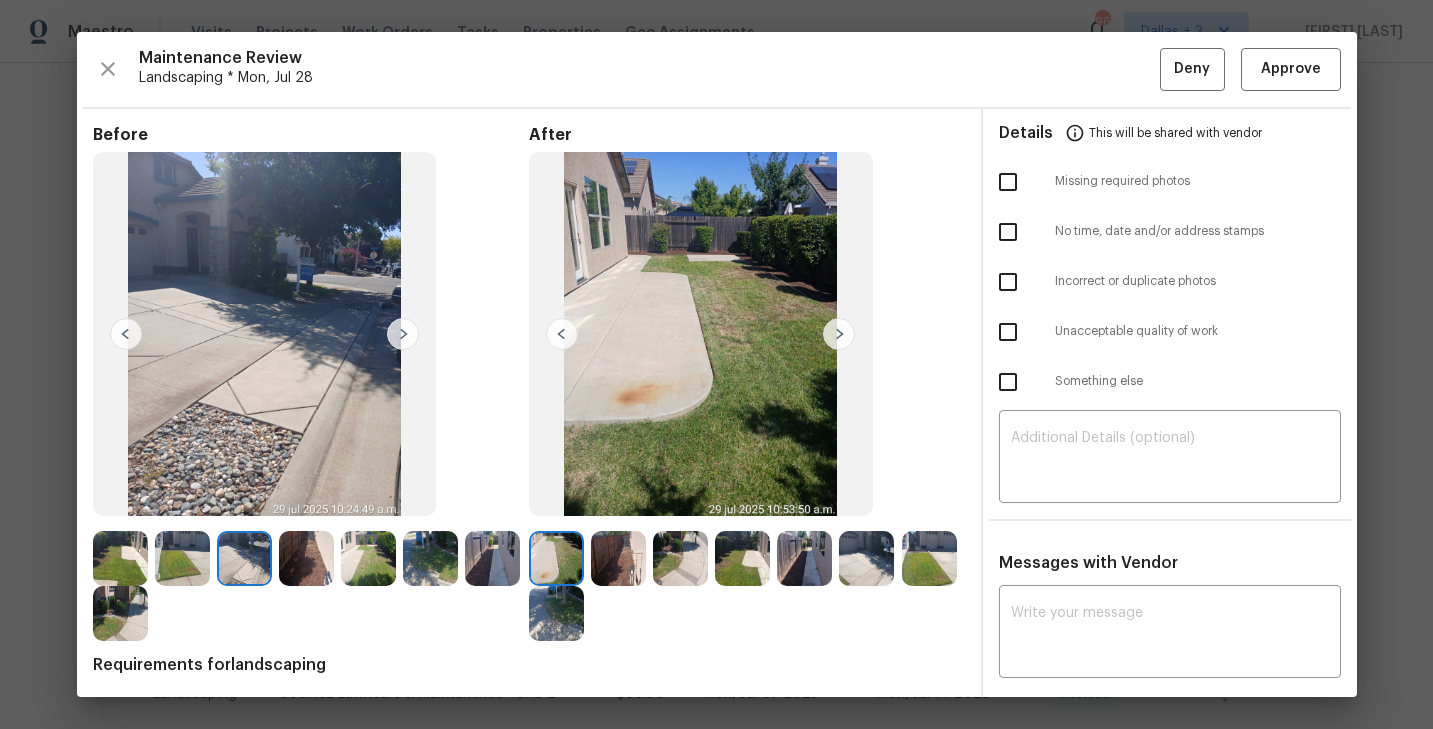click at bounding box center [182, 558] 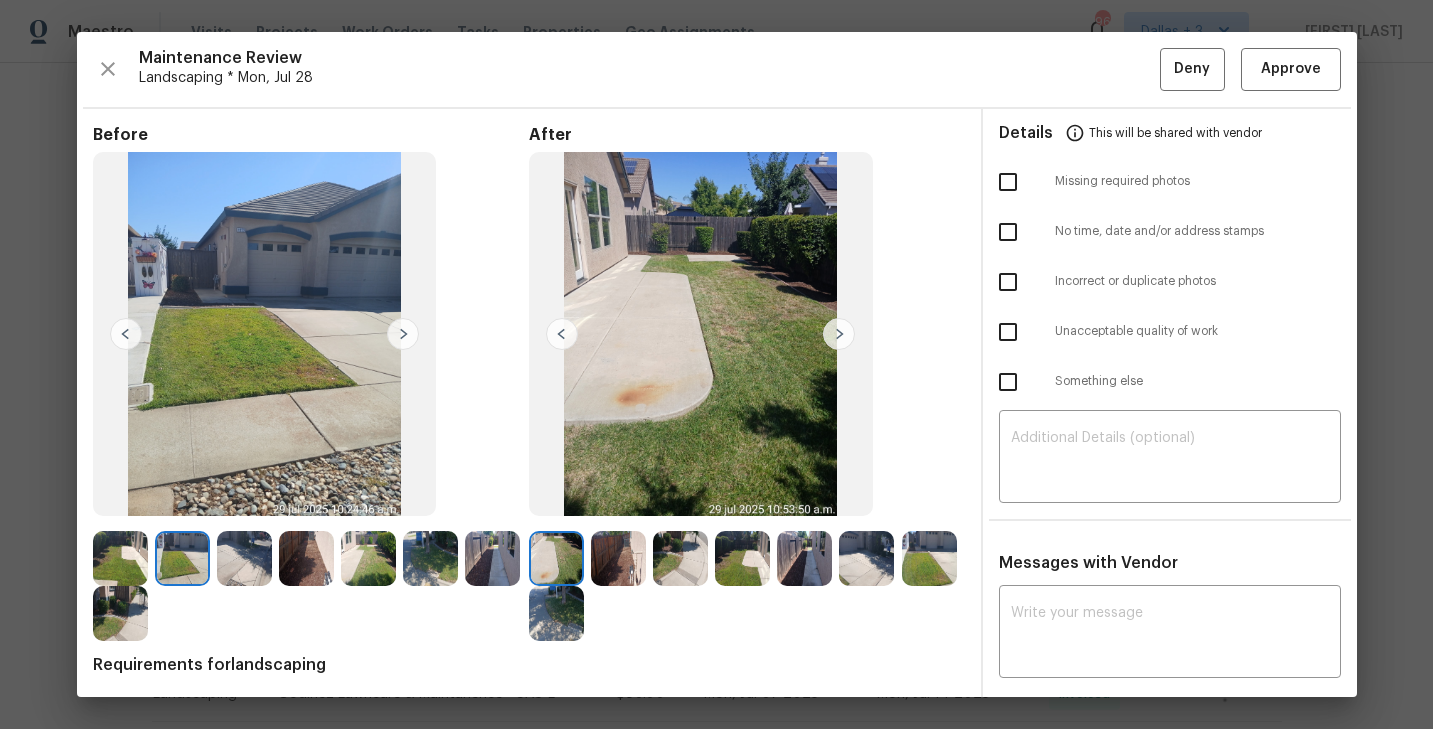 click at bounding box center (244, 558) 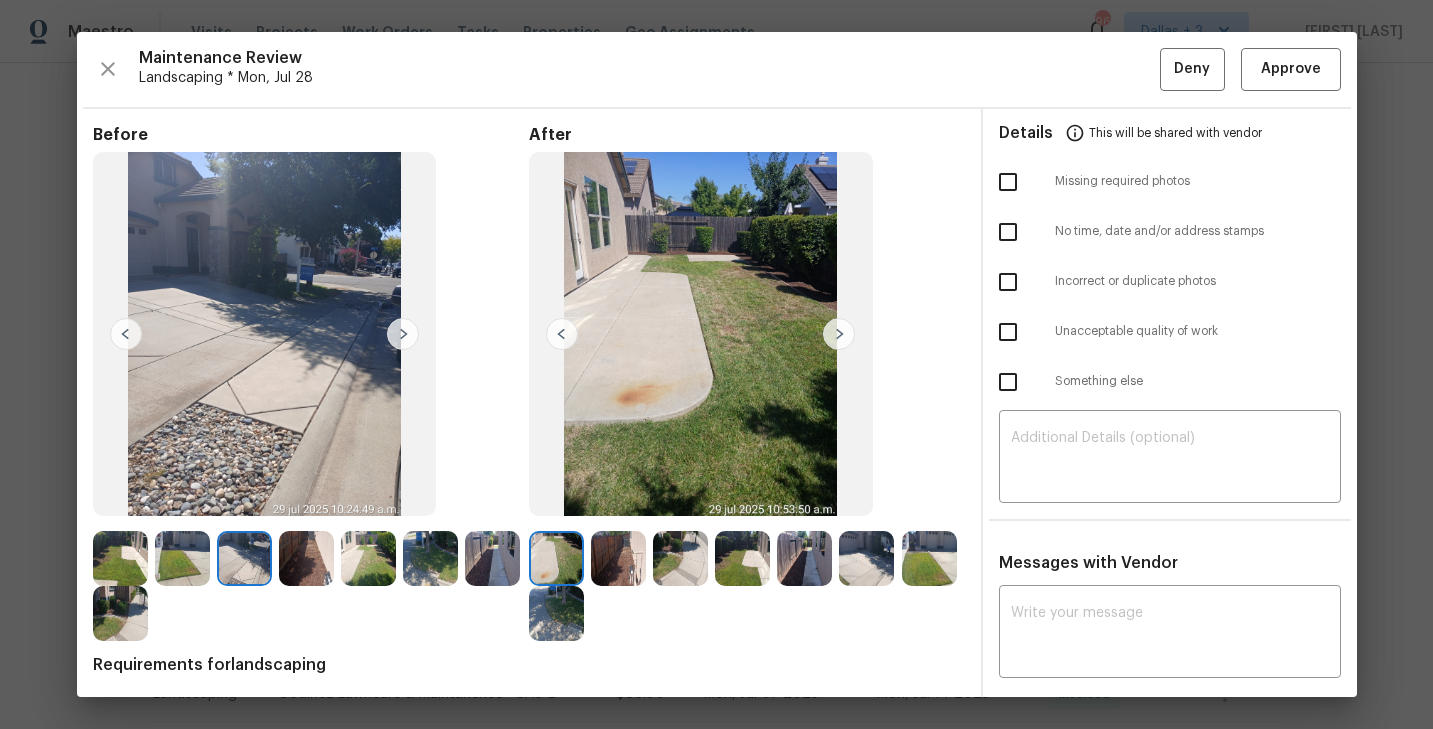 click at bounding box center (182, 558) 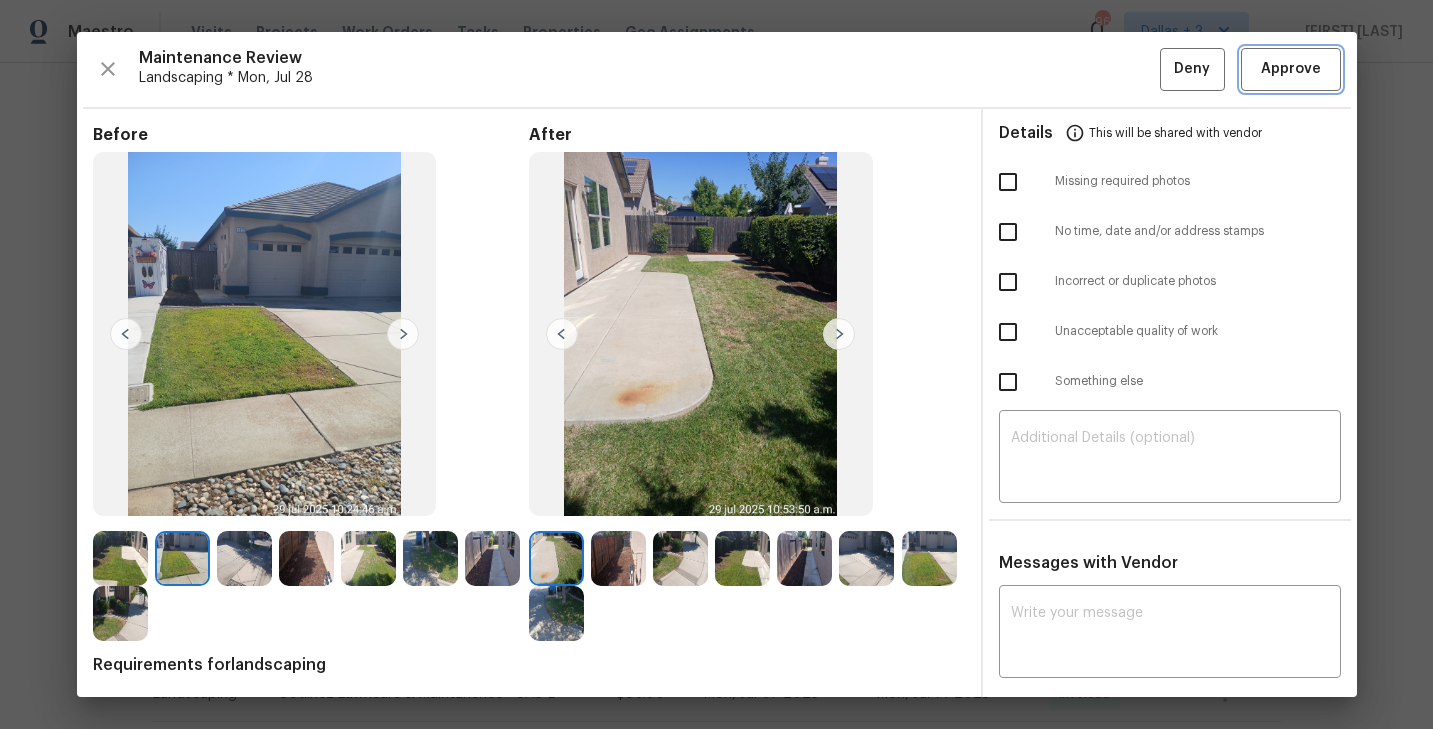 click on "Approve" at bounding box center [1291, 69] 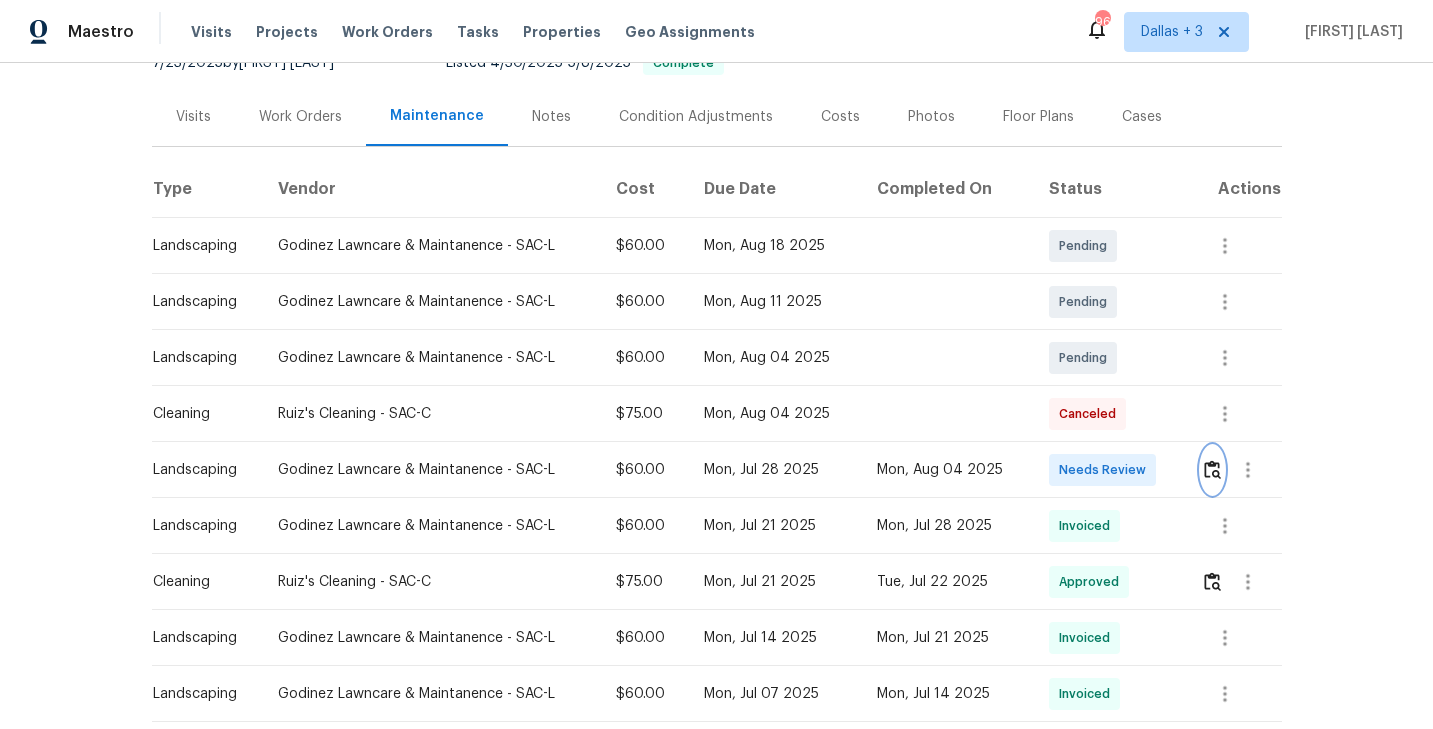 scroll, scrollTop: 0, scrollLeft: 0, axis: both 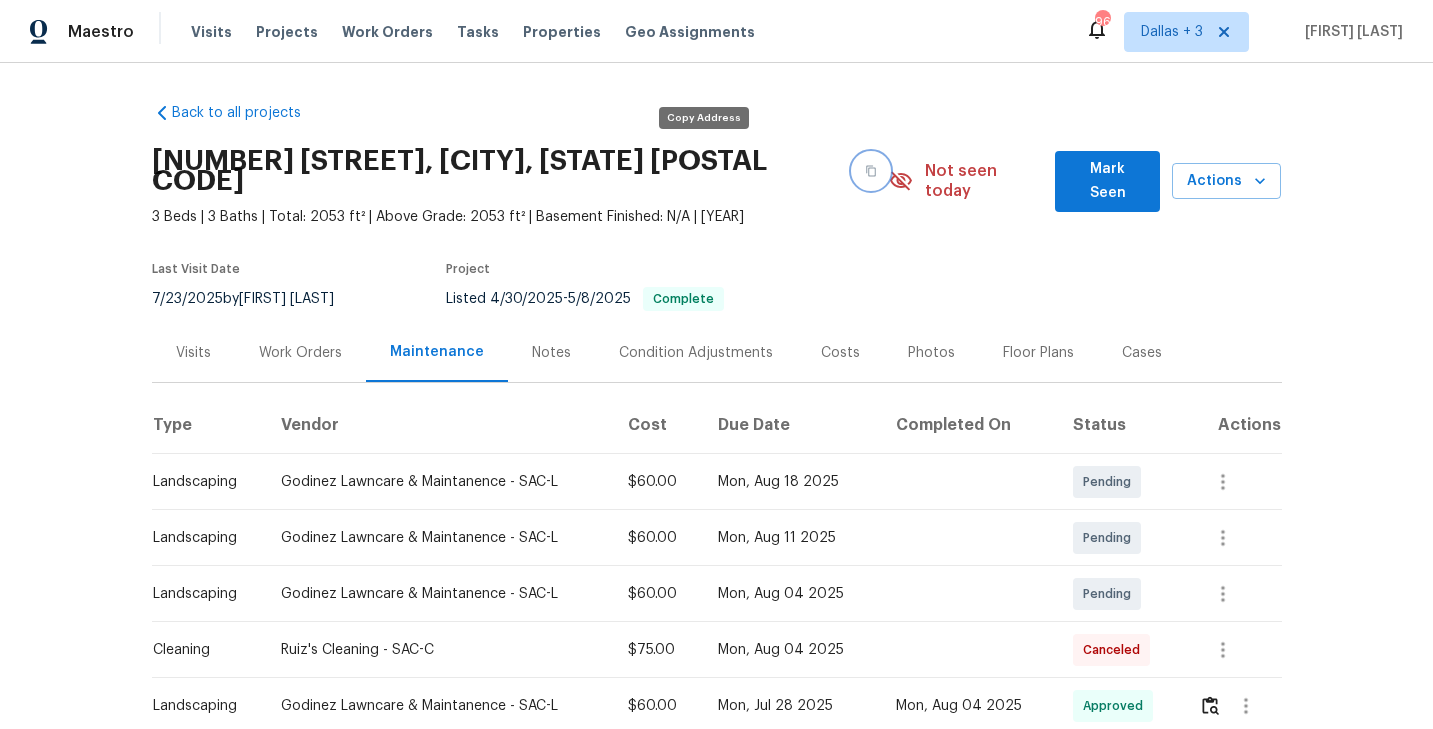 click at bounding box center (871, 171) 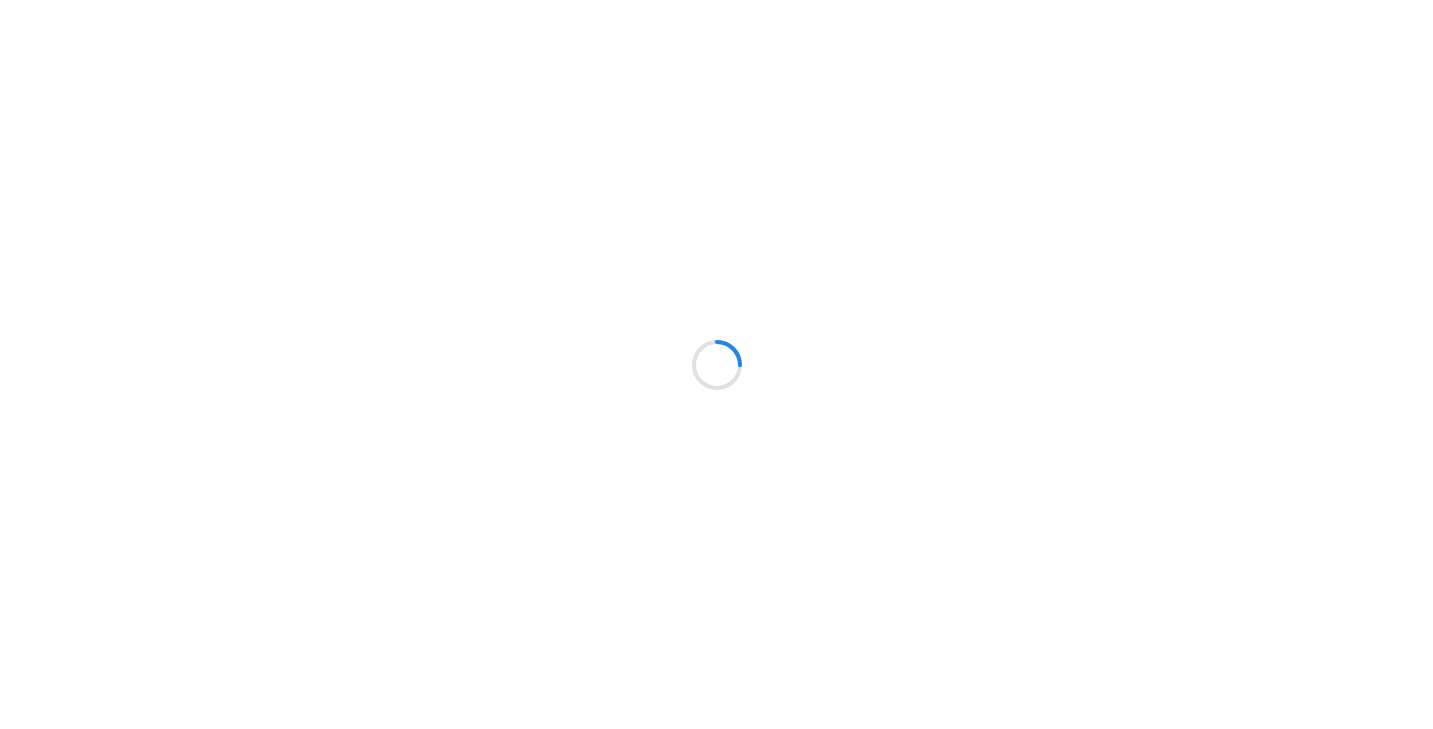scroll, scrollTop: 0, scrollLeft: 0, axis: both 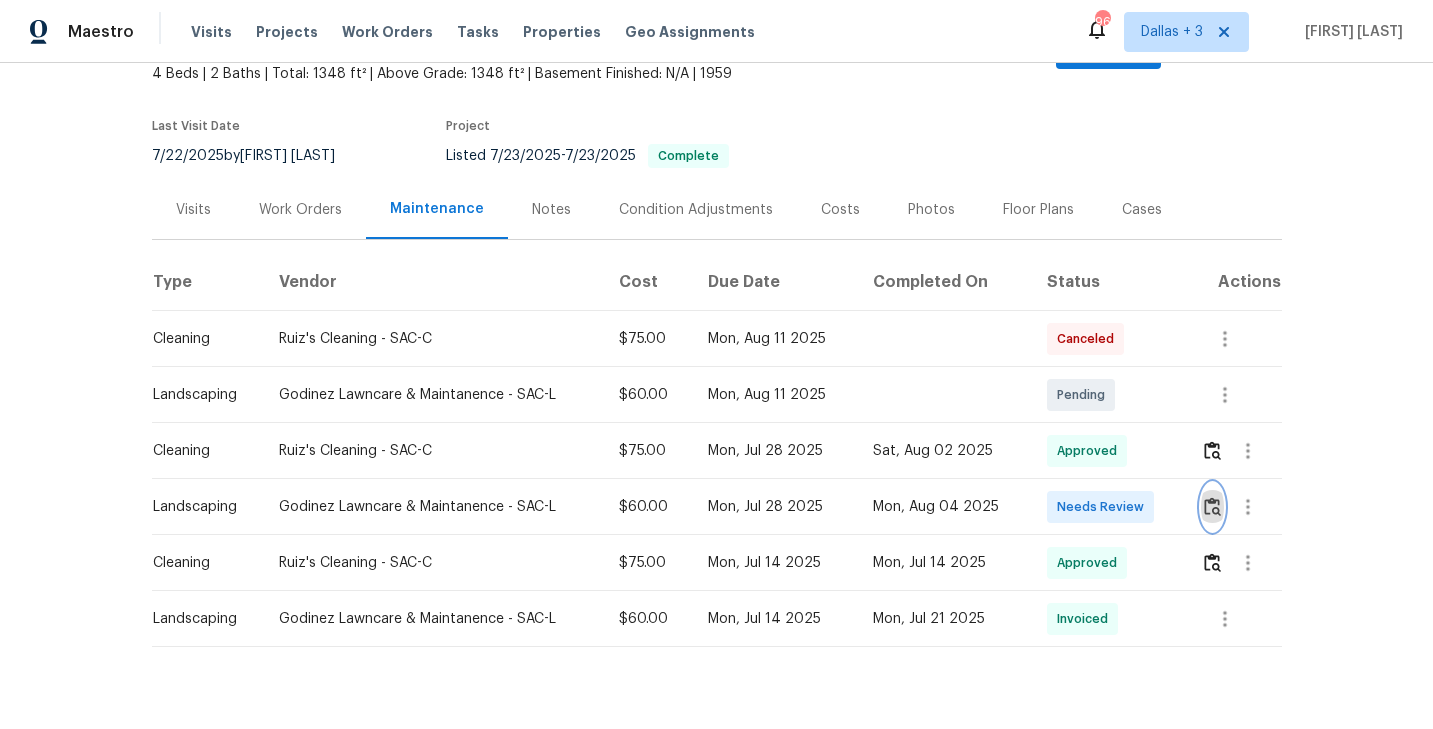 click at bounding box center (1212, 506) 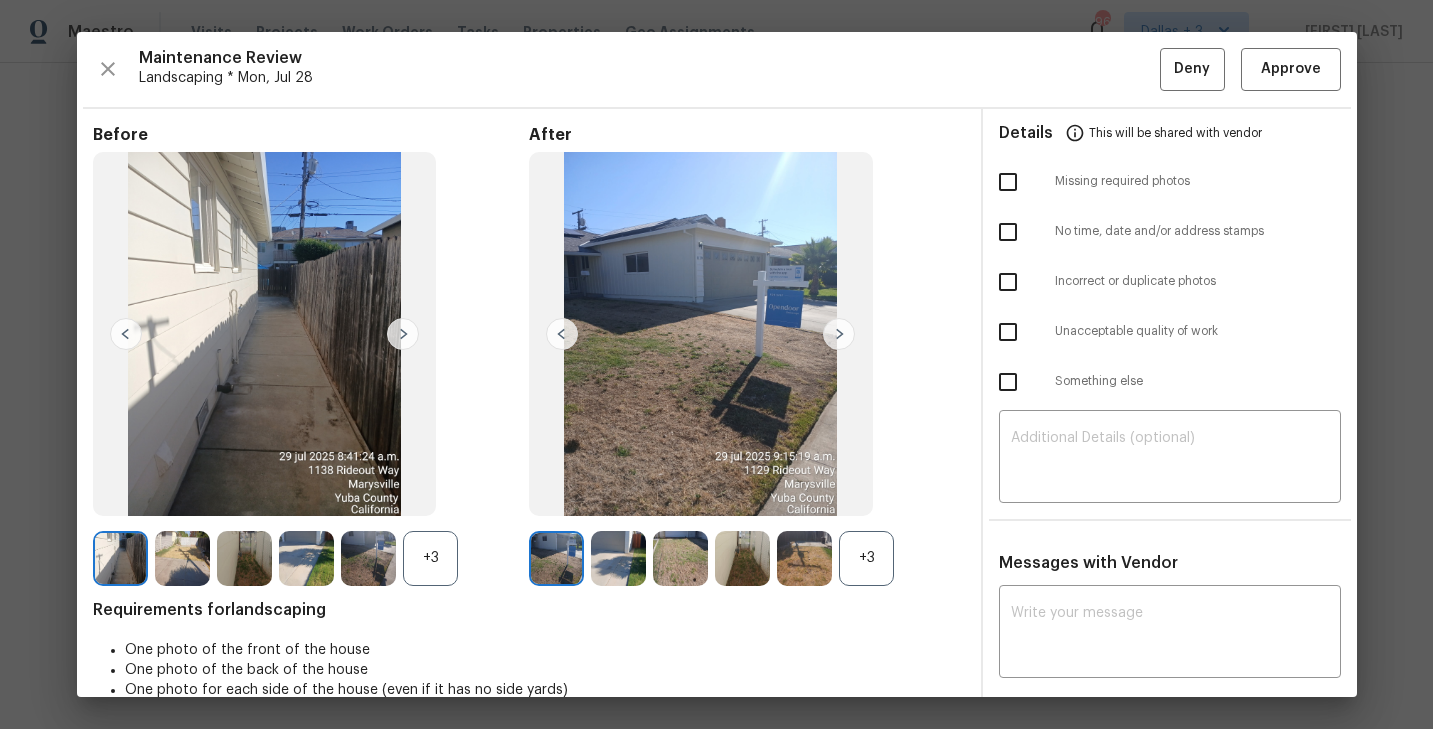 click on "+3" at bounding box center (866, 558) 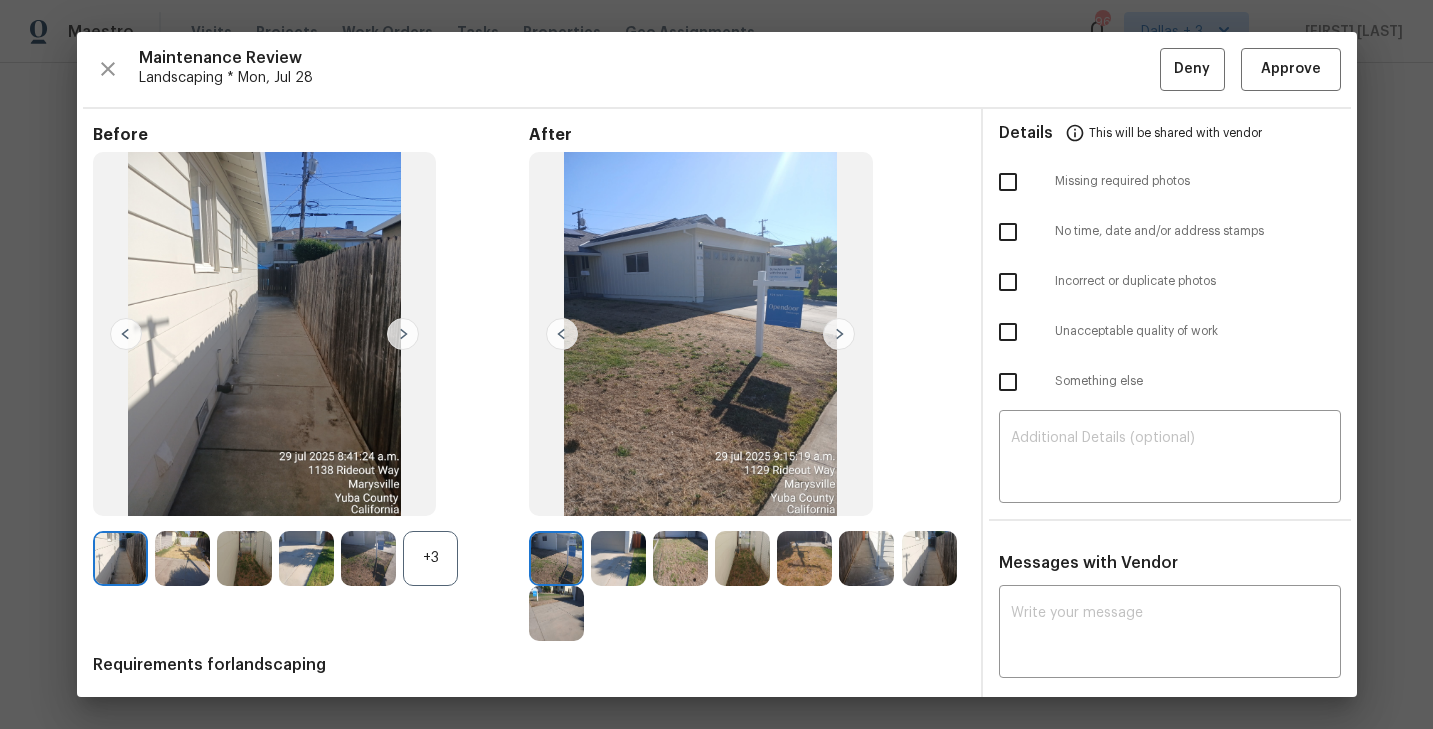 click on "+3" at bounding box center [430, 558] 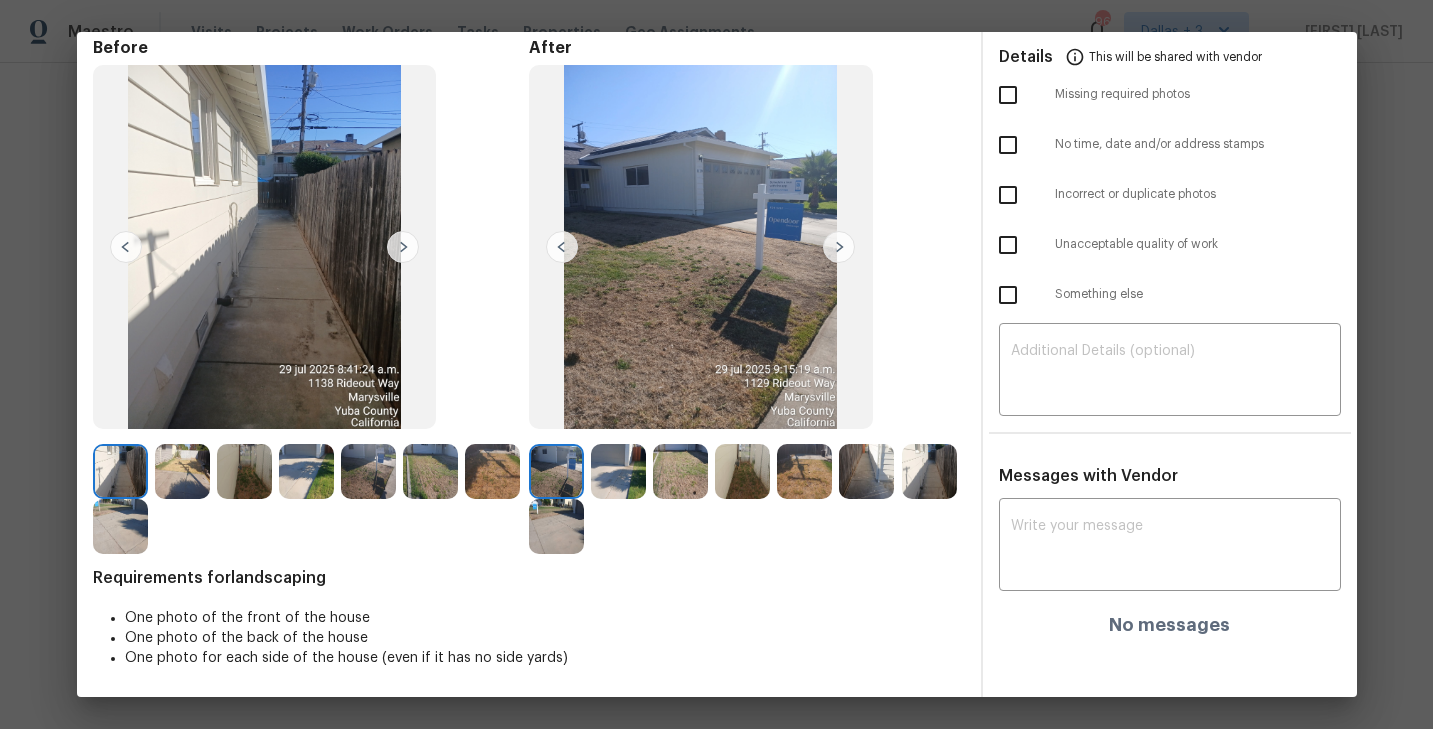 scroll, scrollTop: 86, scrollLeft: 0, axis: vertical 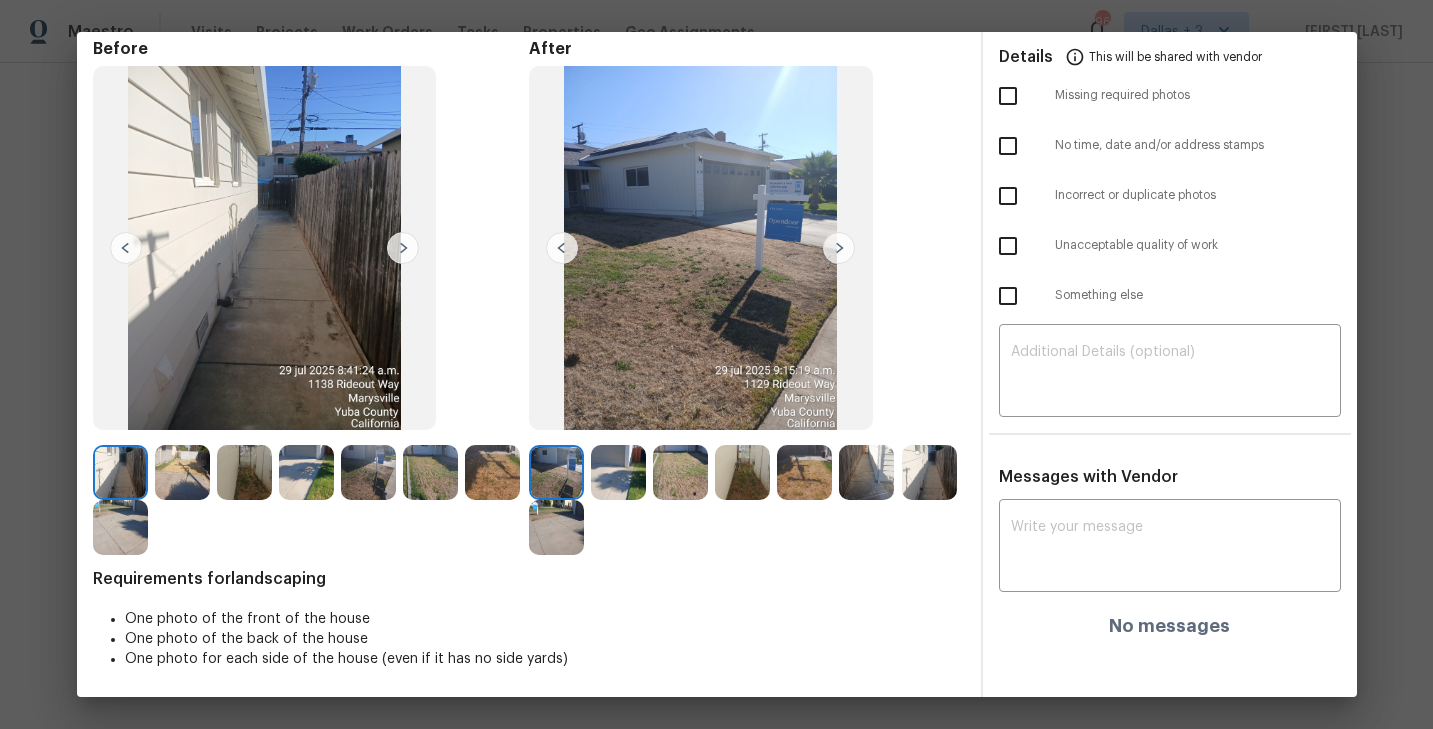 click at bounding box center [839, 248] 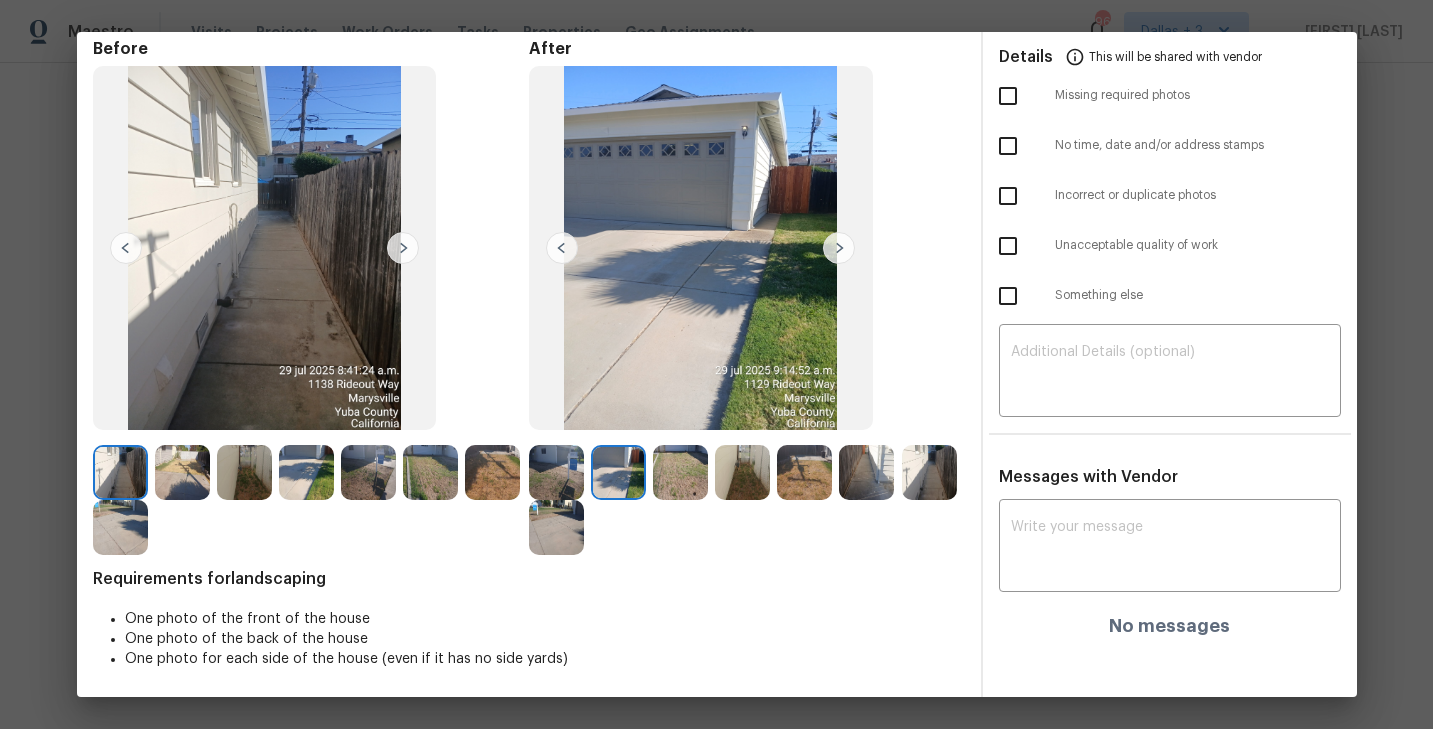 click at bounding box center (182, 472) 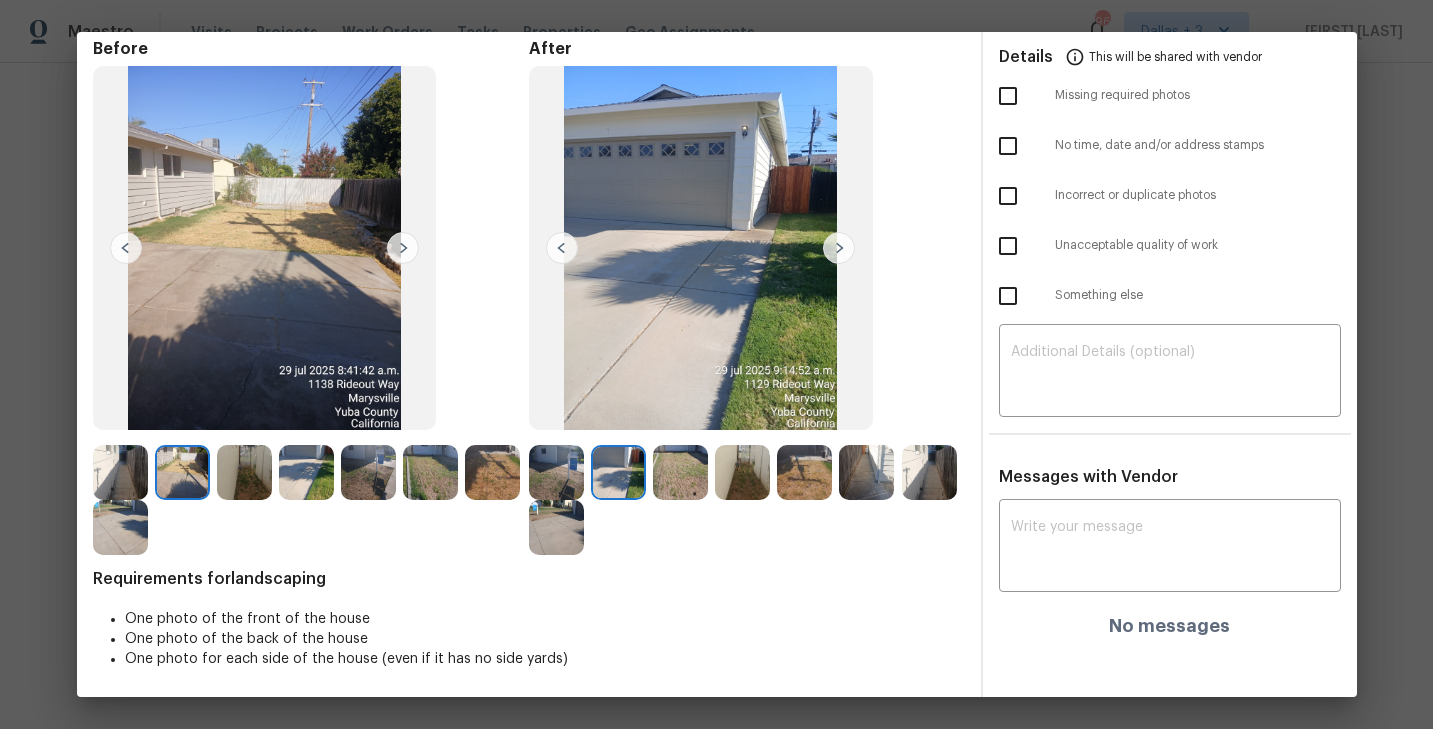 click at bounding box center (244, 472) 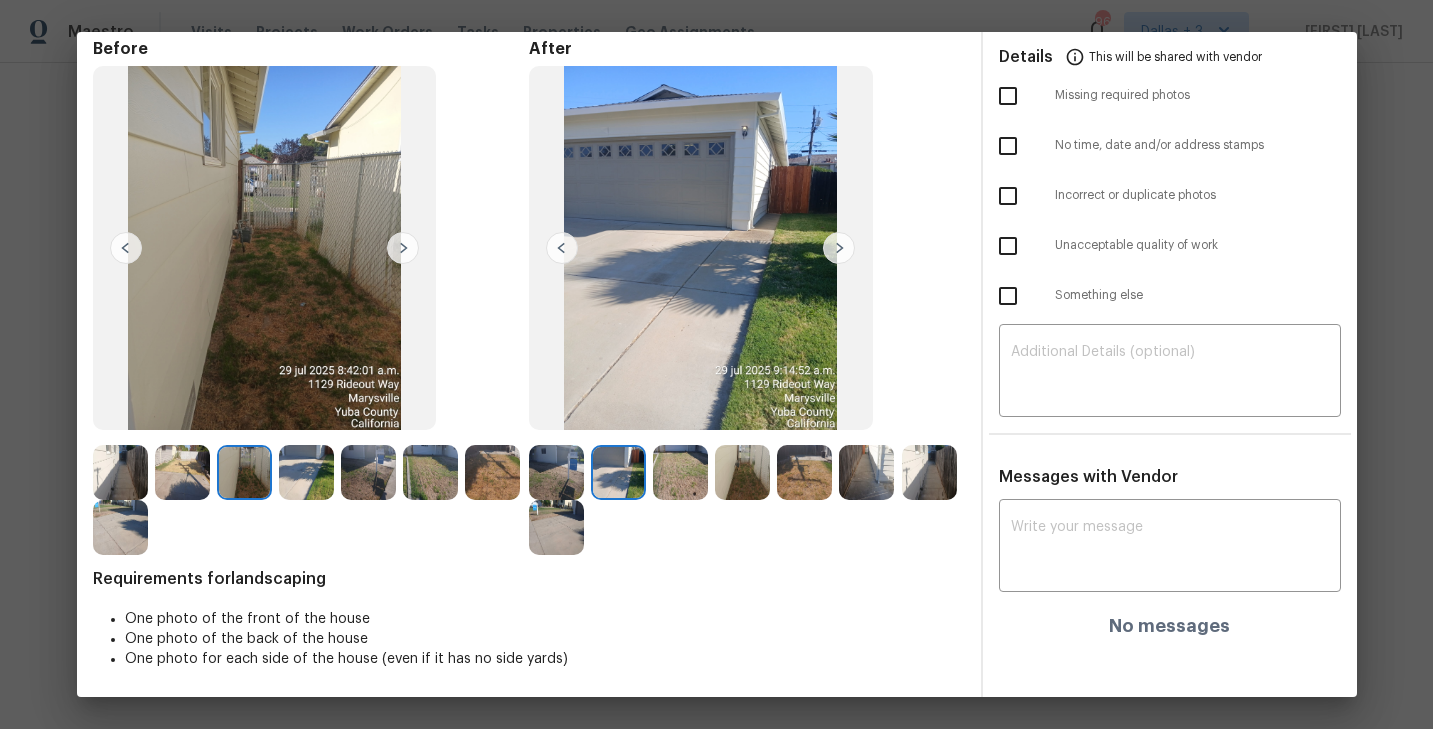click at bounding box center [680, 472] 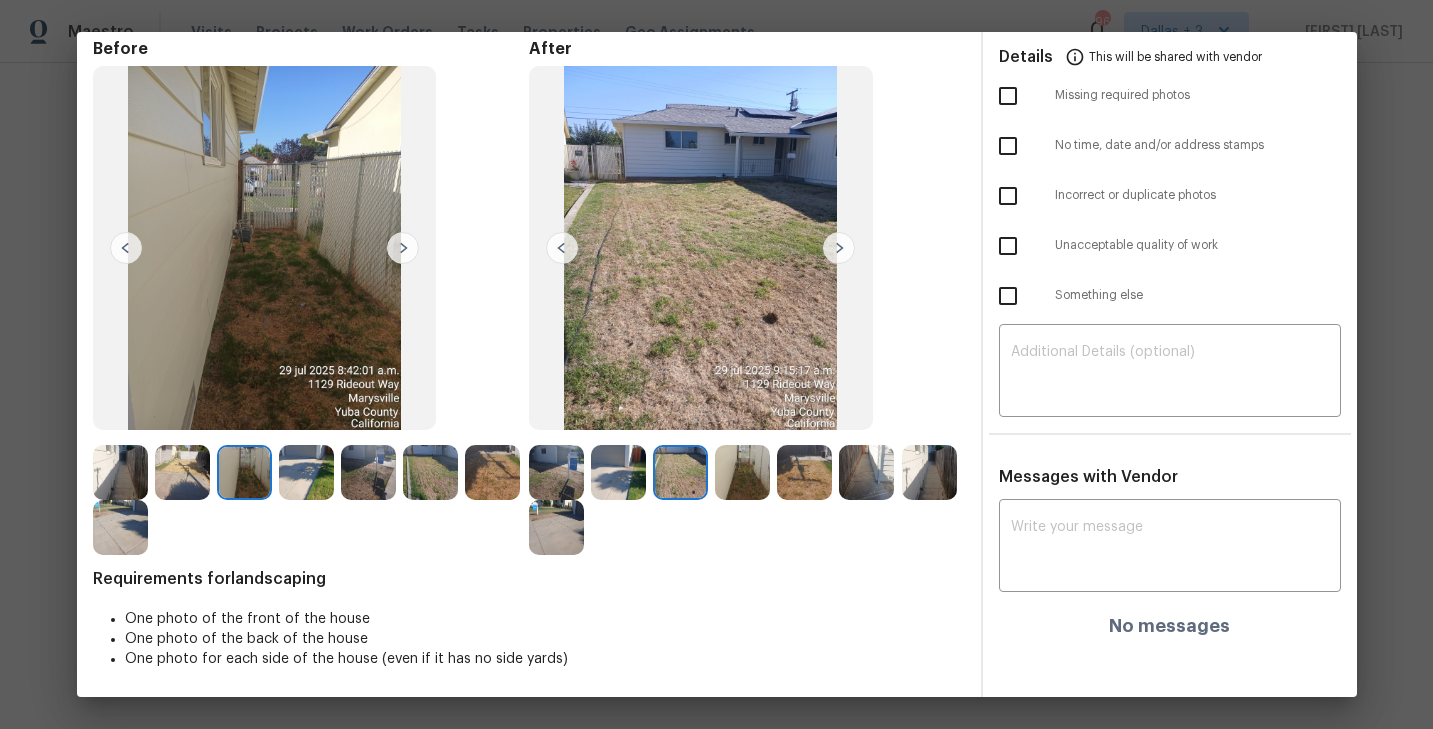 click at bounding box center [306, 472] 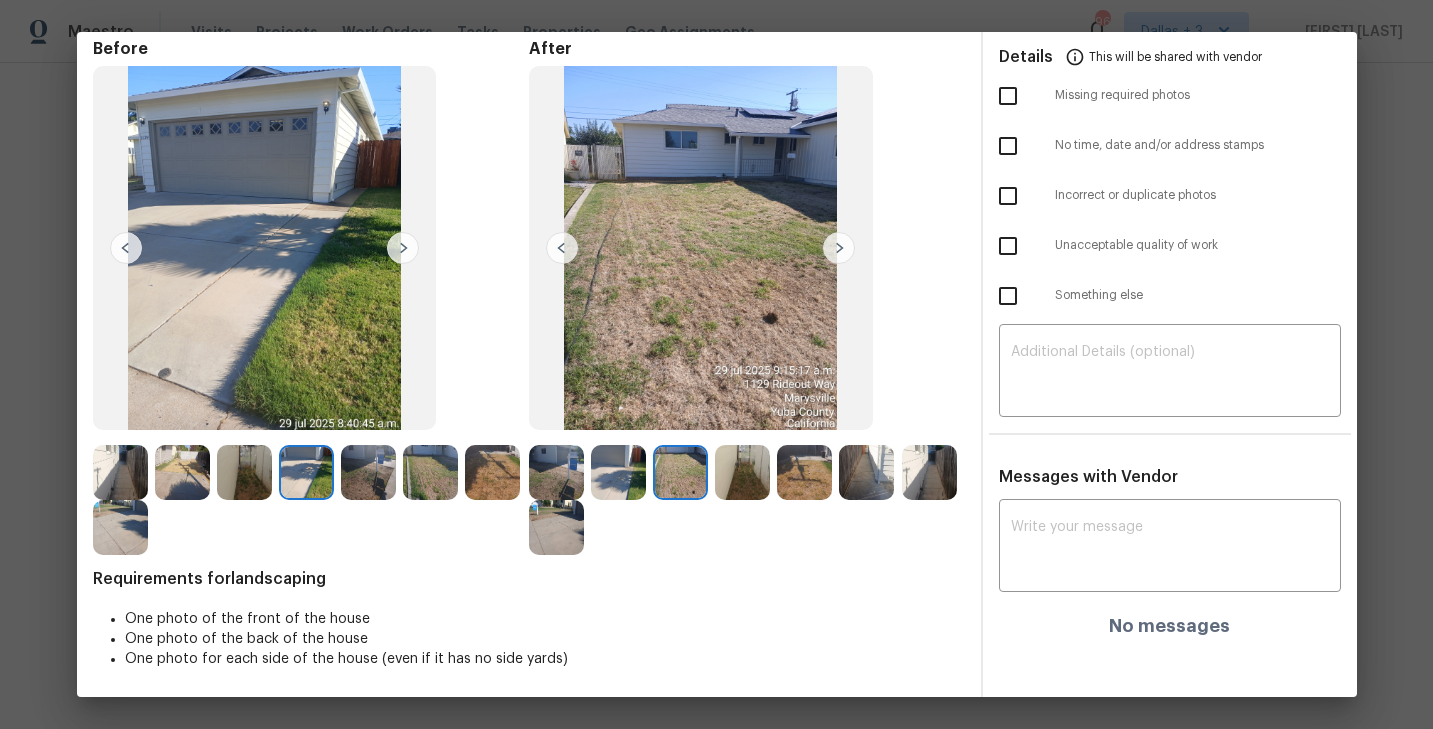 click at bounding box center (742, 472) 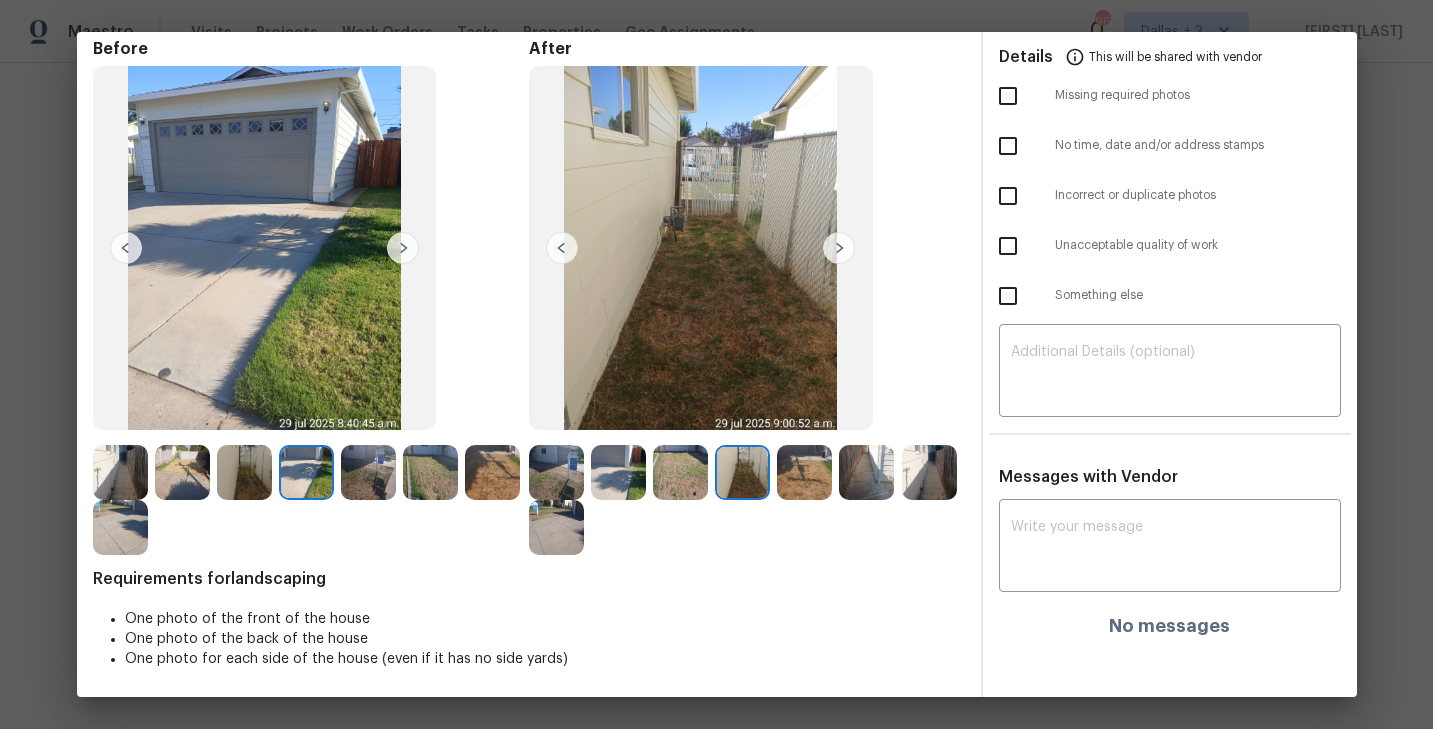 click at bounding box center [866, 472] 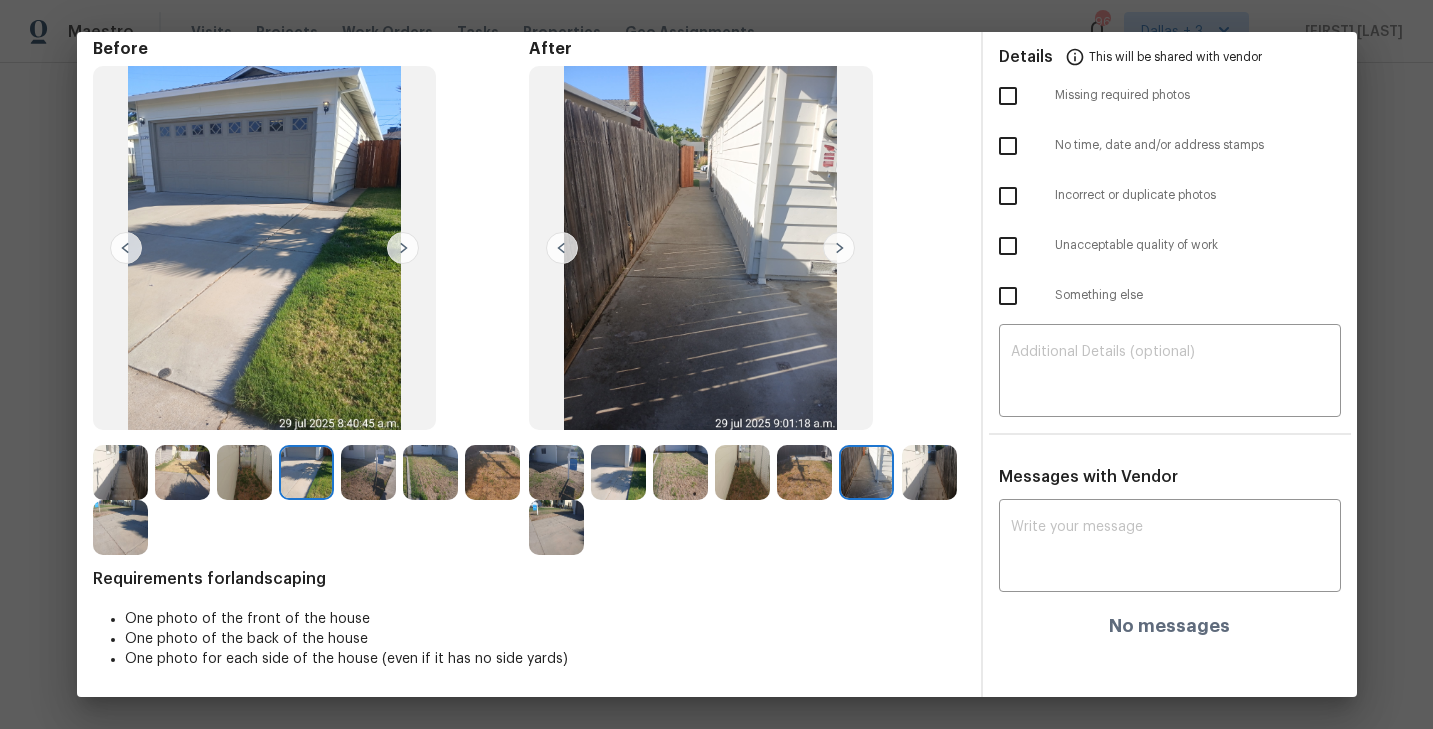 scroll, scrollTop: 0, scrollLeft: 0, axis: both 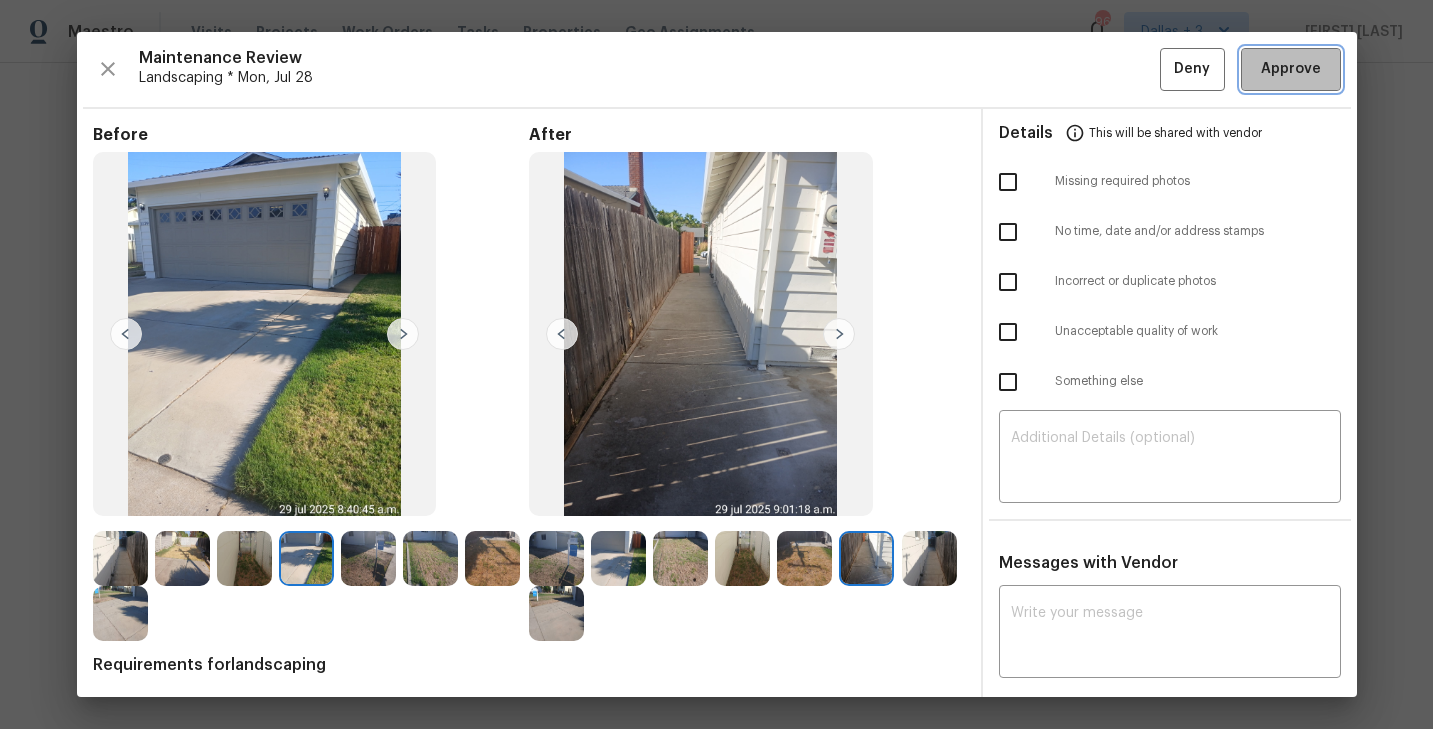 click on "Approve" at bounding box center (1291, 69) 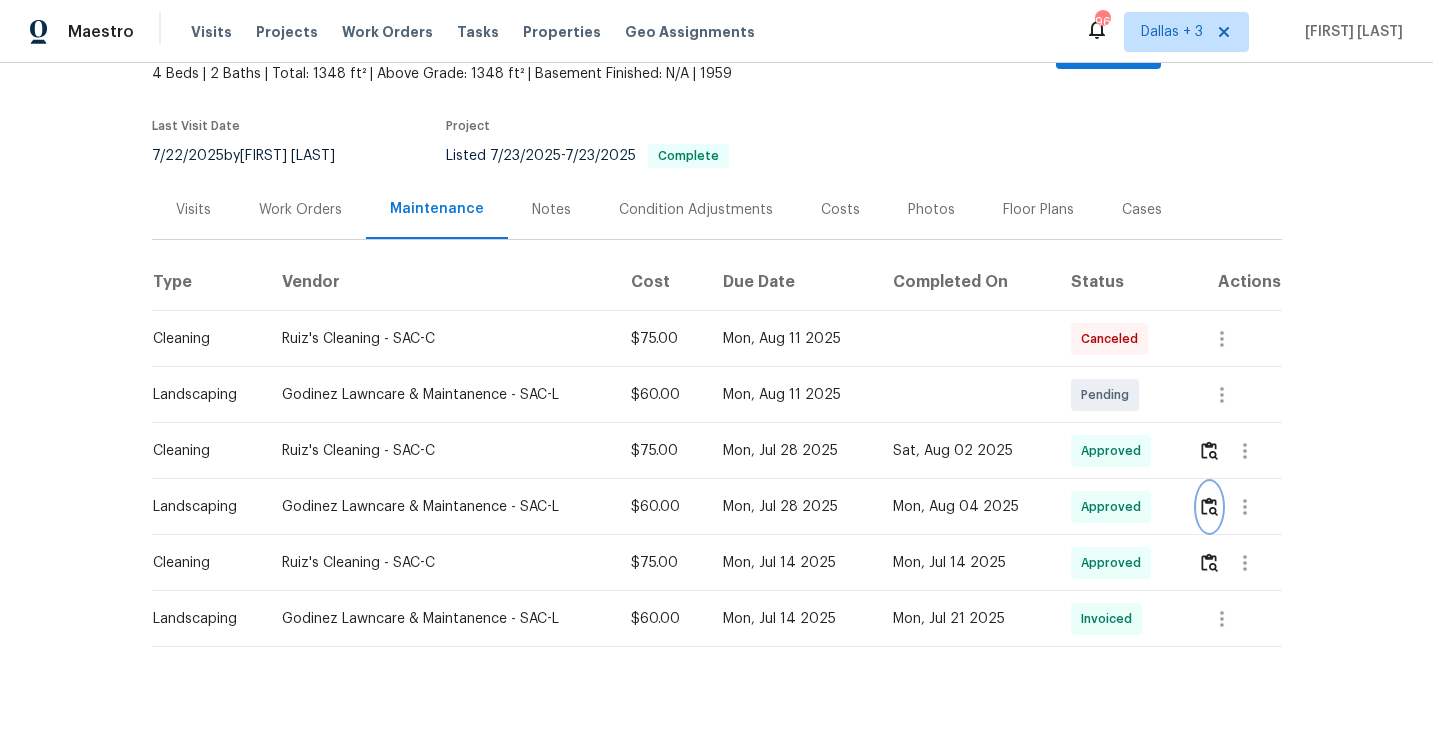 scroll, scrollTop: 0, scrollLeft: 0, axis: both 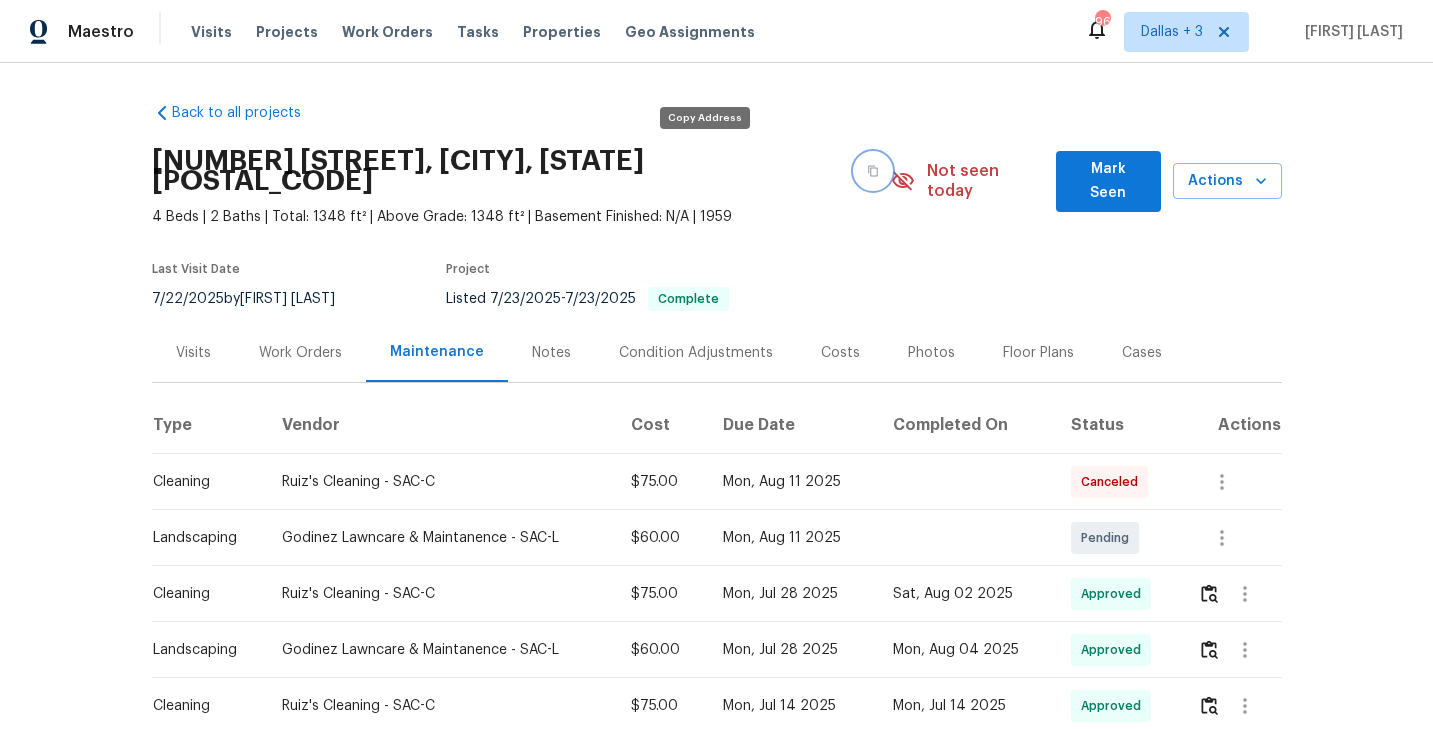 click 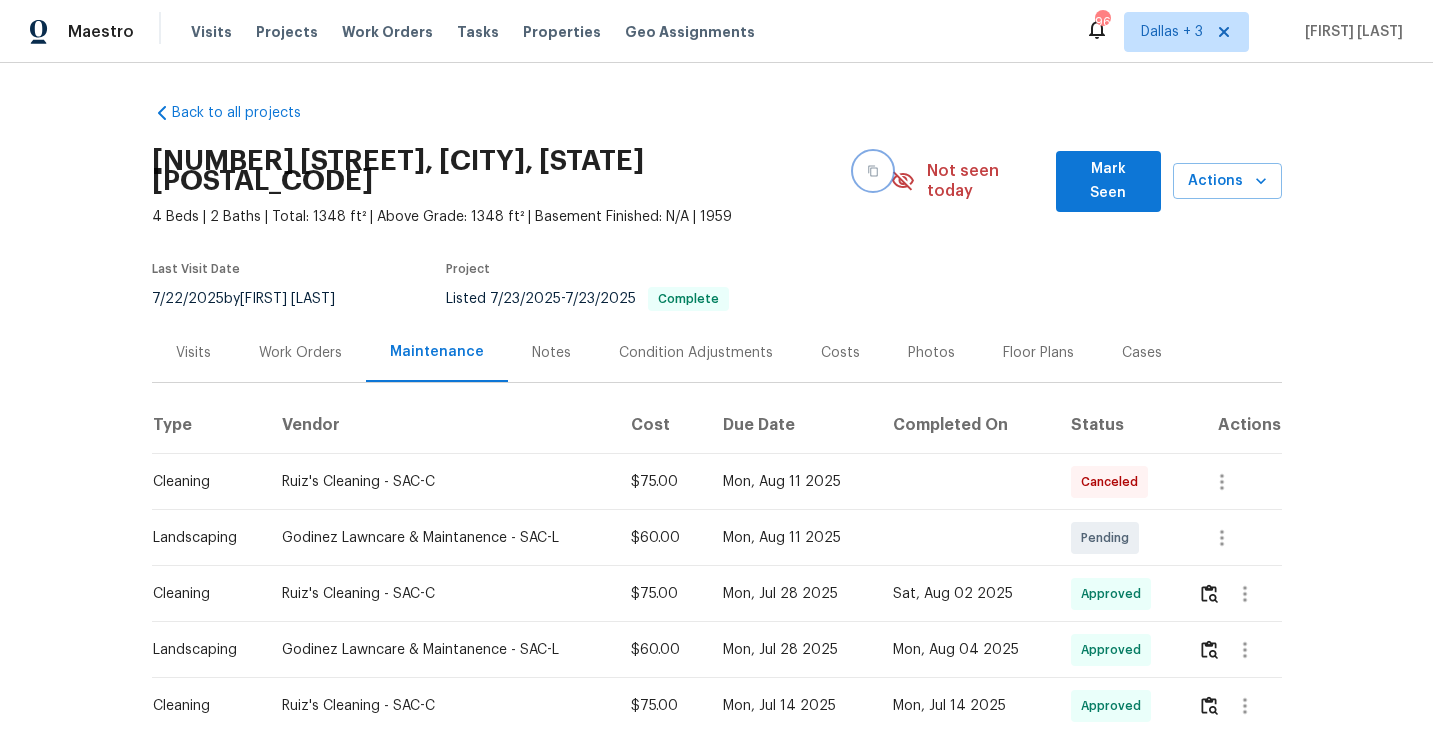 click 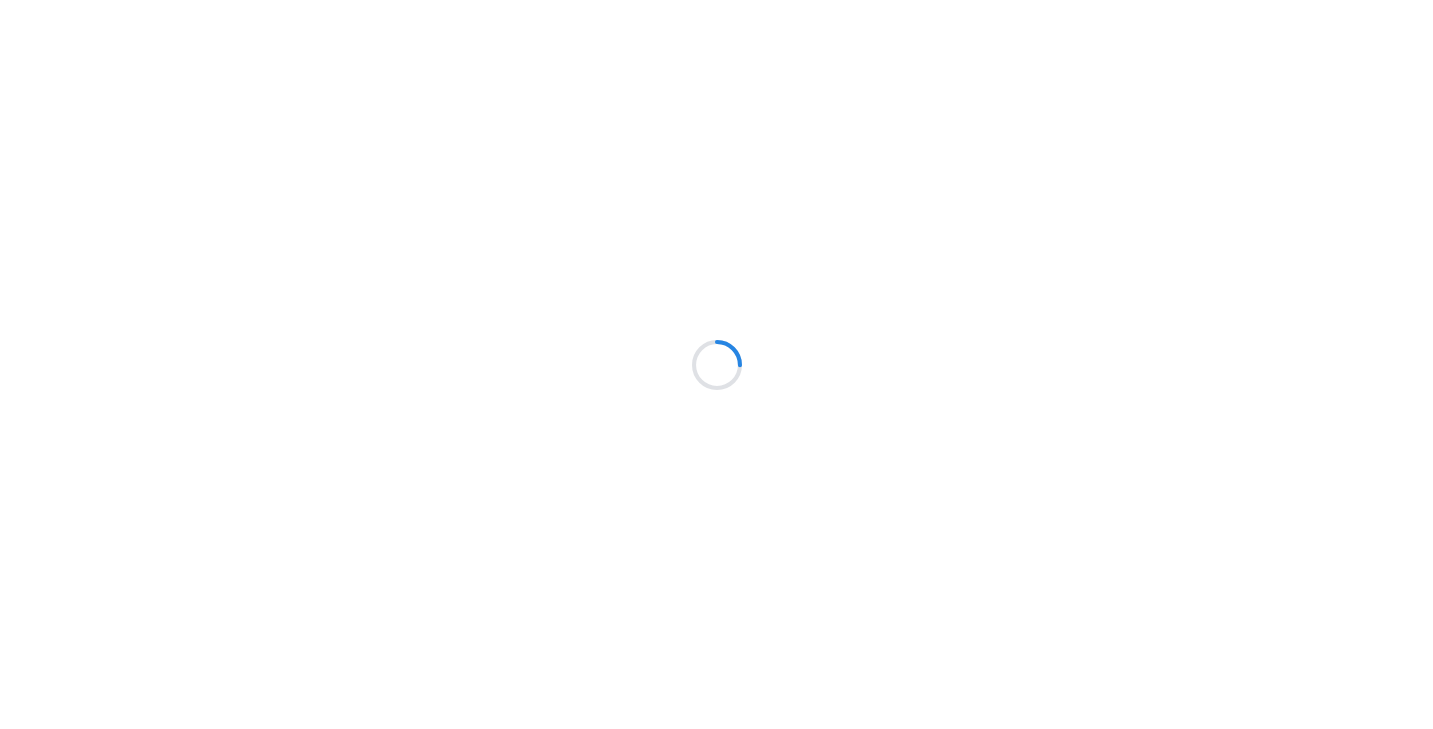 scroll, scrollTop: 0, scrollLeft: 0, axis: both 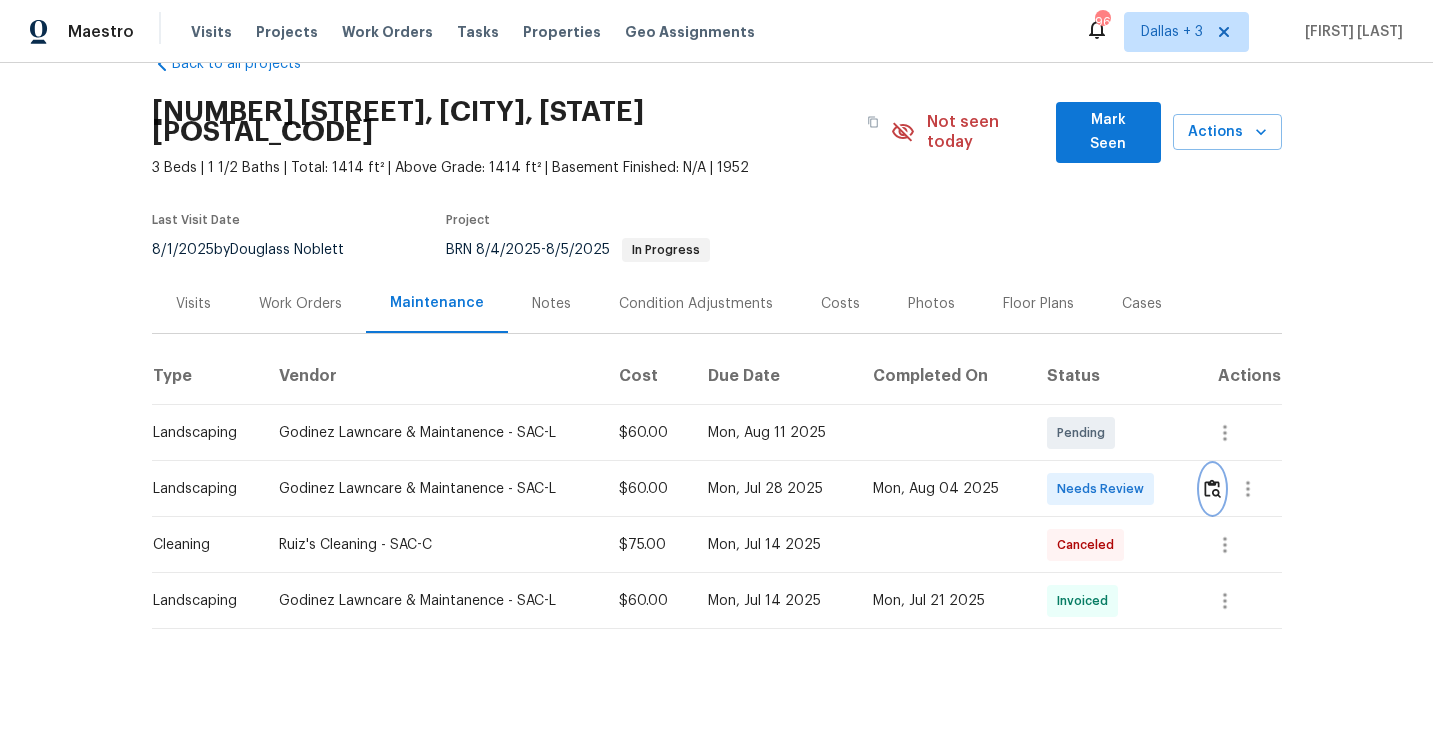 click at bounding box center [1212, 488] 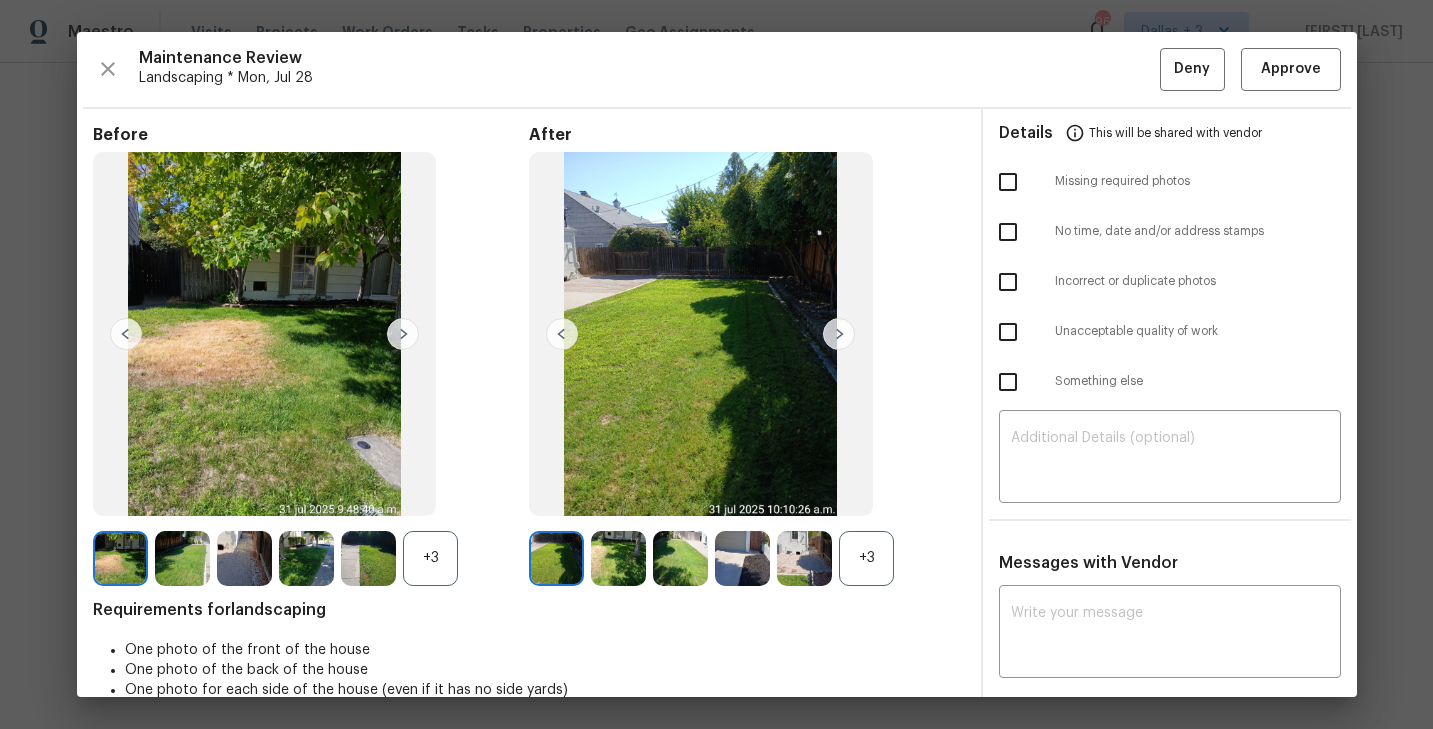 click on "+3" at bounding box center [430, 558] 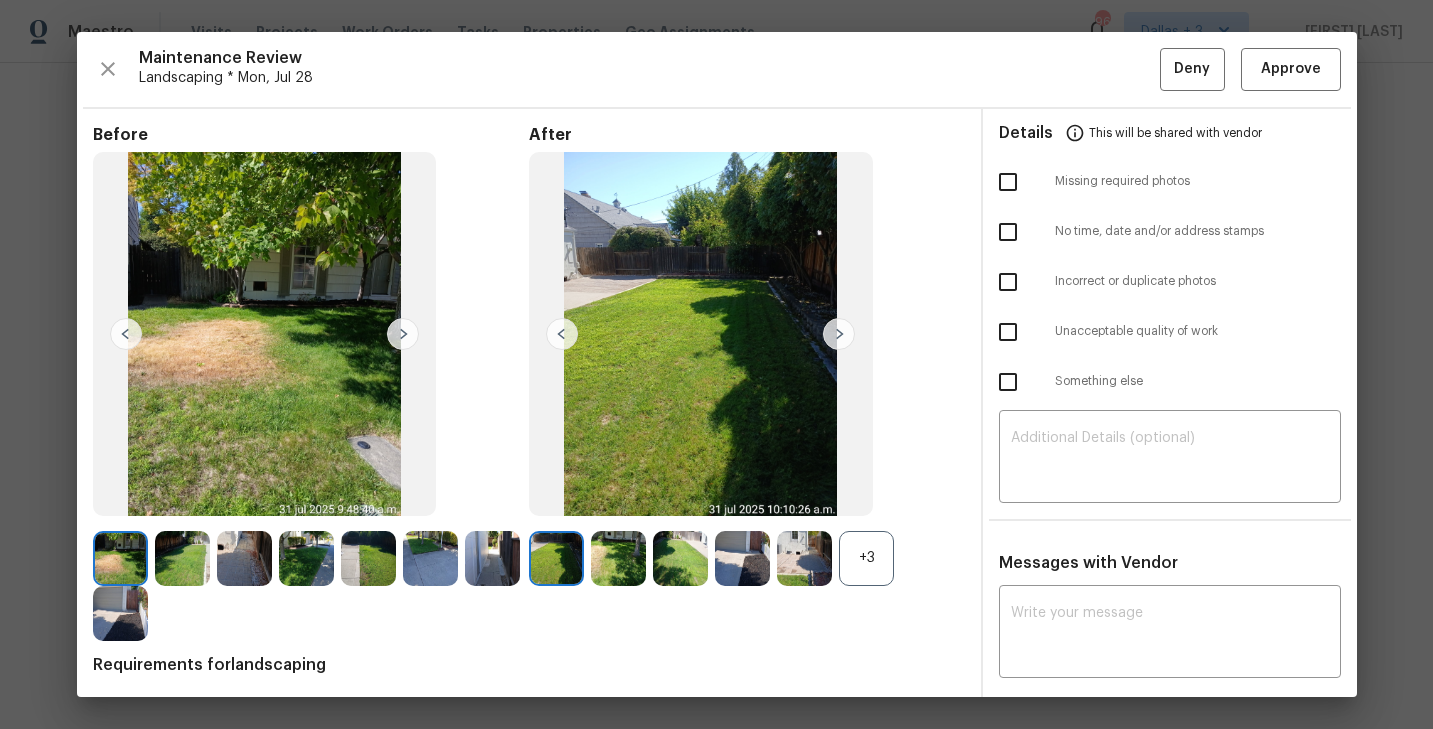 click on "+3" at bounding box center (866, 558) 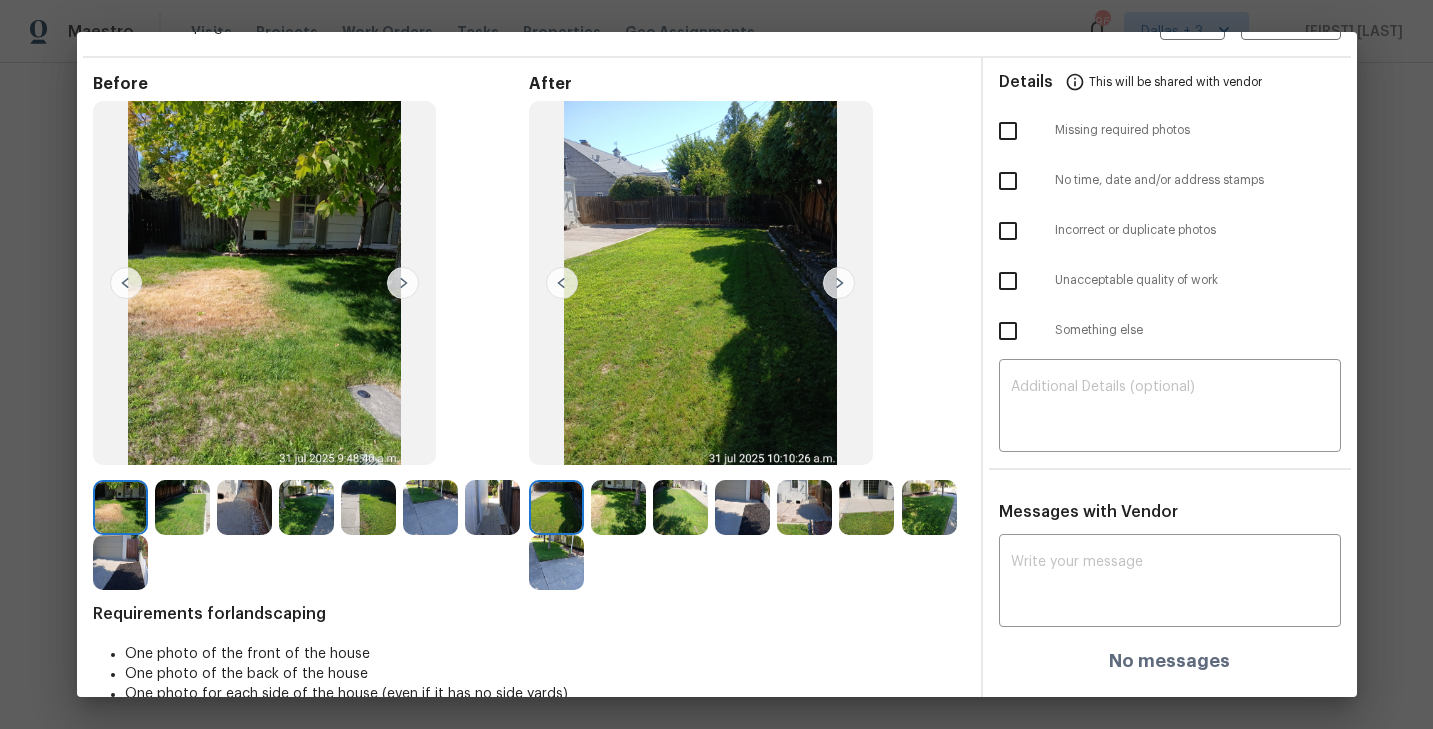 scroll, scrollTop: 74, scrollLeft: 0, axis: vertical 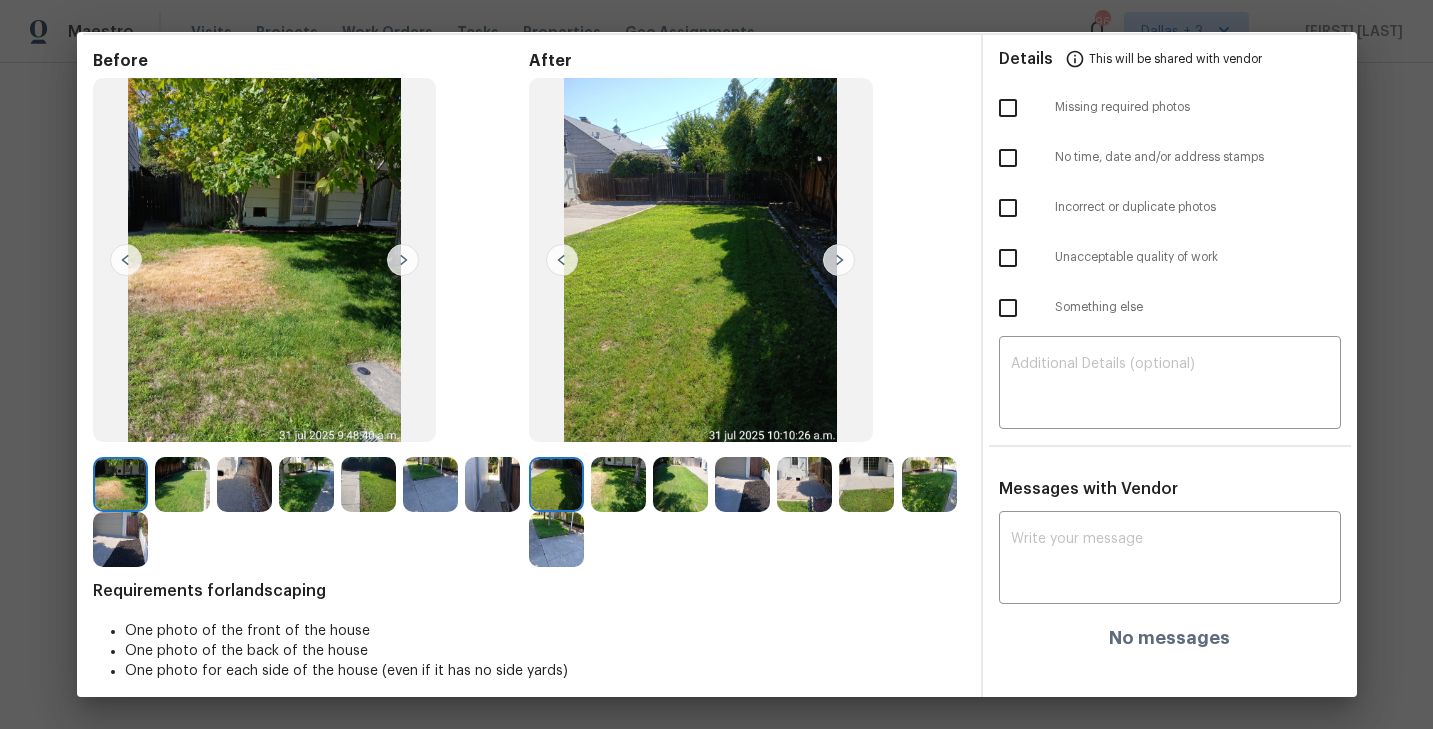 click at bounding box center [618, 484] 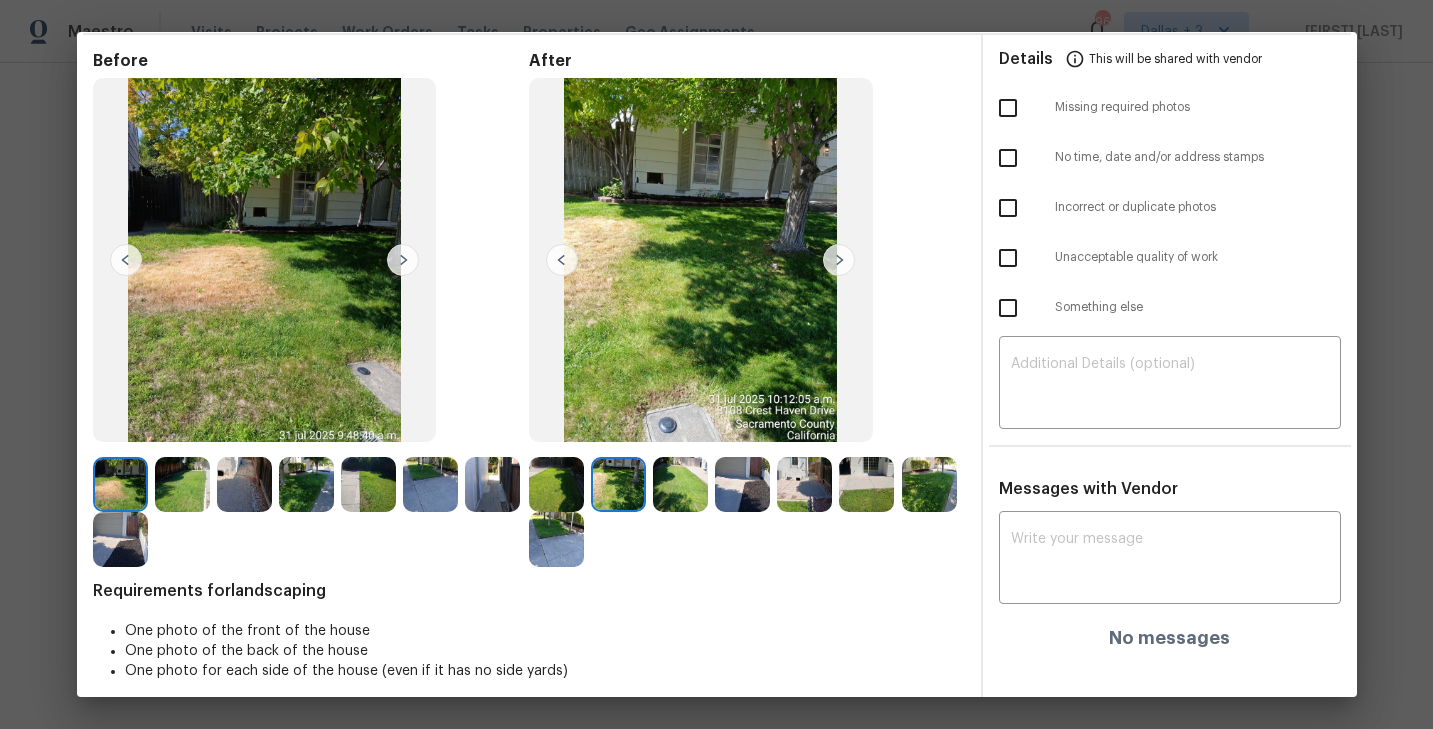 click at bounding box center [182, 484] 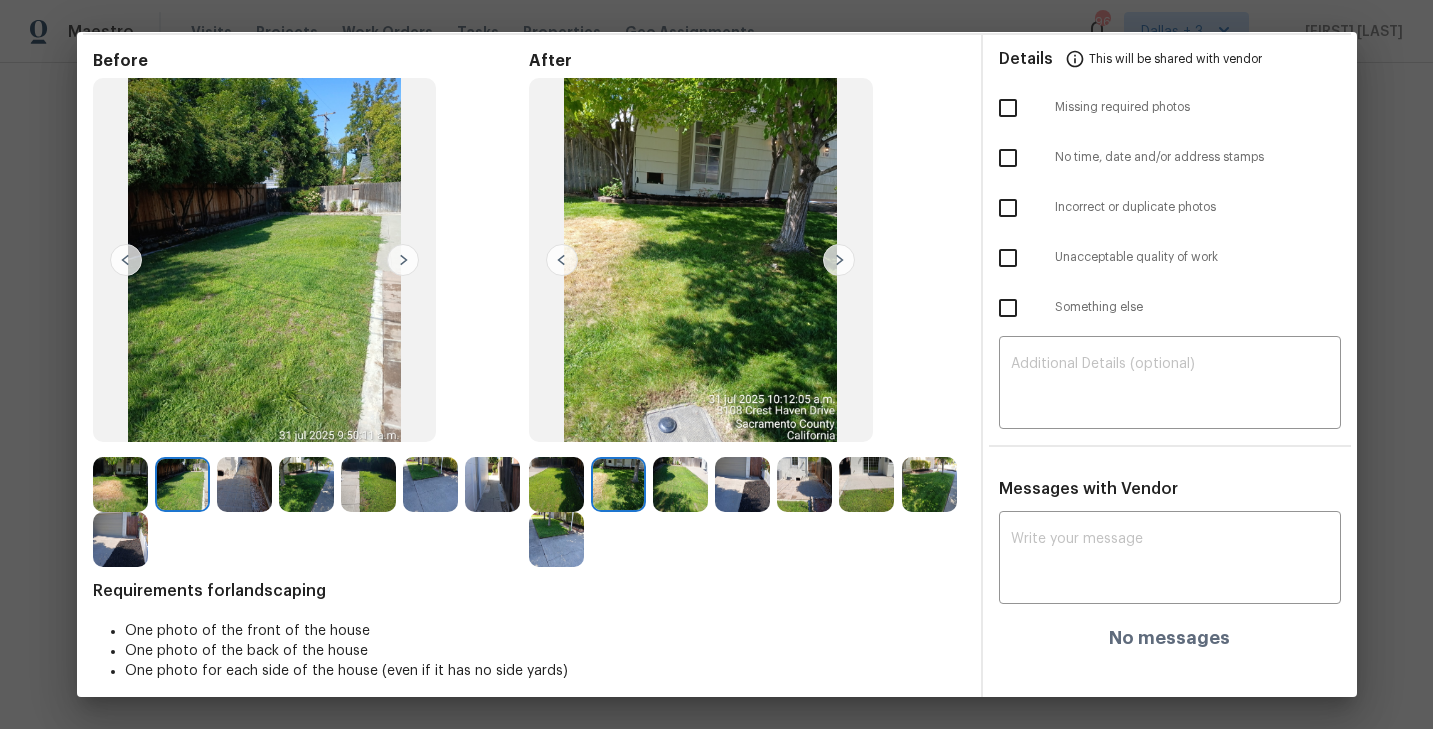 click at bounding box center (244, 484) 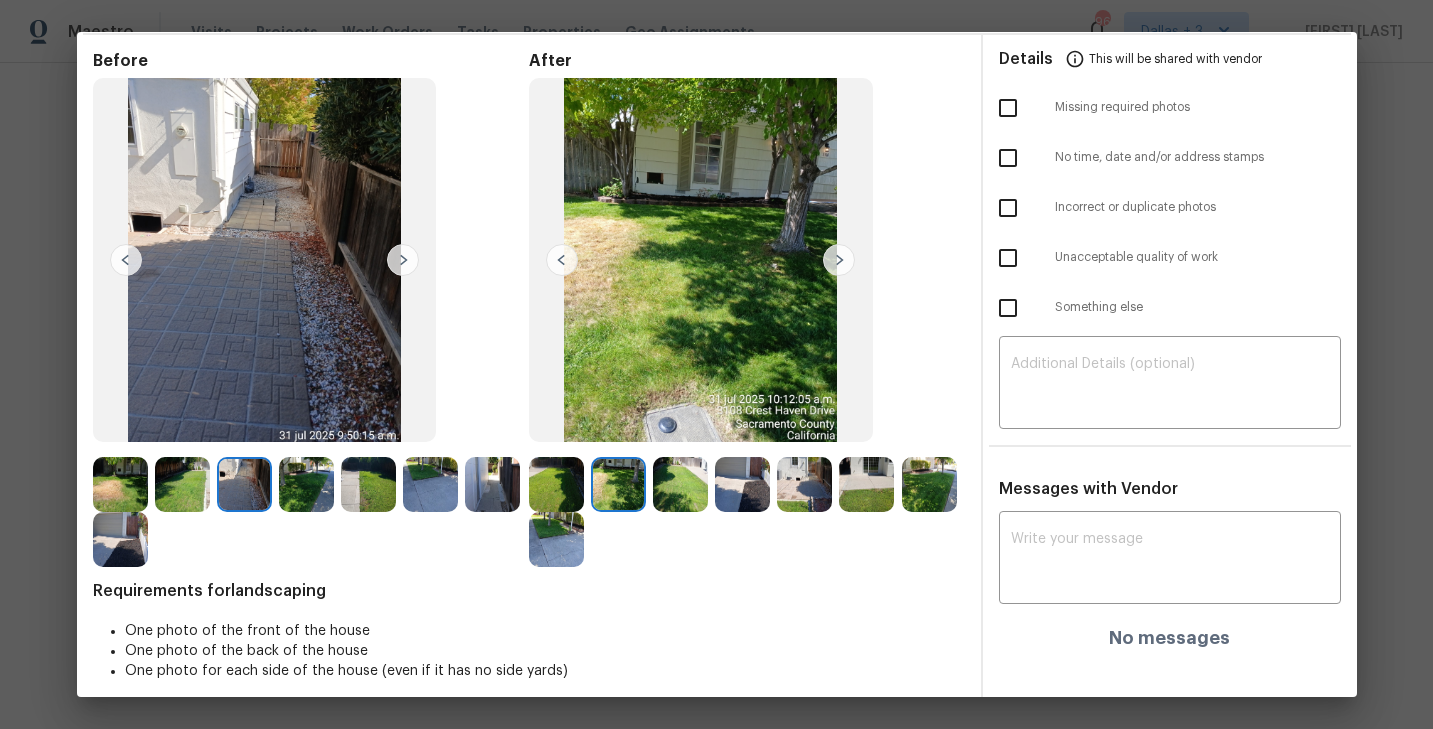click at bounding box center (618, 484) 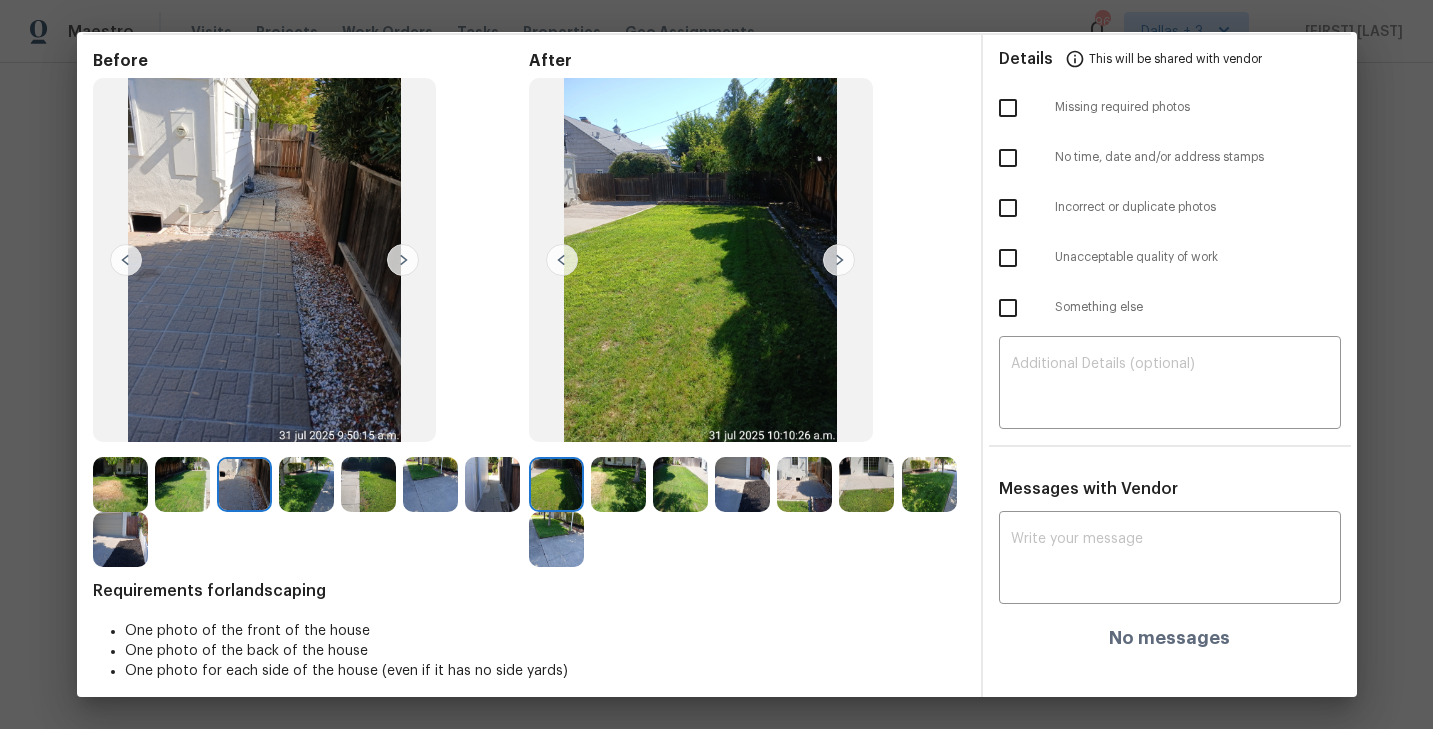 click at bounding box center [804, 484] 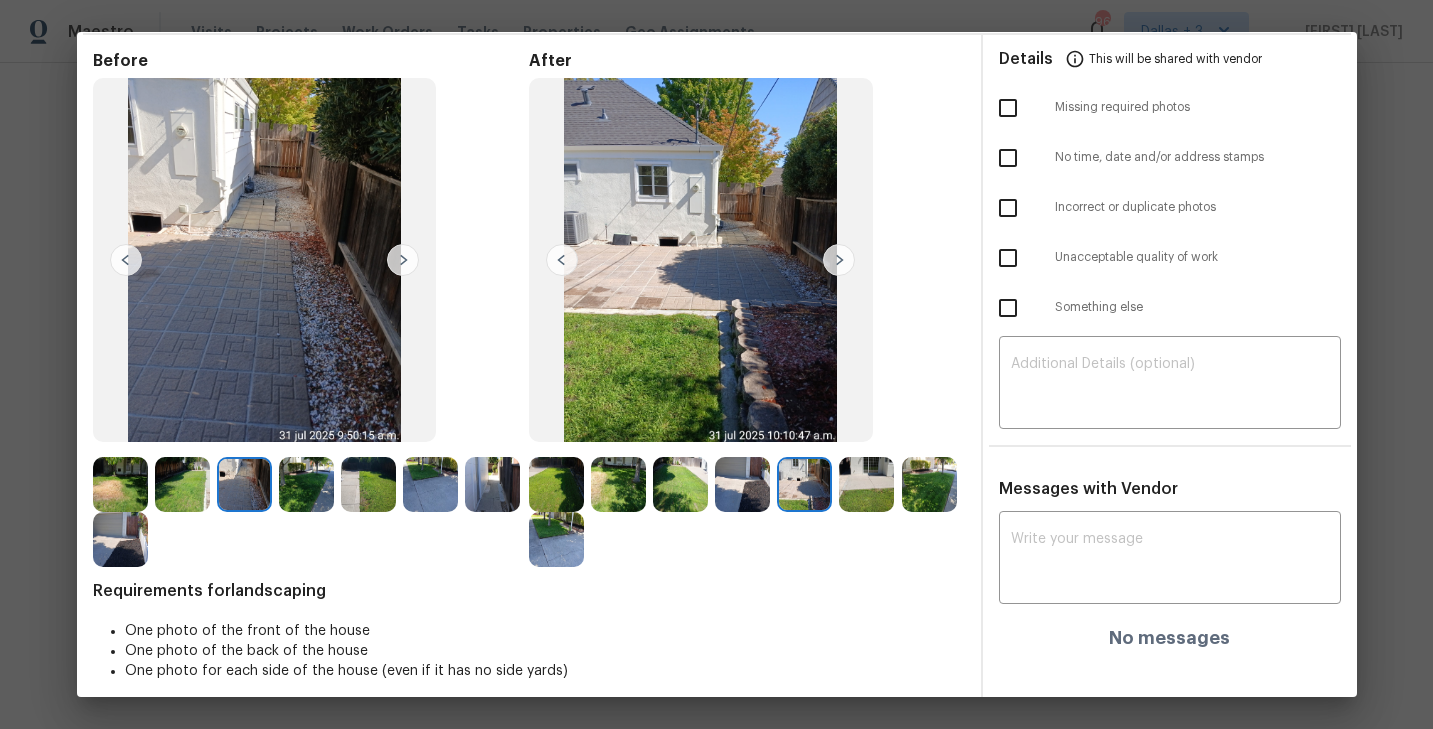 click at bounding box center [244, 484] 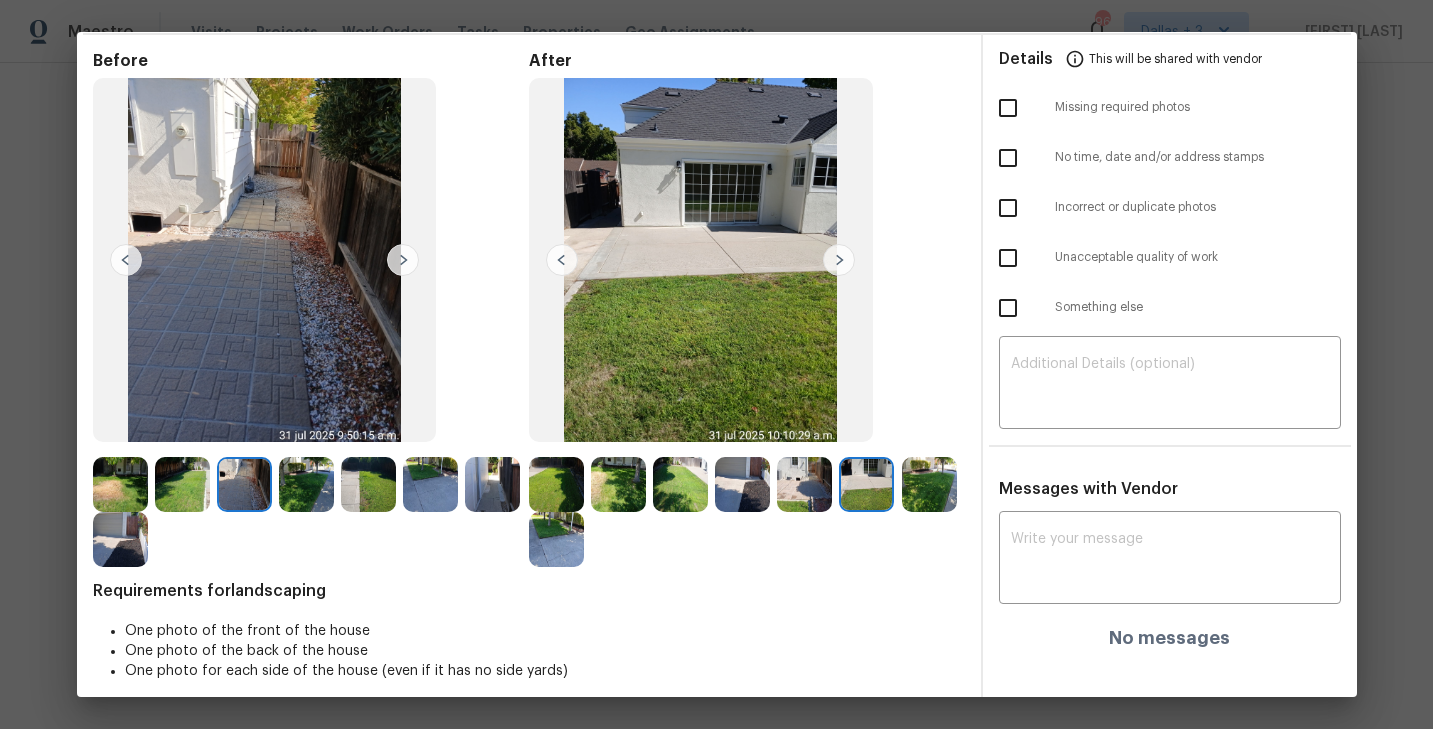 click at bounding box center [556, 484] 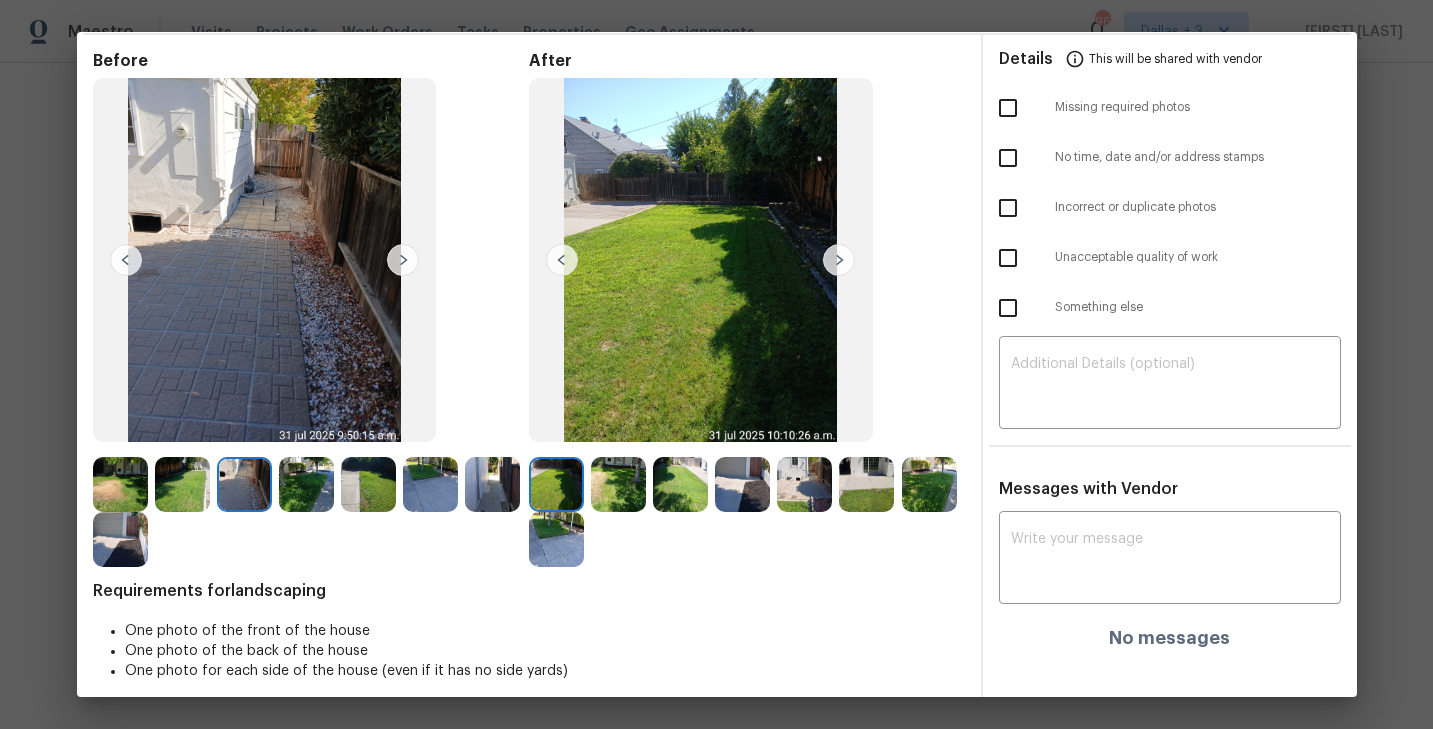 click at bounding box center [839, 260] 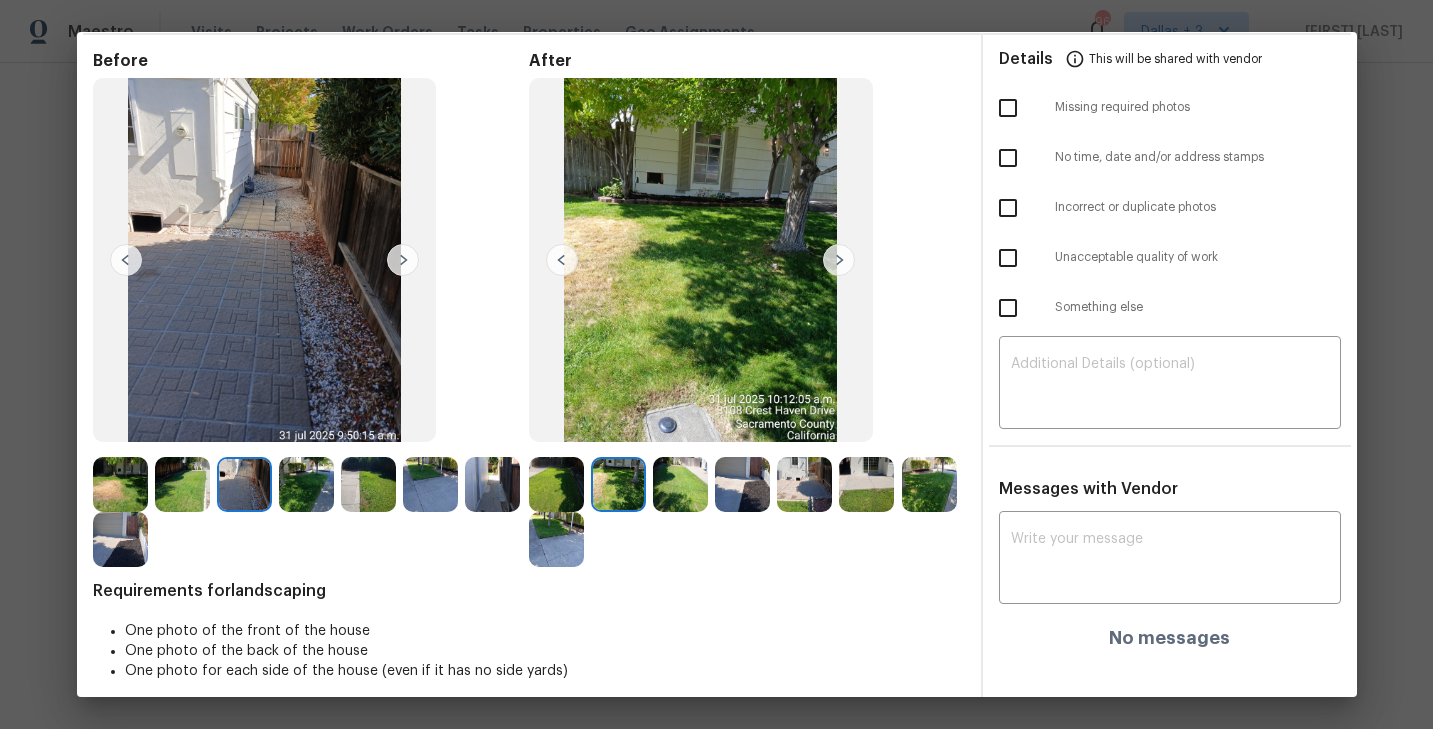 click at bounding box center [839, 260] 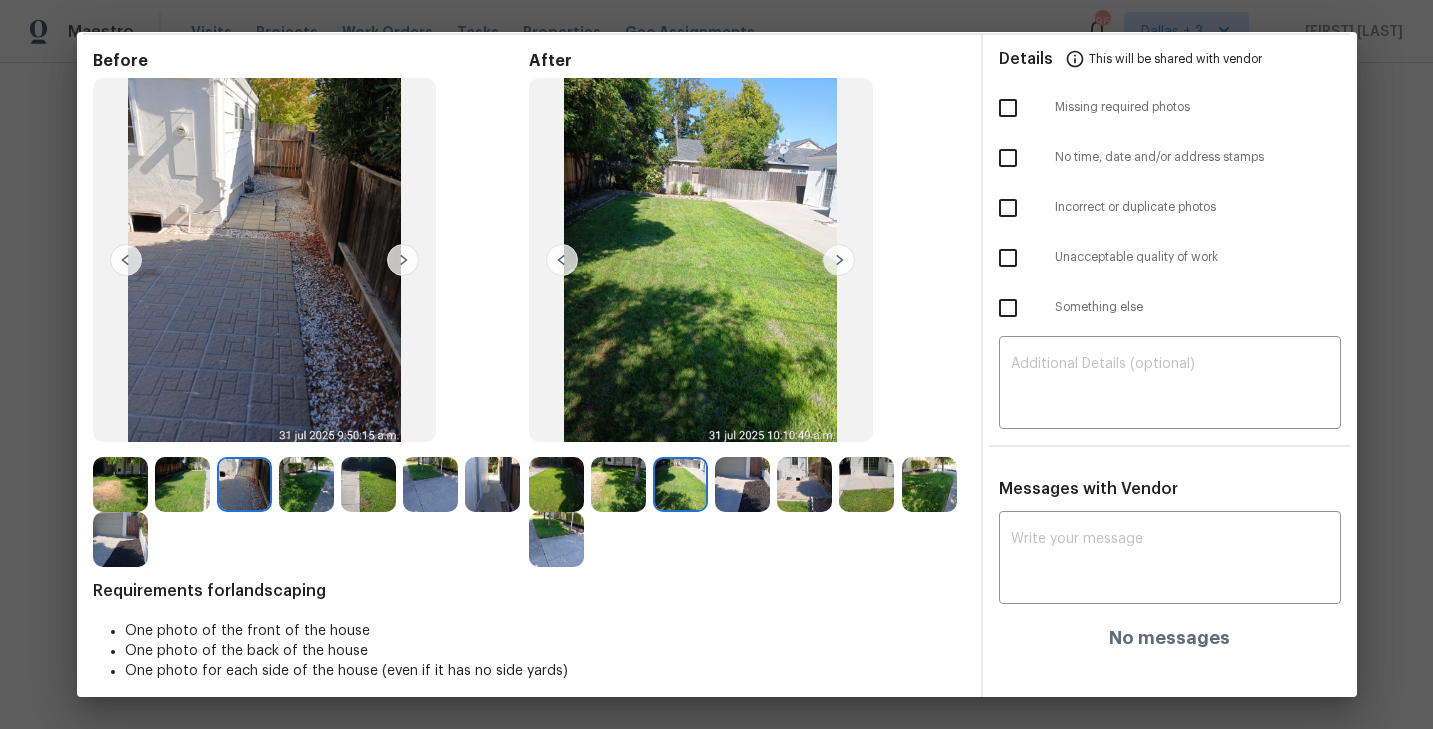 click at bounding box center (839, 260) 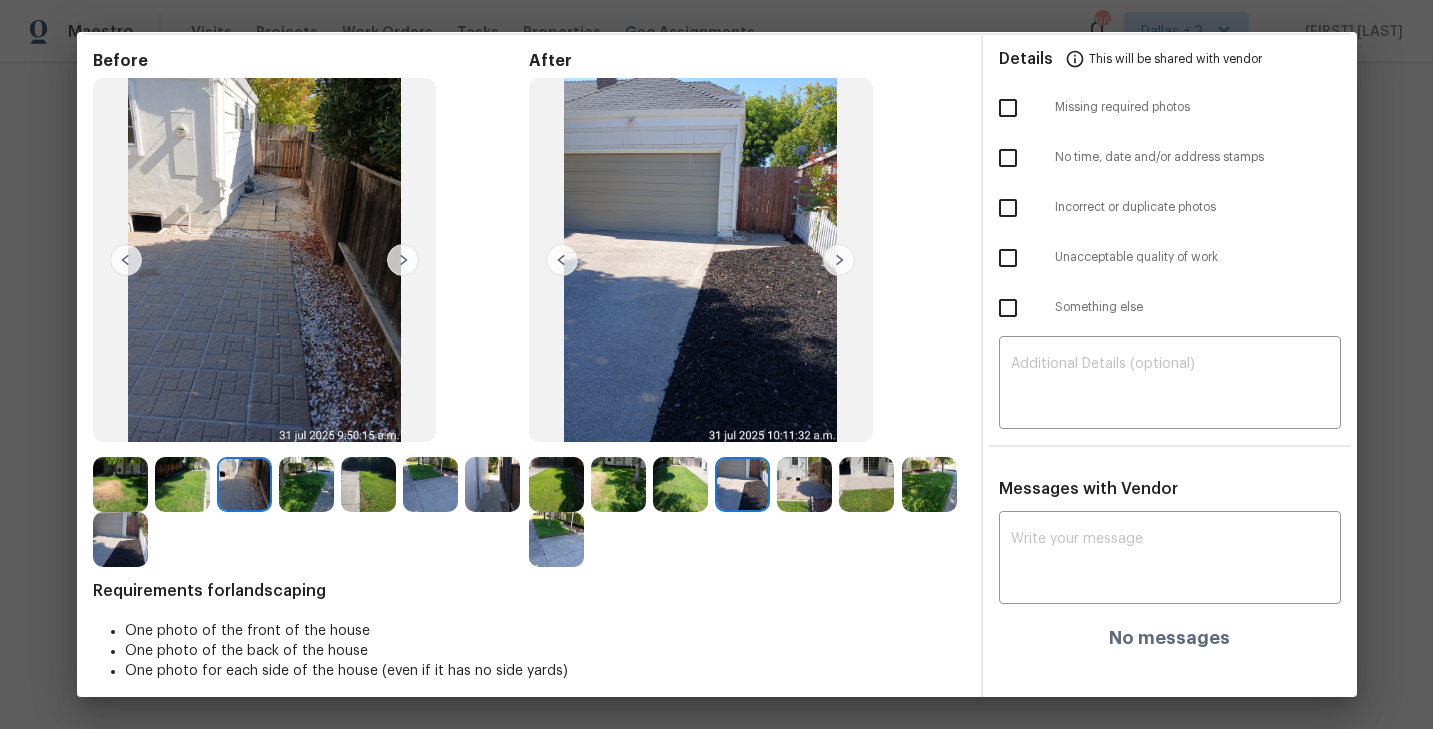 click at bounding box center [120, 484] 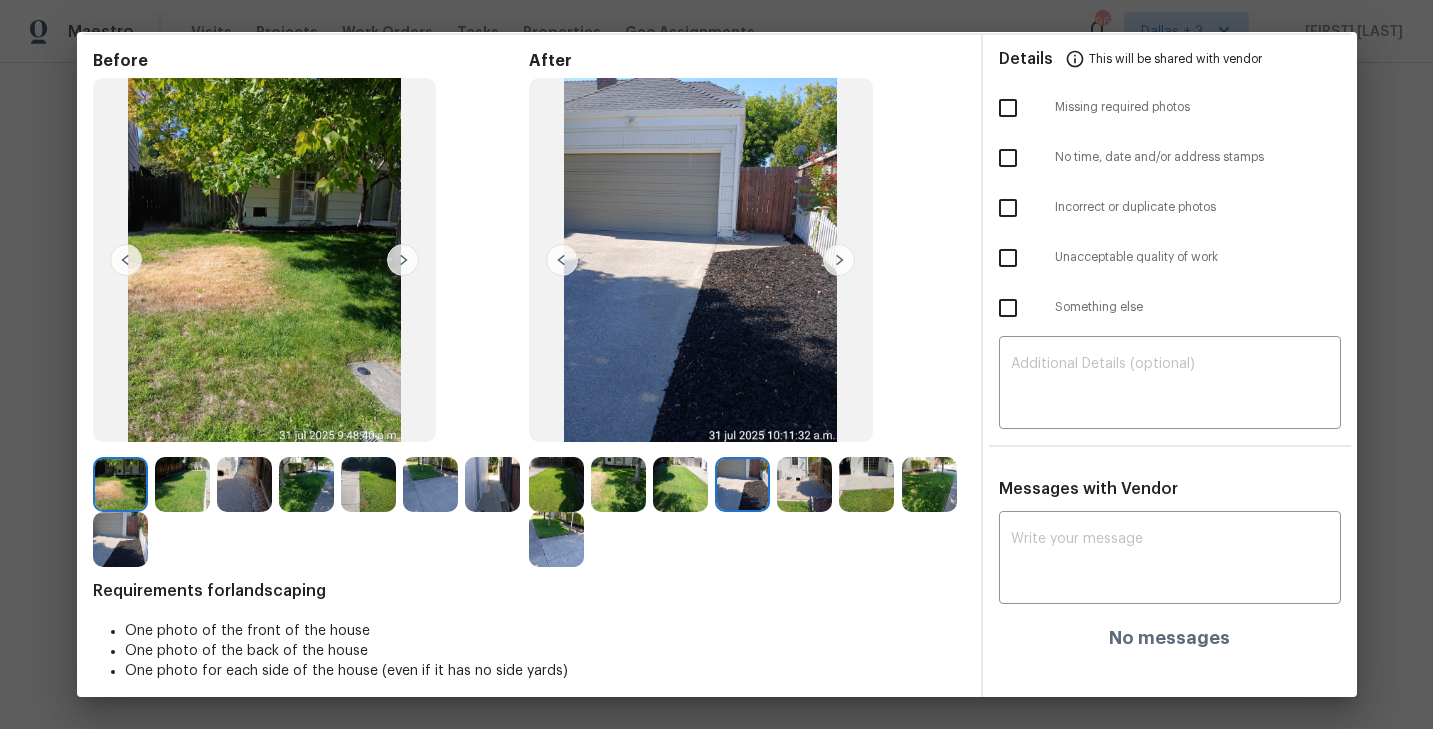 click at bounding box center (403, 260) 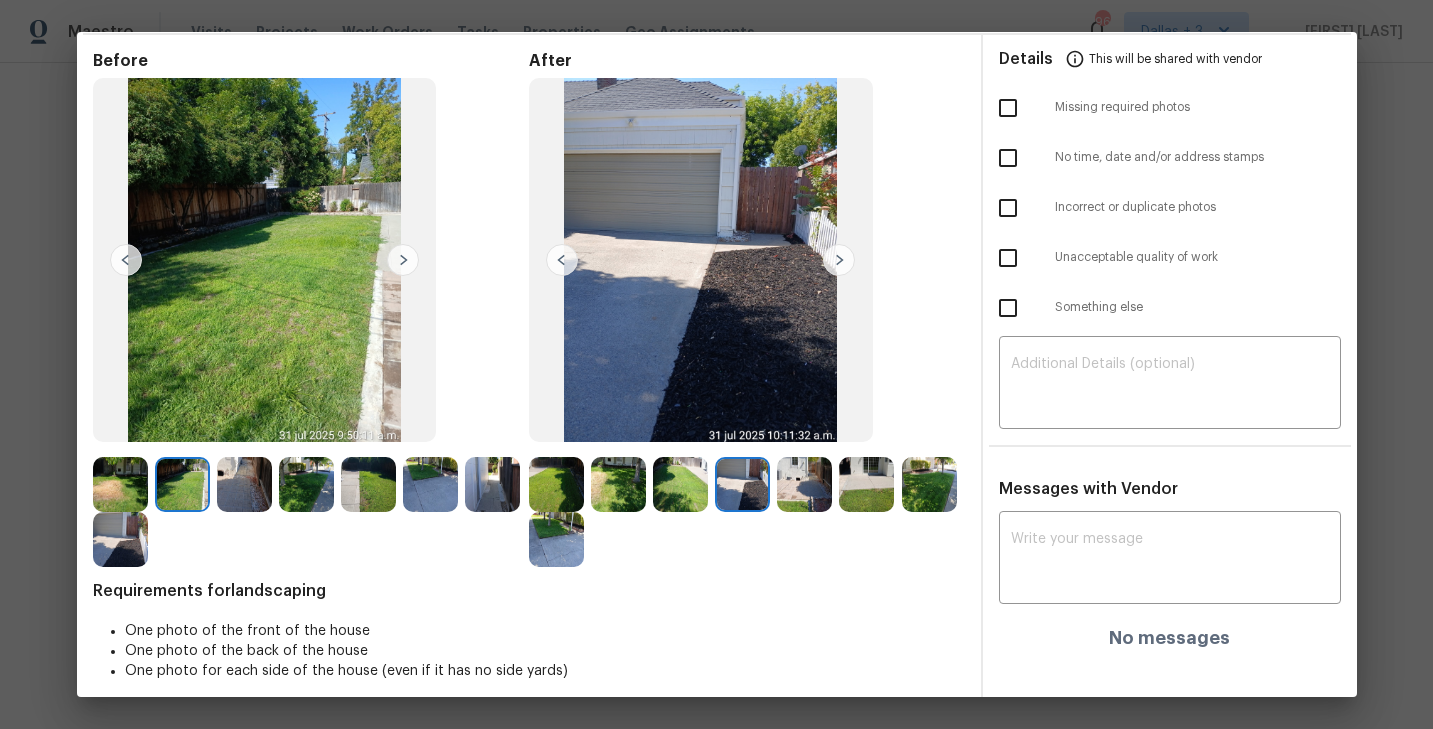 click at bounding box center [403, 260] 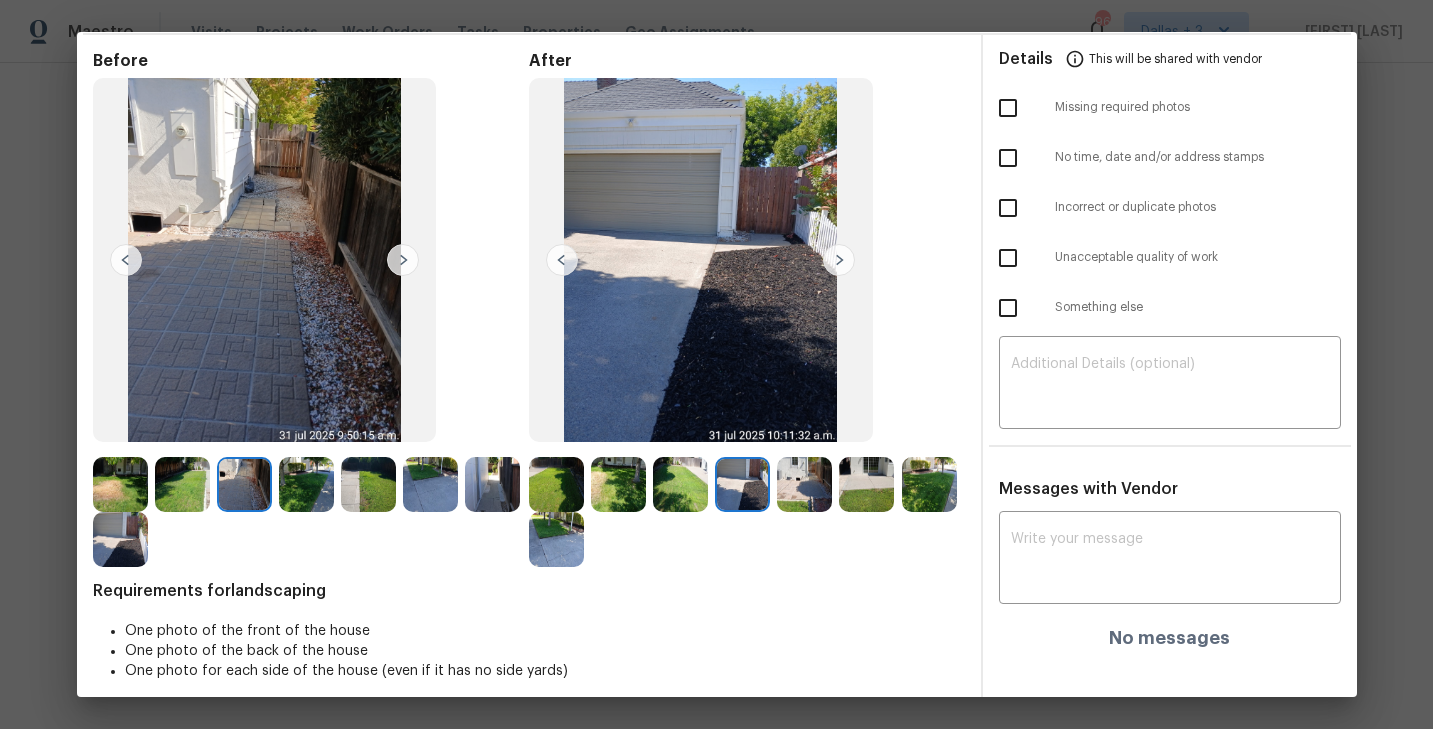 click at bounding box center (403, 260) 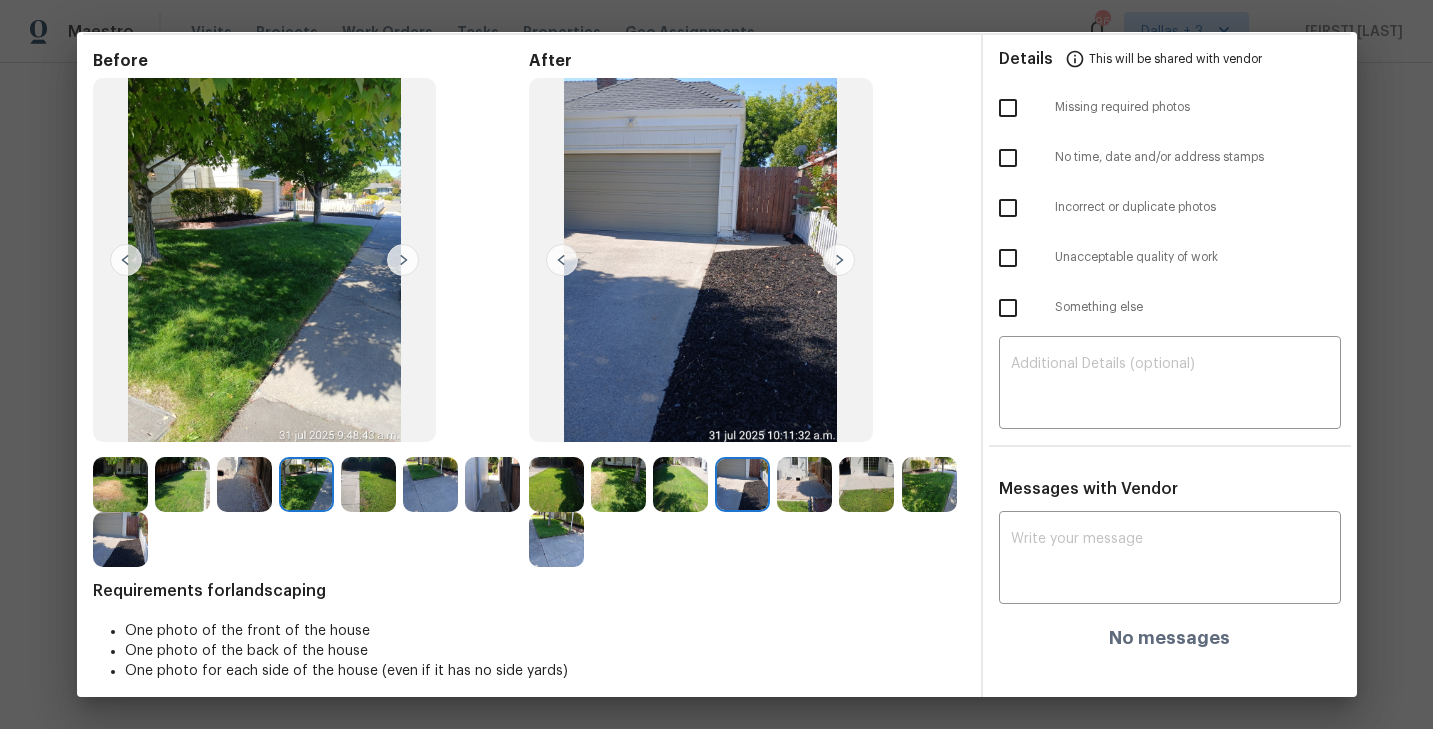 click at bounding box center [556, 484] 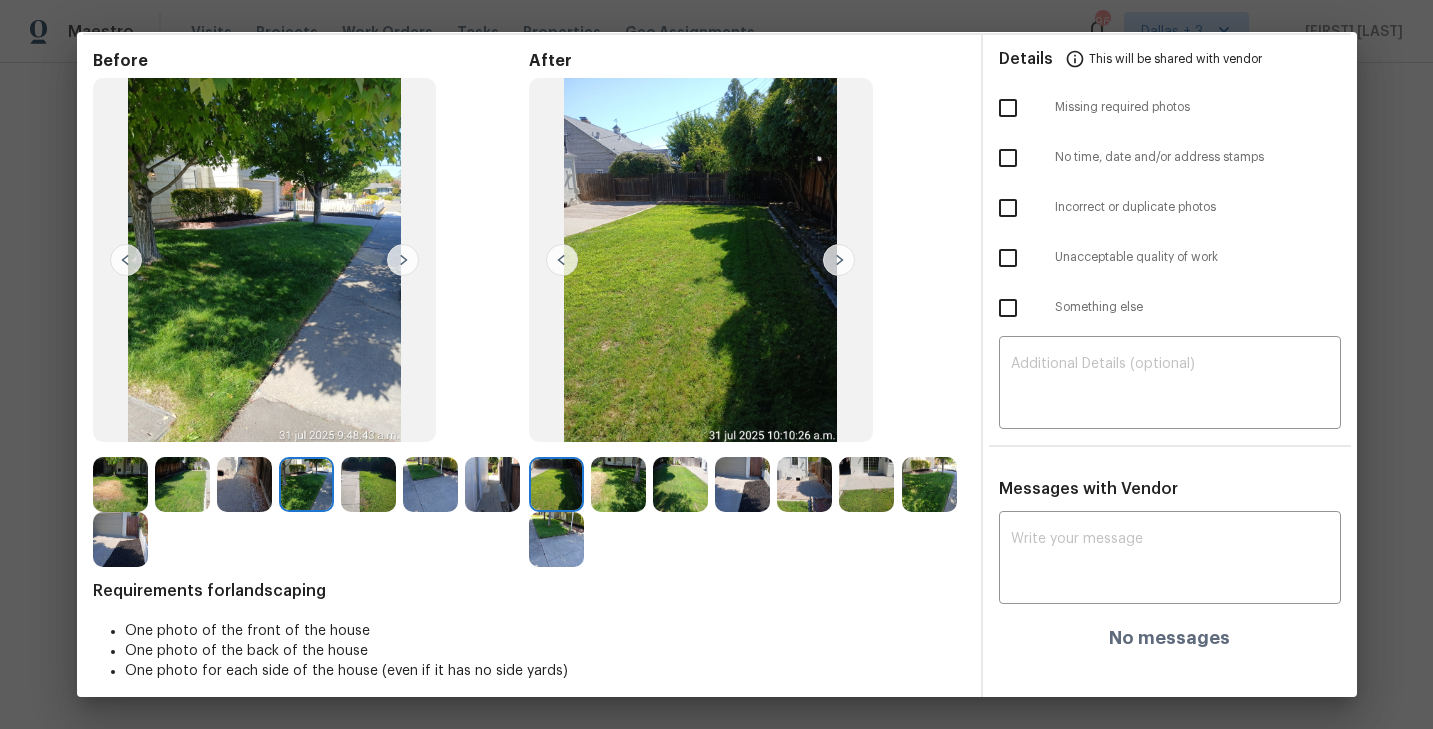 click at bounding box center [403, 260] 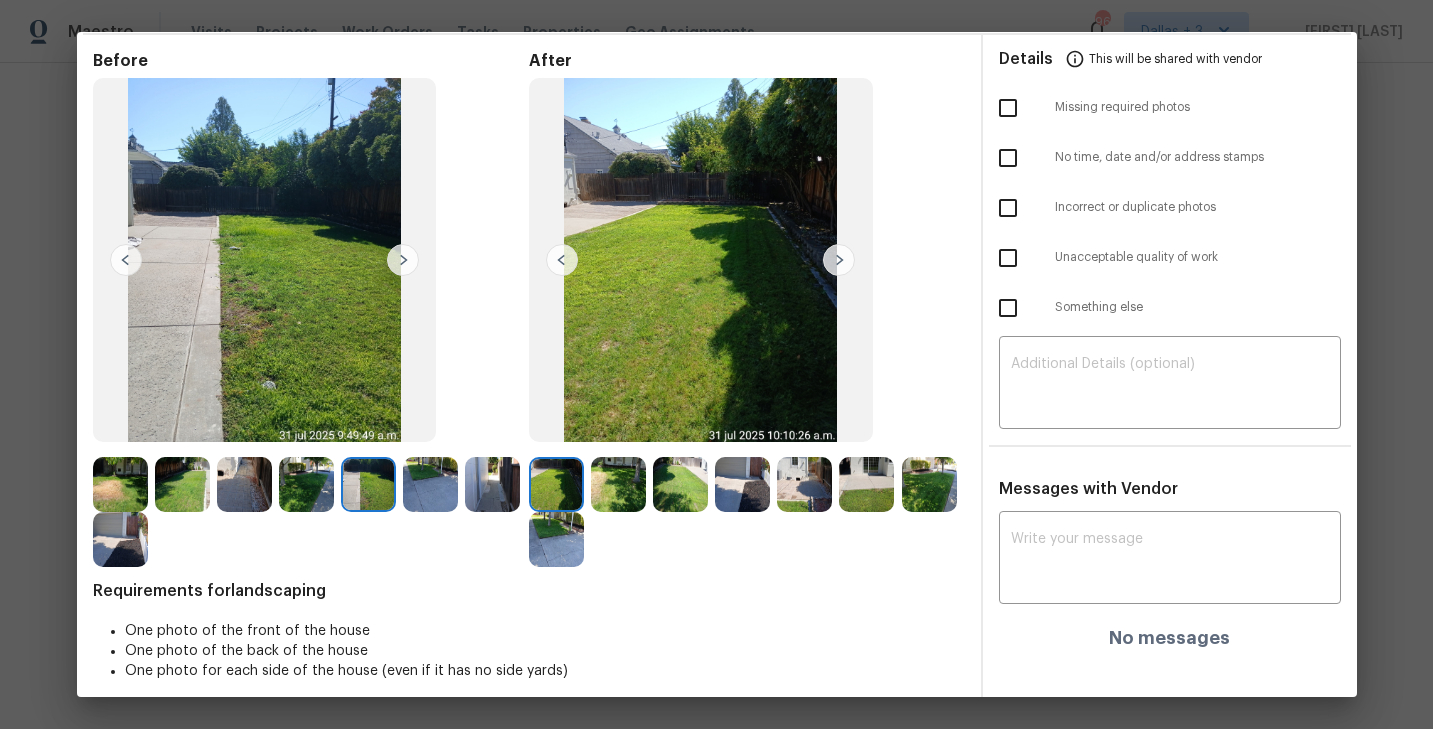 click at bounding box center [403, 260] 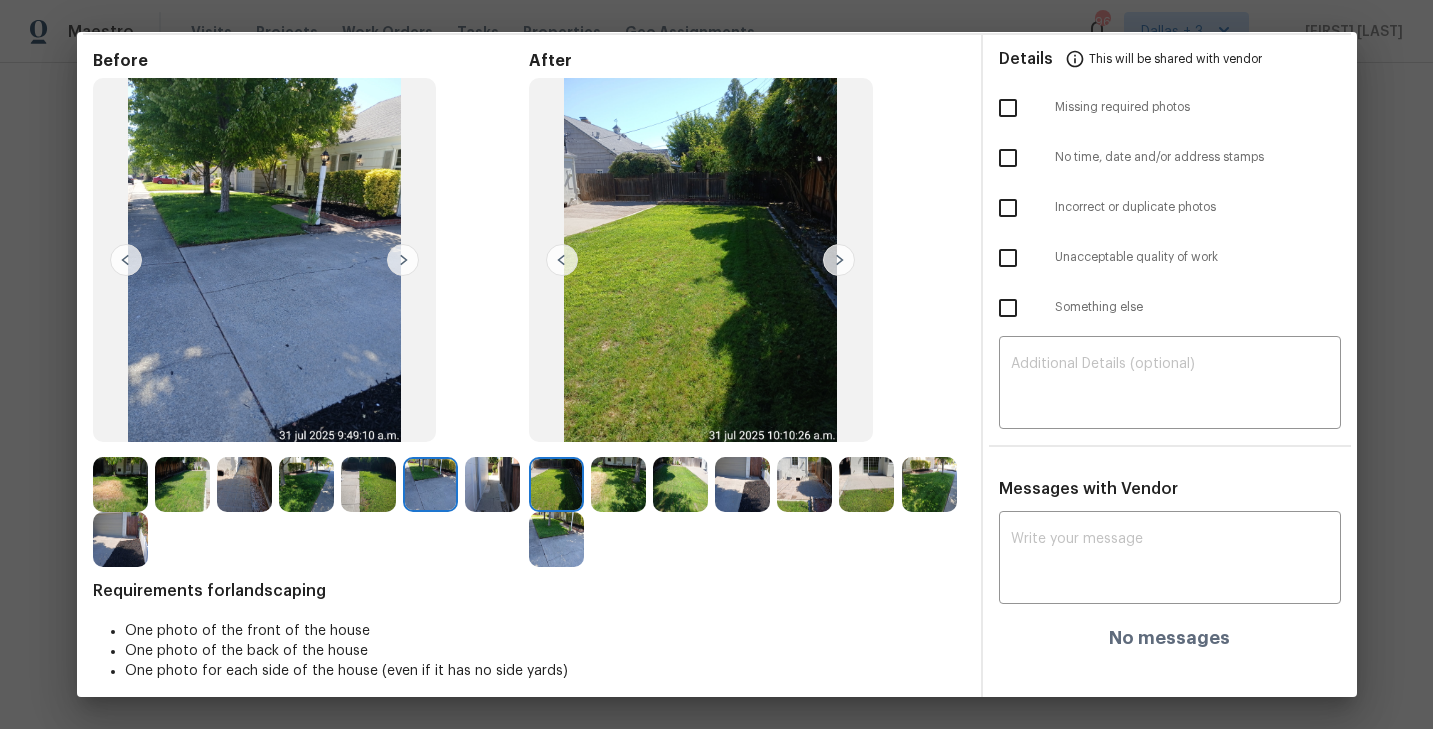 click at bounding box center [403, 260] 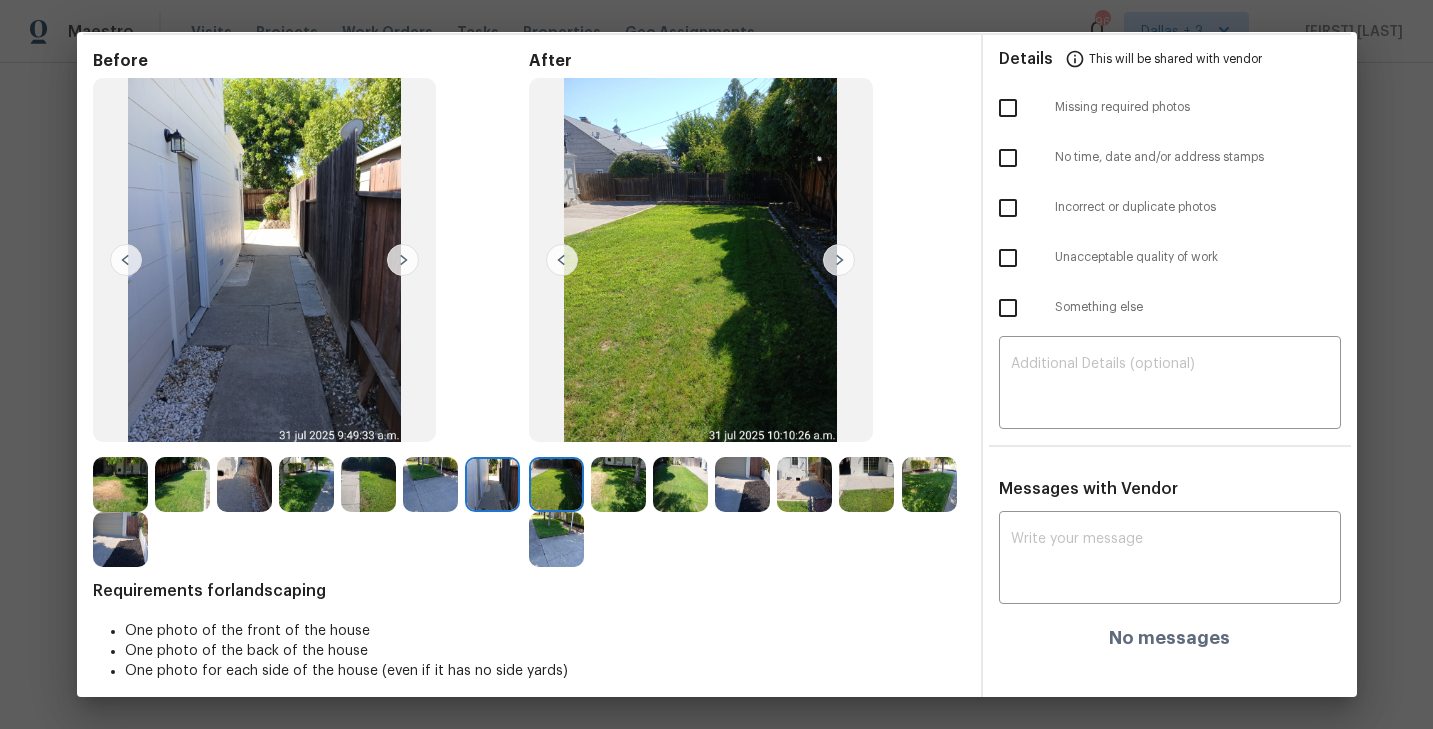 click at bounding box center [403, 260] 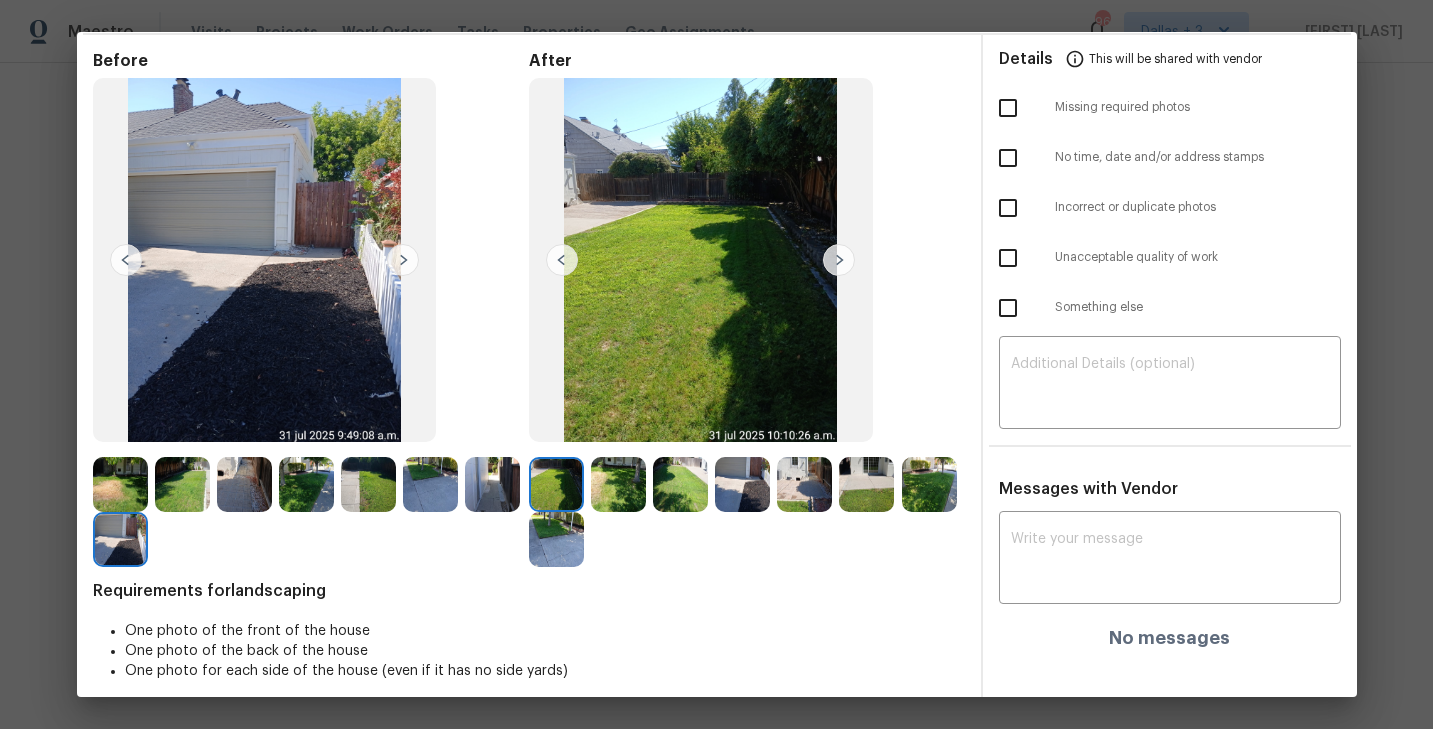 click at bounding box center [403, 260] 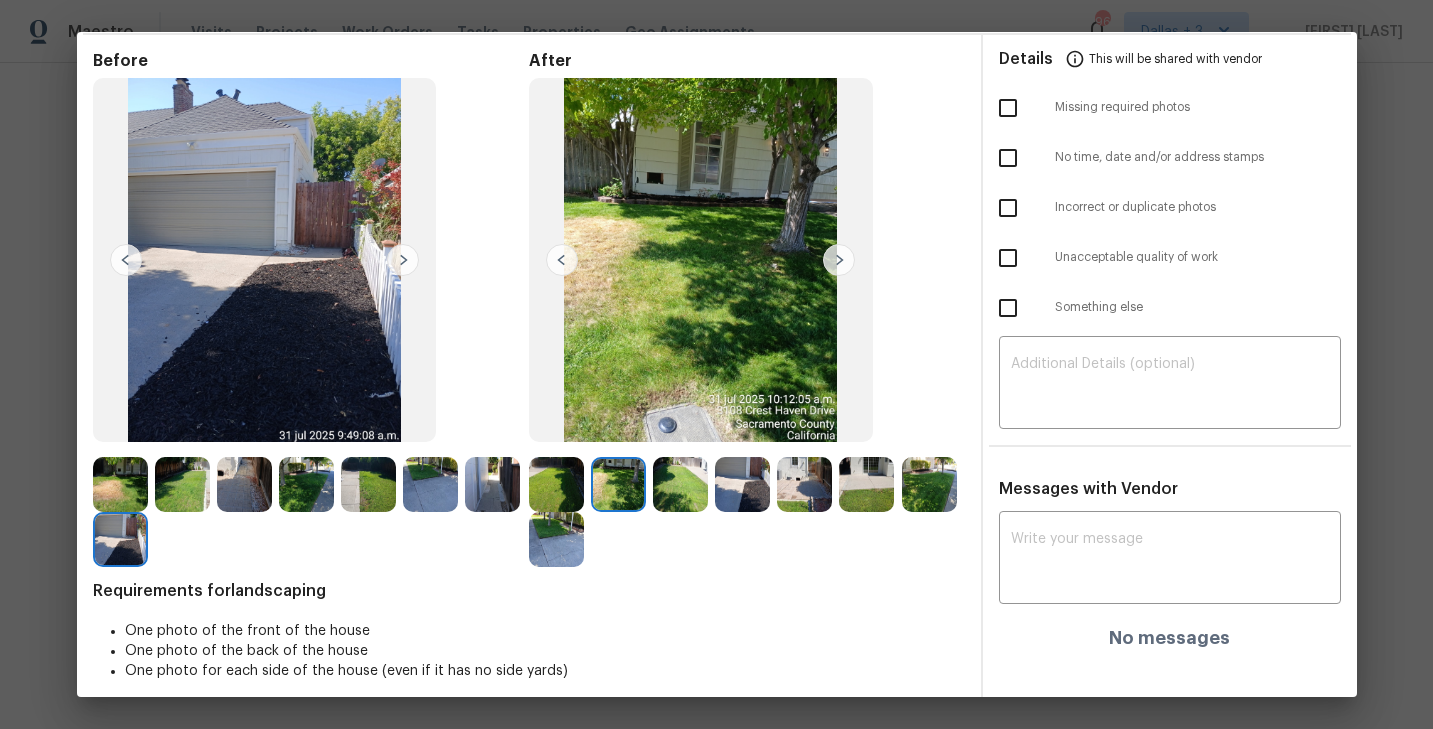 click at bounding box center (839, 260) 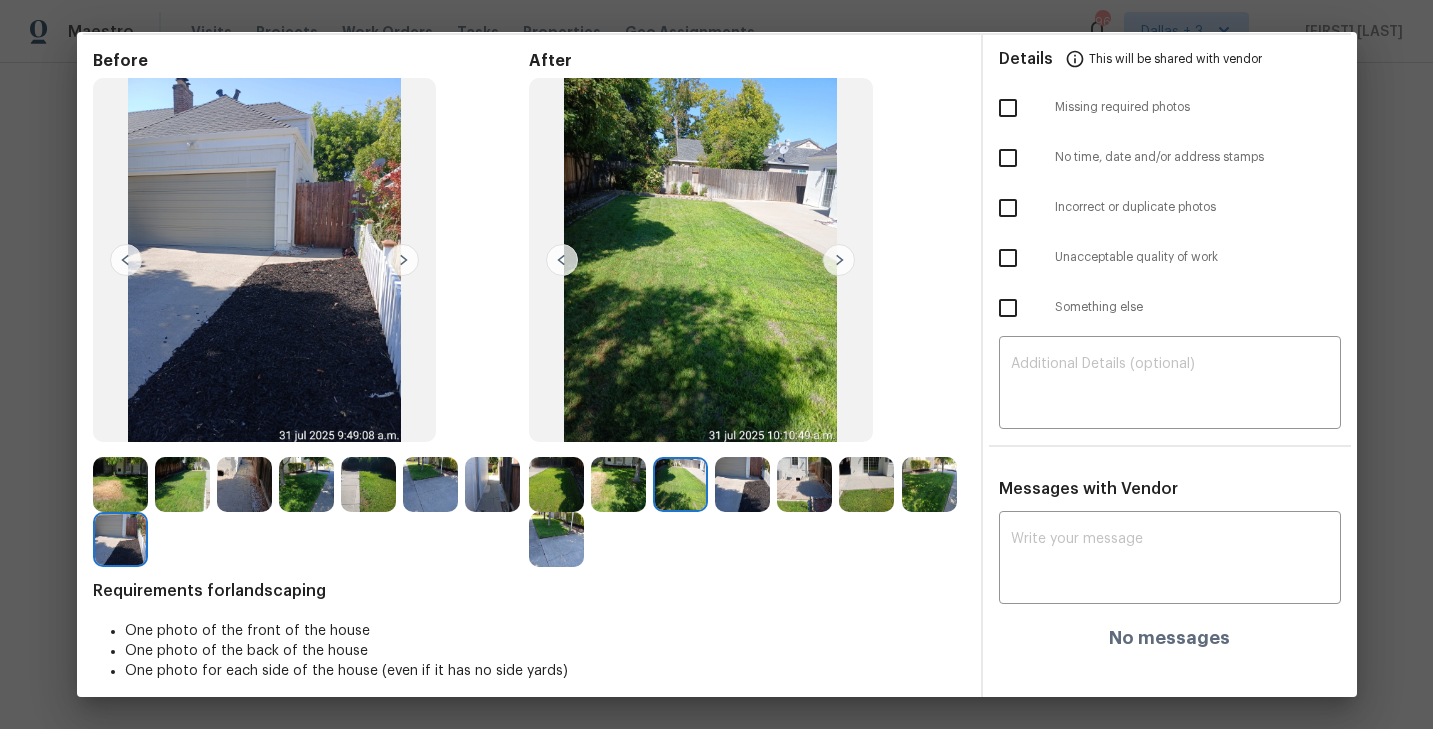 click at bounding box center [618, 484] 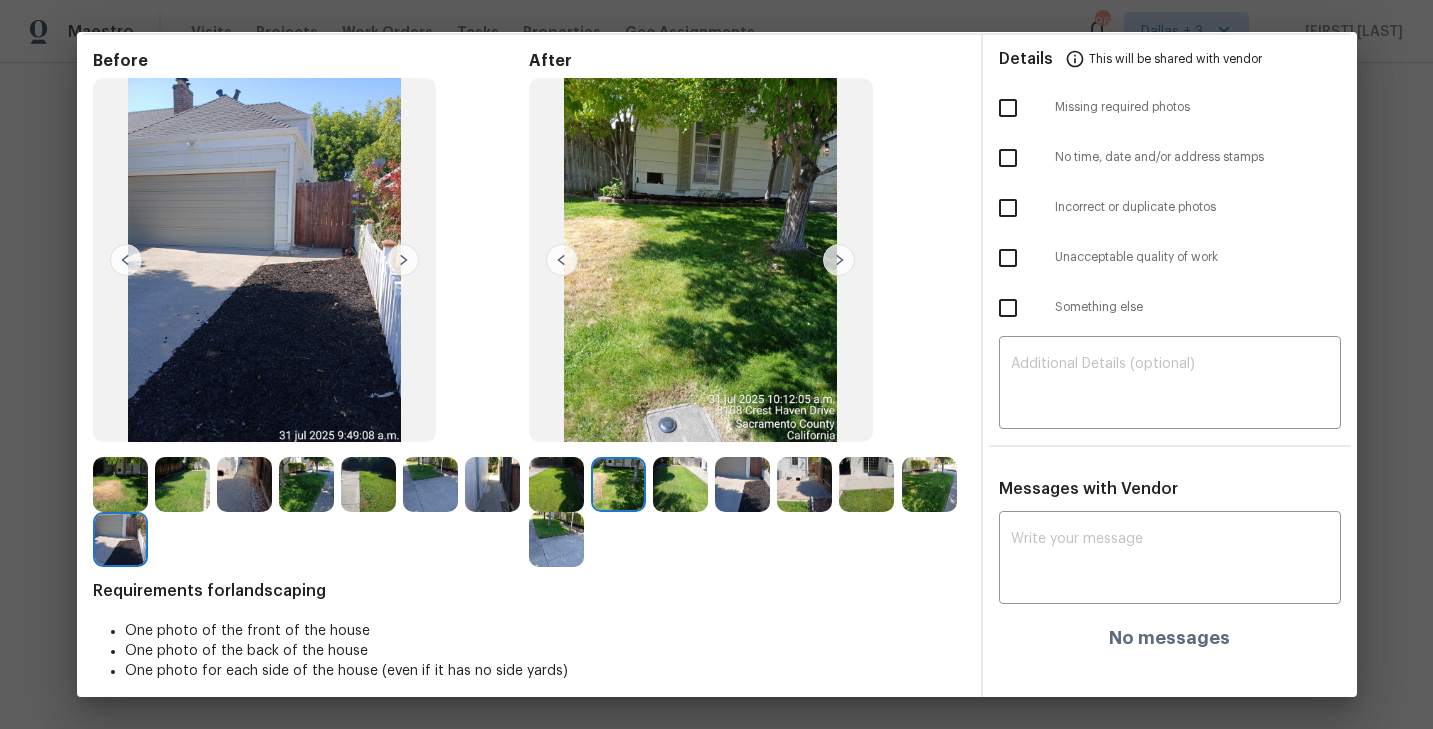 click at bounding box center [839, 260] 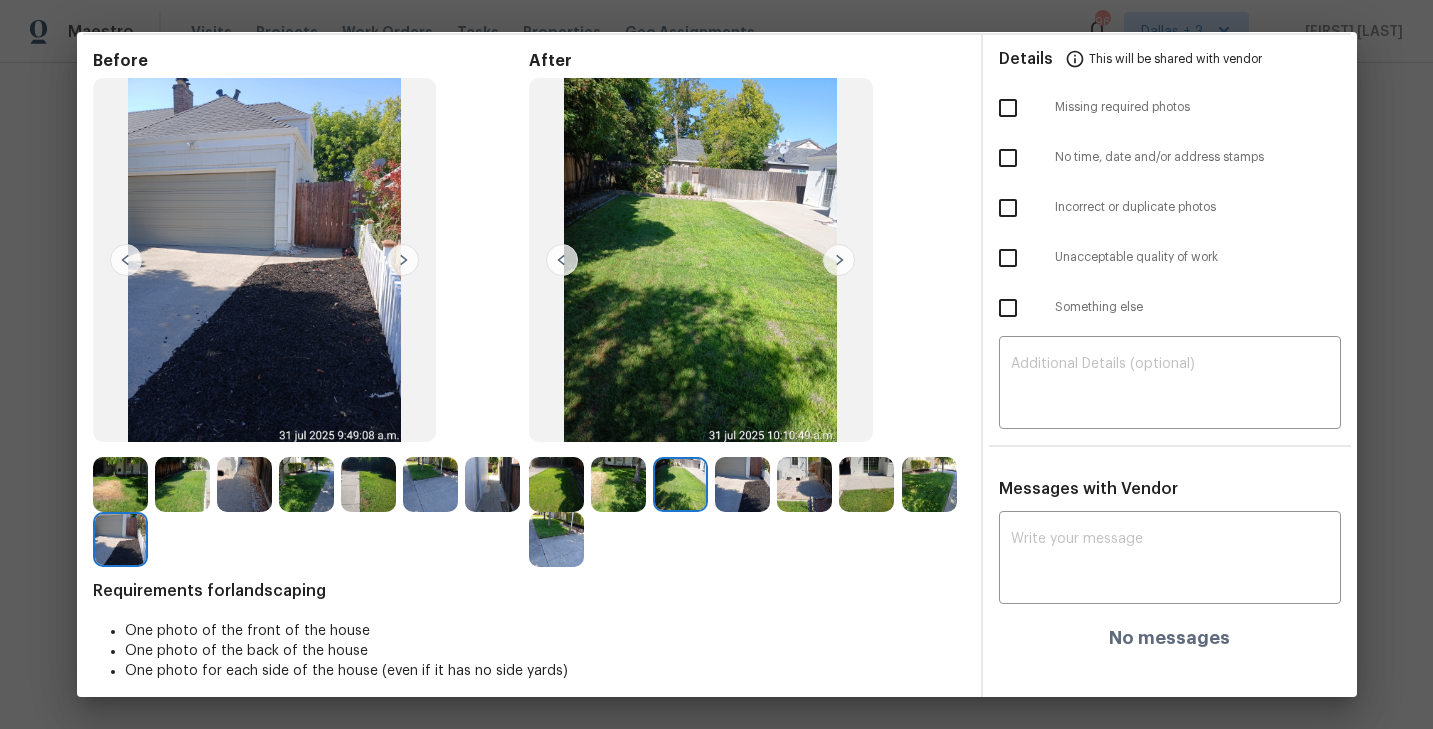 click at bounding box center (839, 260) 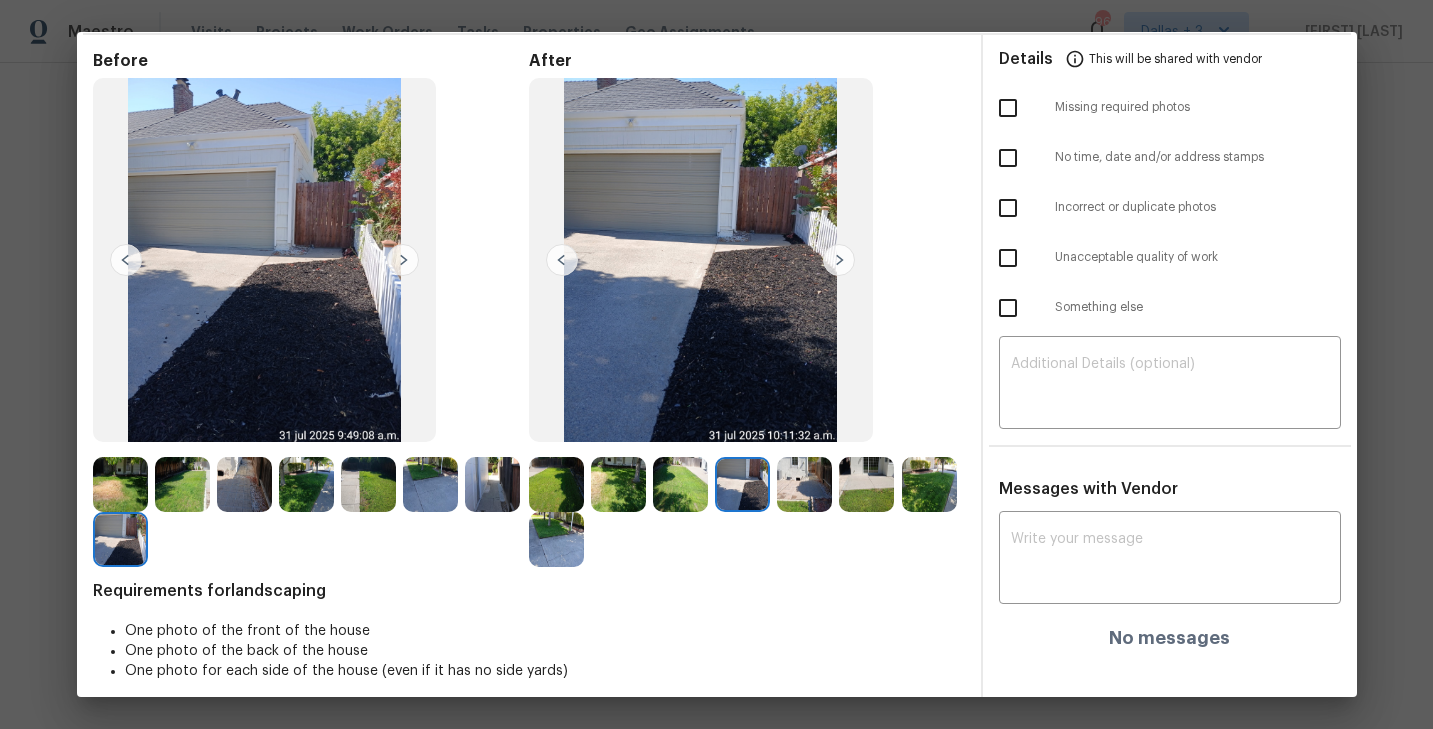click at bounding box center (839, 260) 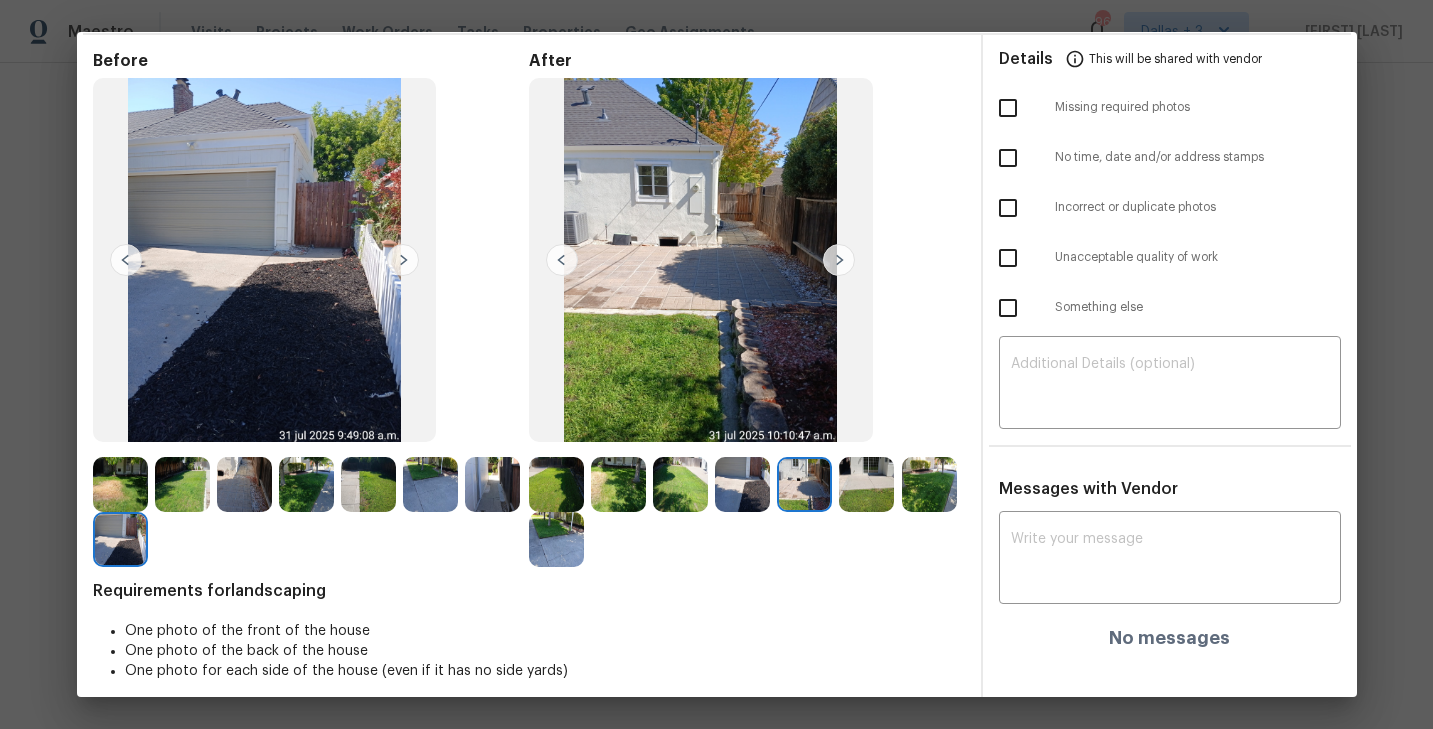 click at bounding box center [839, 260] 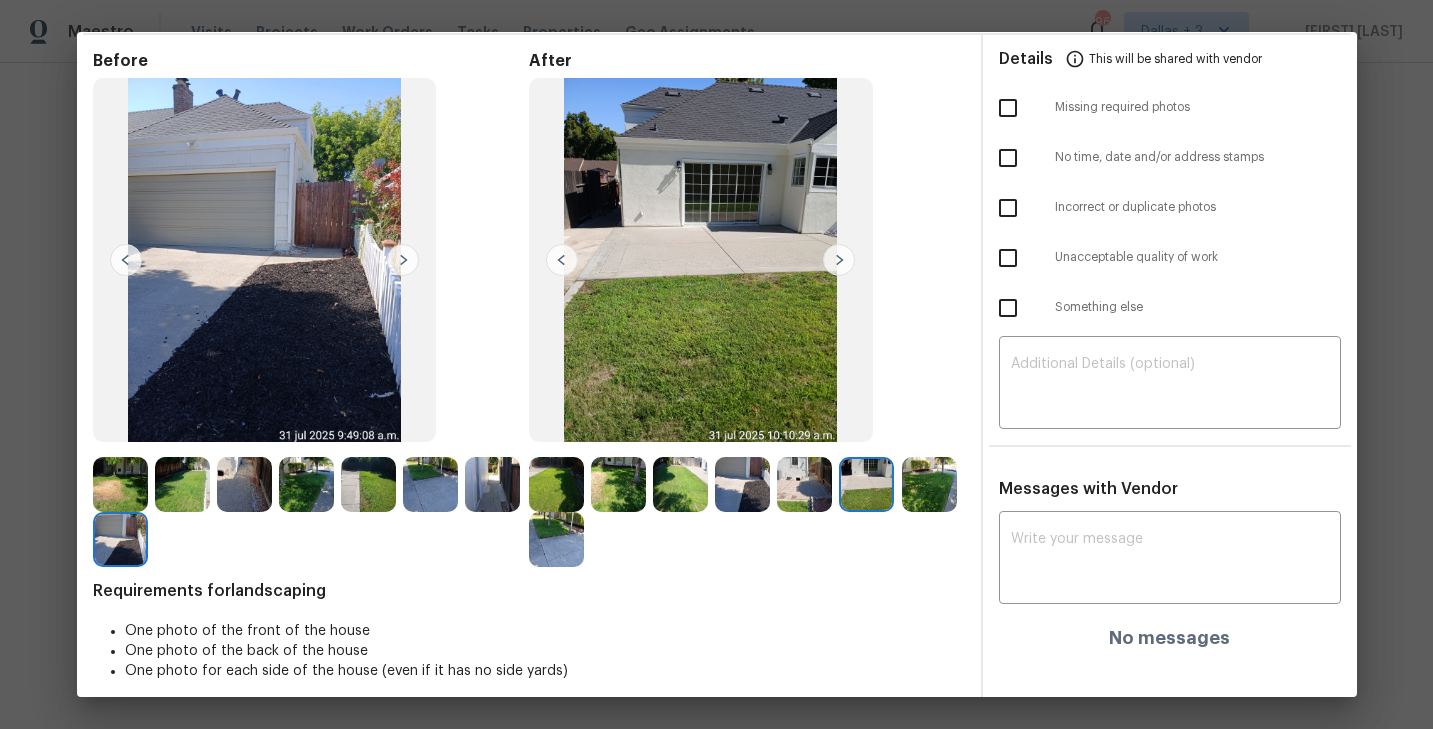 click at bounding box center [839, 260] 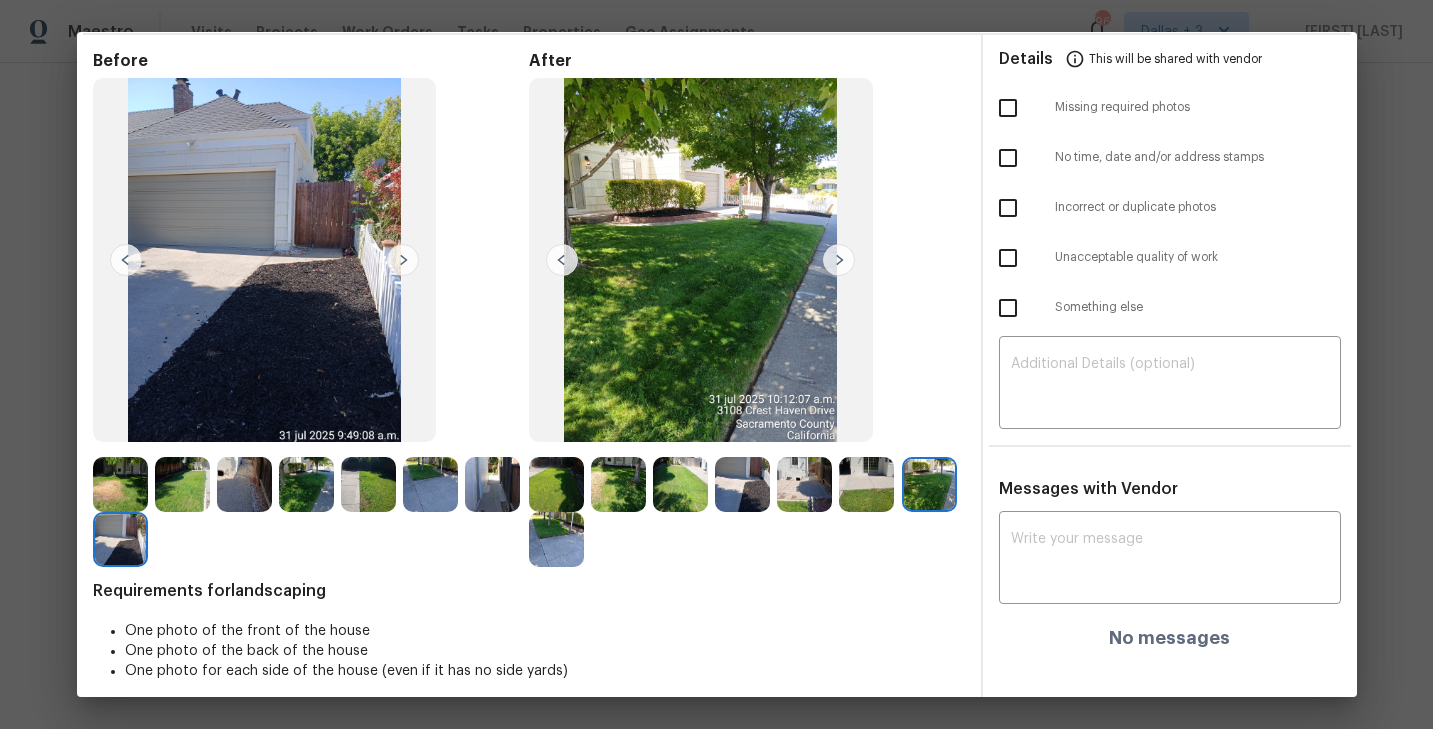 click at bounding box center (866, 484) 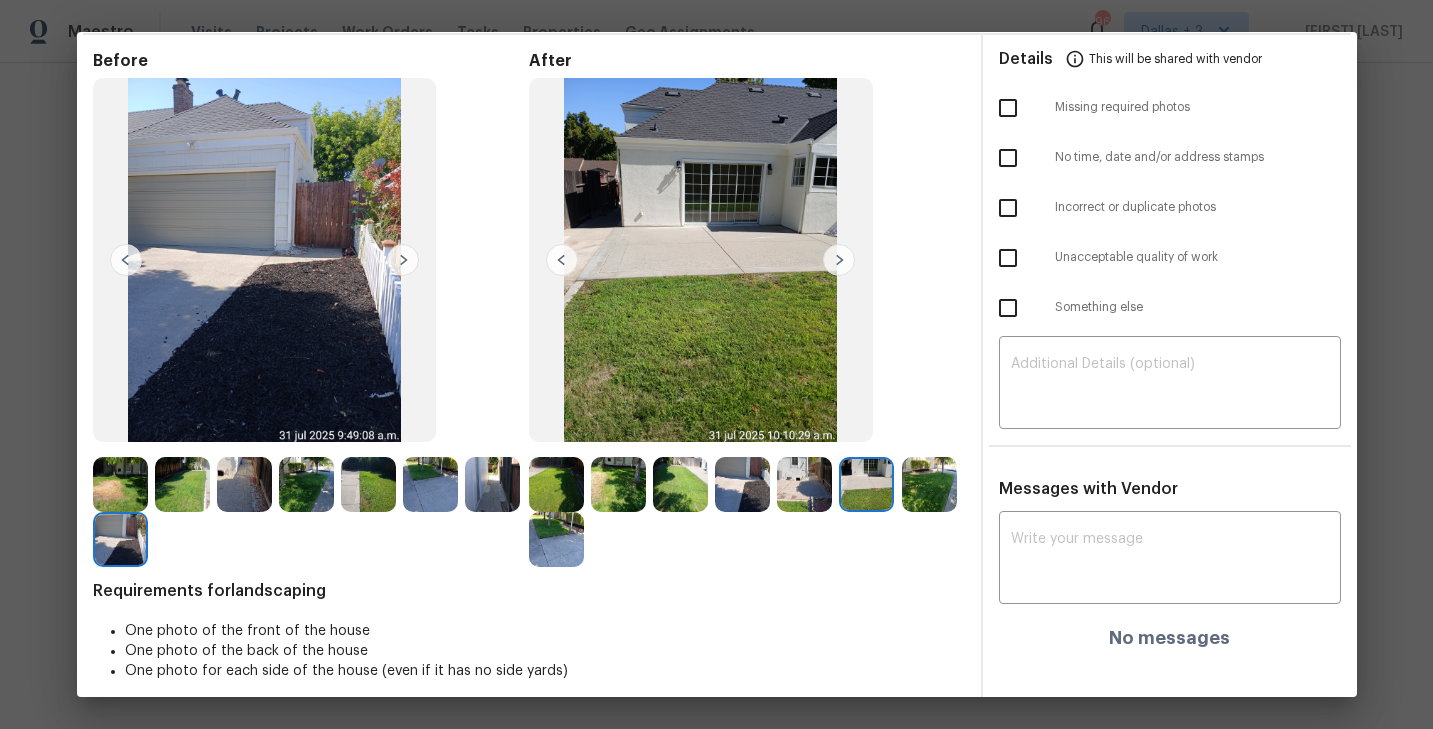 click at bounding box center (804, 484) 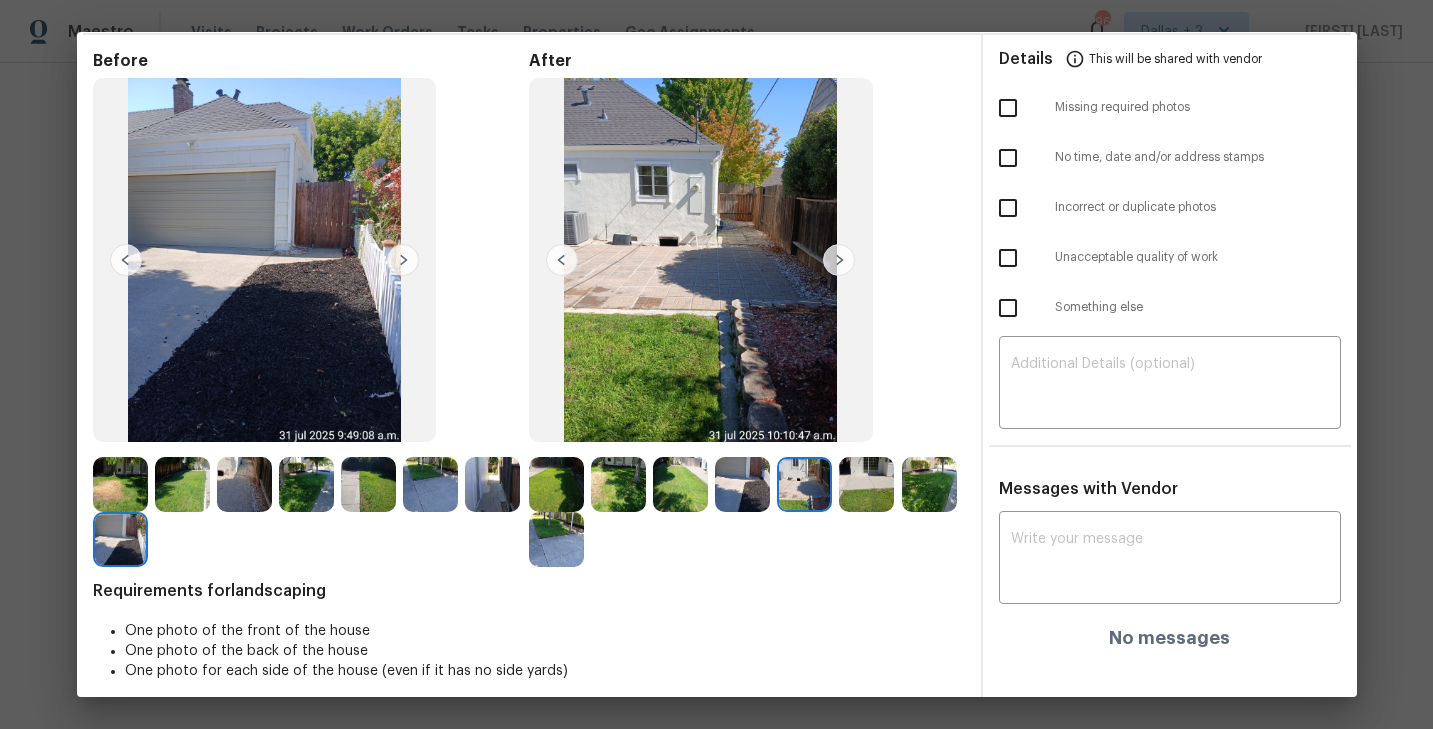 click at bounding box center (742, 484) 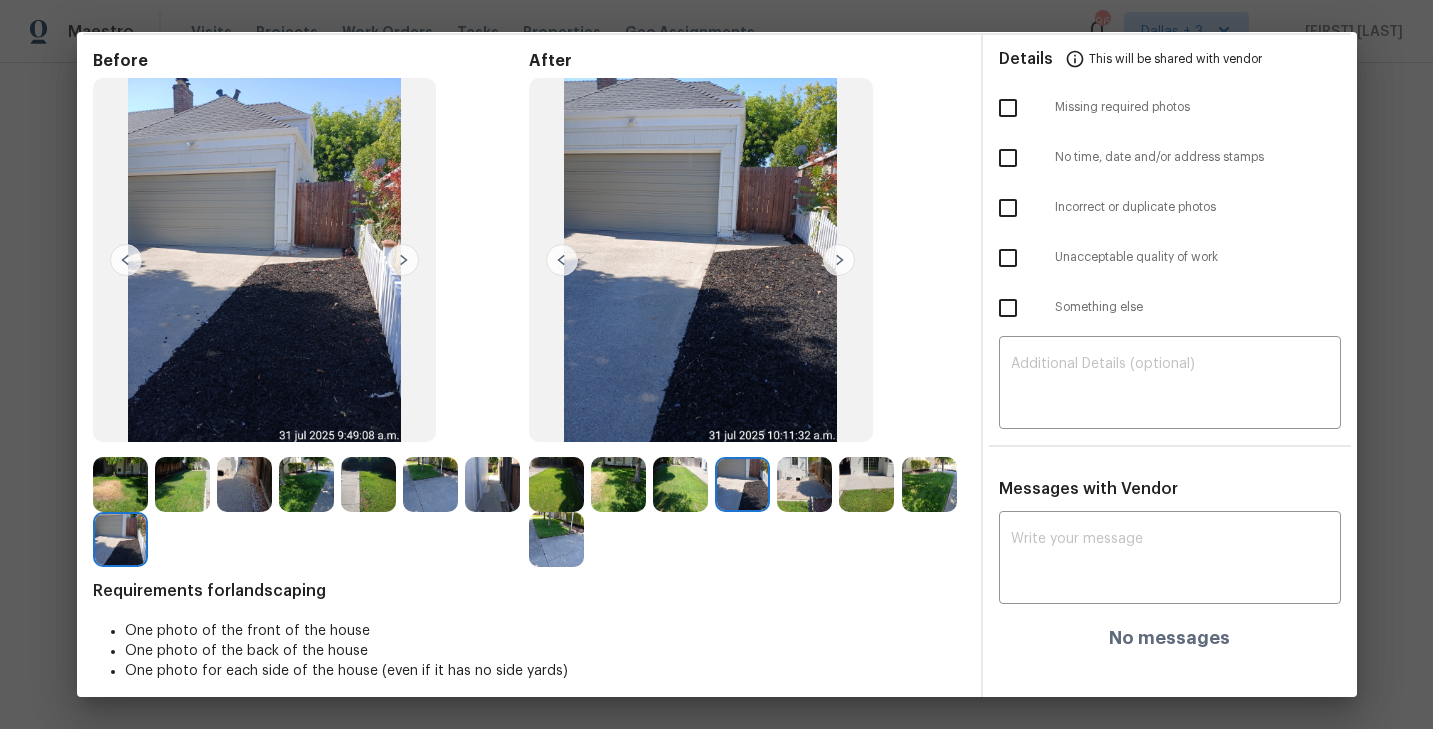 click at bounding box center [680, 484] 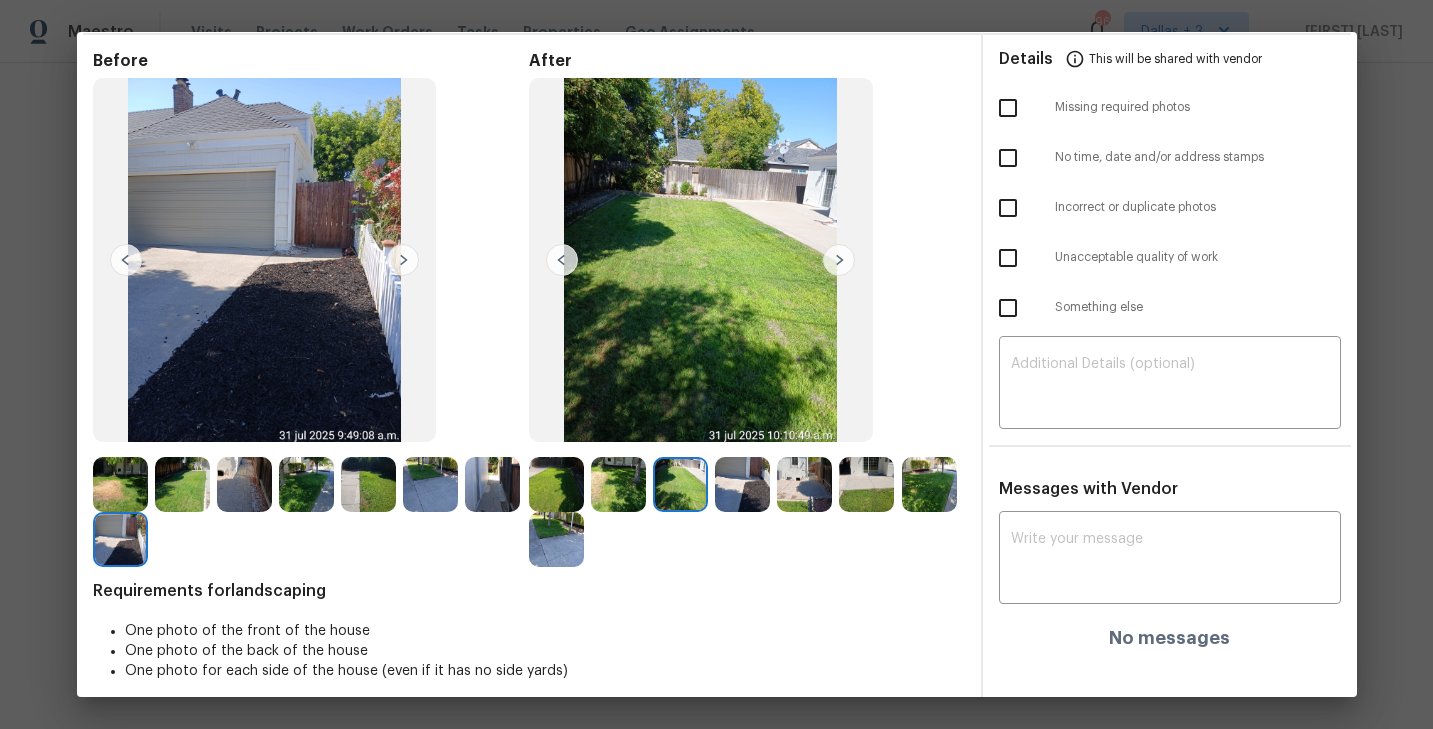 click at bounding box center (618, 484) 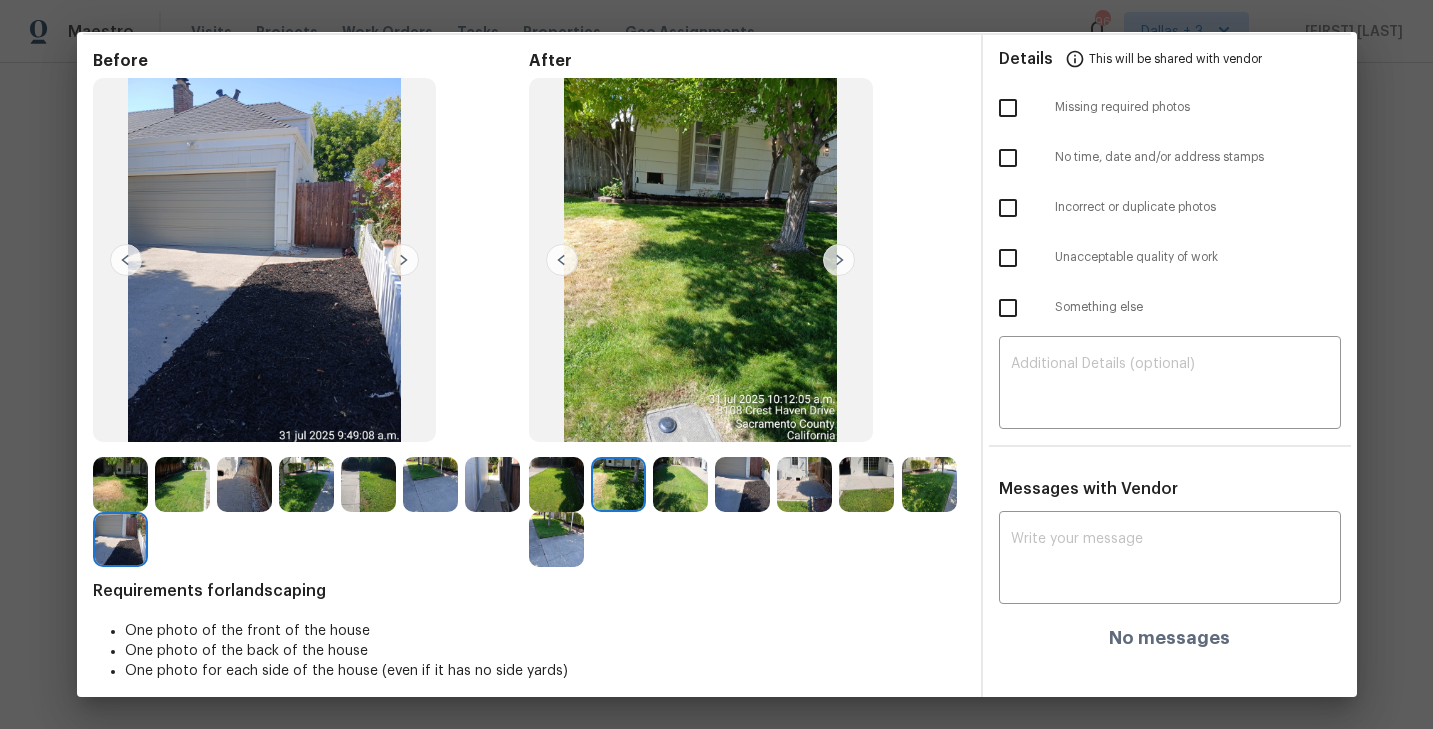 click at bounding box center (556, 484) 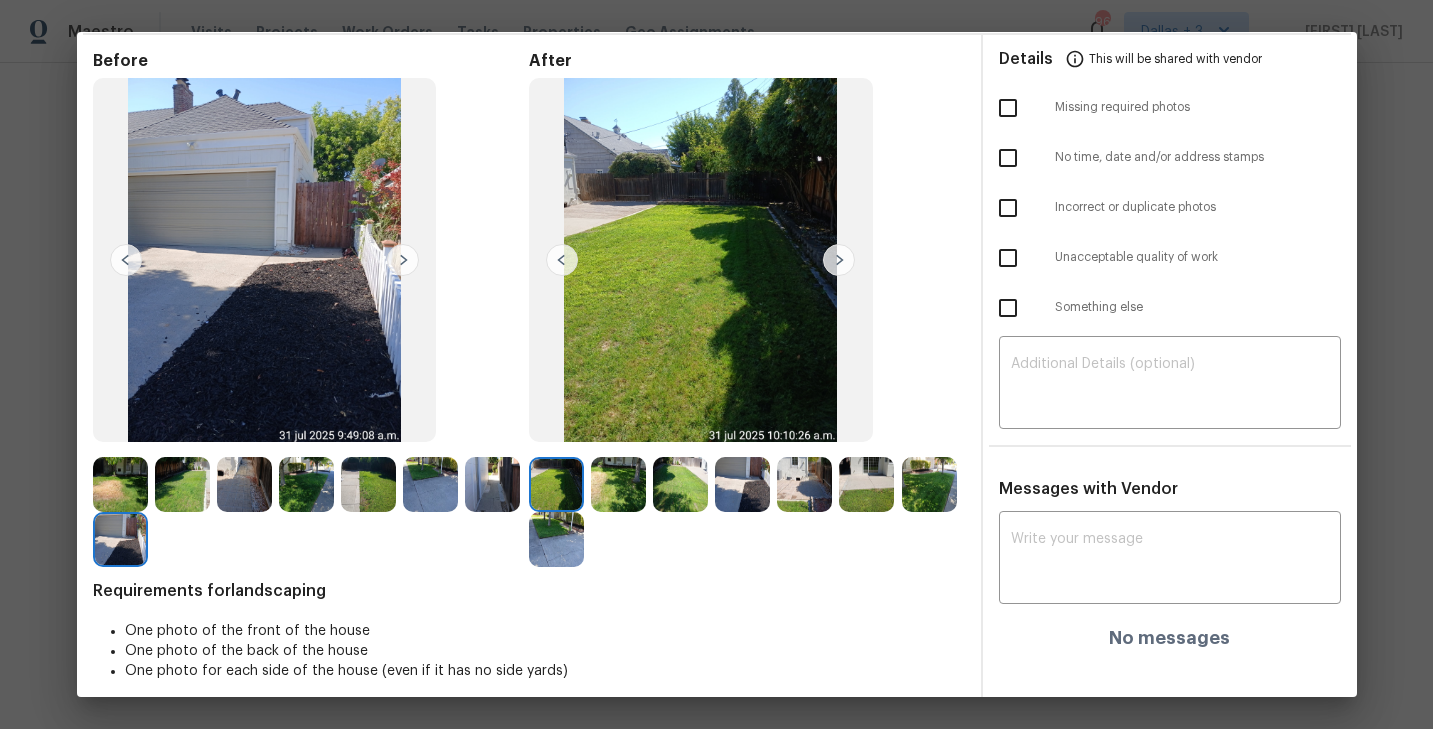 click at bounding box center [556, 539] 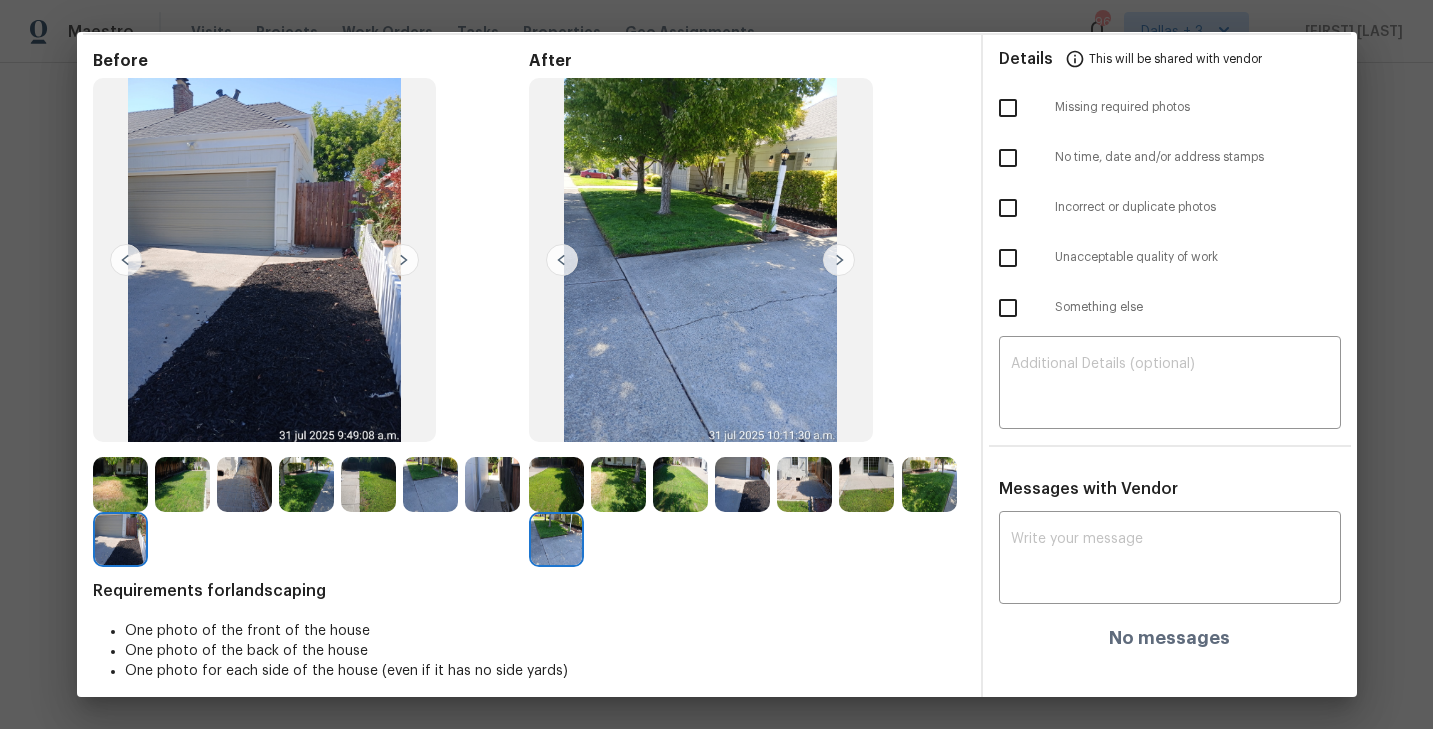 click at bounding box center [120, 484] 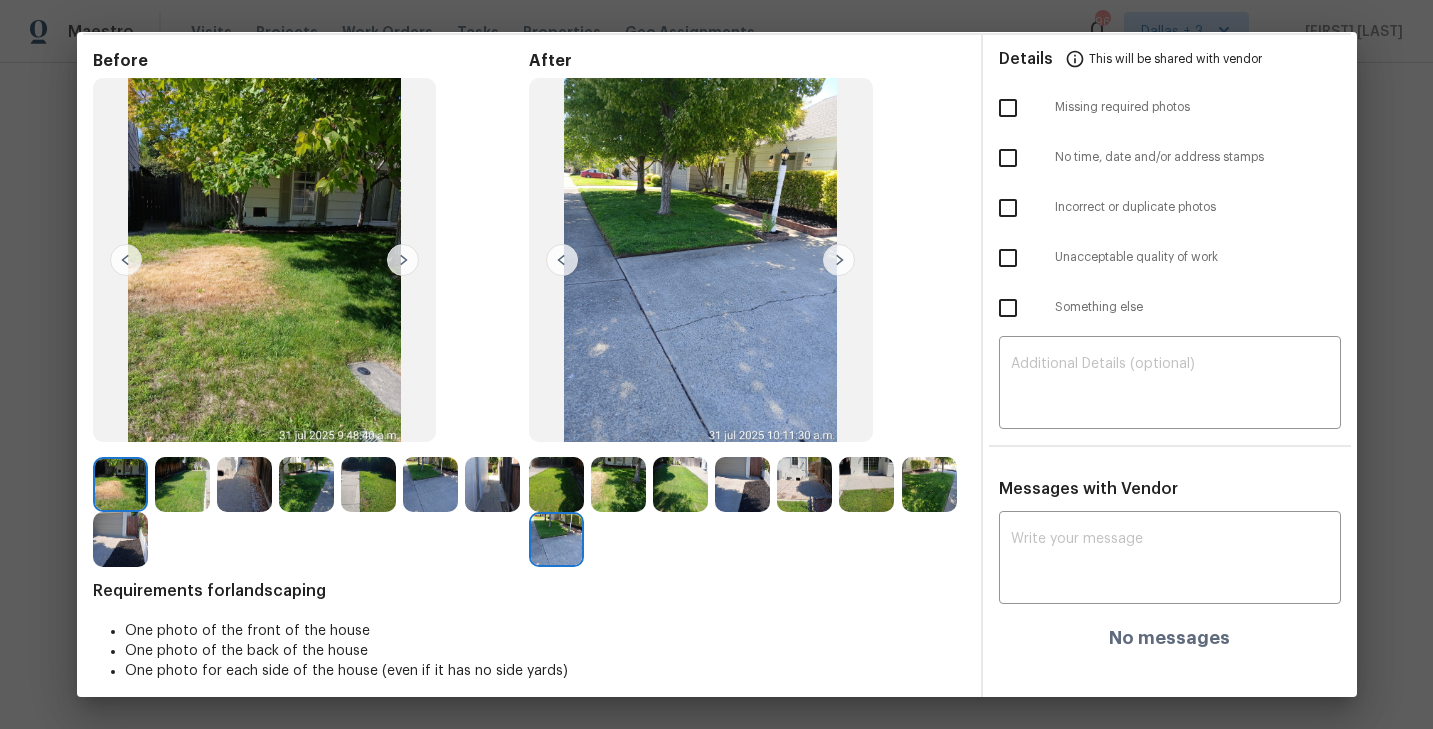 click at bounding box center [182, 484] 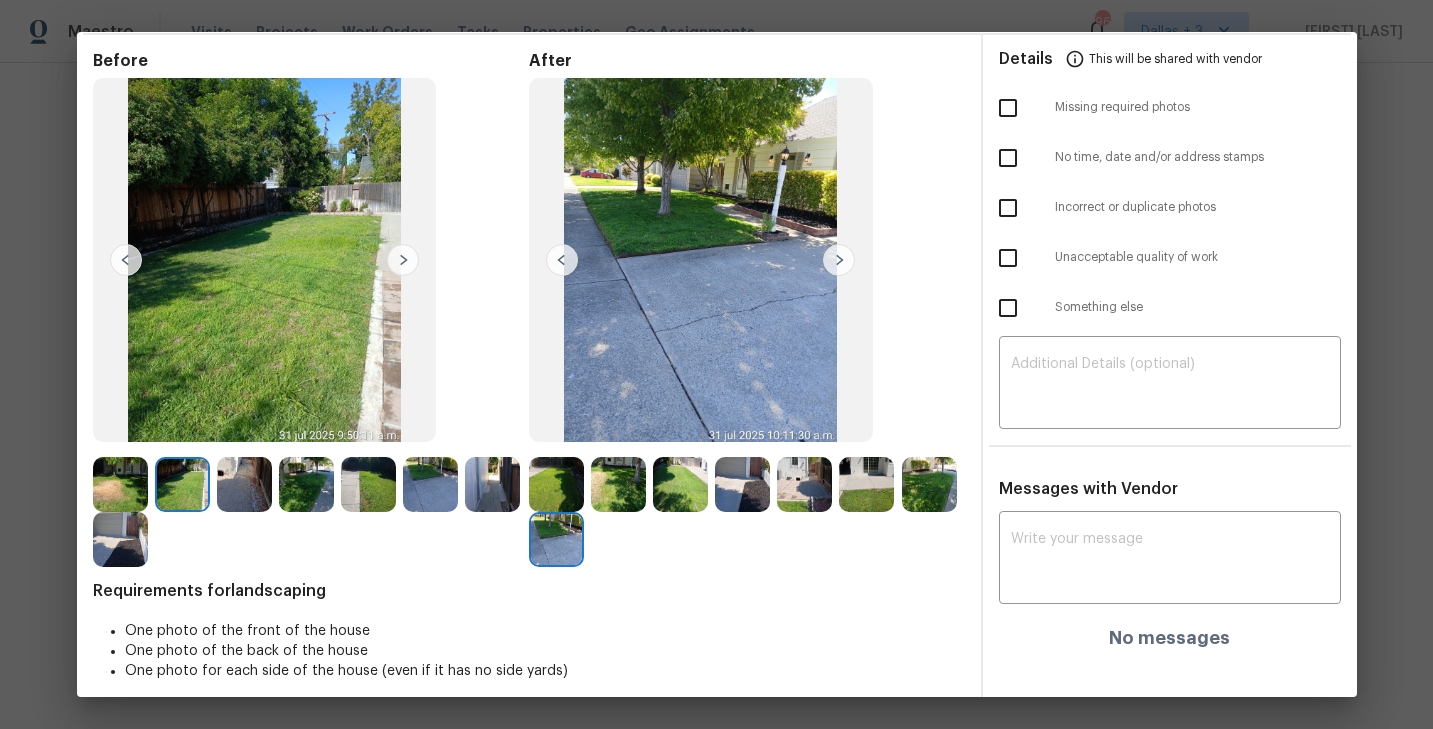 click at bounding box center [244, 484] 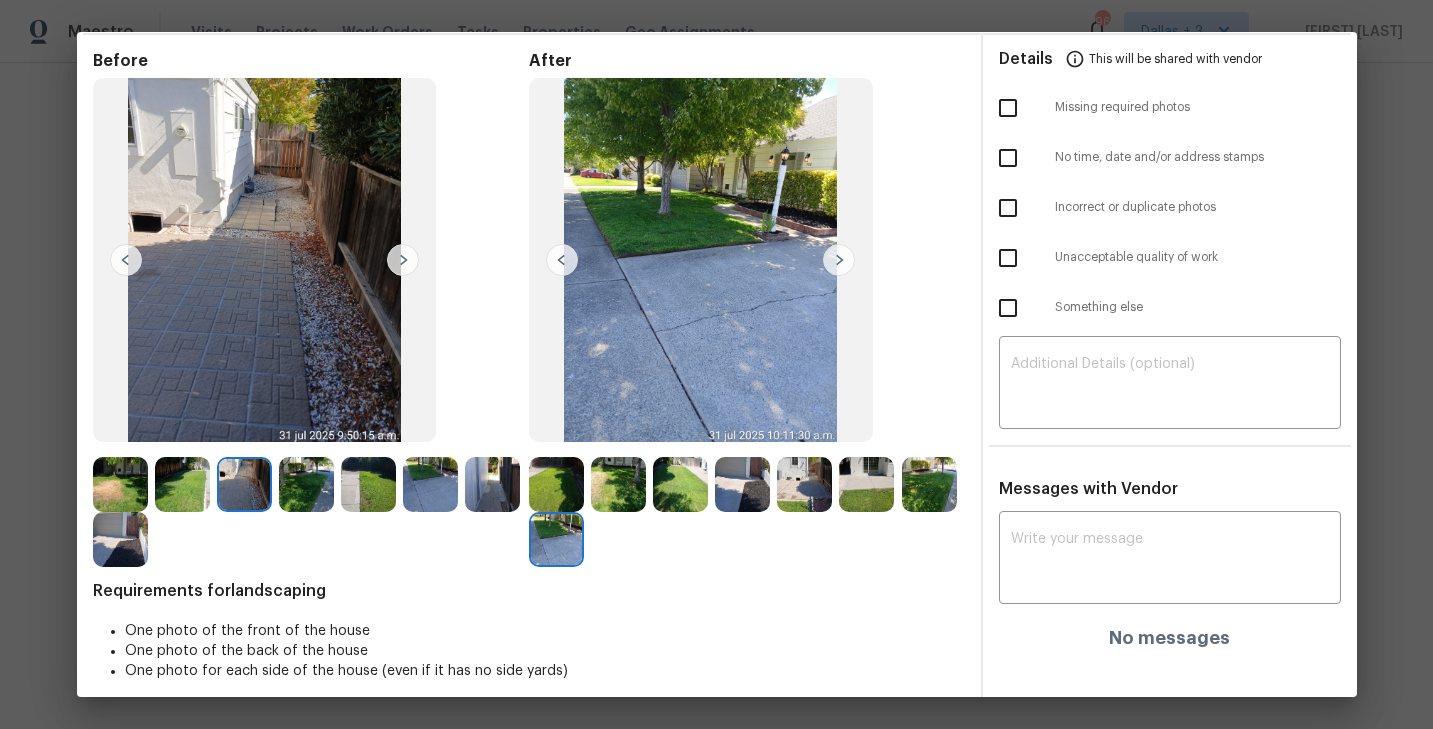 click at bounding box center (306, 484) 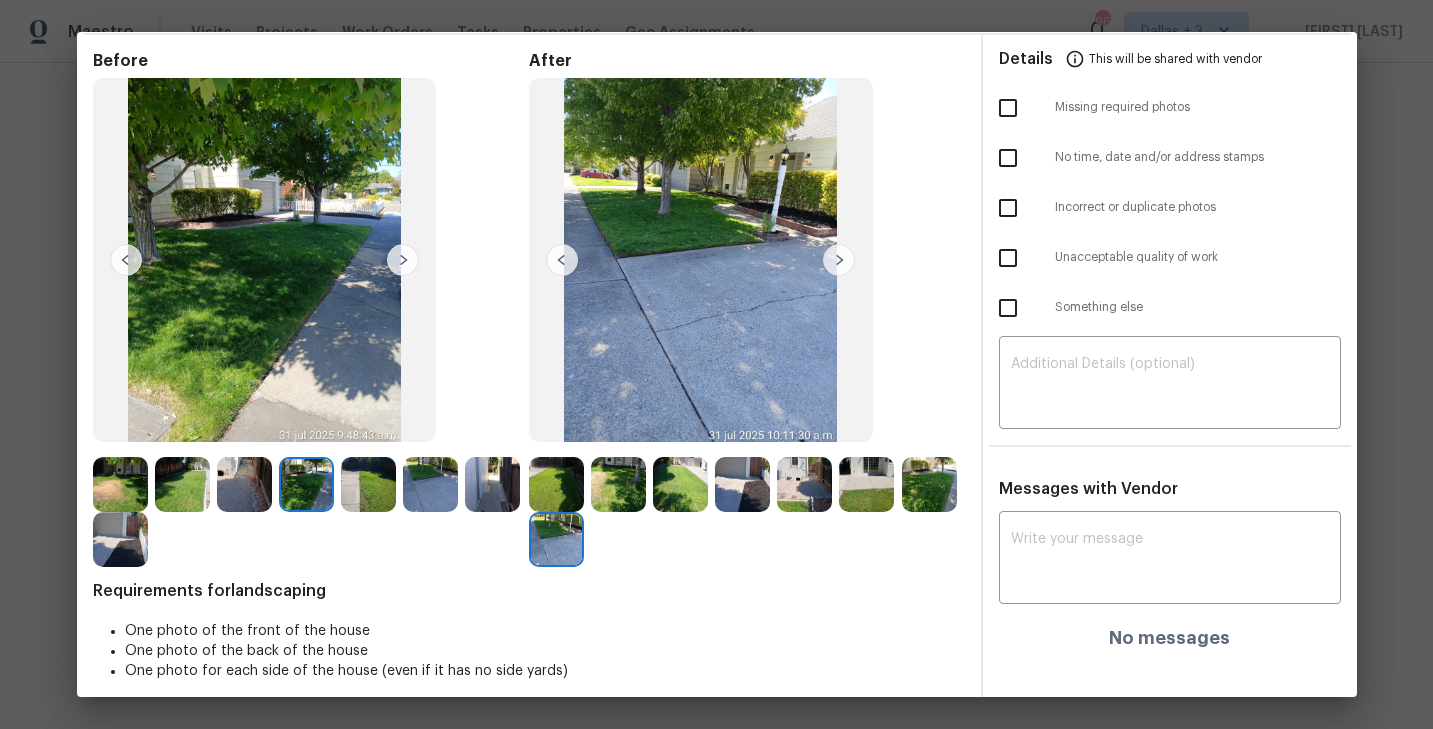 click at bounding box center [306, 484] 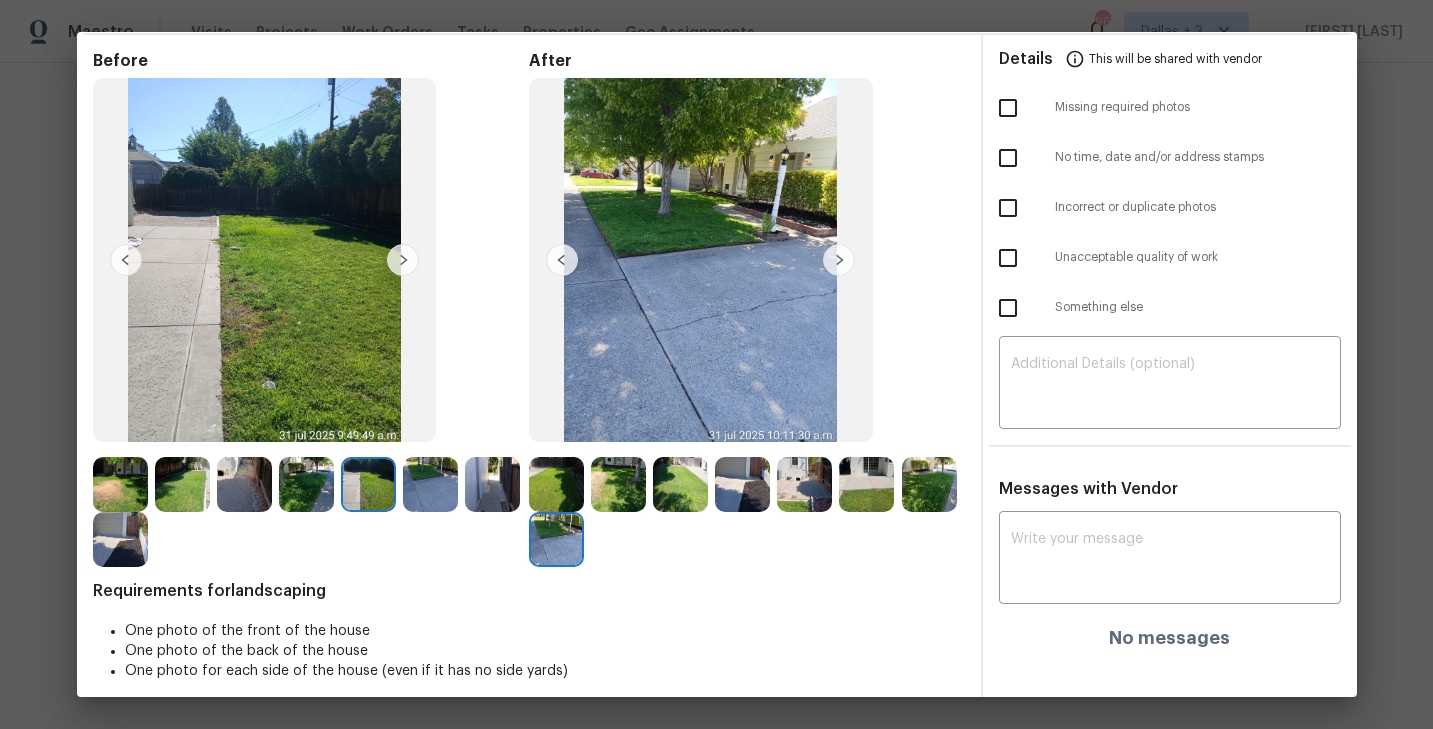 click at bounding box center (430, 484) 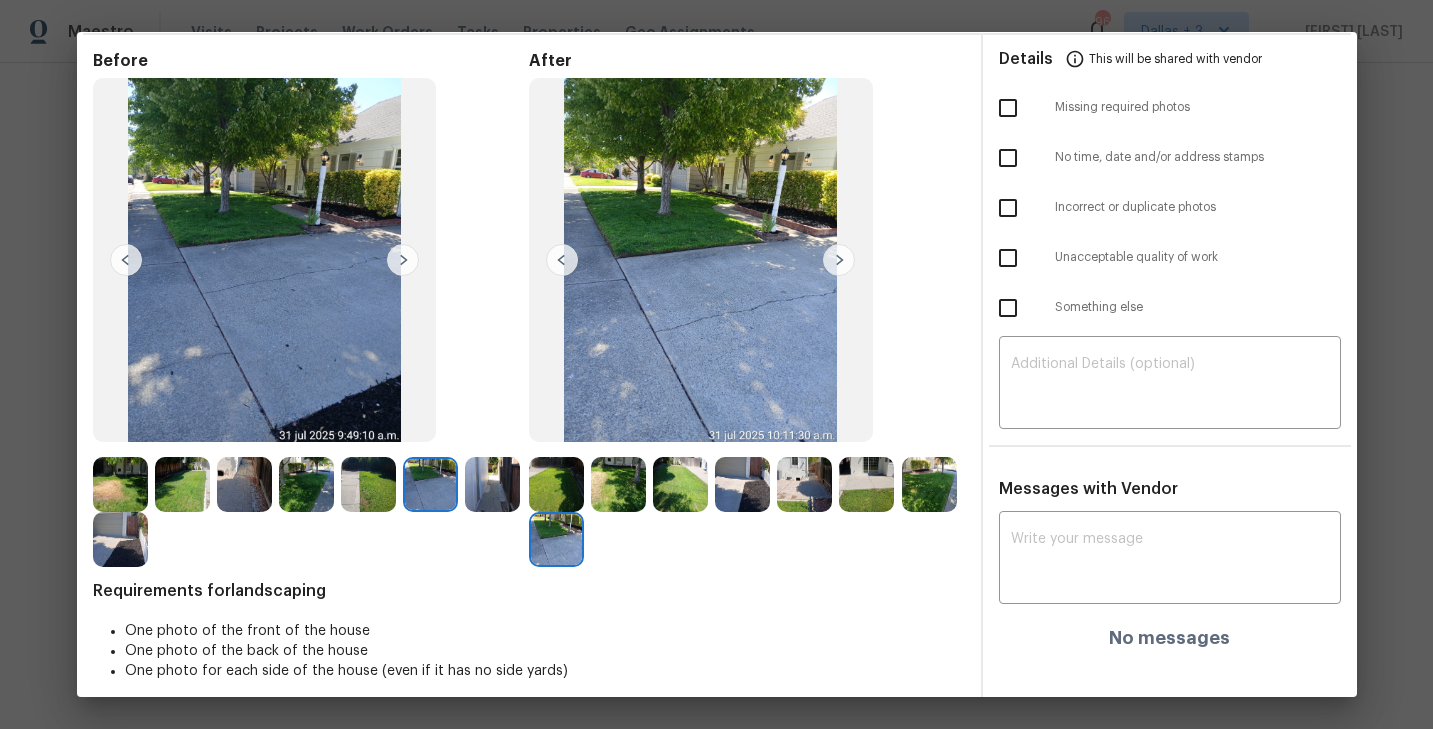 click at bounding box center (492, 484) 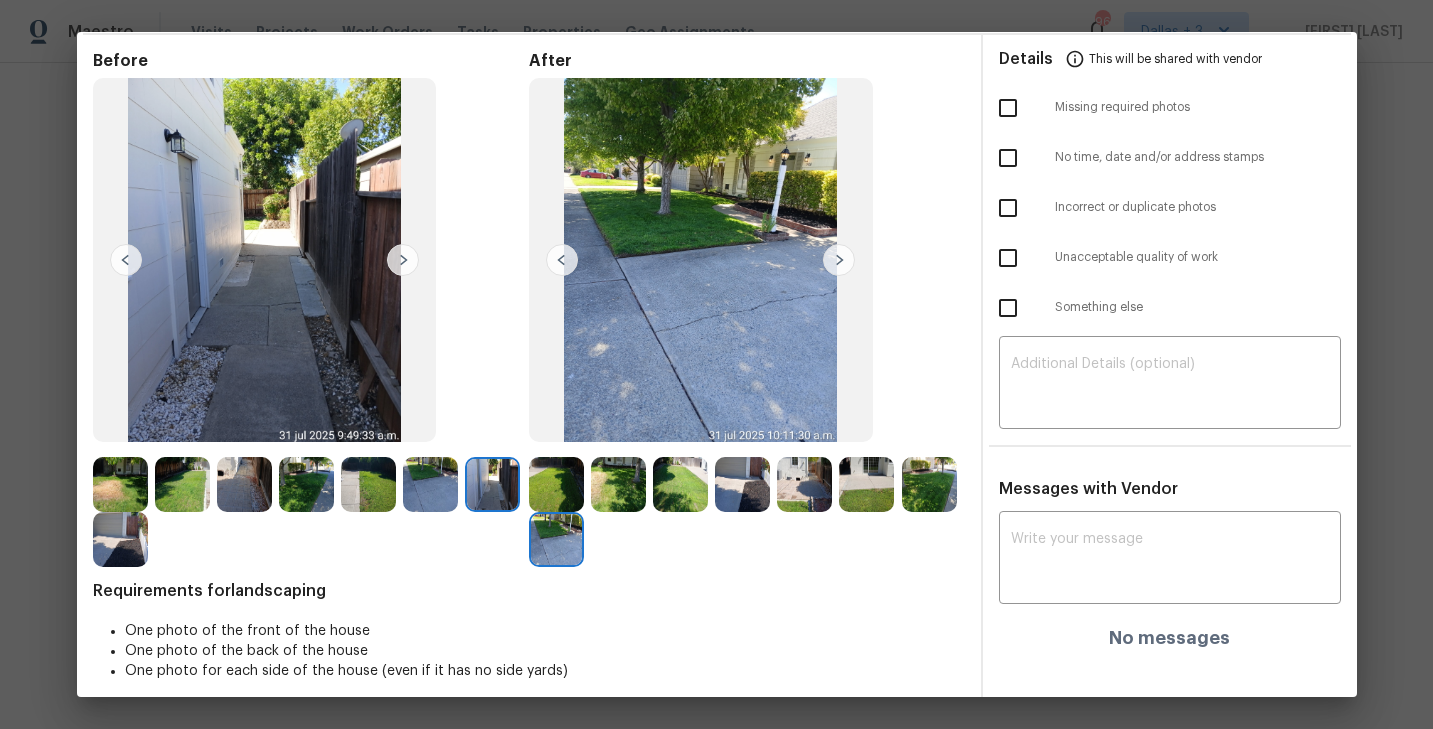 click at bounding box center [120, 539] 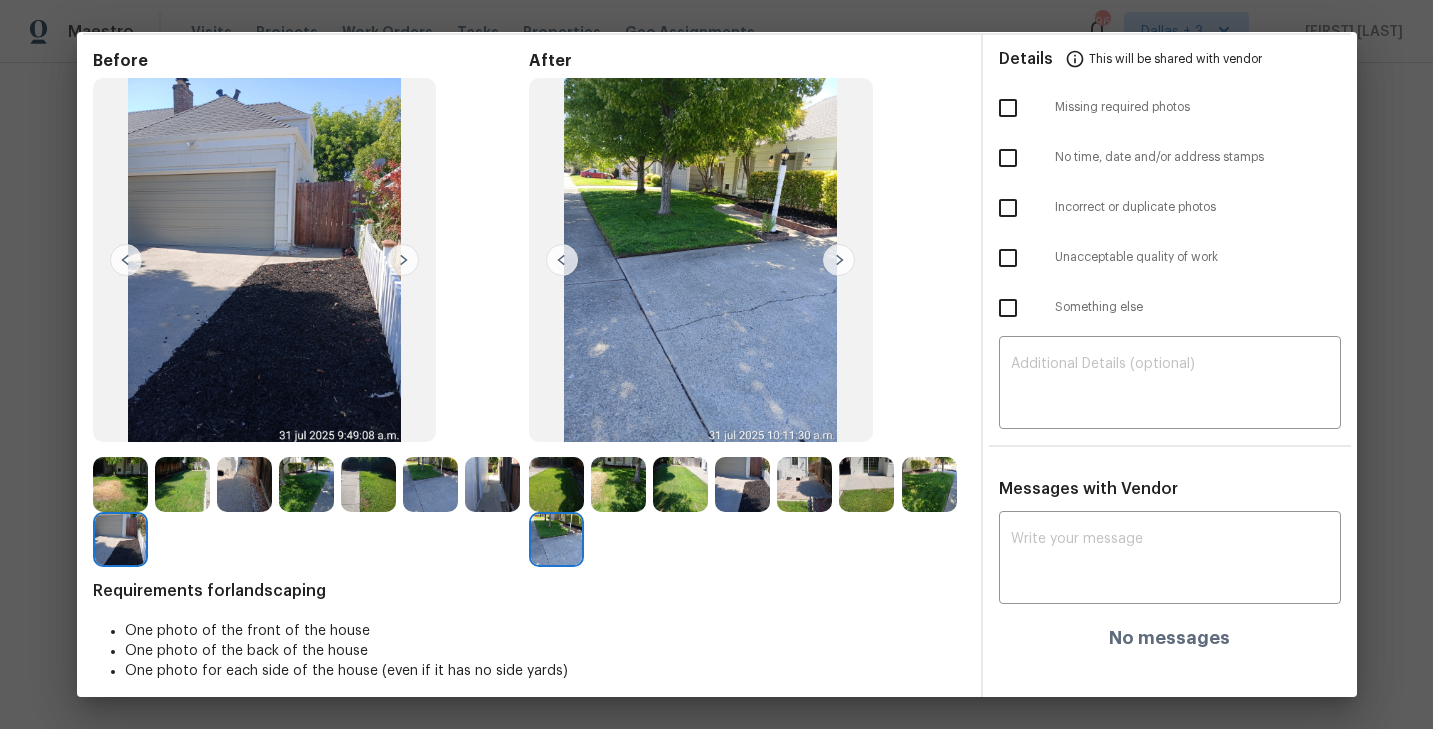 click at bounding box center [556, 484] 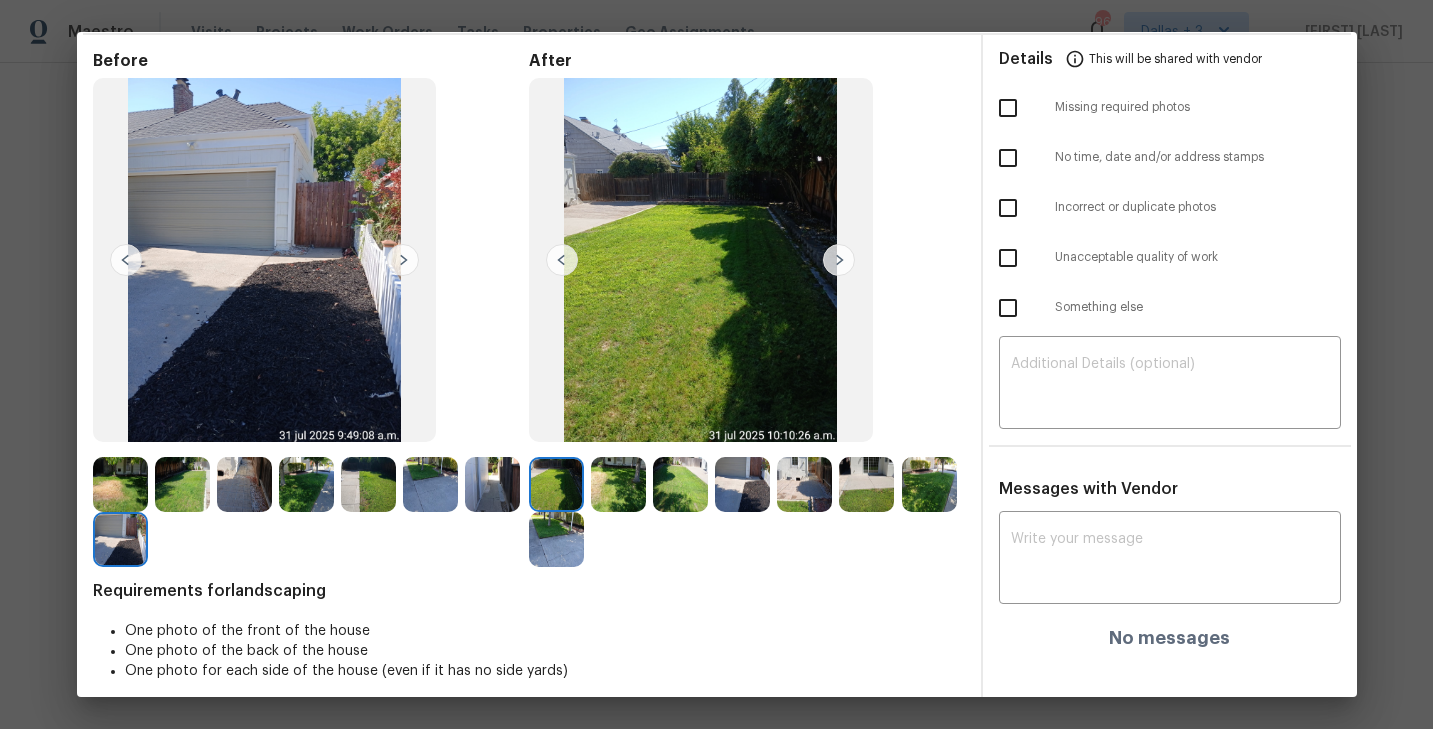 click at bounding box center [618, 484] 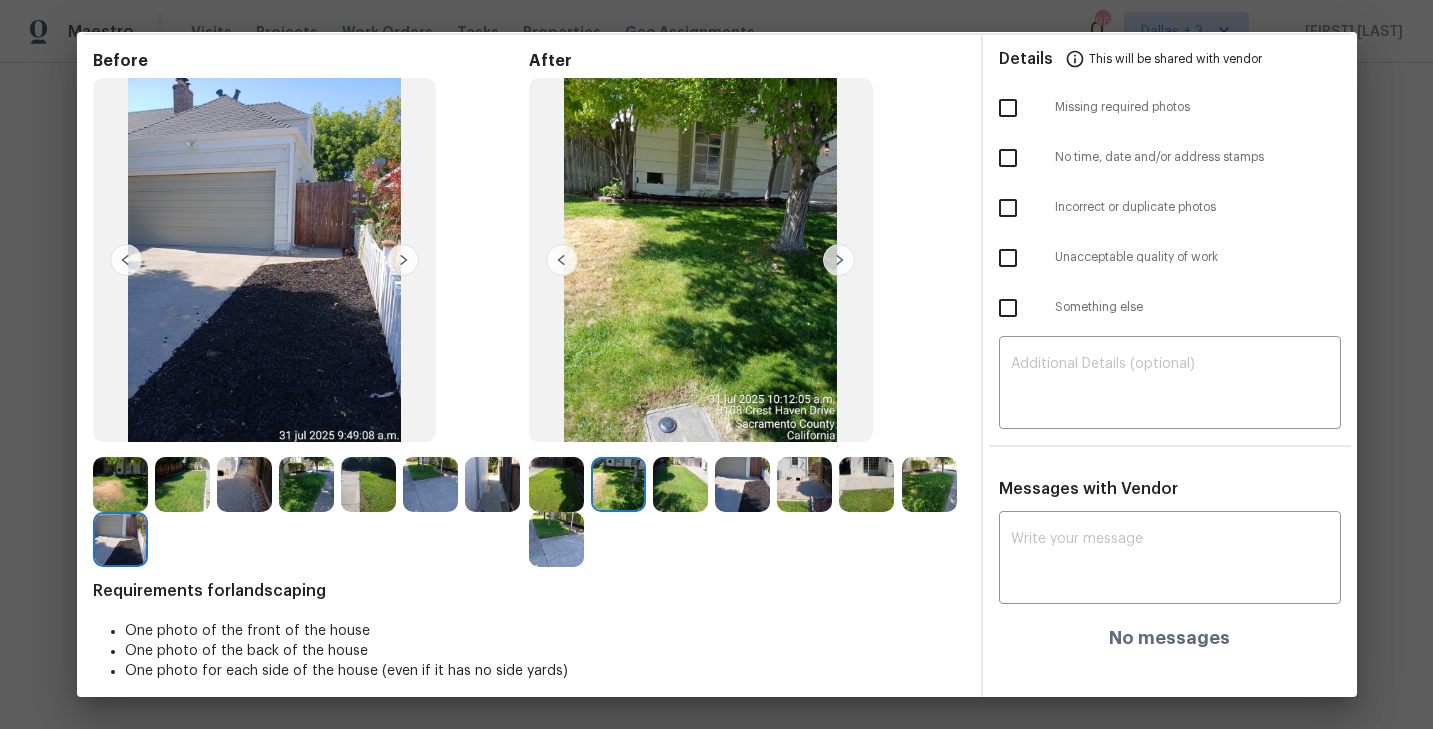 click at bounding box center (680, 484) 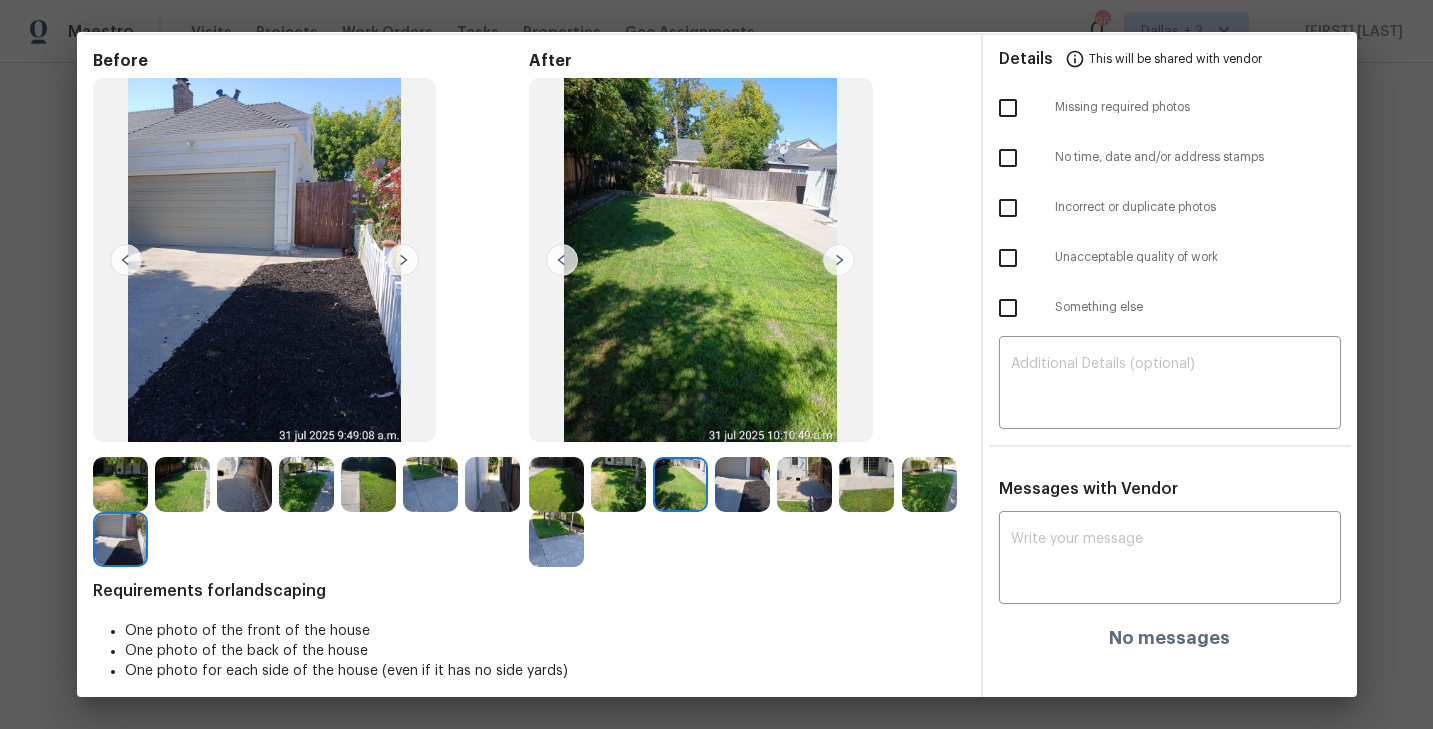 click at bounding box center (747, 512) 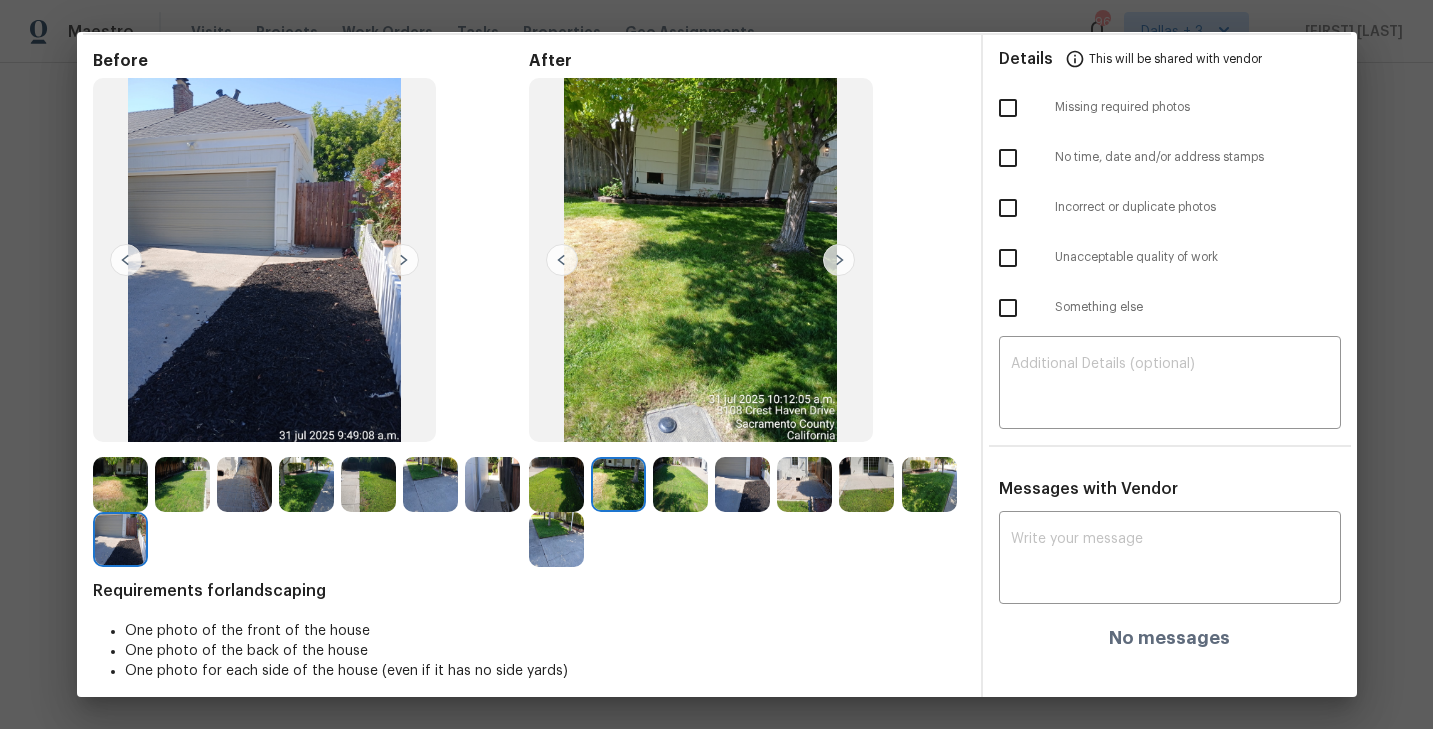 click at bounding box center [742, 484] 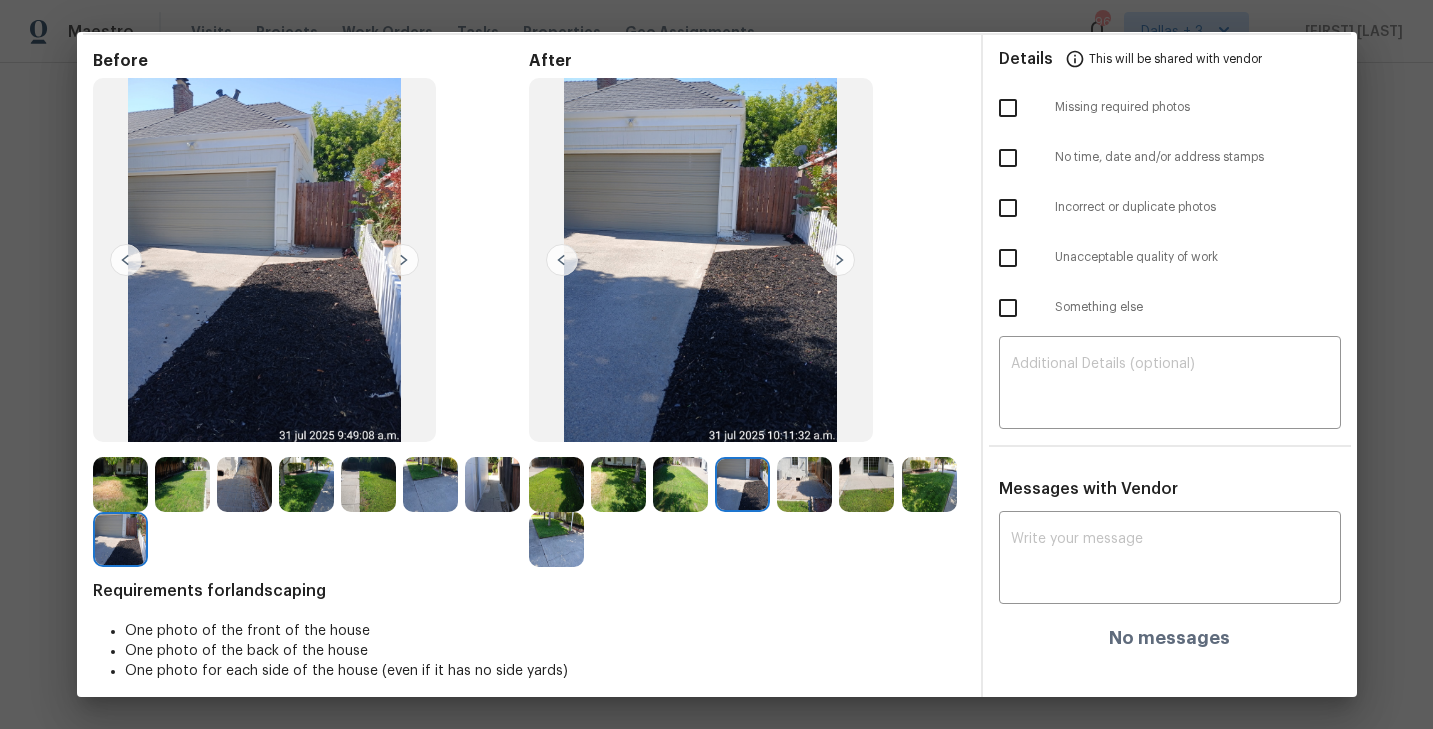 click at bounding box center (804, 484) 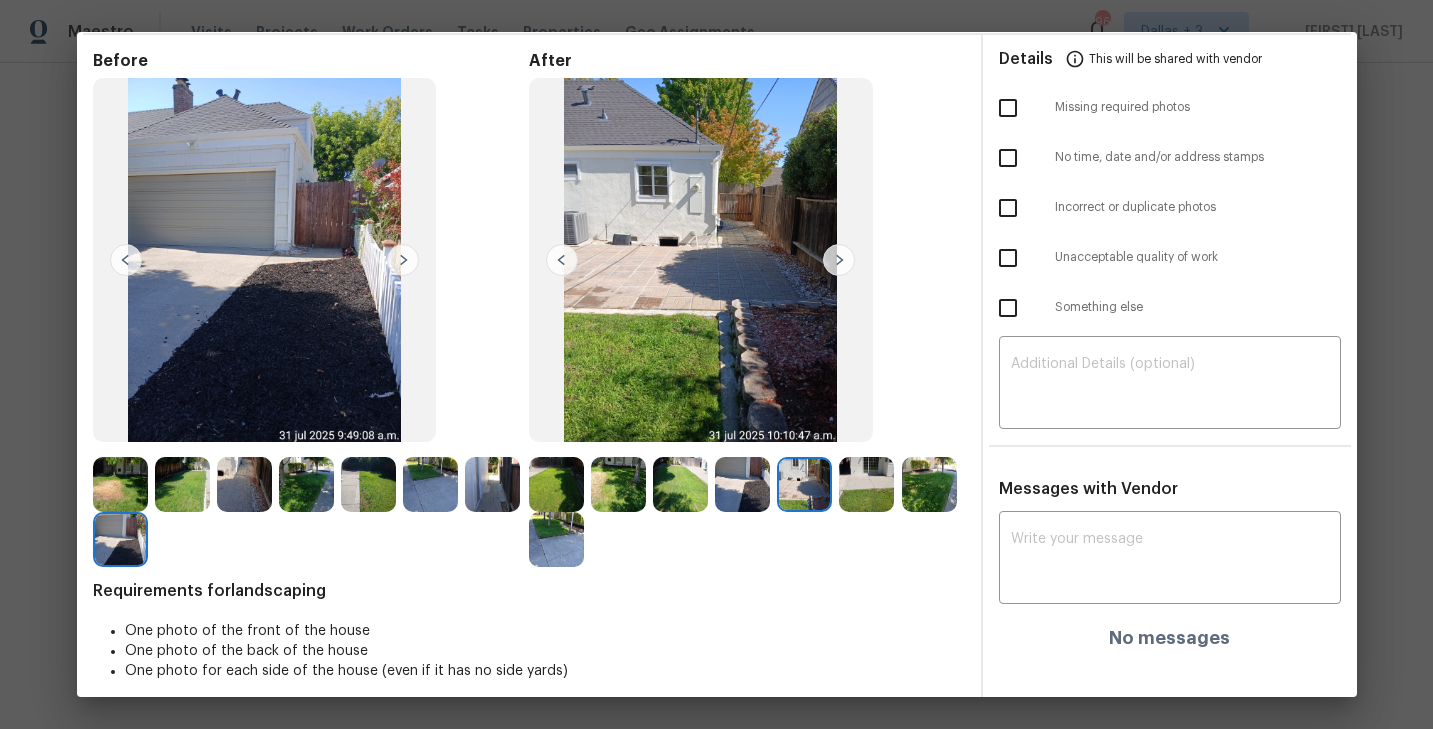 click at bounding box center [866, 484] 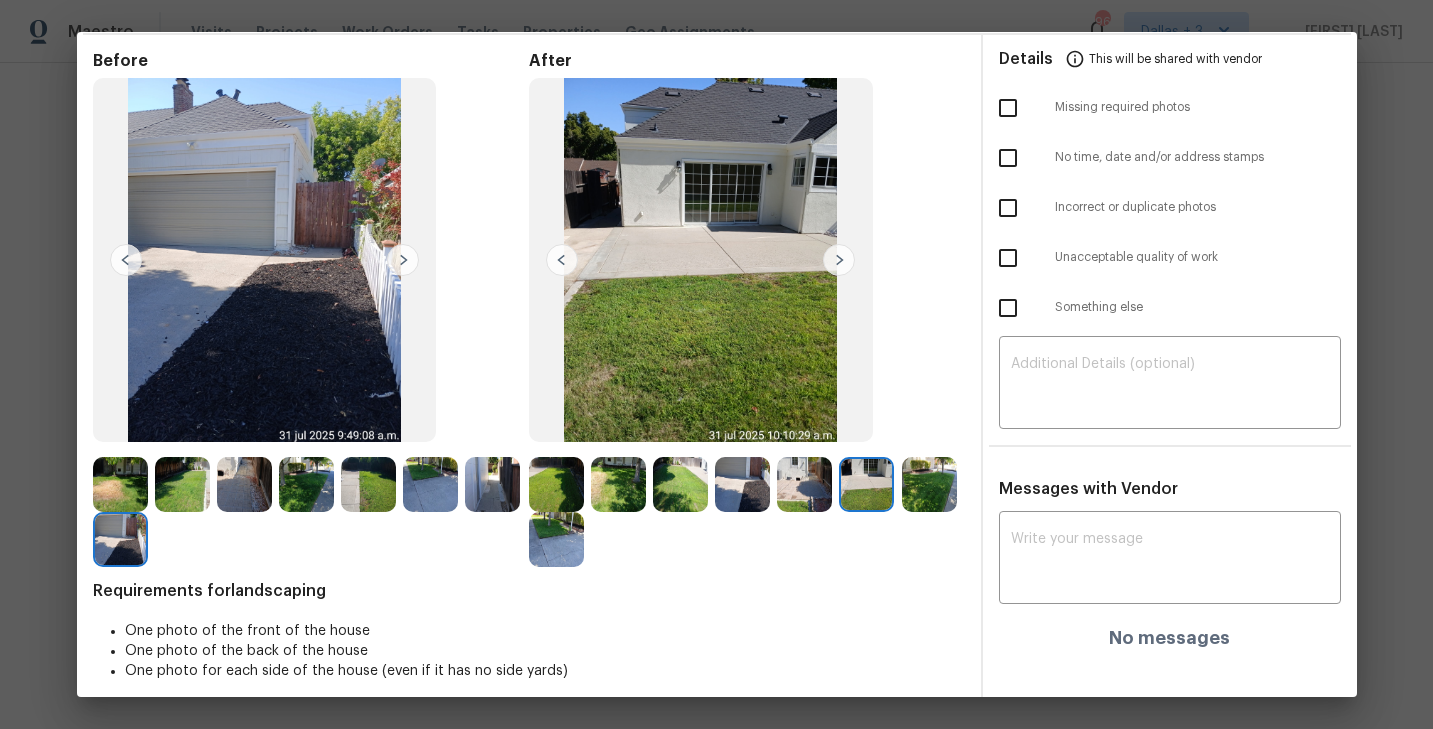 click at bounding box center (929, 484) 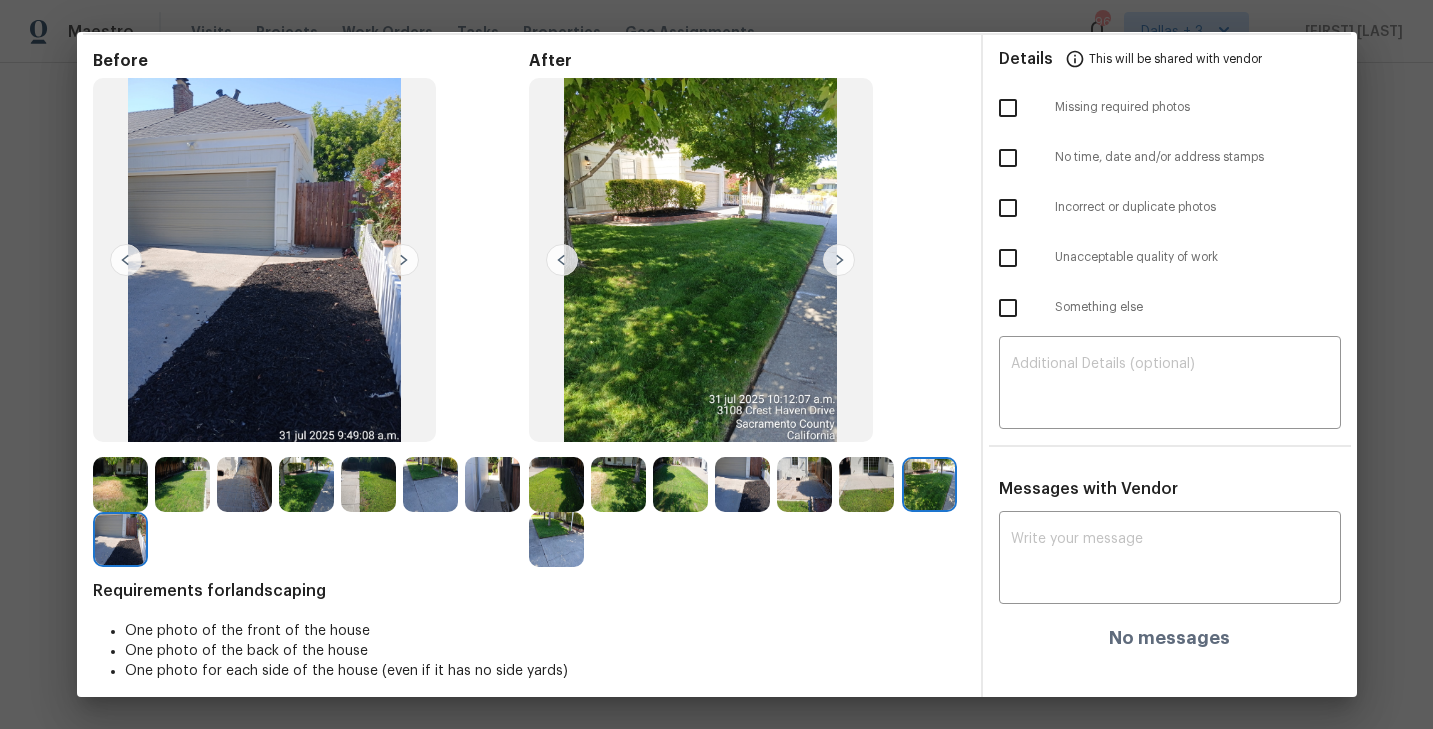 click at bounding box center [556, 539] 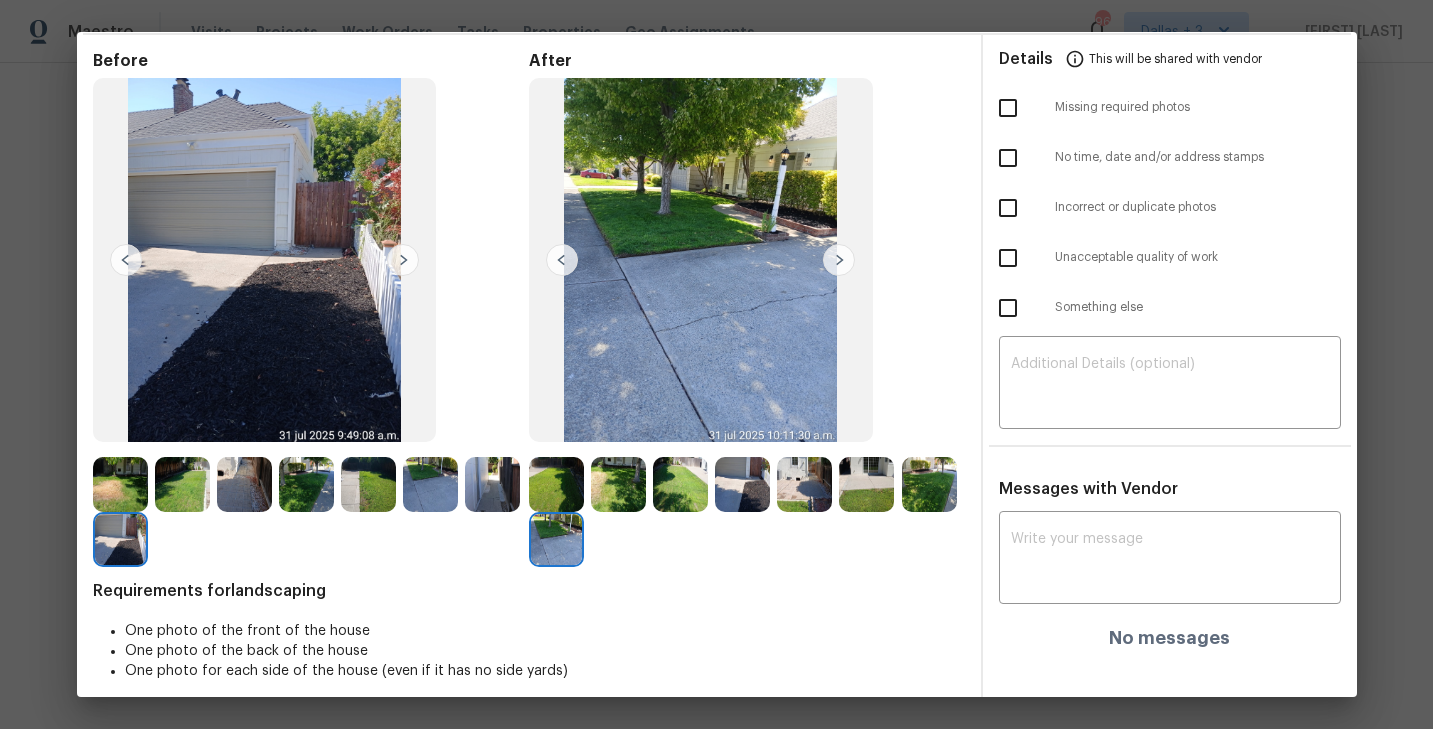 scroll, scrollTop: 0, scrollLeft: 0, axis: both 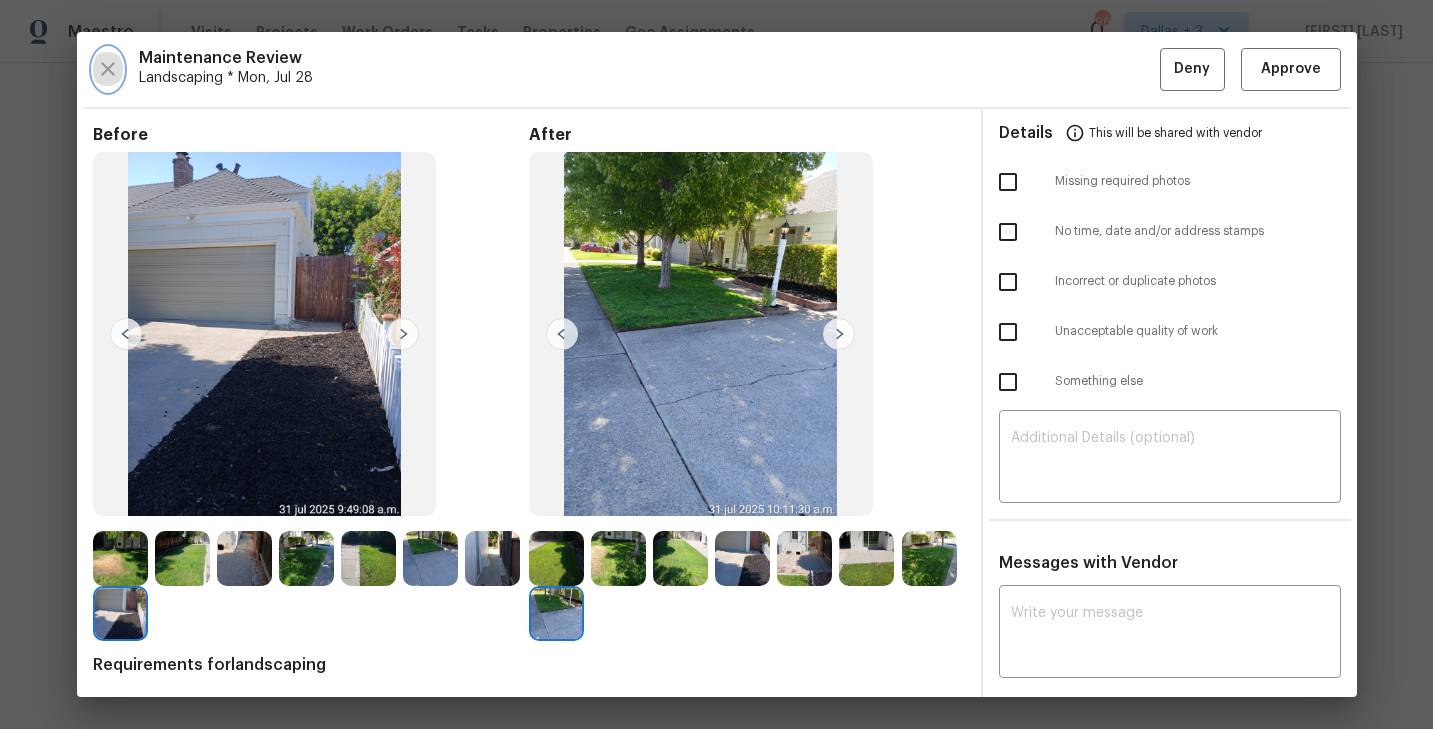 click 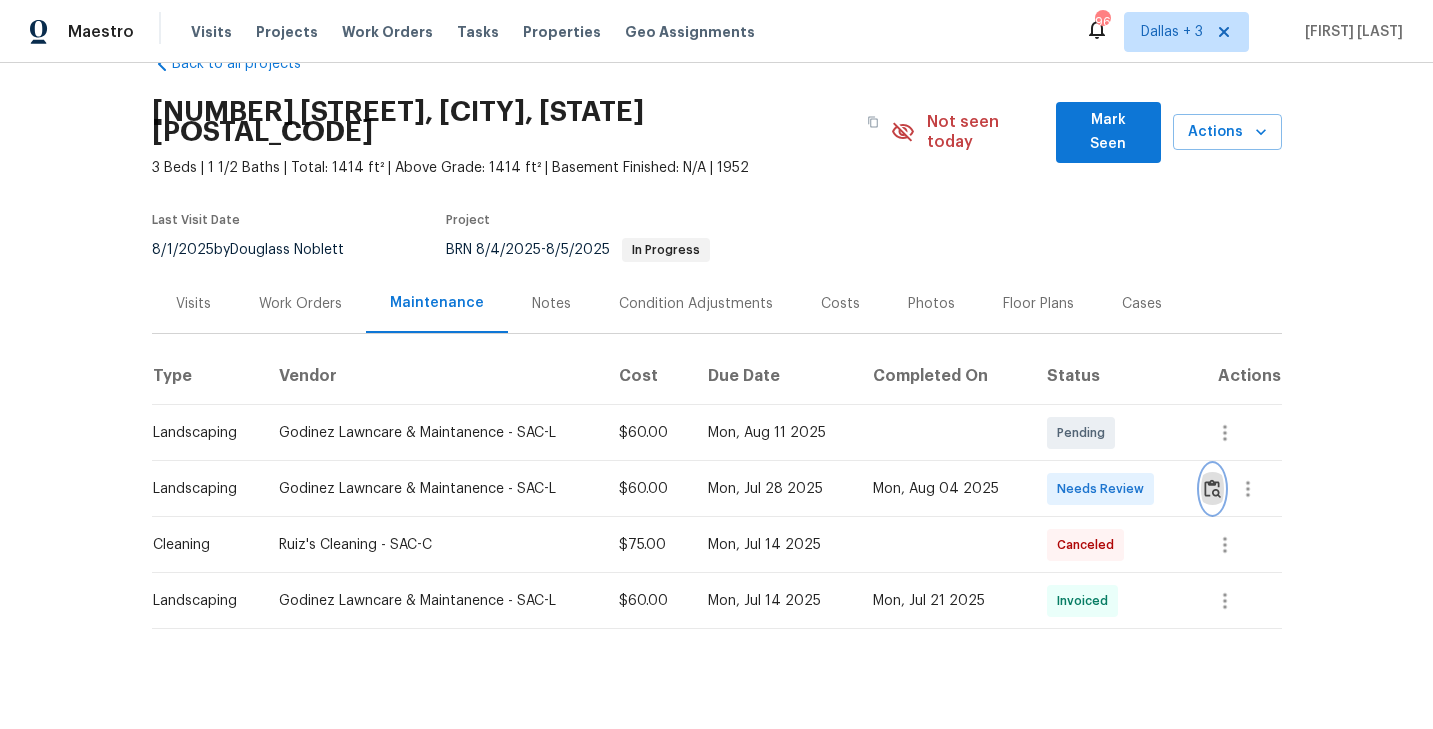 click at bounding box center (1212, 488) 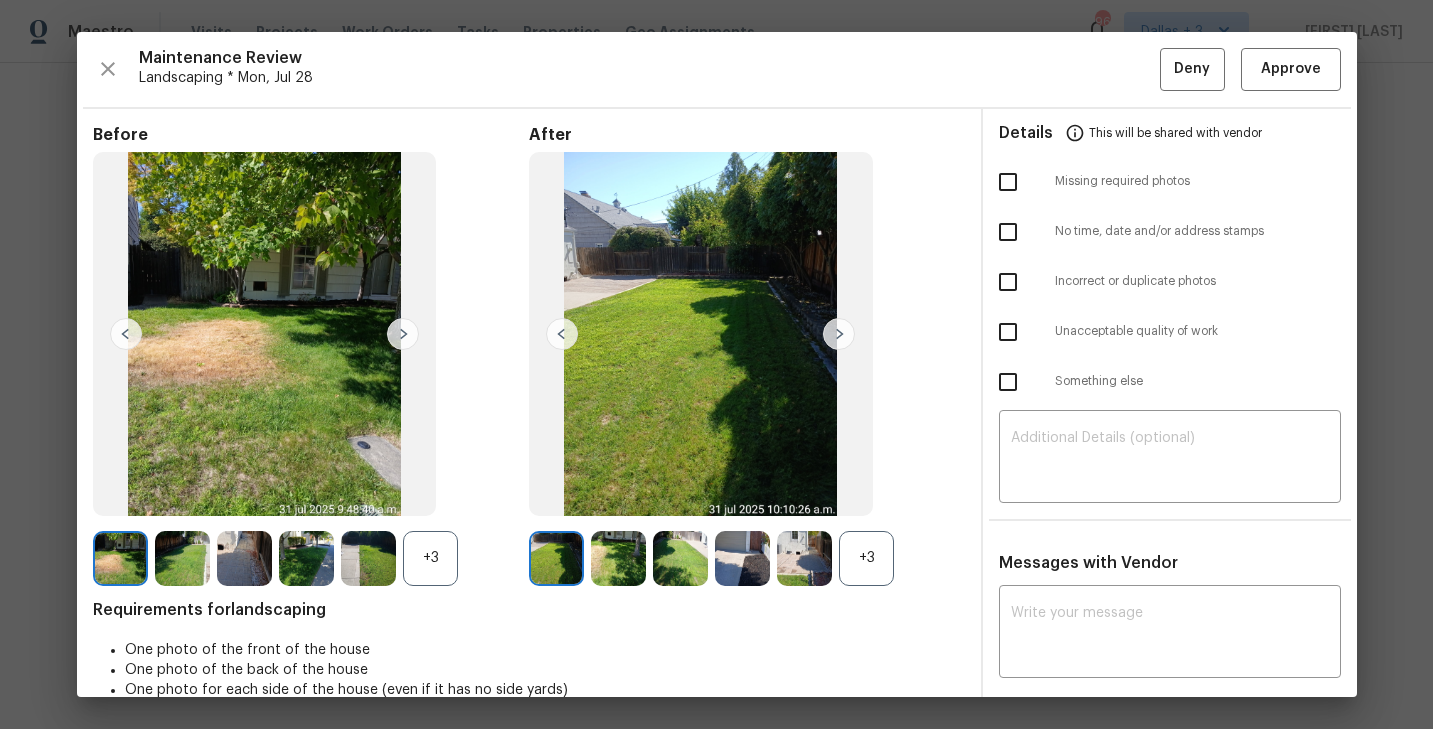 click on "+3" at bounding box center (866, 558) 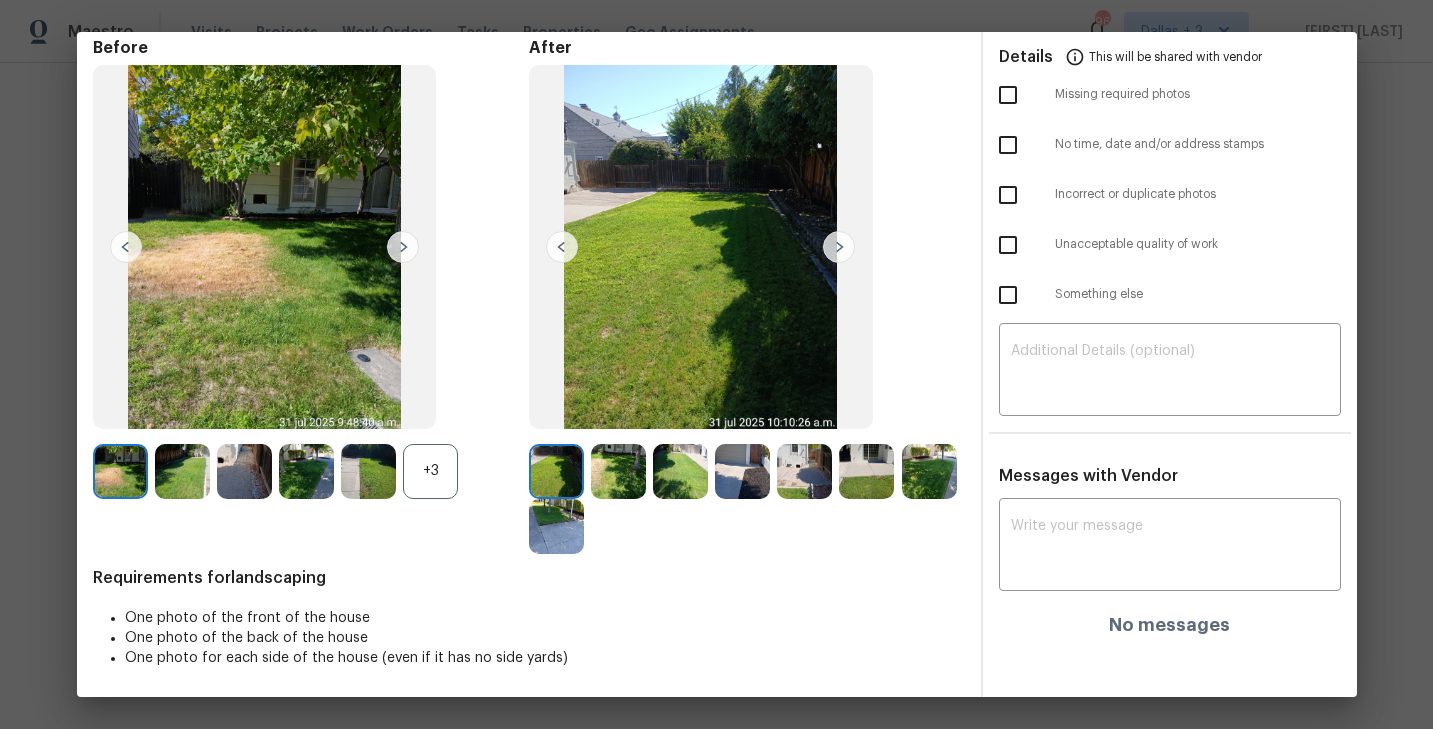 scroll, scrollTop: 0, scrollLeft: 0, axis: both 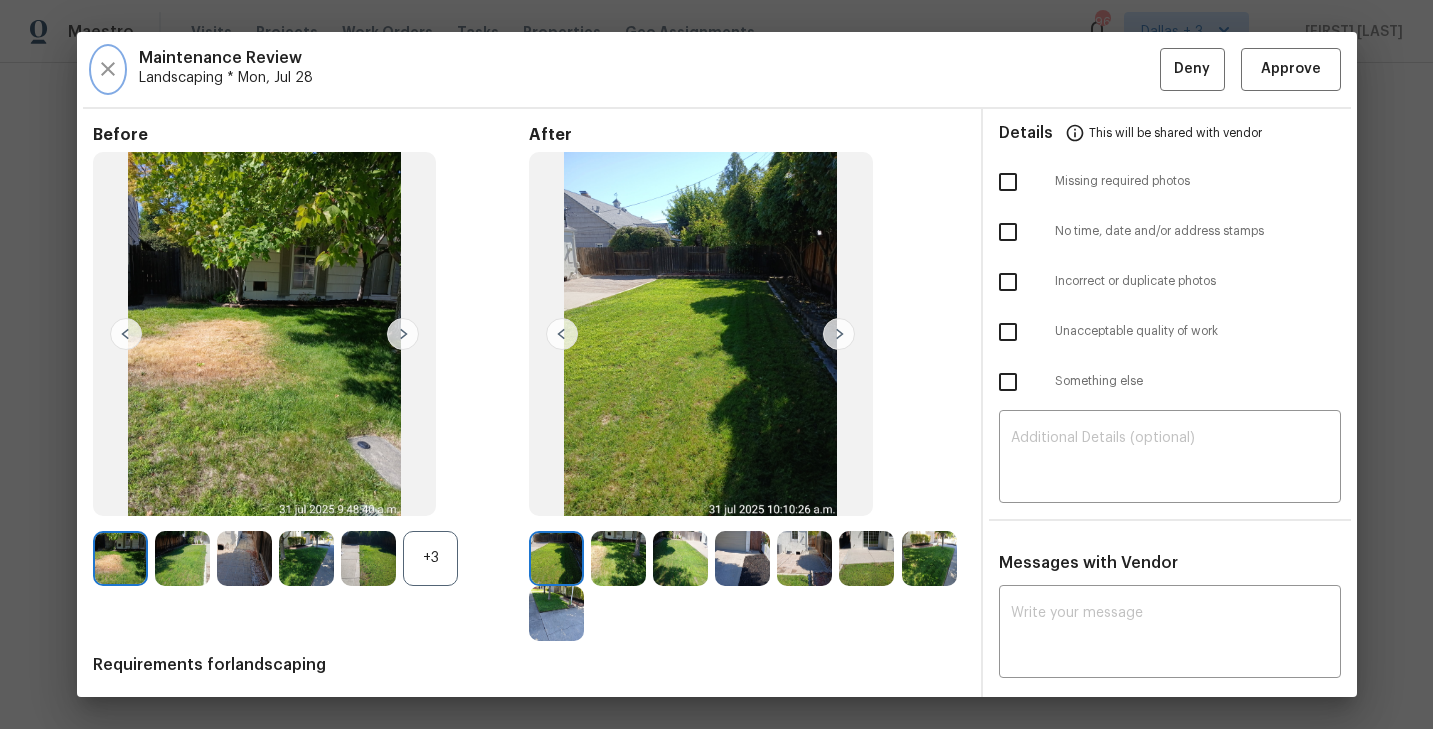 click 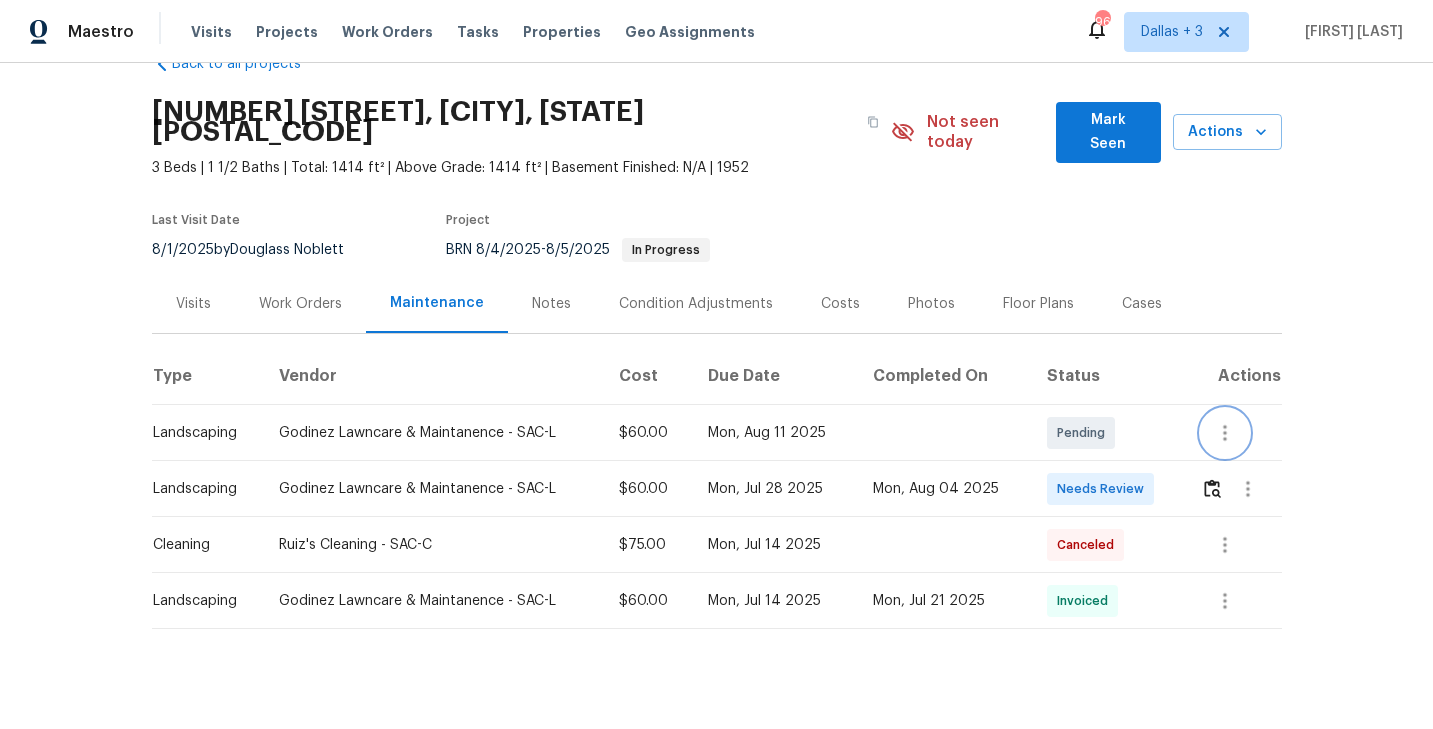 click 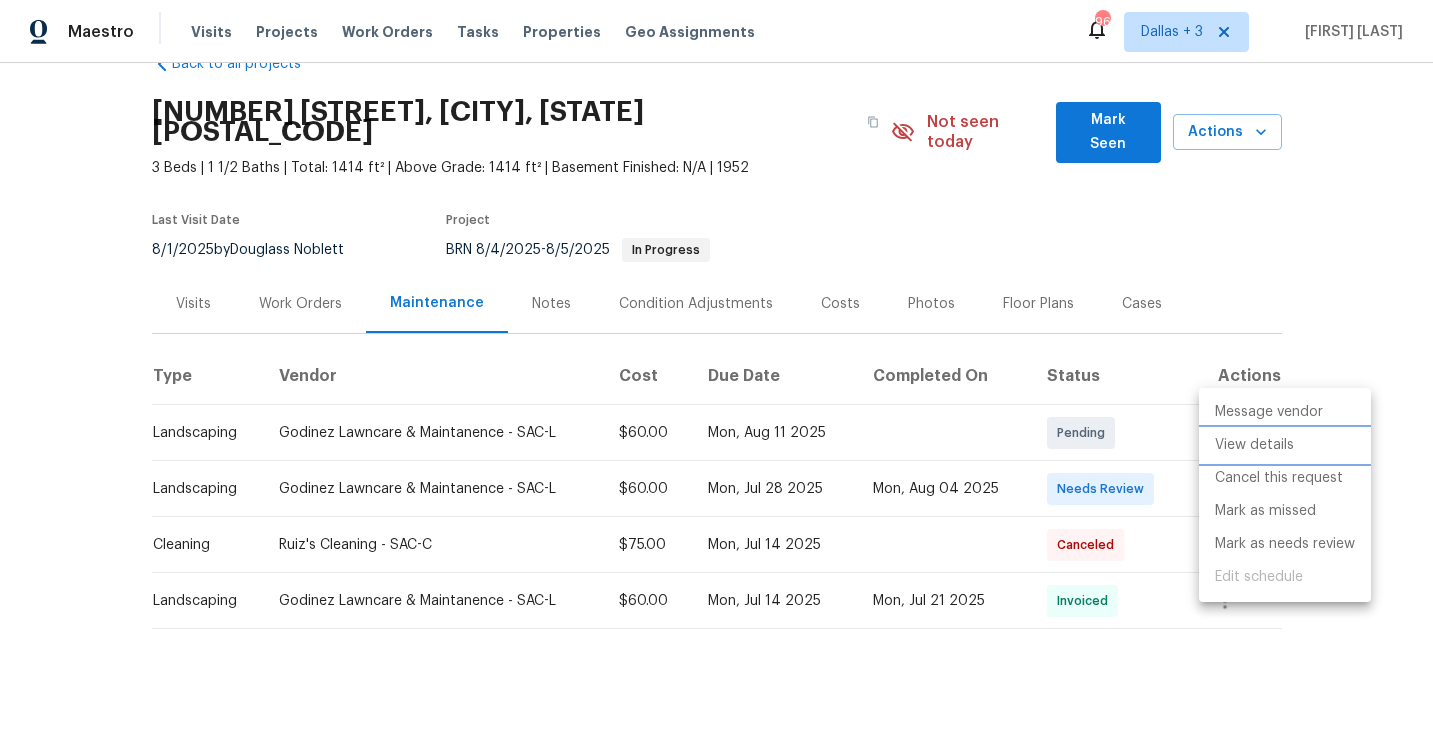 click on "View details" at bounding box center (1285, 445) 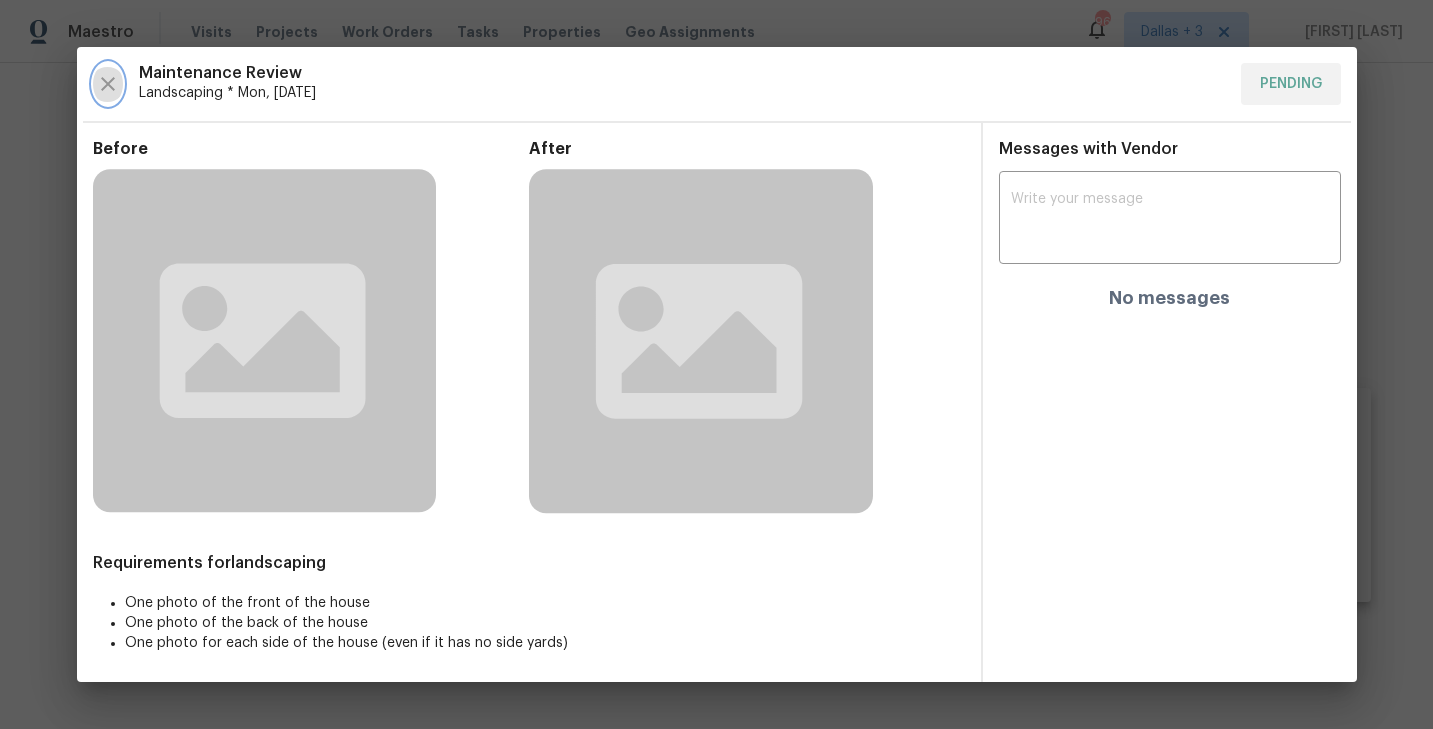 click 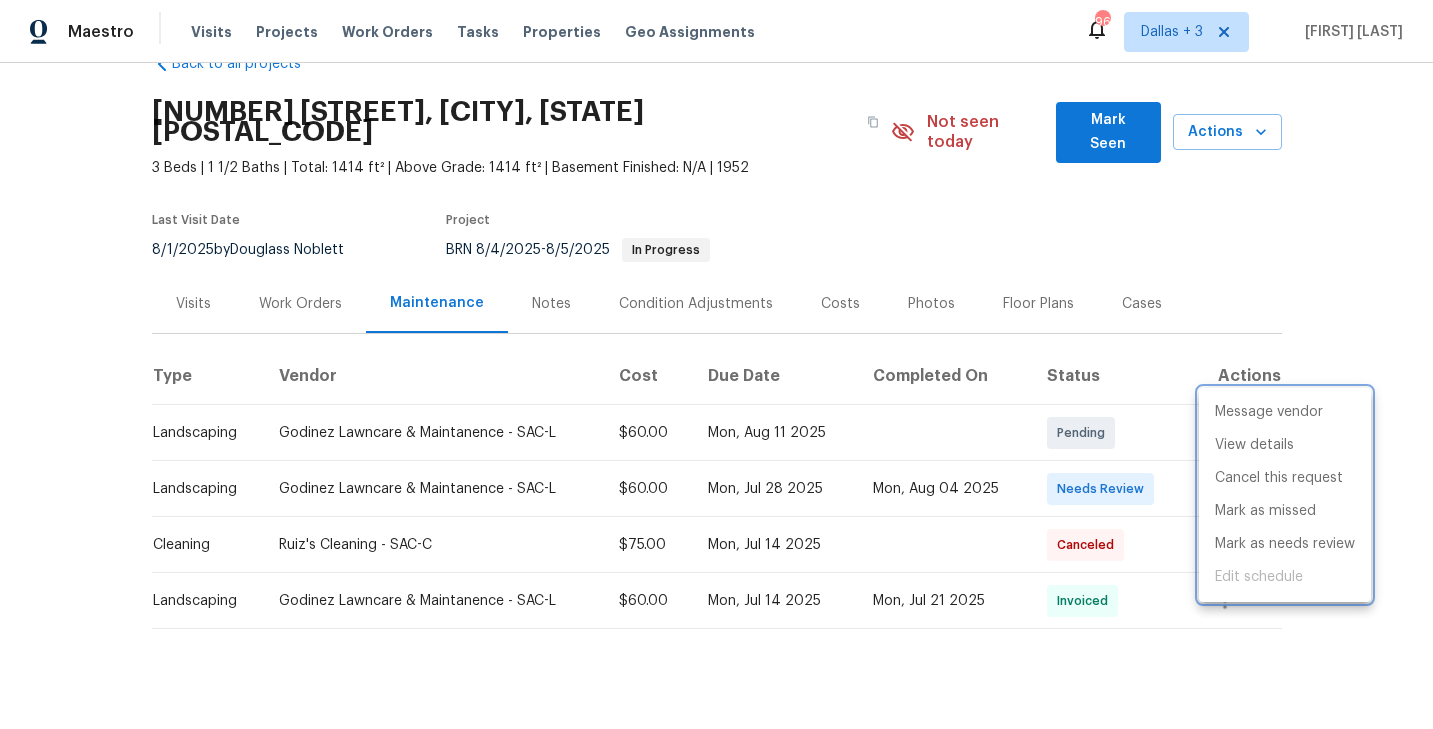 click at bounding box center [716, 364] 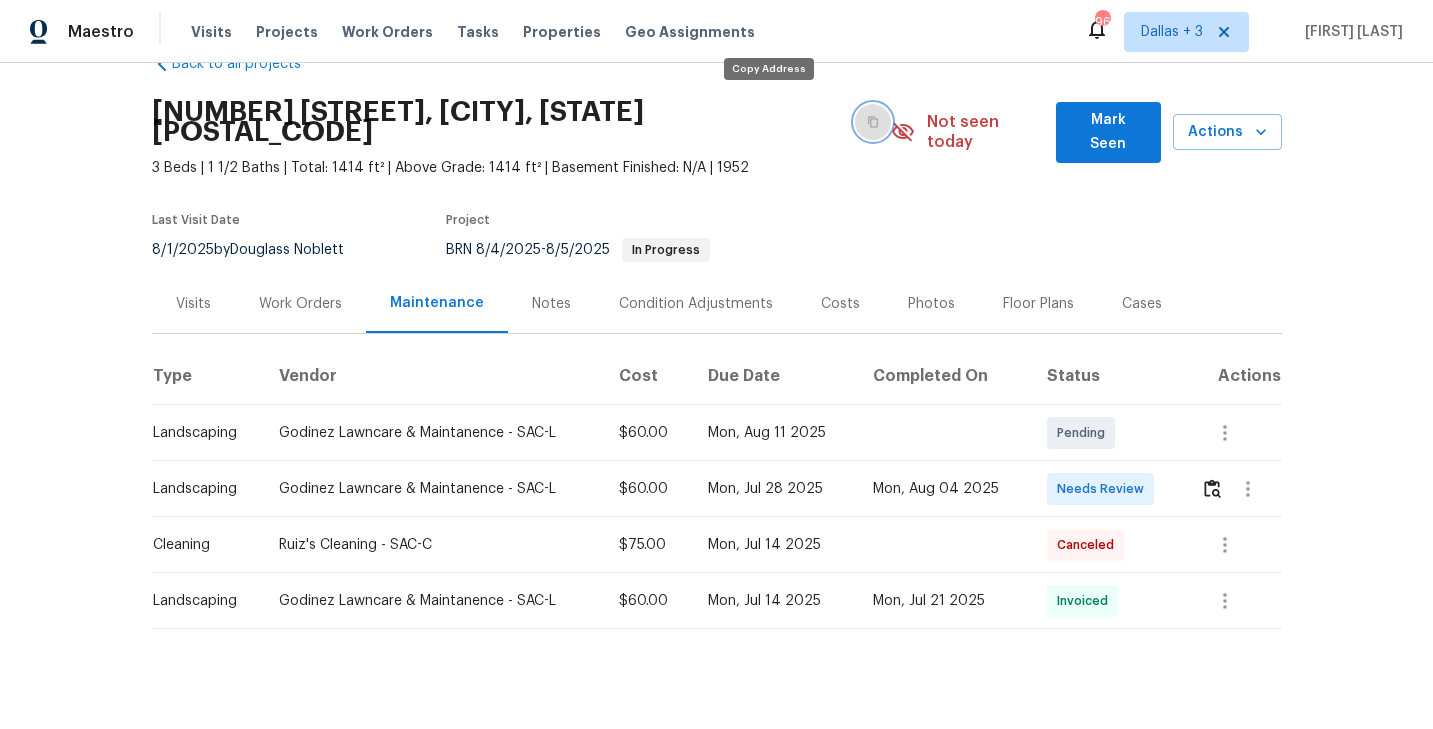 click at bounding box center [873, 122] 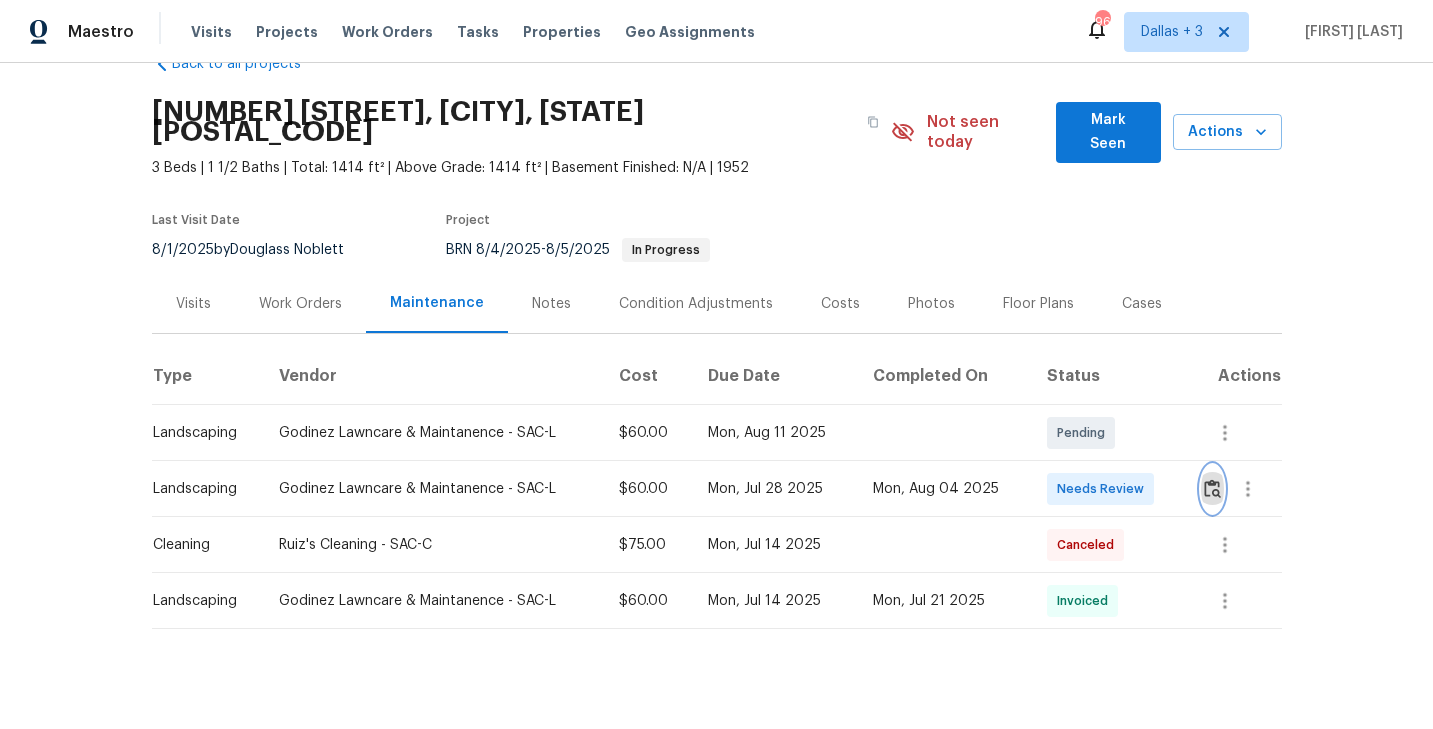 click at bounding box center [1212, 488] 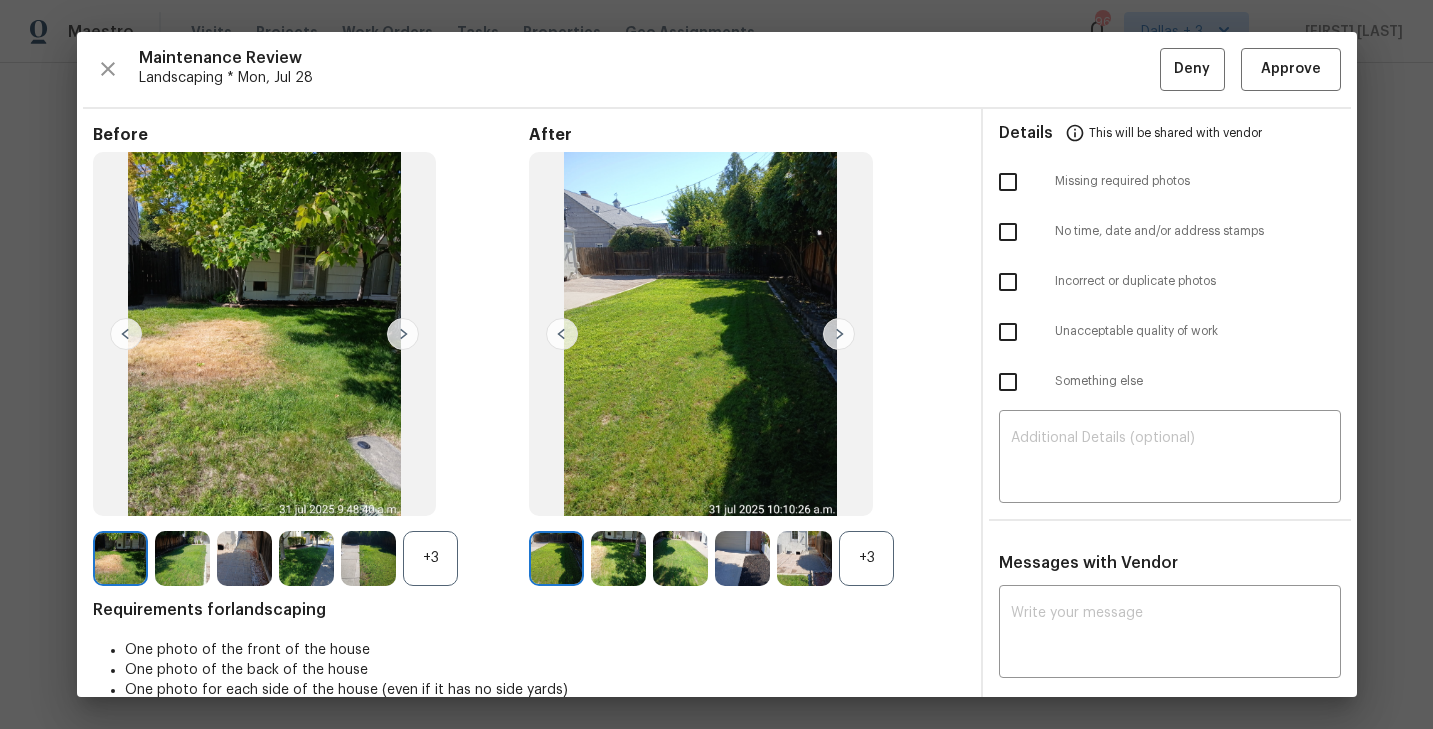 click on "+3" at bounding box center (866, 558) 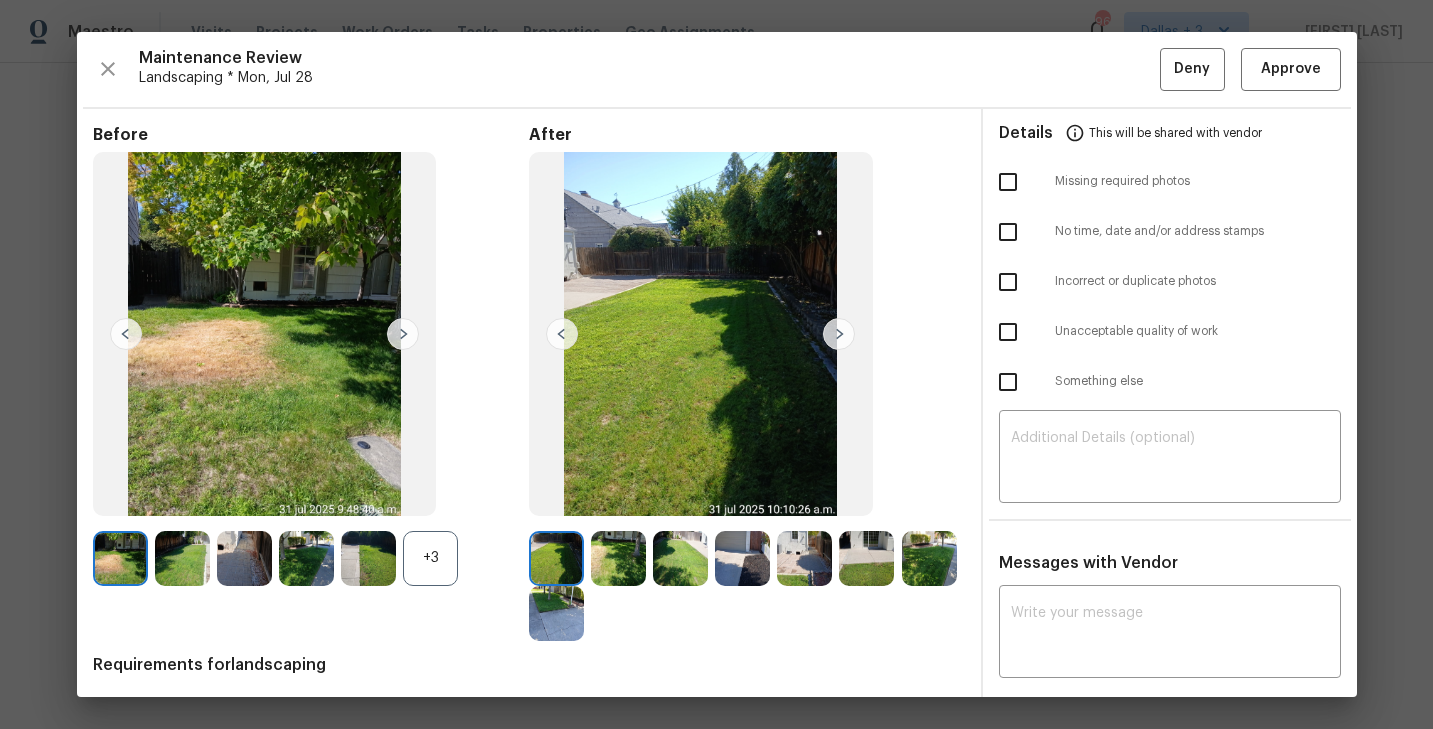 click at bounding box center [866, 558] 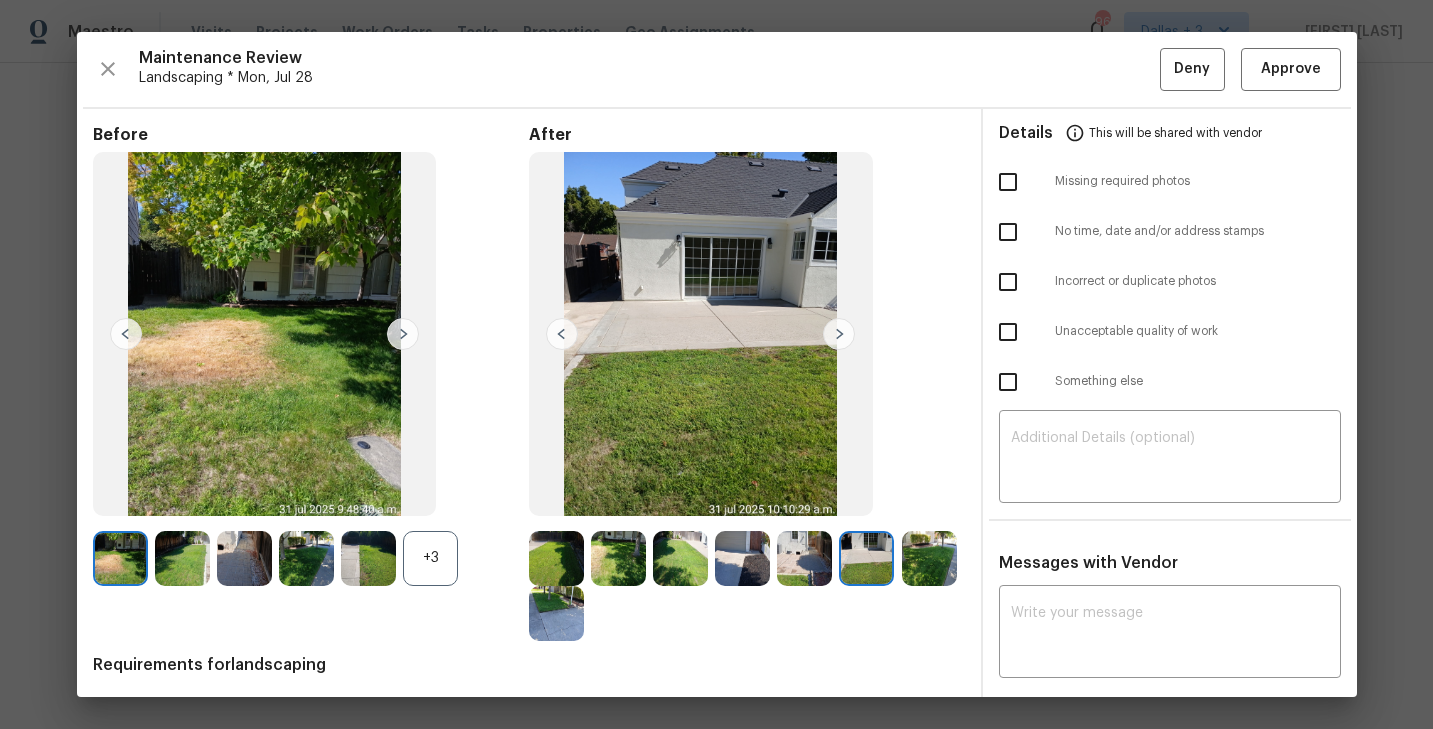 click at bounding box center (556, 558) 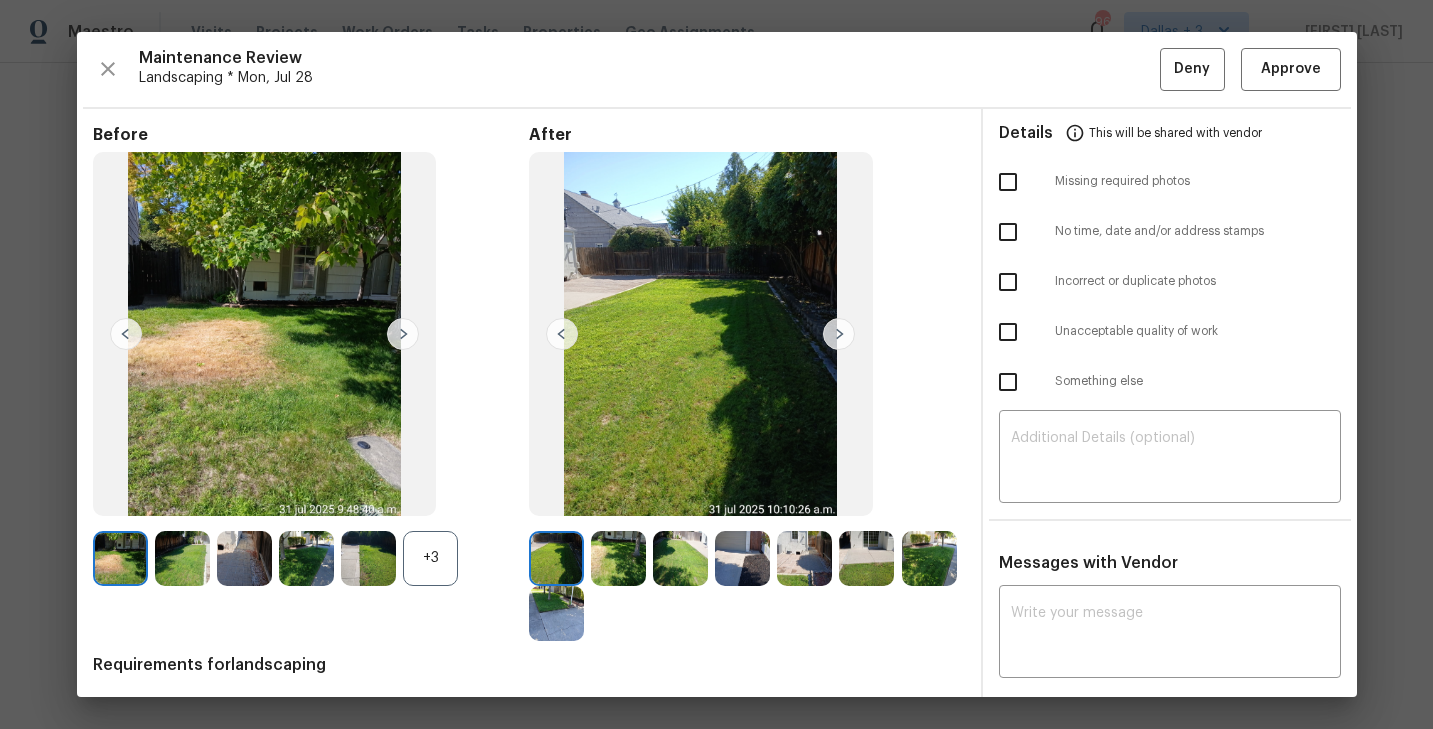 click at bounding box center (839, 334) 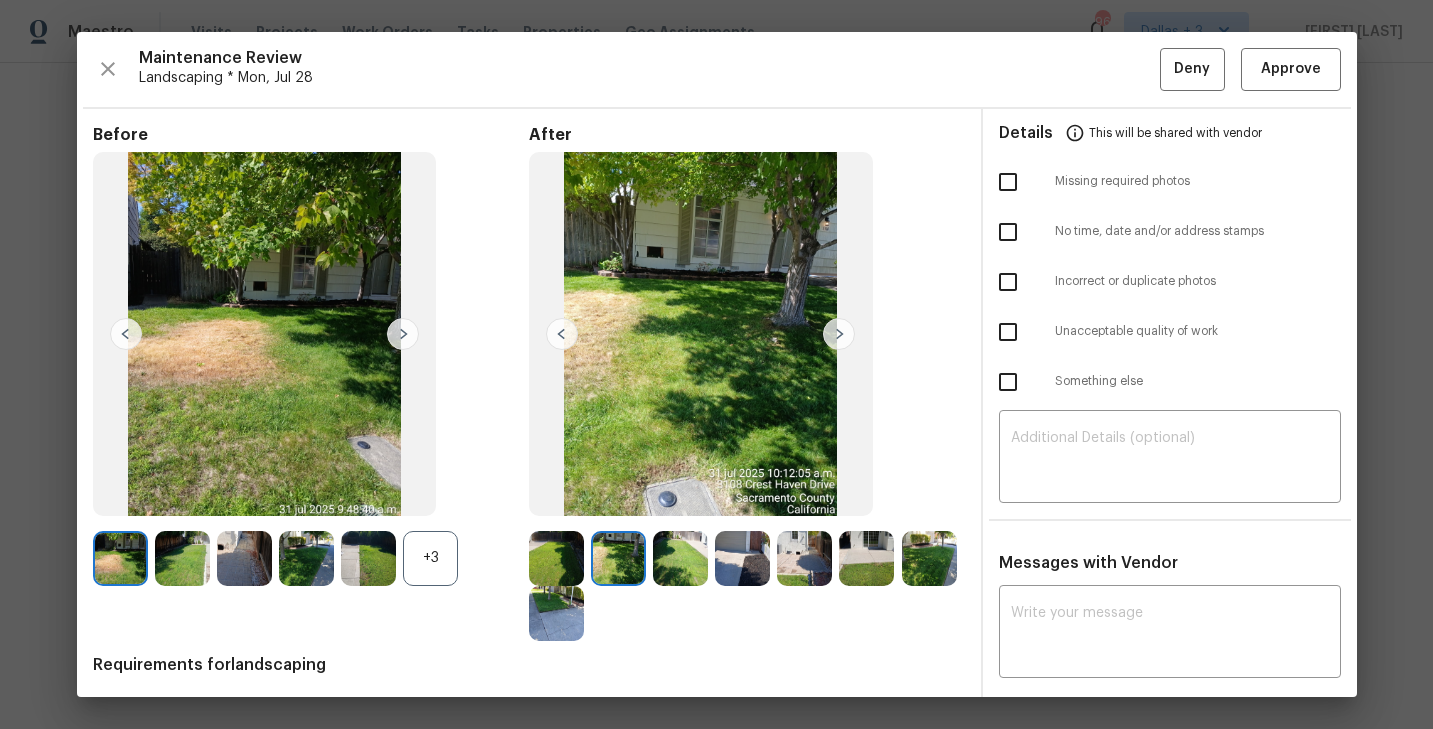 click at bounding box center [839, 334] 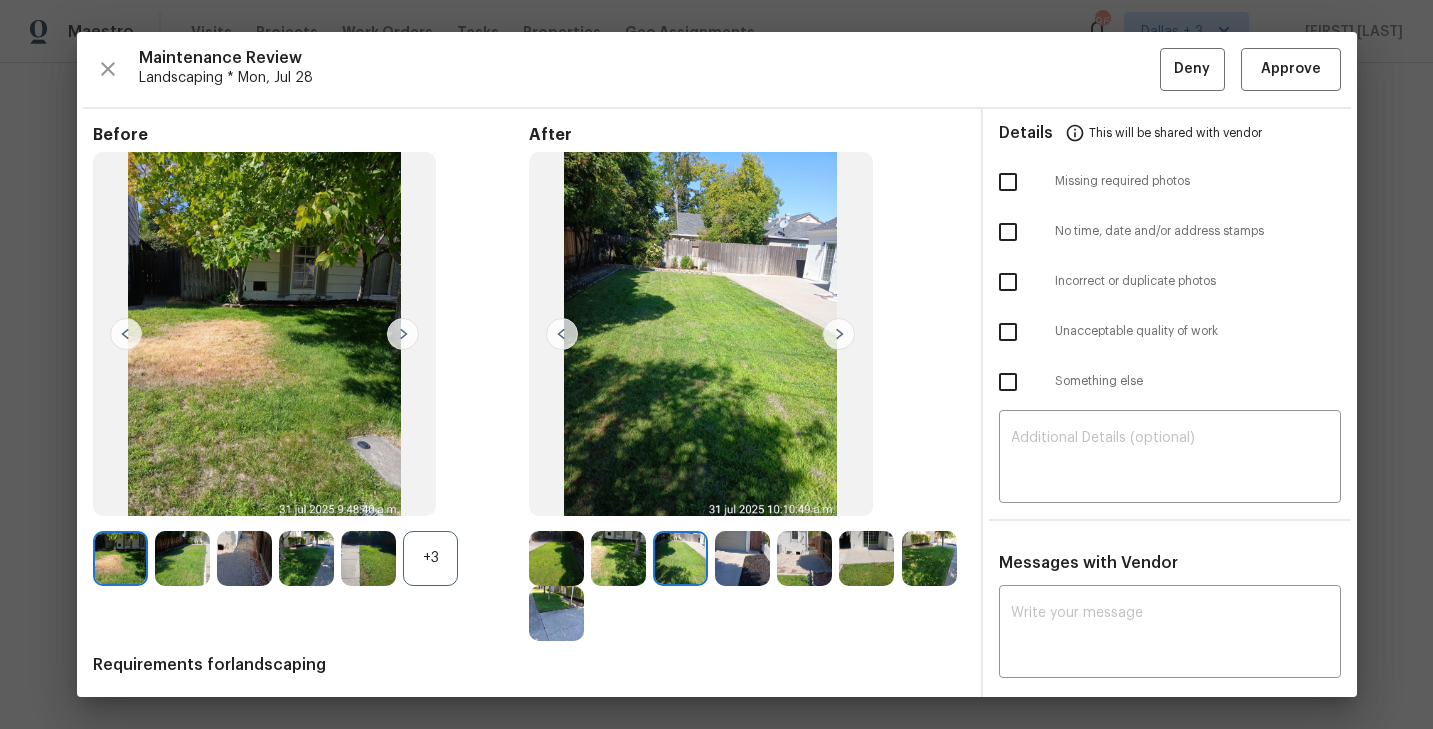 click at bounding box center (839, 334) 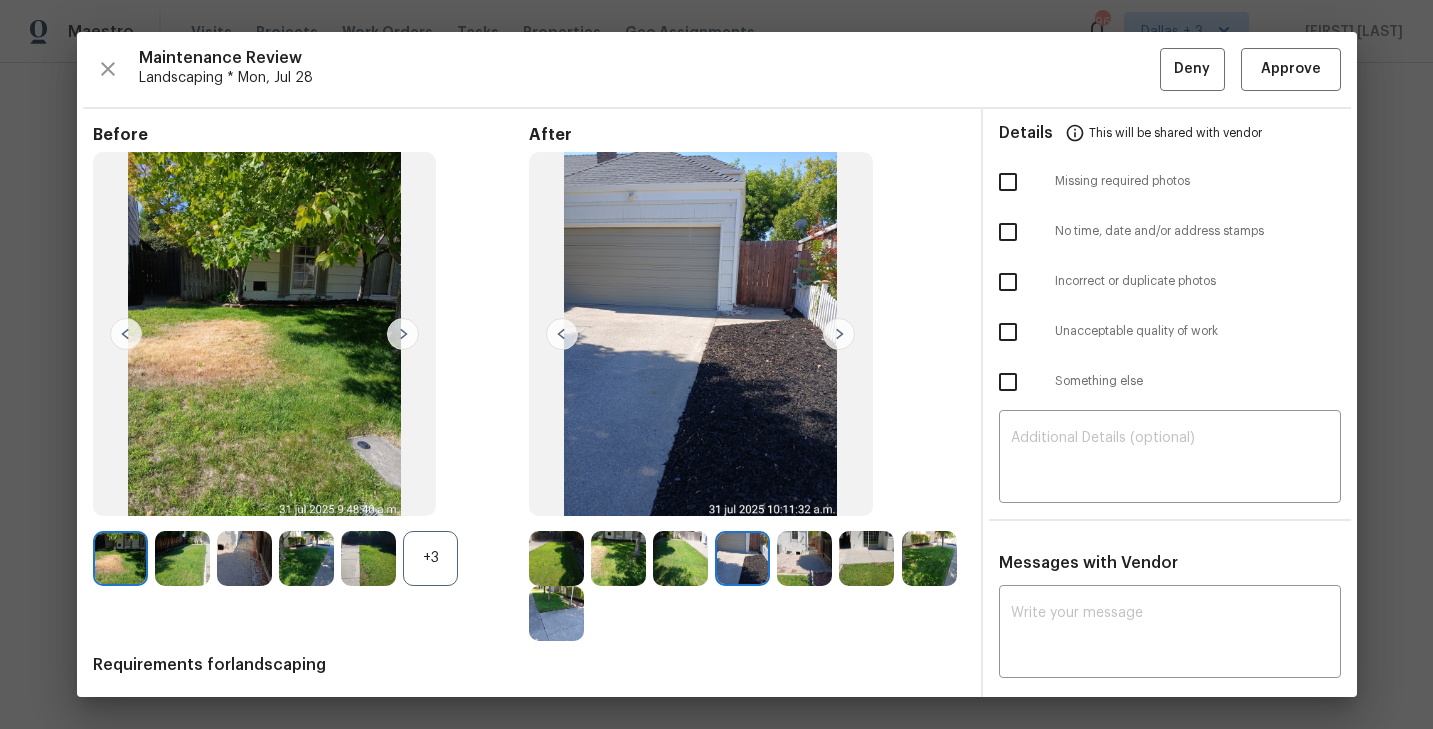 click at bounding box center [839, 334] 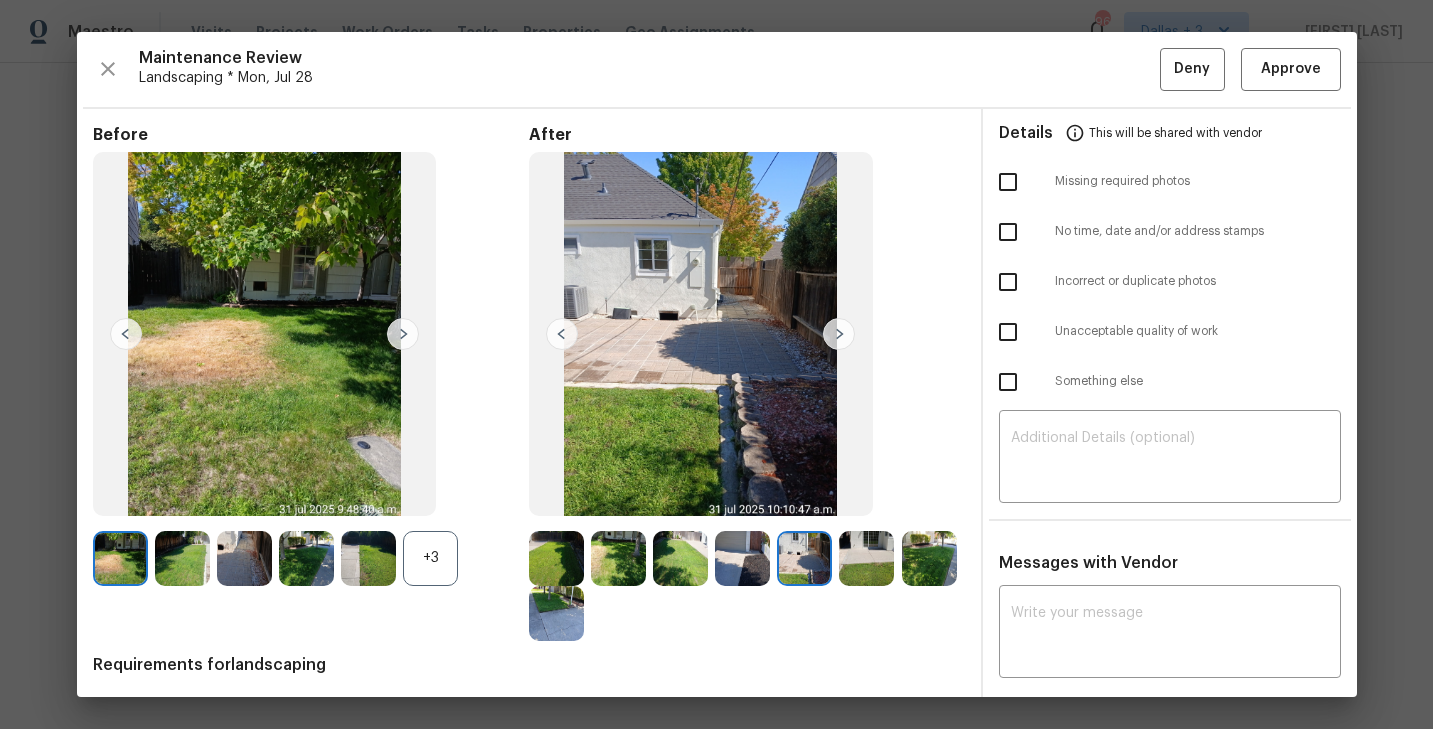click at bounding box center [839, 334] 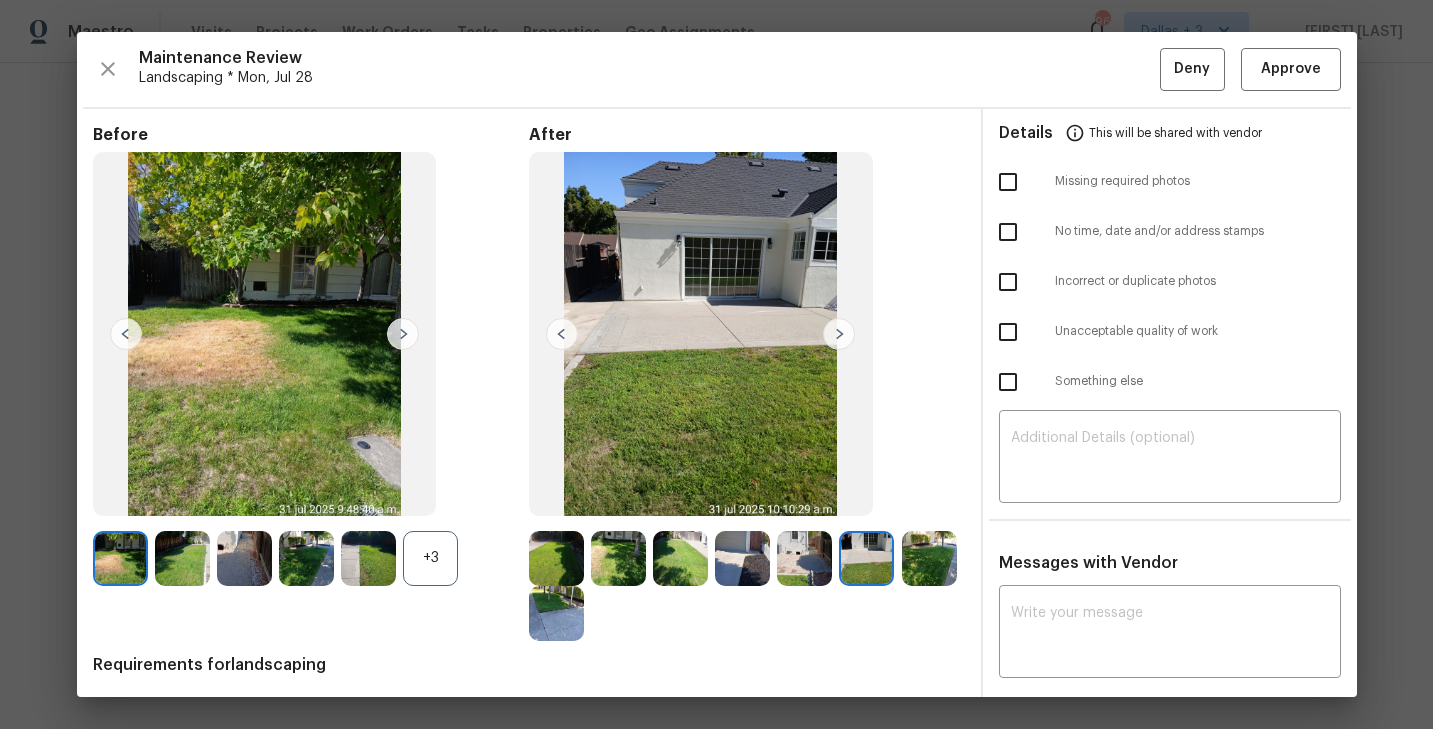 click at bounding box center (839, 334) 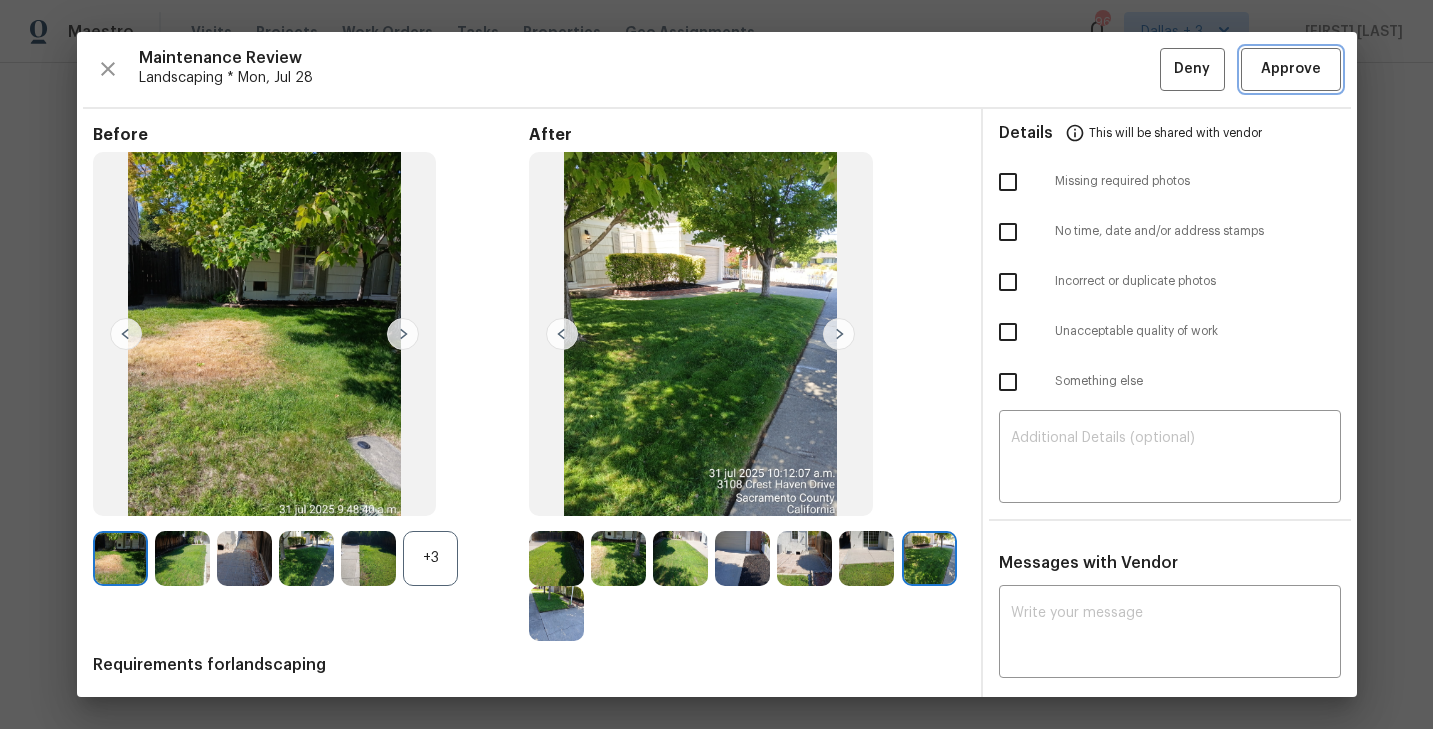 click on "Approve" at bounding box center [1291, 69] 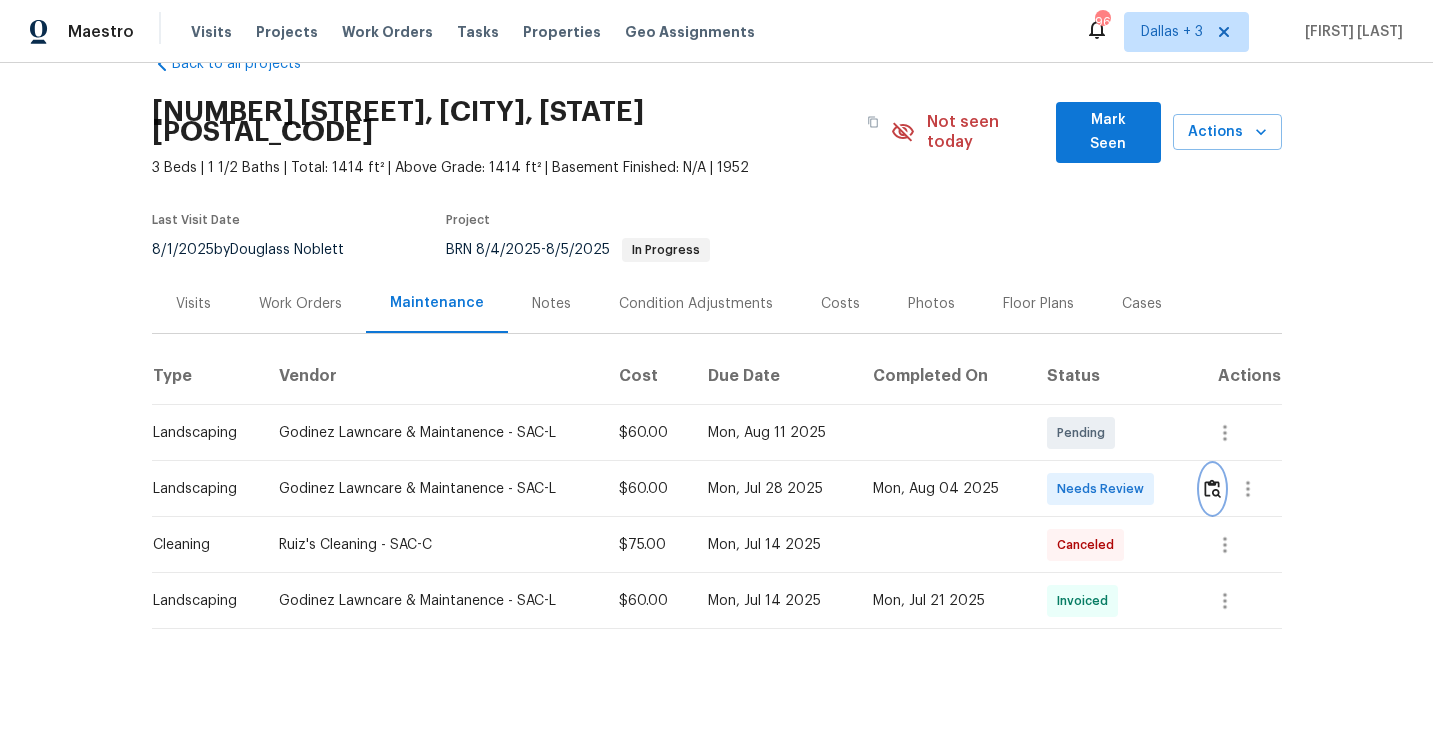 scroll, scrollTop: 0, scrollLeft: 0, axis: both 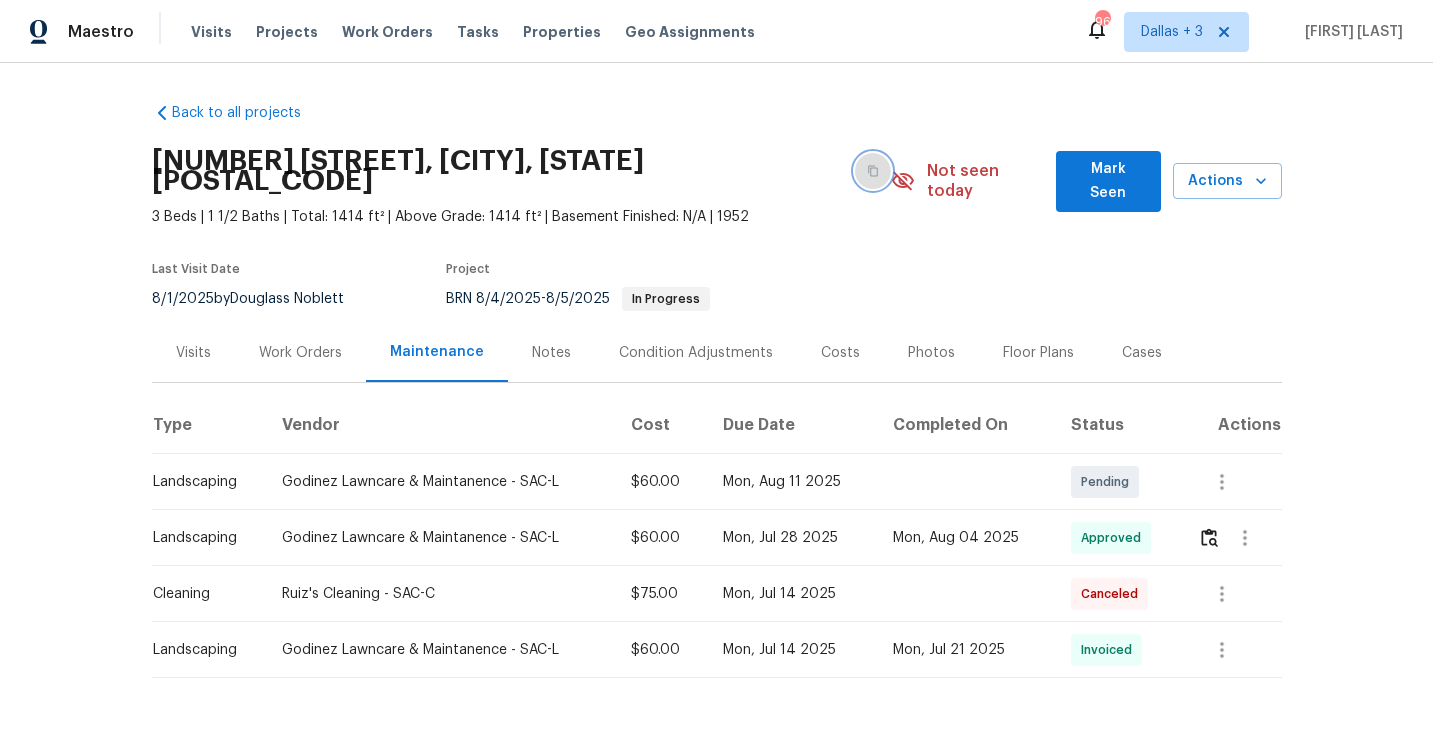 click 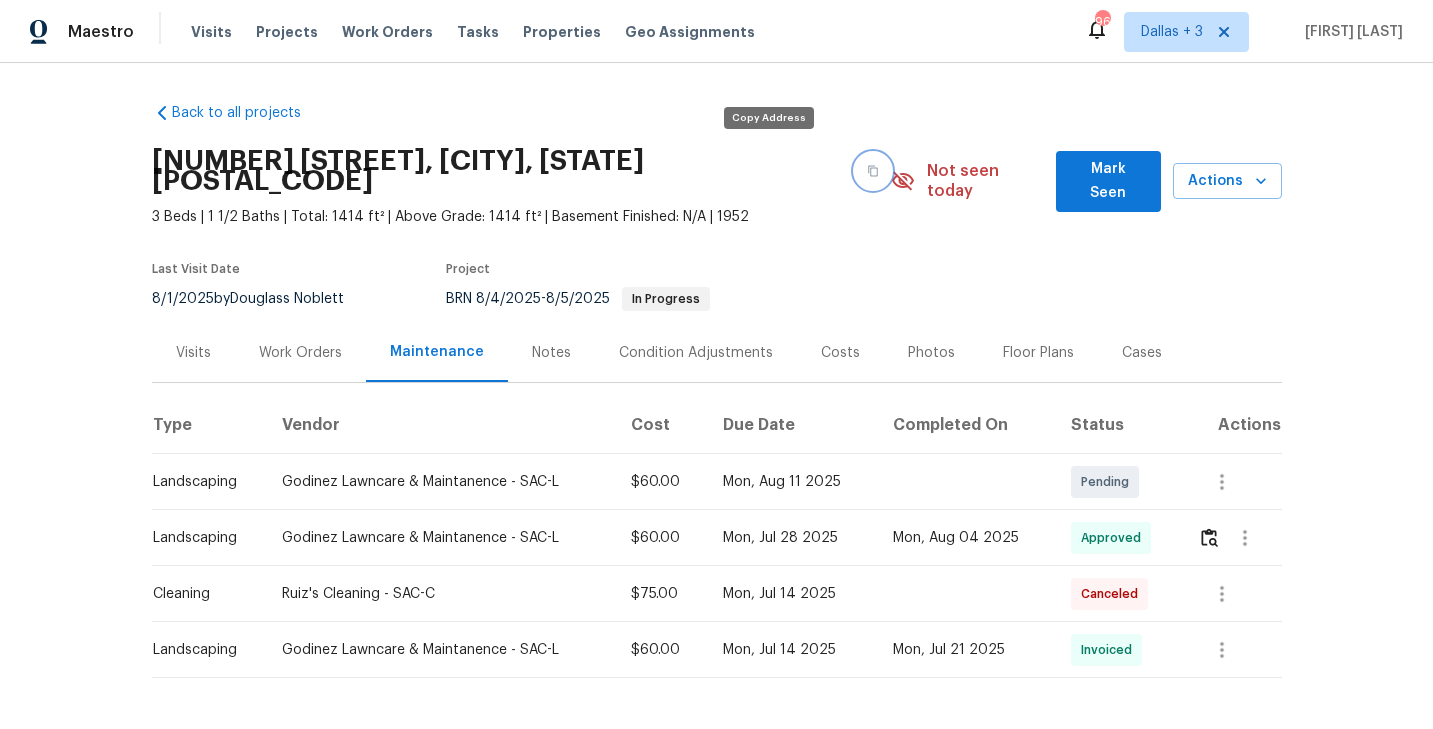 click 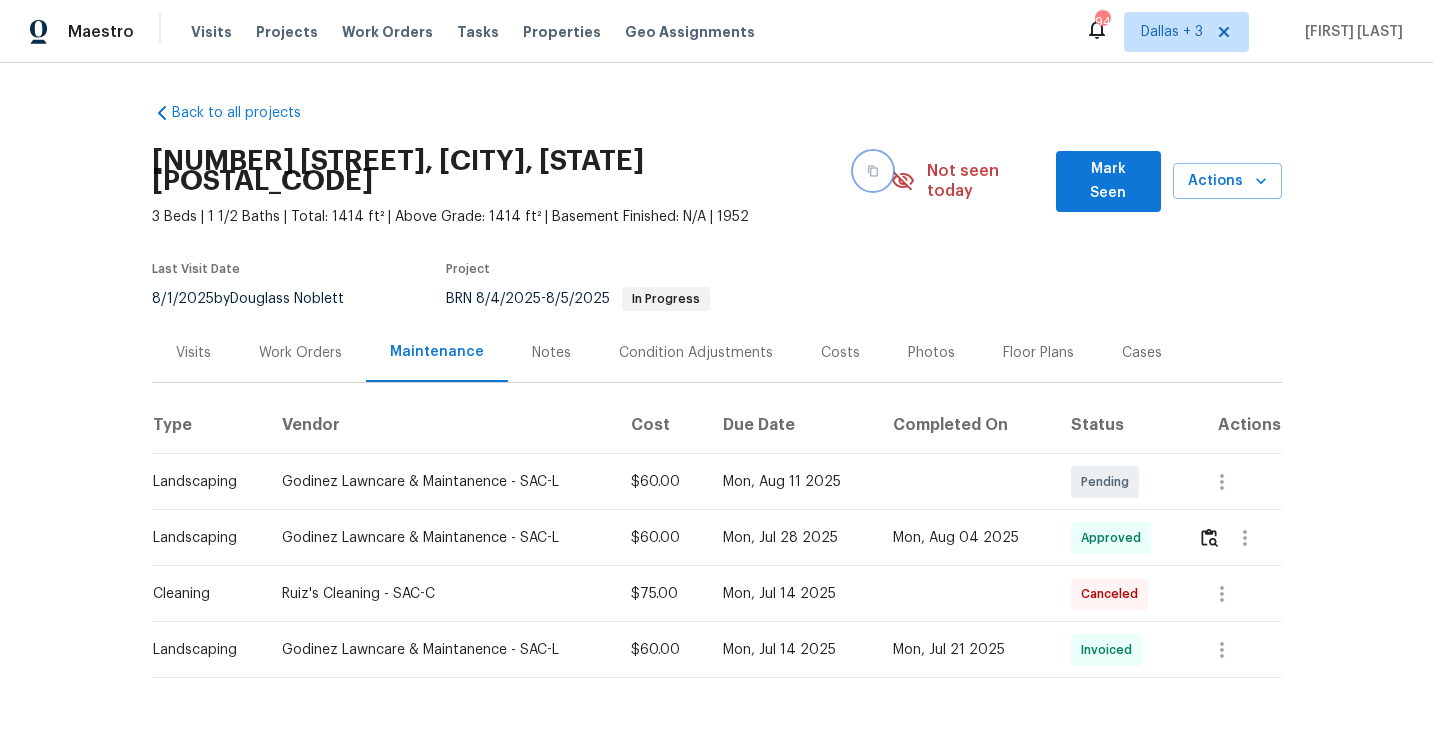scroll, scrollTop: 0, scrollLeft: 0, axis: both 